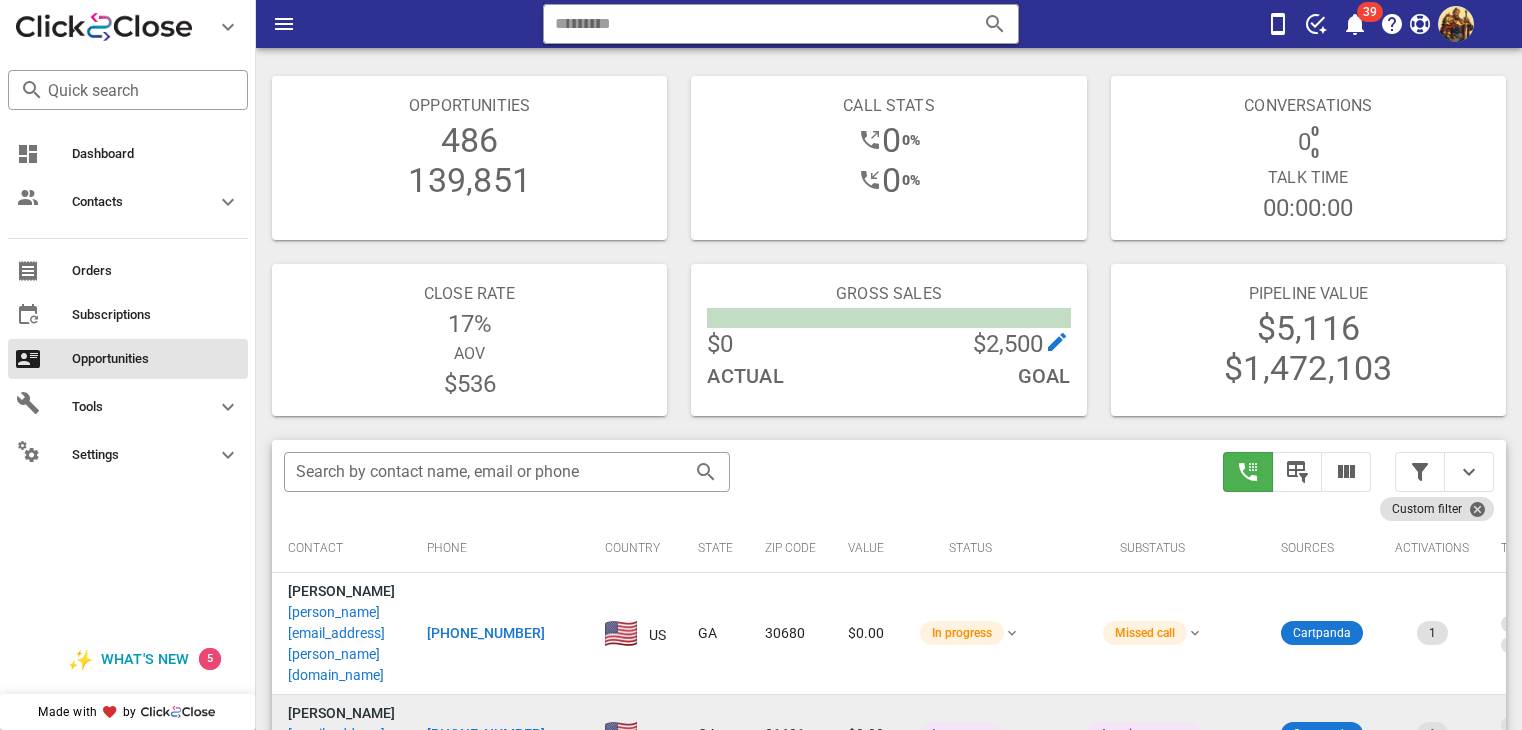 scroll, scrollTop: 0, scrollLeft: 0, axis: both 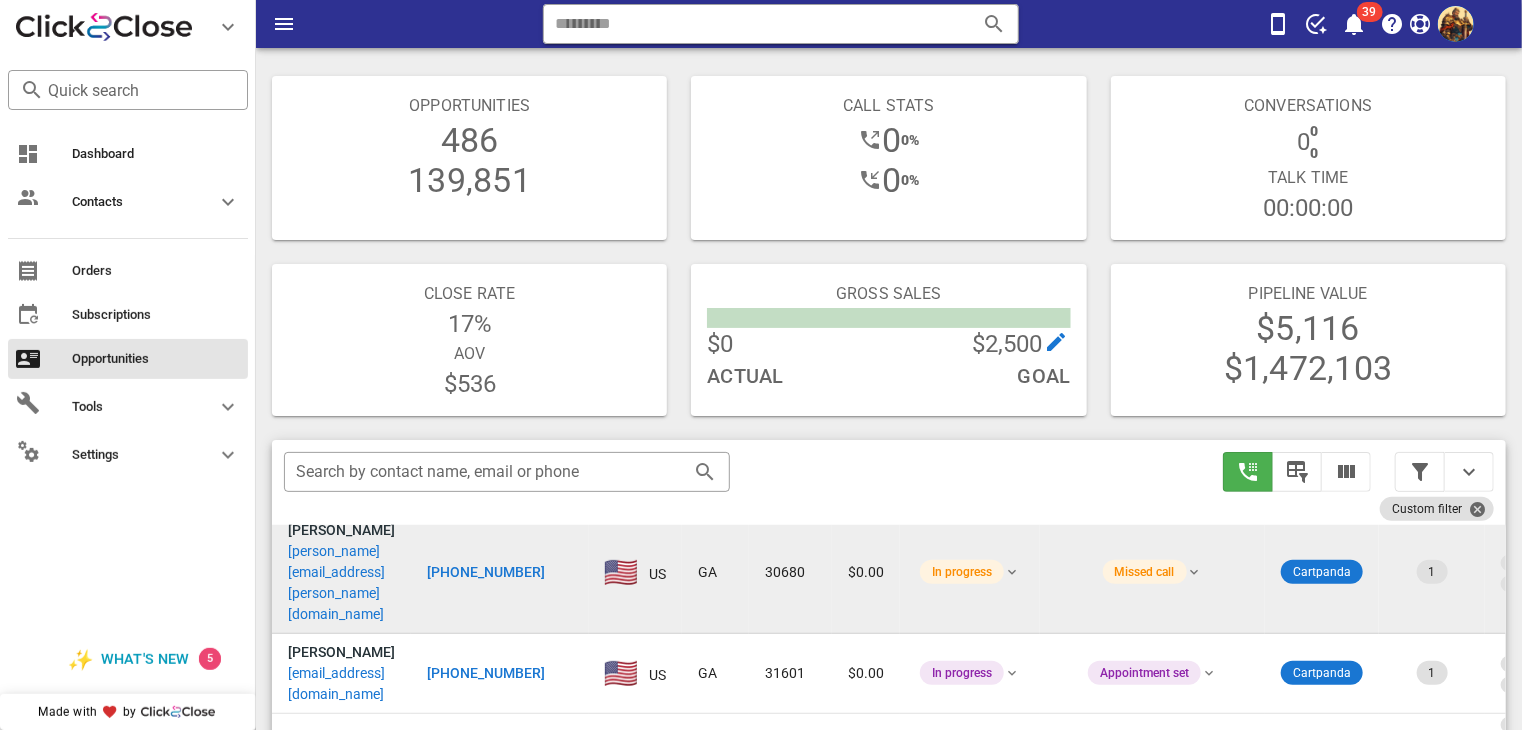click on "[PERSON_NAME][EMAIL_ADDRESS][PERSON_NAME][DOMAIN_NAME]" at bounding box center [341, 583] 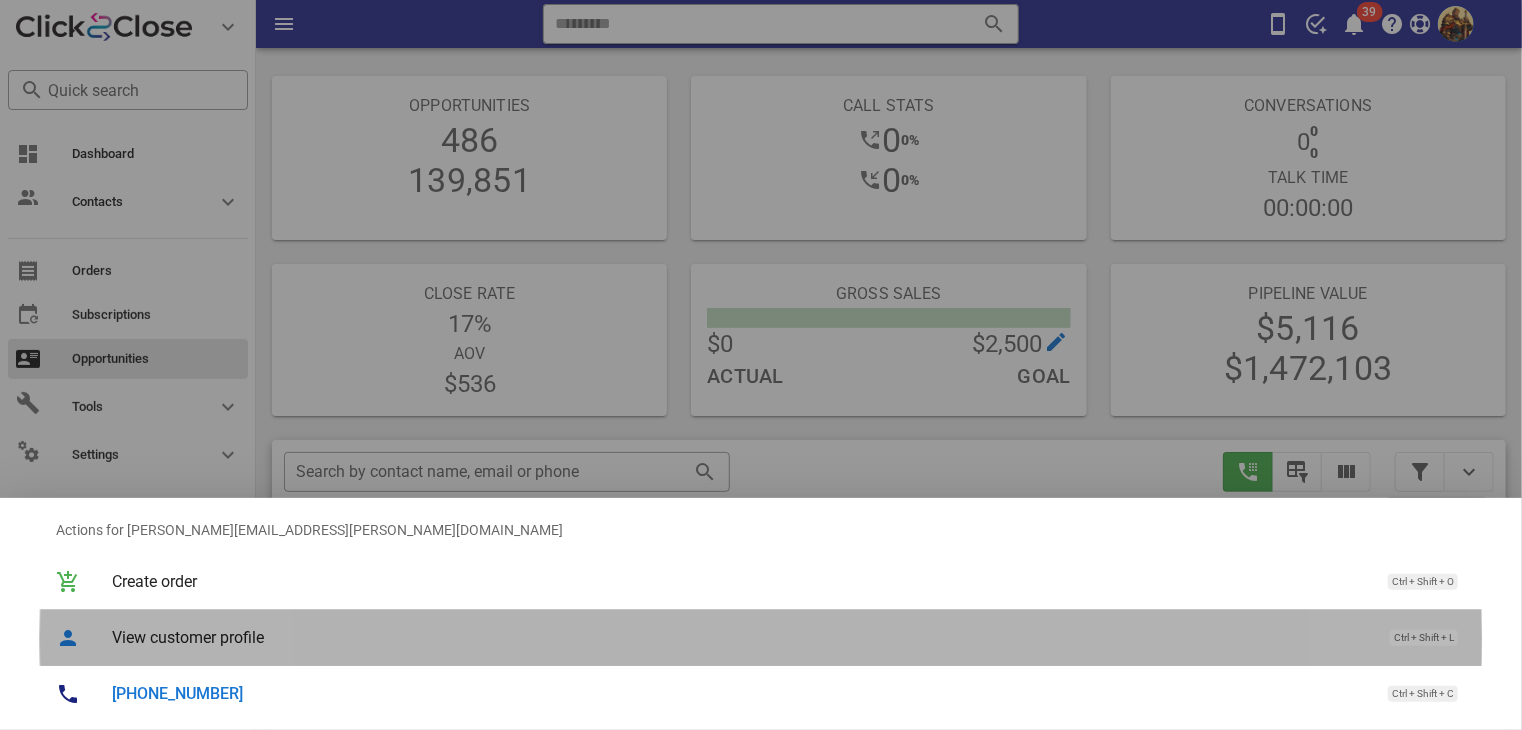 click on "View customer profile" at bounding box center [741, 637] 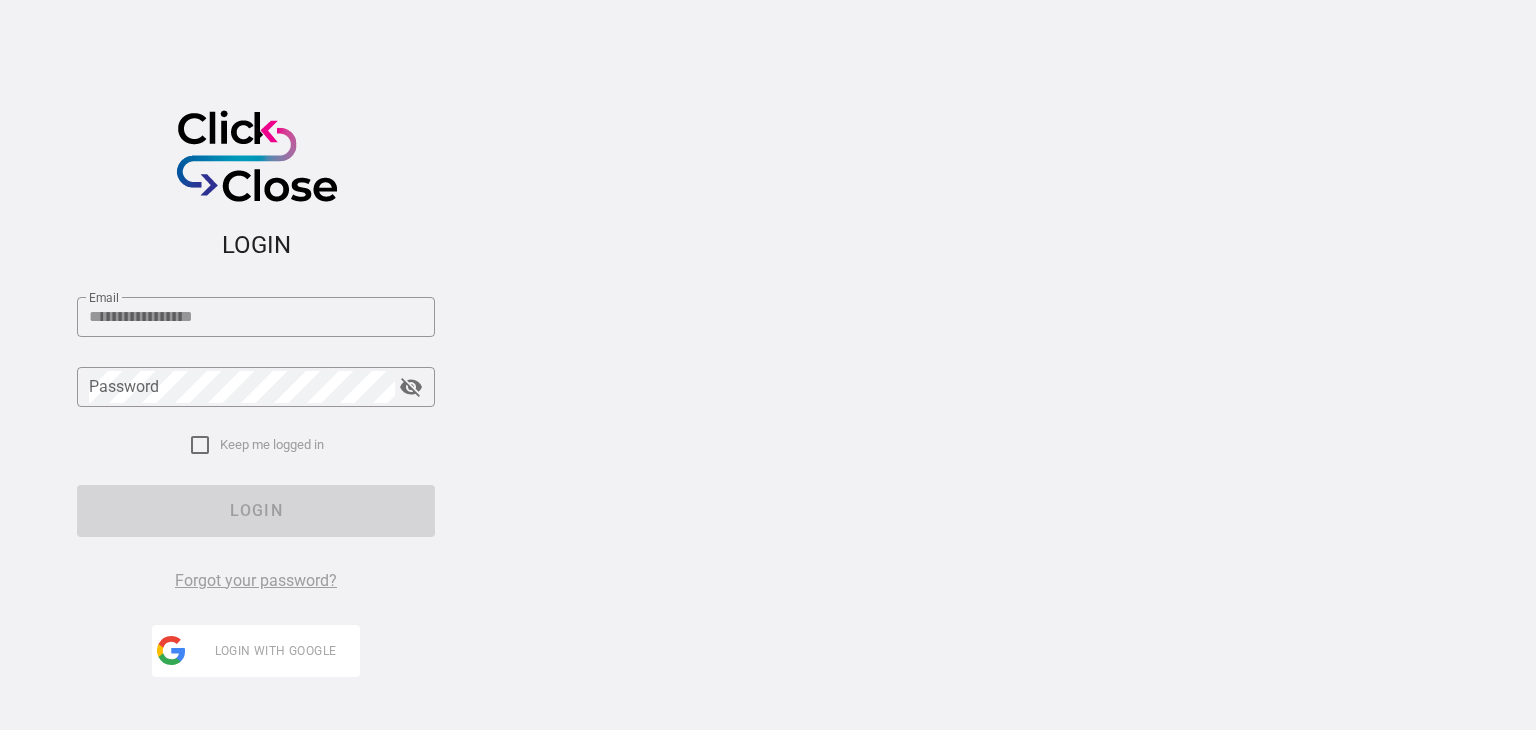 type on "**********" 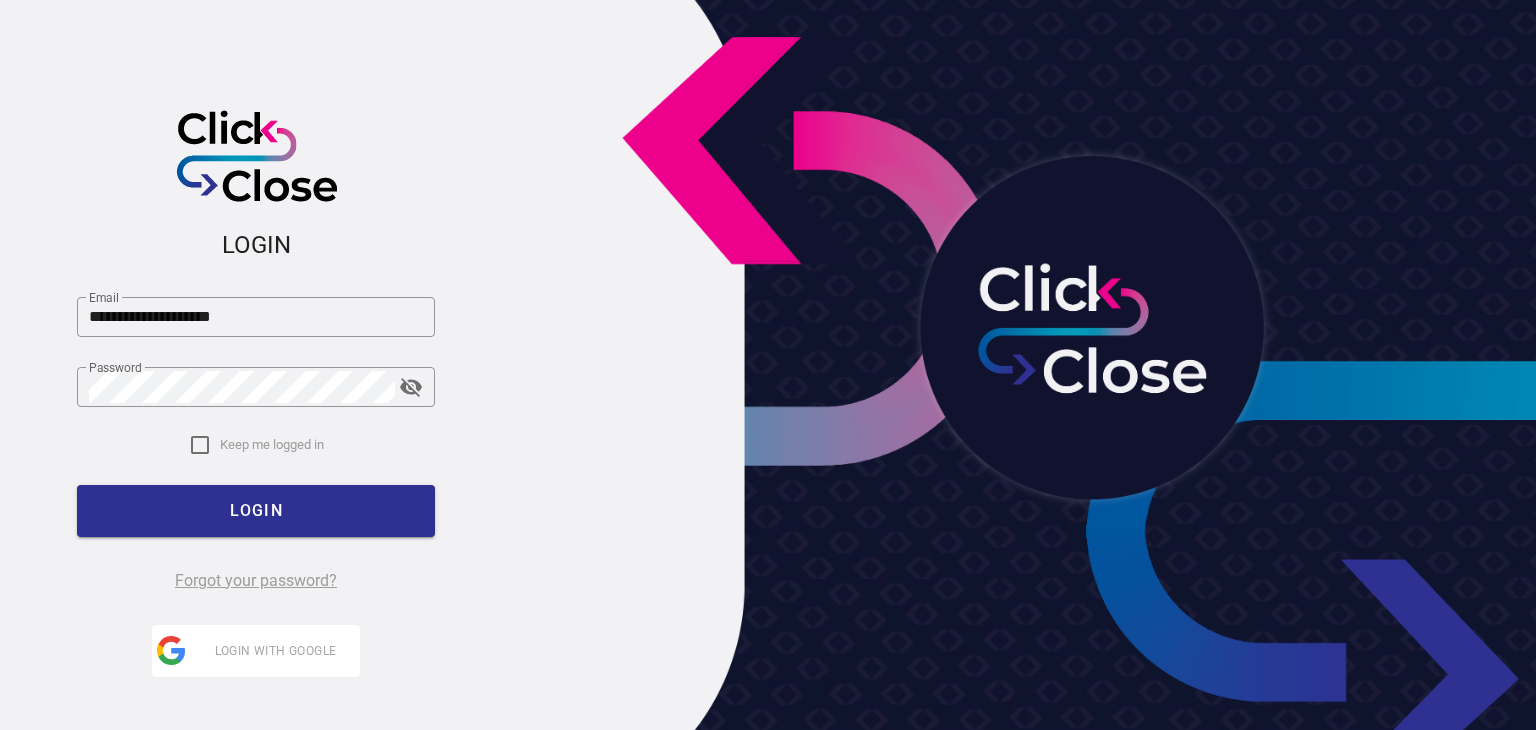 click on "**********" at bounding box center [256, 435] 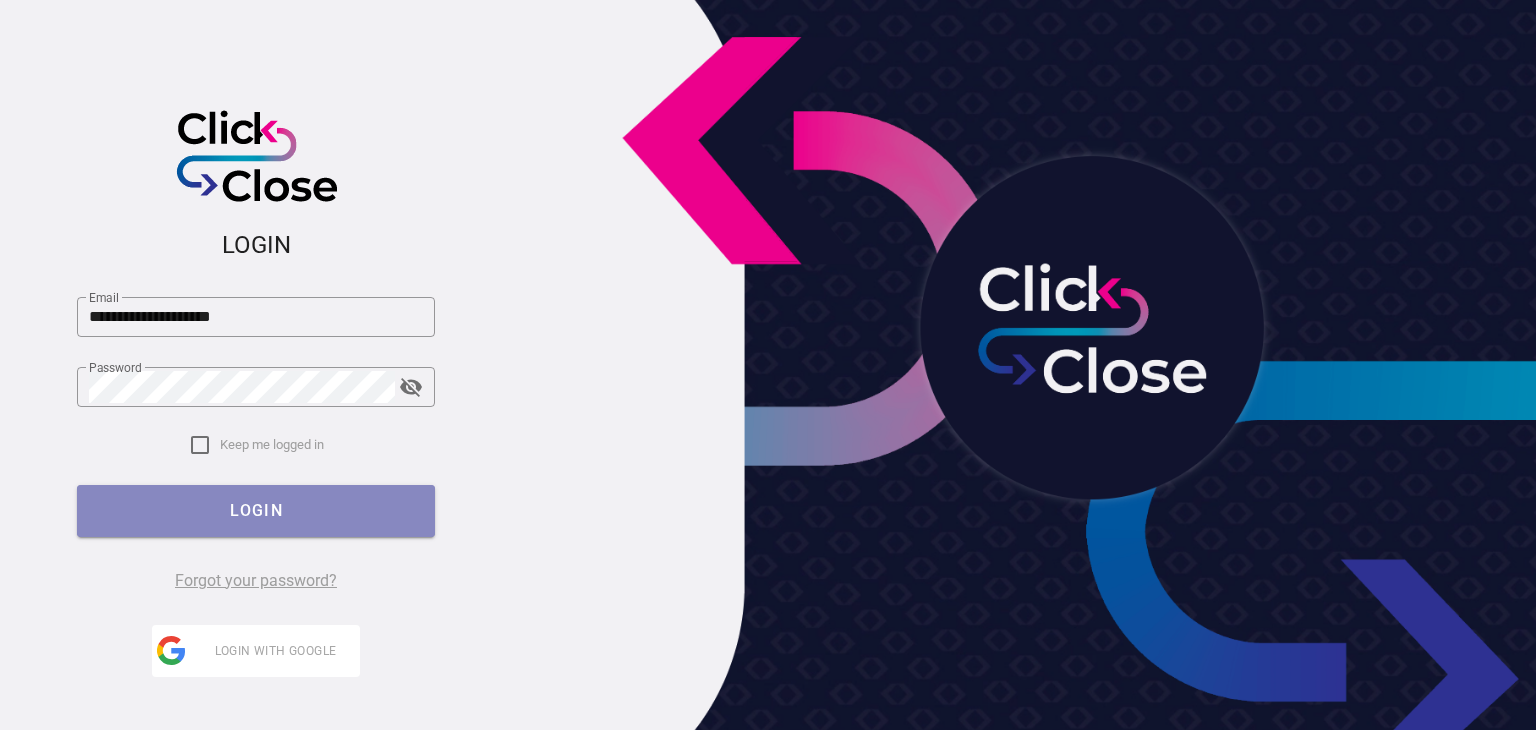 click on "LOGIN" at bounding box center (256, 511) 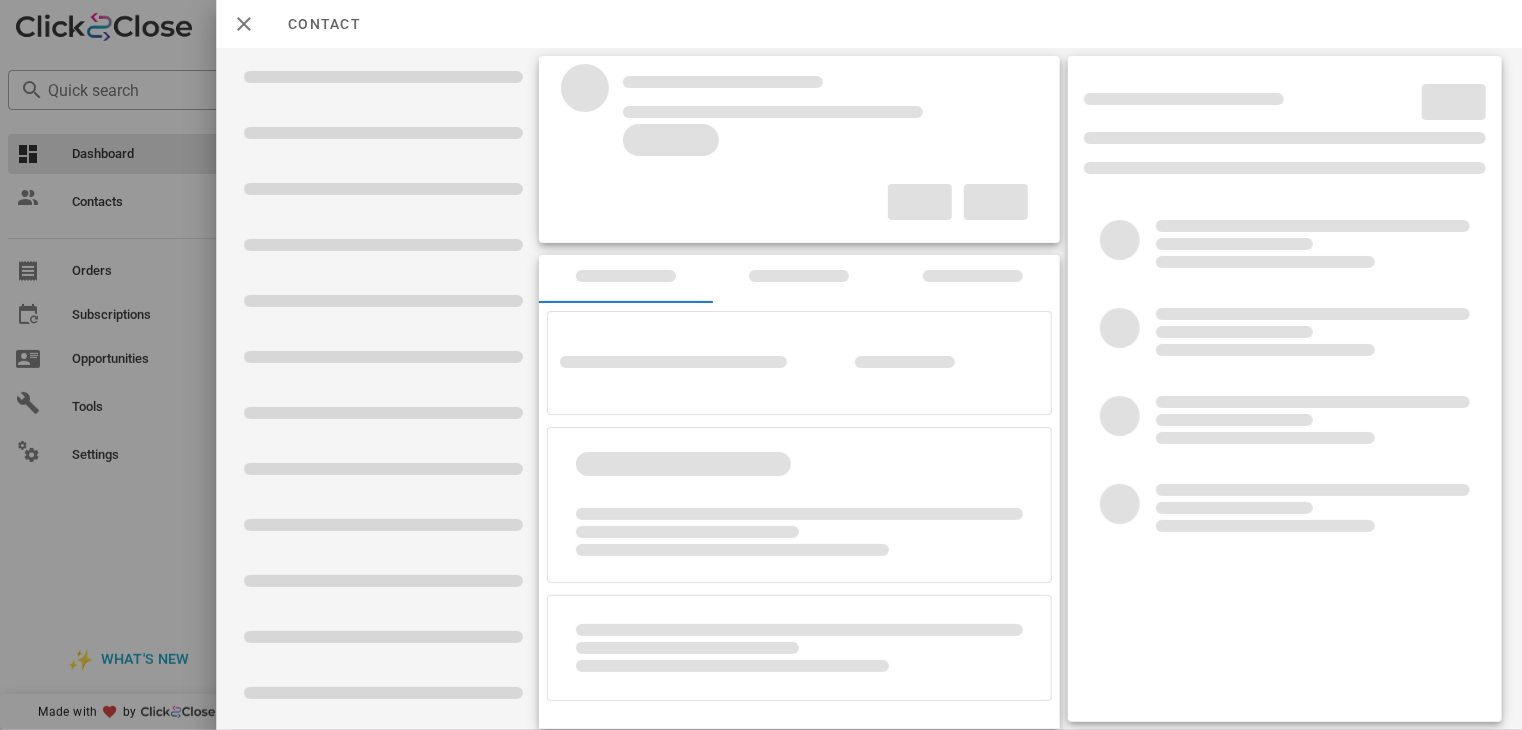 scroll, scrollTop: 0, scrollLeft: 0, axis: both 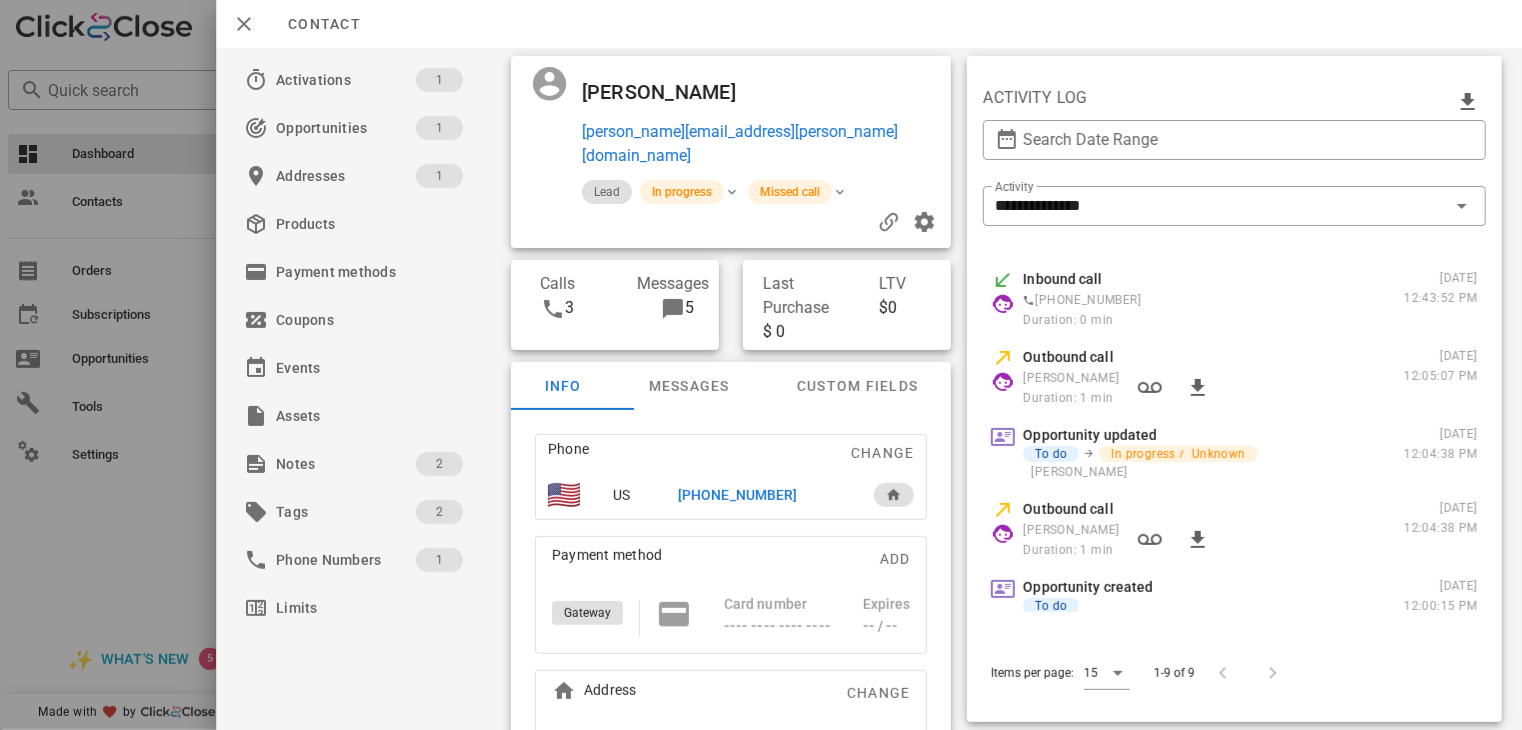 click on "[PHONE_NUMBER]" at bounding box center (737, 495) 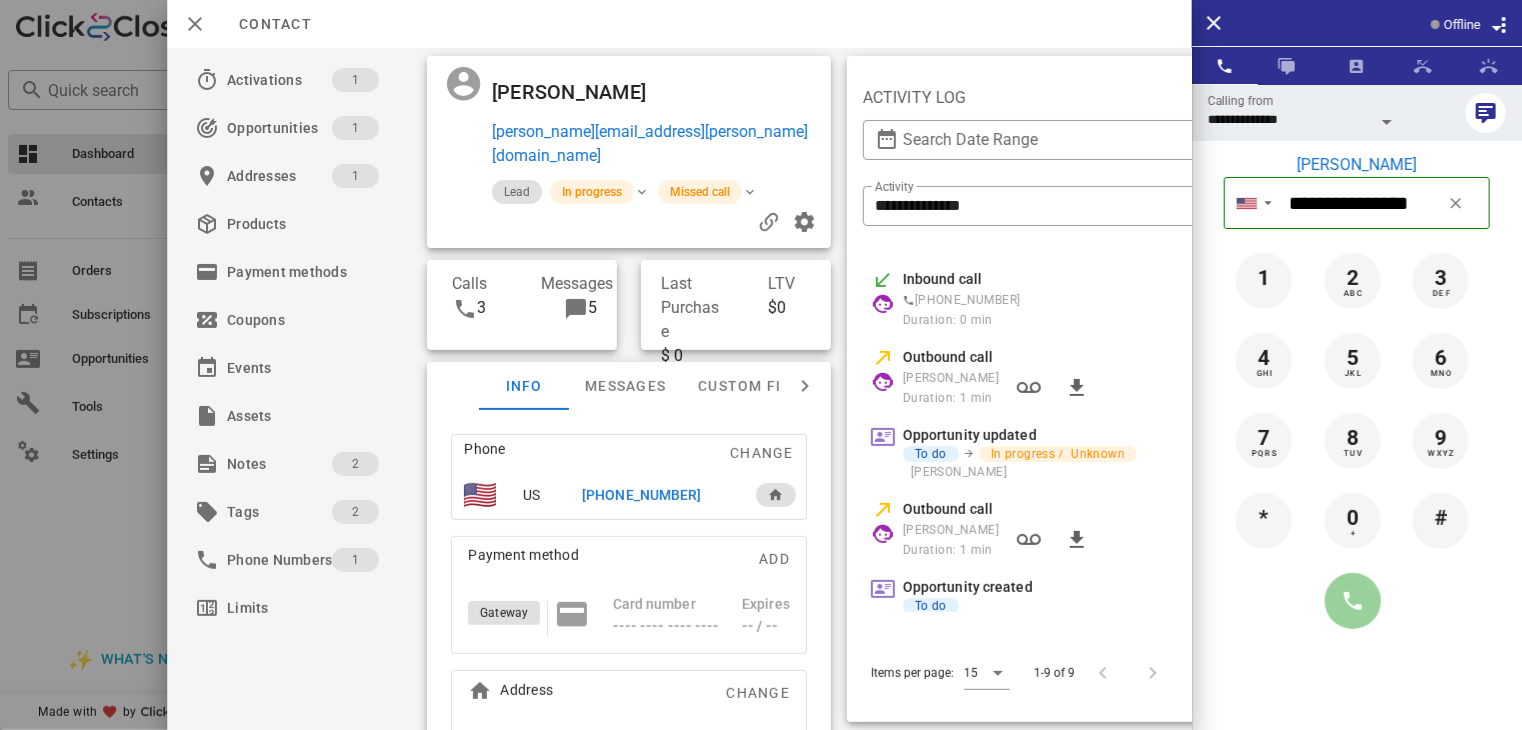 click at bounding box center (1353, 601) 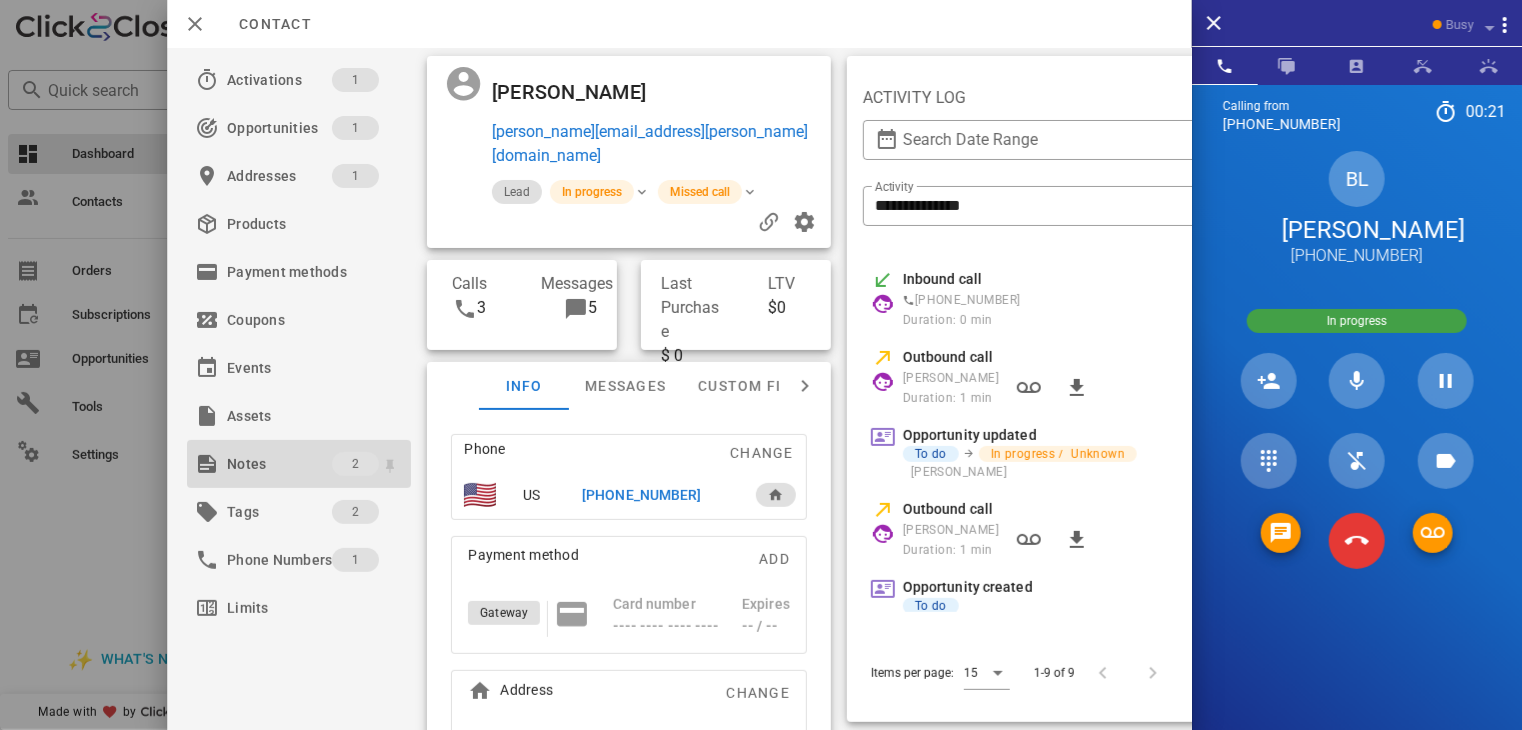 click on "Notes" at bounding box center [279, 464] 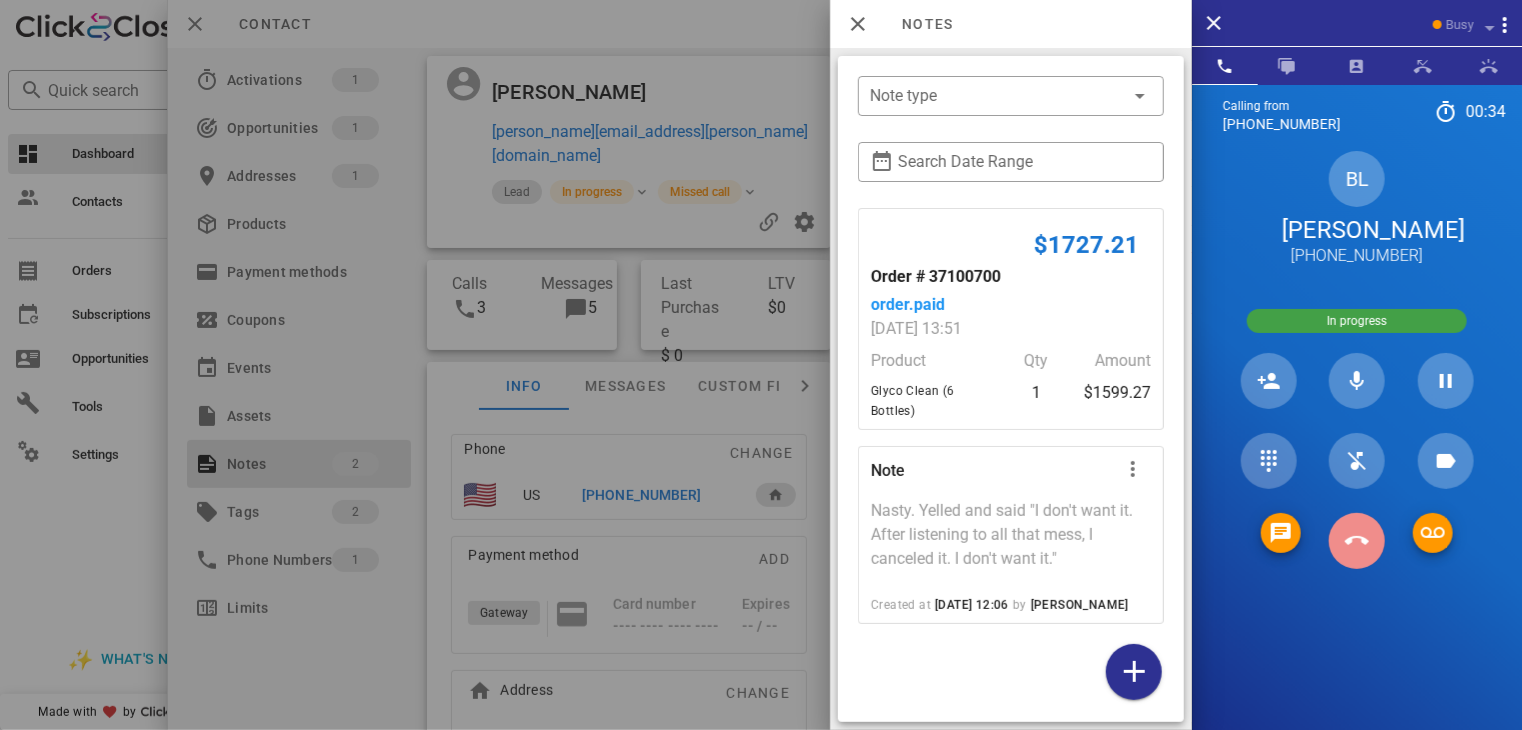 click at bounding box center [1357, 541] 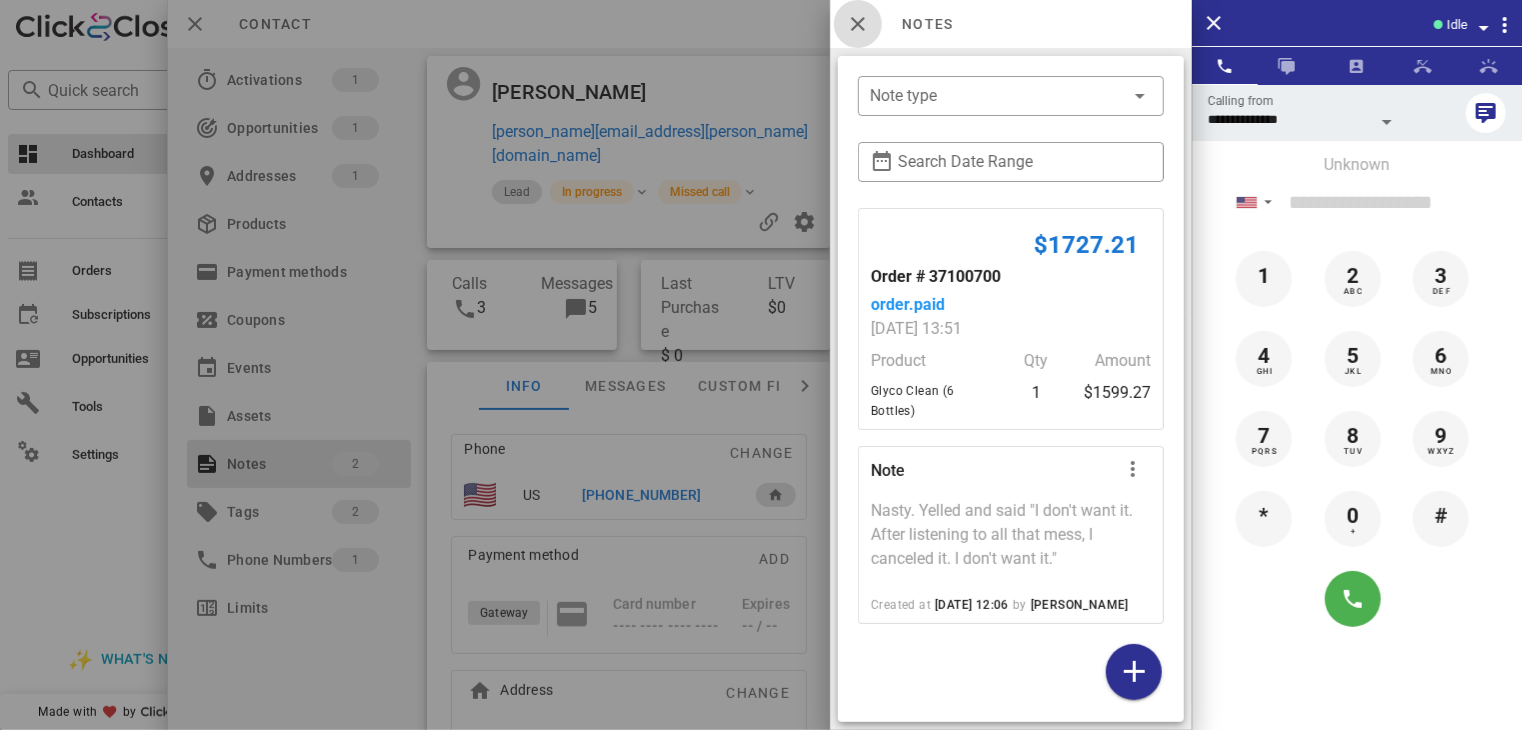 click at bounding box center (858, 24) 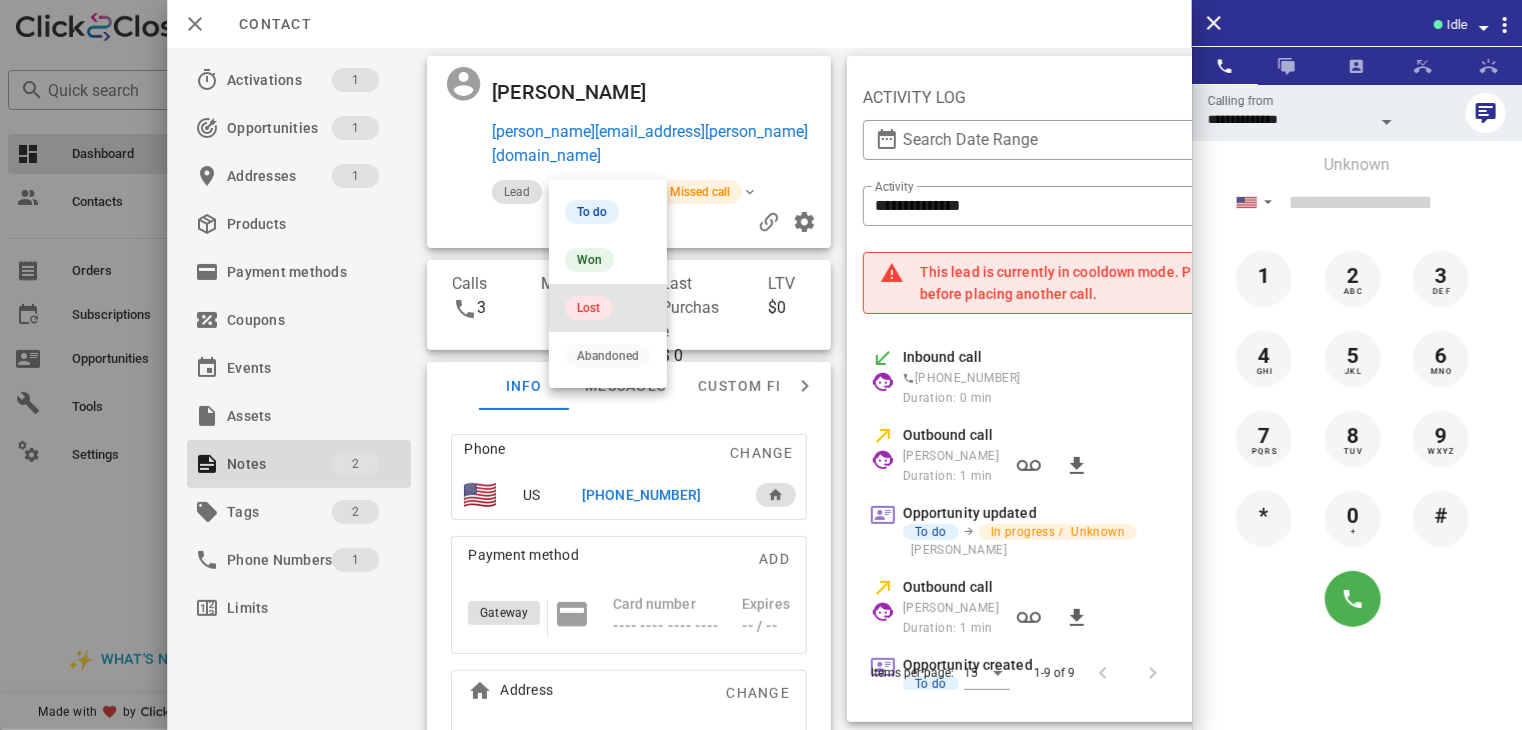 click on "Lost" at bounding box center (588, 308) 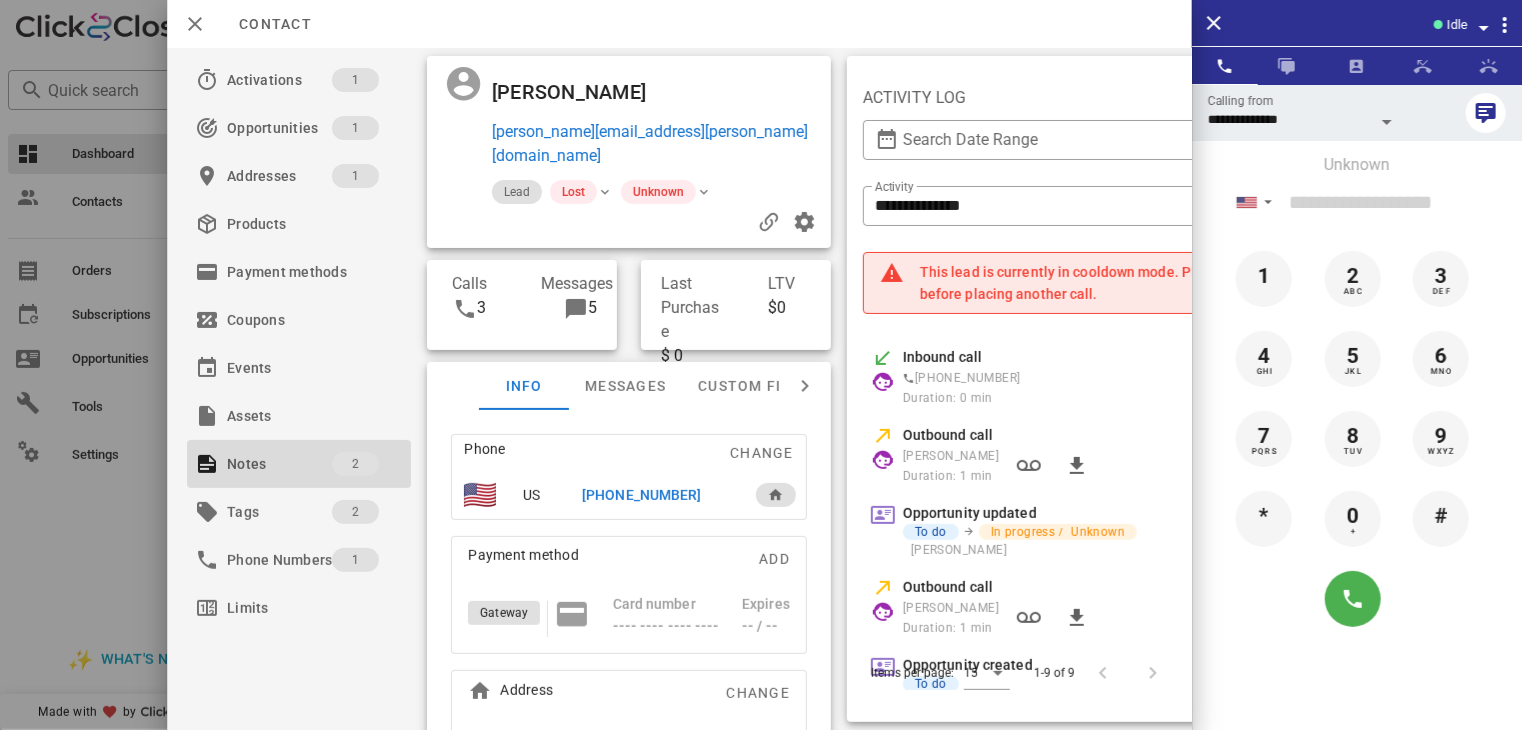 click at bounding box center (761, 365) 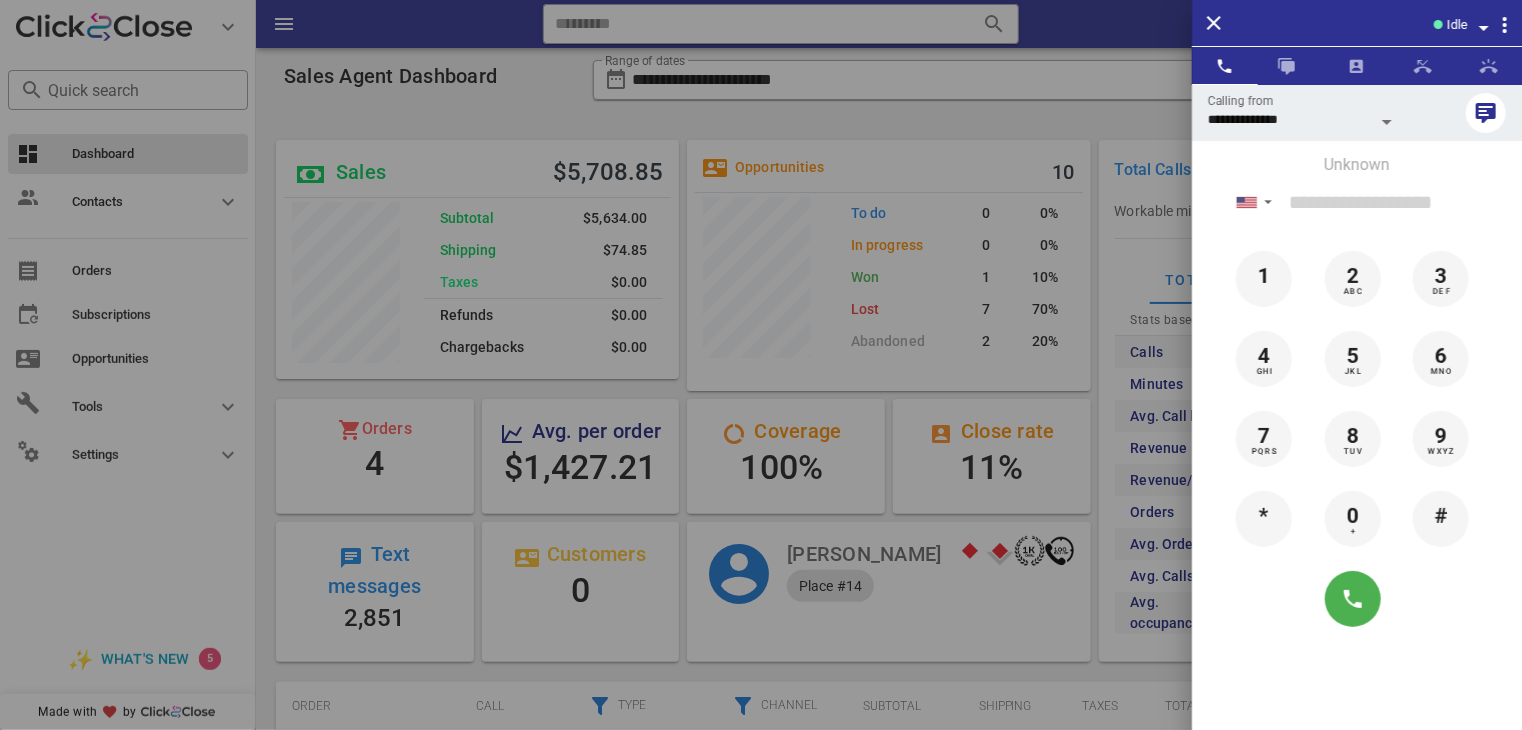 click at bounding box center (761, 365) 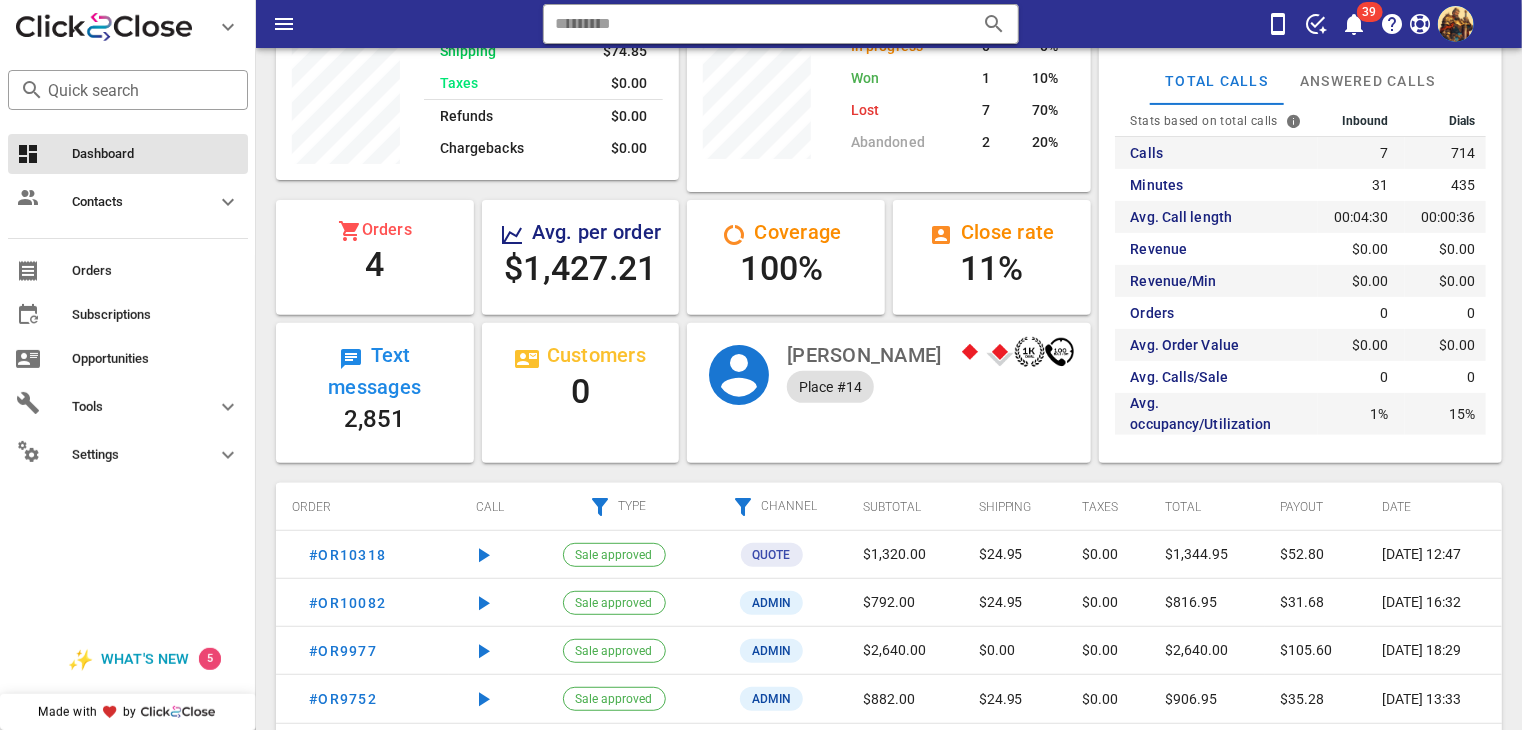 scroll, scrollTop: 203, scrollLeft: 0, axis: vertical 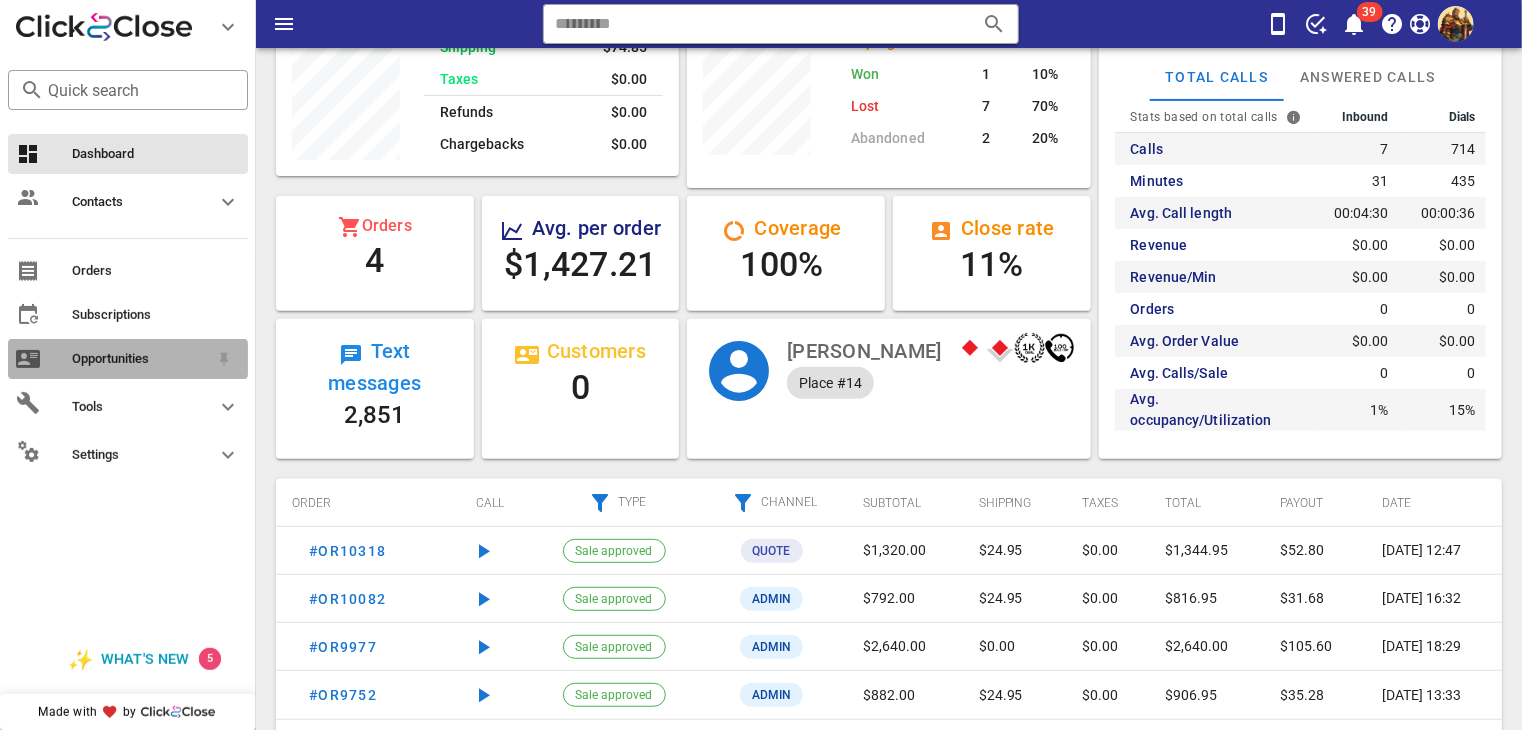 click on "Opportunities" at bounding box center [128, 359] 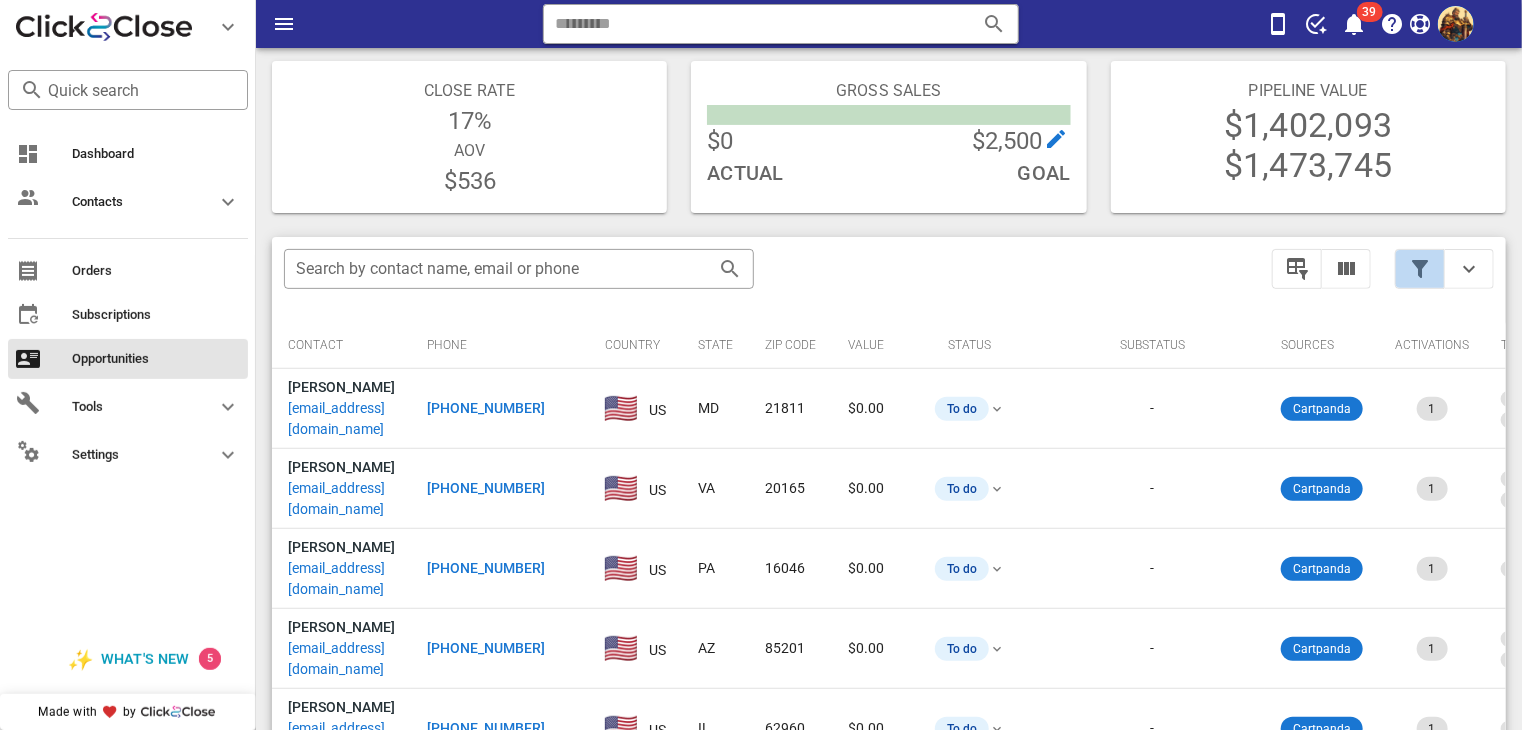 click at bounding box center [1420, 269] 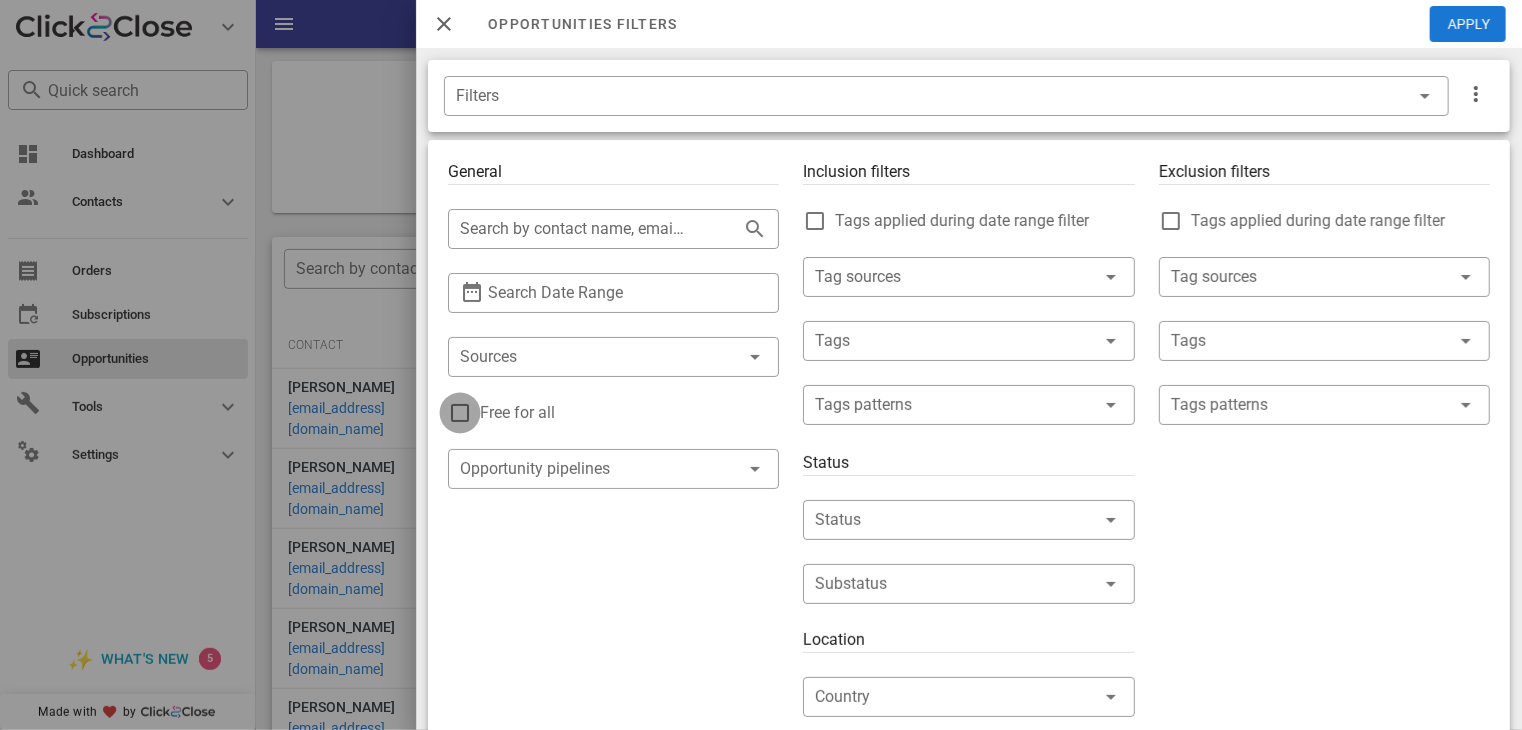 click at bounding box center [460, 413] 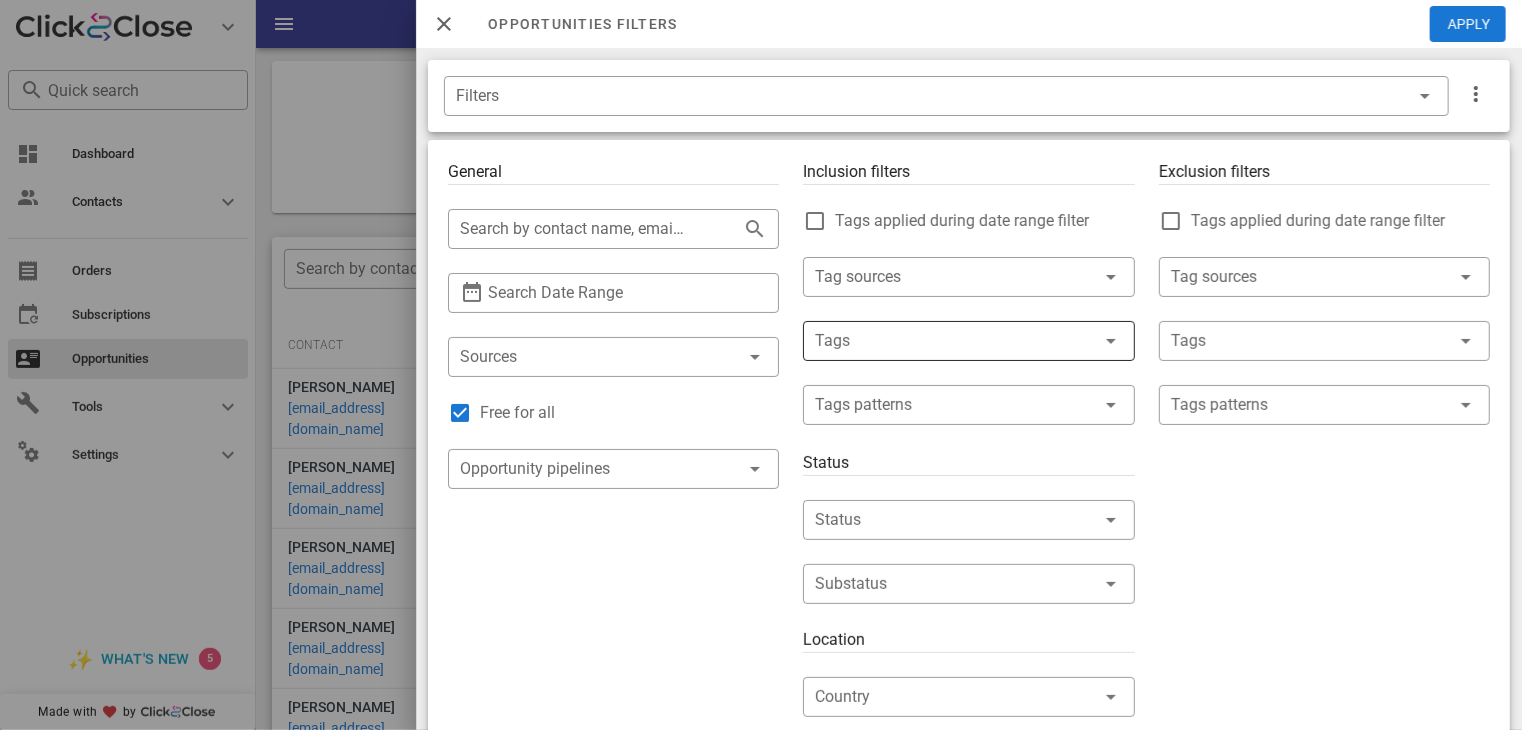click at bounding box center [940, 341] 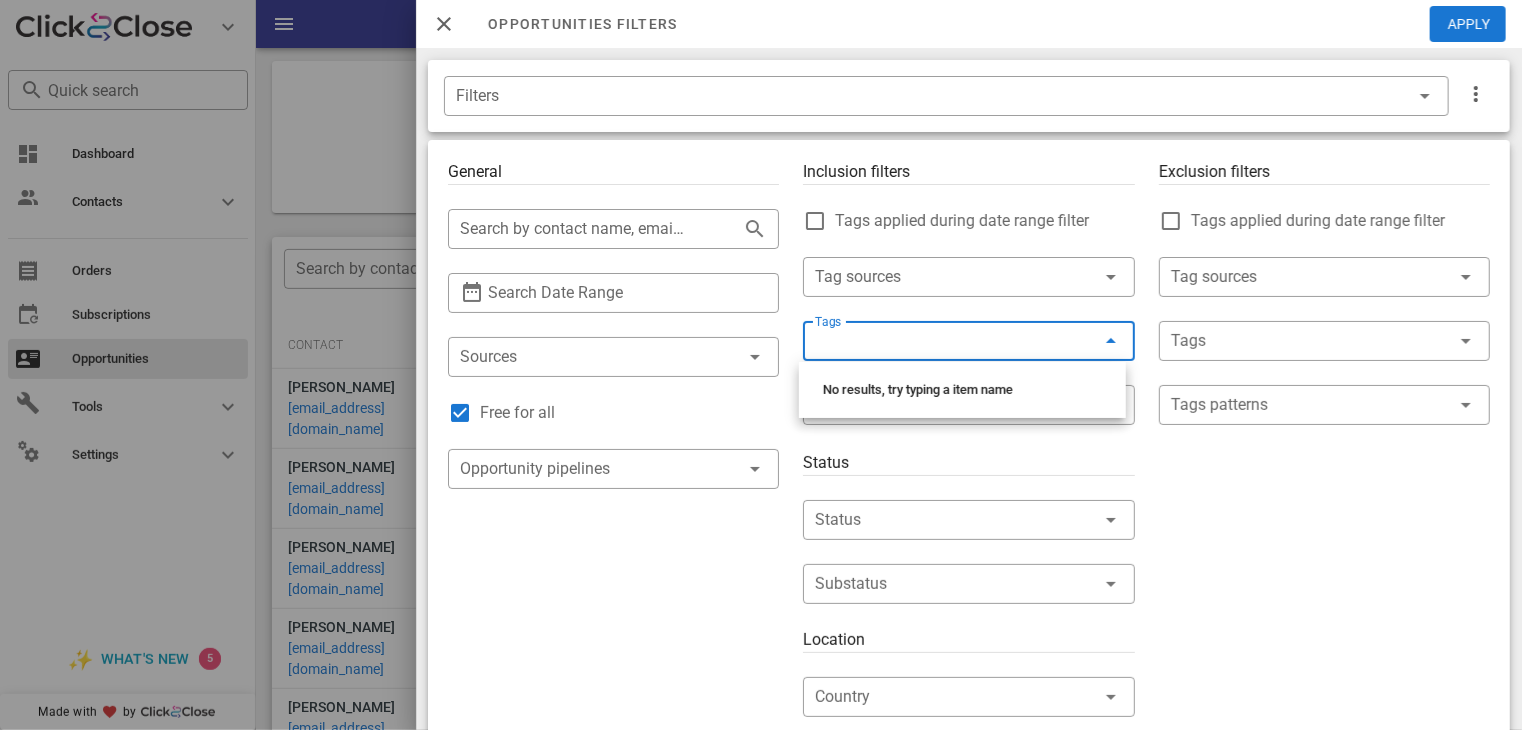 click on "Tags" at bounding box center [940, 341] 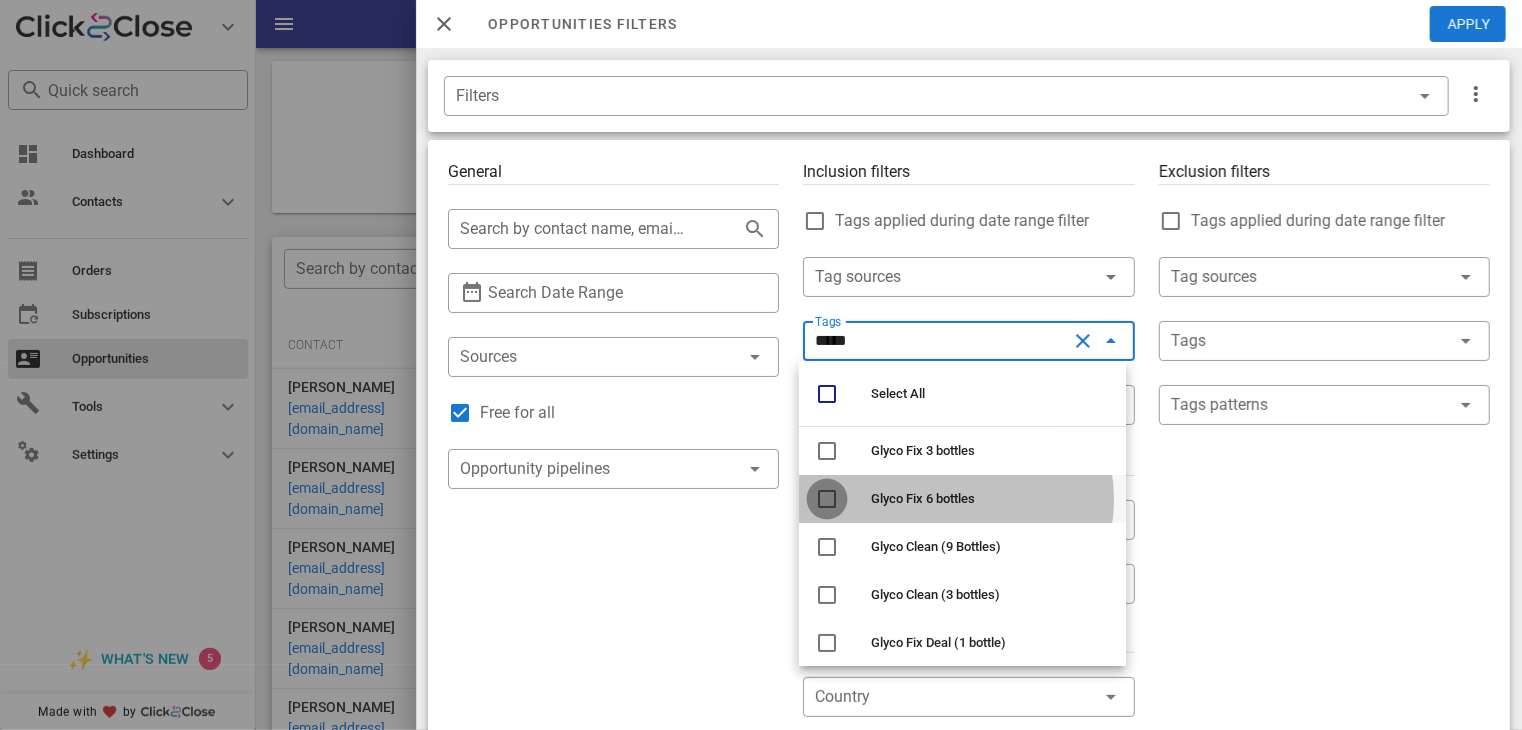 click at bounding box center (827, 499) 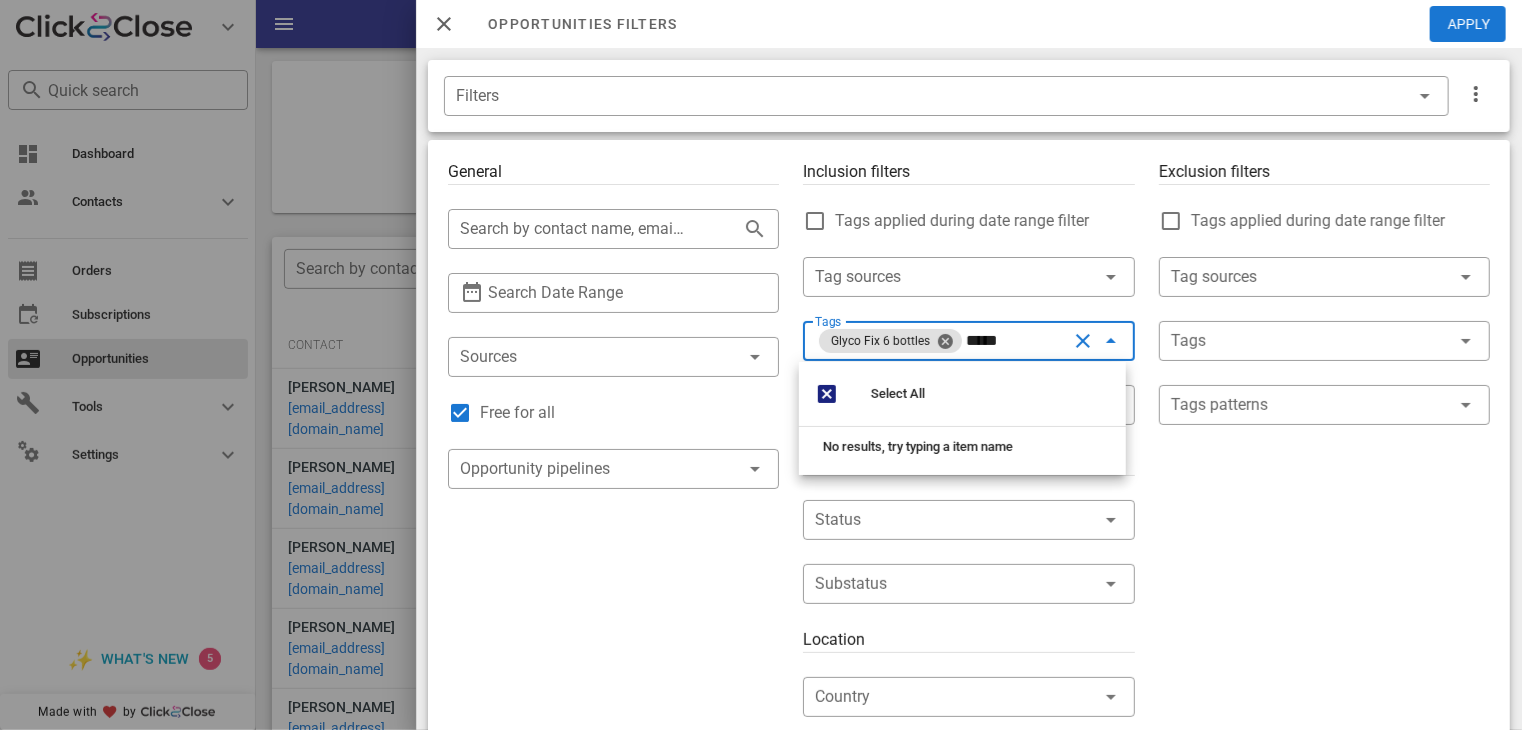click on "****" at bounding box center (1016, 341) 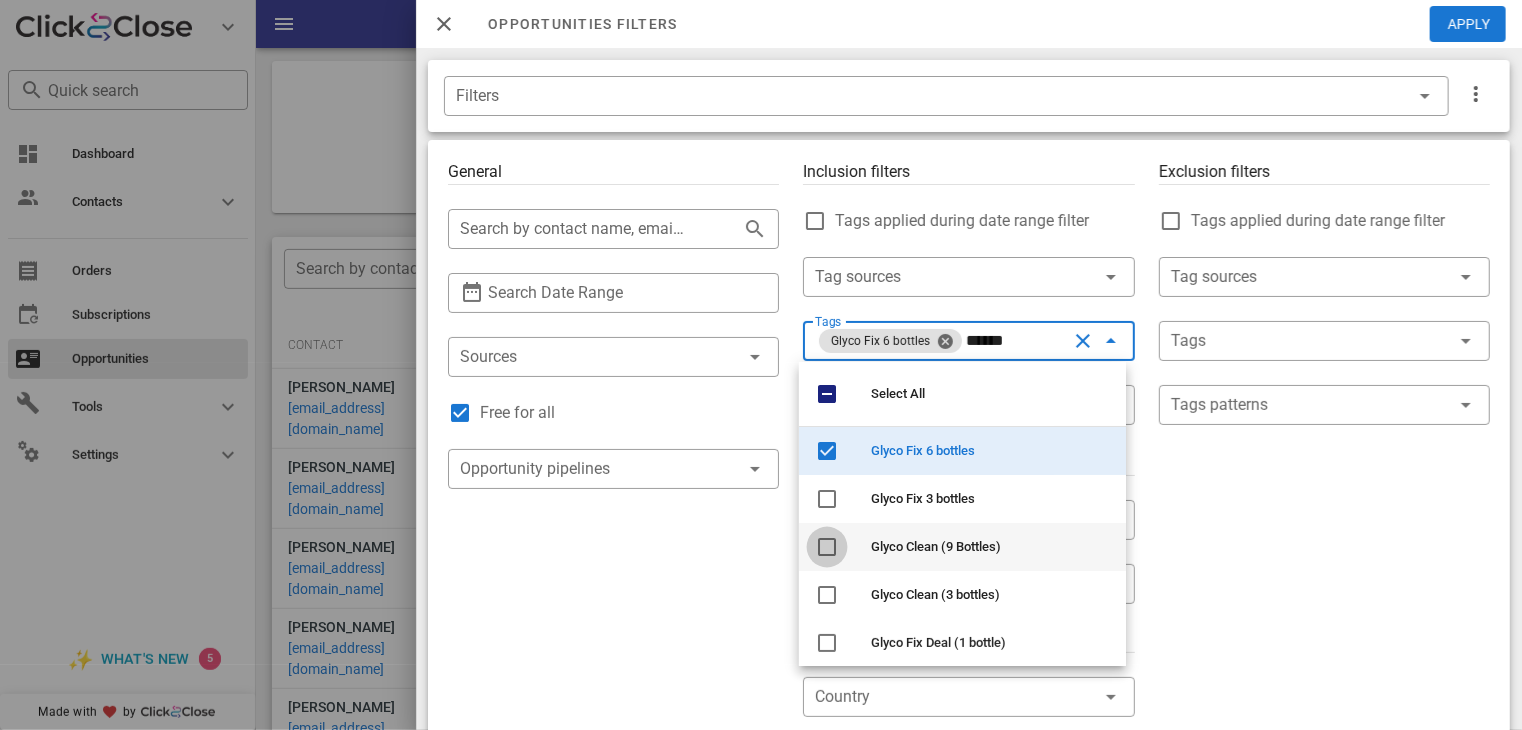 click at bounding box center (827, 547) 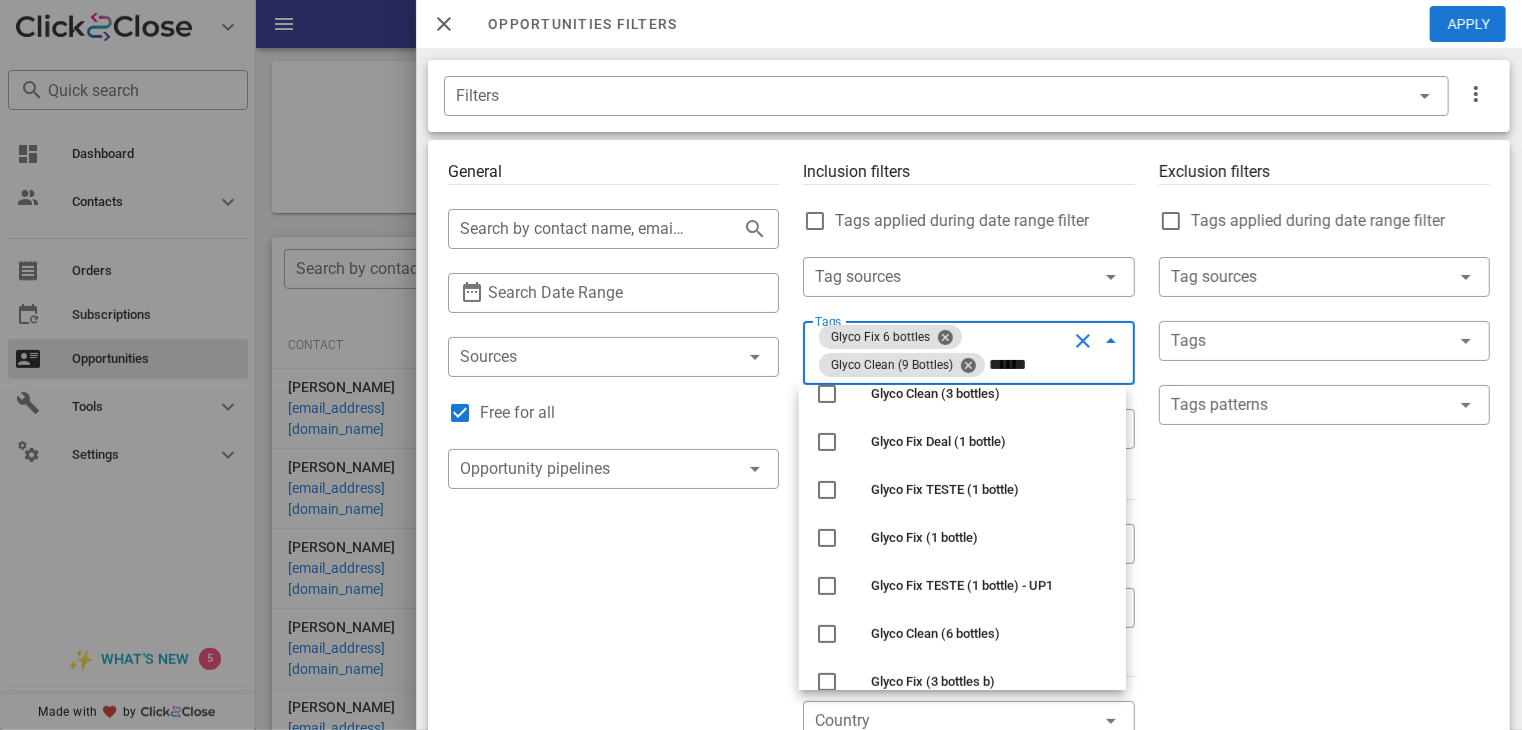scroll, scrollTop: 228, scrollLeft: 0, axis: vertical 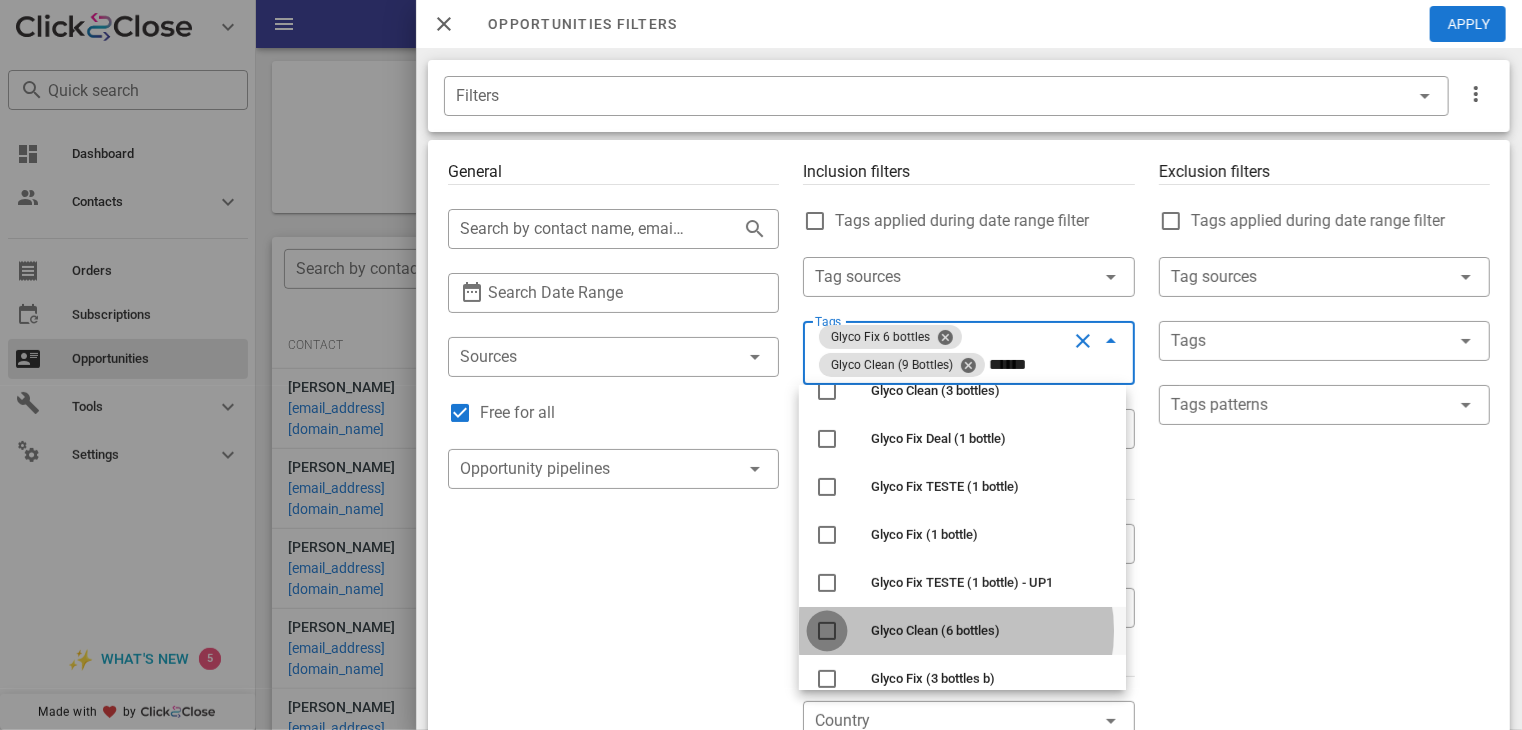 click at bounding box center (827, 631) 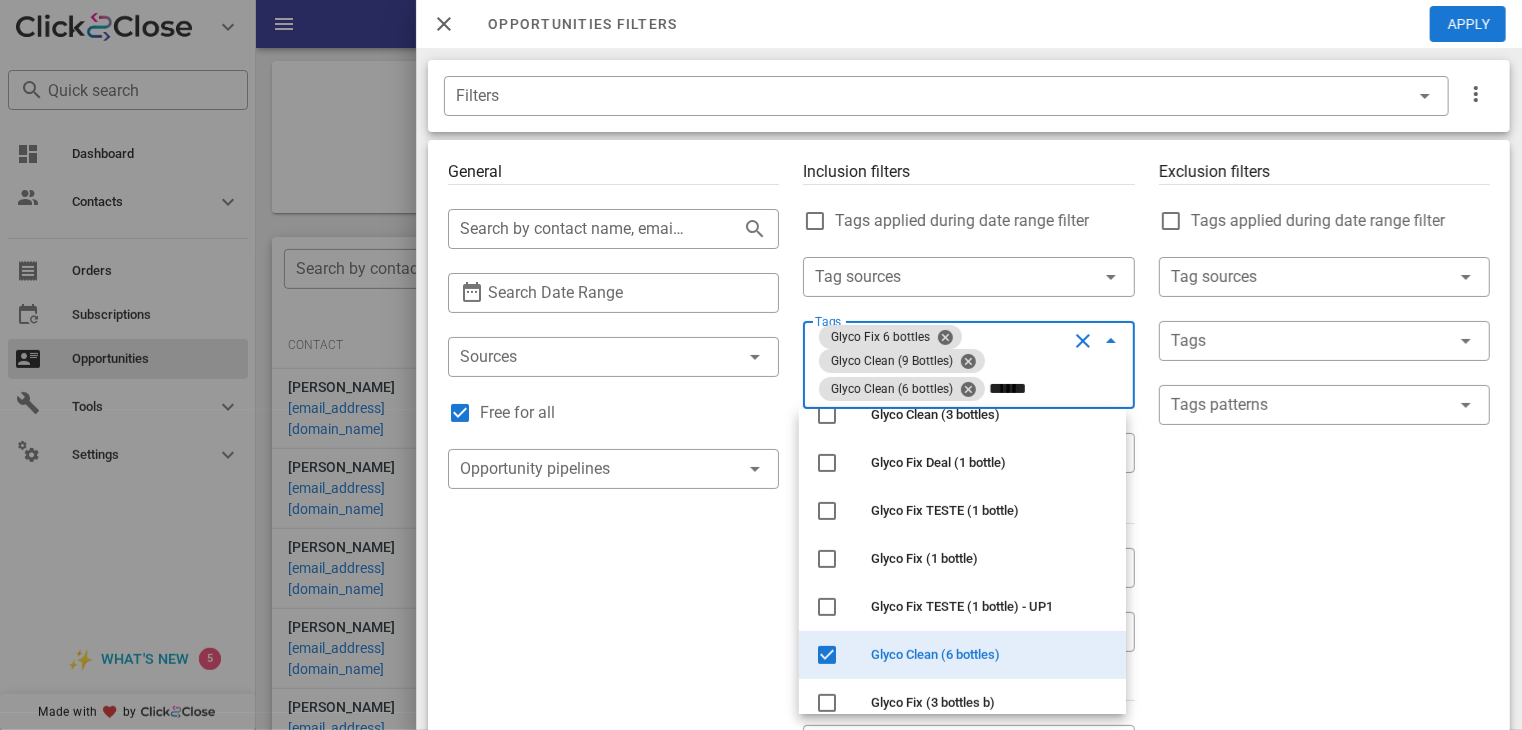 click on "*****" at bounding box center (1027, 389) 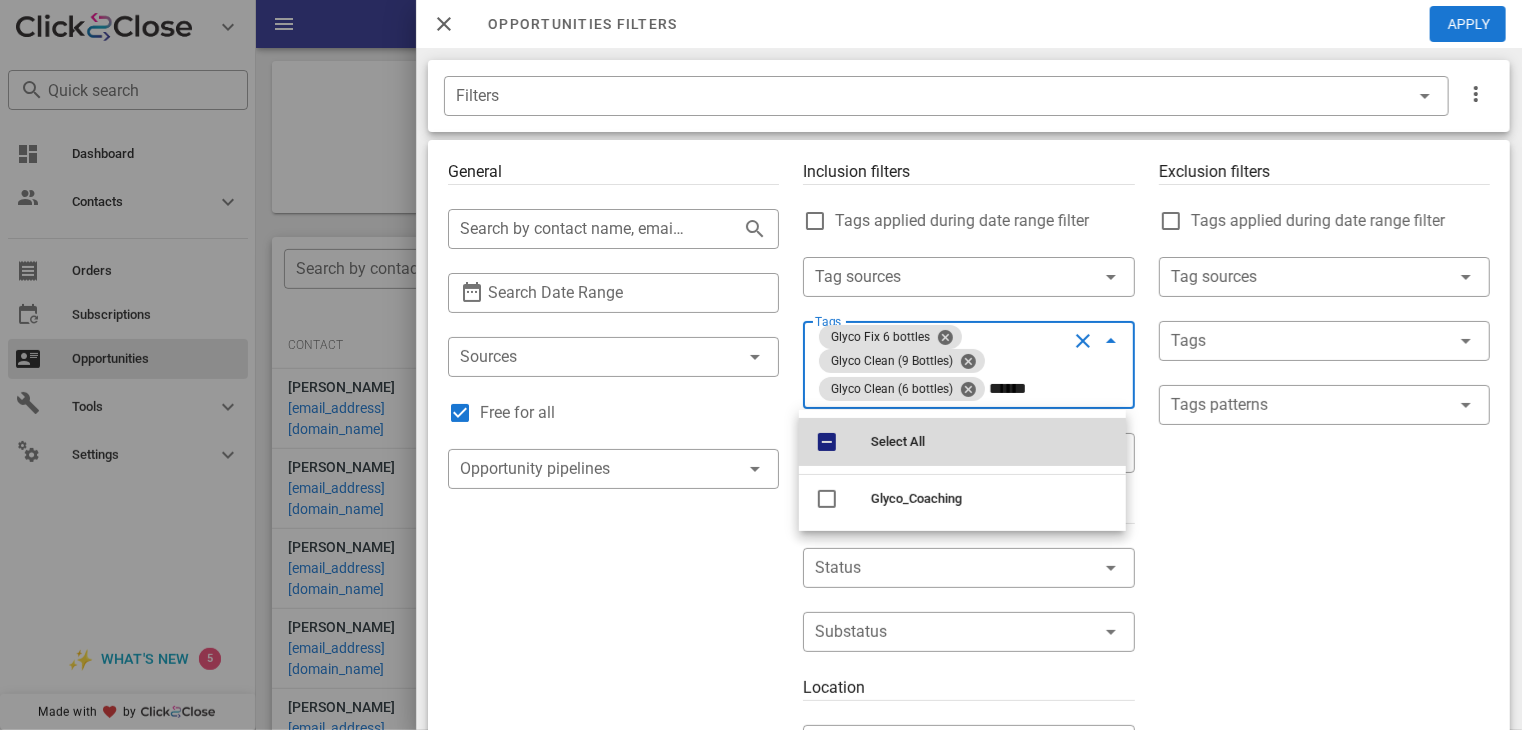 scroll, scrollTop: 0, scrollLeft: 0, axis: both 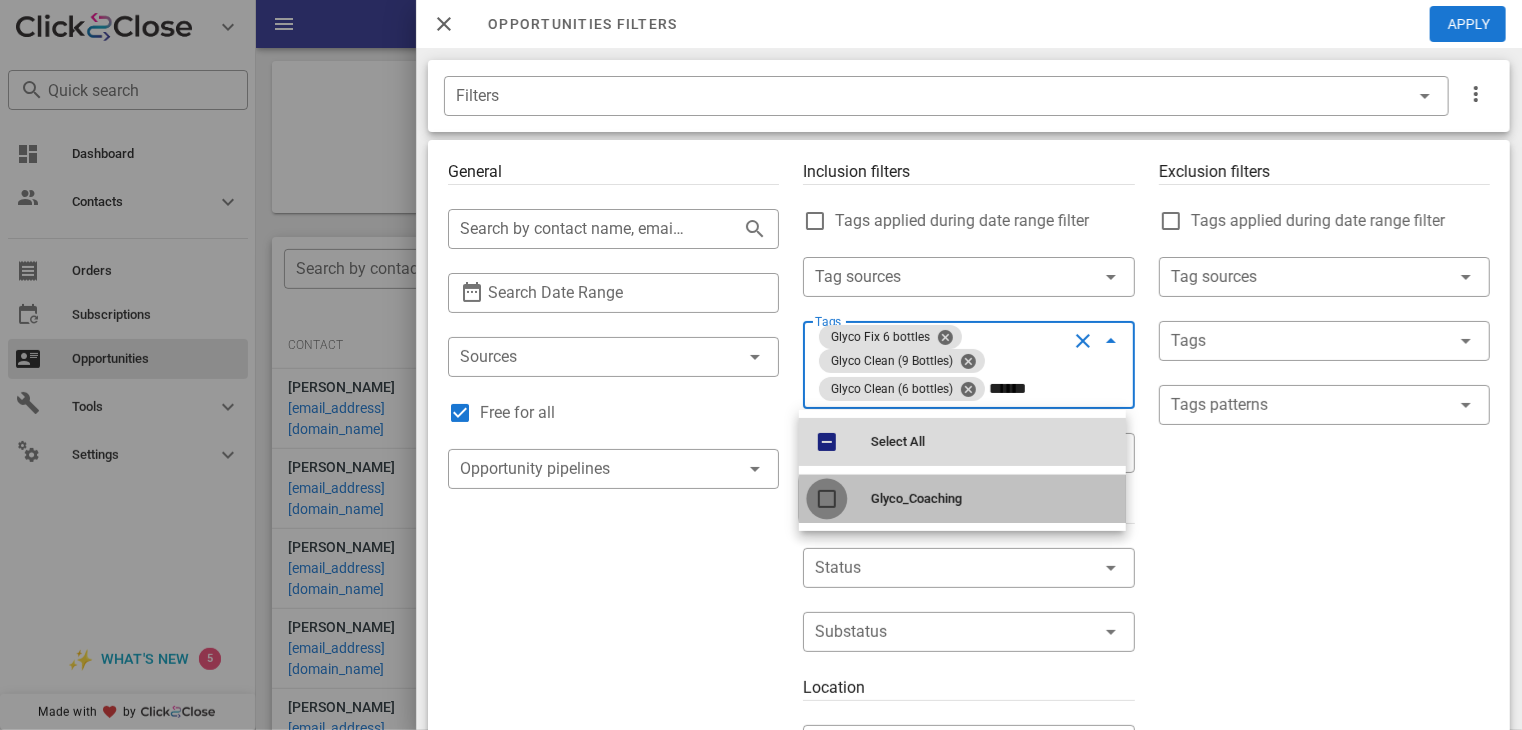 click at bounding box center [827, 499] 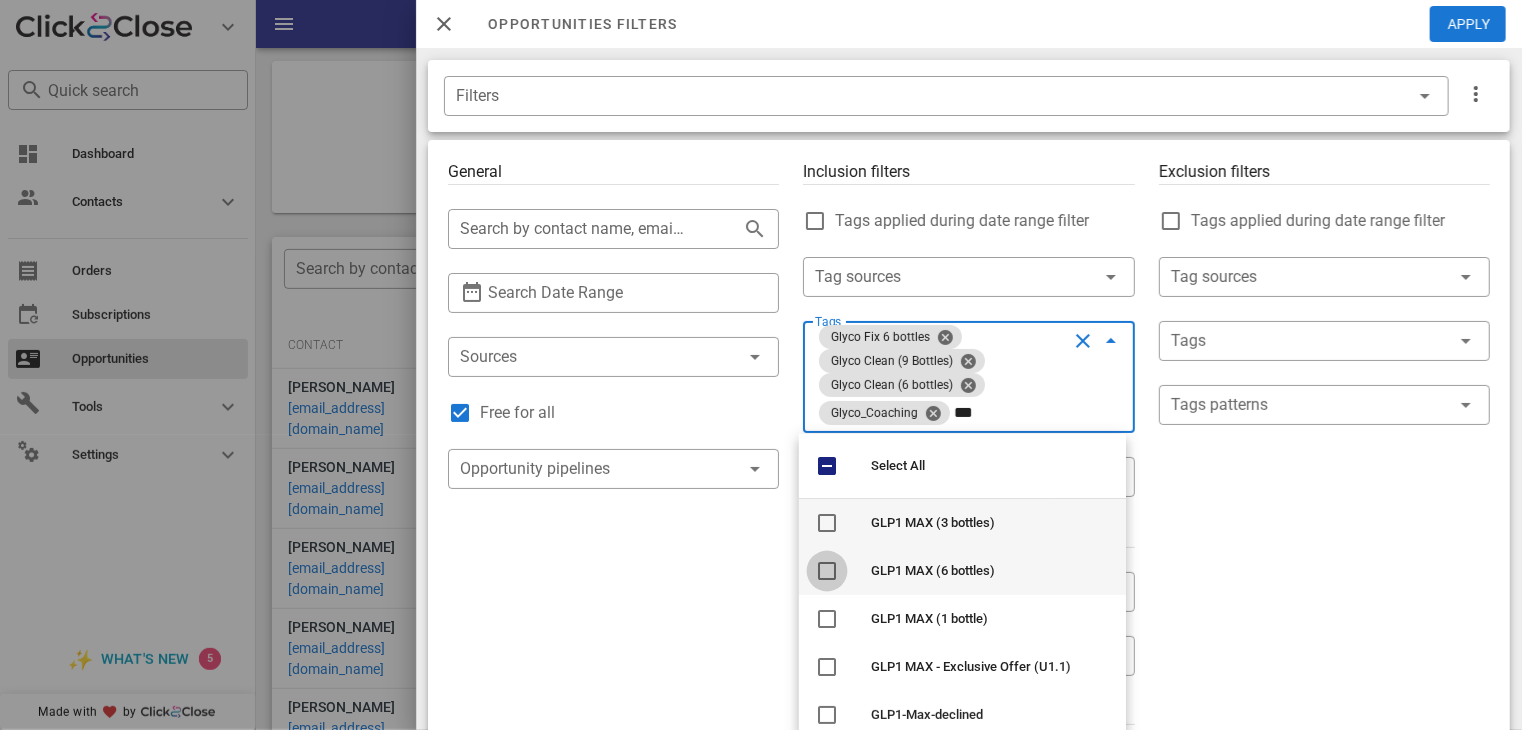 click at bounding box center (827, 571) 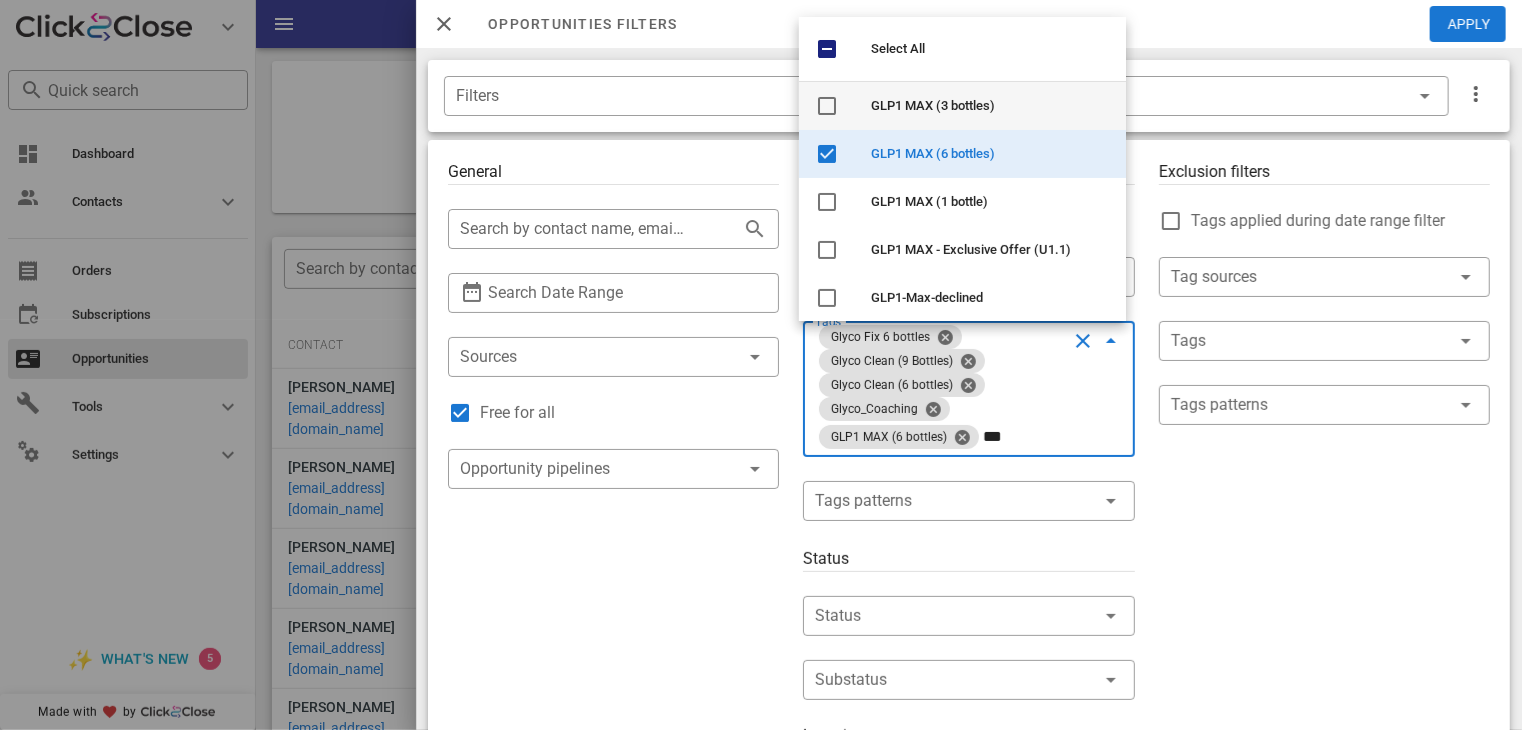 type on "***" 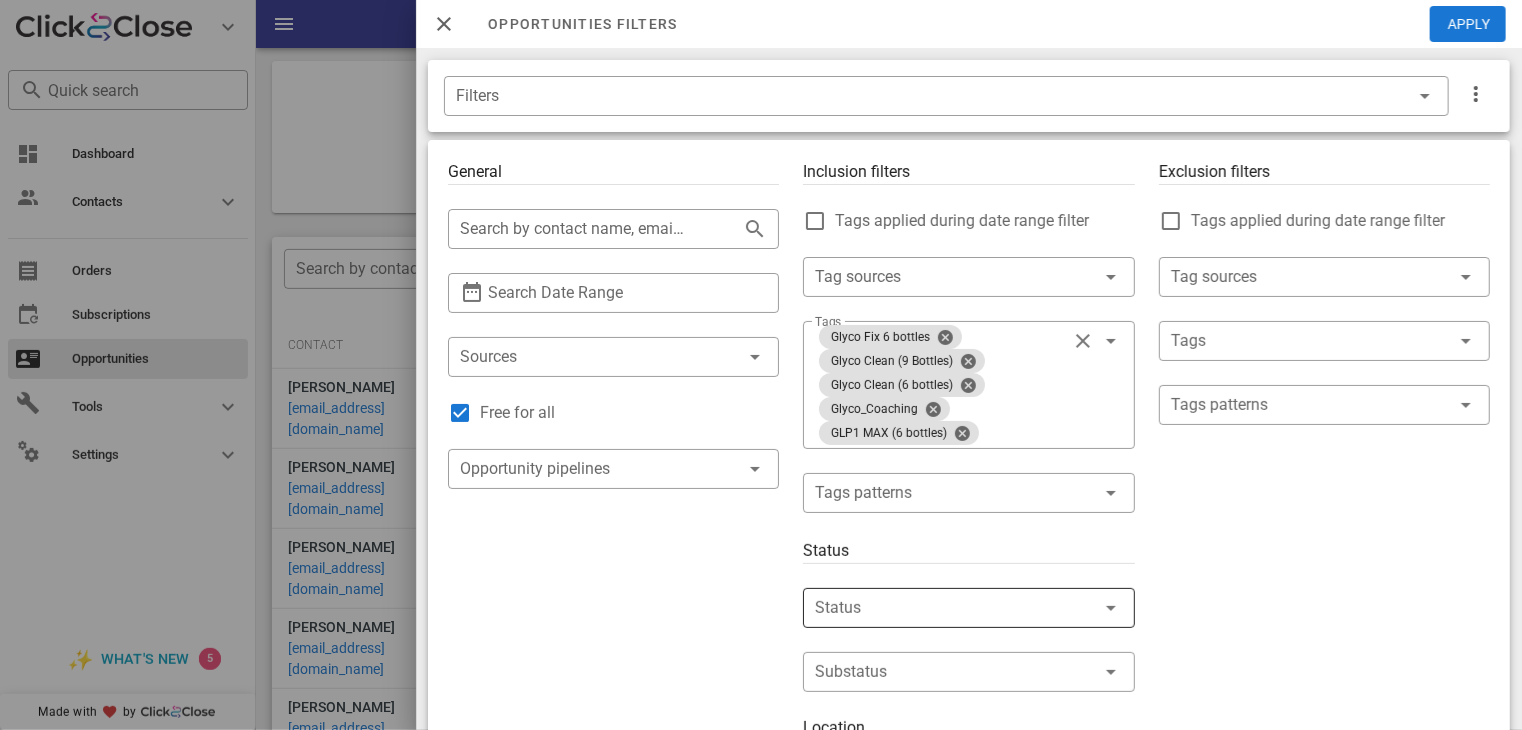 click at bounding box center (940, 608) 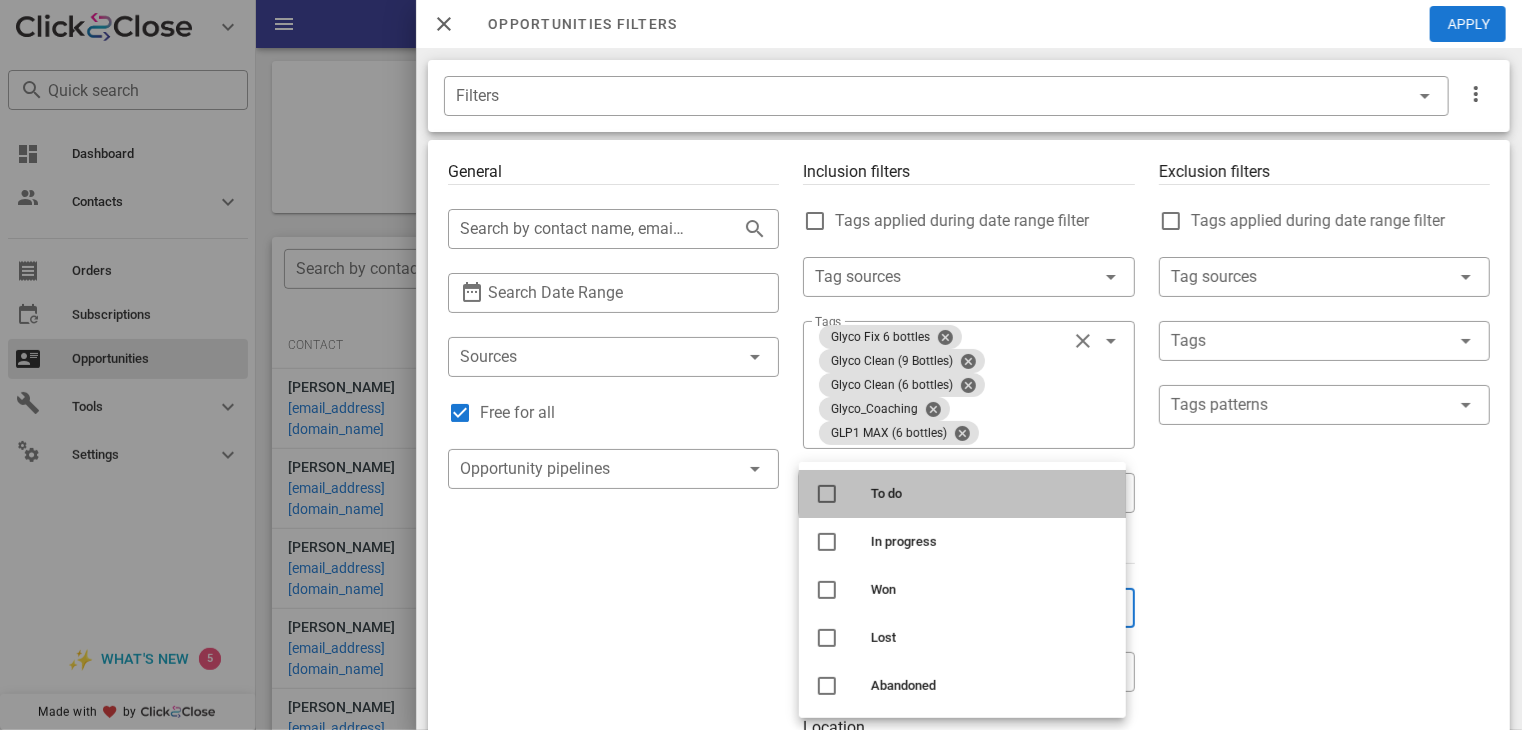 click at bounding box center [827, 494] 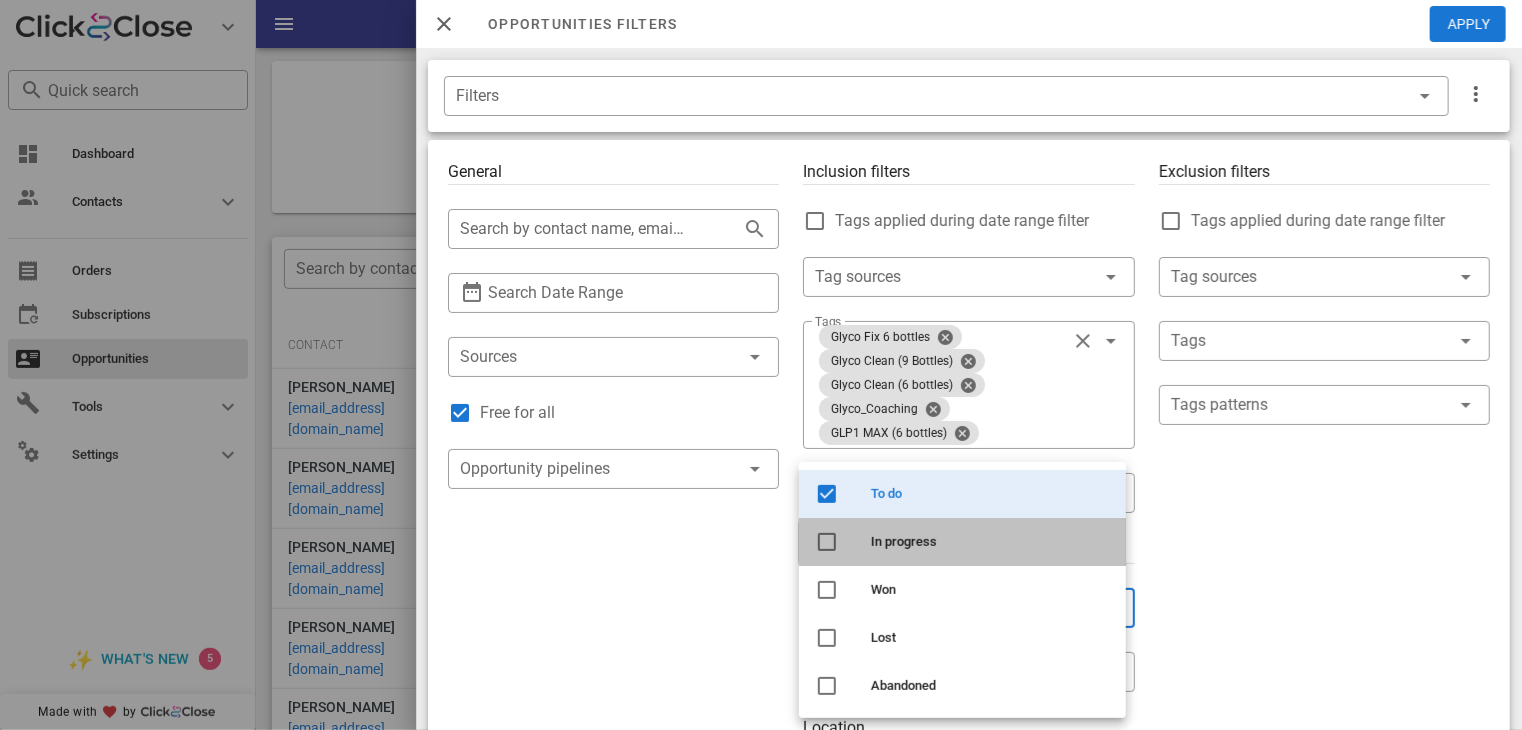 click at bounding box center [827, 542] 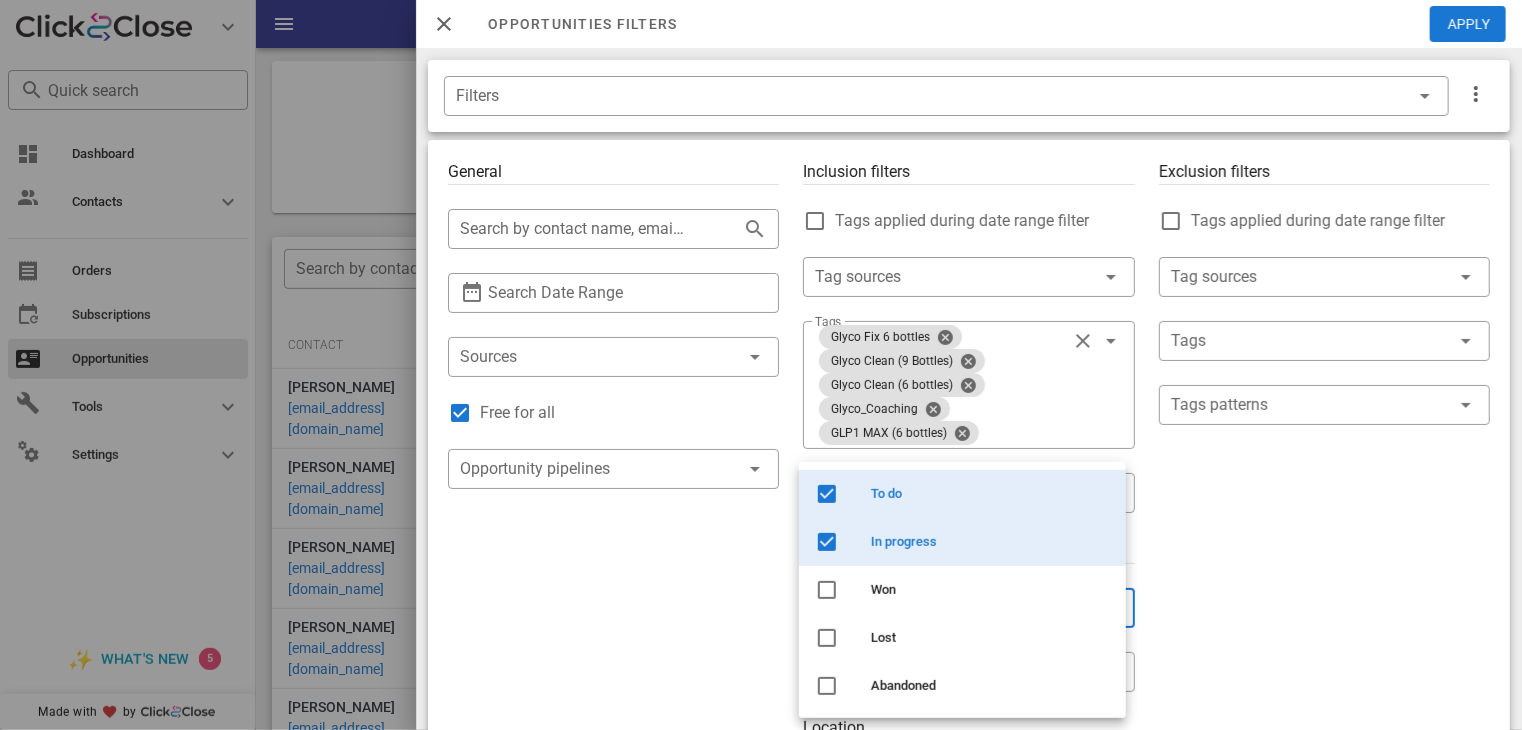 click on "Exclusion filters Tags applied during date range filter ​ Tag sources ​ Tags ​ Tags patterns" at bounding box center [1324, 753] 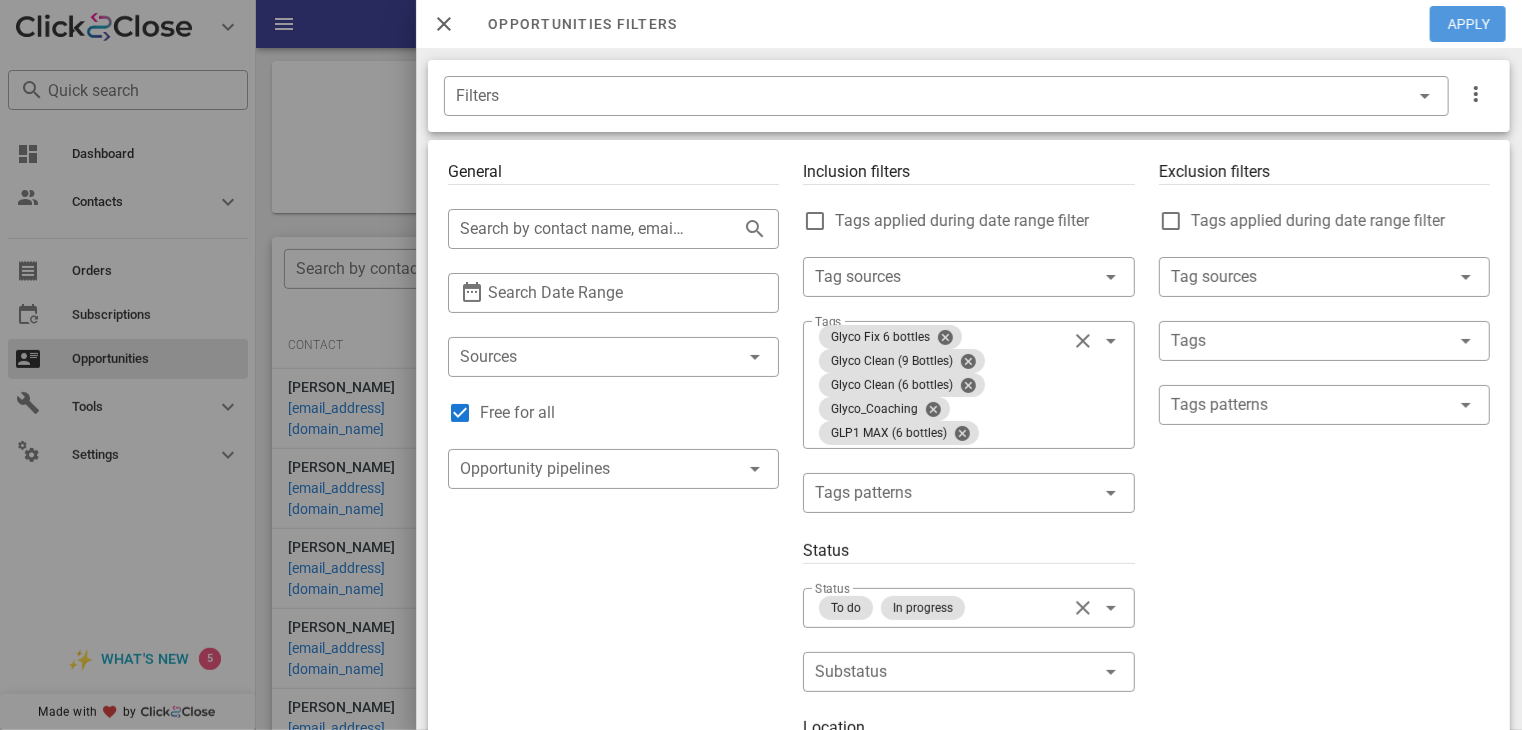 click on "Apply" at bounding box center (1469, 24) 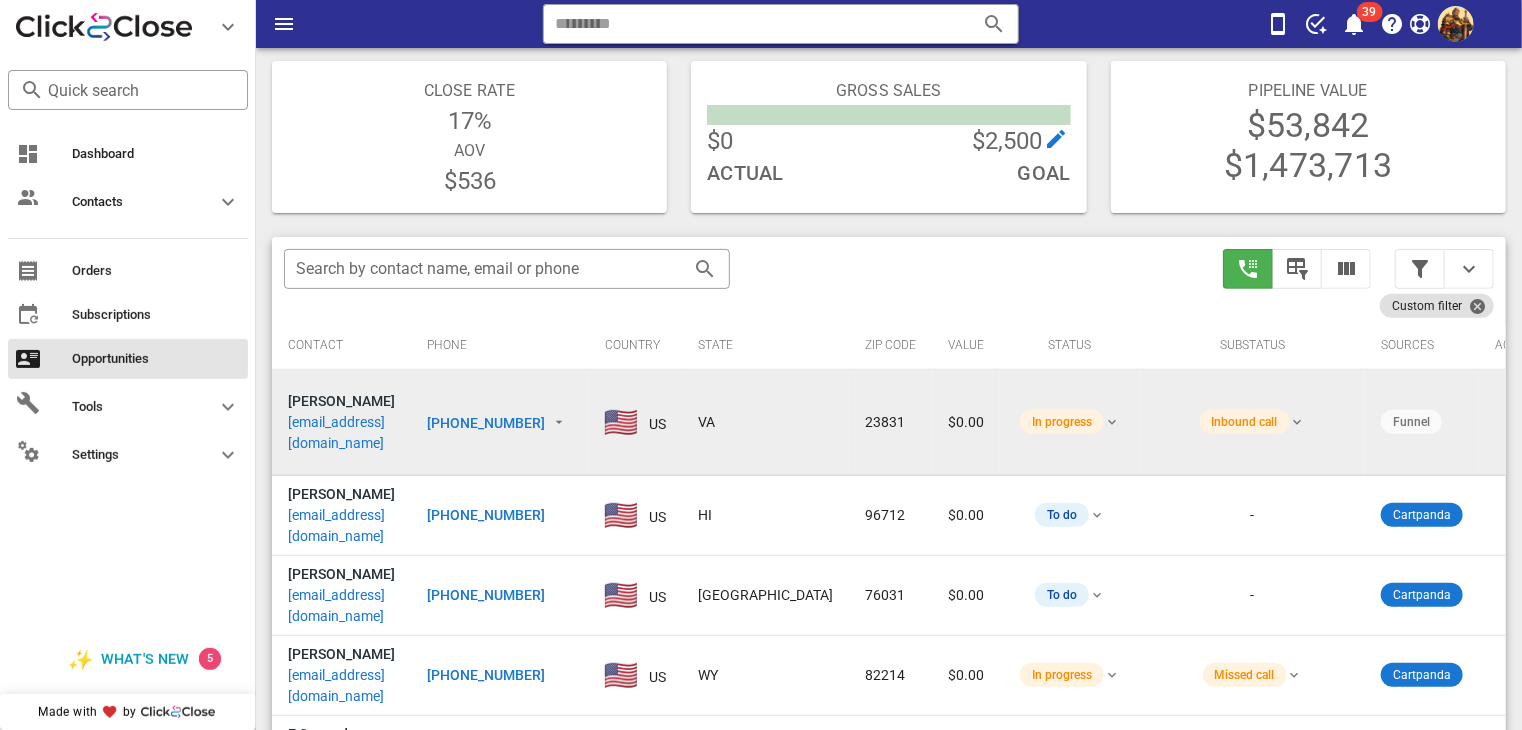 click on "[EMAIL_ADDRESS][DOMAIN_NAME]" at bounding box center [341, 433] 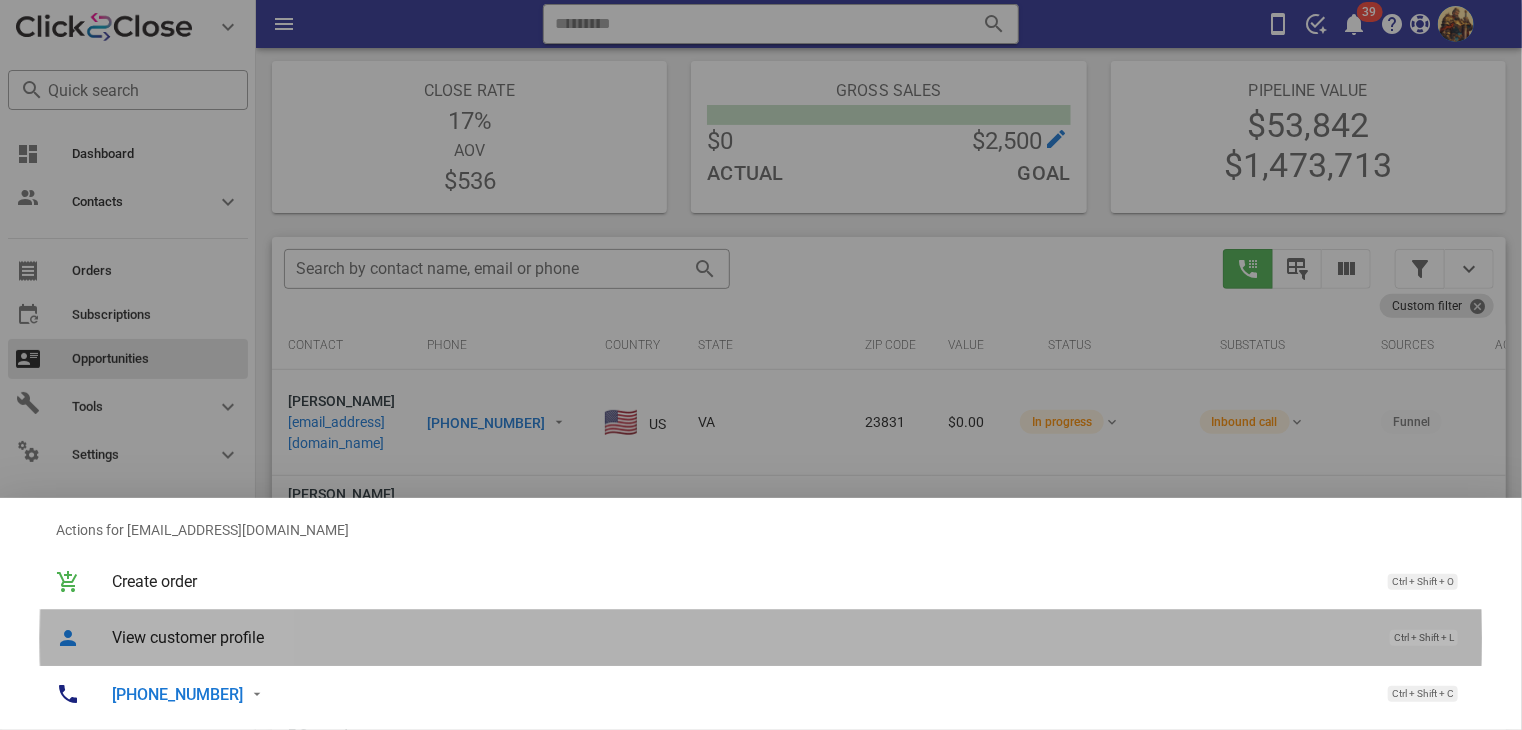 click on "View customer profile Ctrl + Shift + L" at bounding box center (789, 637) 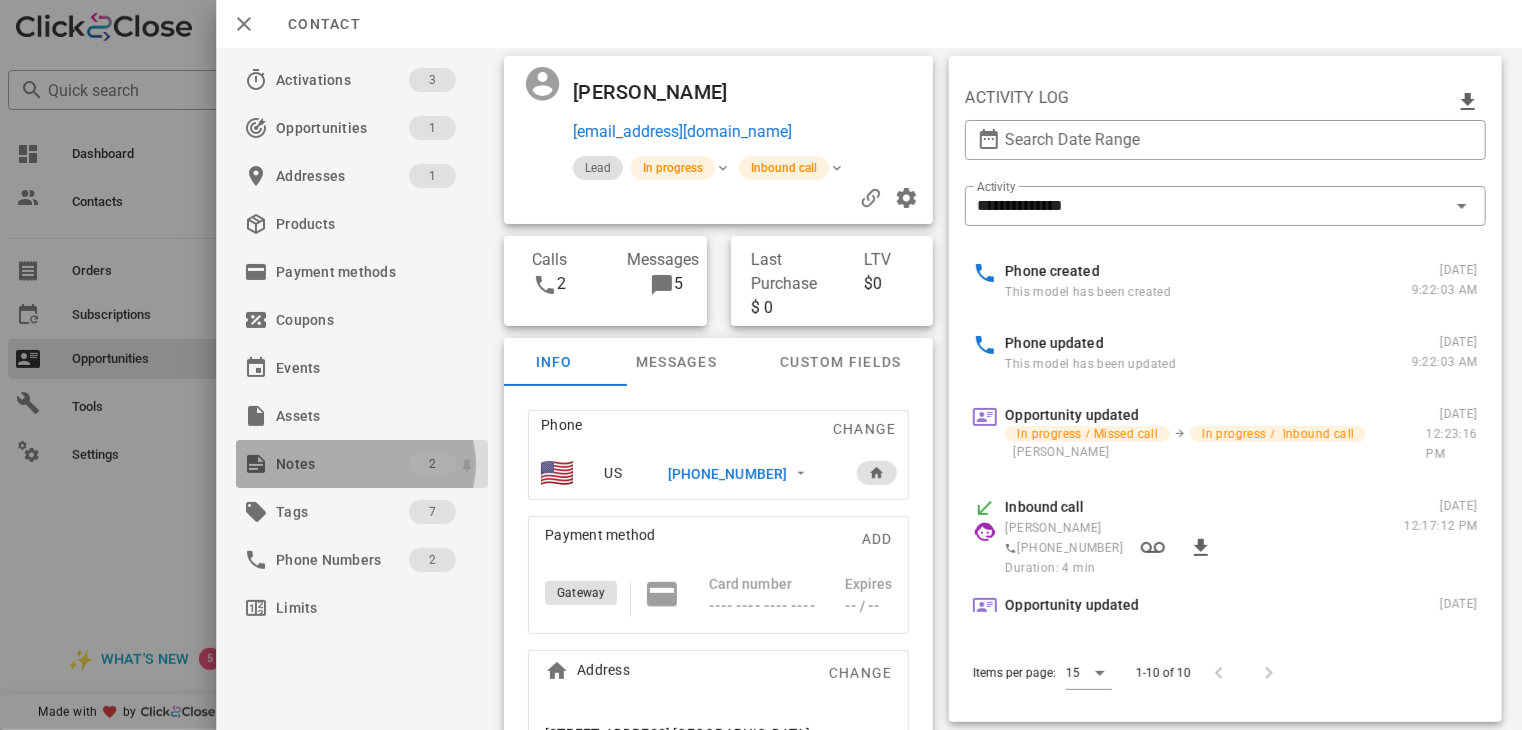 click on "Notes" at bounding box center (342, 464) 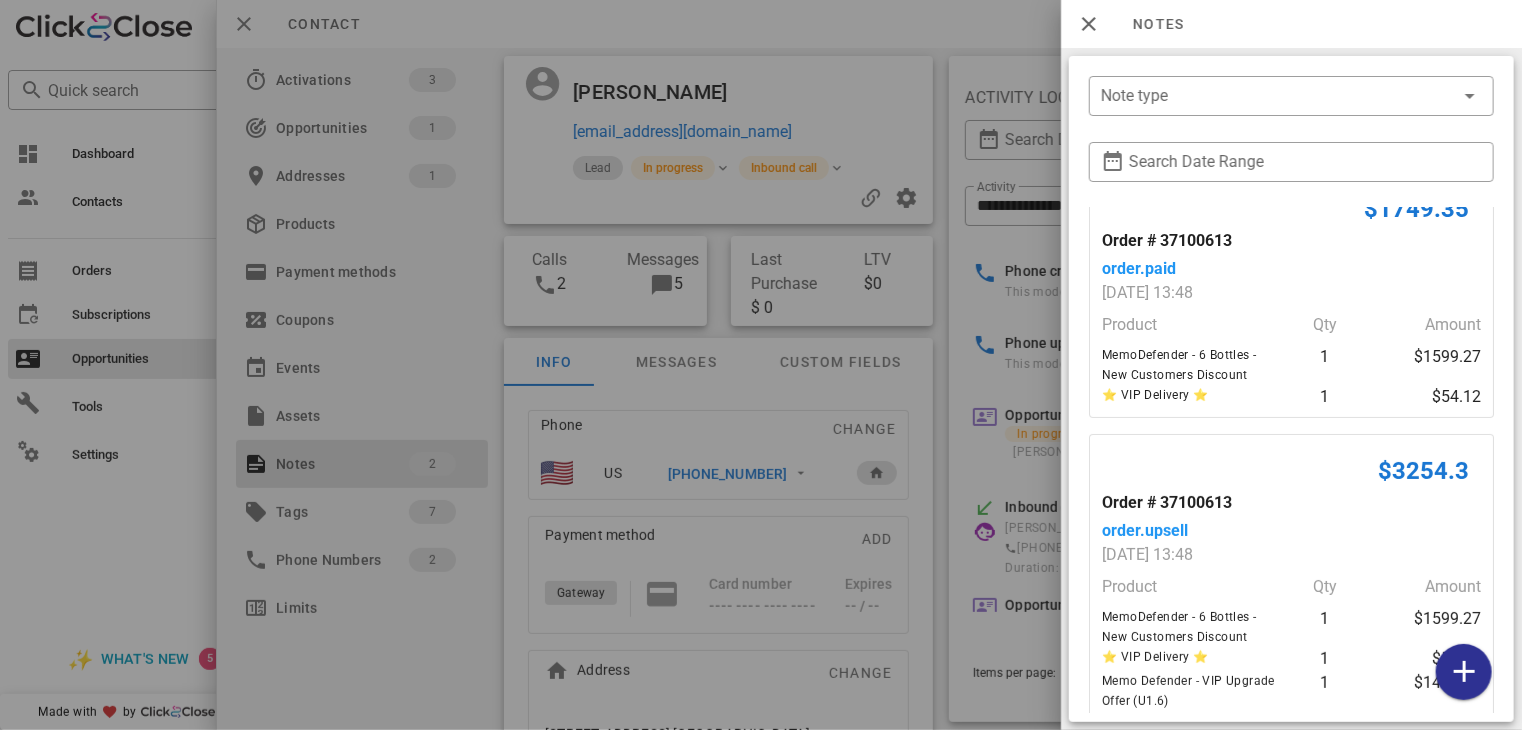 scroll, scrollTop: 70, scrollLeft: 0, axis: vertical 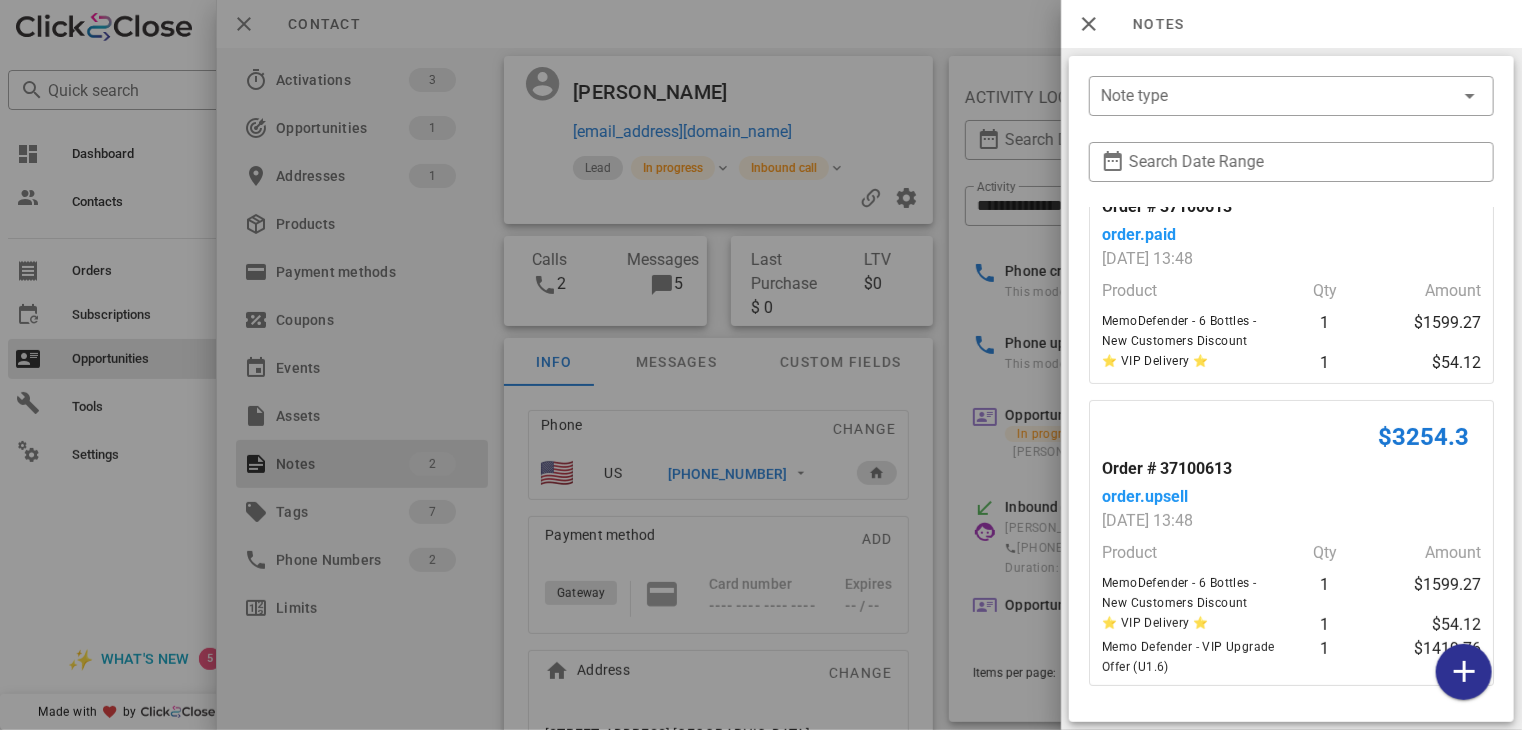 click at bounding box center [761, 365] 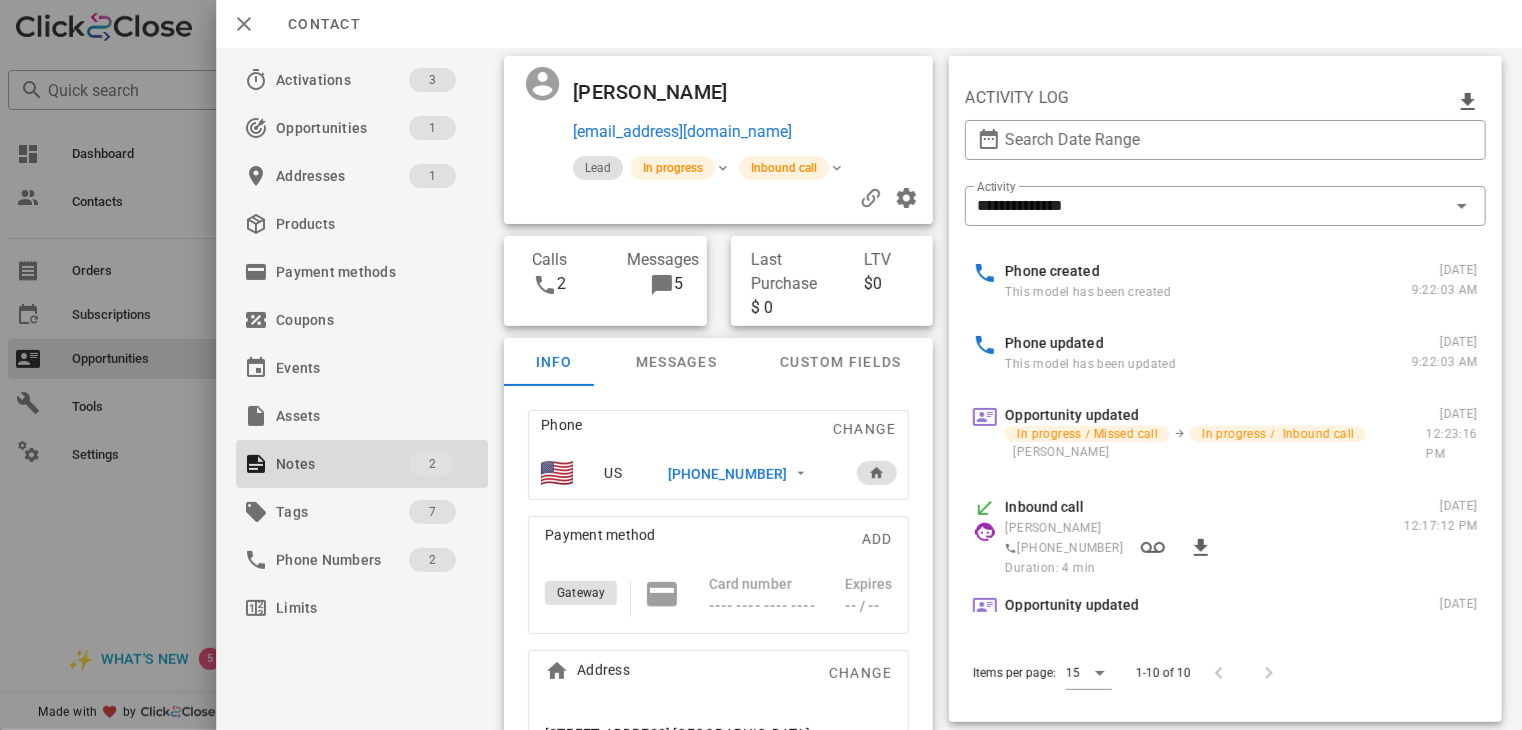 click on "[PHONE_NUMBER]" at bounding box center [727, 474] 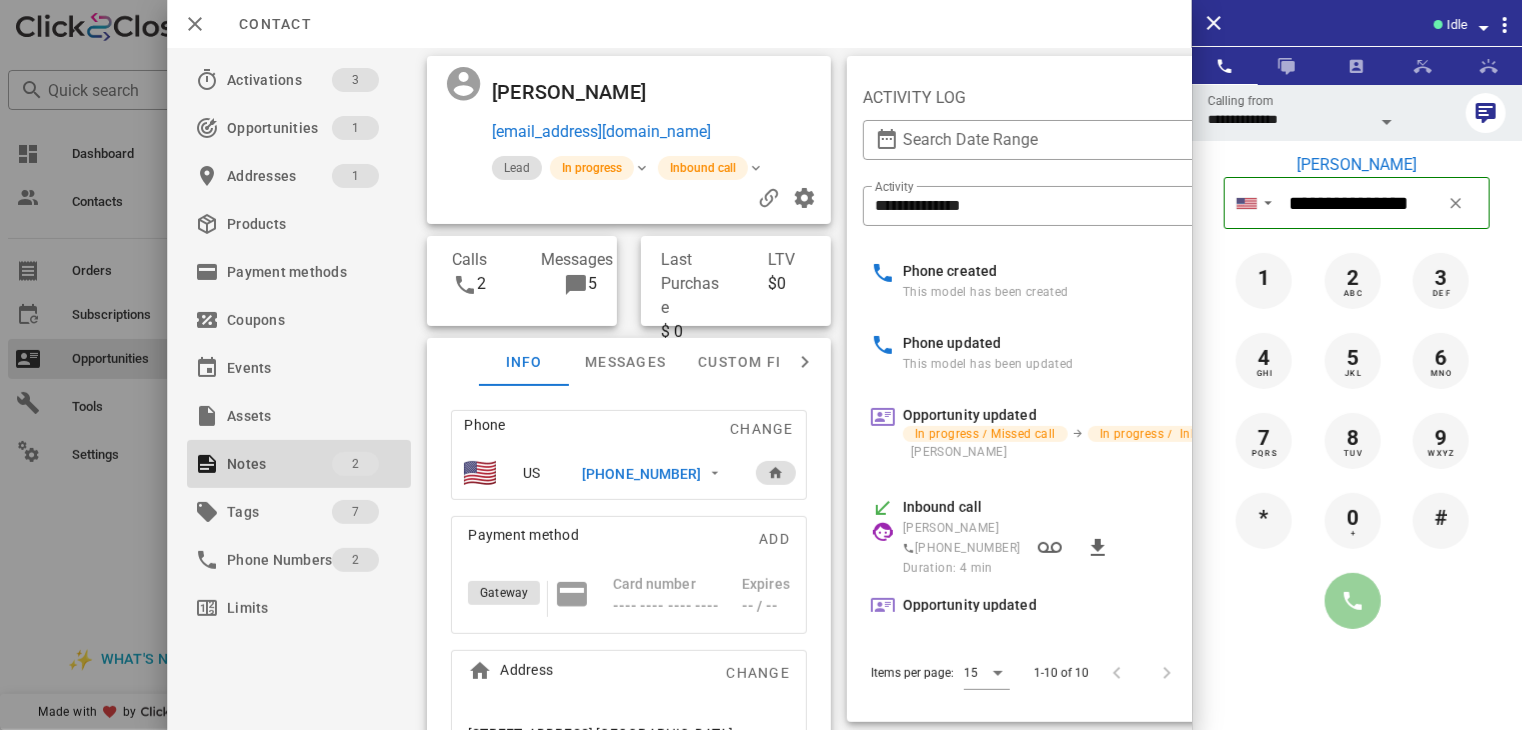 click at bounding box center (1353, 601) 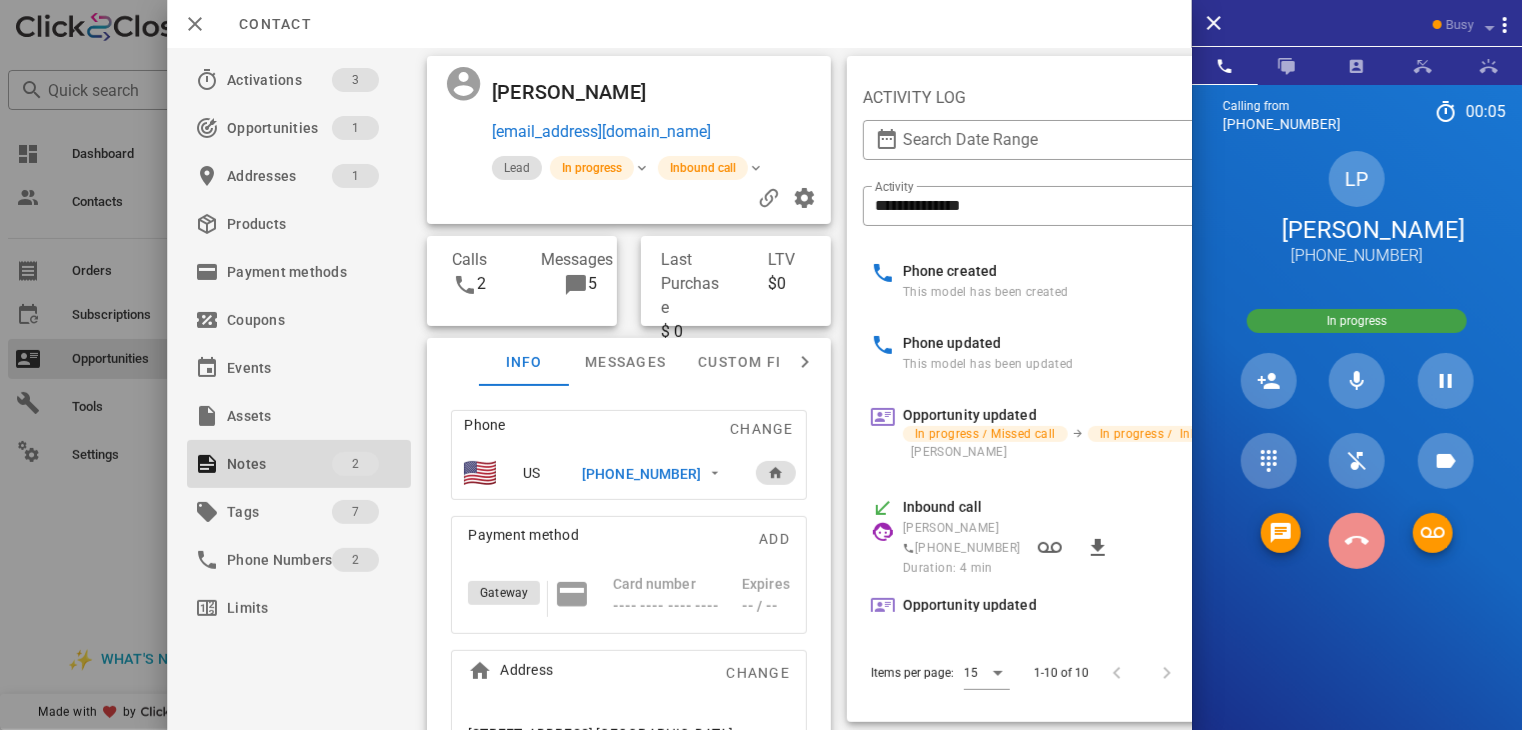 click at bounding box center [1357, 541] 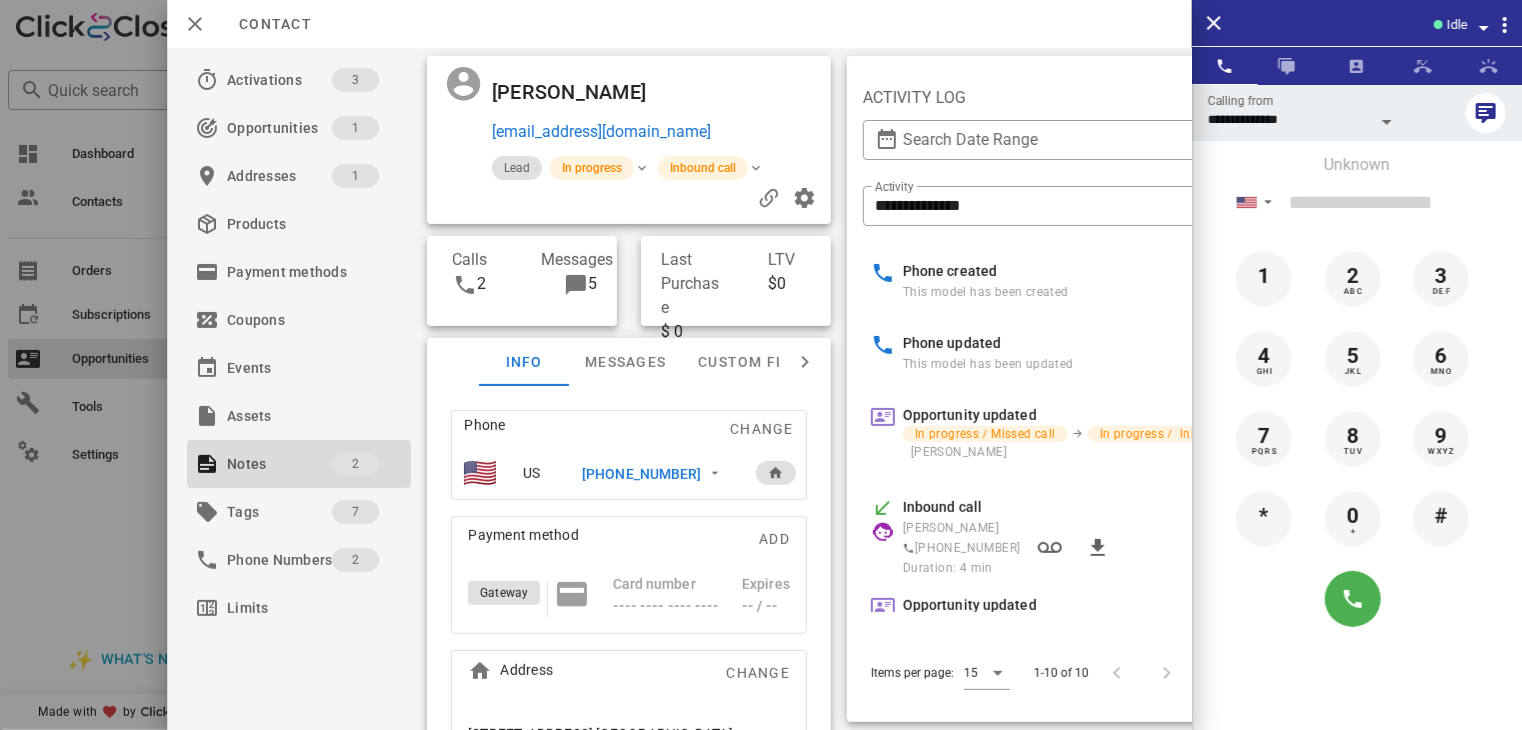 click at bounding box center [761, 365] 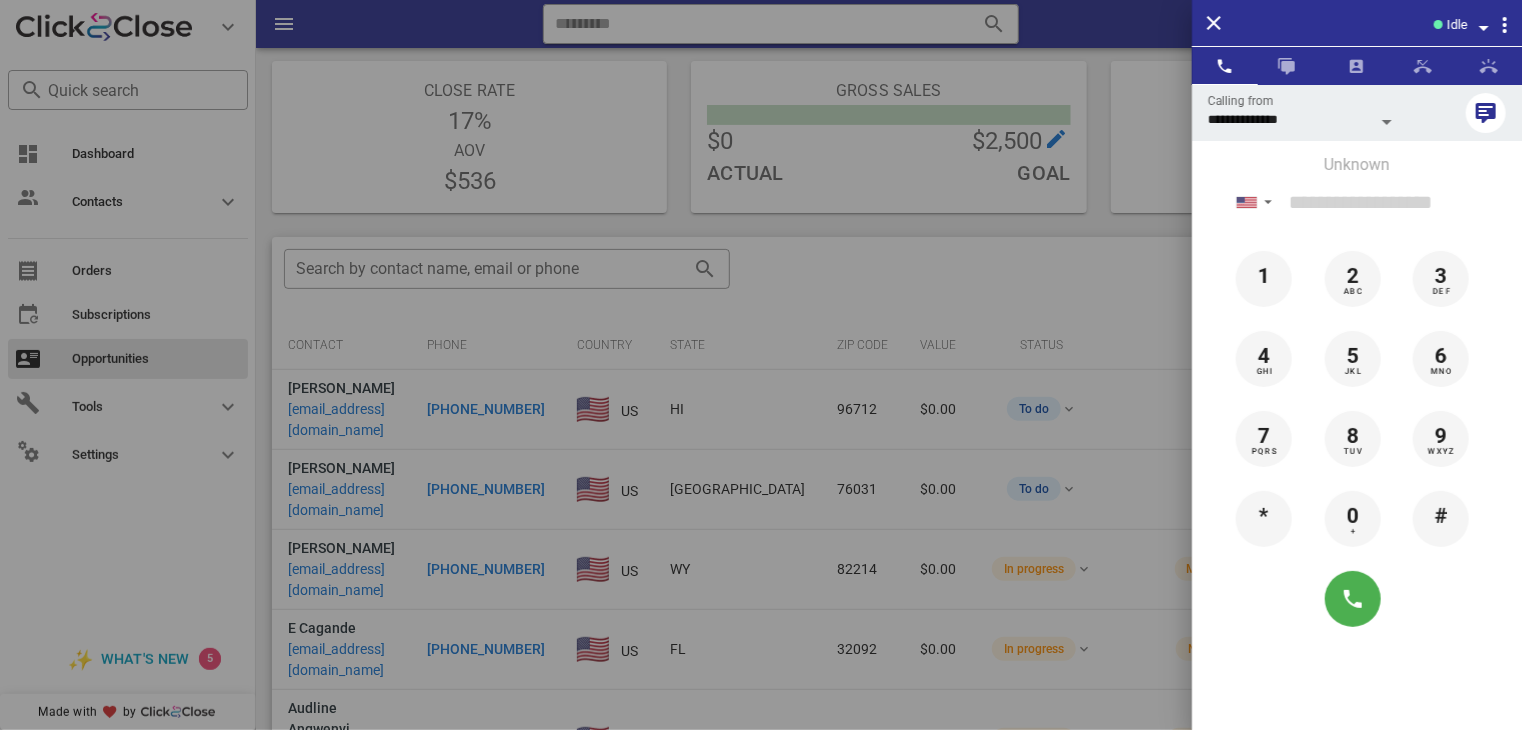 click at bounding box center [761, 365] 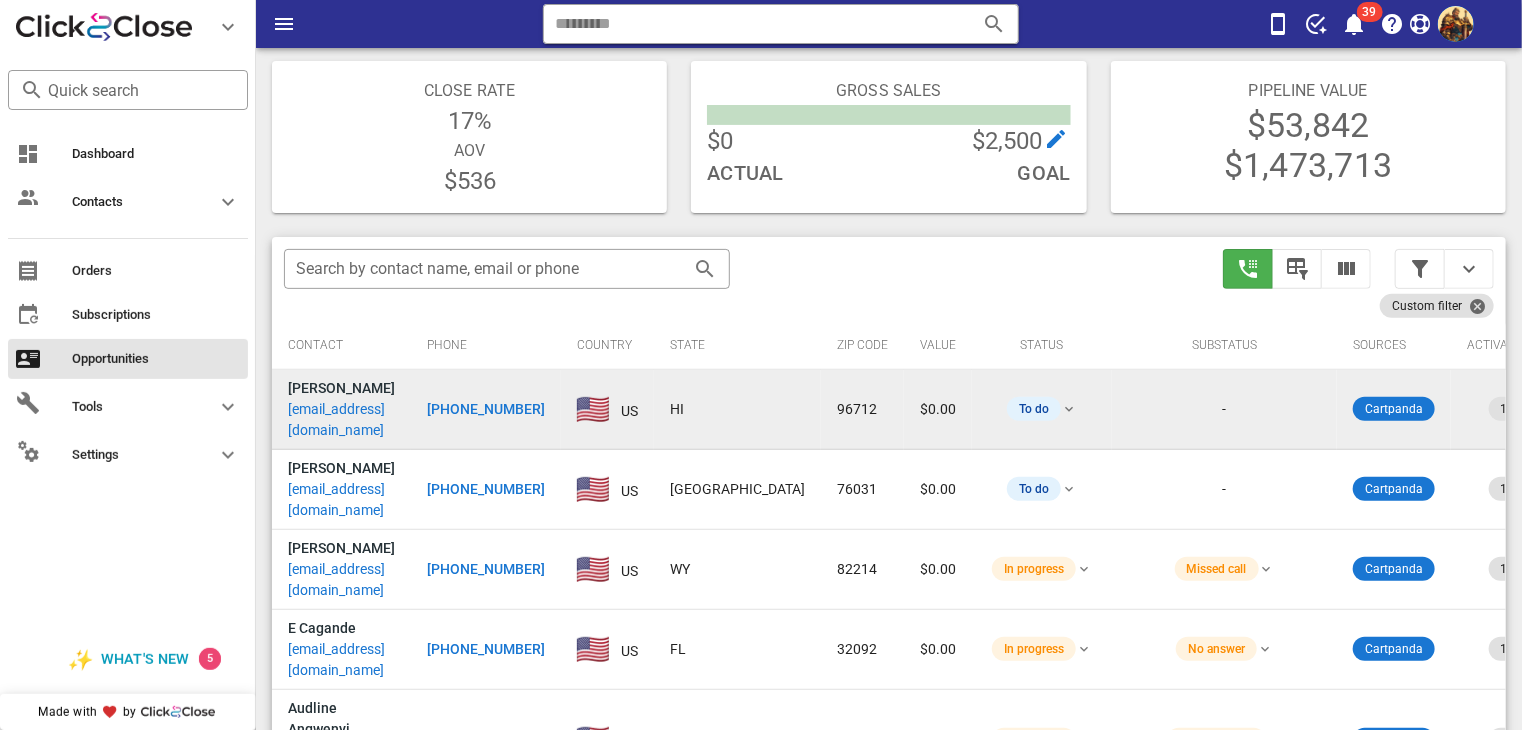 click on "[EMAIL_ADDRESS][DOMAIN_NAME]" at bounding box center (341, 420) 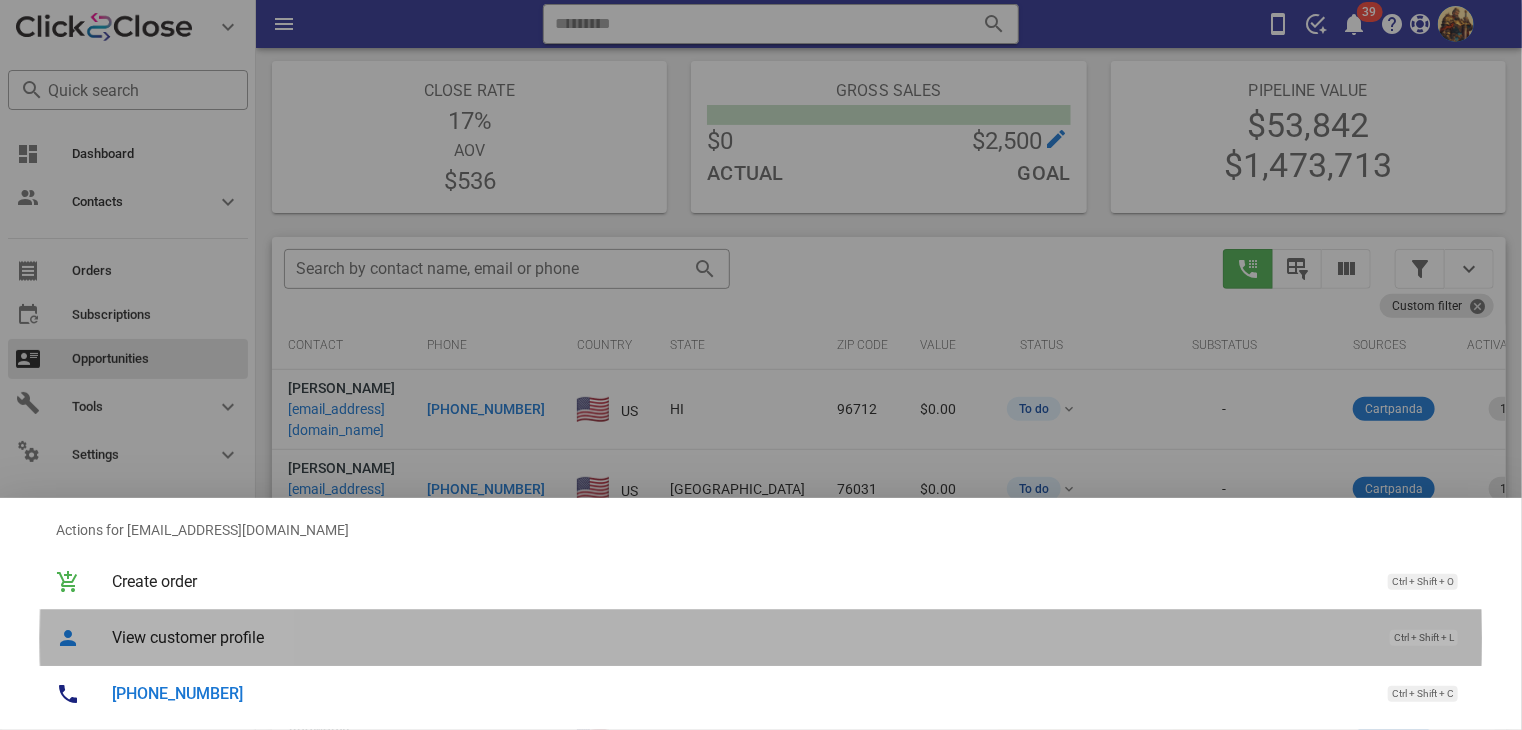 click on "View customer profile" at bounding box center [741, 637] 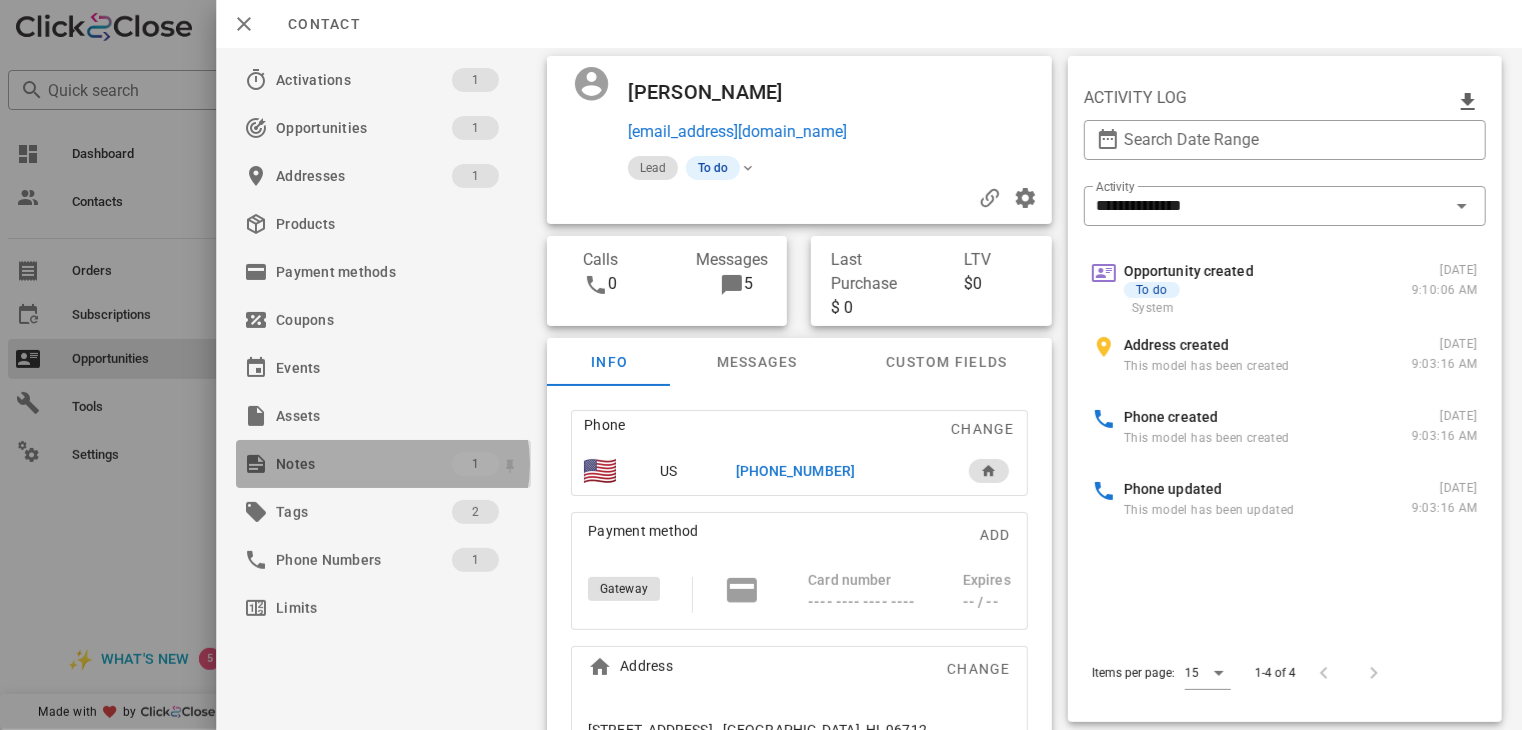 click on "Notes" at bounding box center [364, 464] 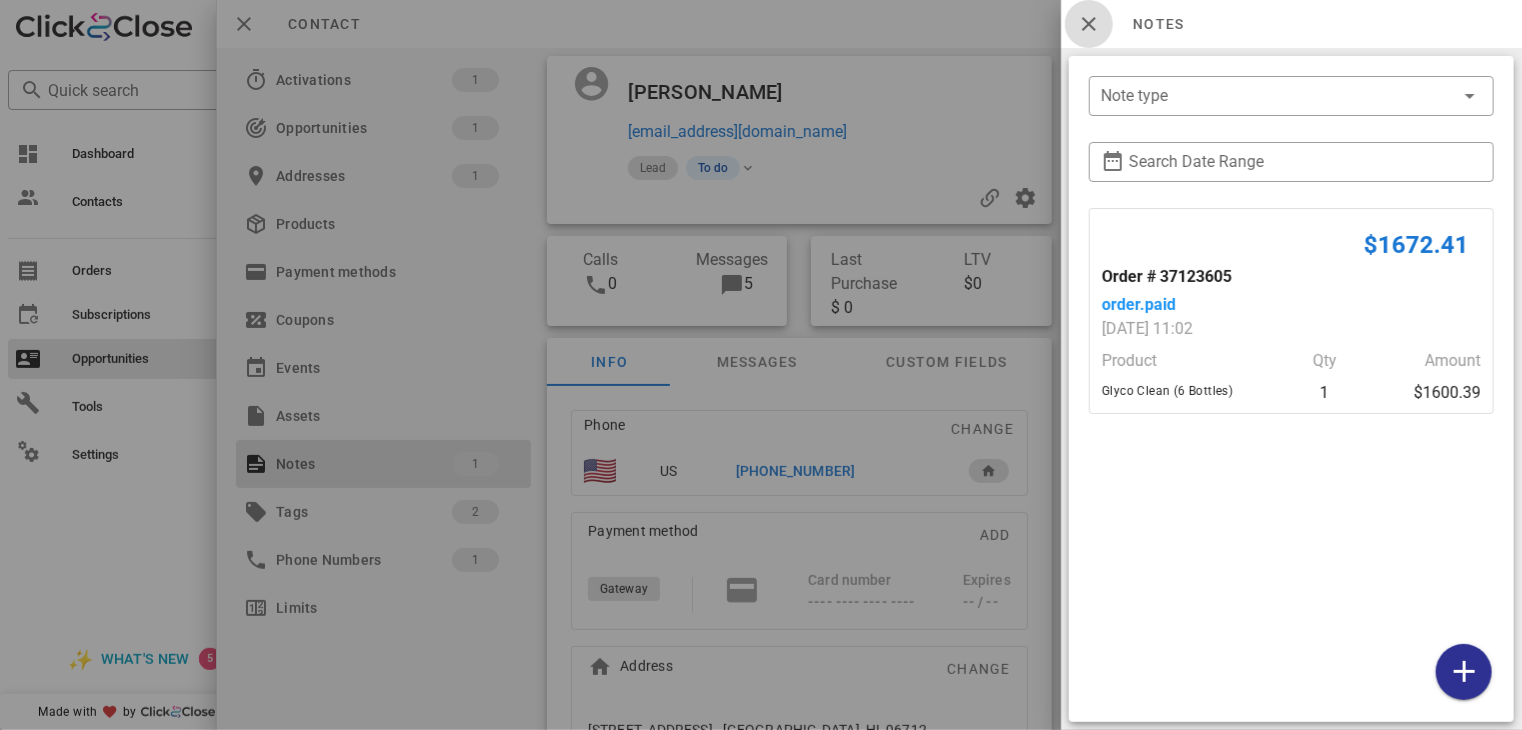 click at bounding box center [1089, 24] 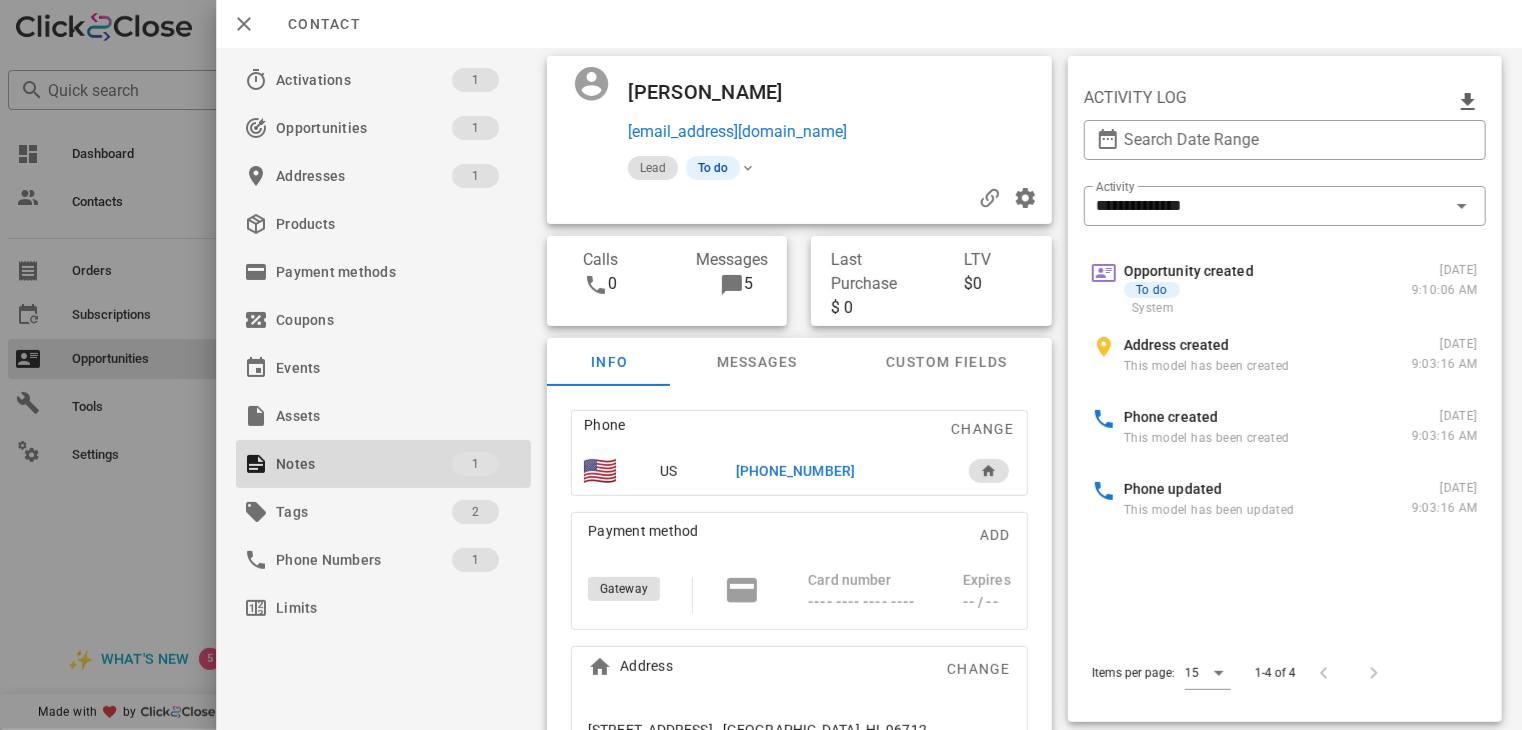 click on "[PHONE_NUMBER]" at bounding box center (795, 471) 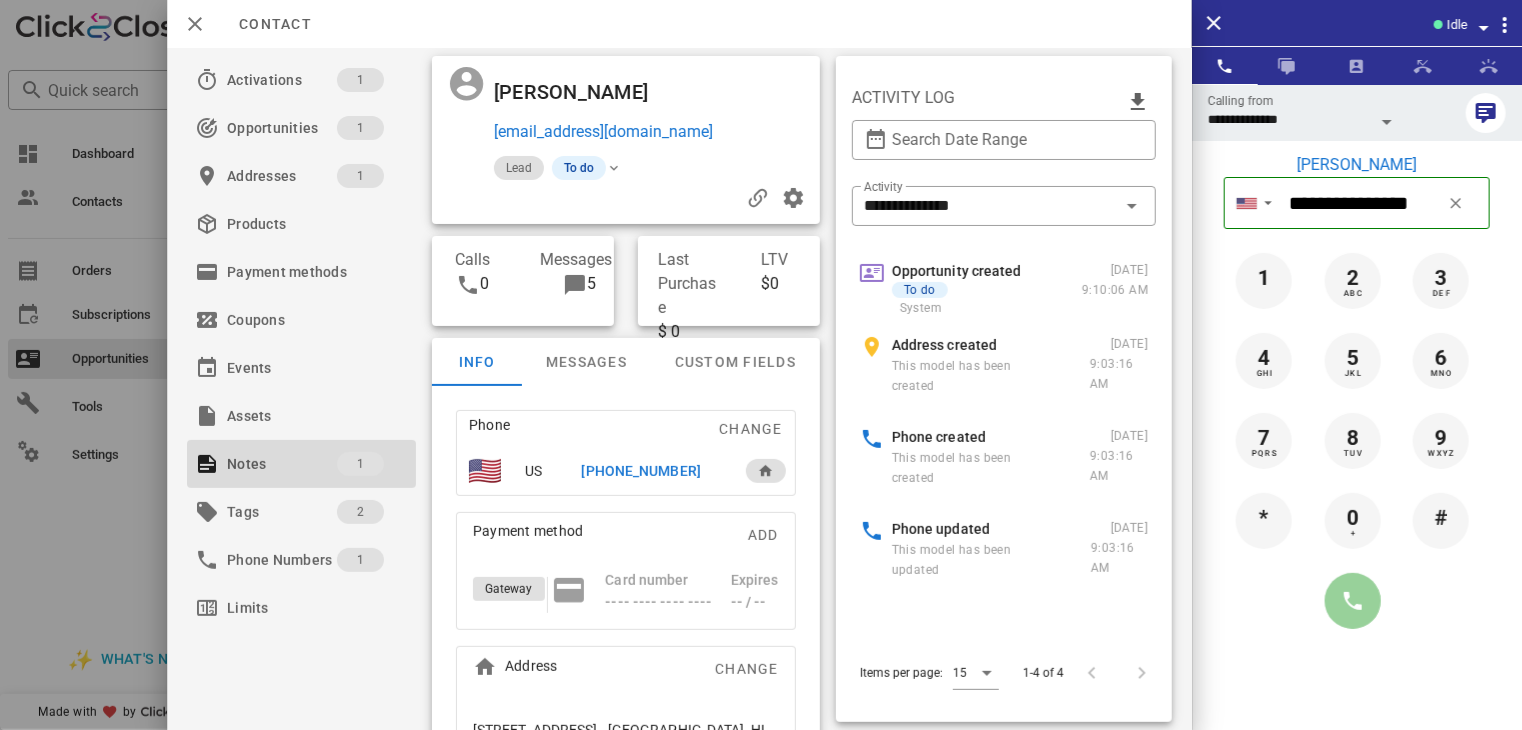 click at bounding box center (1353, 601) 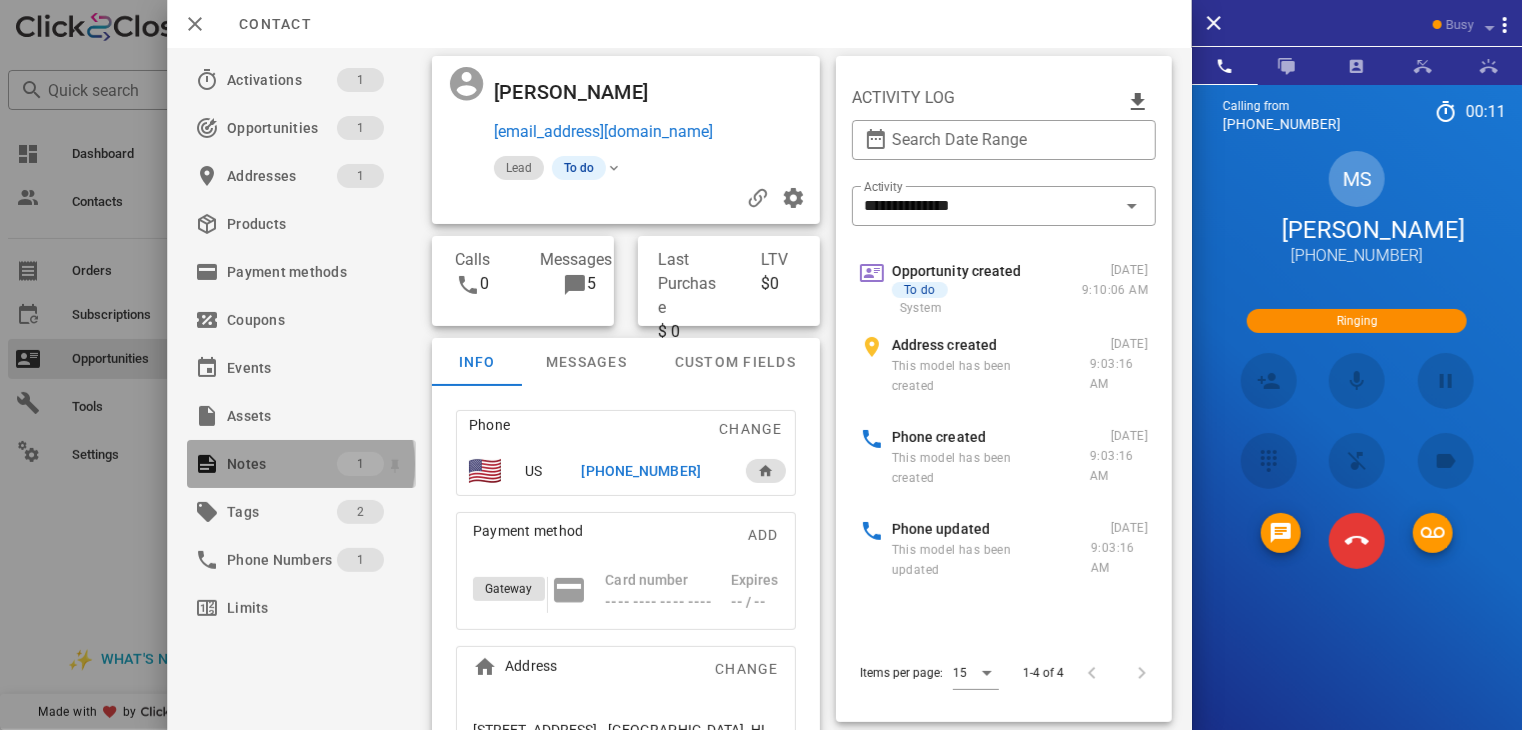 click on "Notes" at bounding box center [282, 464] 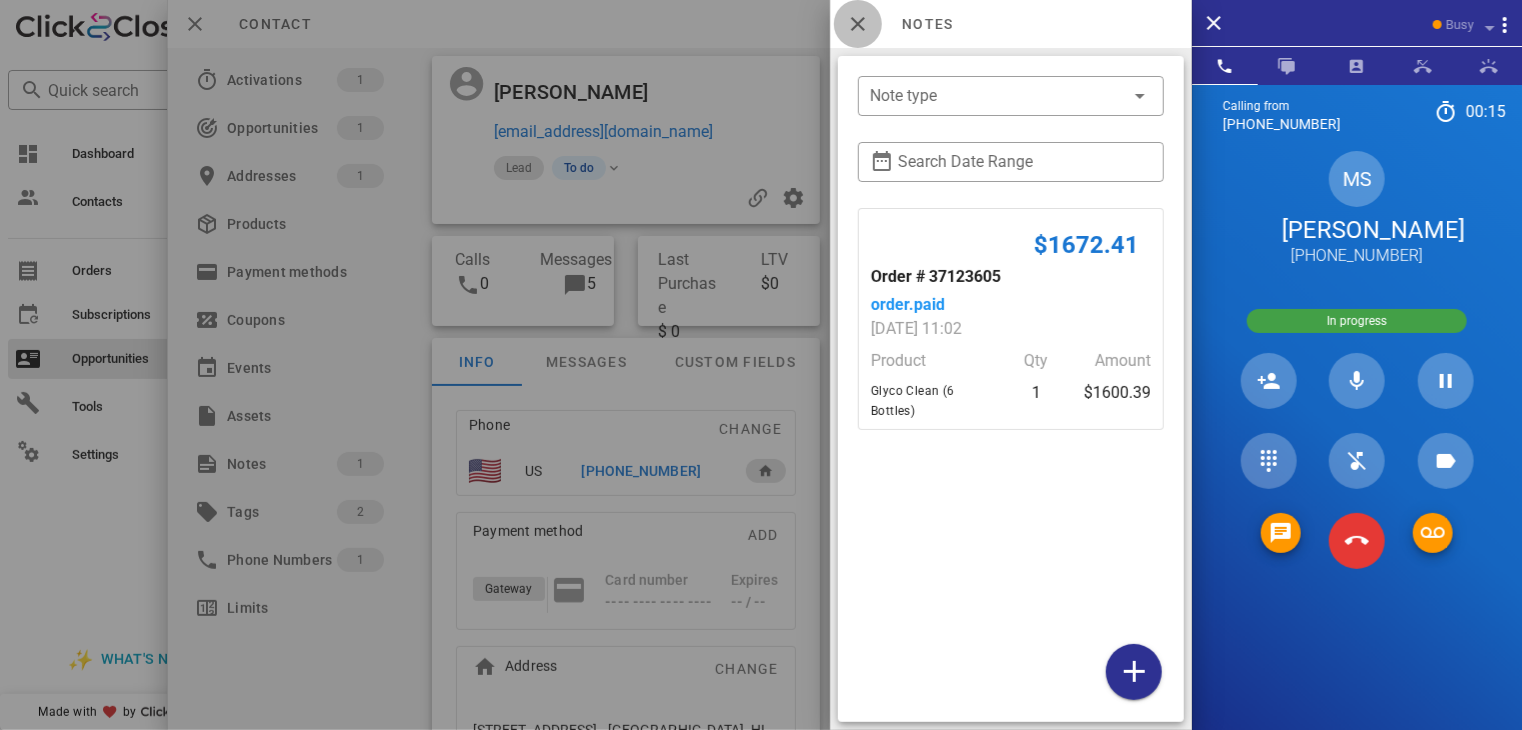 click at bounding box center (858, 24) 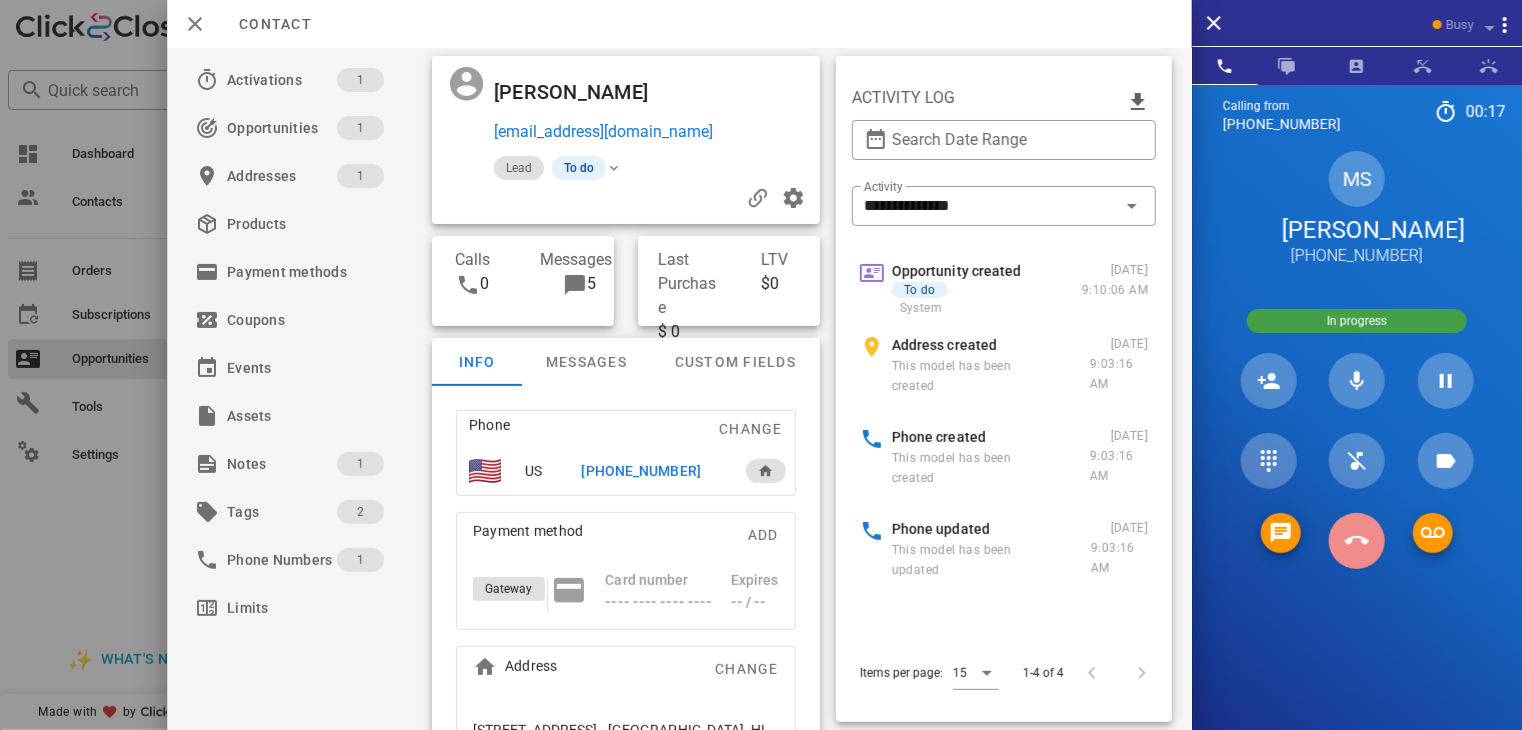 click at bounding box center [1357, 541] 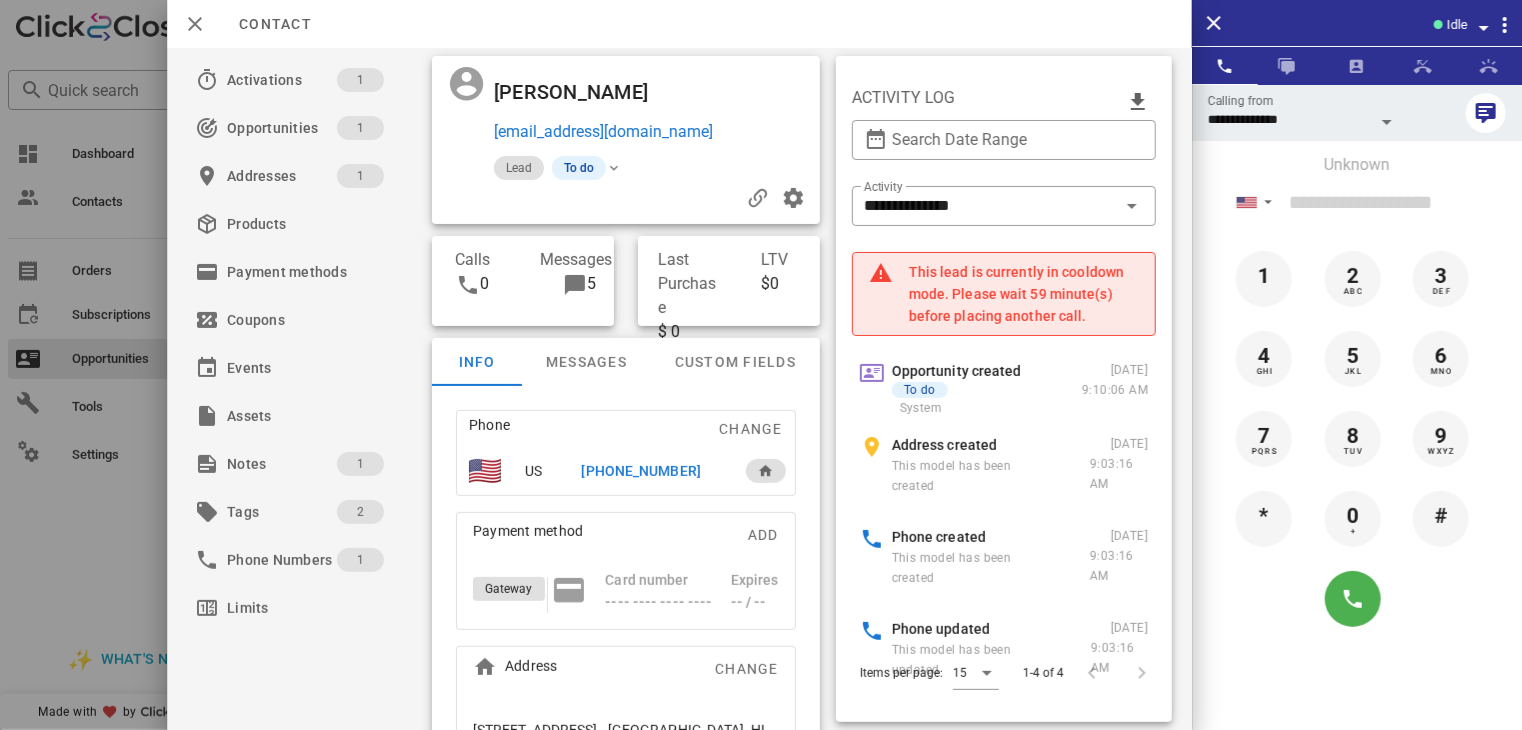 click at bounding box center (761, 365) 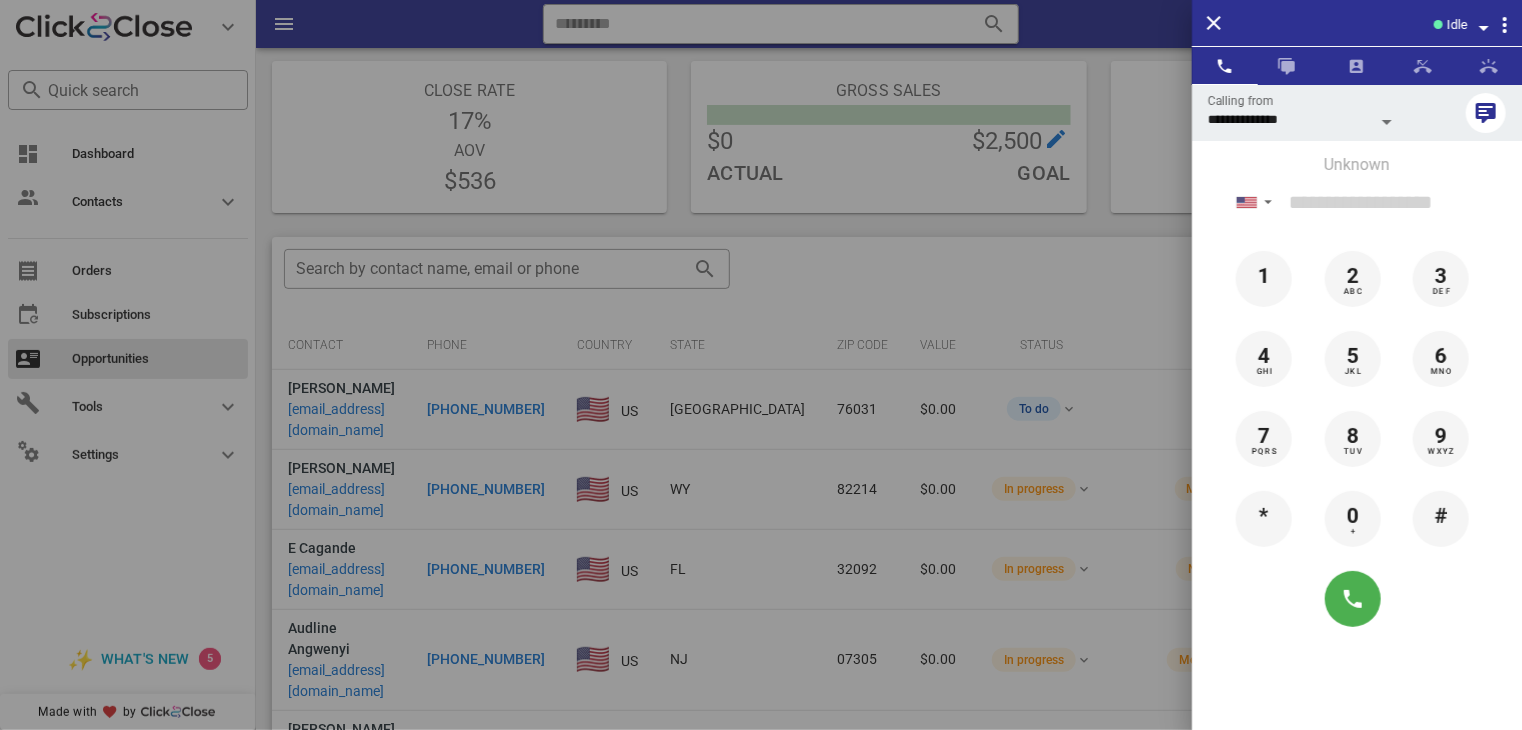 click at bounding box center [761, 365] 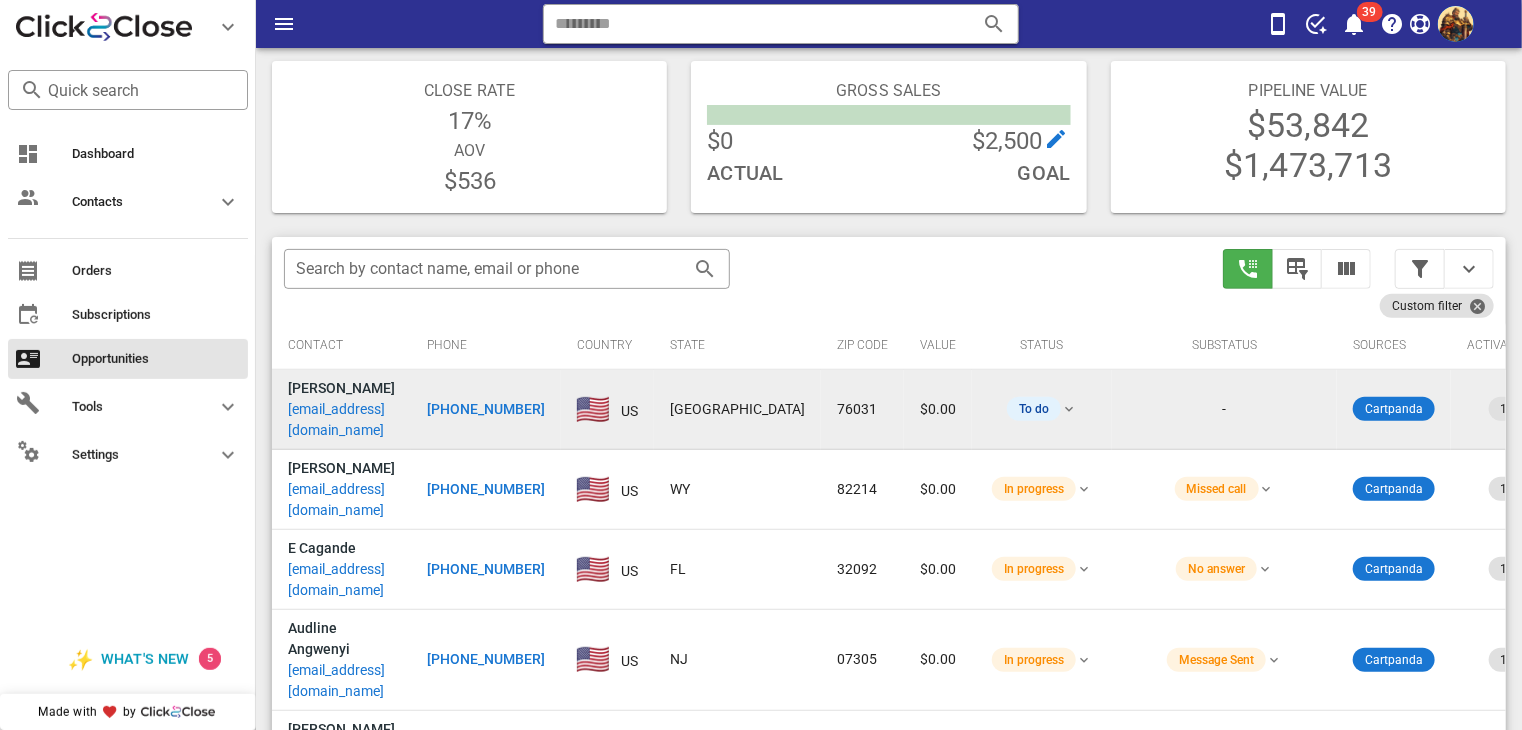 click on "[EMAIL_ADDRESS][DOMAIN_NAME]" at bounding box center (341, 420) 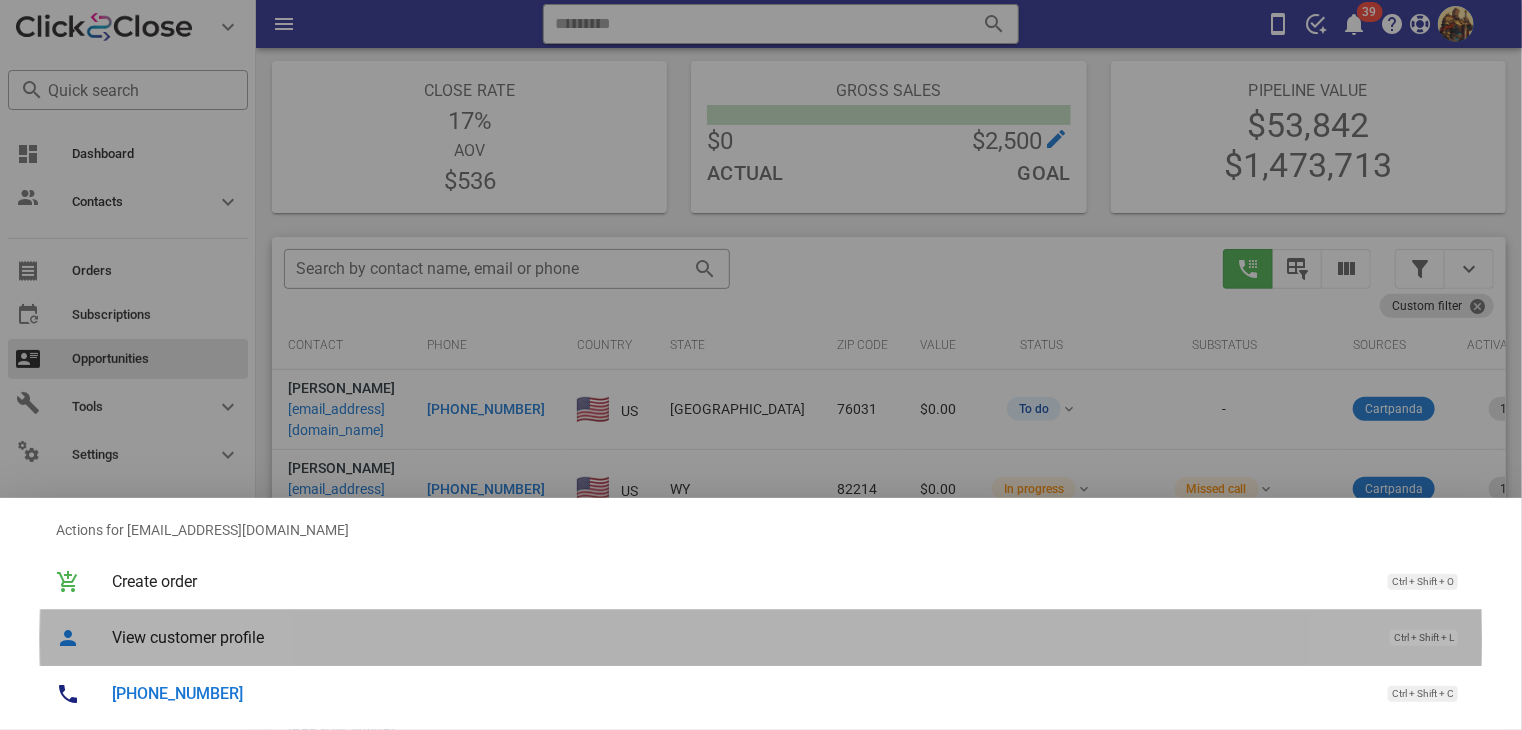 click on "View customer profile Ctrl + Shift + L" at bounding box center [761, 638] 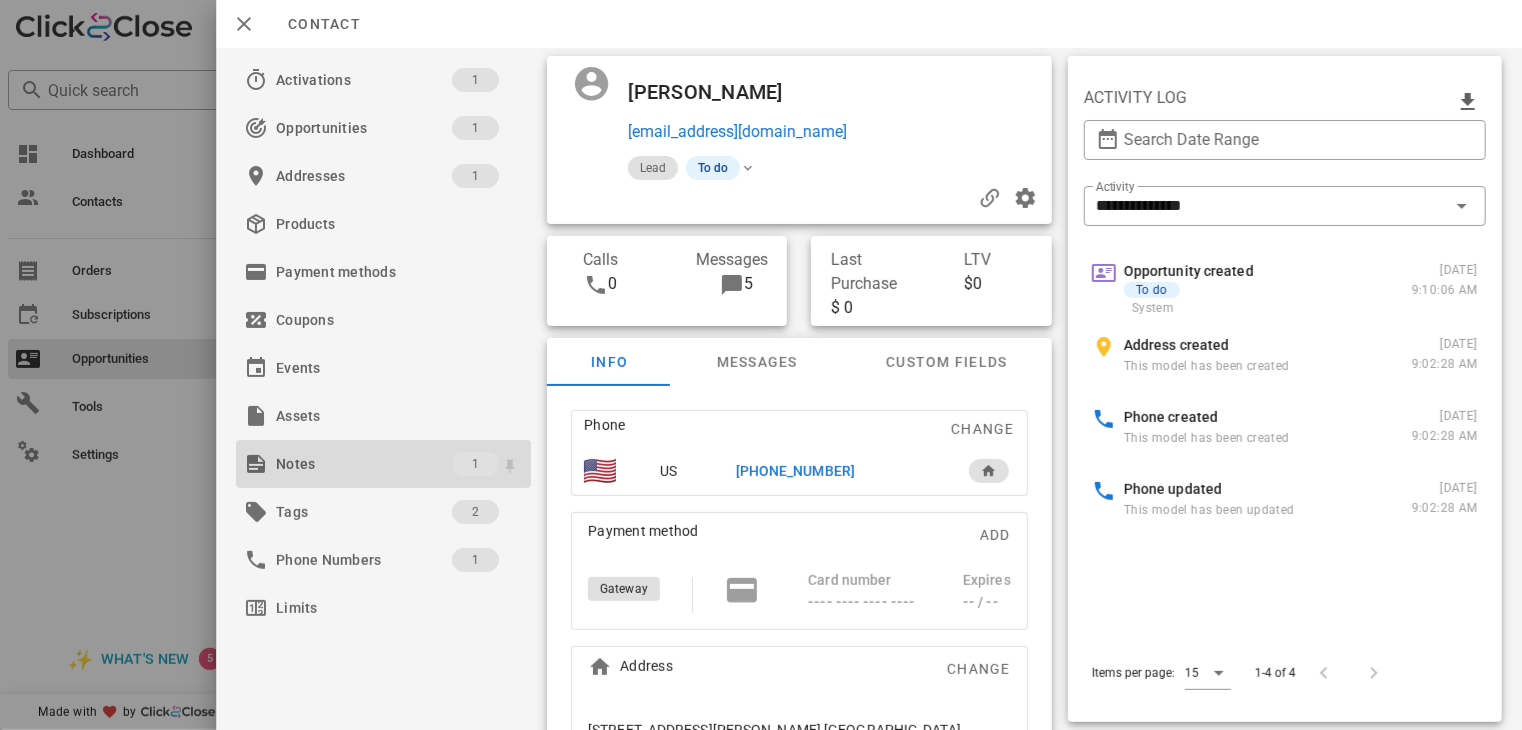 click on "Notes" at bounding box center [364, 464] 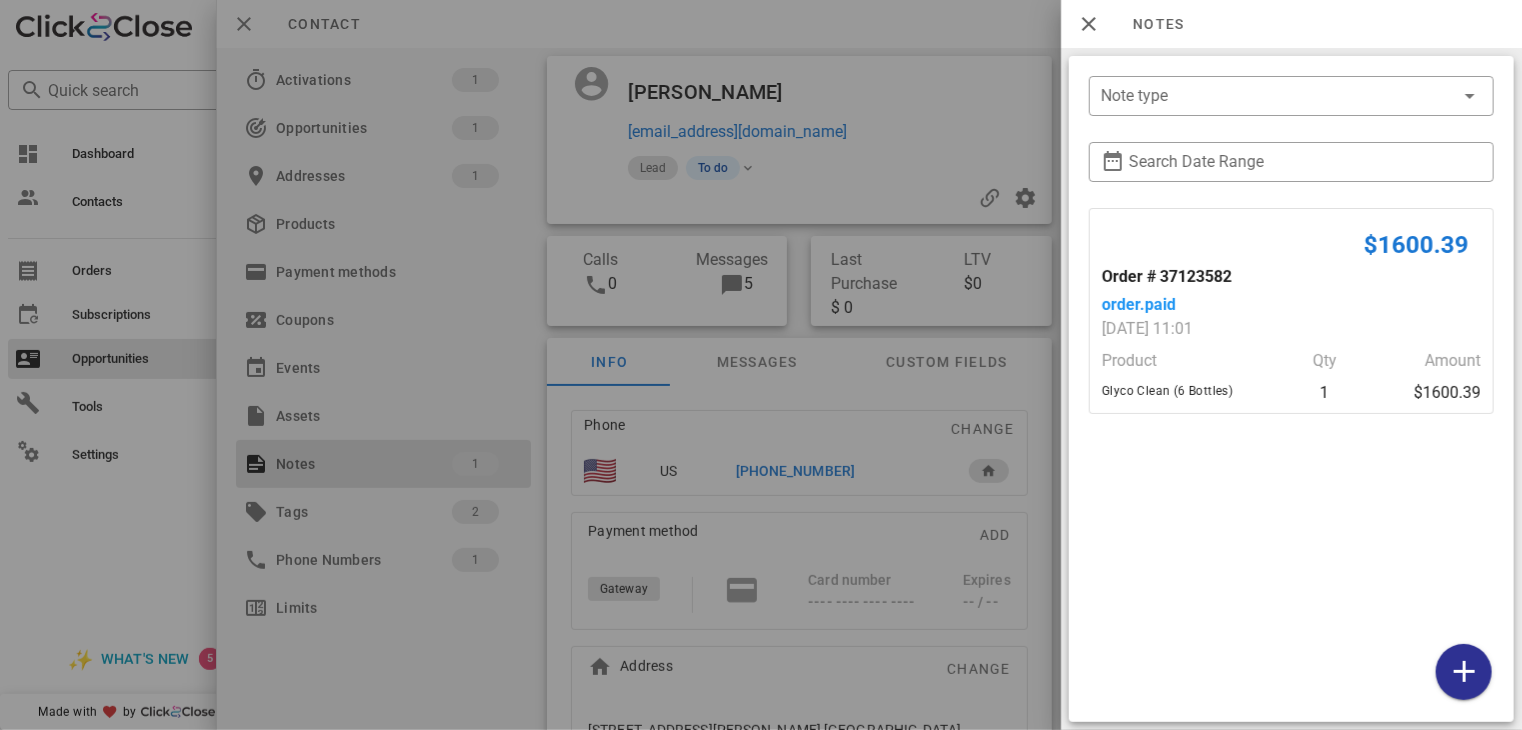 click at bounding box center [761, 365] 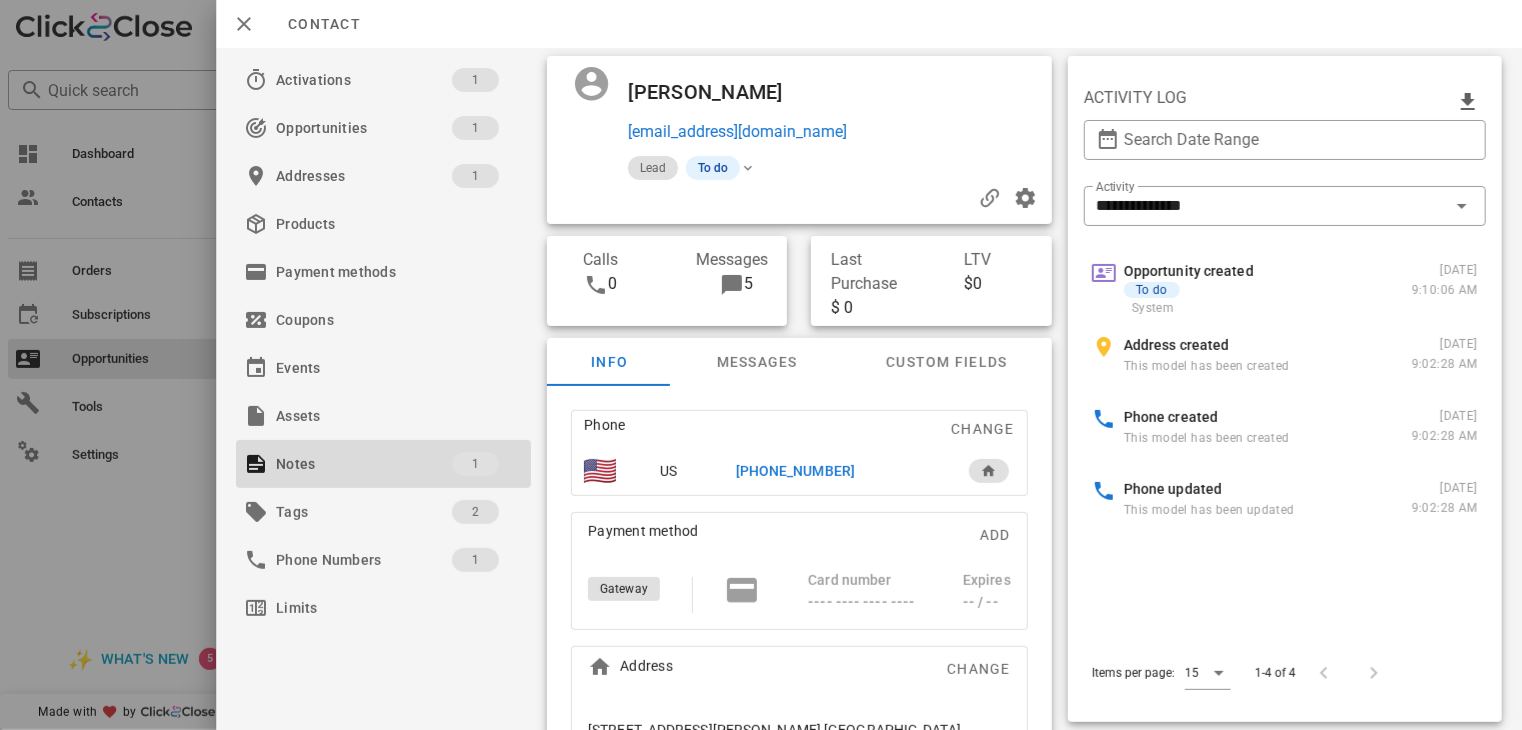 click on "[PHONE_NUMBER]" at bounding box center [795, 471] 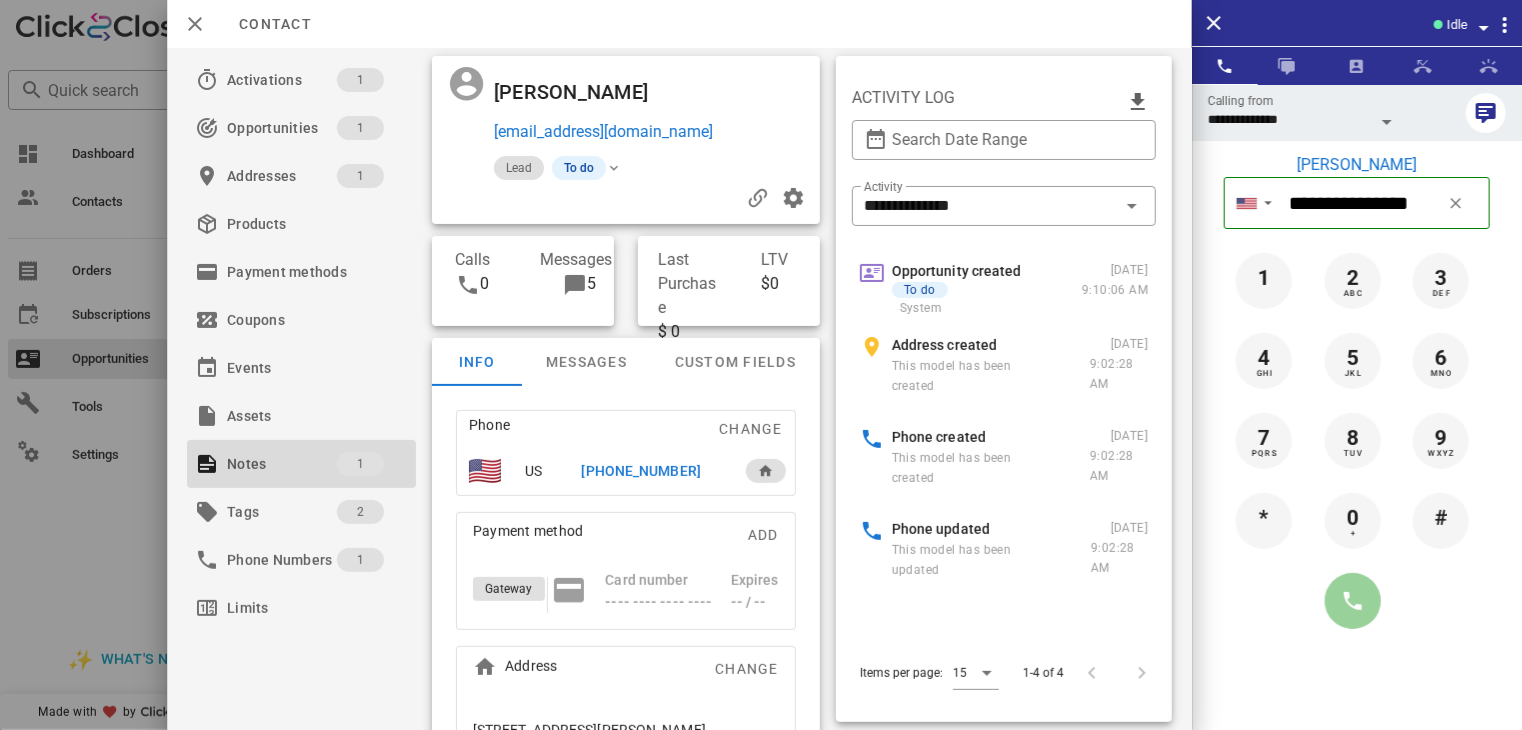 click at bounding box center (1353, 601) 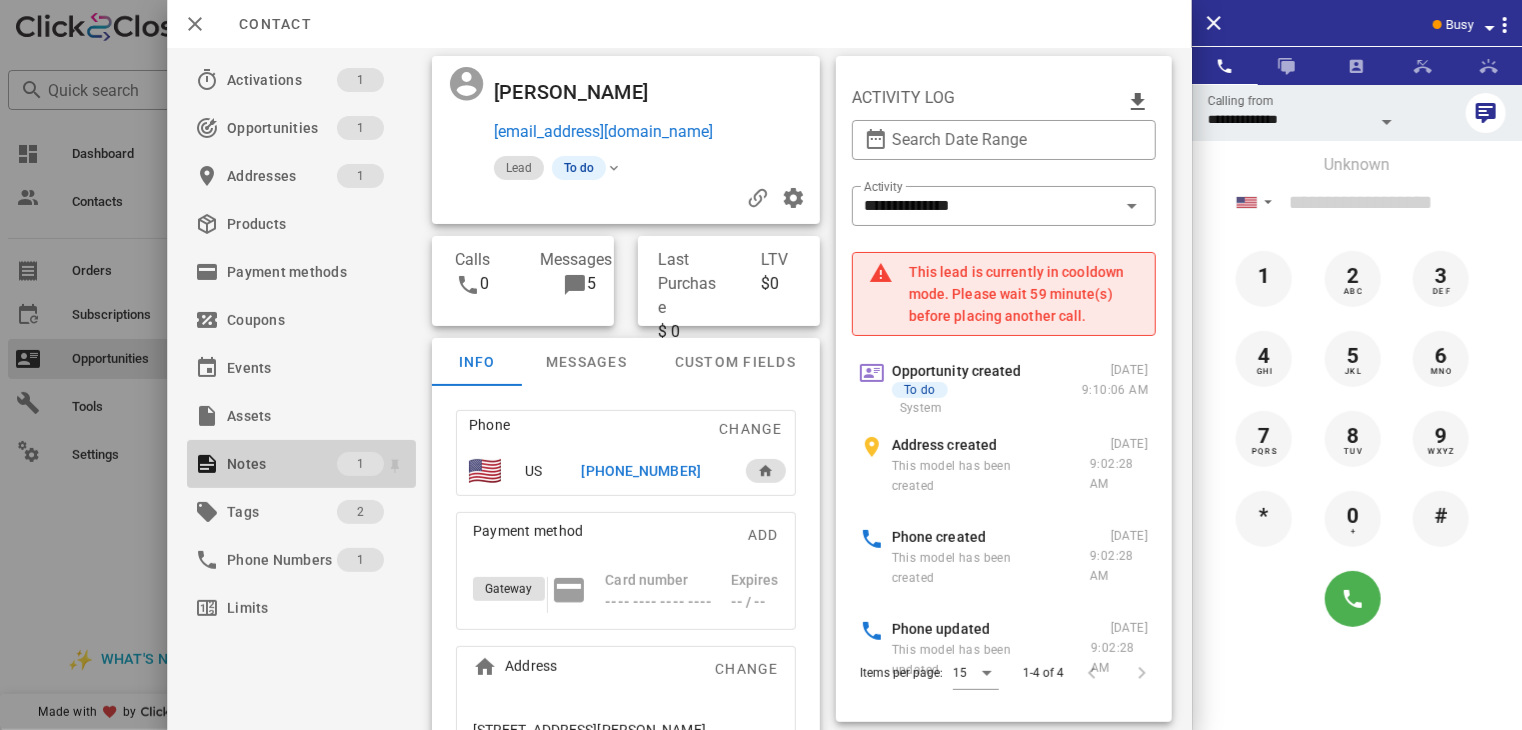 click on "Notes" at bounding box center [282, 464] 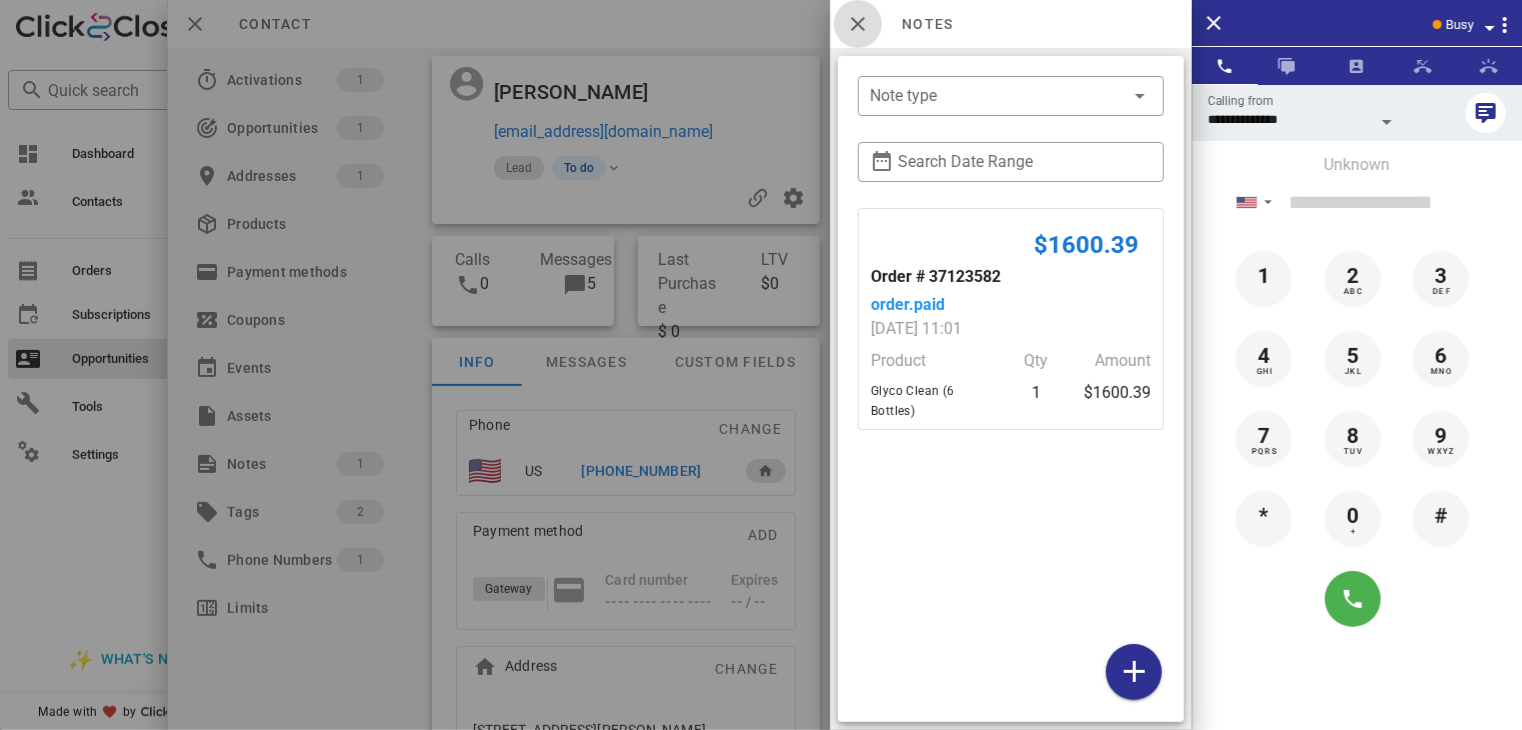 click at bounding box center [858, 24] 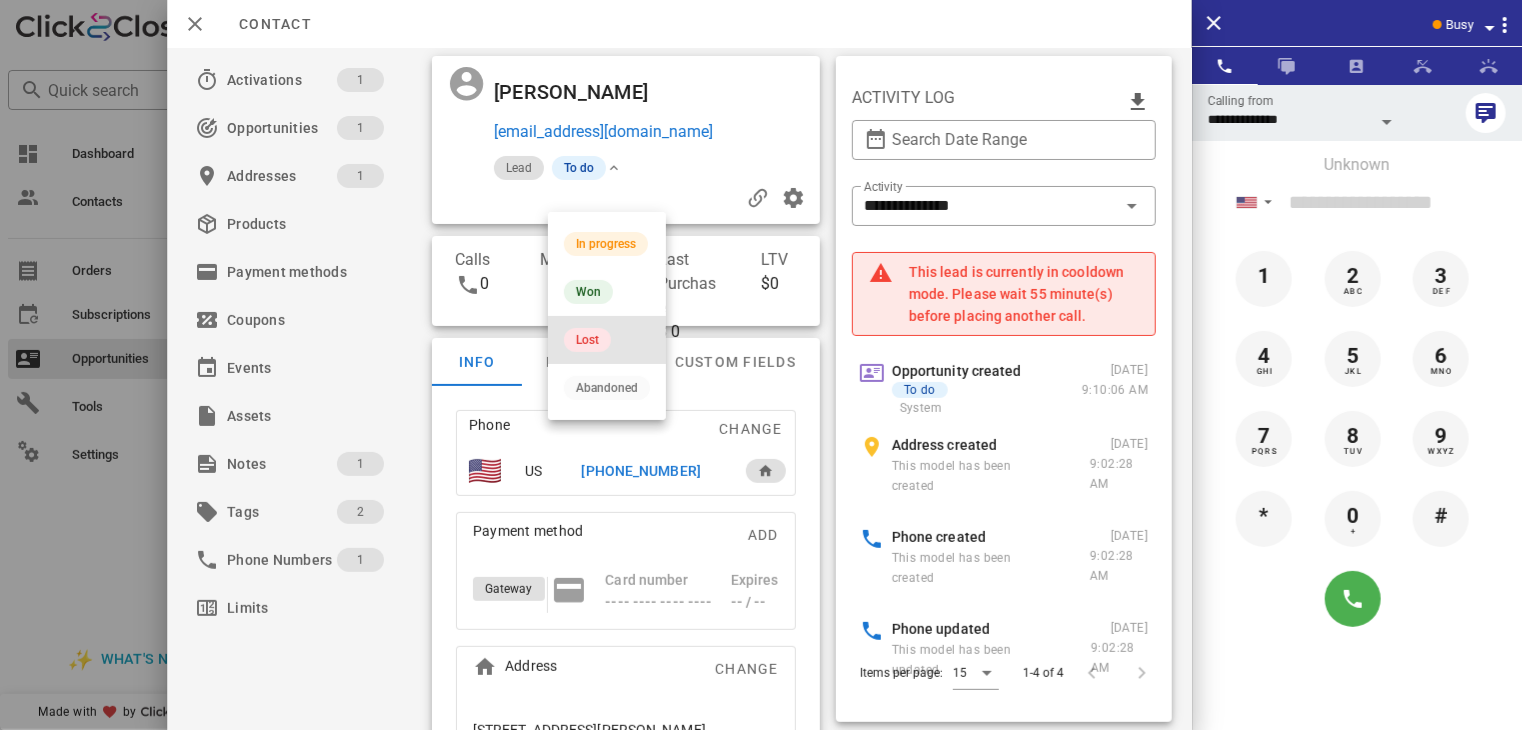 click on "Lost" at bounding box center (587, 340) 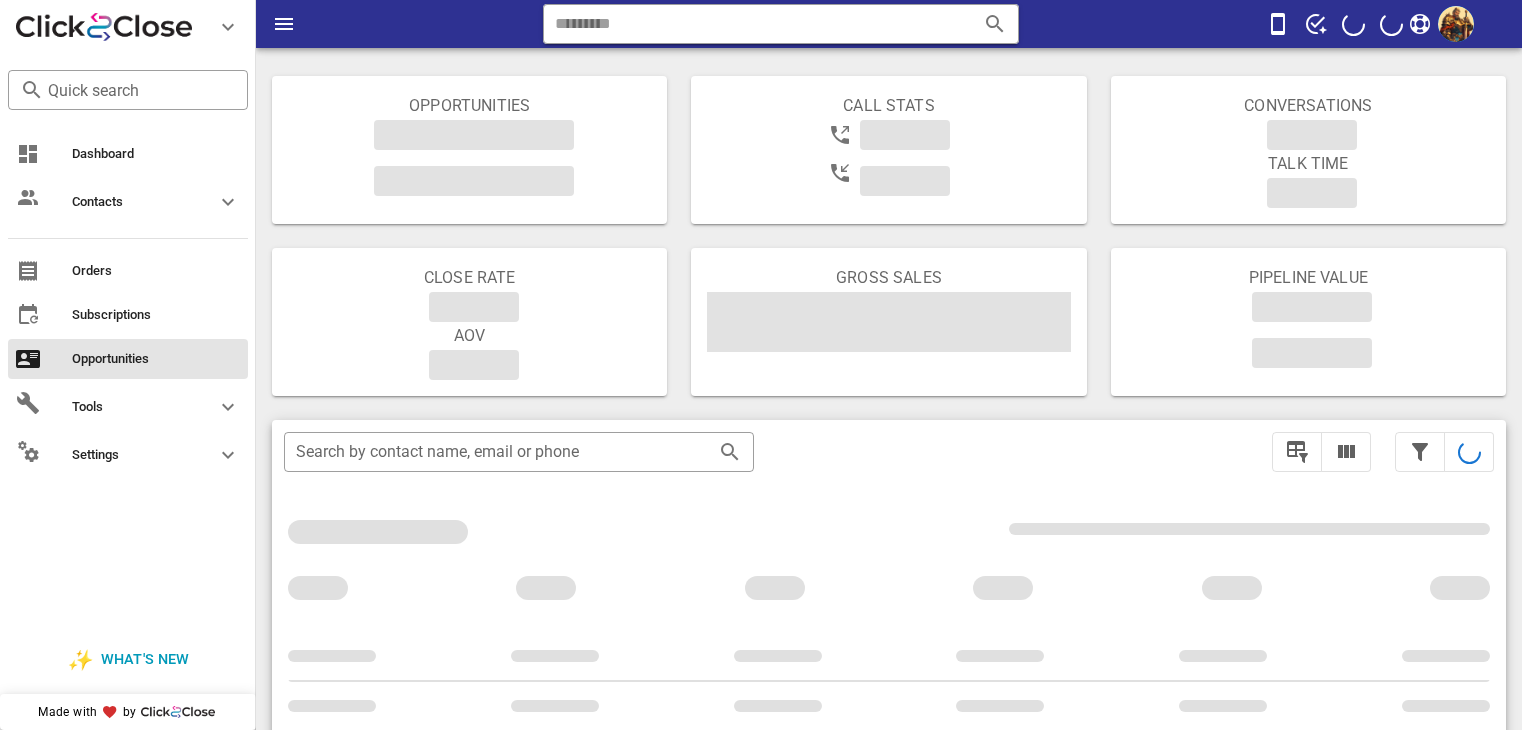 scroll, scrollTop: 203, scrollLeft: 0, axis: vertical 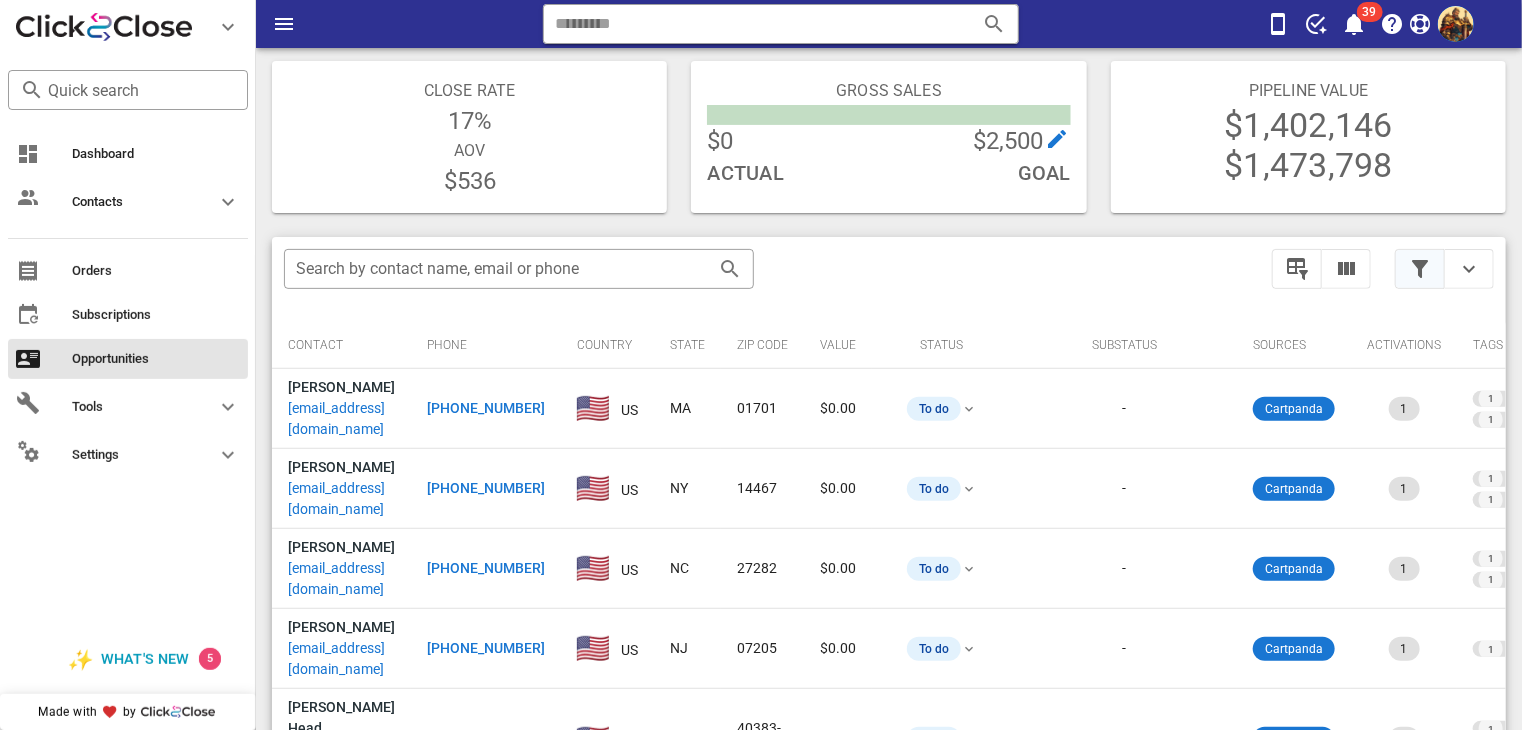 click at bounding box center (1420, 269) 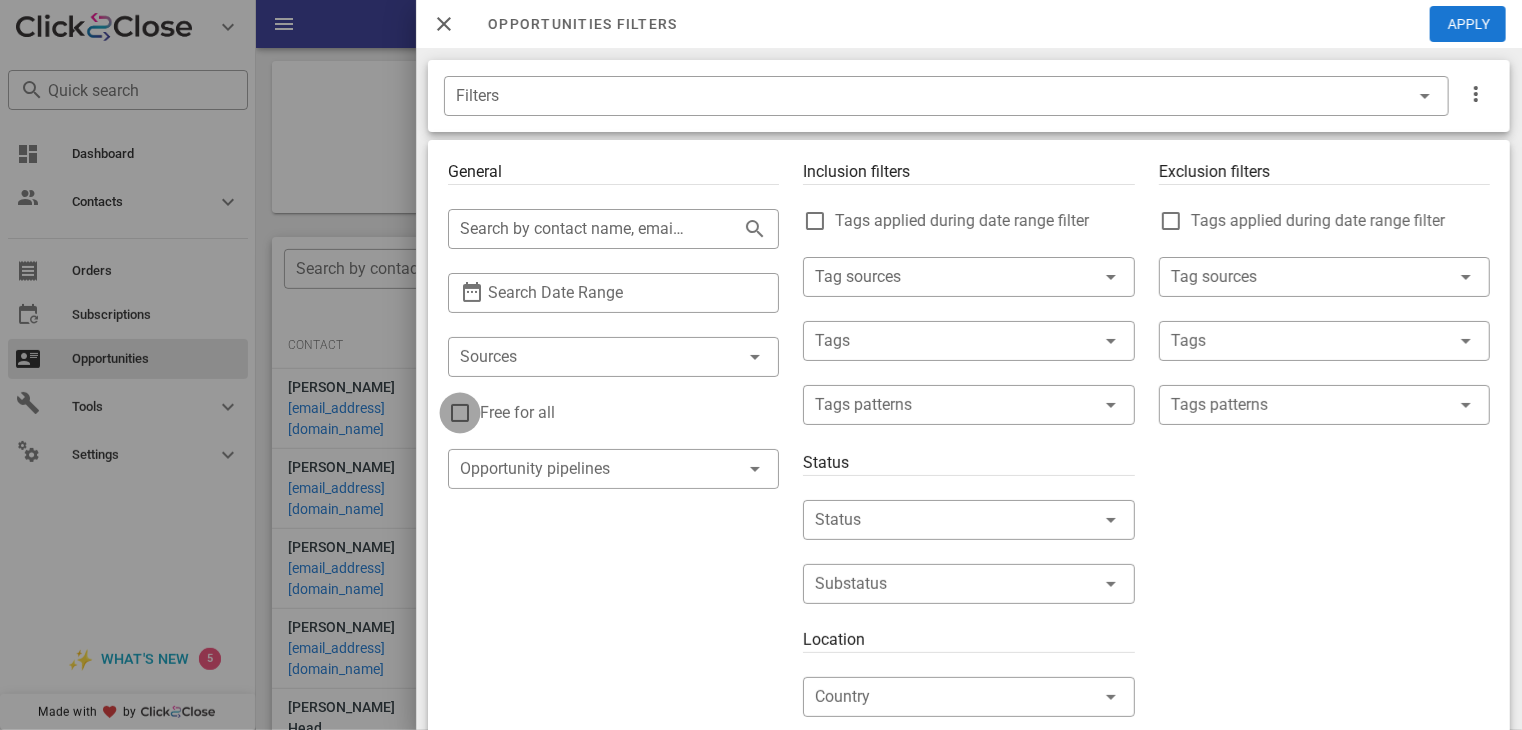 click at bounding box center [460, 413] 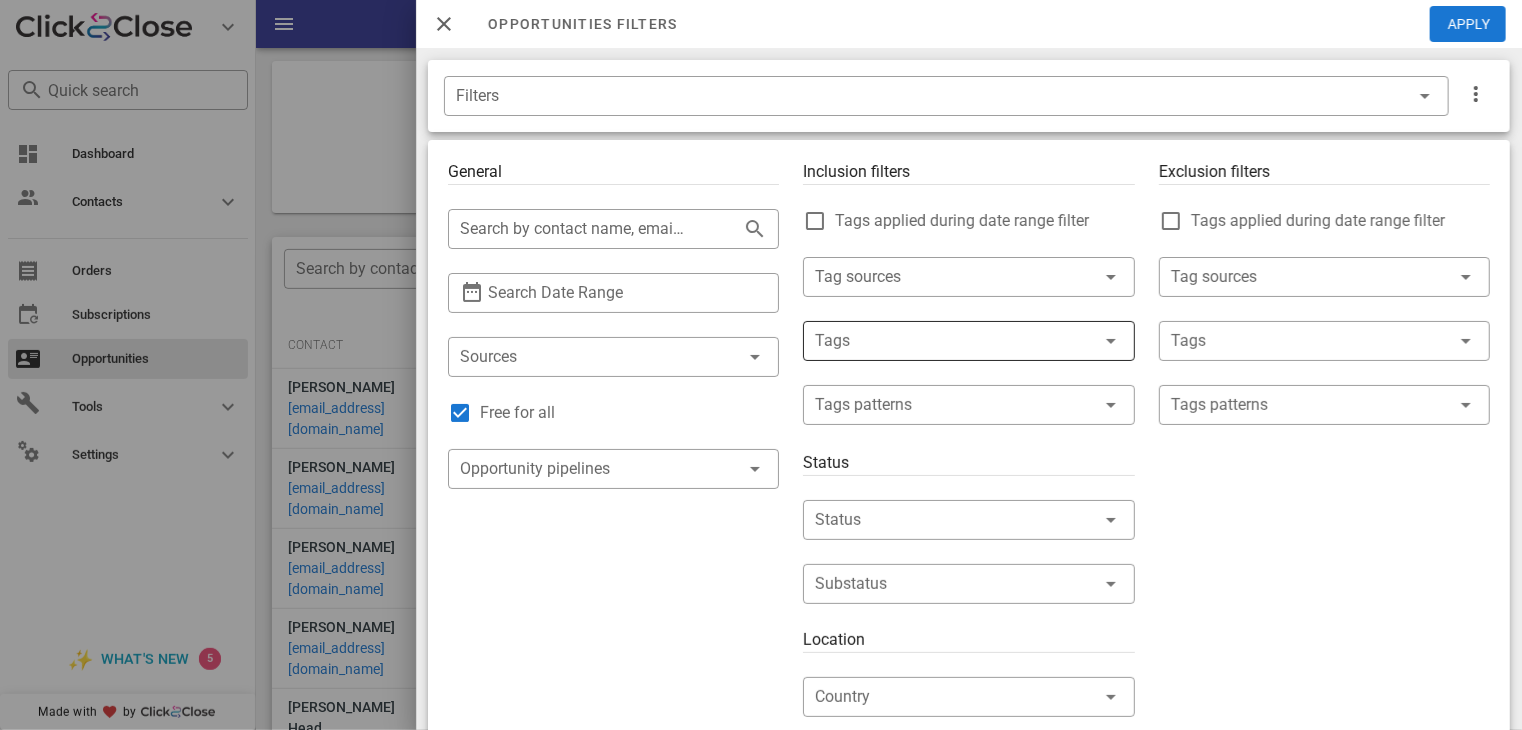 click at bounding box center [940, 341] 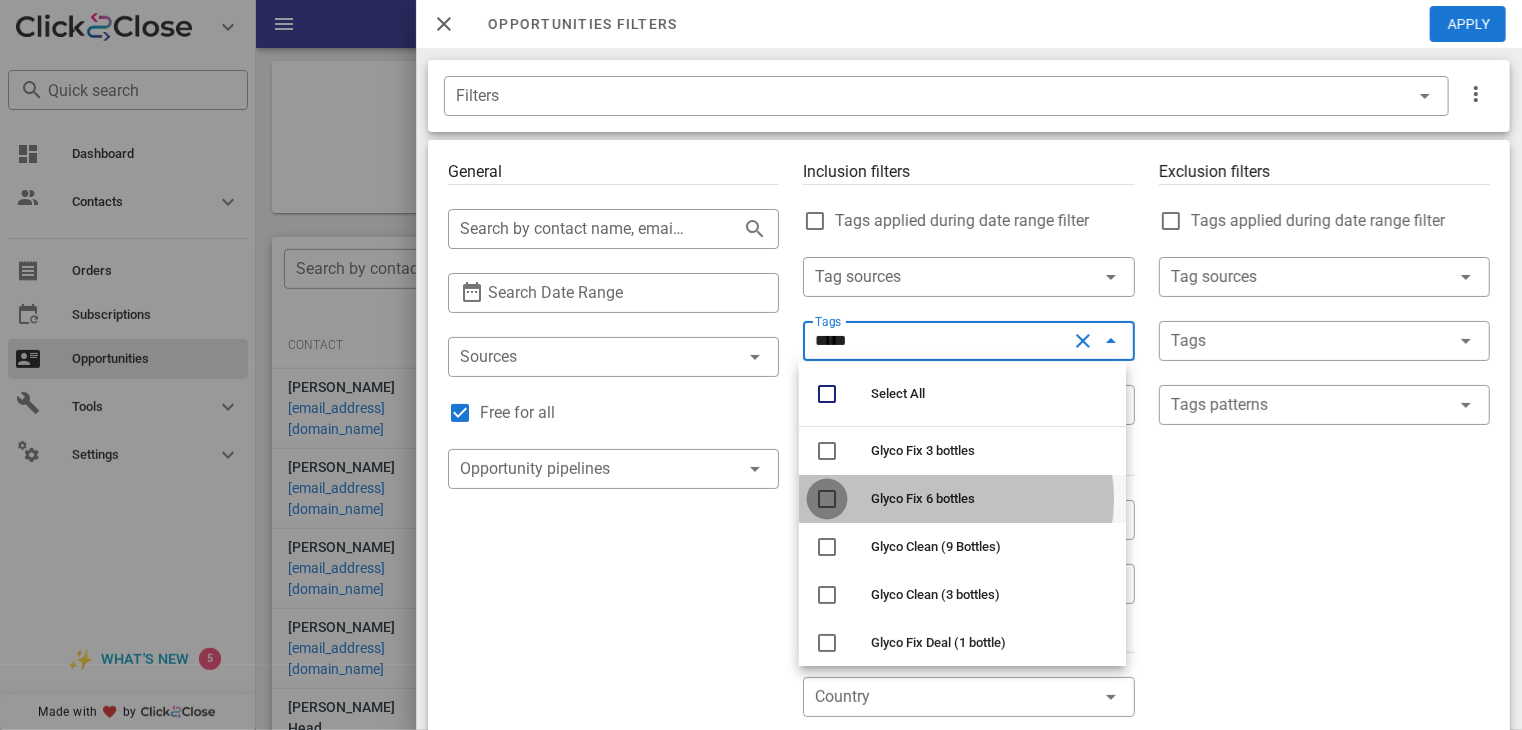 click at bounding box center (827, 499) 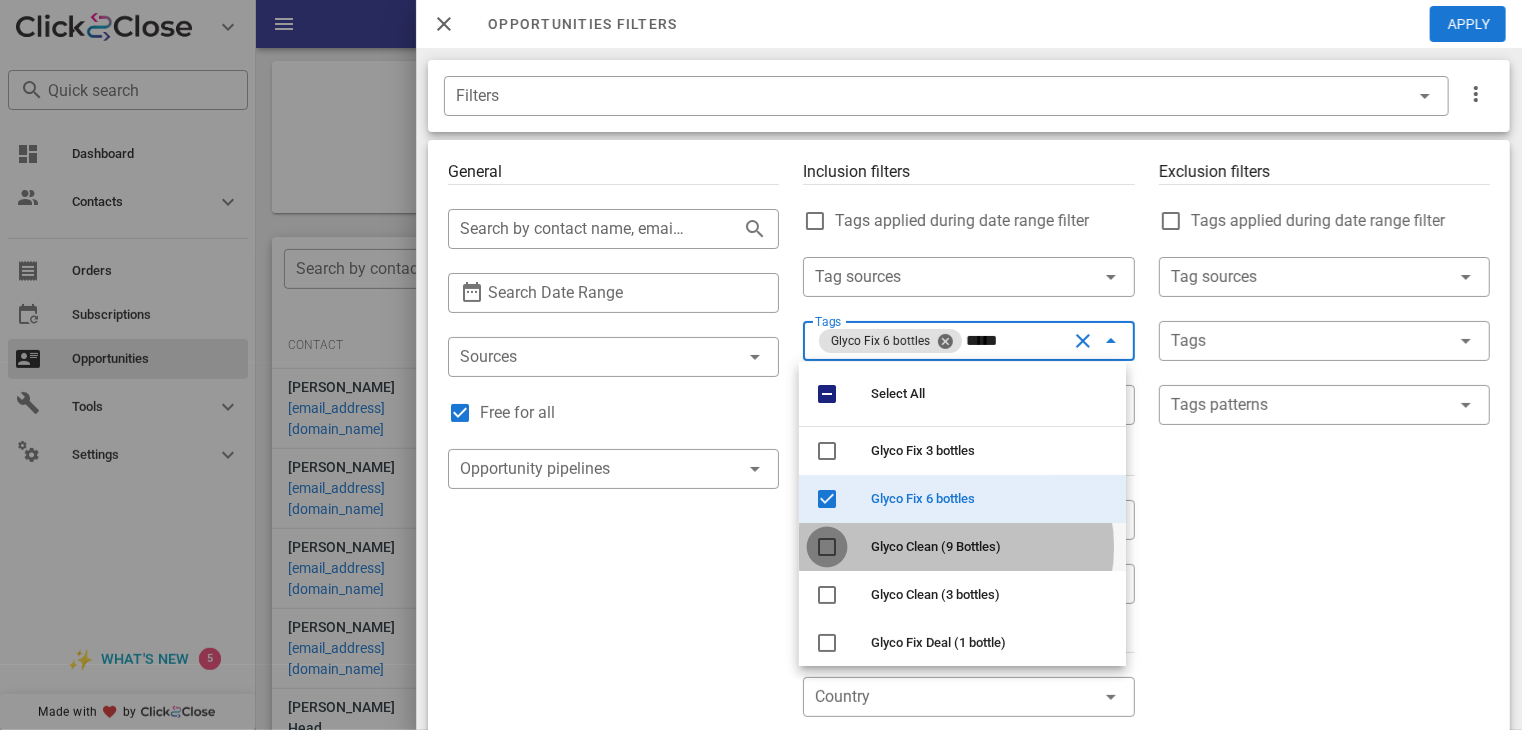 click at bounding box center (827, 547) 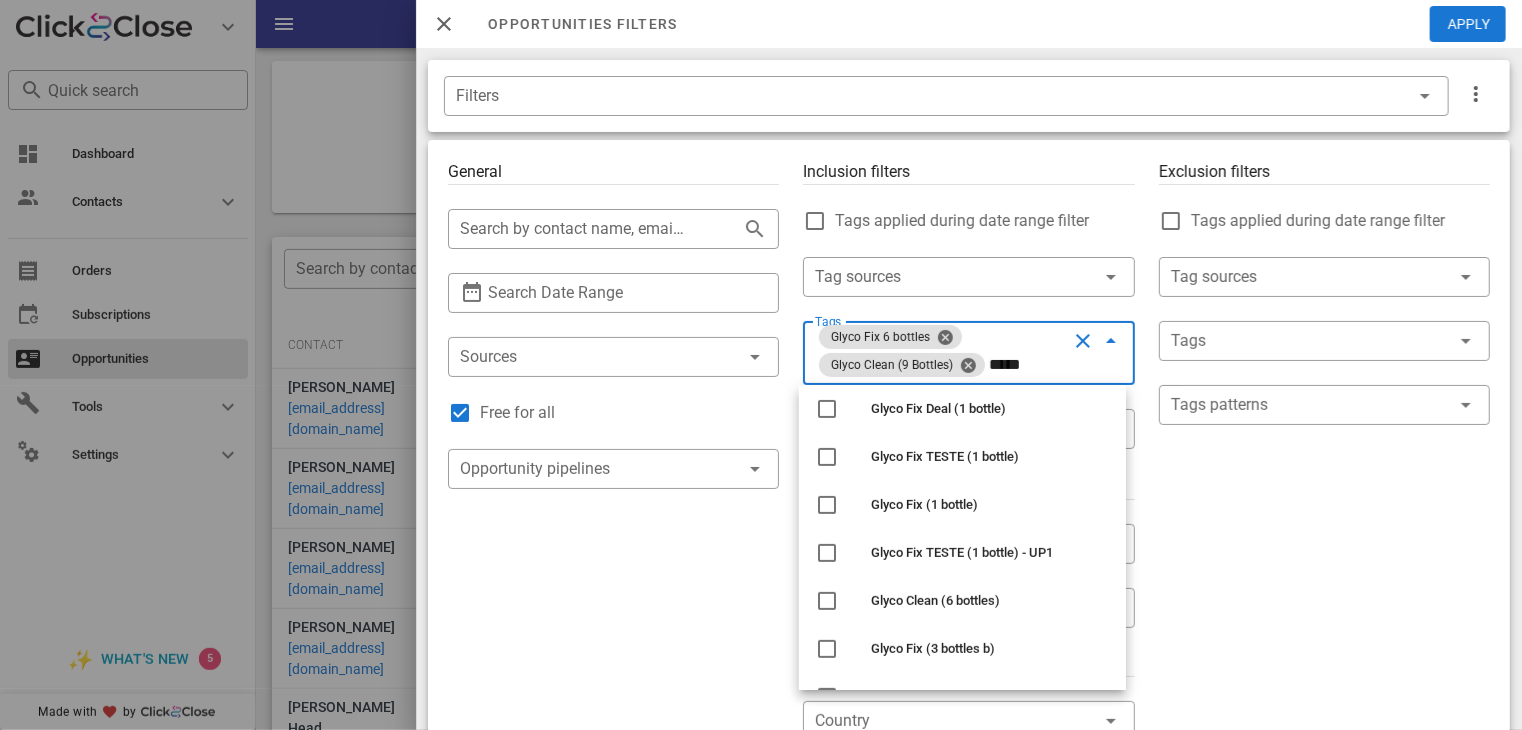 scroll, scrollTop: 264, scrollLeft: 0, axis: vertical 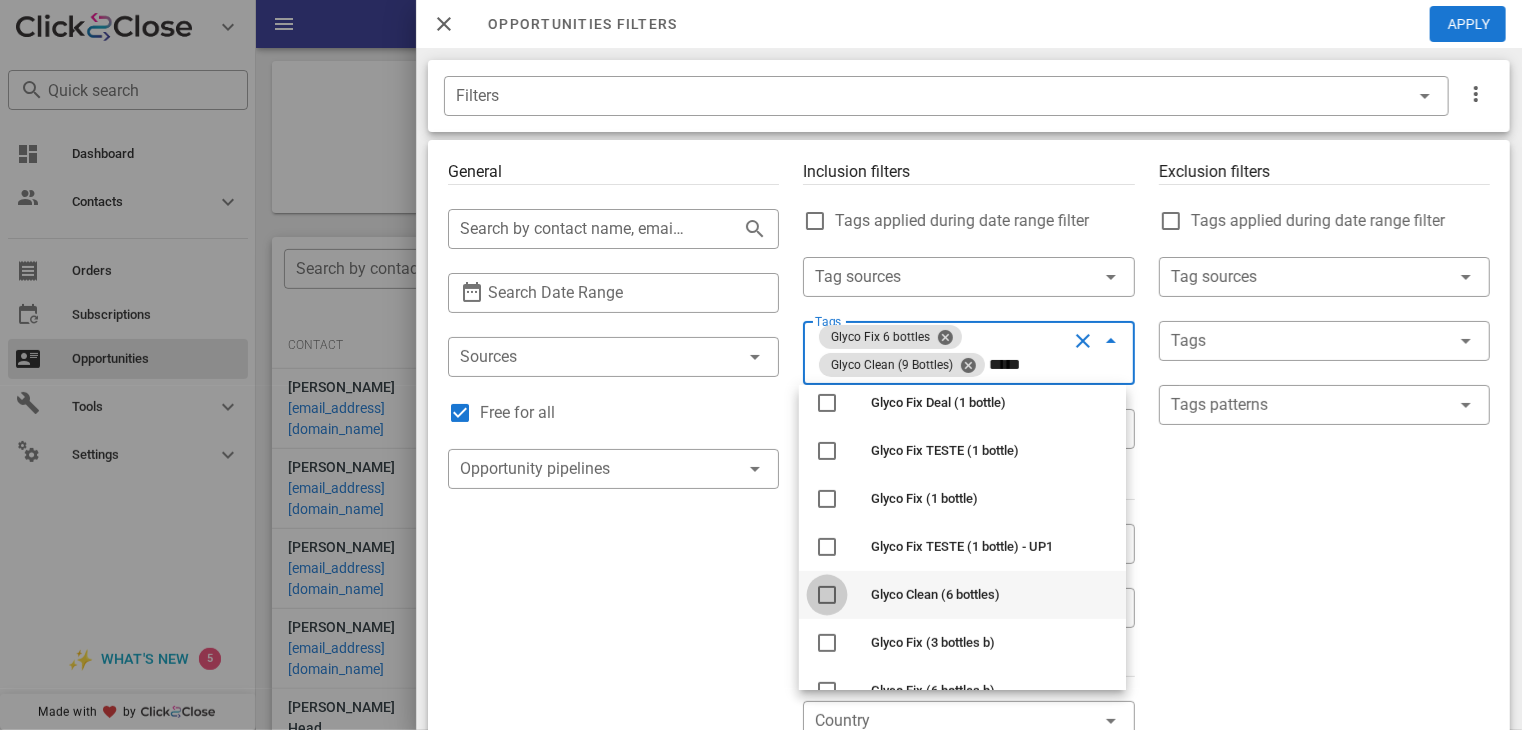 click at bounding box center (827, 595) 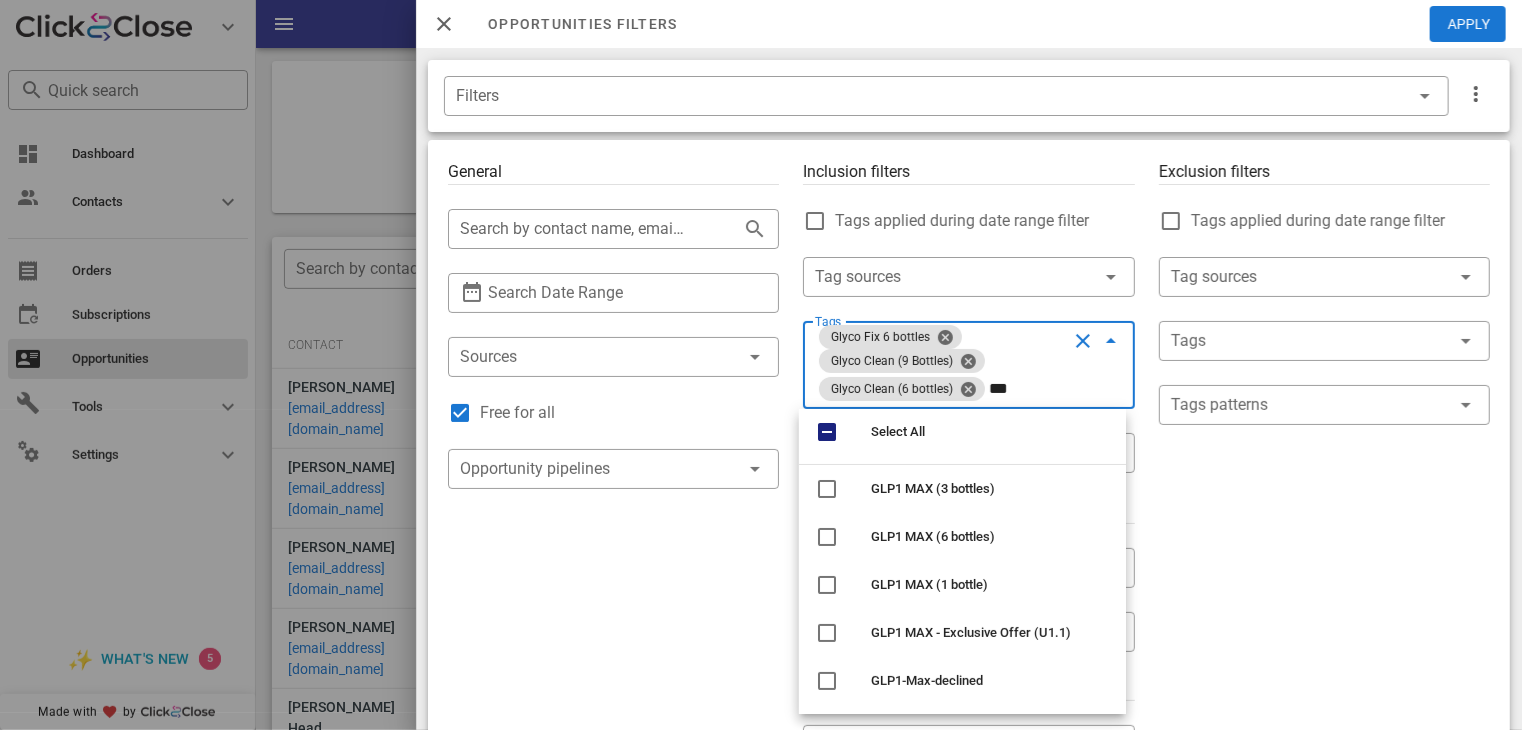 scroll, scrollTop: 0, scrollLeft: 0, axis: both 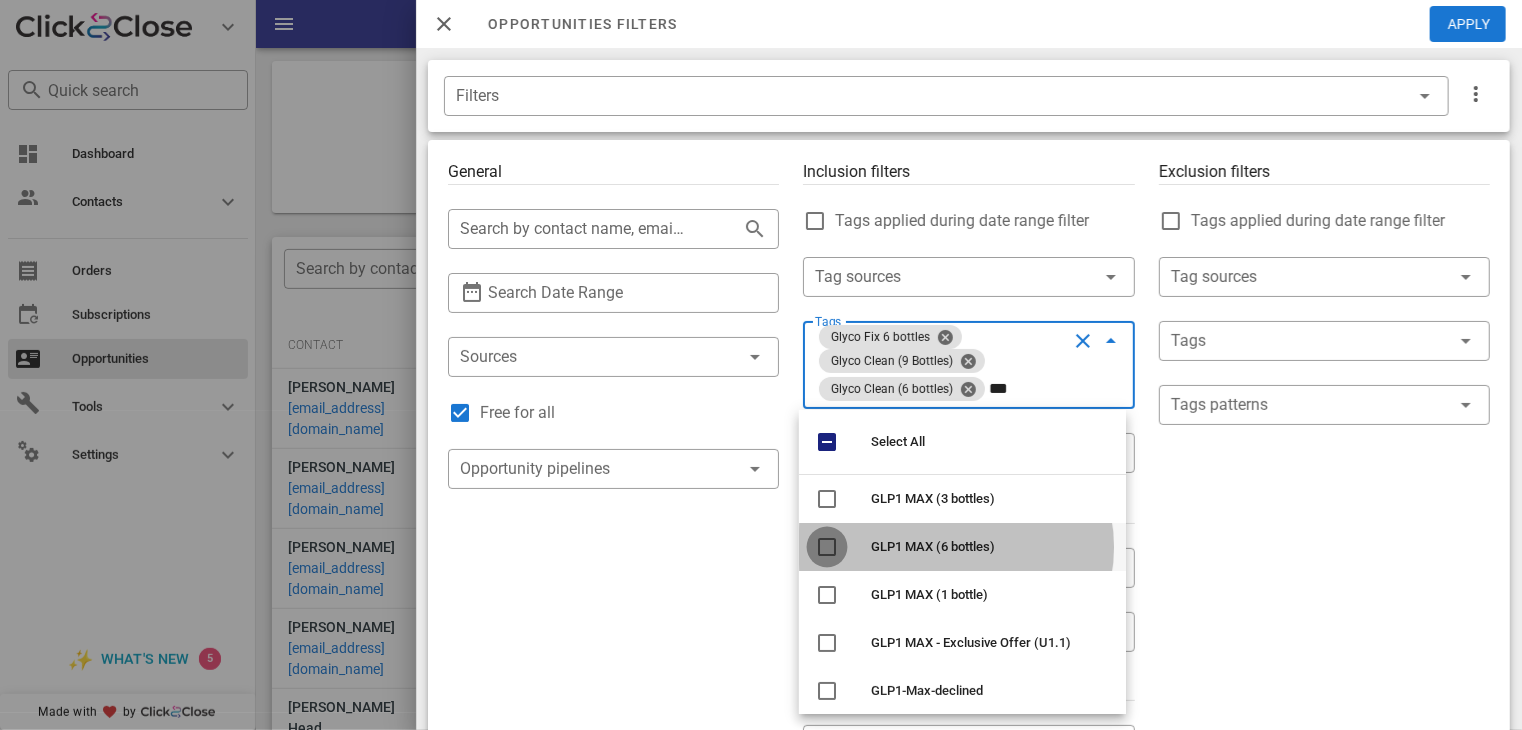 click at bounding box center [827, 547] 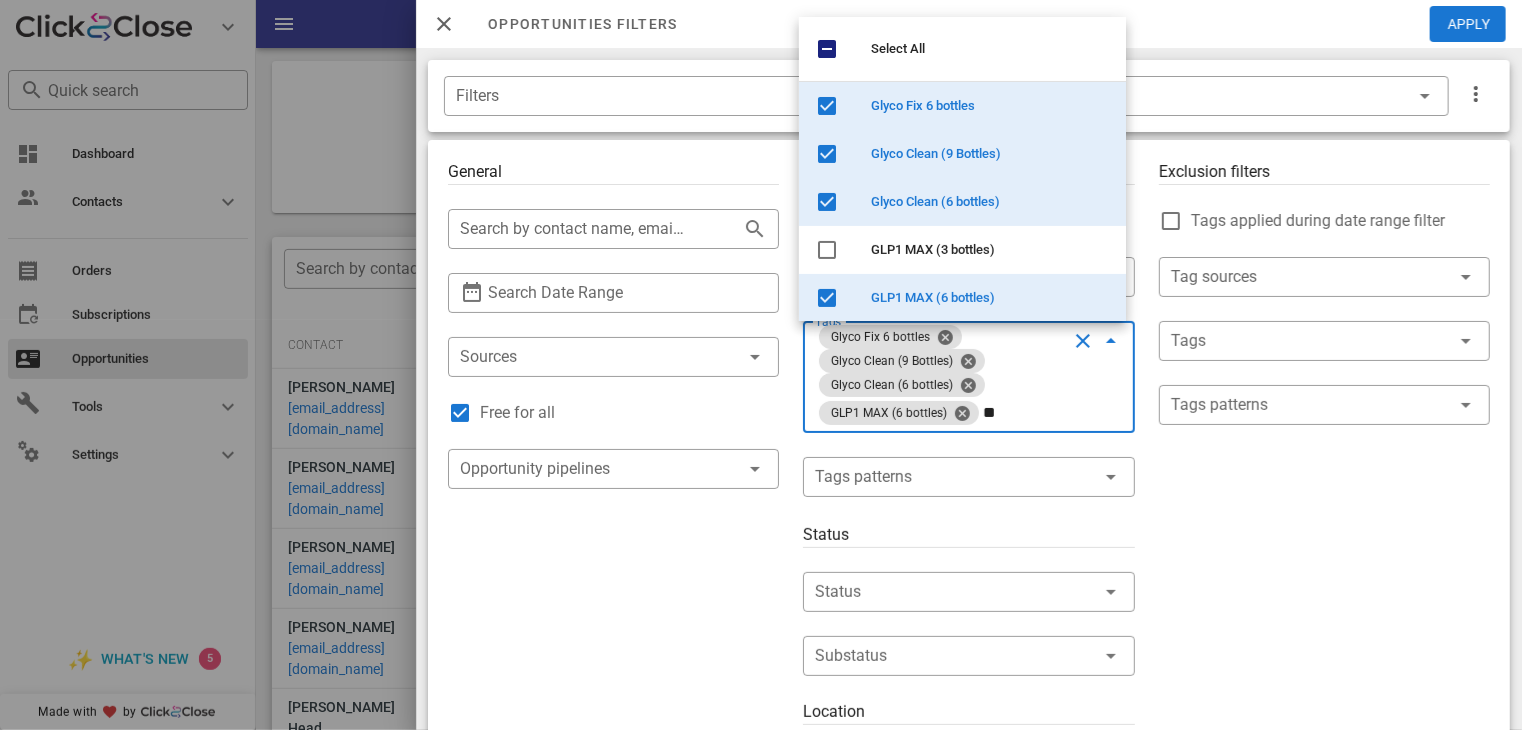 type on "*" 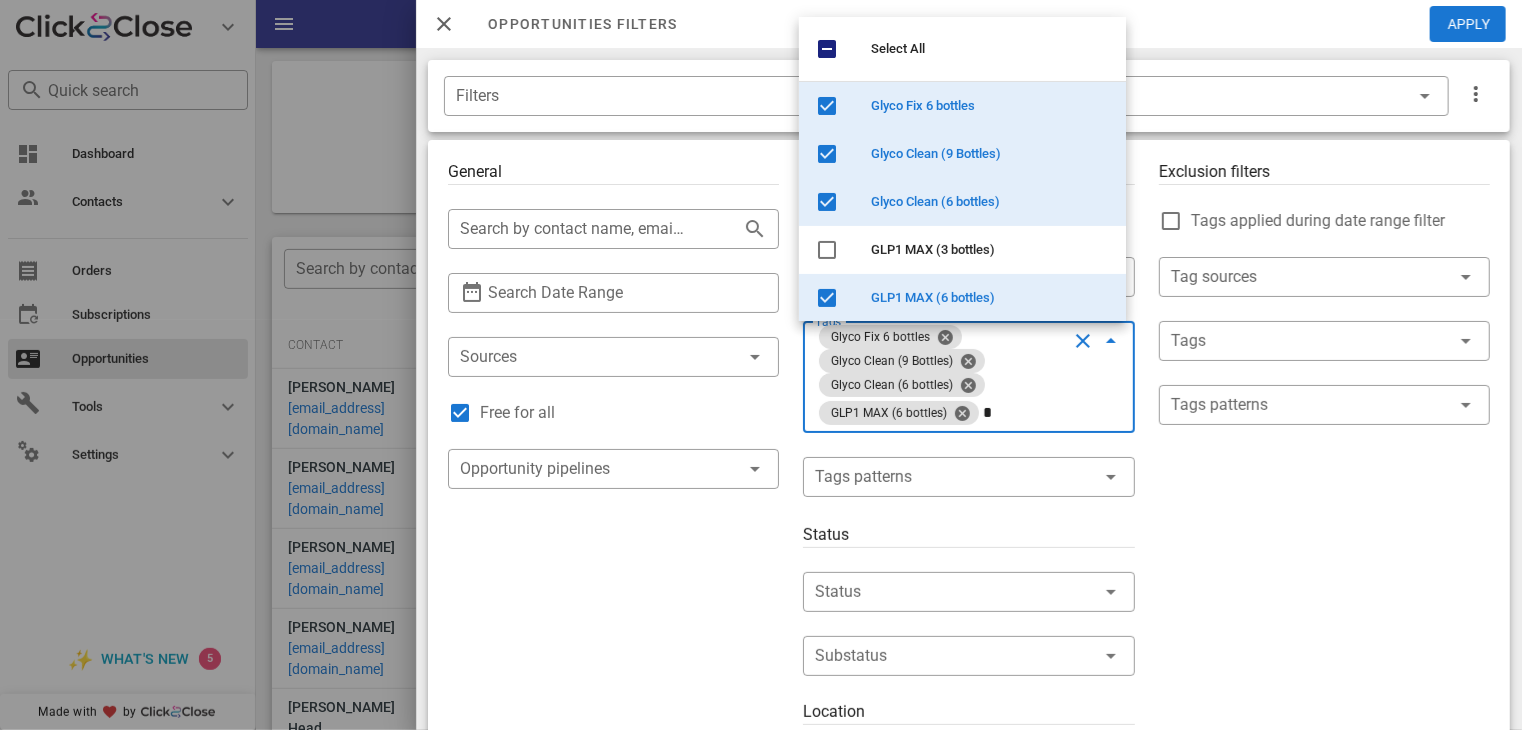 type 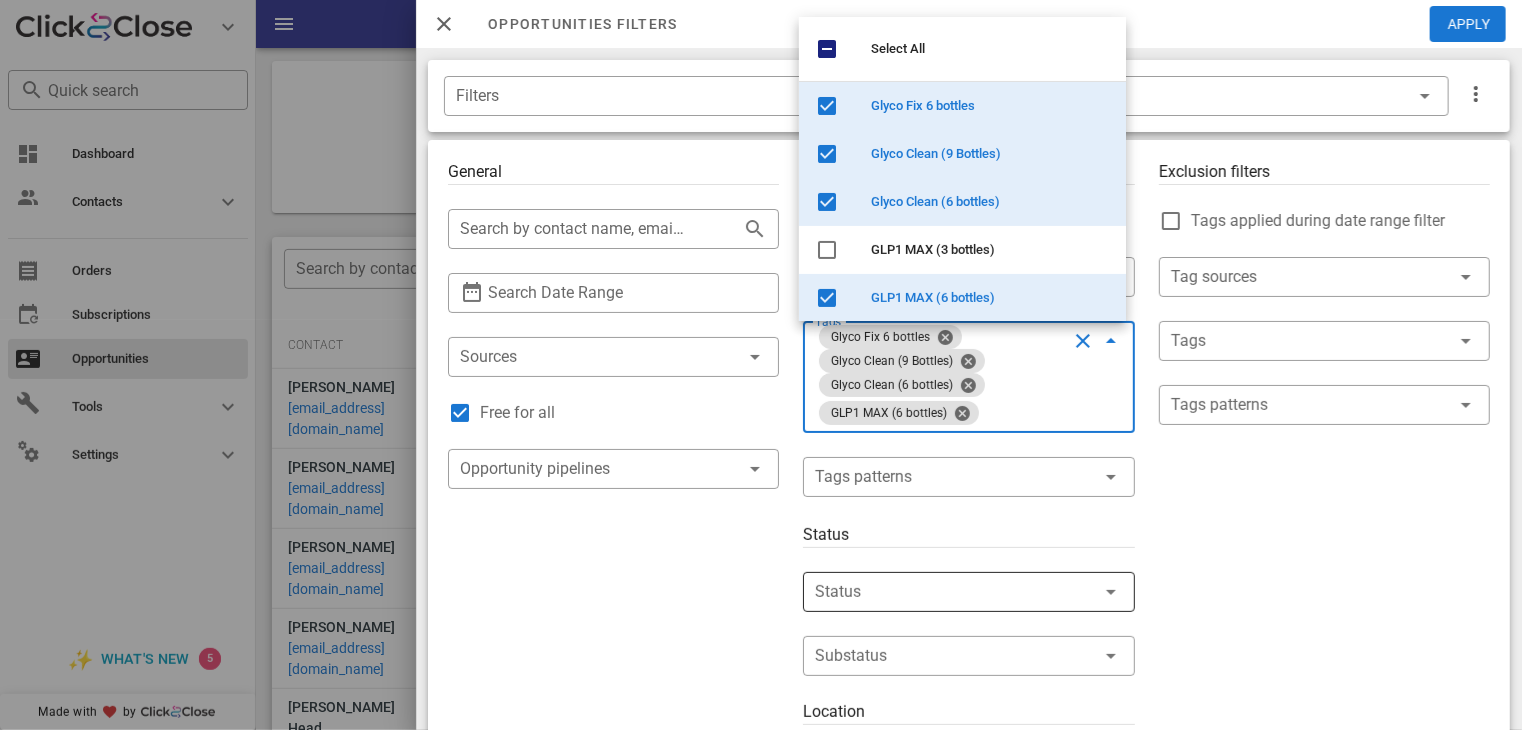 click at bounding box center [940, 592] 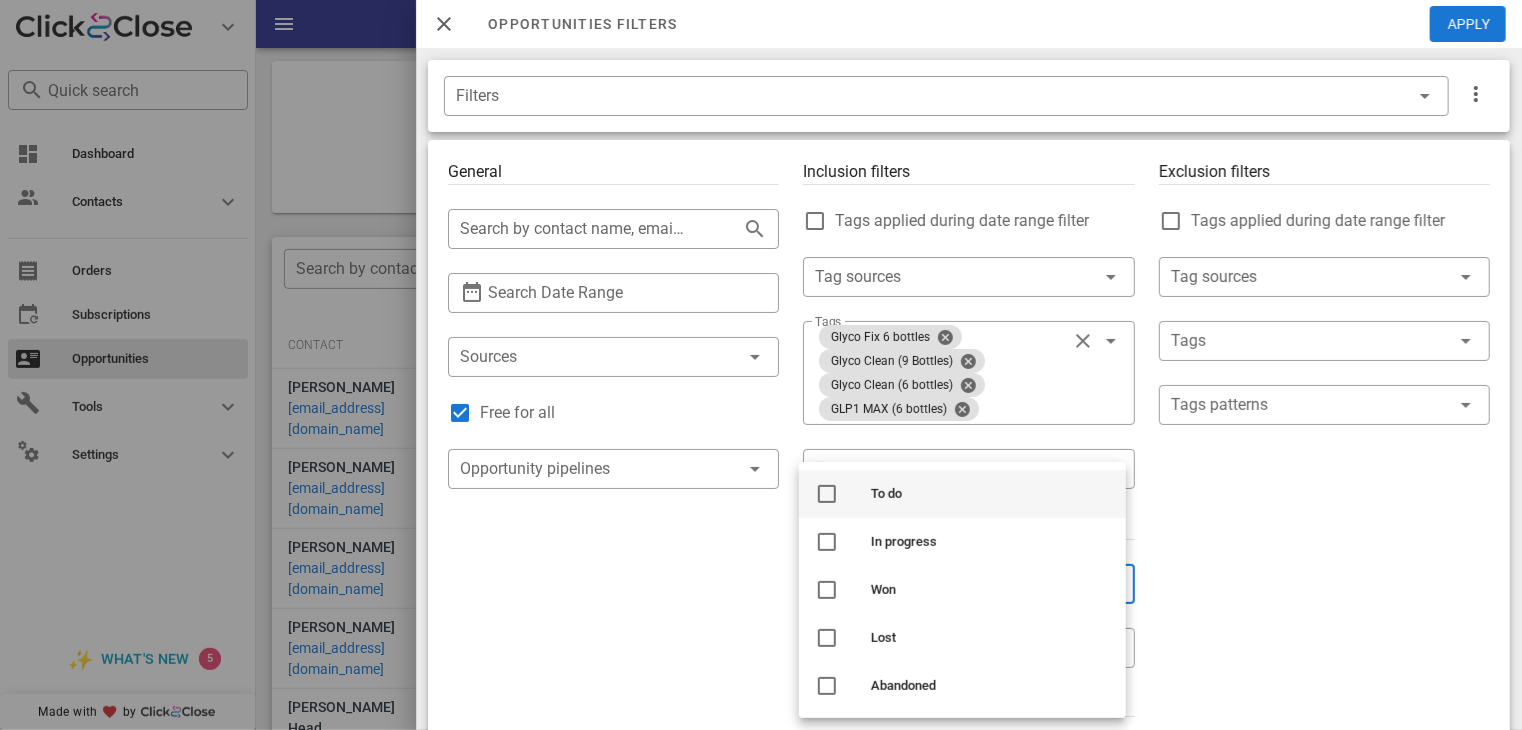 click at bounding box center [827, 494] 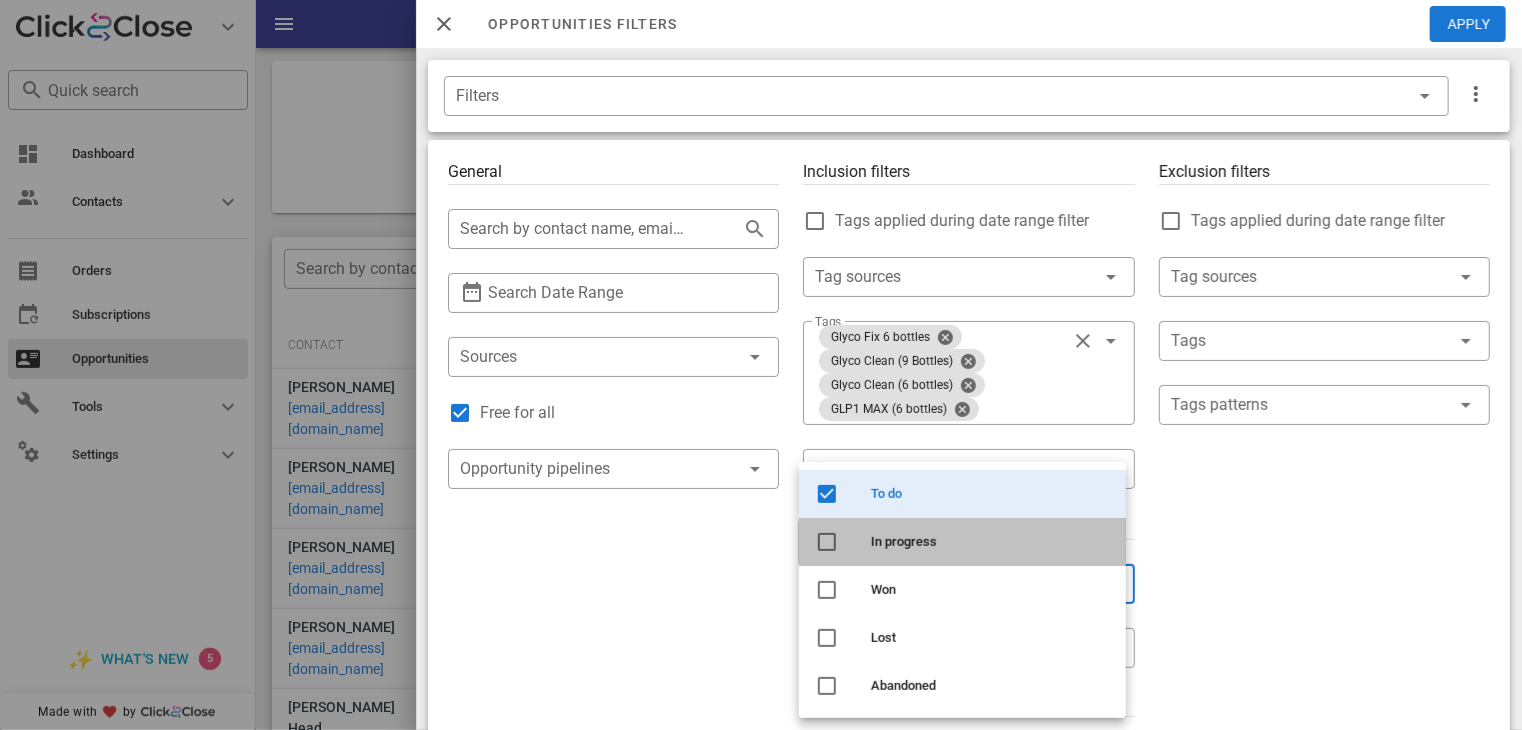 click at bounding box center [827, 542] 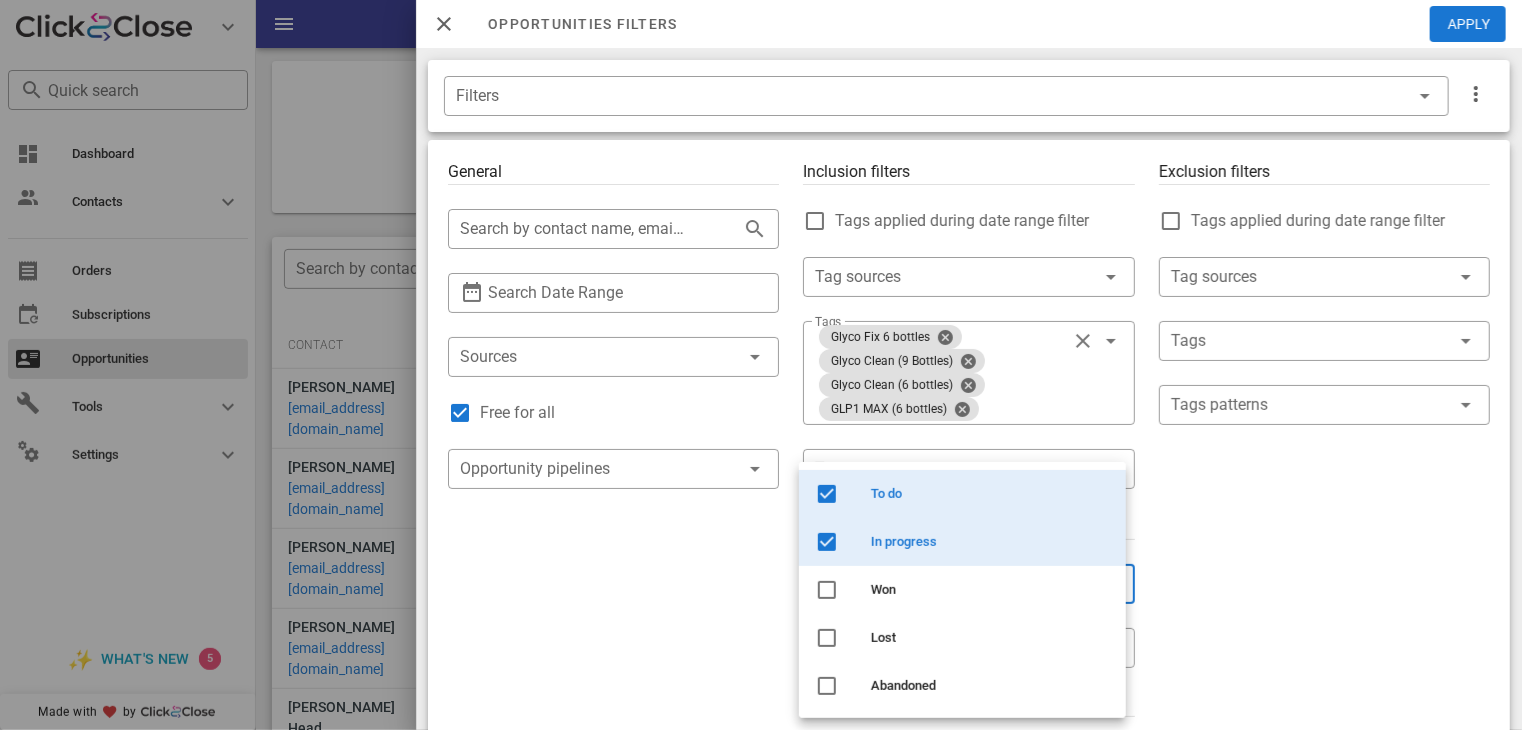 click on "Exclusion filters Tags applied during date range filter ​ Tag sources ​ Tags ​ Tags patterns" at bounding box center (1324, 741) 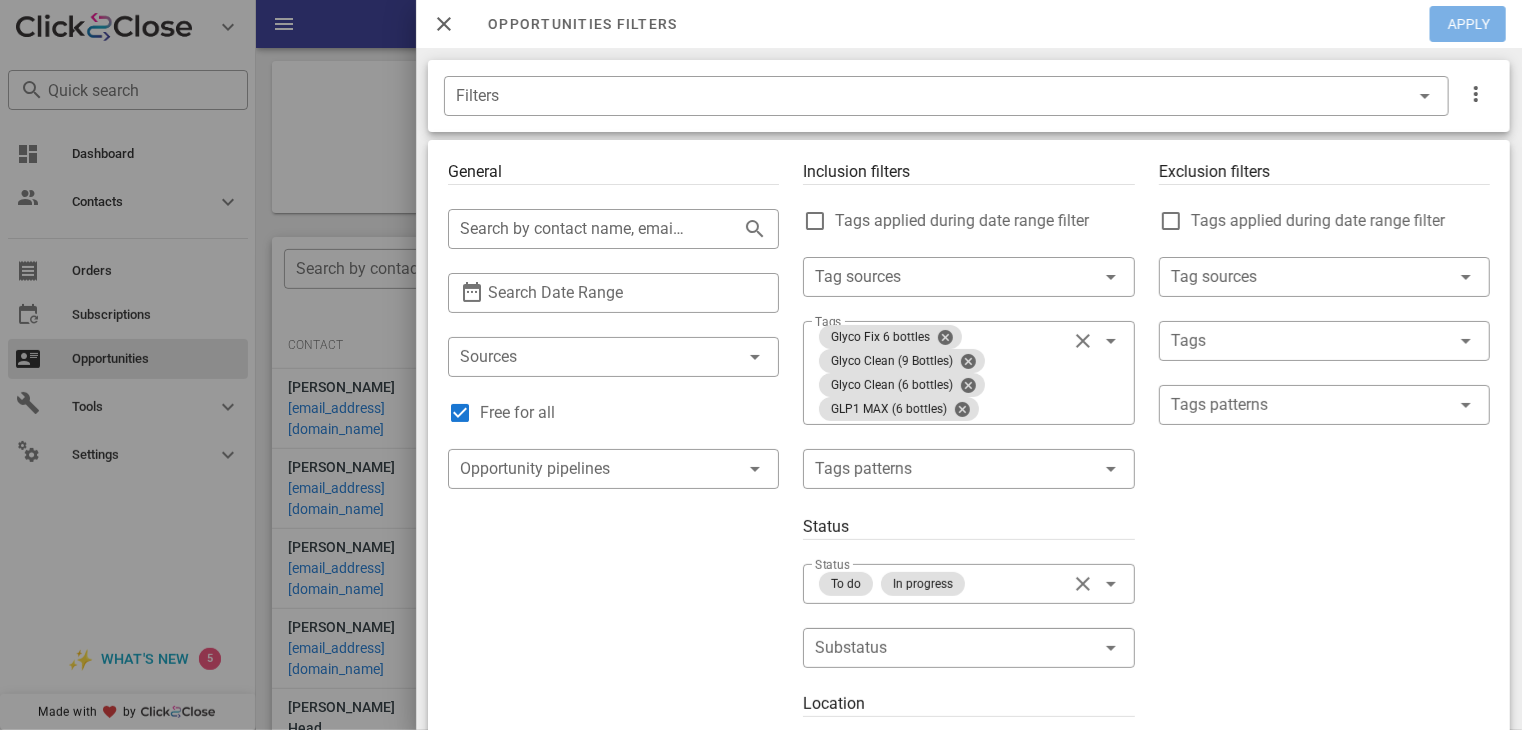 click on "Apply" at bounding box center [1469, 24] 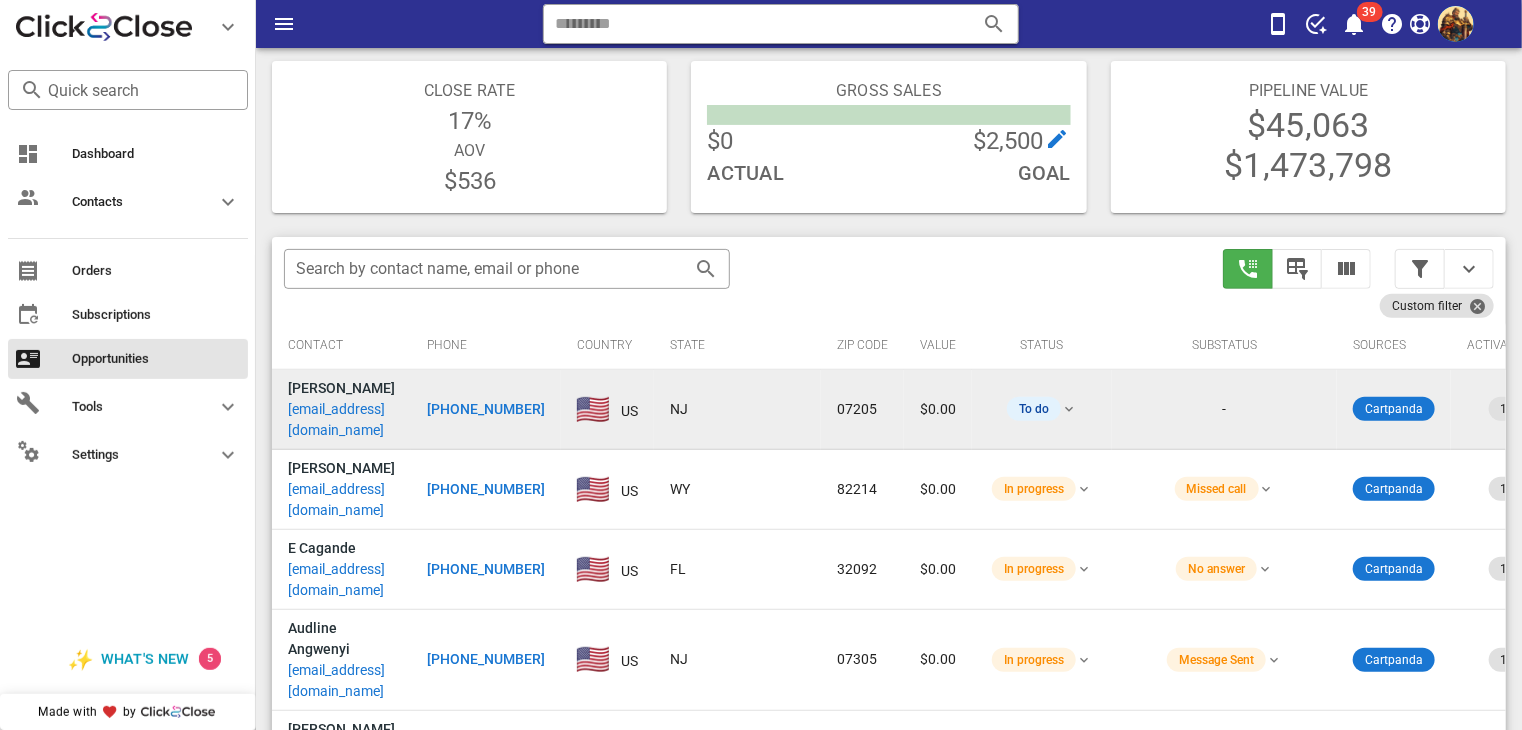 click on "clofboe123@gmail.com" at bounding box center [341, 420] 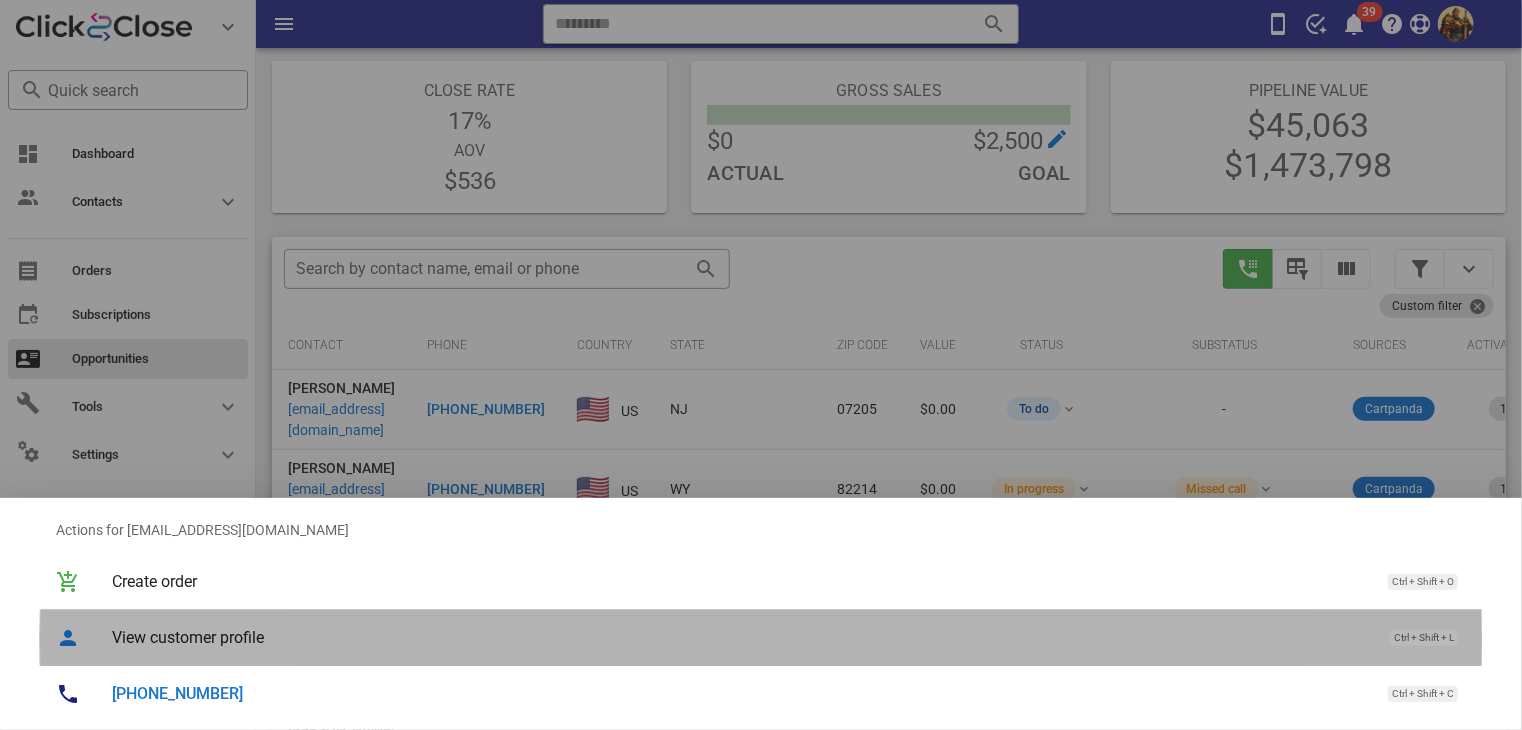 click on "View customer profile" at bounding box center [741, 637] 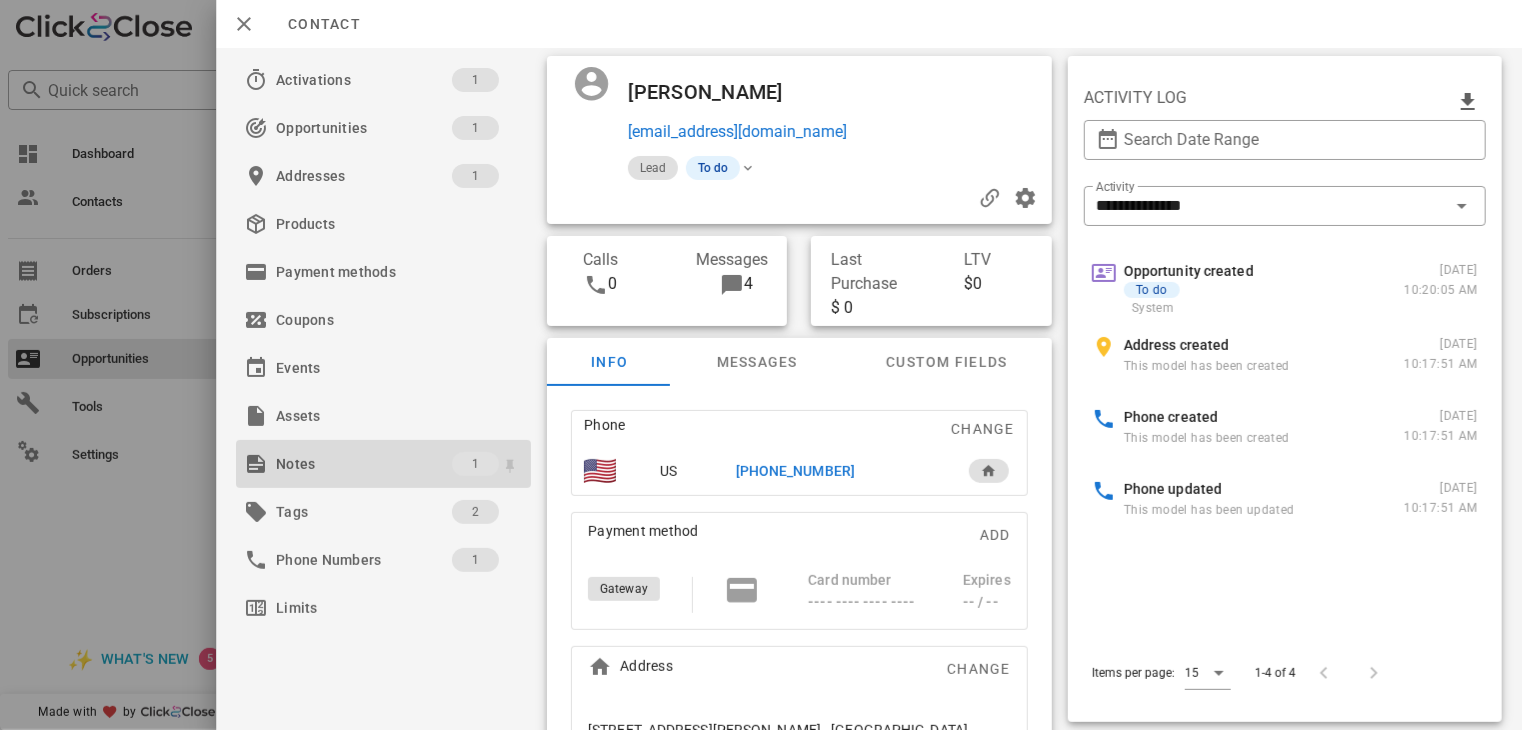 click on "Notes" at bounding box center [364, 464] 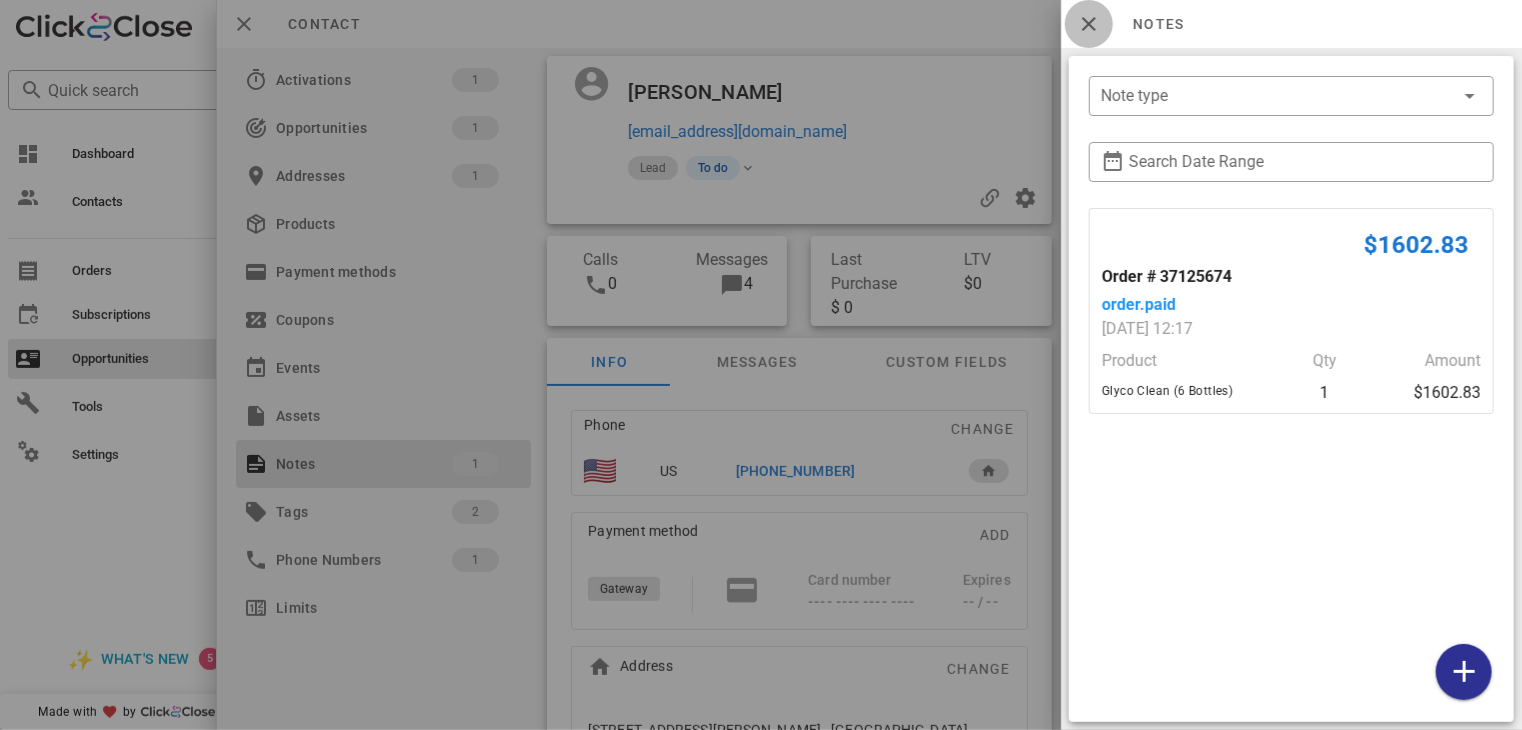 click at bounding box center [1089, 24] 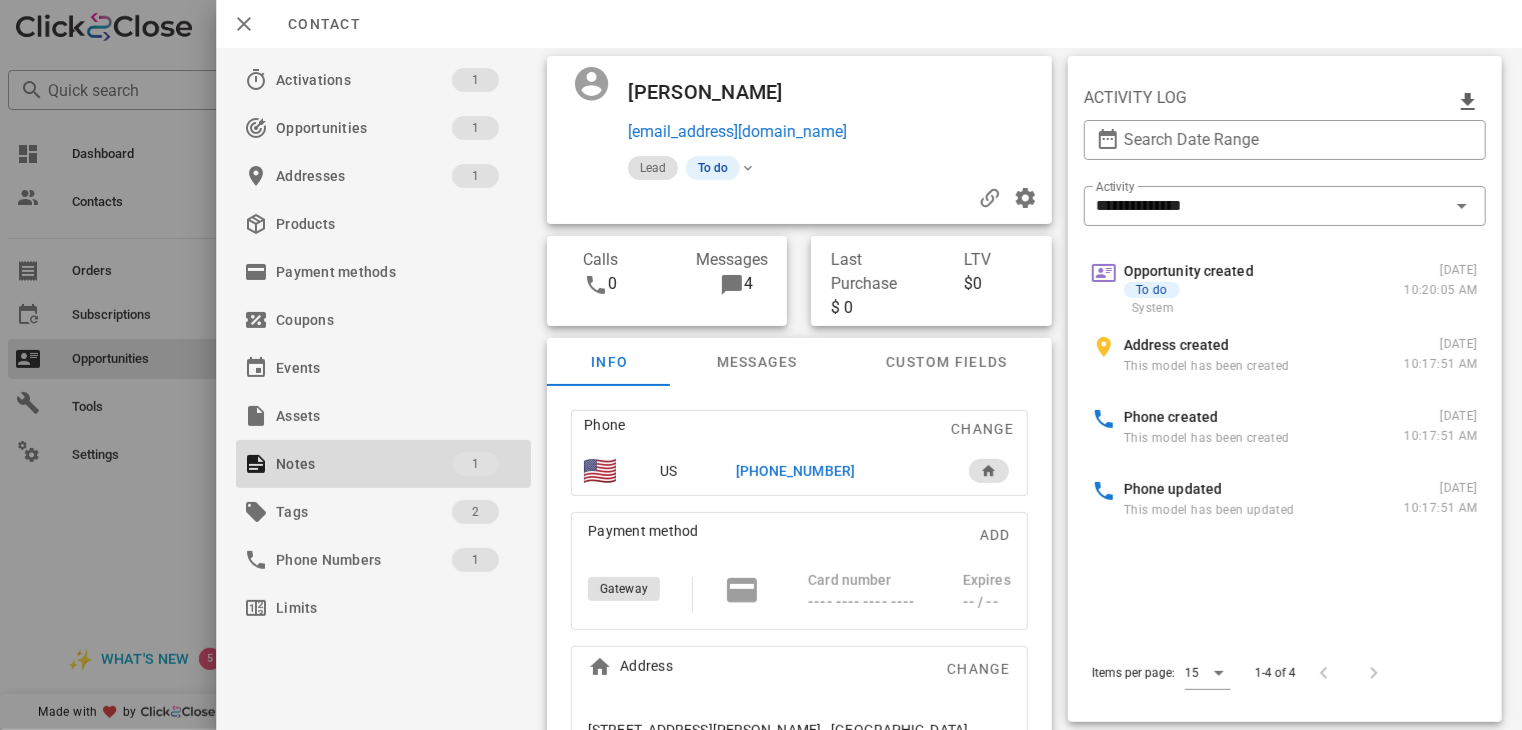 click on "+19084130092" at bounding box center (795, 471) 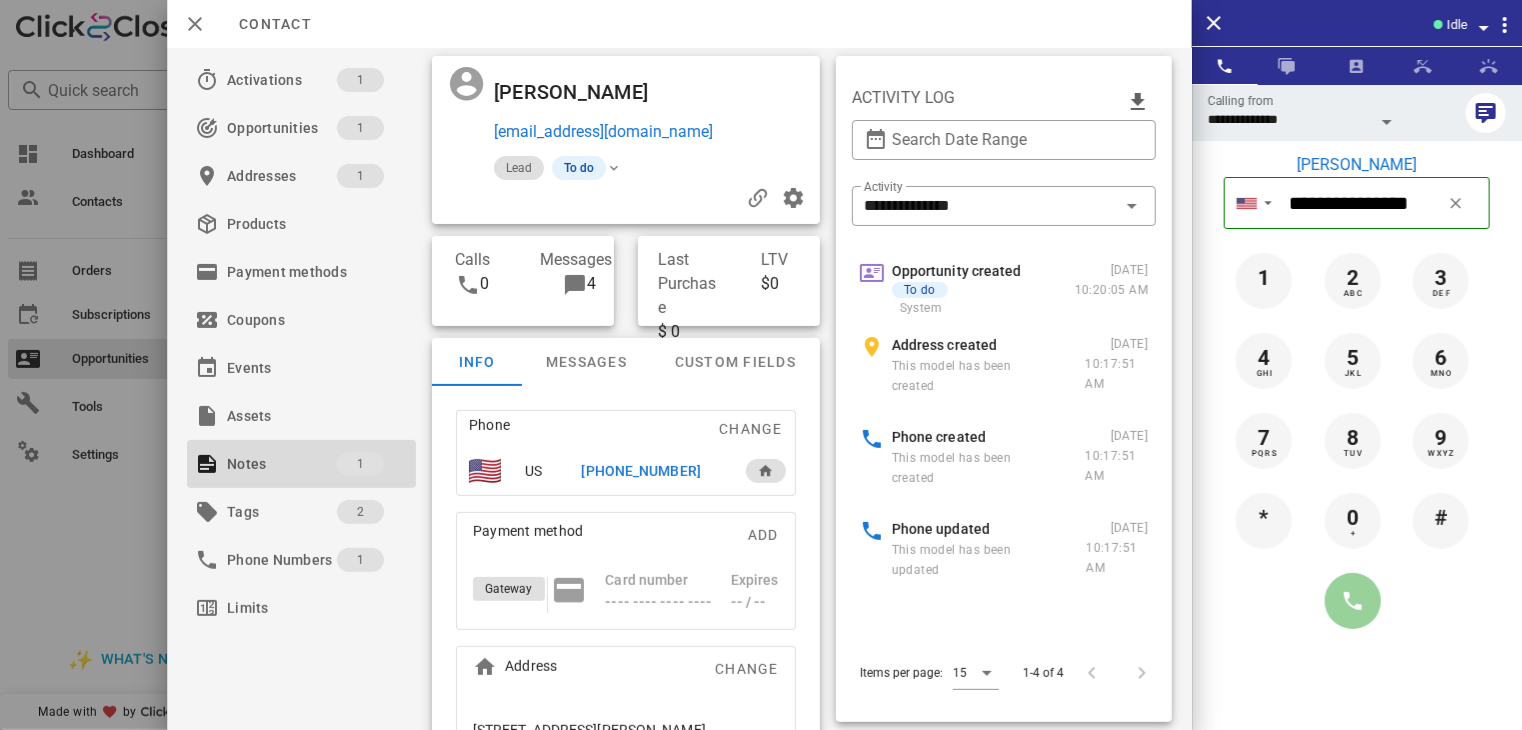 click at bounding box center (1353, 601) 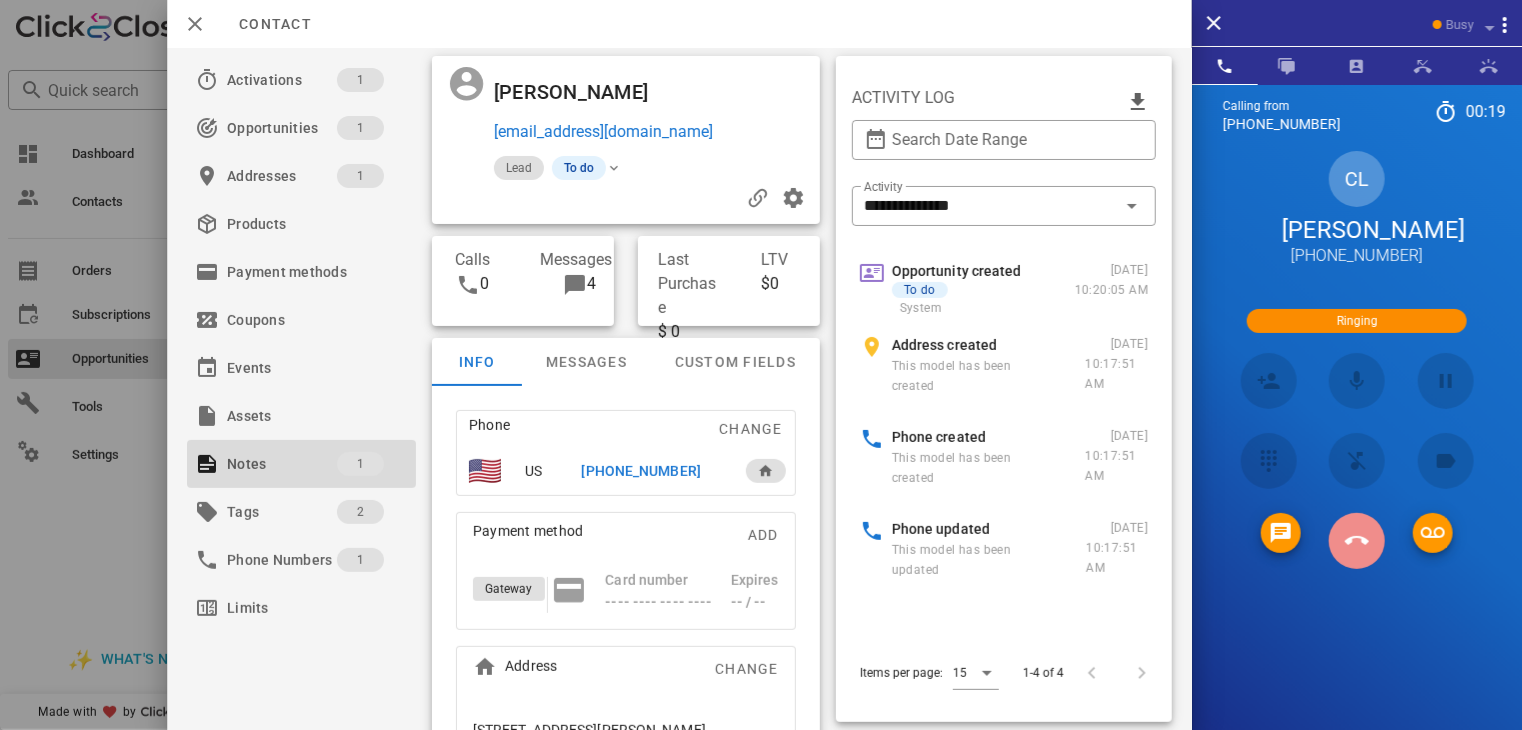 click at bounding box center (1357, 541) 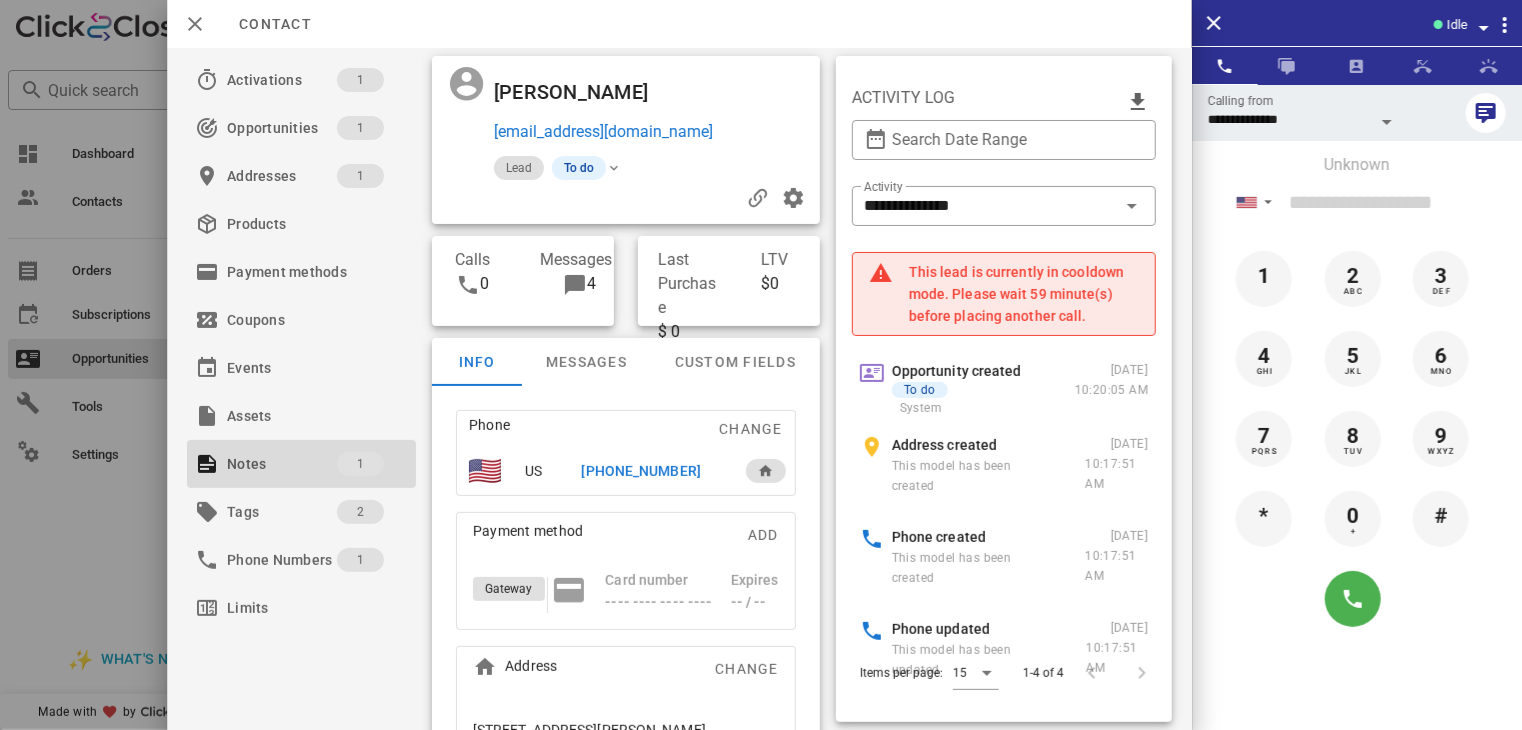 click at bounding box center [761, 365] 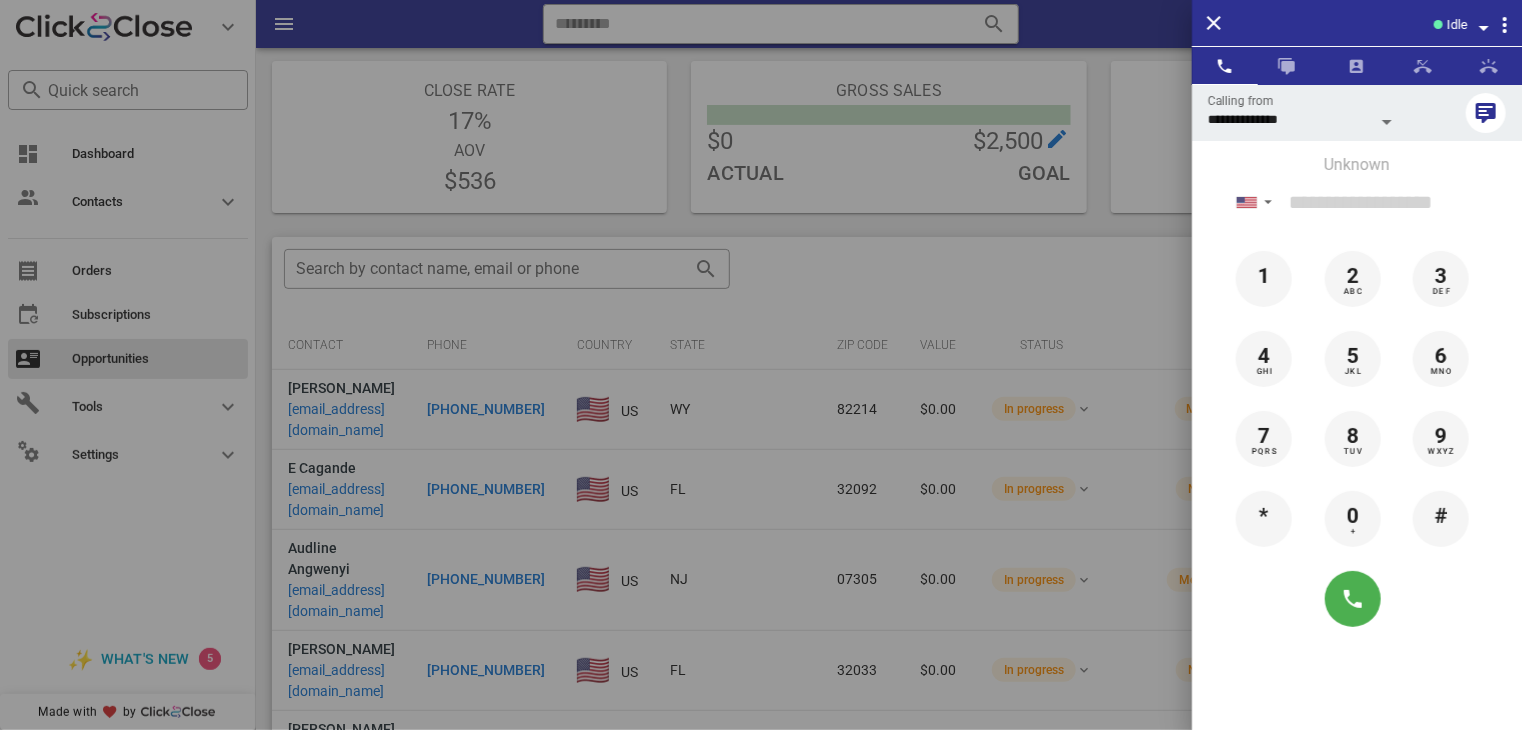 click at bounding box center [761, 365] 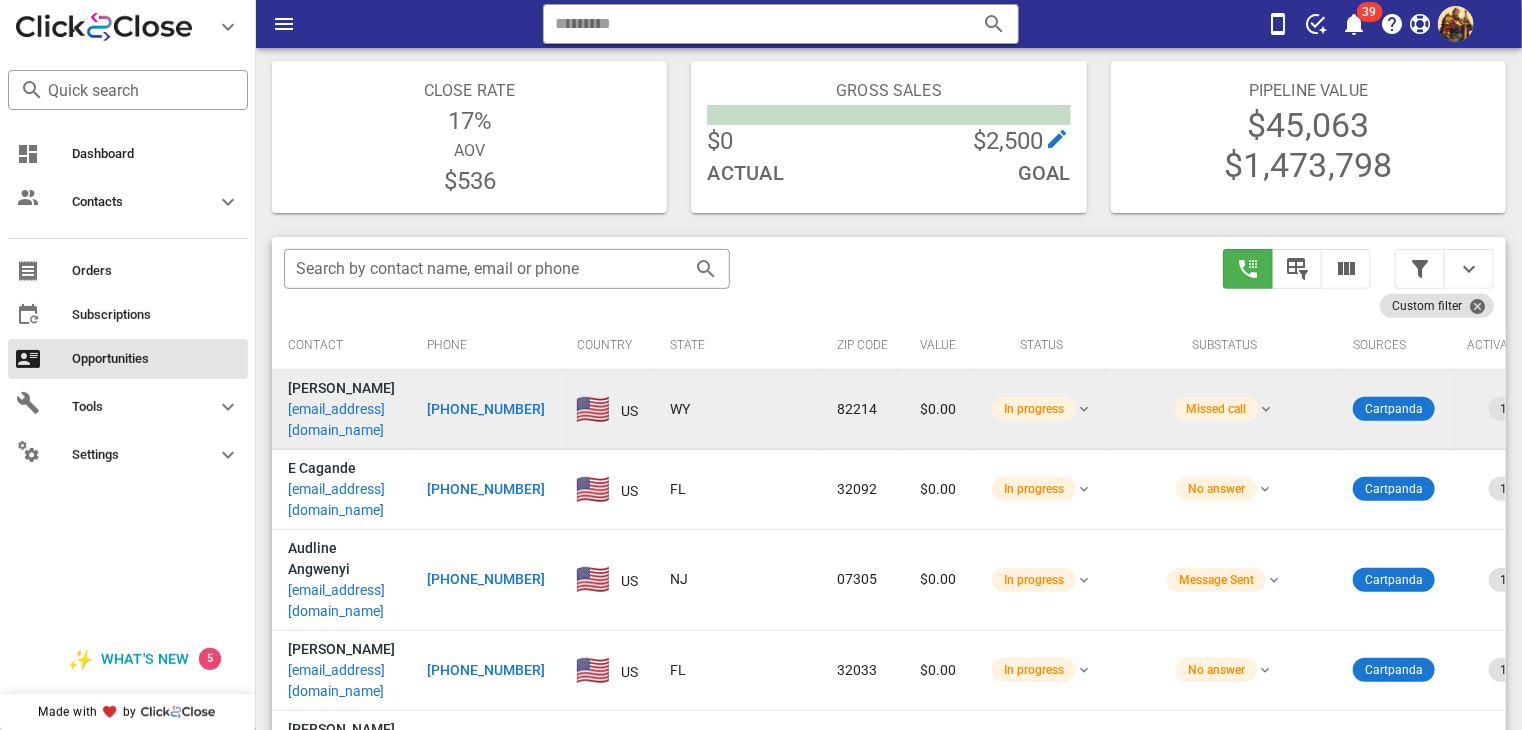 click on "[EMAIL_ADDRESS][DOMAIN_NAME]" at bounding box center (341, 420) 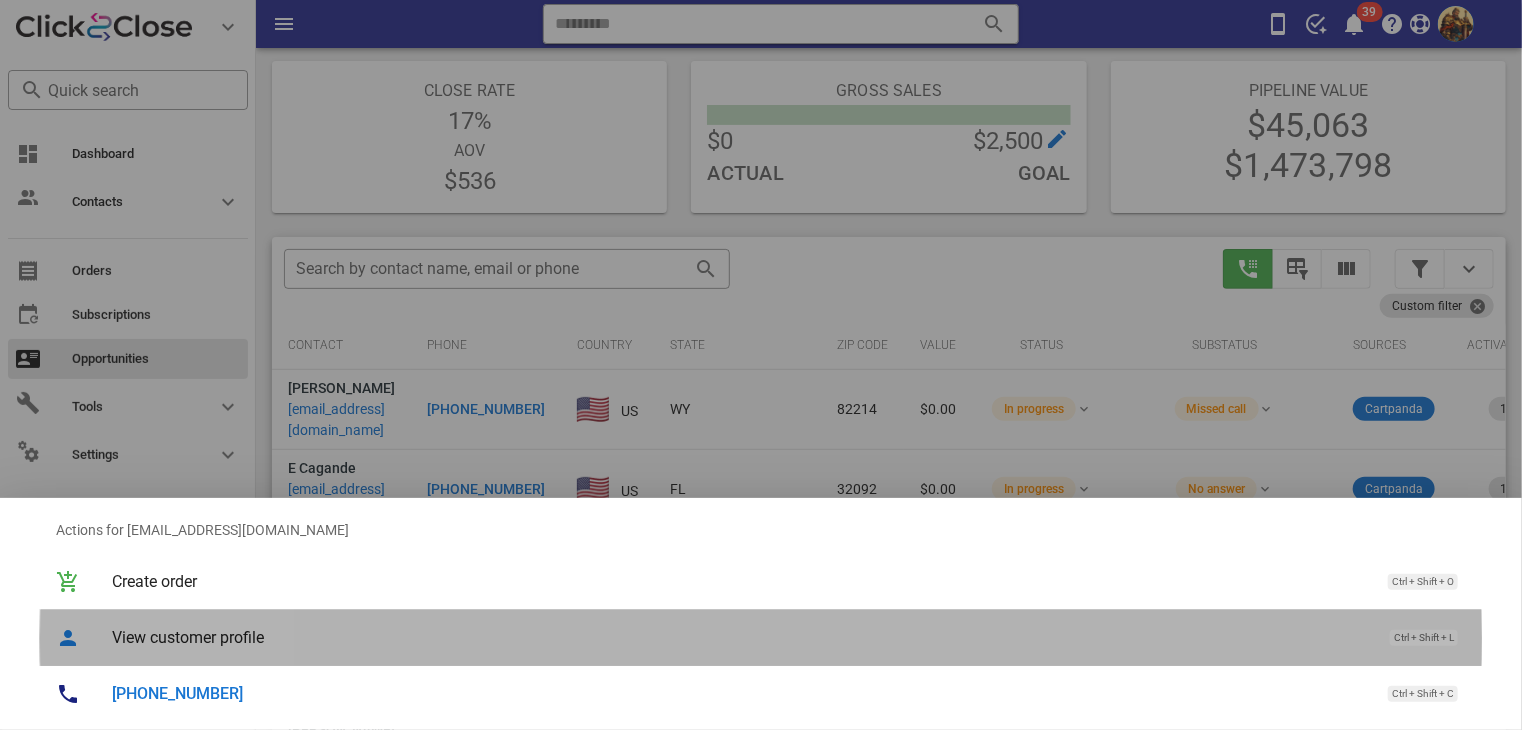 click on "View customer profile Ctrl + Shift + L" at bounding box center [761, 638] 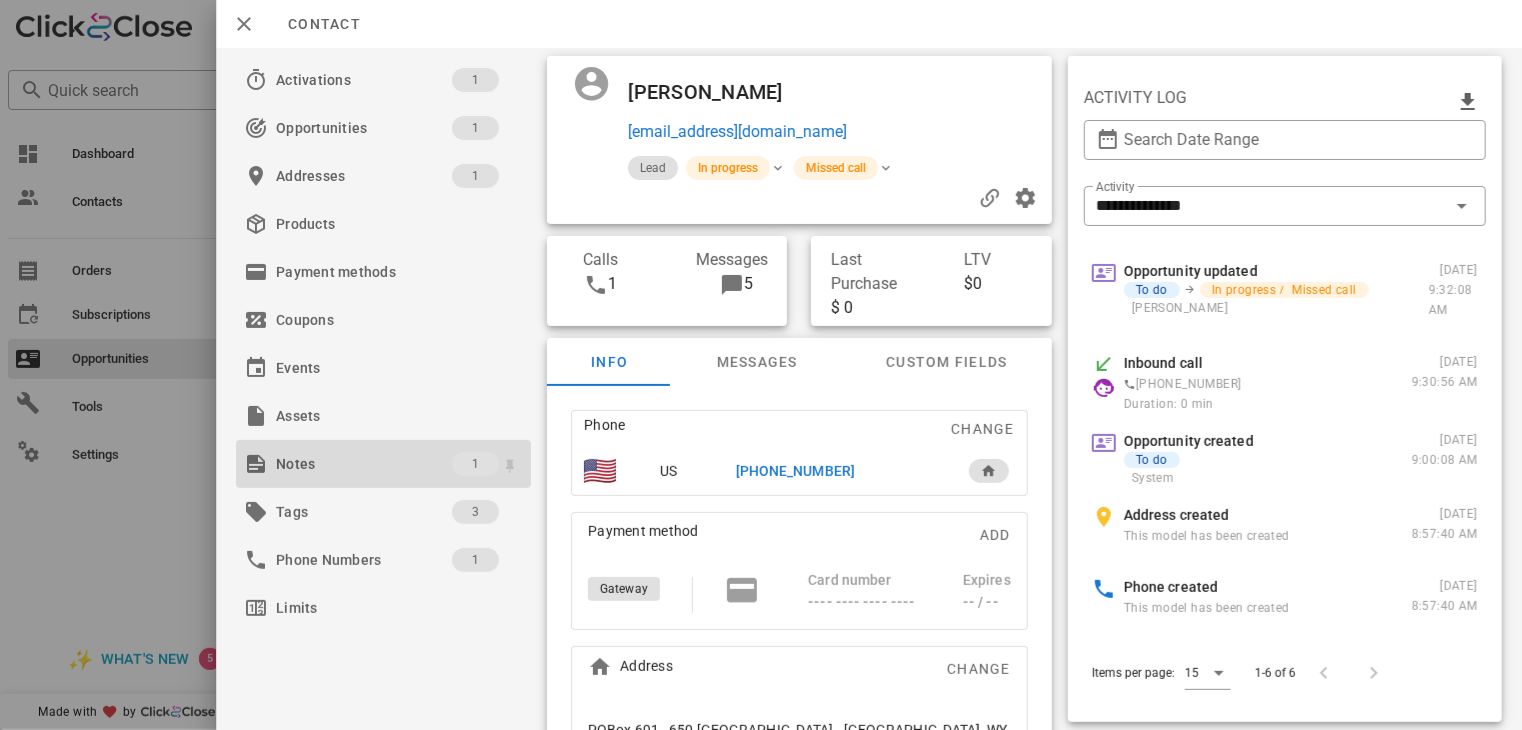 click on "Notes  1" at bounding box center (383, 464) 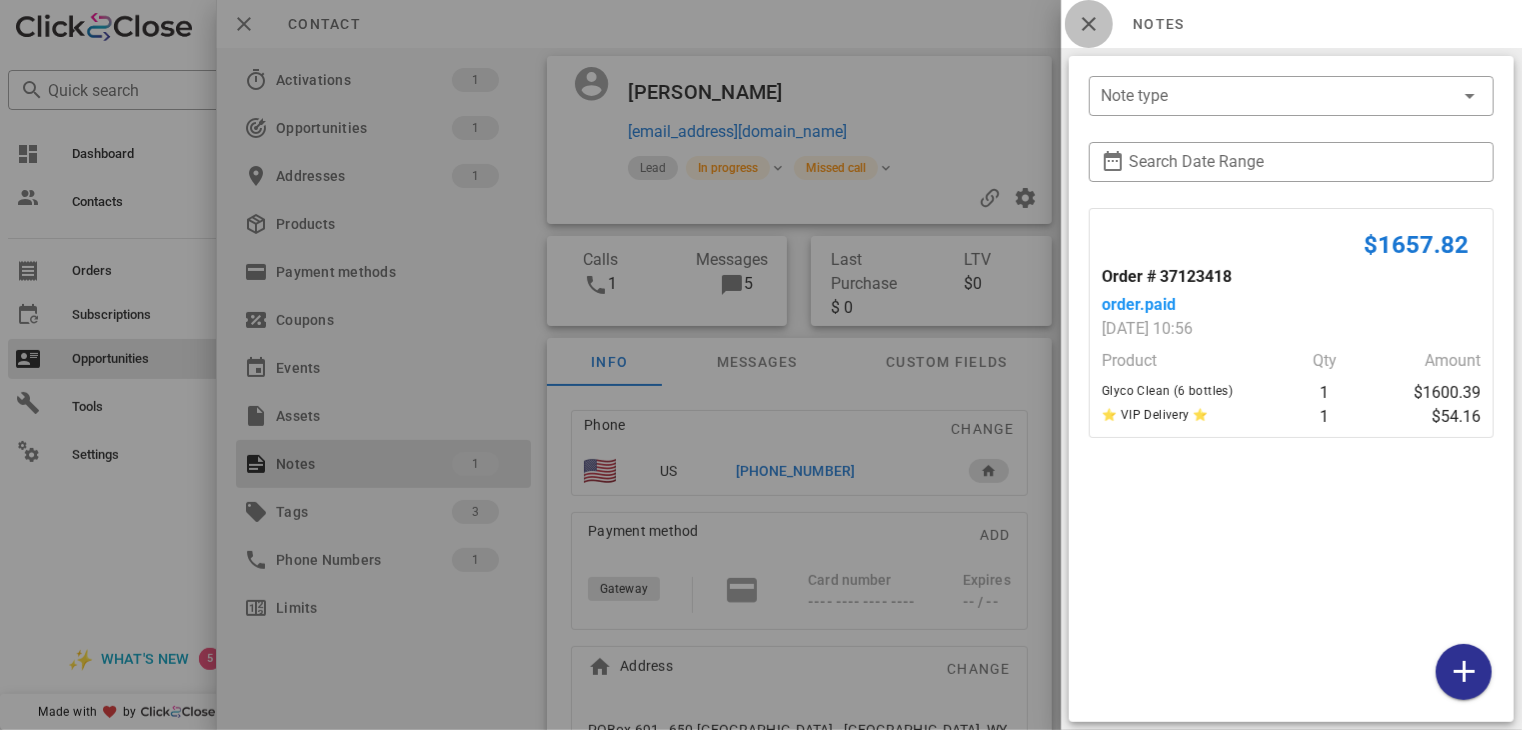click at bounding box center (1089, 24) 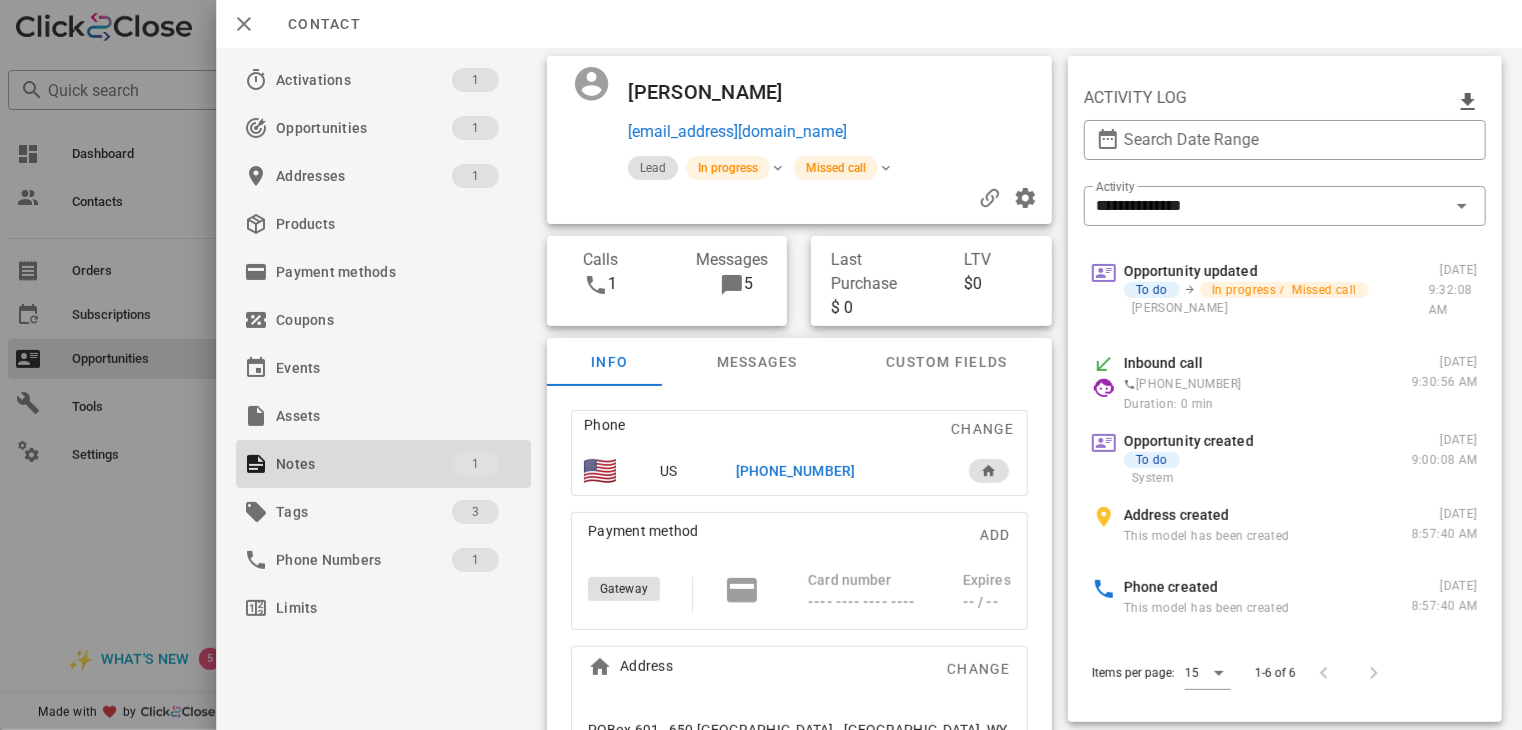 click on "[PHONE_NUMBER]" at bounding box center (795, 471) 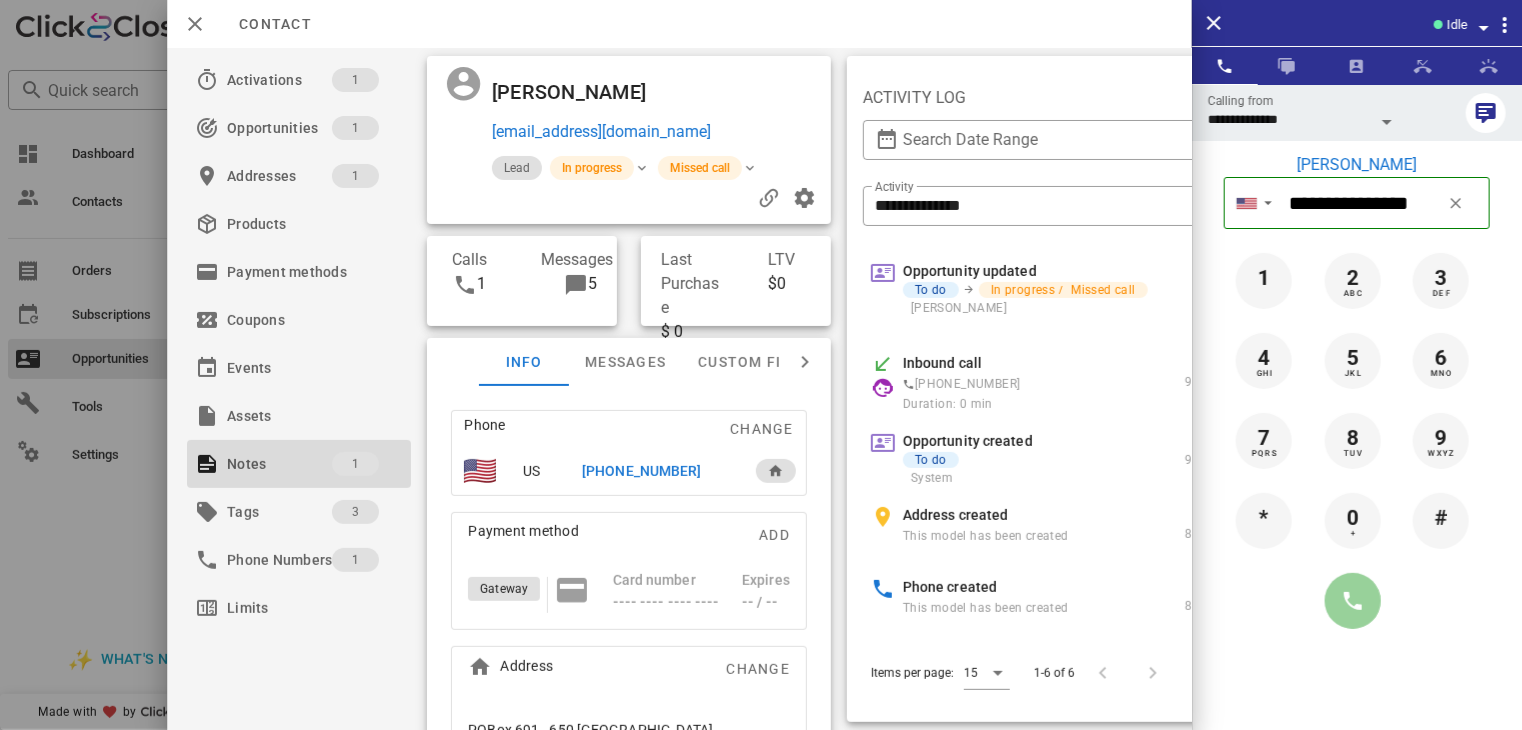 click at bounding box center (1353, 601) 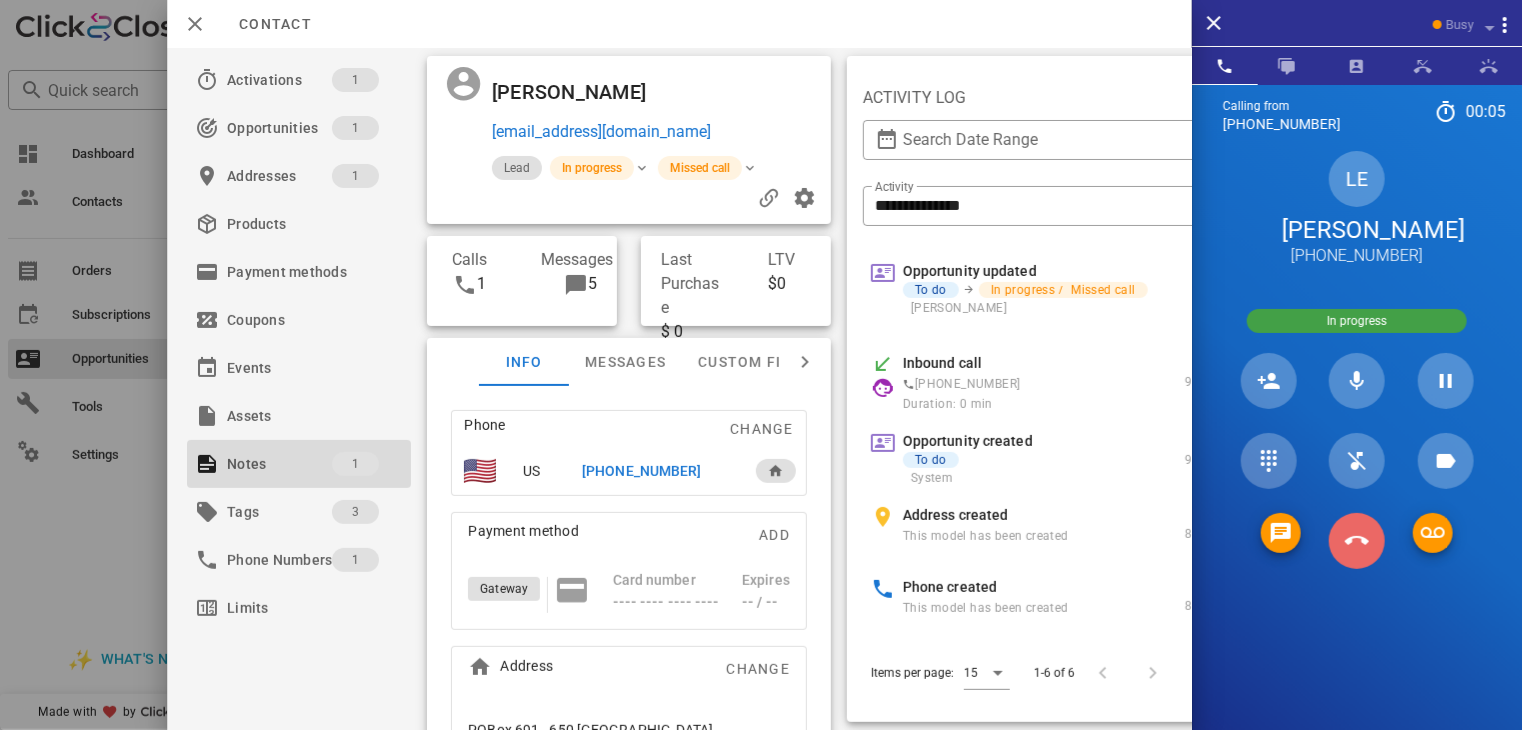 click at bounding box center [1357, 541] 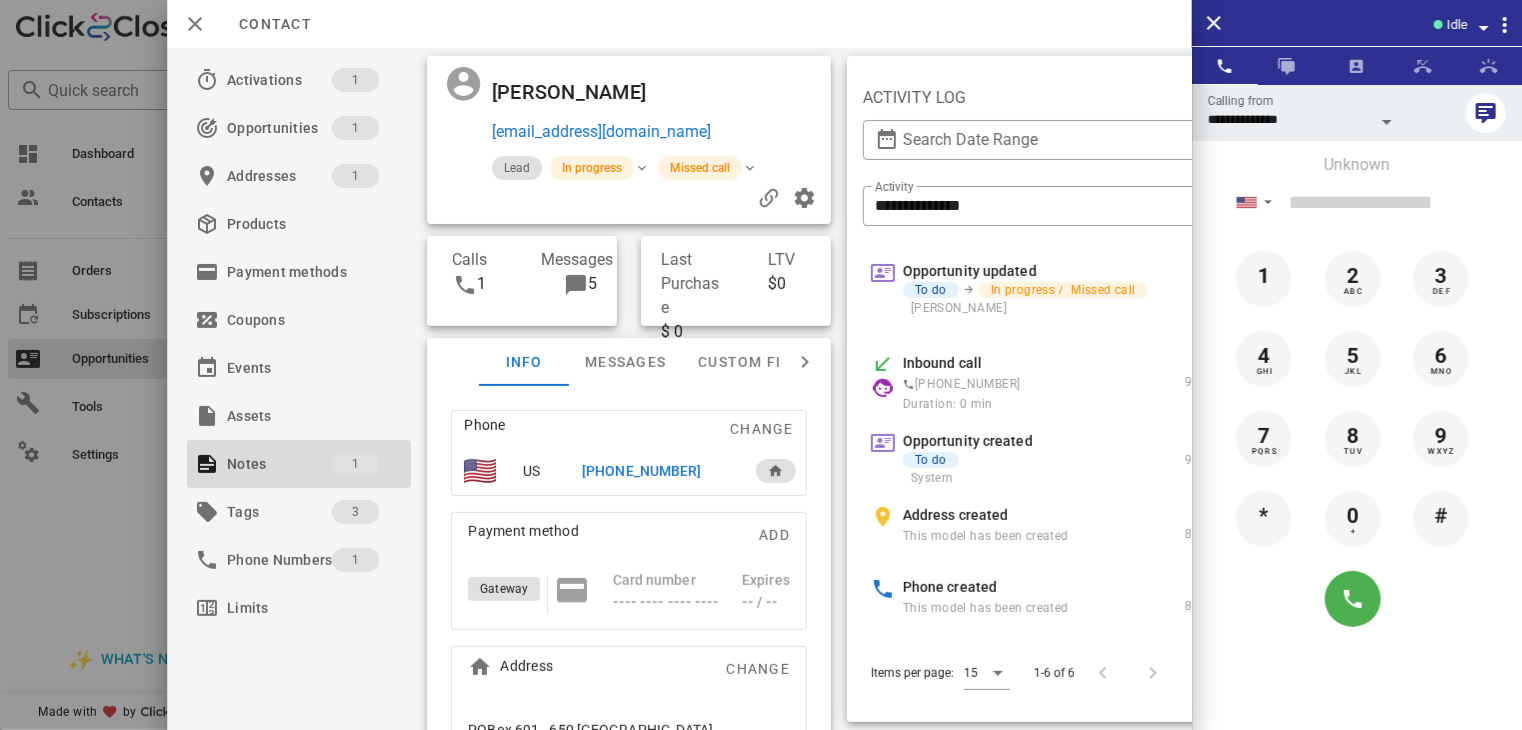click at bounding box center (761, 365) 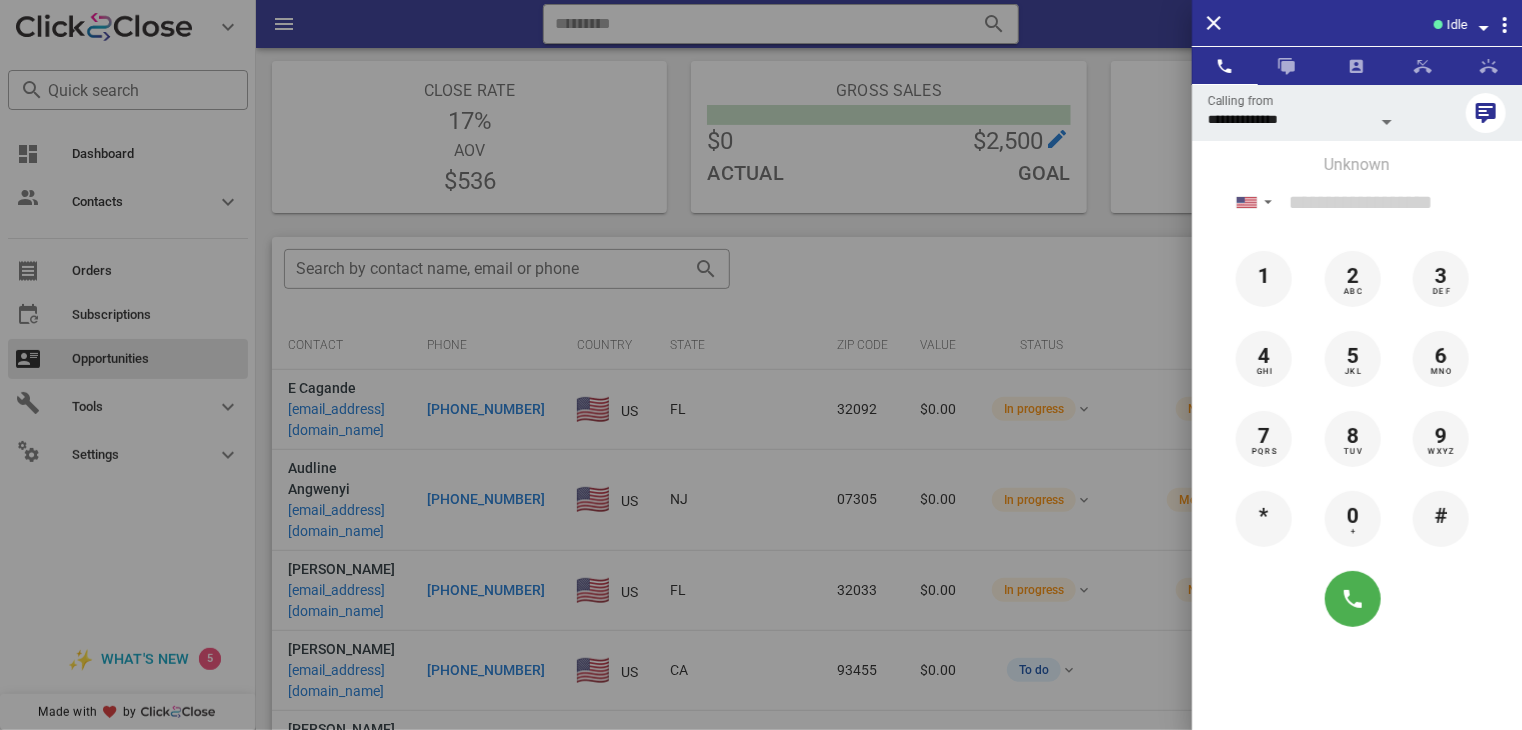 click at bounding box center [761, 365] 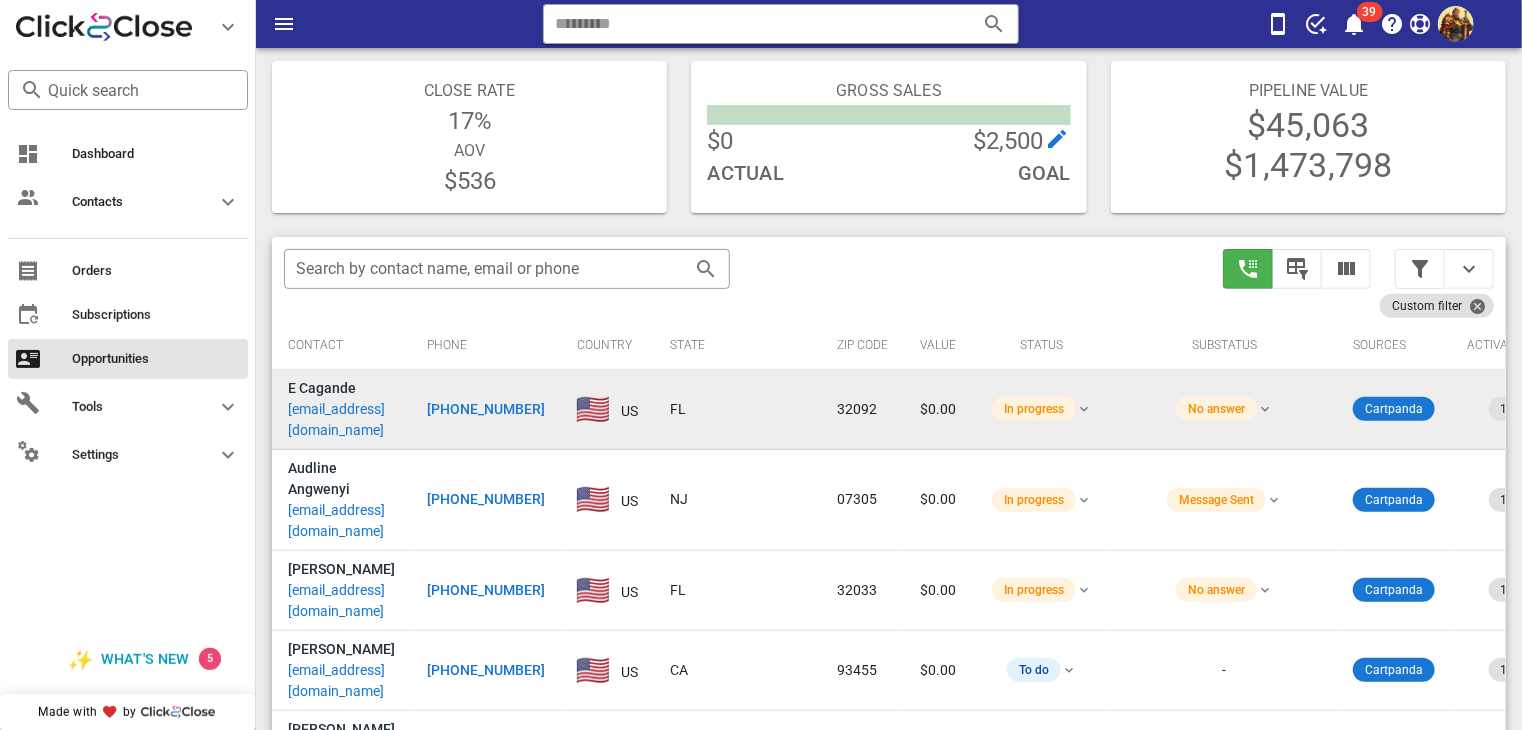 click on "[EMAIL_ADDRESS][DOMAIN_NAME]" at bounding box center (341, 420) 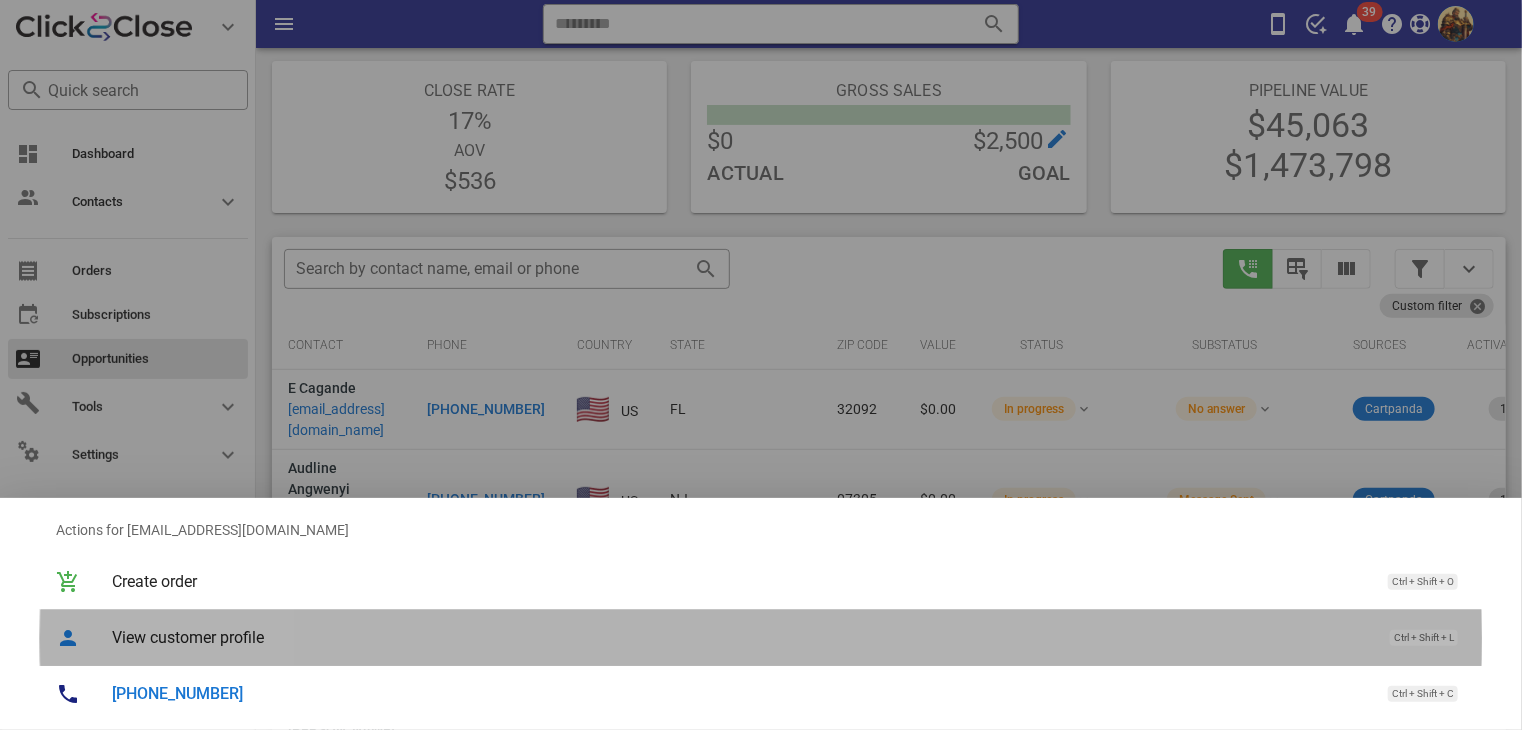 click on "View customer profile" at bounding box center (741, 637) 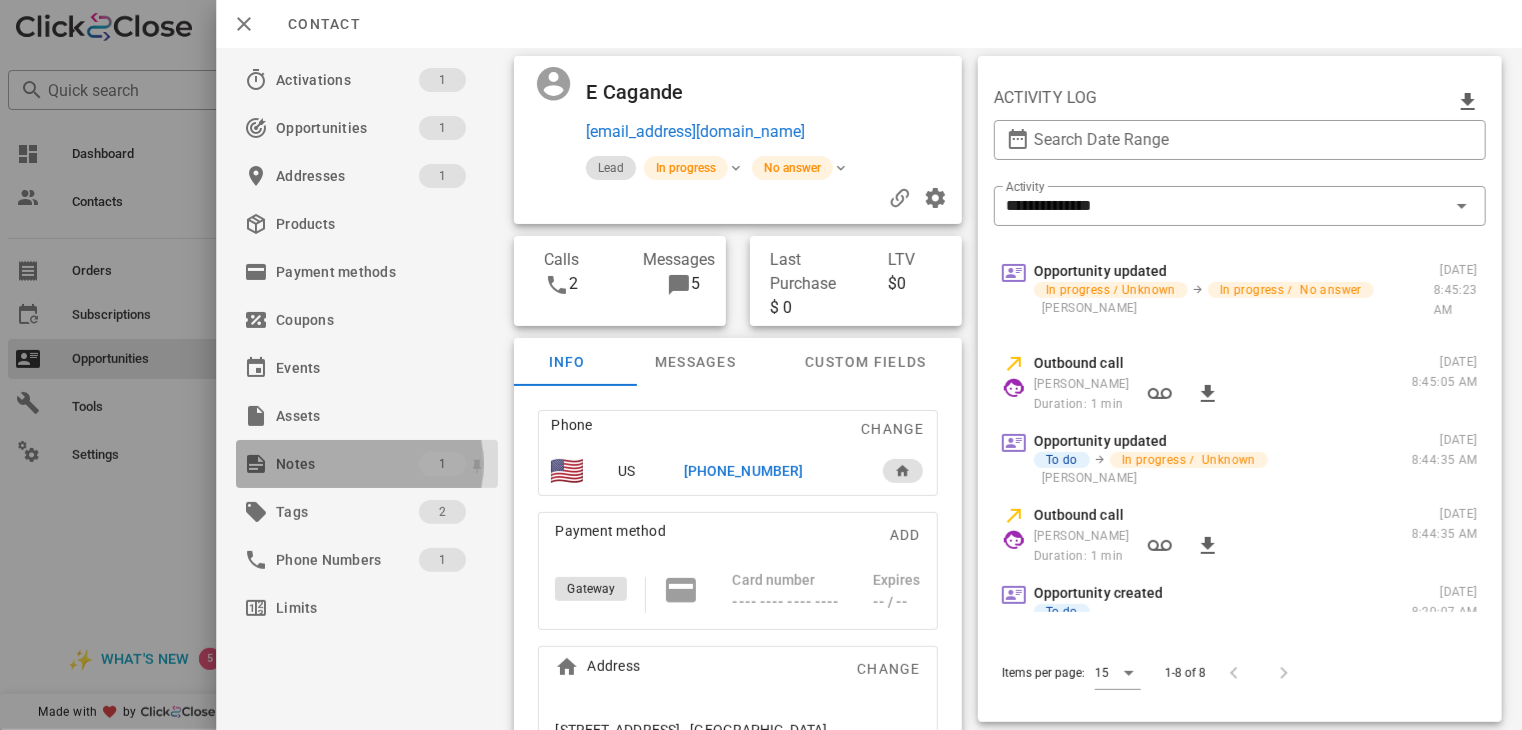 click on "Notes" at bounding box center (347, 464) 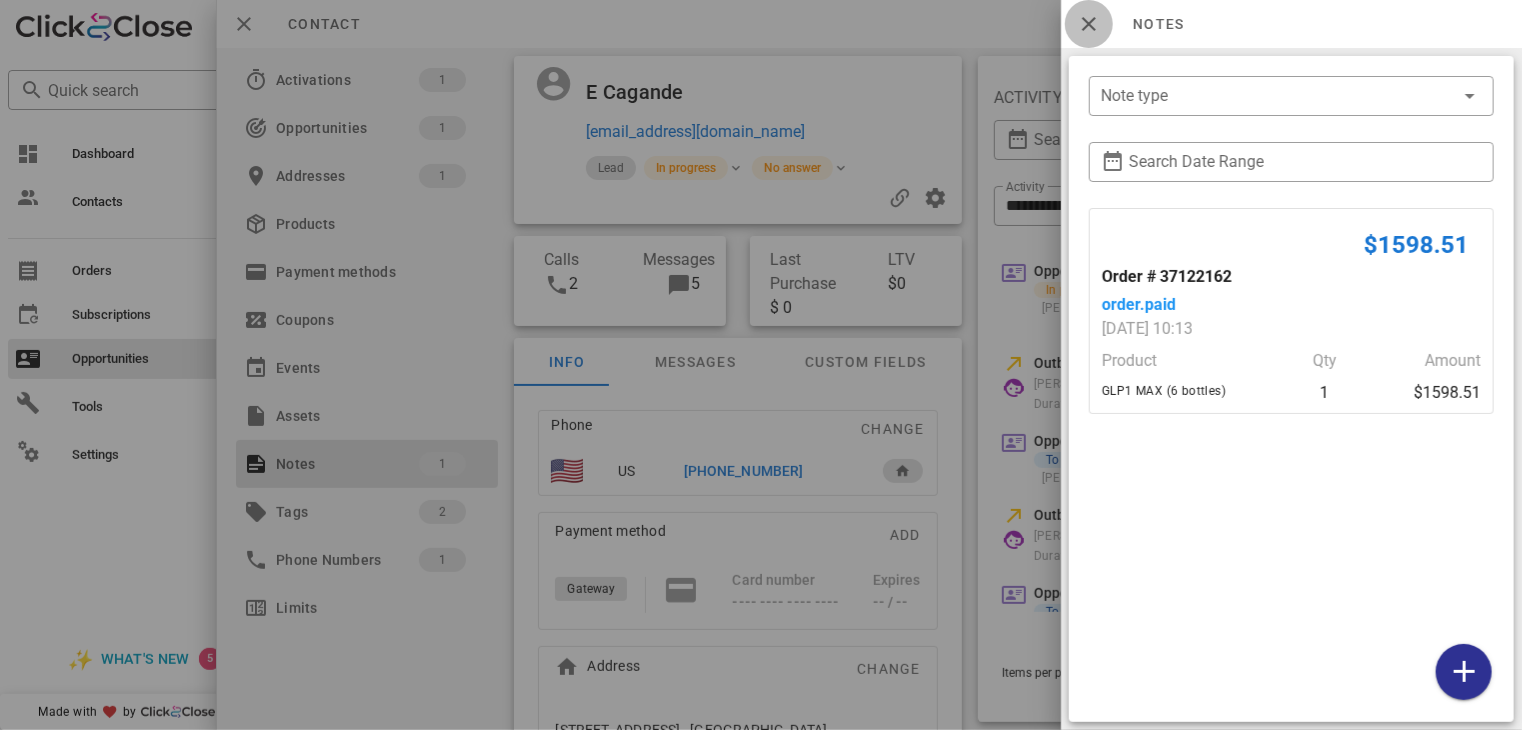 click at bounding box center [1089, 24] 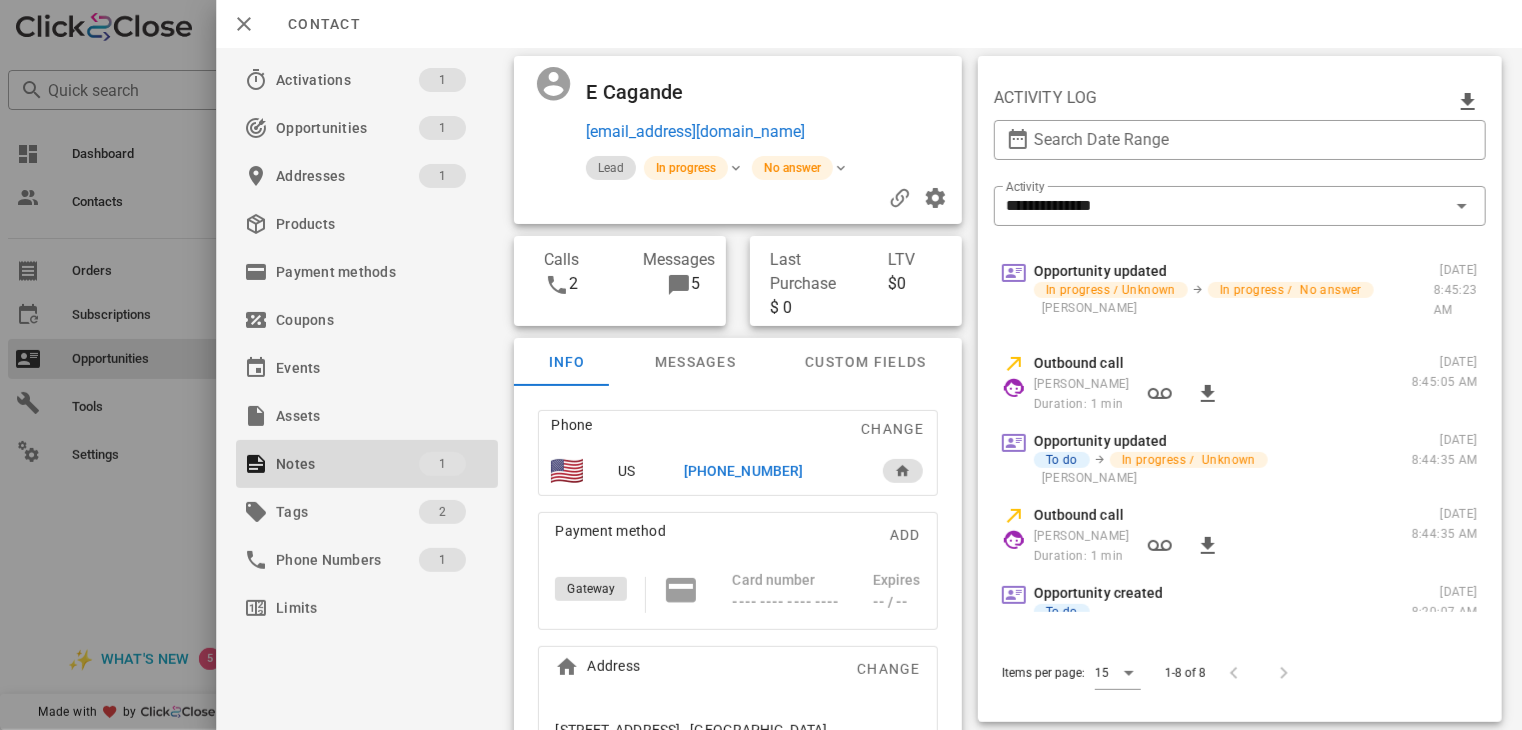 click on "[PHONE_NUMBER]" at bounding box center (743, 471) 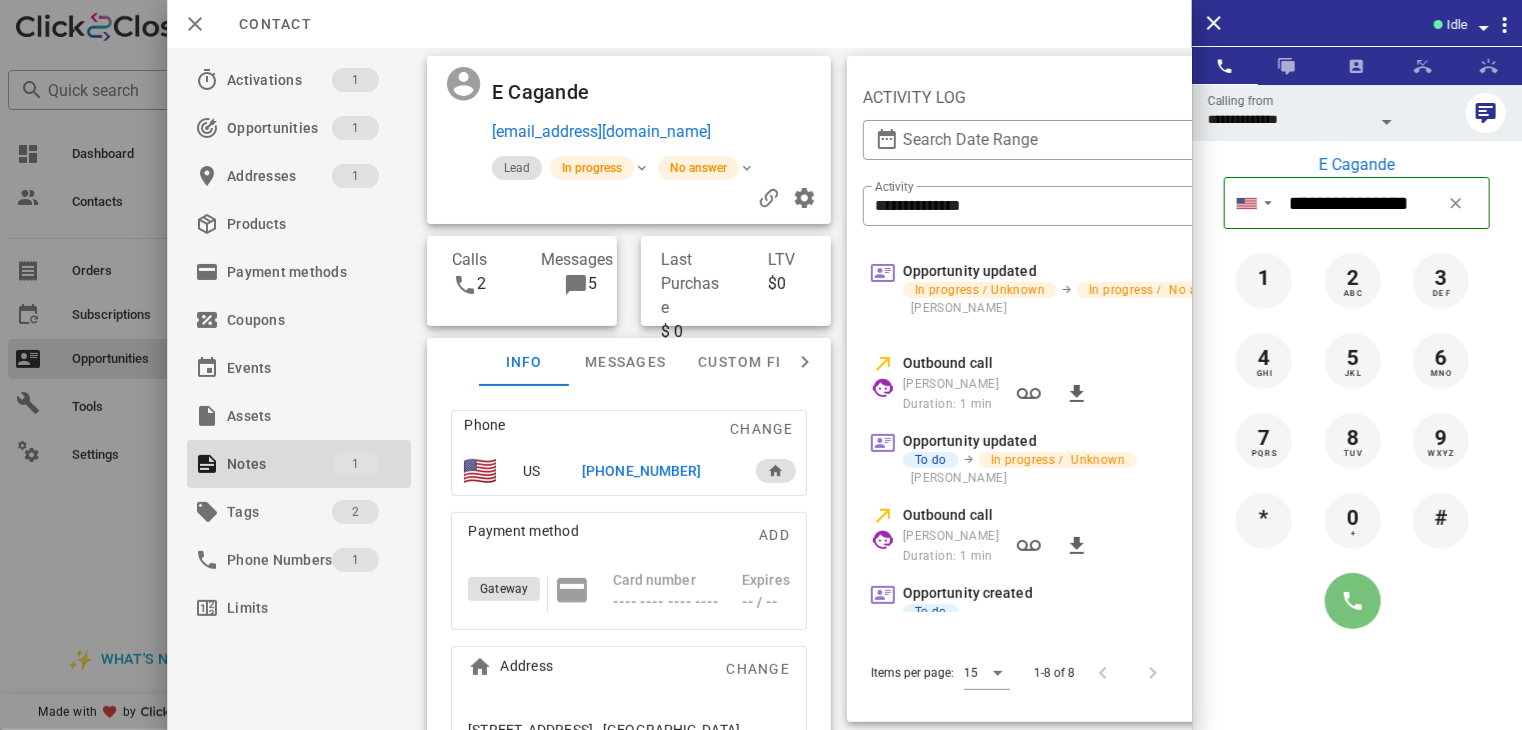 click at bounding box center (1353, 601) 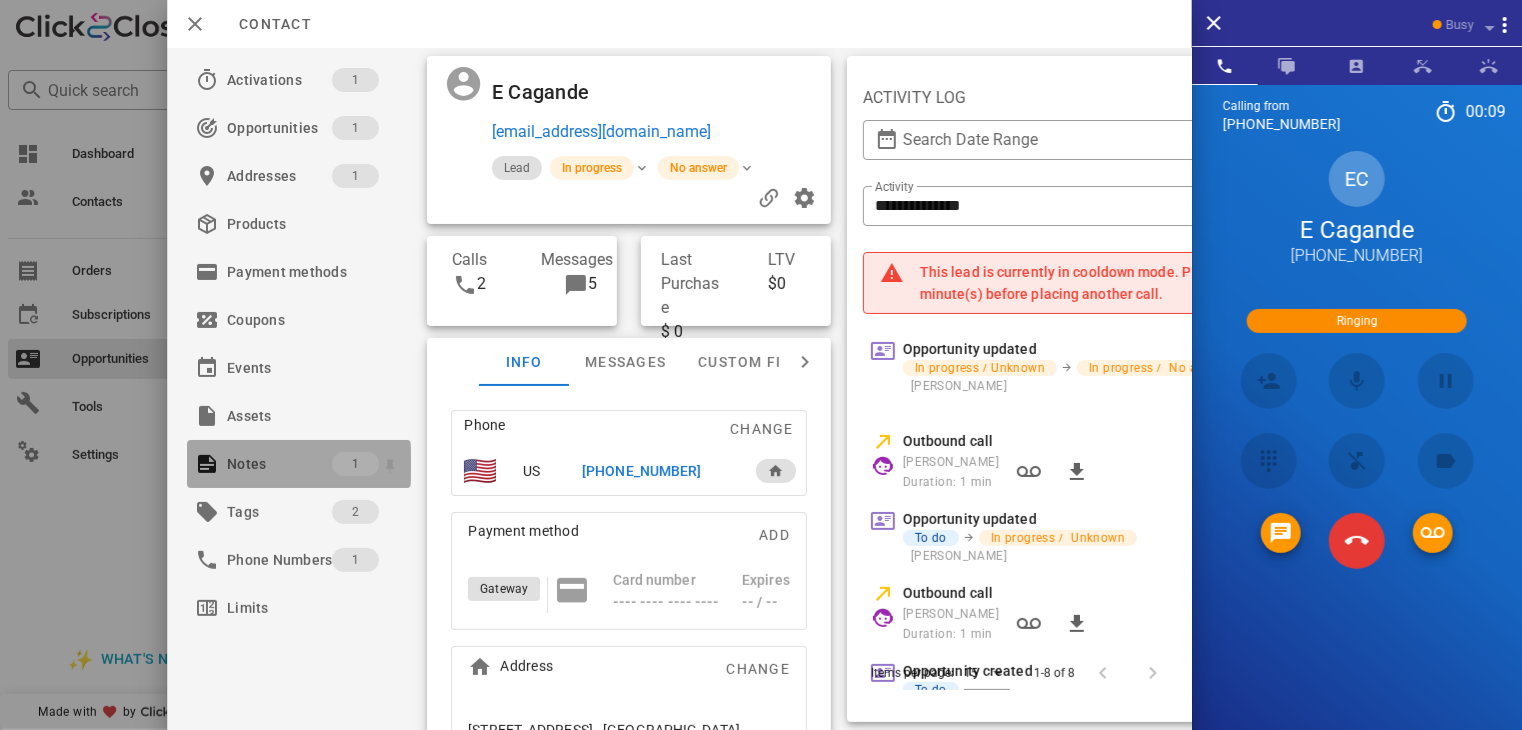 click on "Notes" at bounding box center (279, 464) 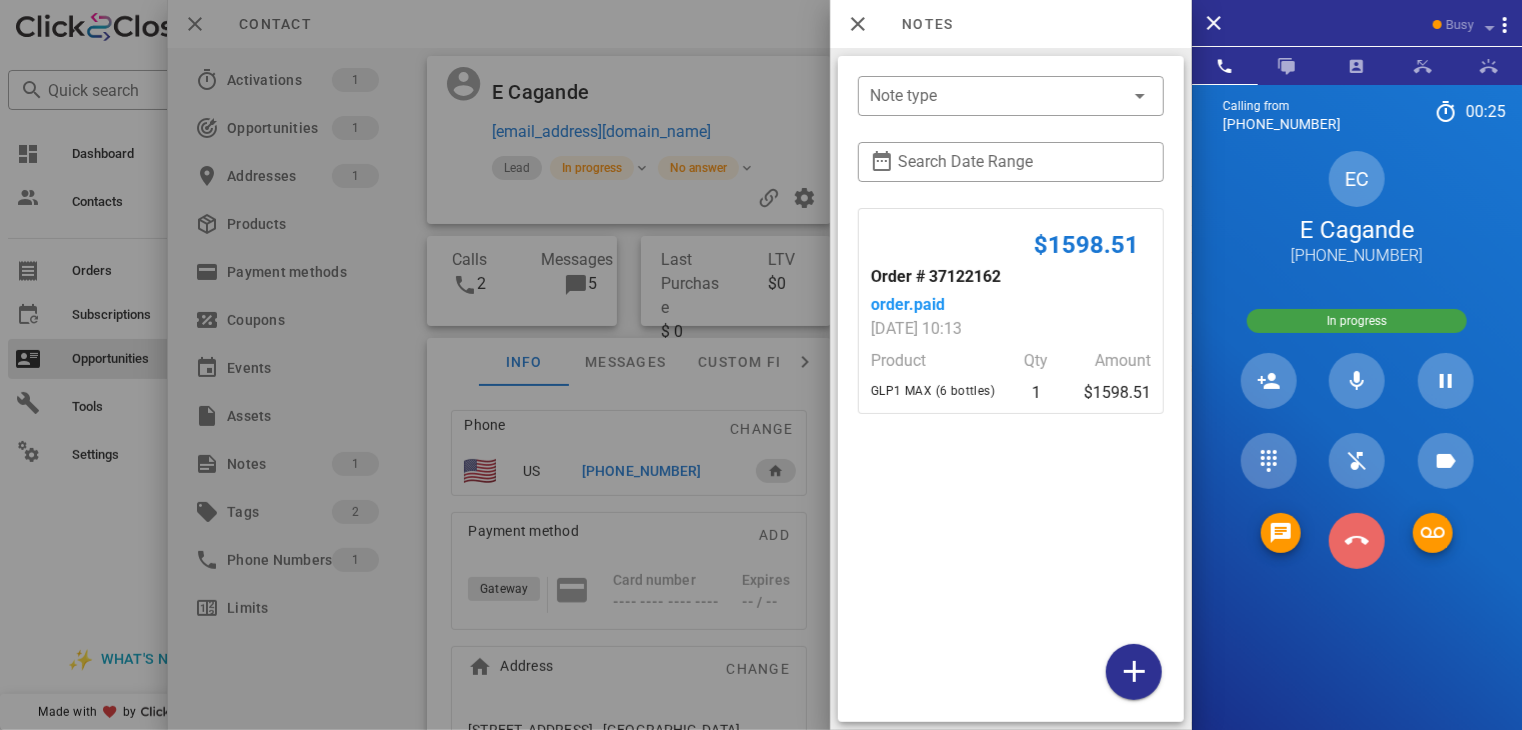click at bounding box center (1357, 541) 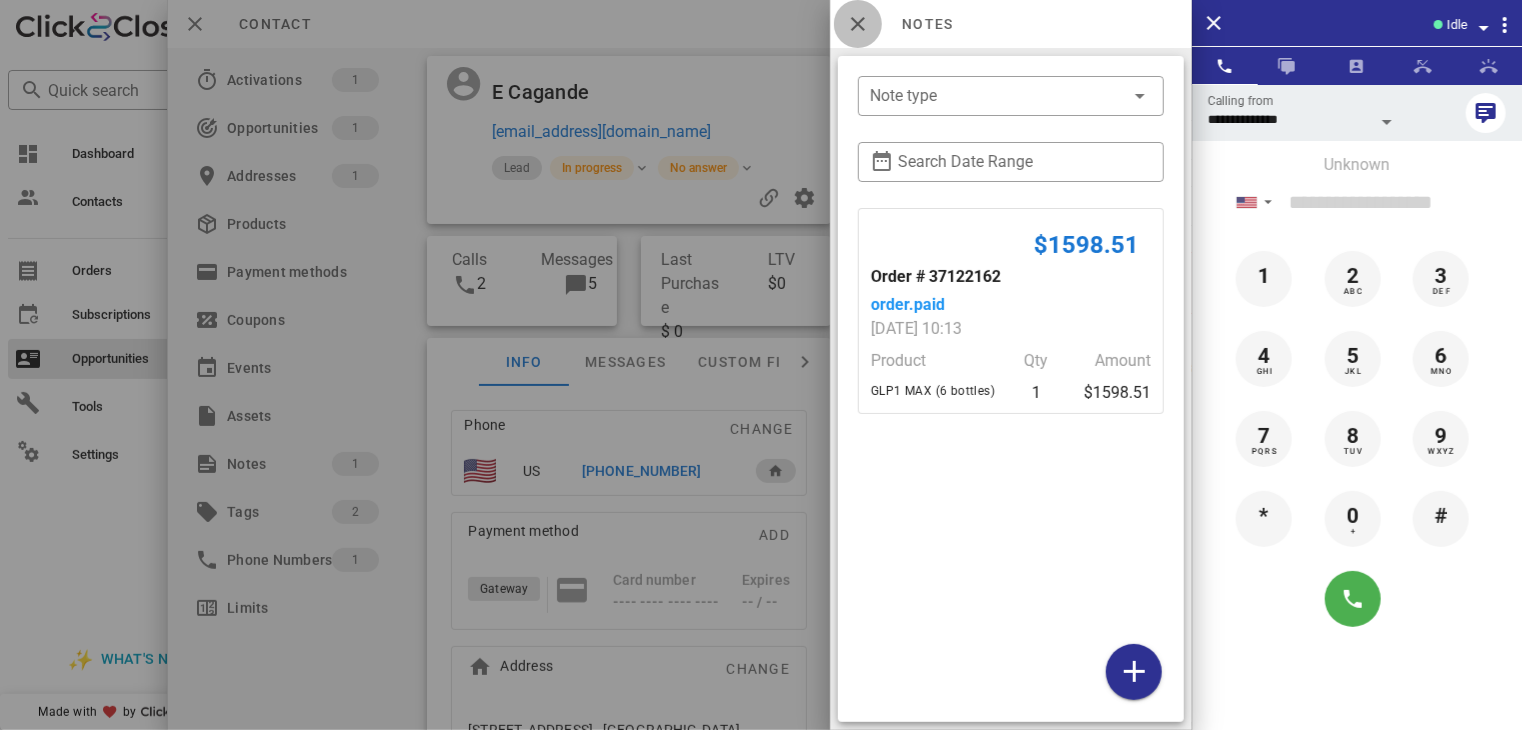 click at bounding box center [858, 24] 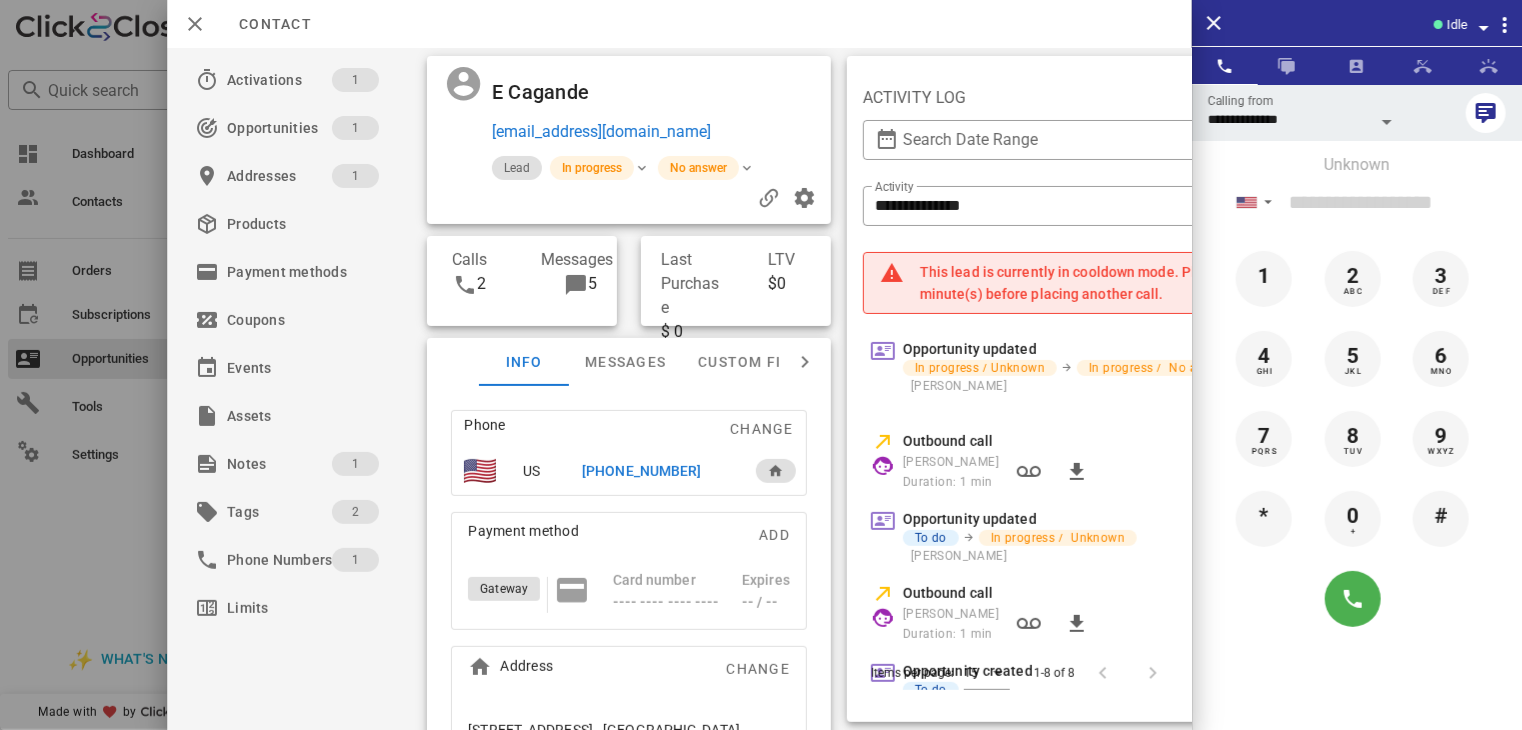 click at bounding box center (761, 365) 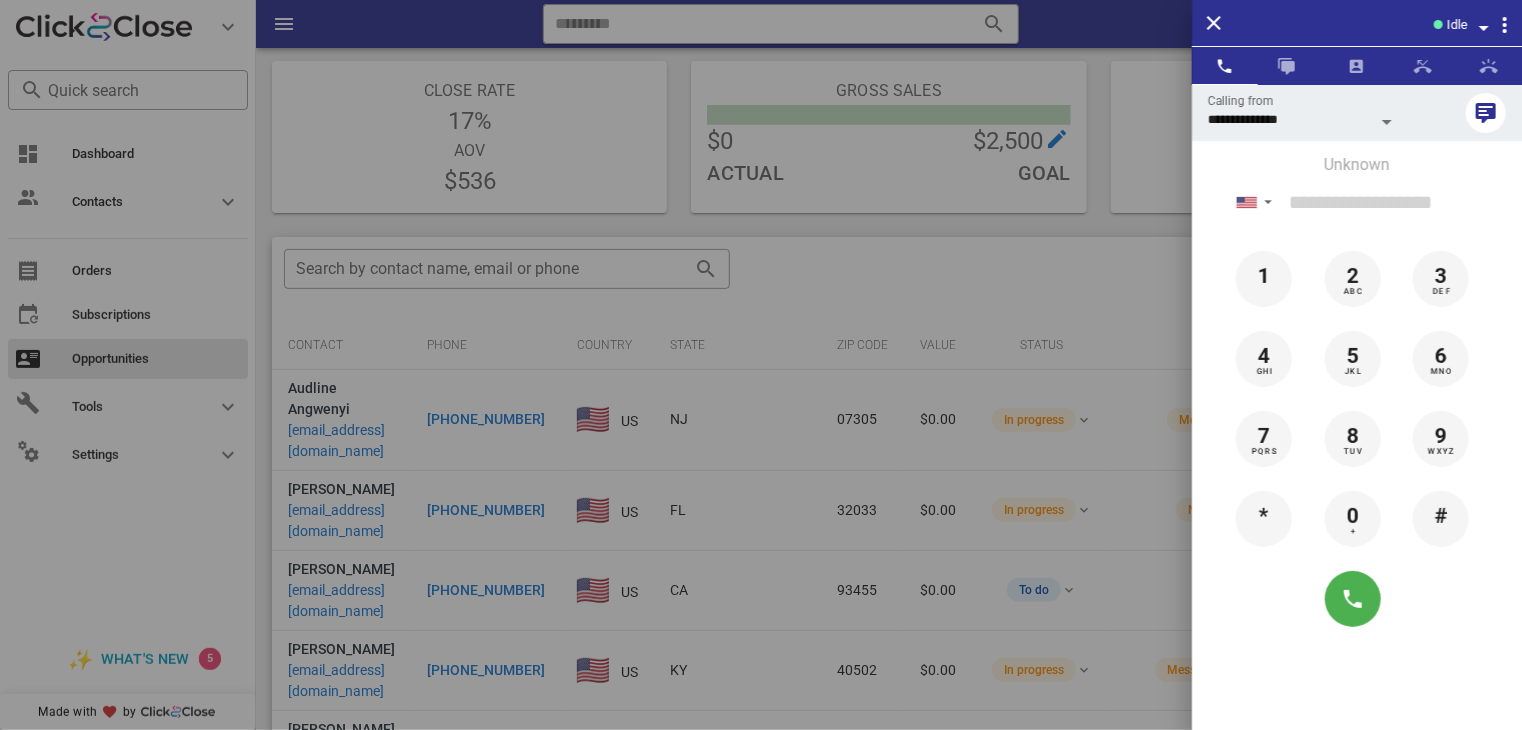 click at bounding box center [761, 365] 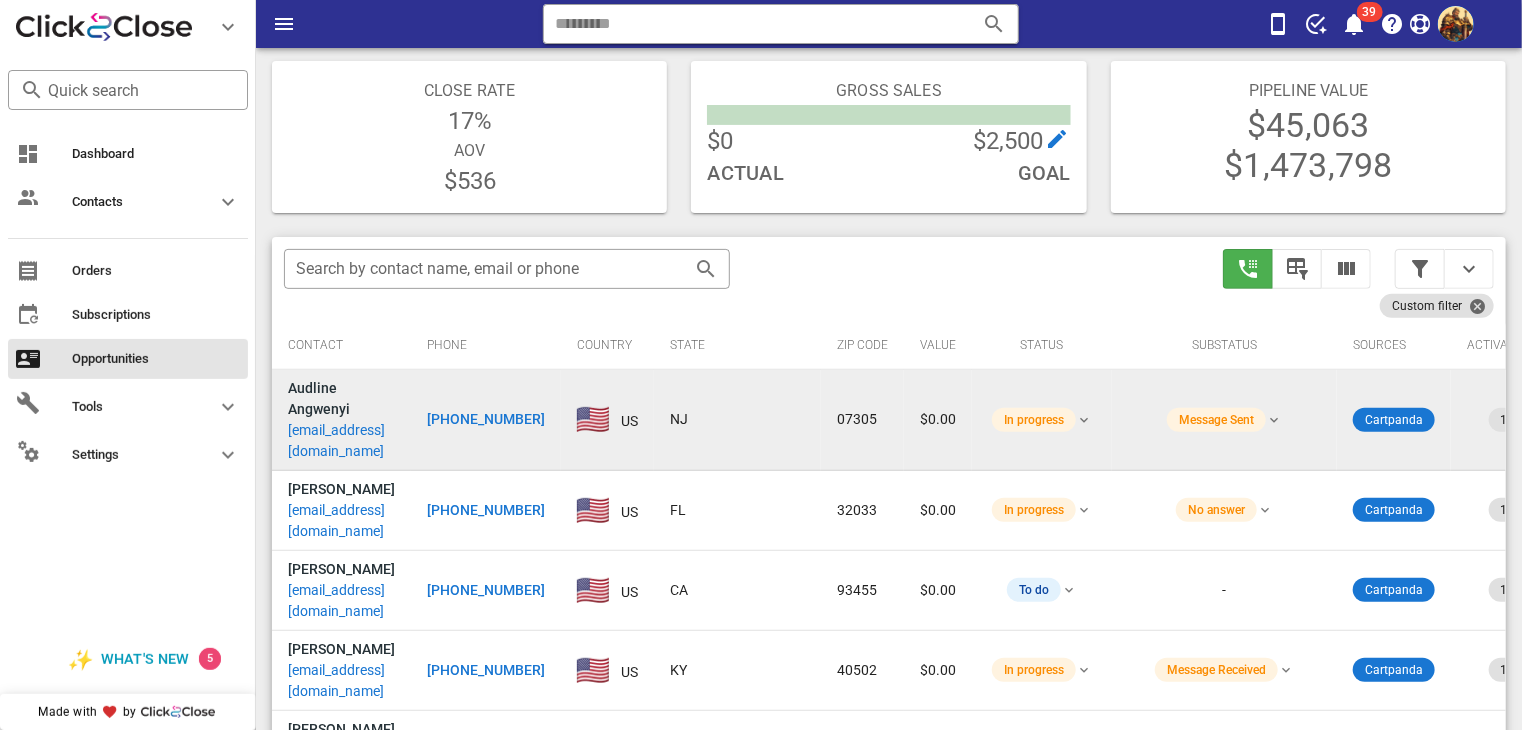 click on "[EMAIL_ADDRESS][DOMAIN_NAME]" at bounding box center (341, 441) 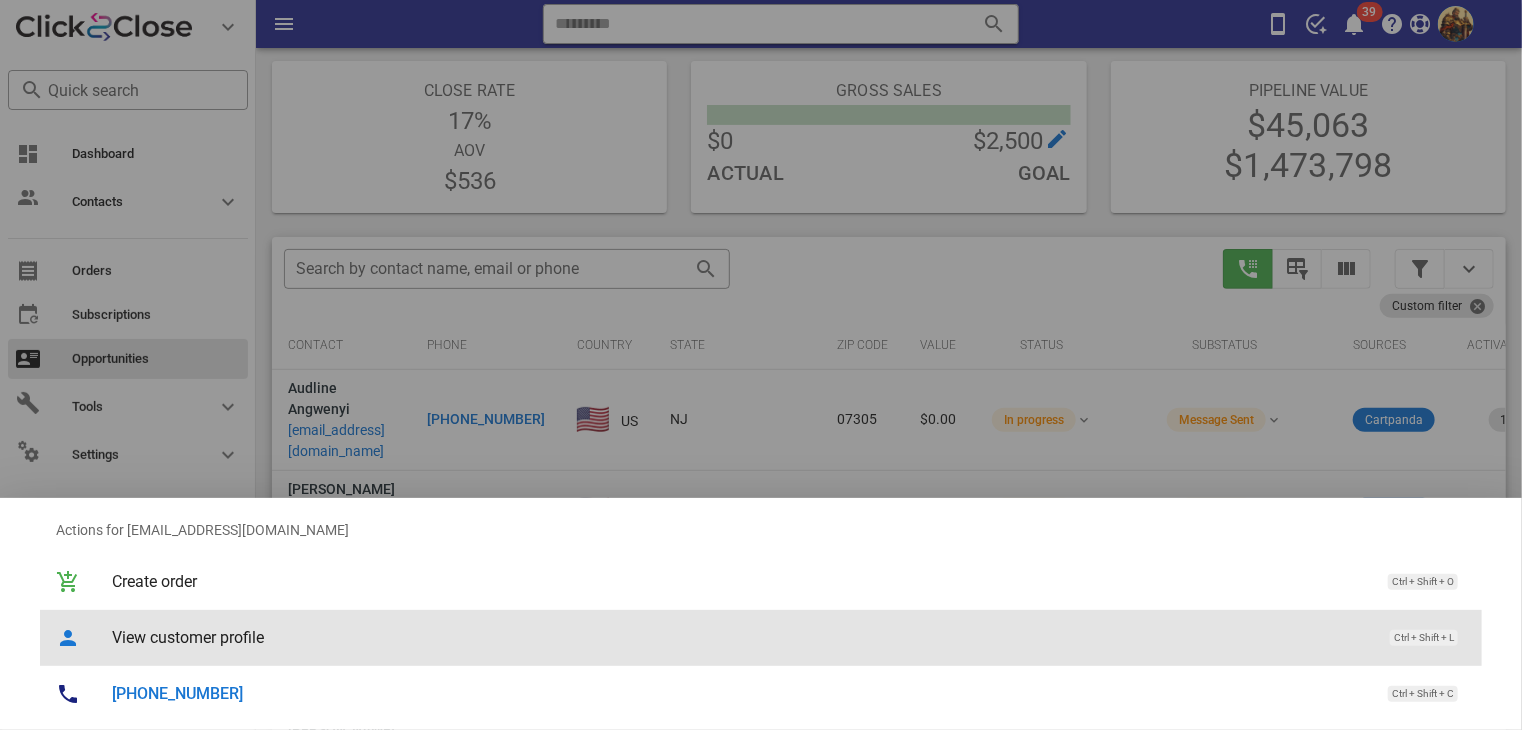 click on "View customer profile" at bounding box center [741, 637] 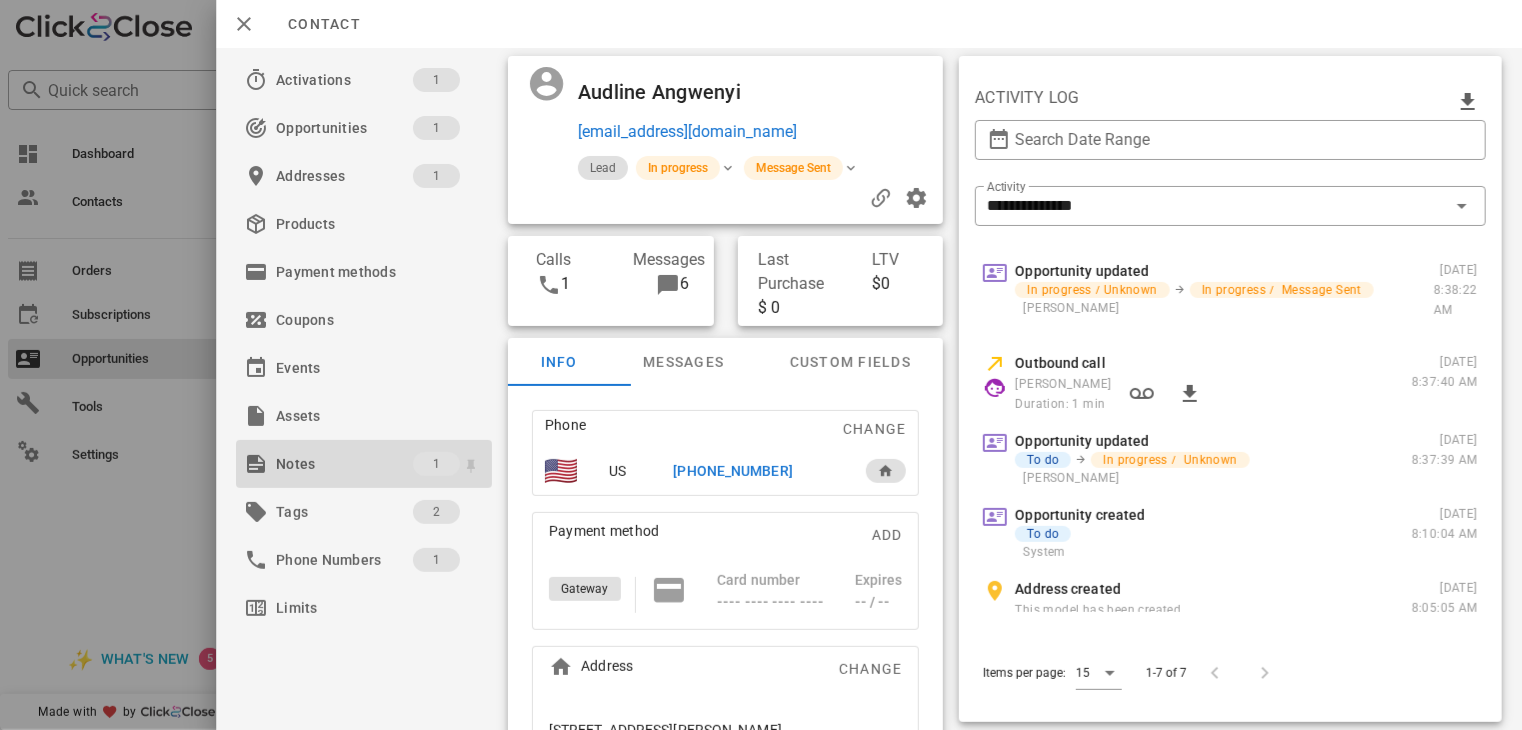 click on "Notes" at bounding box center (344, 464) 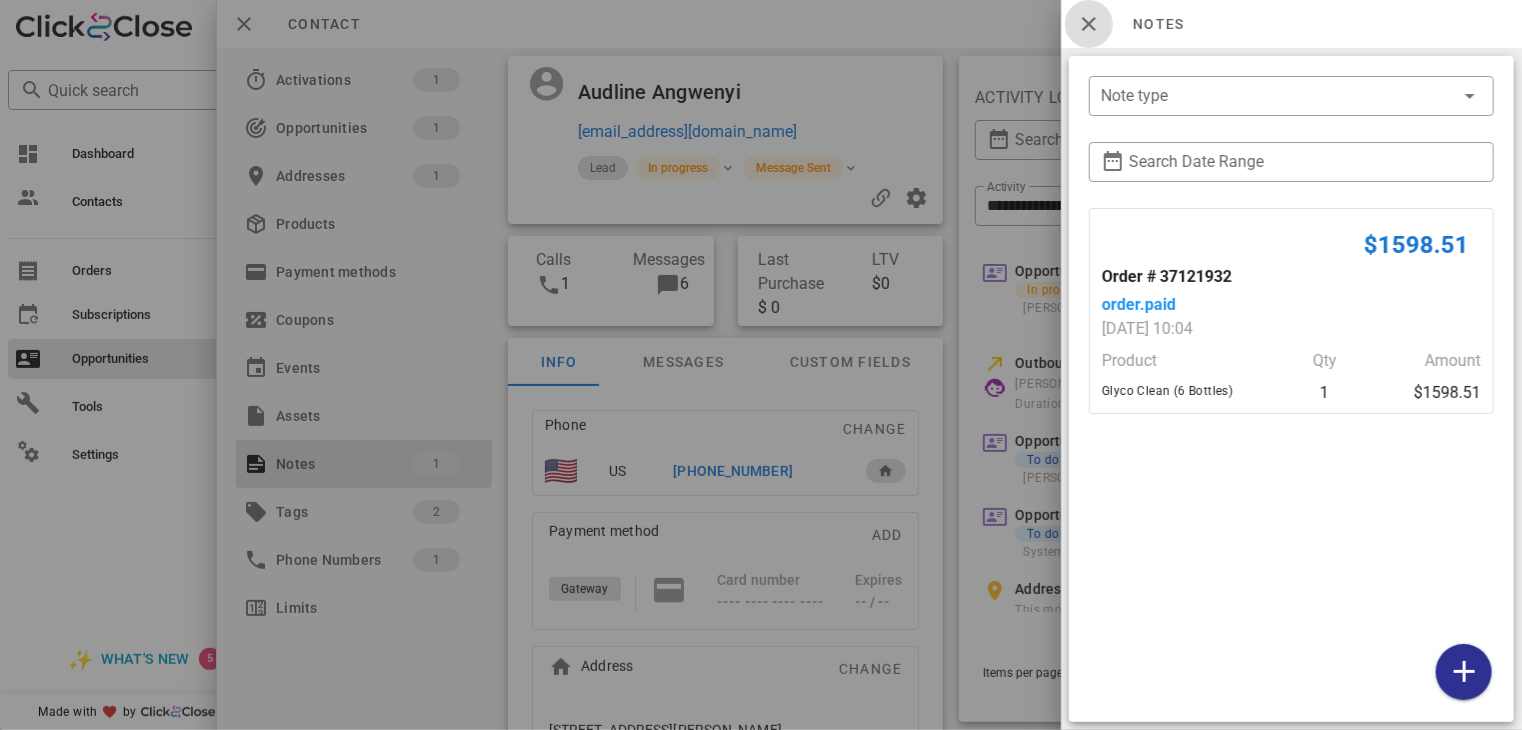 click at bounding box center (1089, 24) 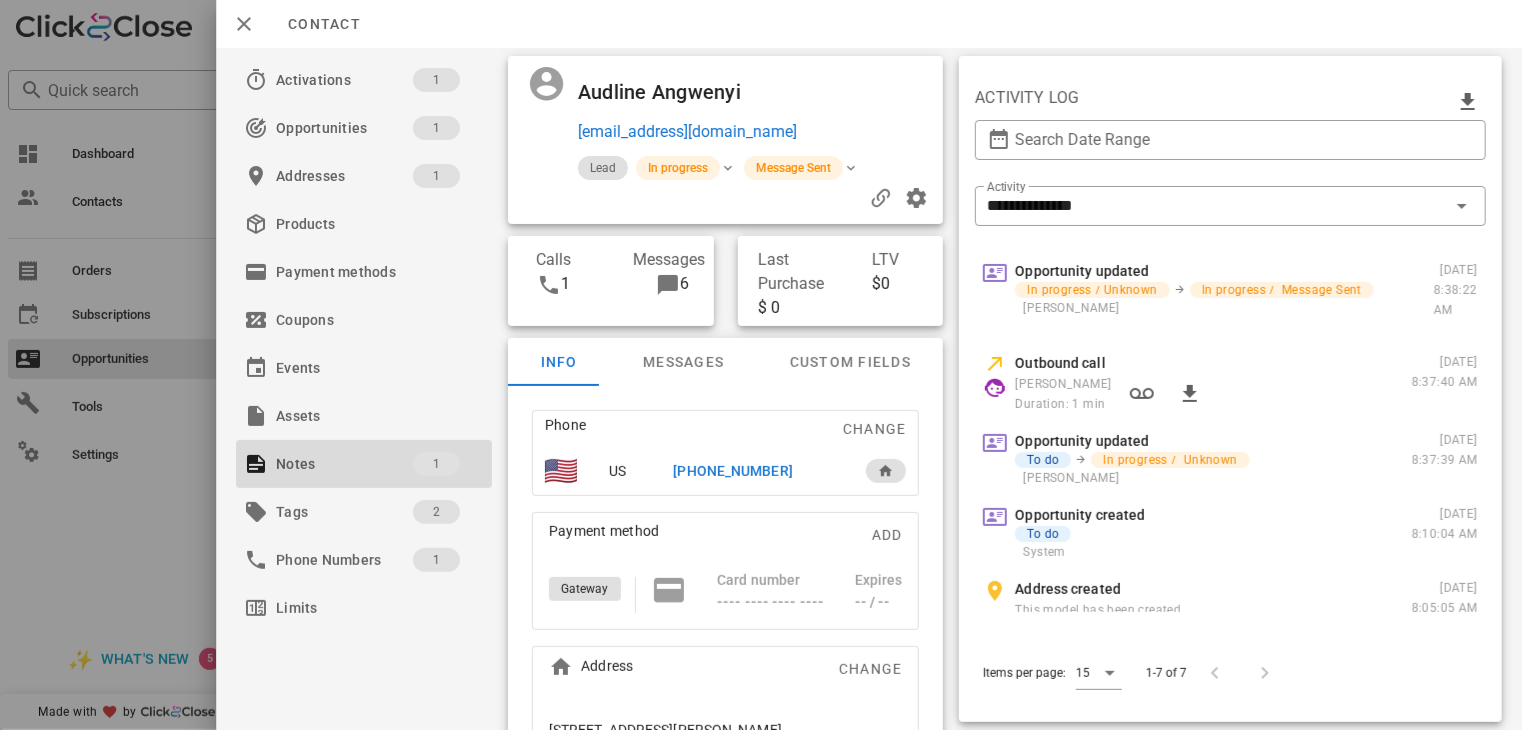 click on "[PHONE_NUMBER]" at bounding box center (758, 471) 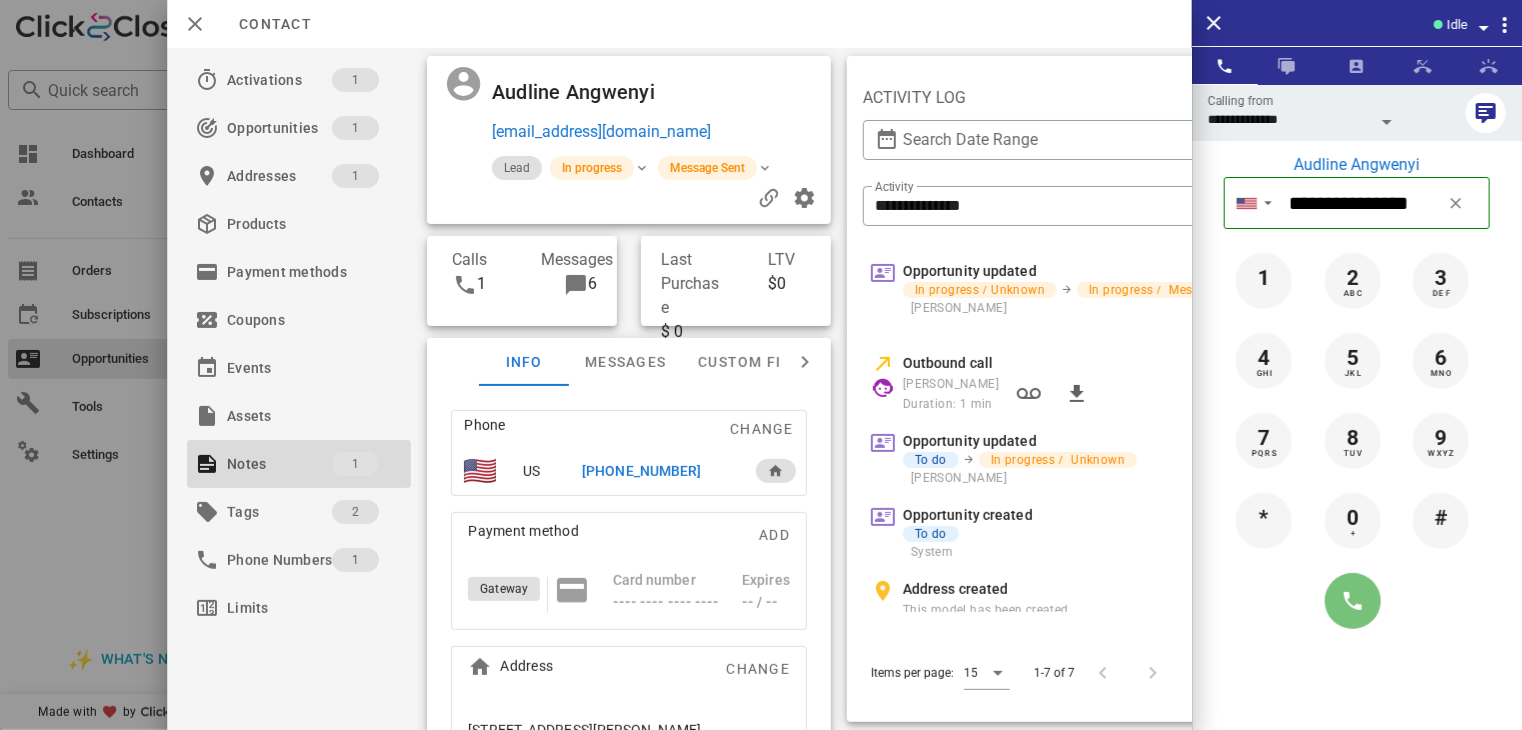 click at bounding box center [1353, 601] 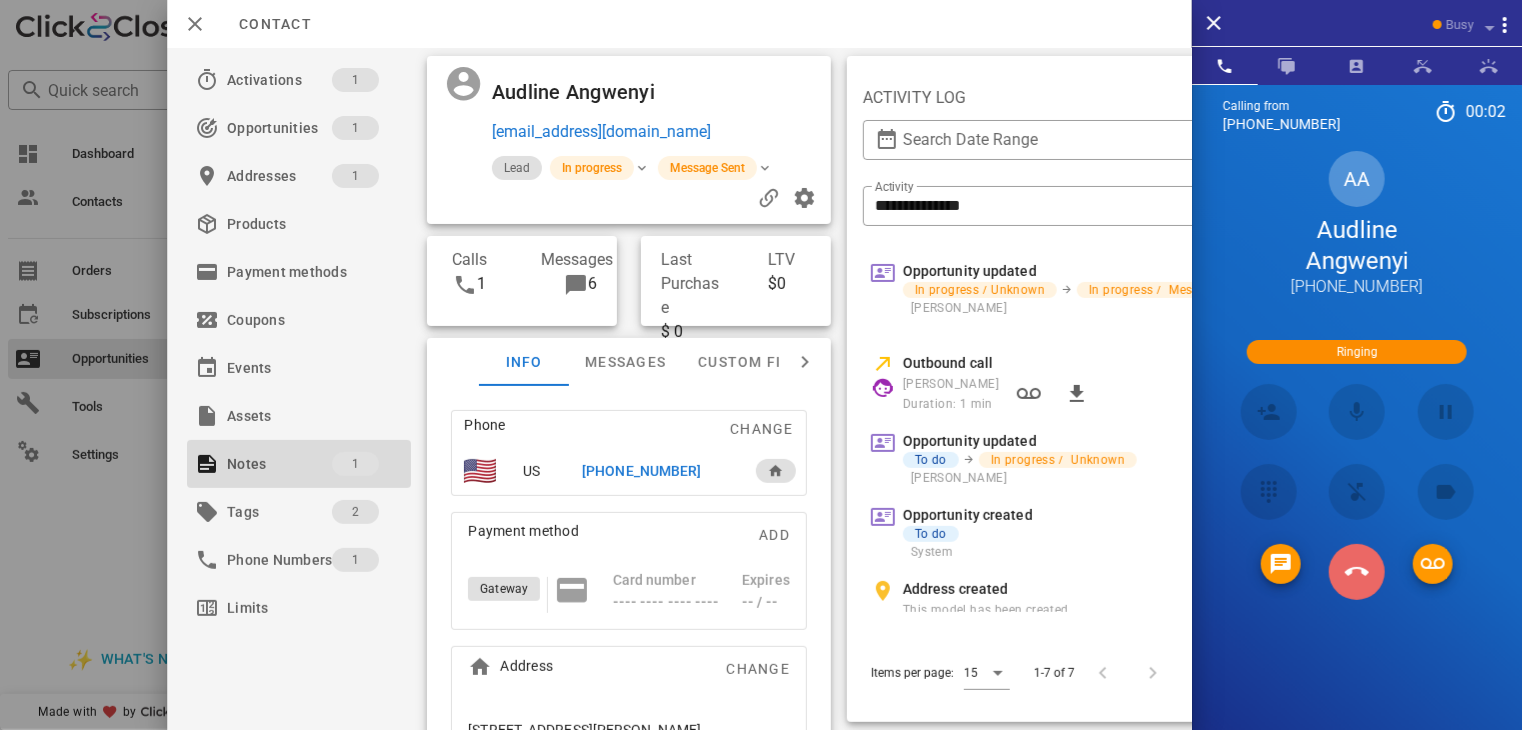 click at bounding box center [1357, 572] 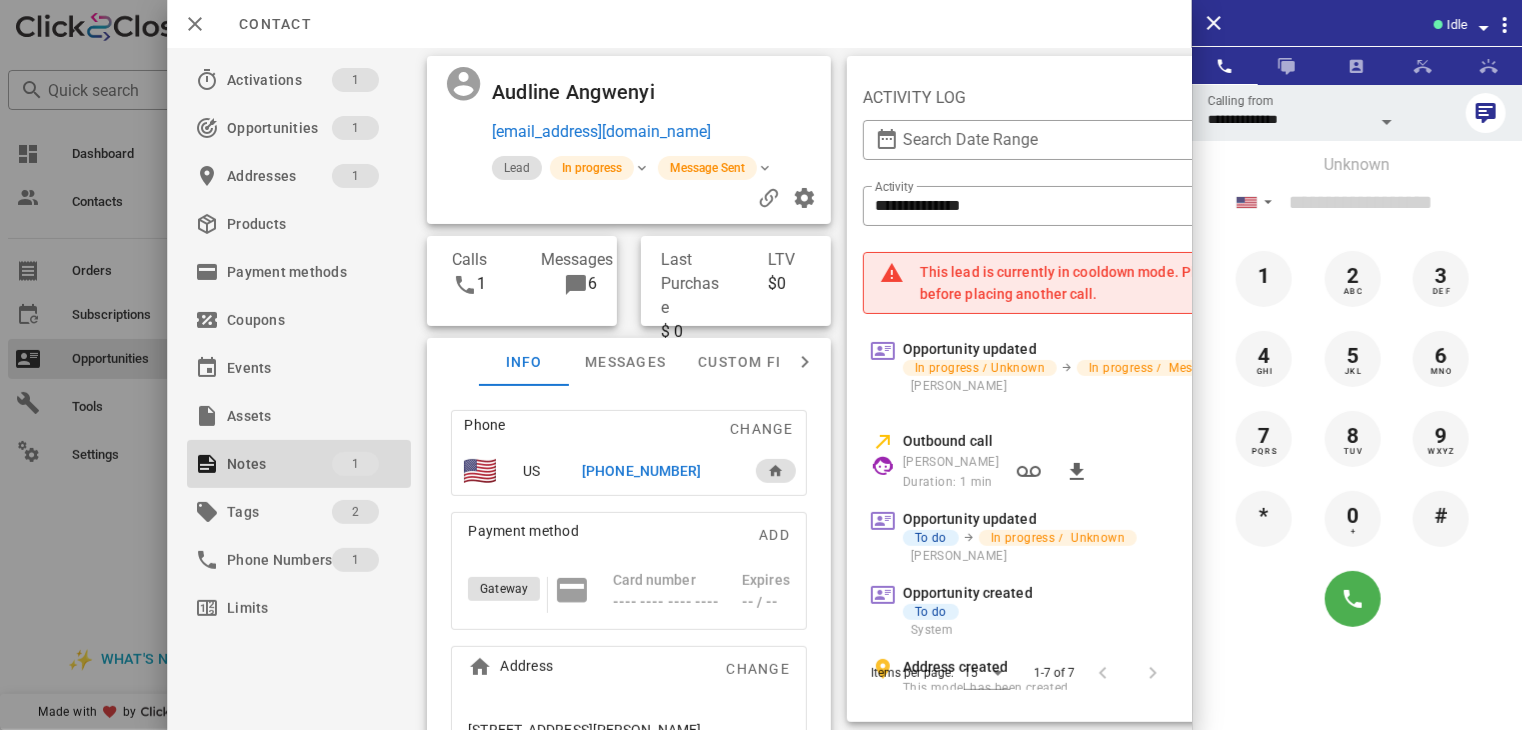 click on "[PHONE_NUMBER]" at bounding box center [641, 471] 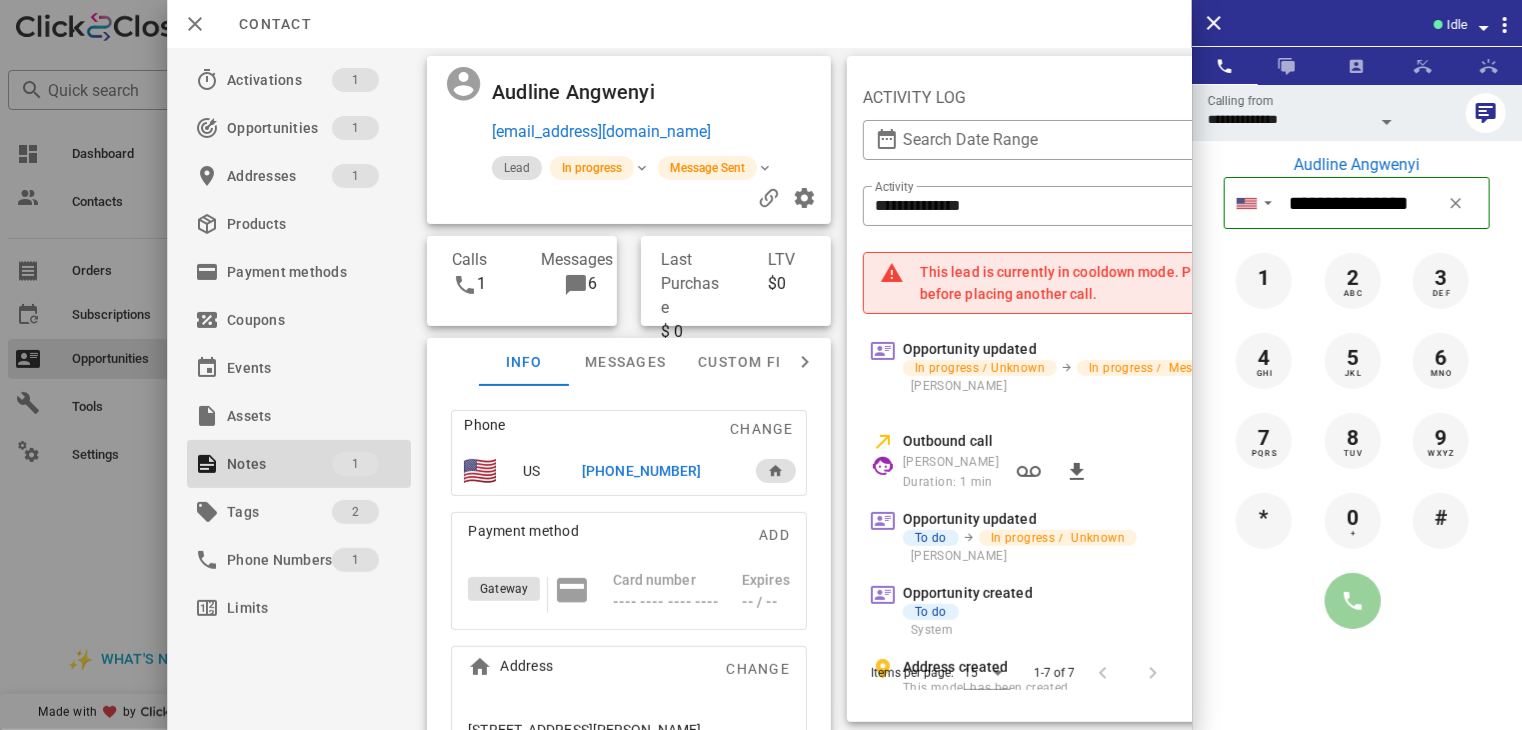 click at bounding box center [1353, 601] 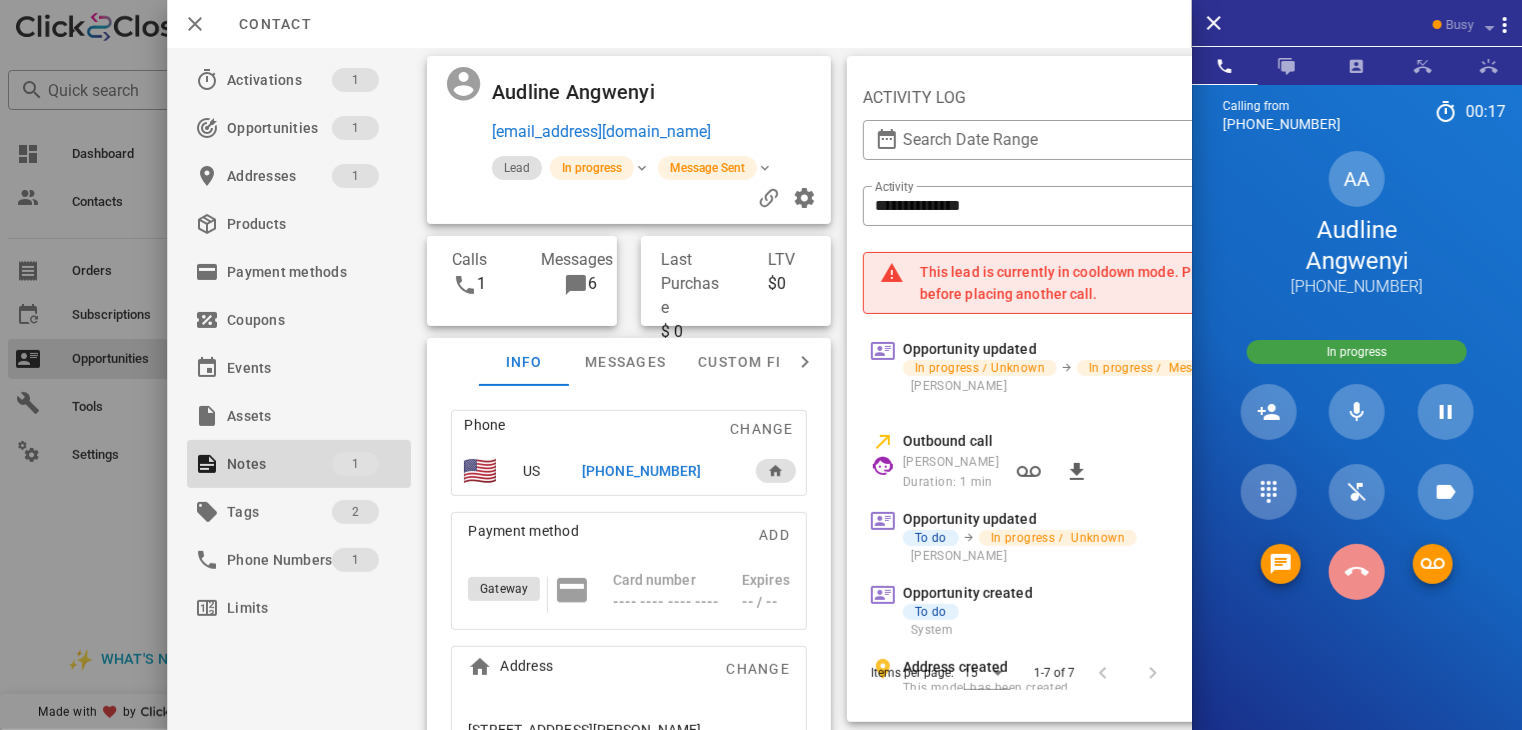 click at bounding box center [1357, 572] 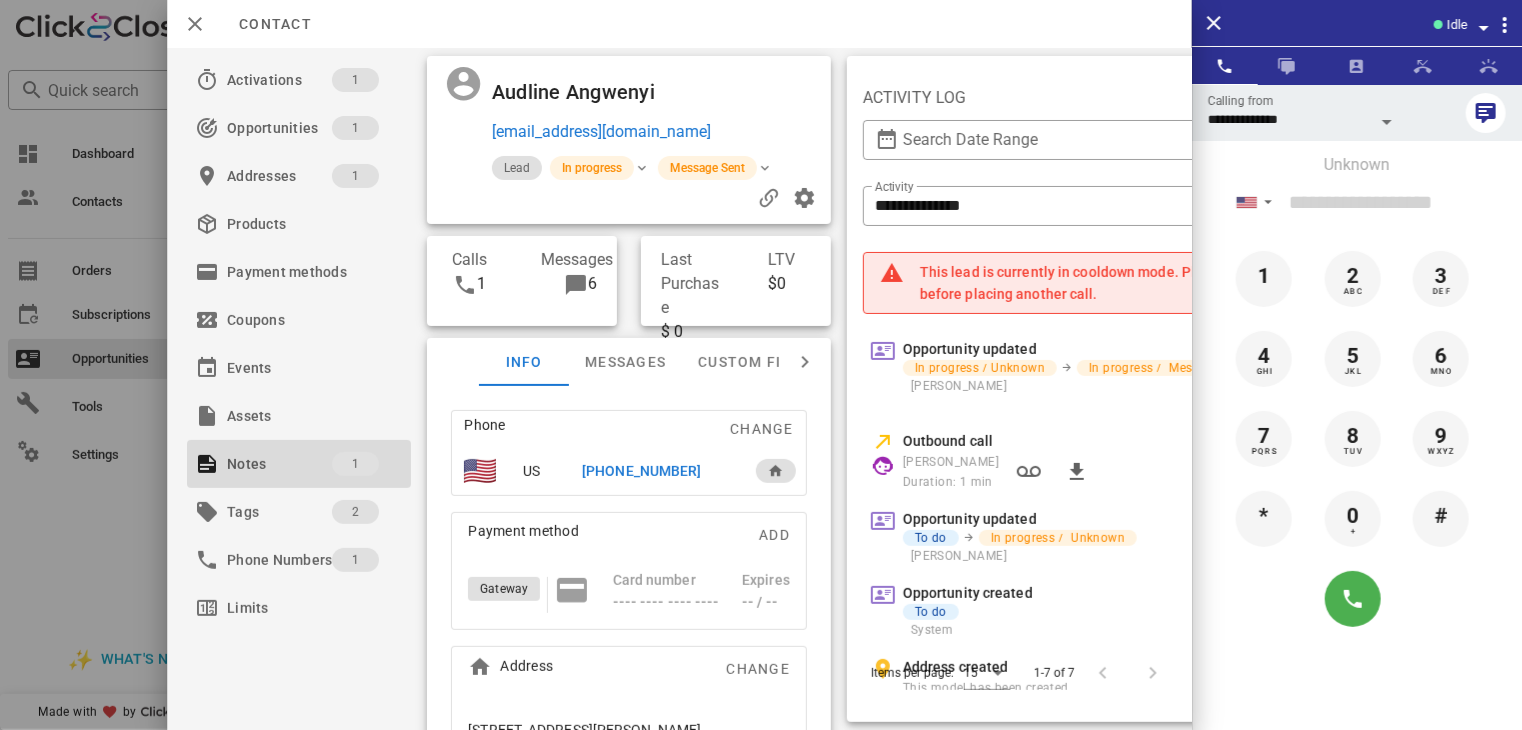 click at bounding box center [761, 365] 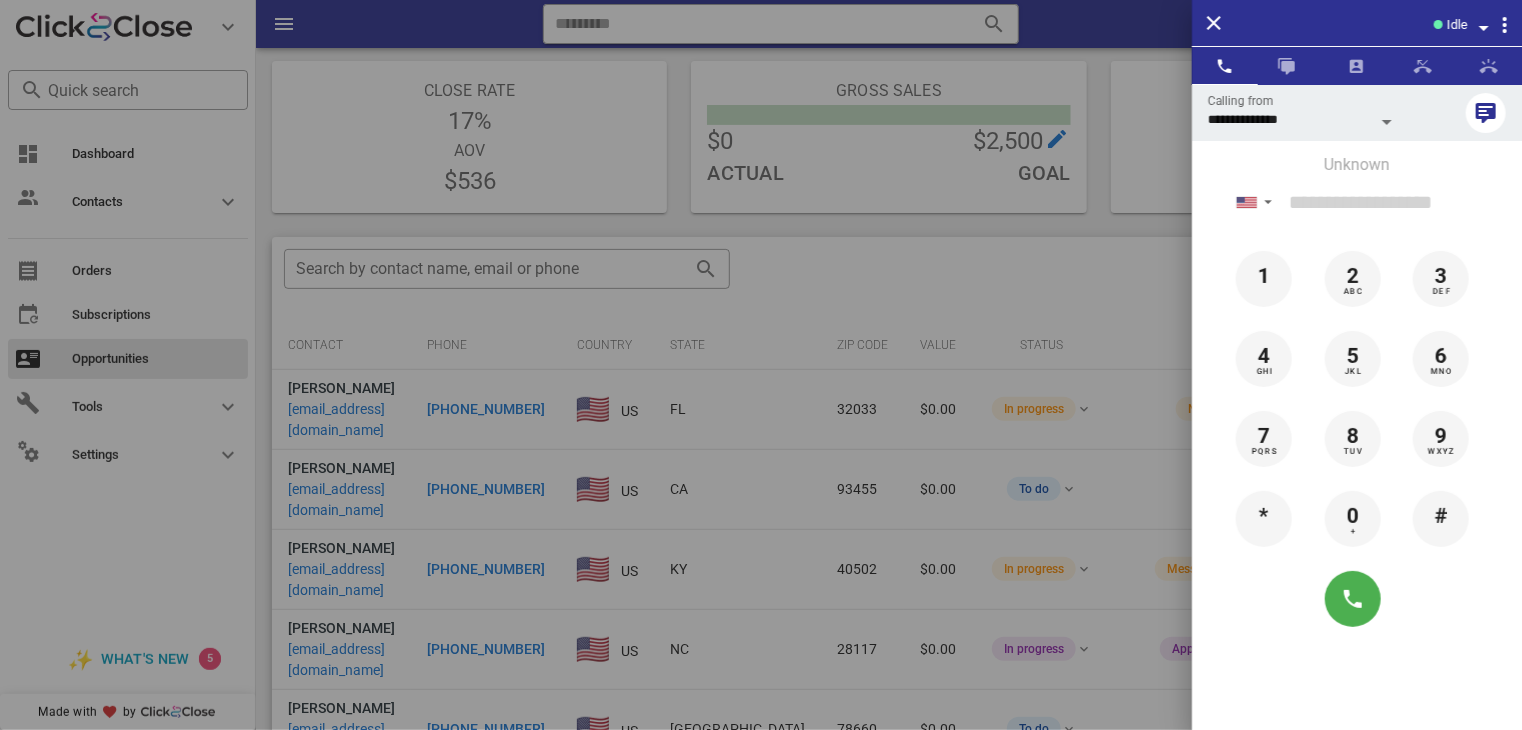 click at bounding box center [761, 365] 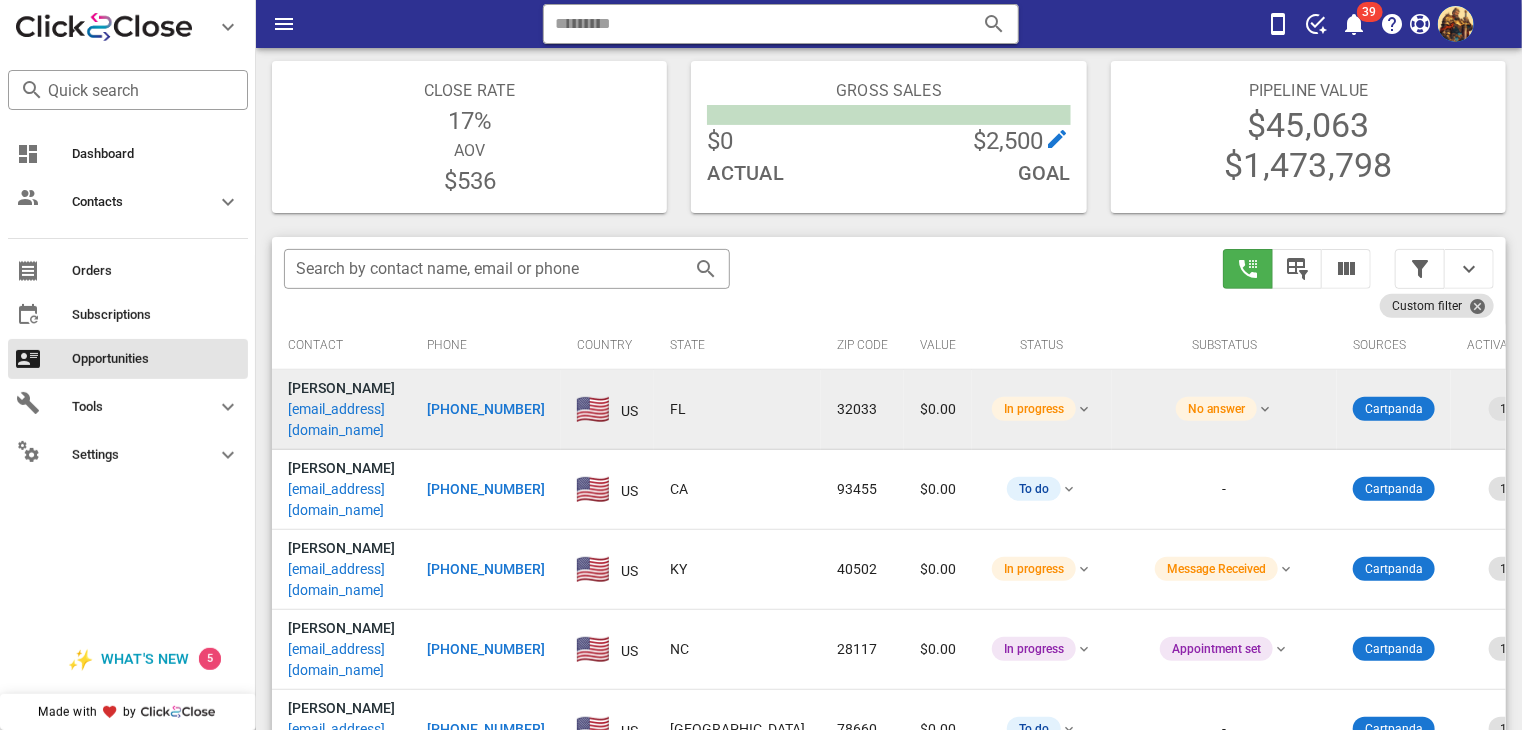 click on "[EMAIL_ADDRESS][DOMAIN_NAME]" at bounding box center [341, 420] 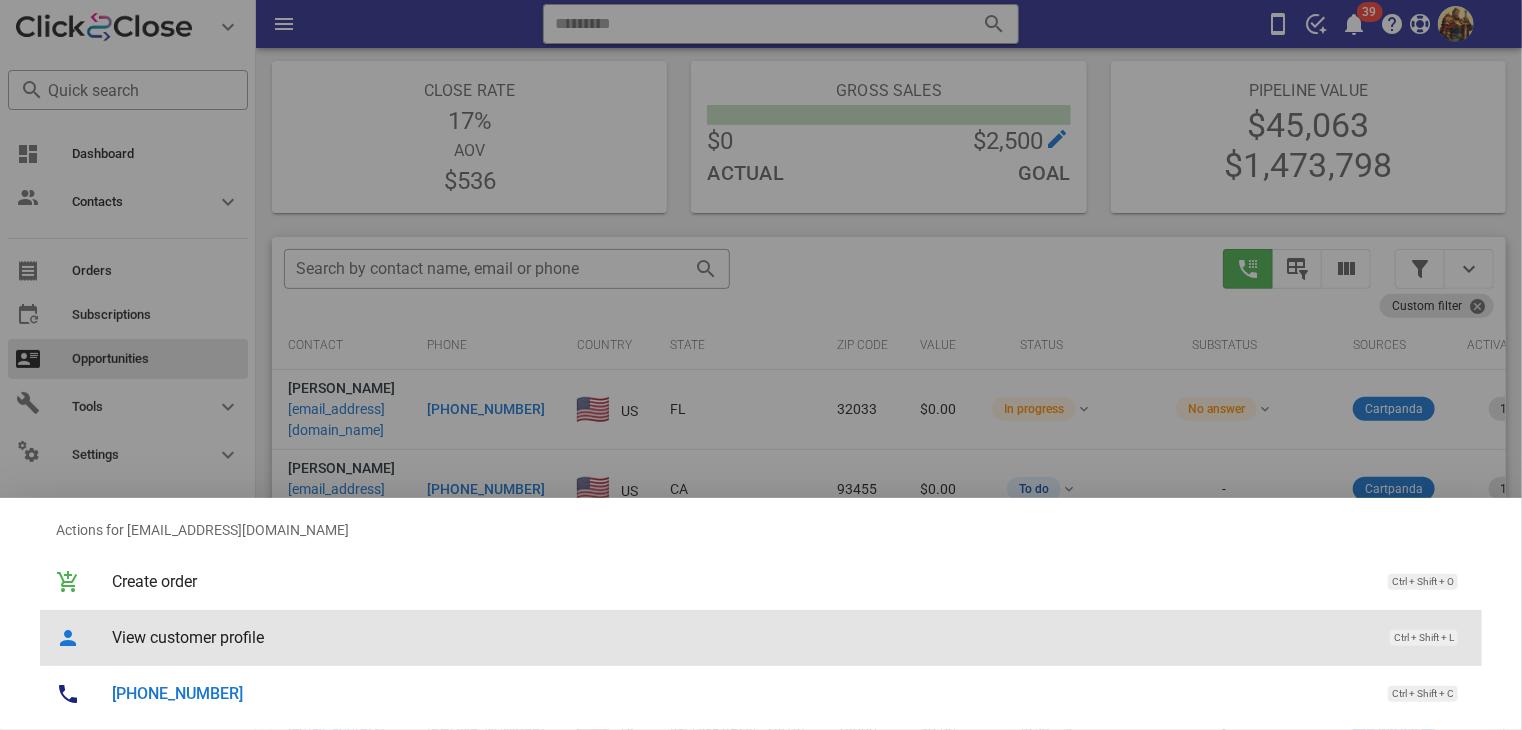 click on "View customer profile" at bounding box center [741, 637] 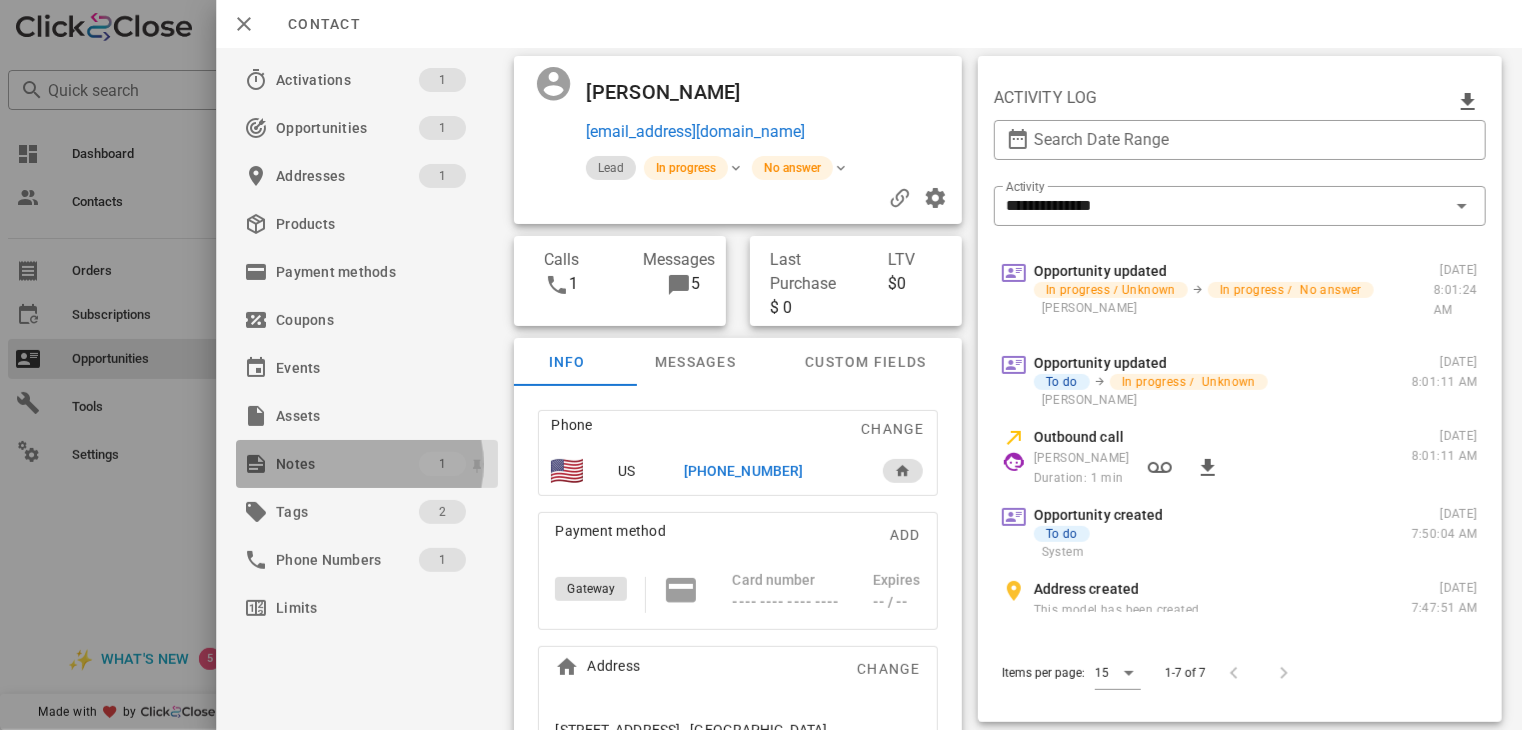 click on "Notes" at bounding box center (347, 464) 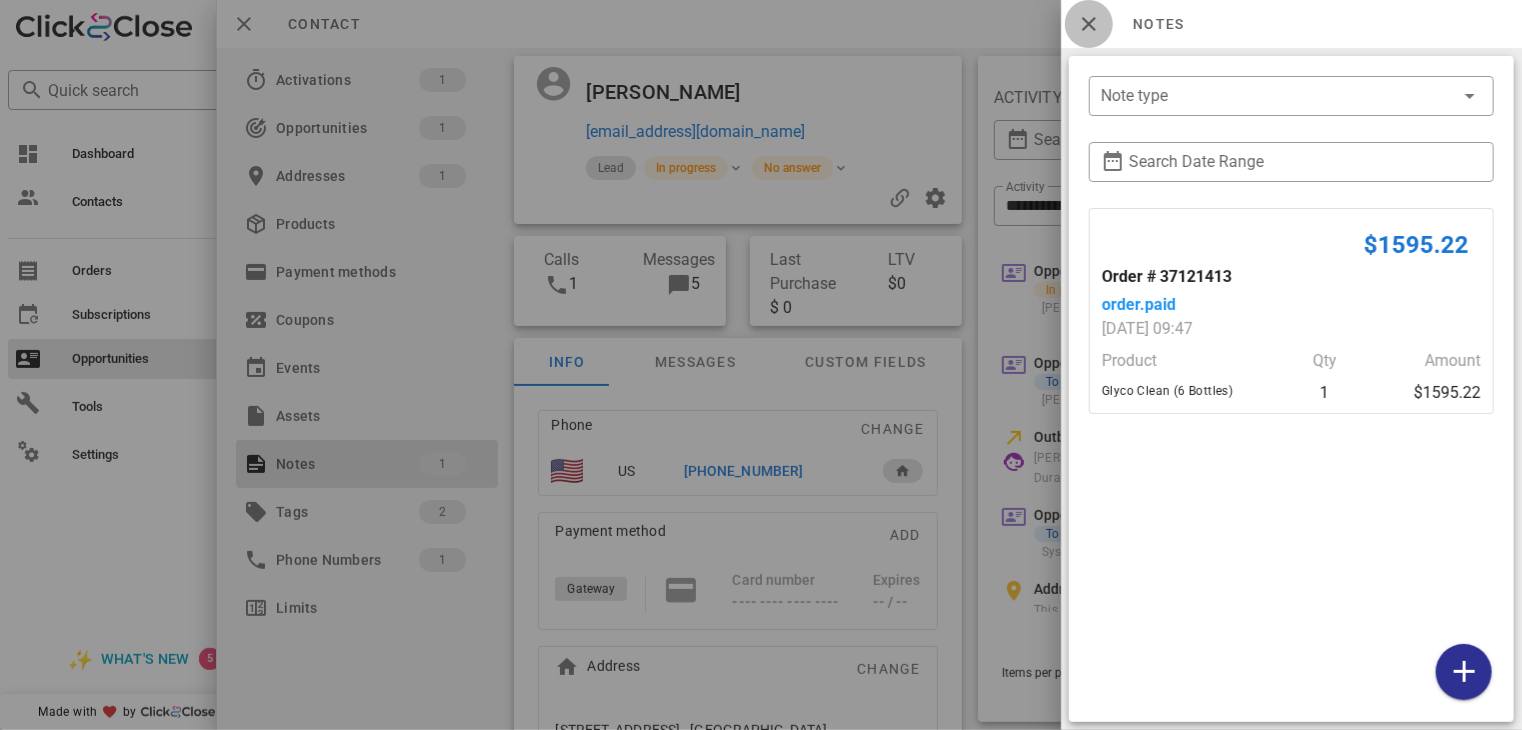 click at bounding box center (1089, 24) 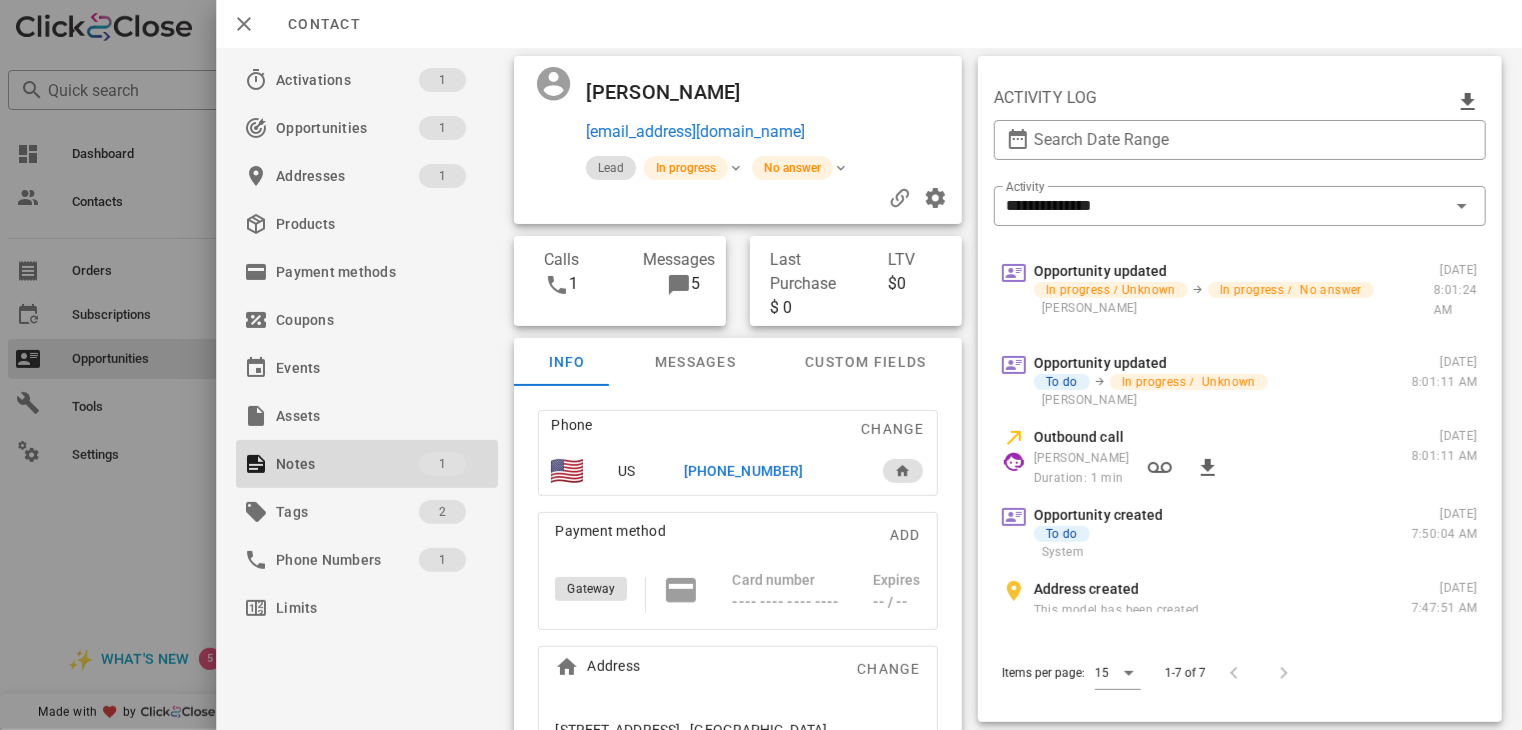 click on "[PHONE_NUMBER]" at bounding box center (771, 471) 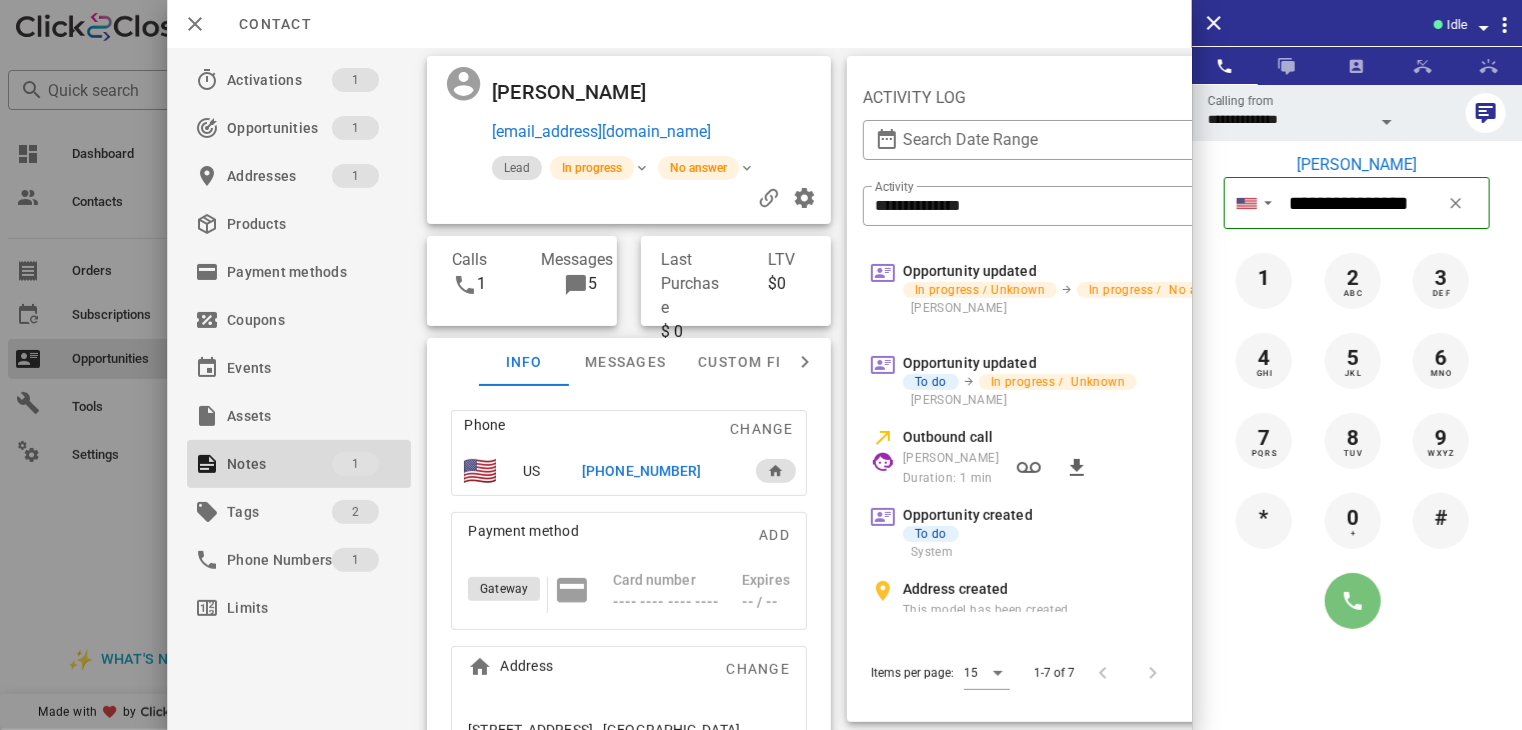 click at bounding box center (1353, 601) 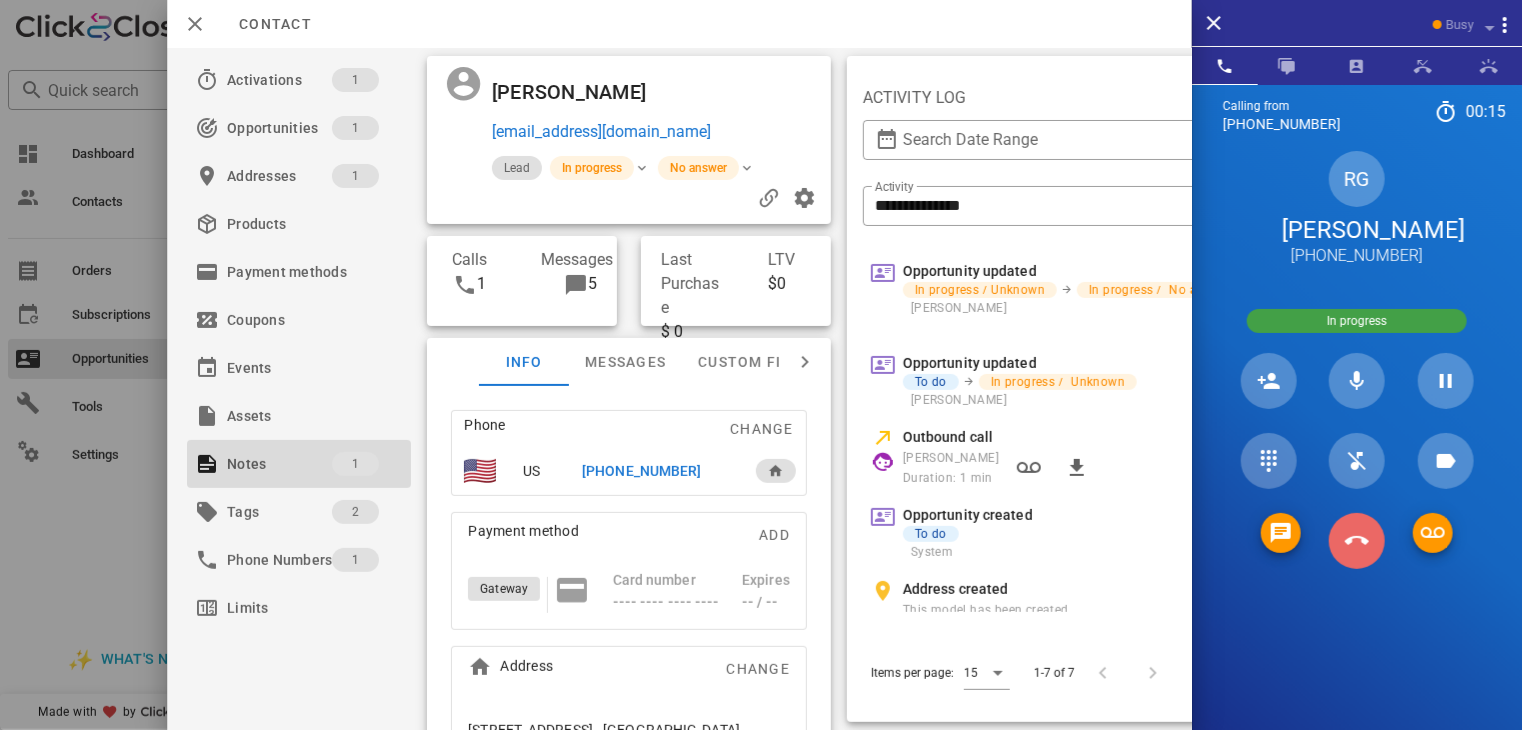 click at bounding box center (1357, 541) 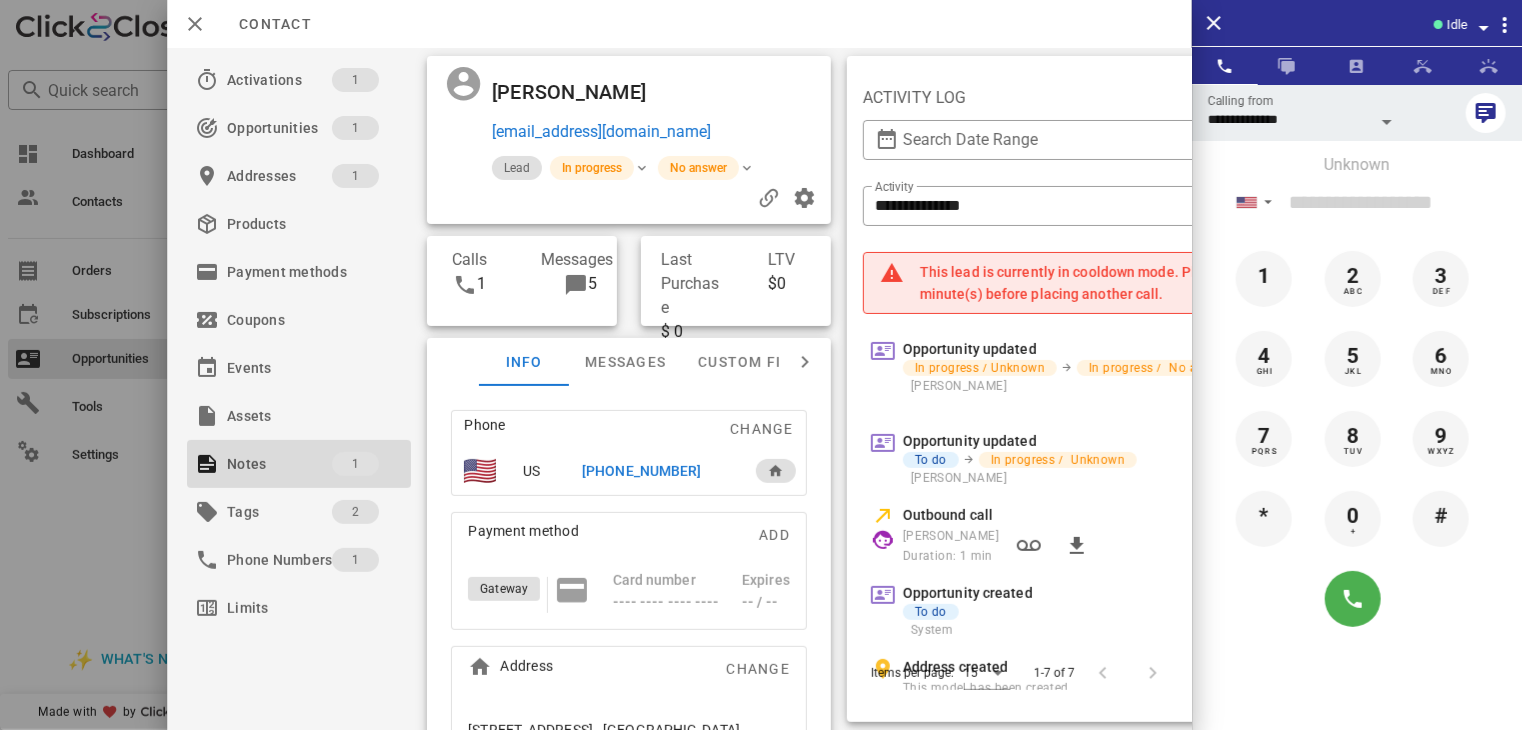 click at bounding box center [761, 365] 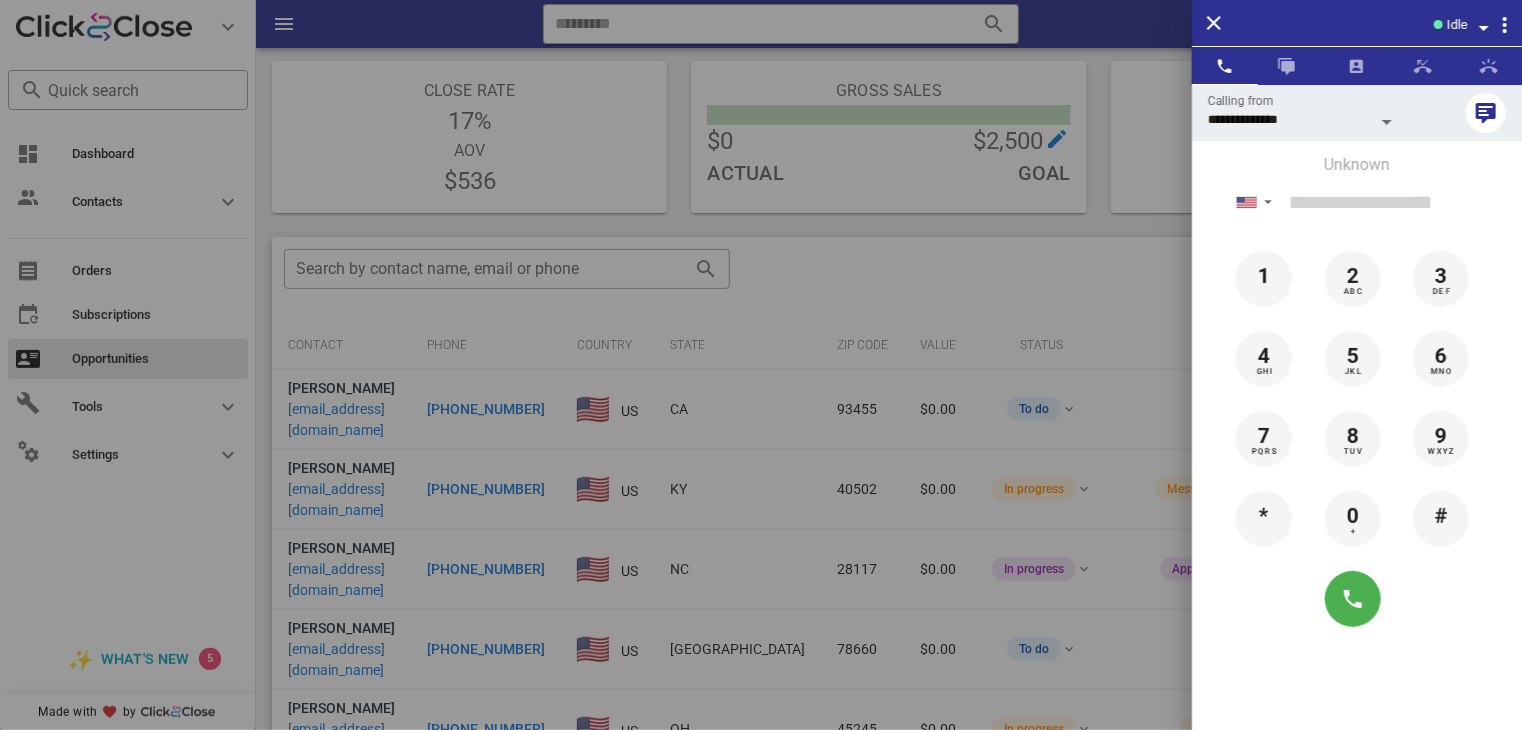 click at bounding box center (761, 365) 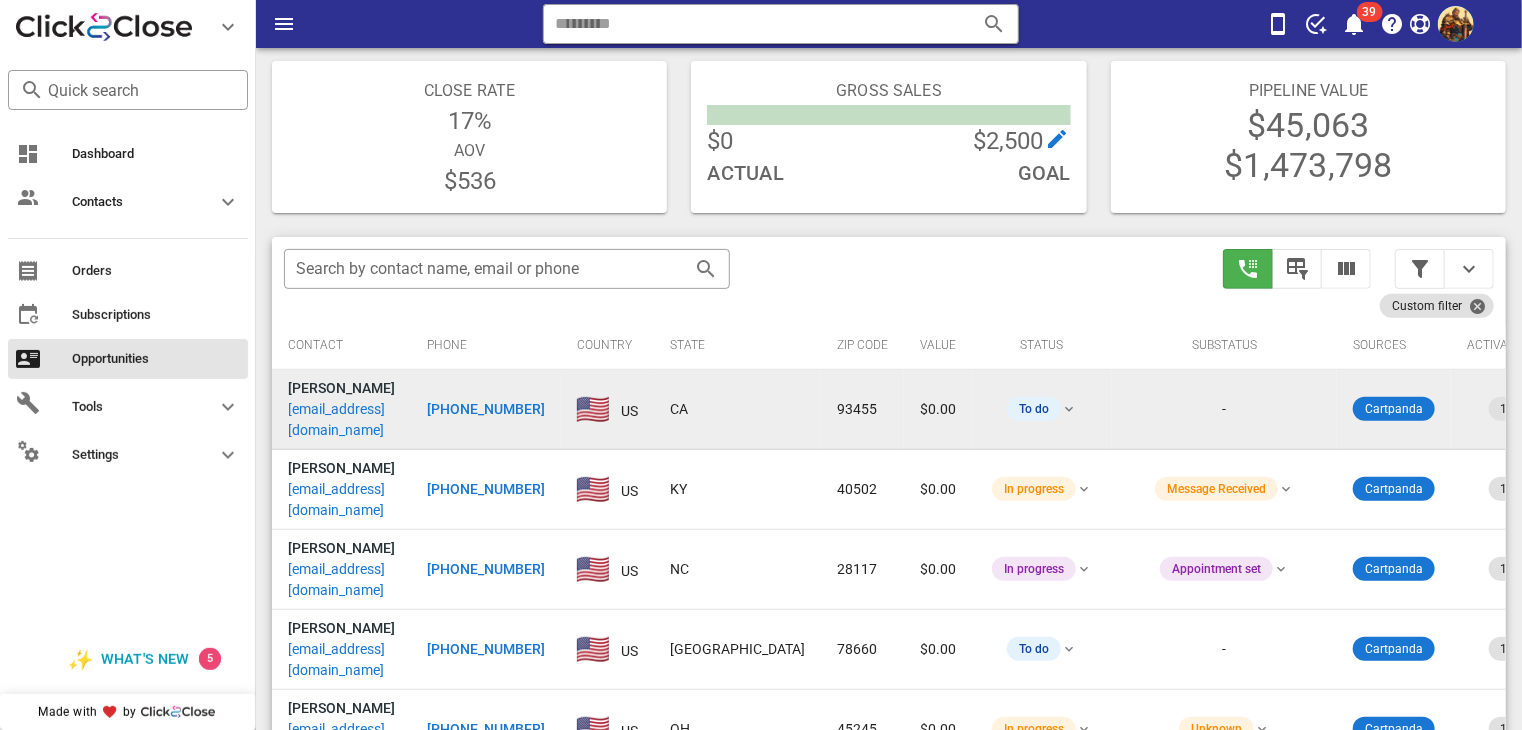 click on "[EMAIL_ADDRESS][DOMAIN_NAME]" at bounding box center (341, 420) 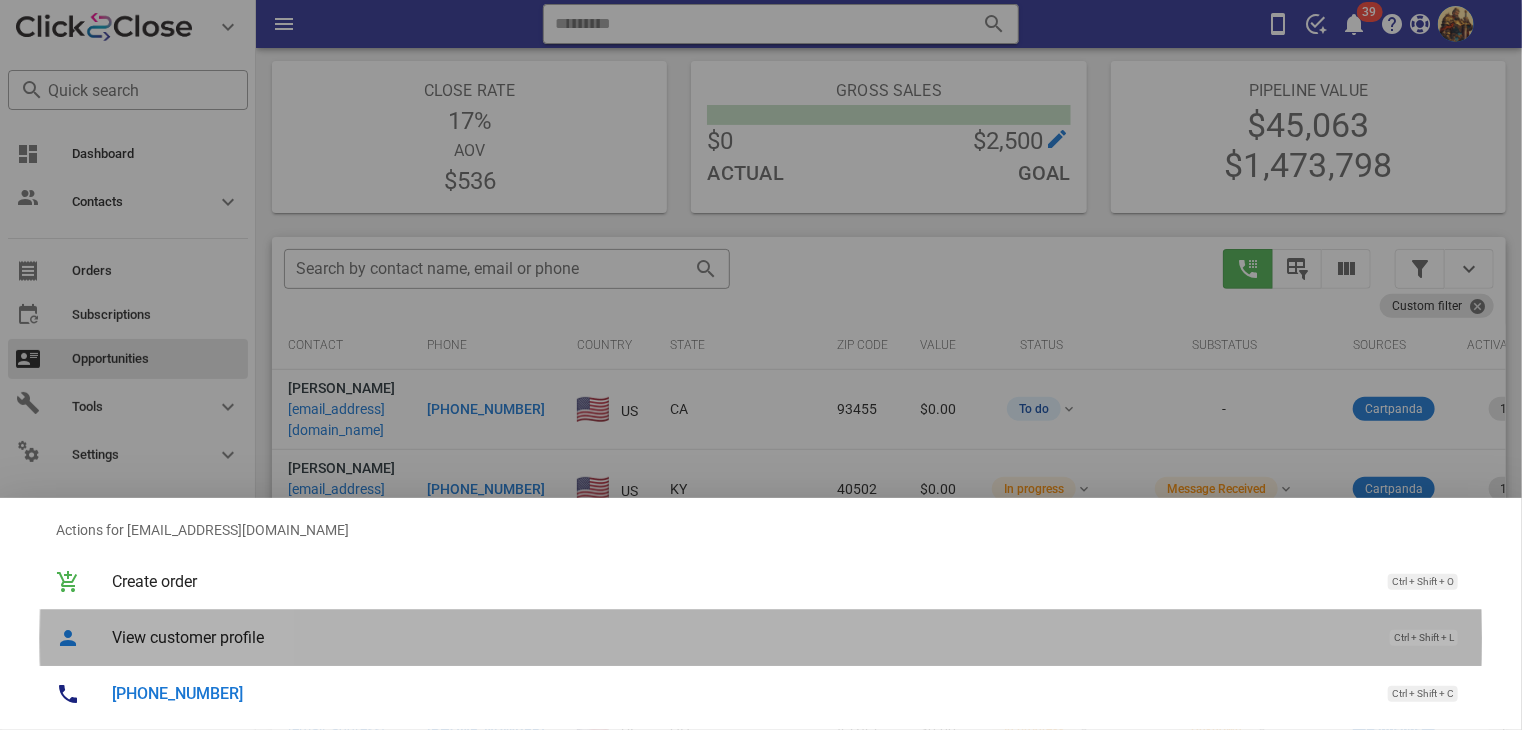 click on "View customer profile" at bounding box center (741, 637) 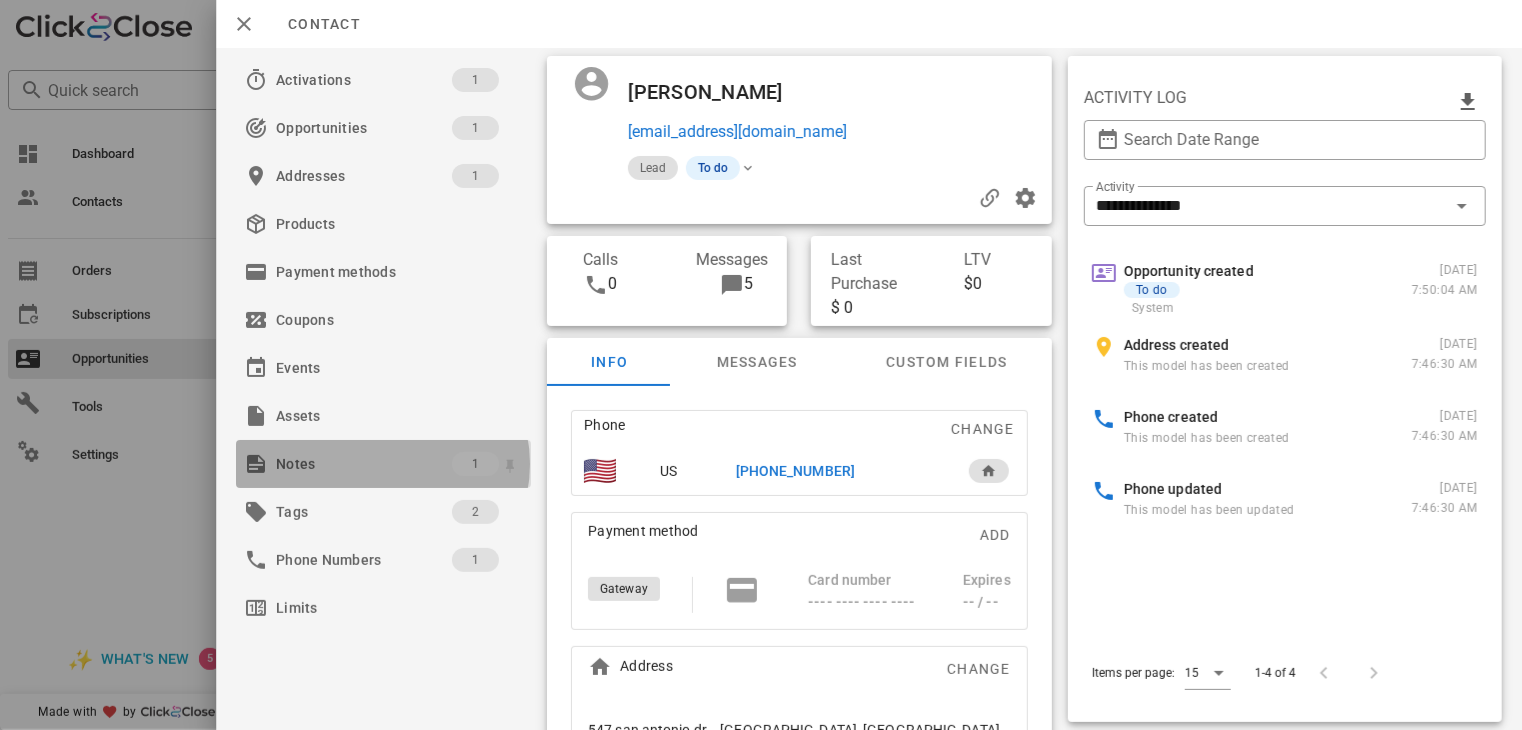 click on "Notes" at bounding box center [364, 464] 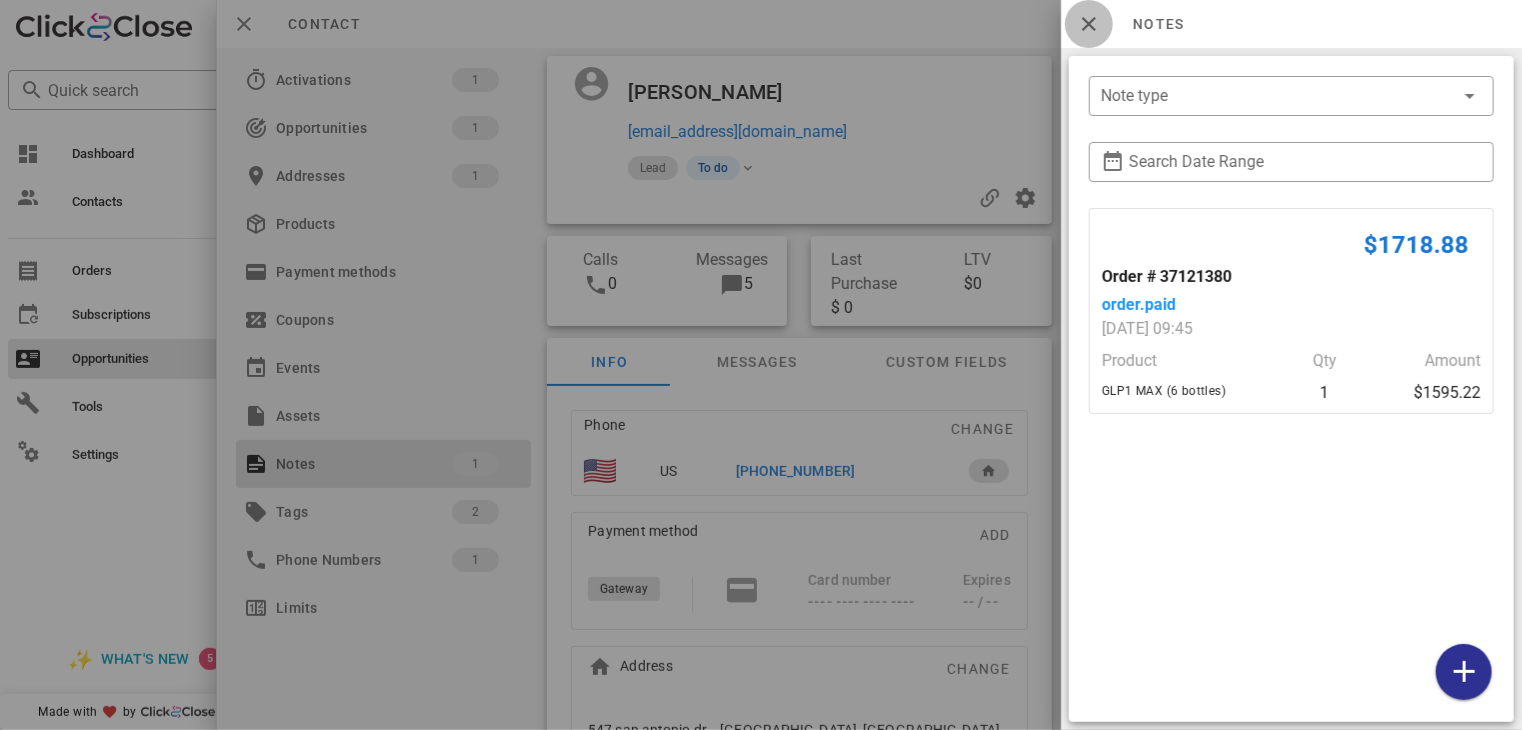 click at bounding box center (1089, 24) 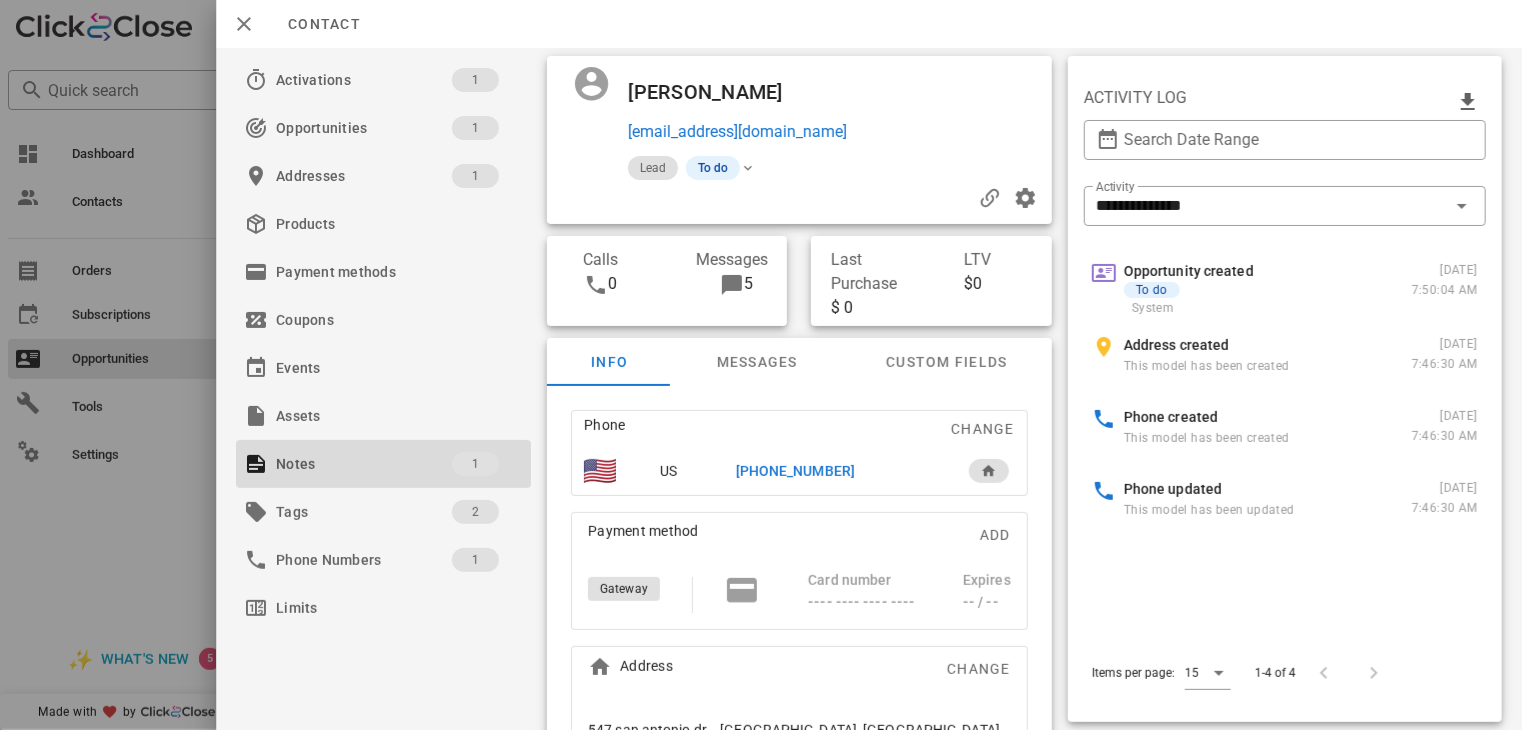click on "[PHONE_NUMBER]" at bounding box center [795, 471] 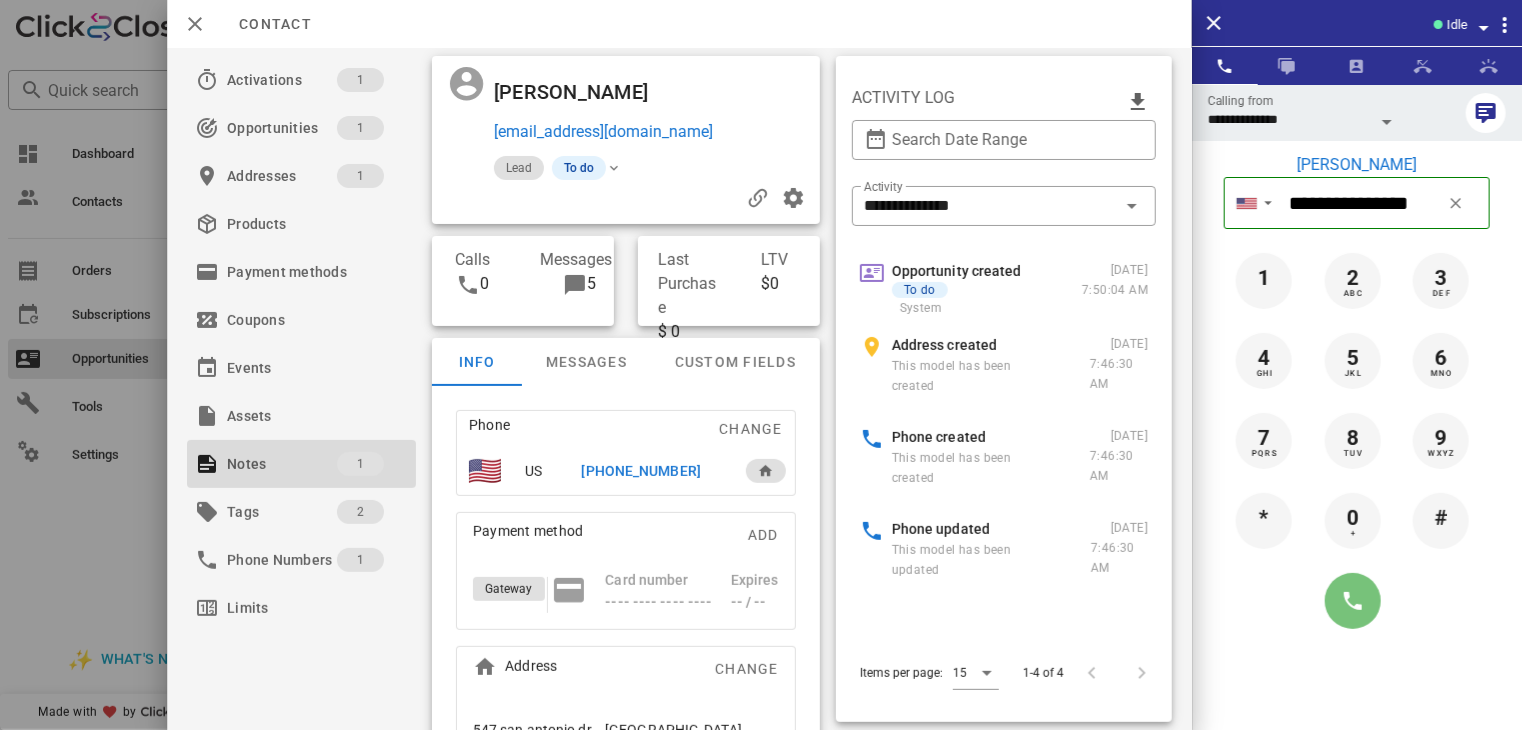 click at bounding box center (1353, 601) 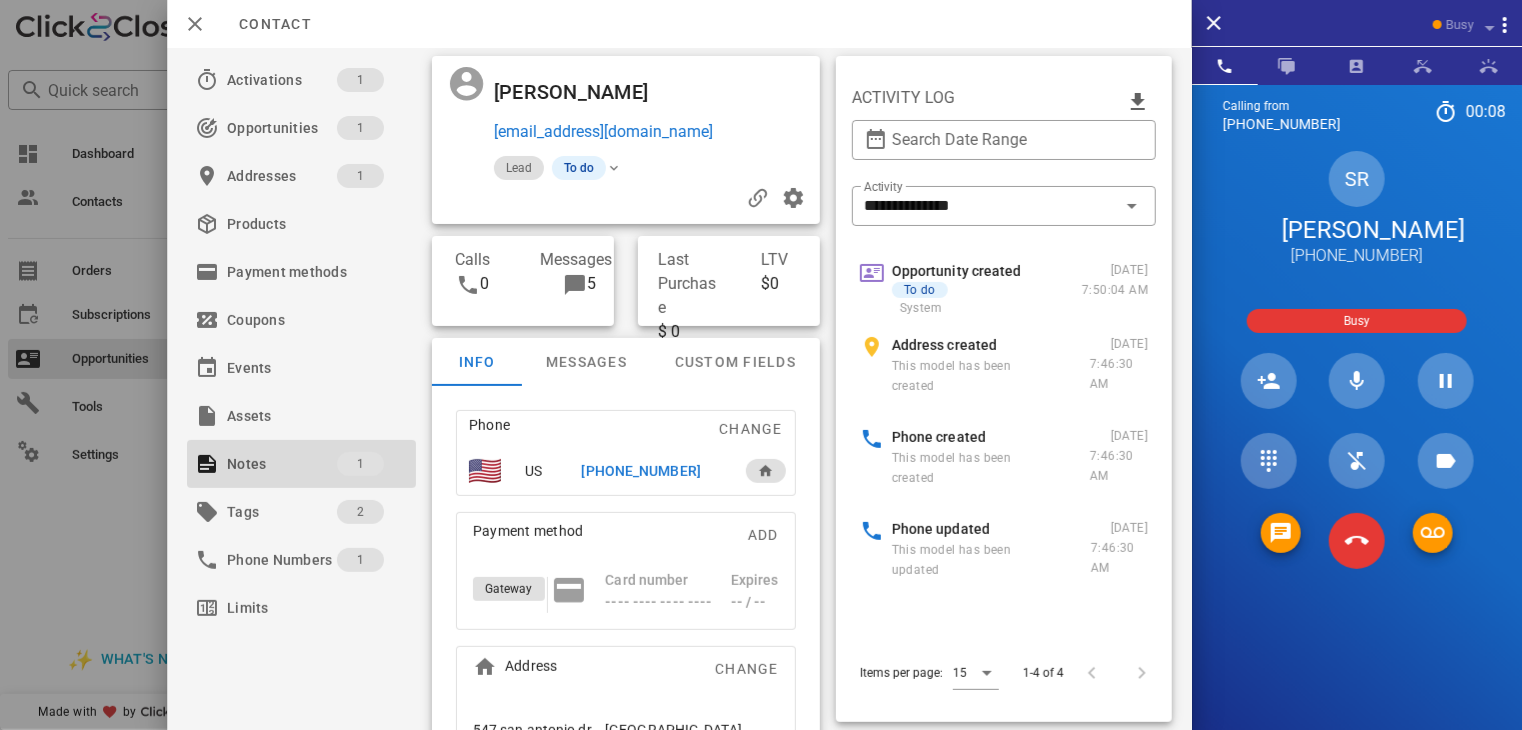 click at bounding box center (761, 365) 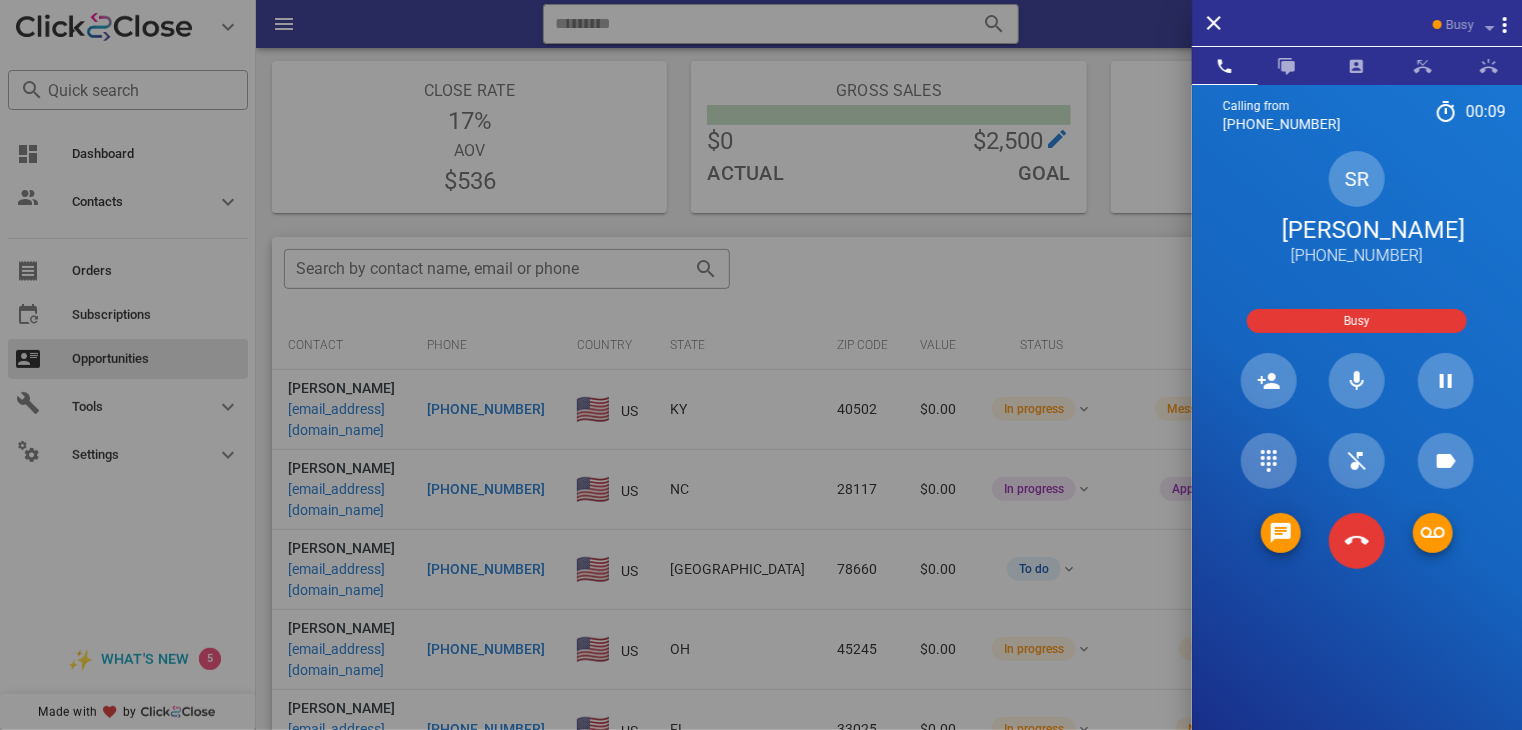 click at bounding box center (761, 365) 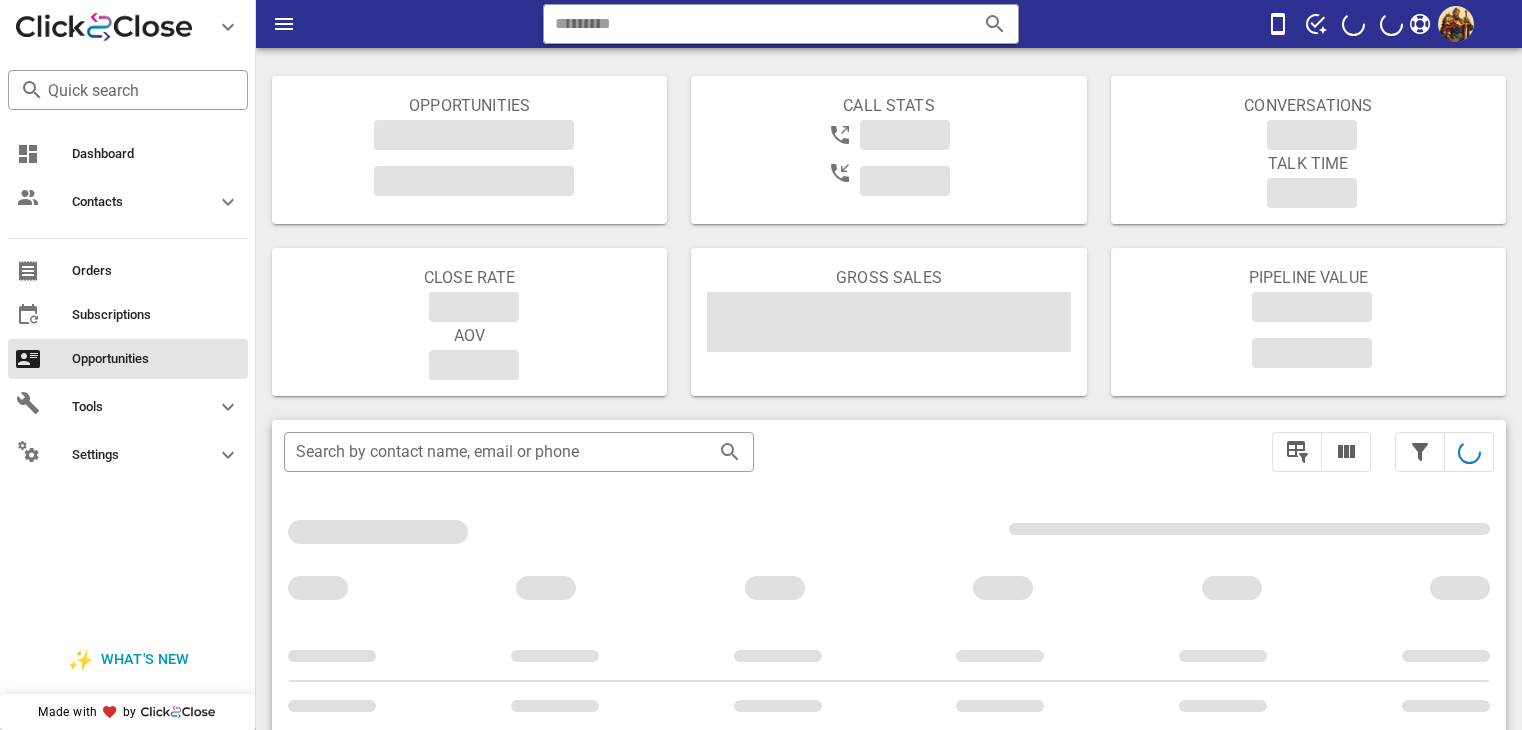 scroll, scrollTop: 203, scrollLeft: 0, axis: vertical 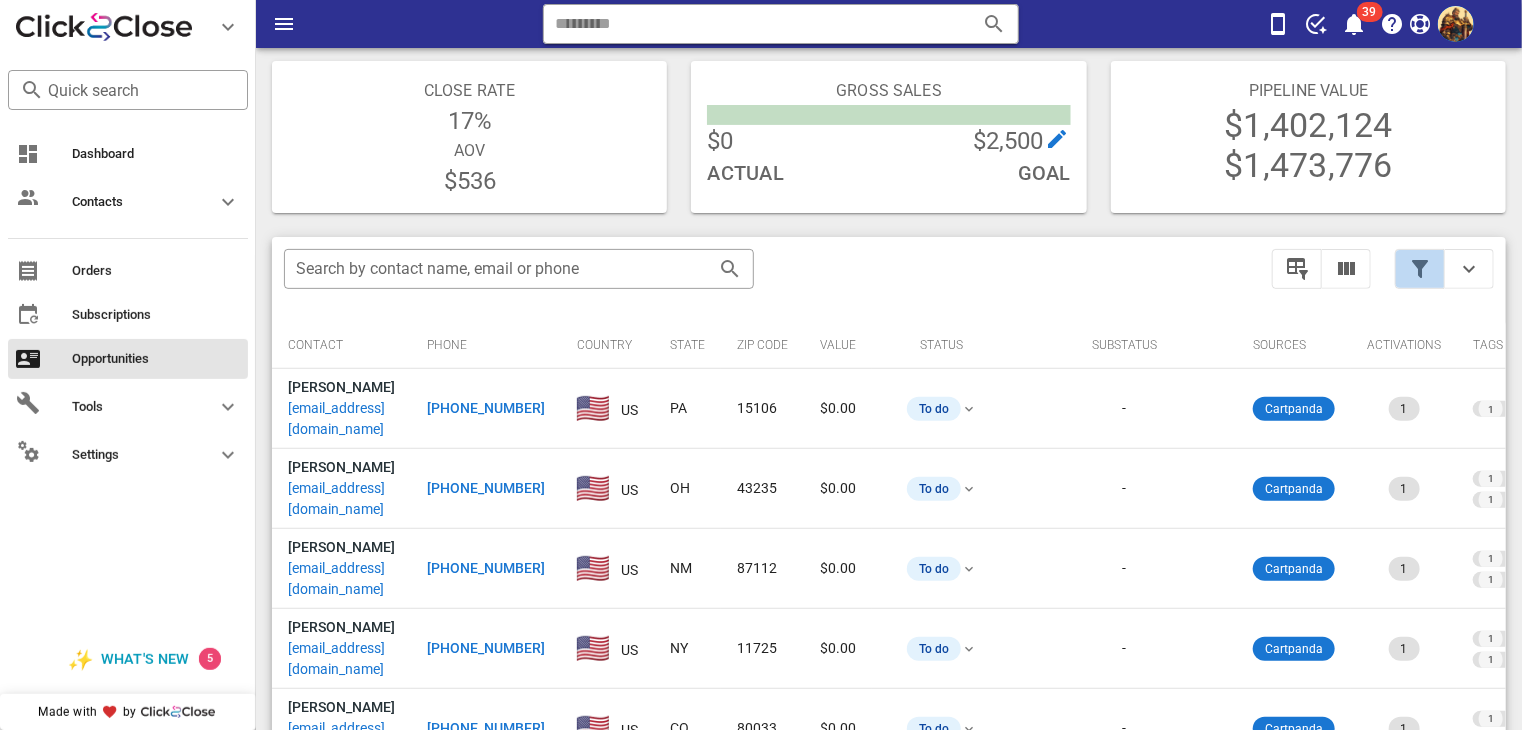 click at bounding box center (1420, 269) 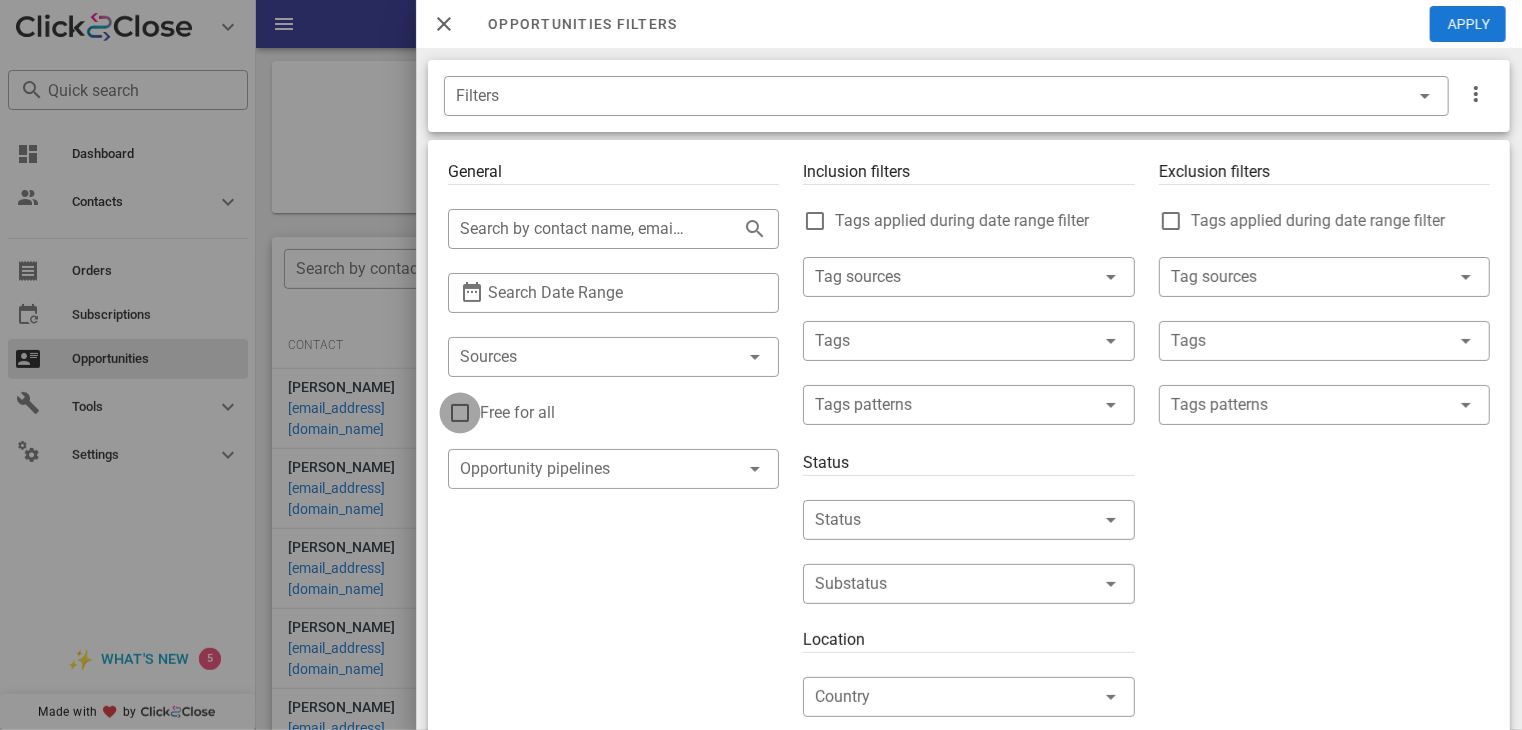 click at bounding box center (460, 413) 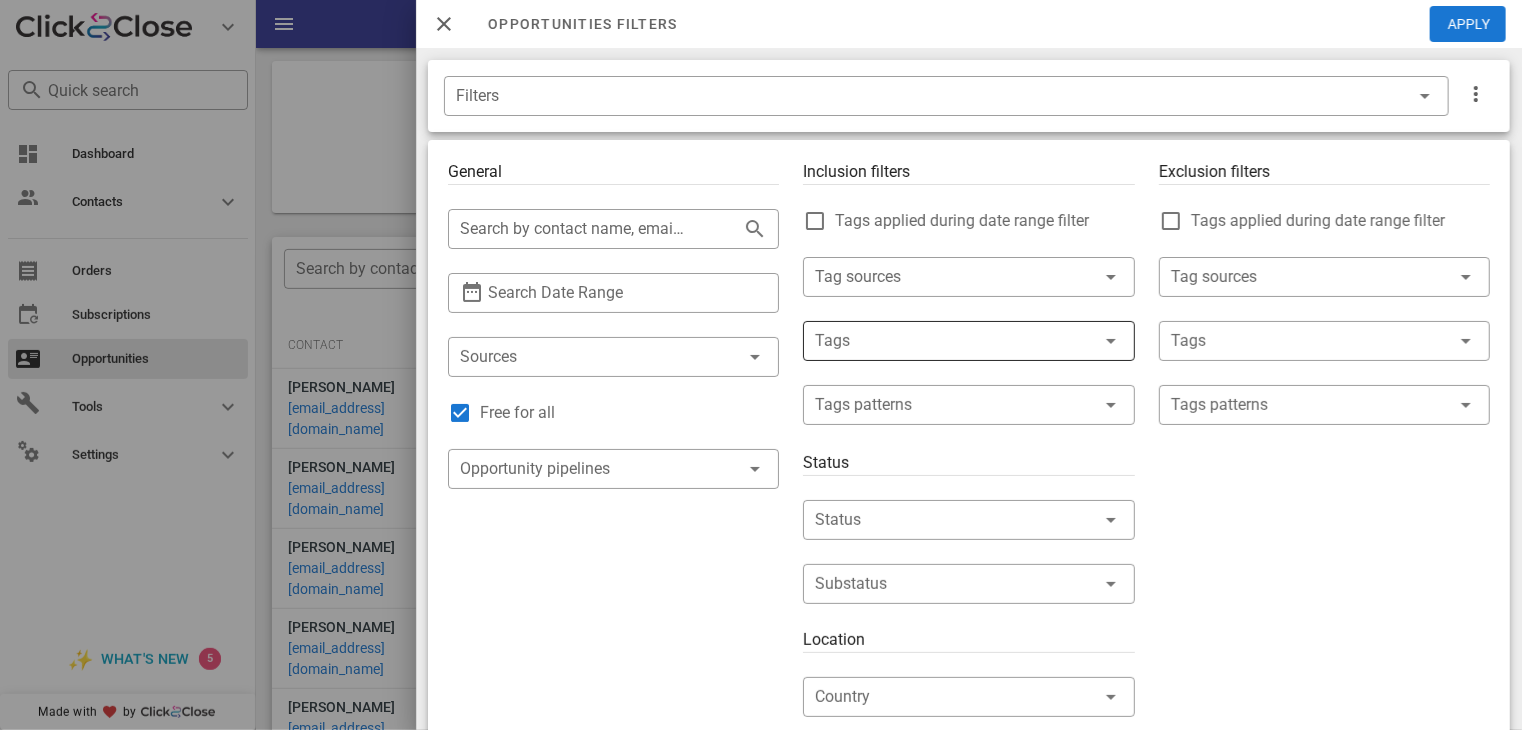 click at bounding box center (940, 341) 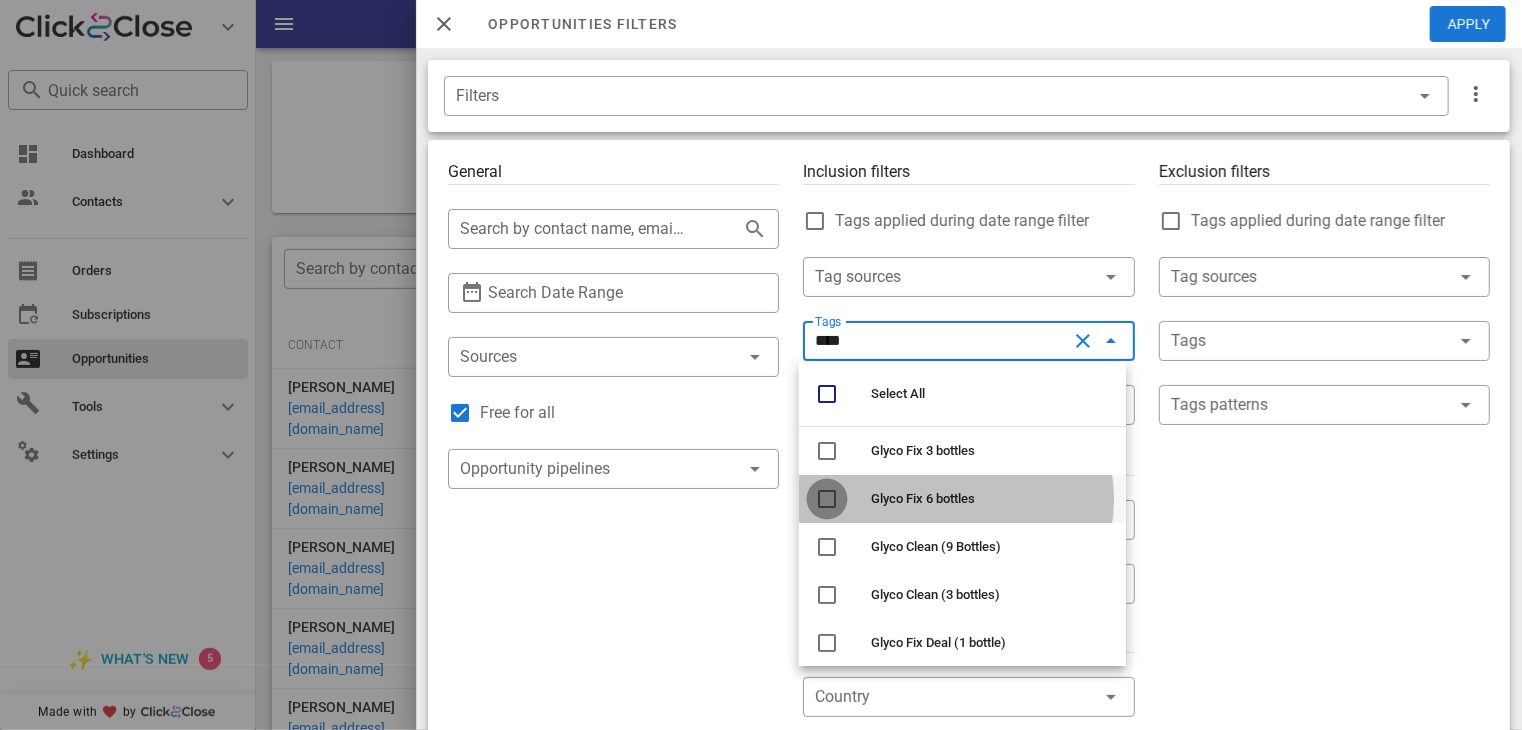 click at bounding box center [827, 499] 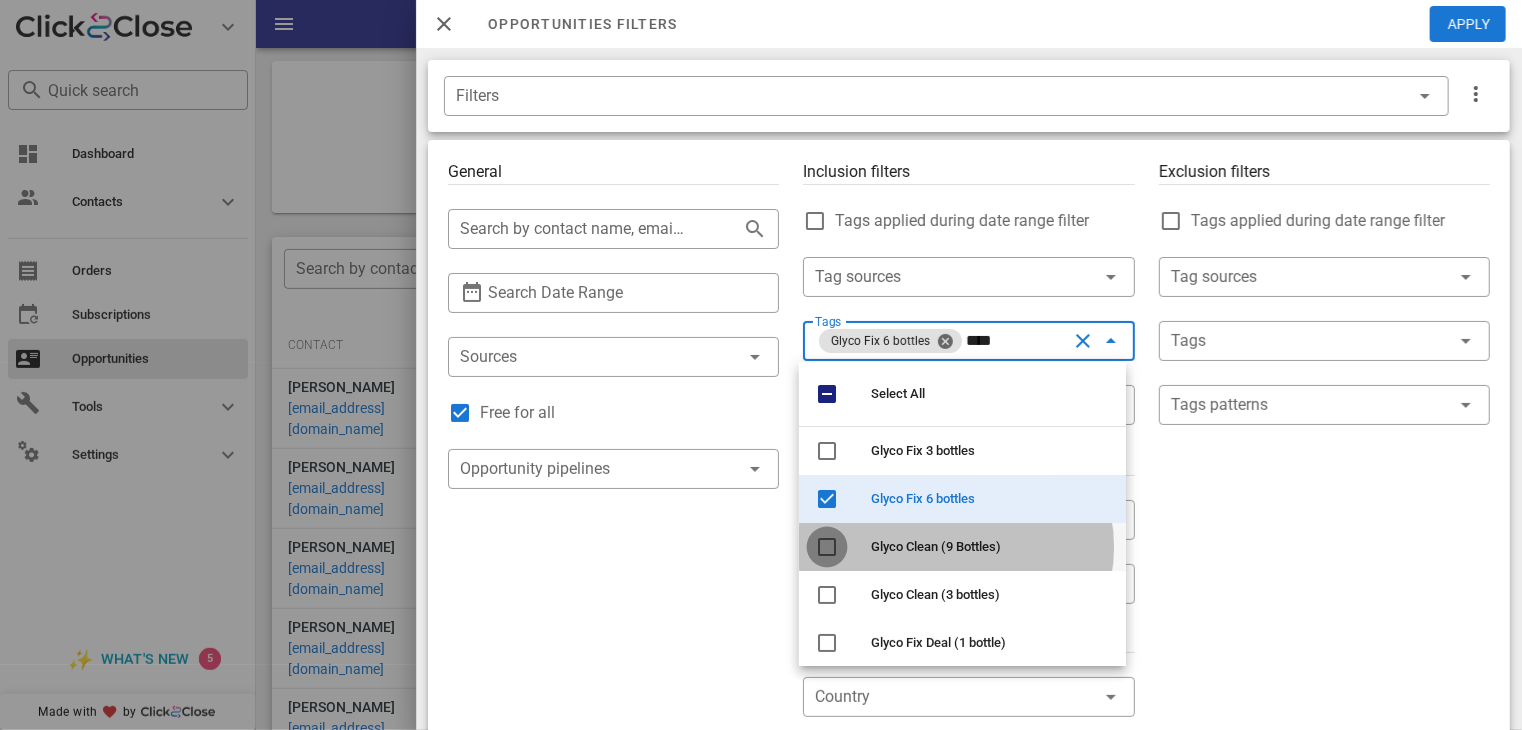 click at bounding box center (827, 547) 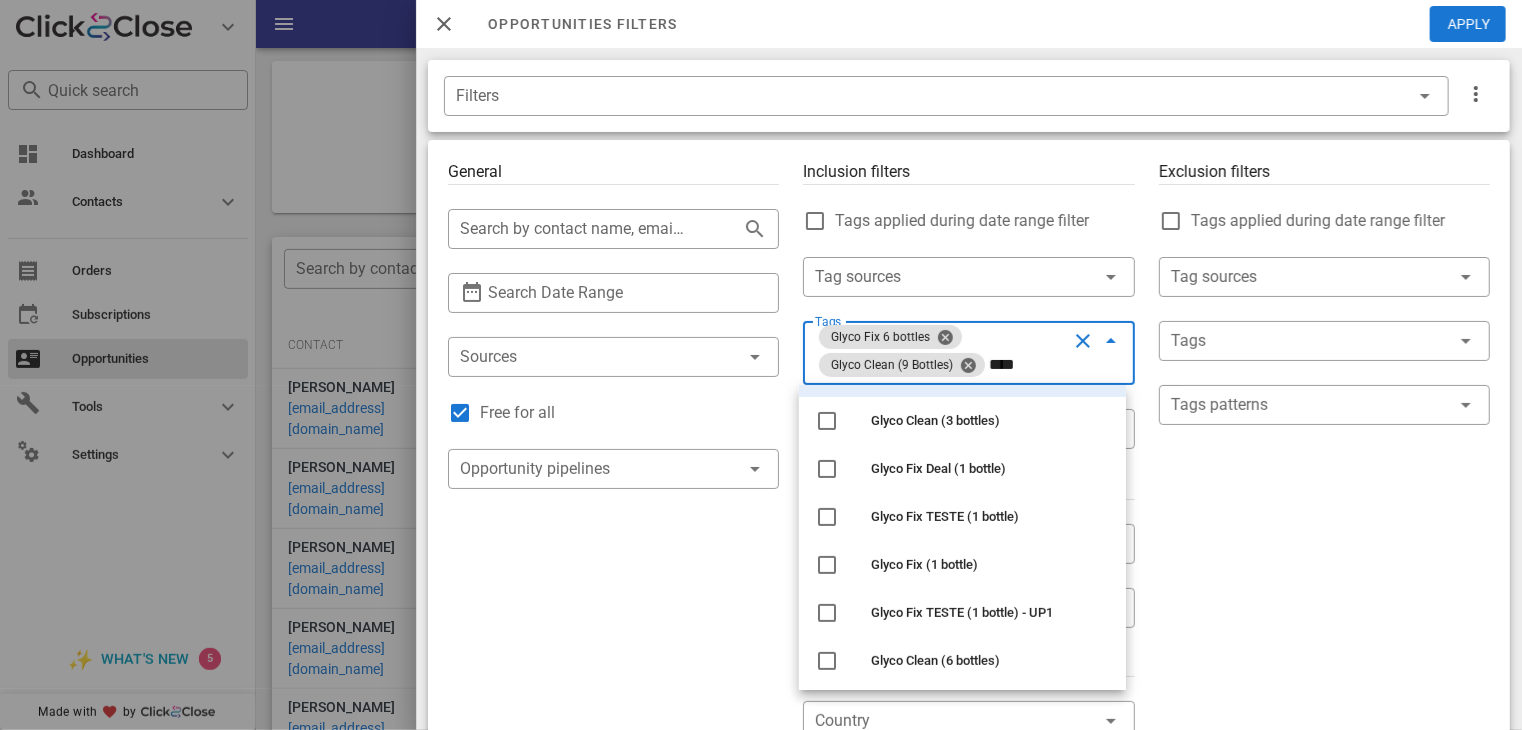 scroll, scrollTop: 217, scrollLeft: 0, axis: vertical 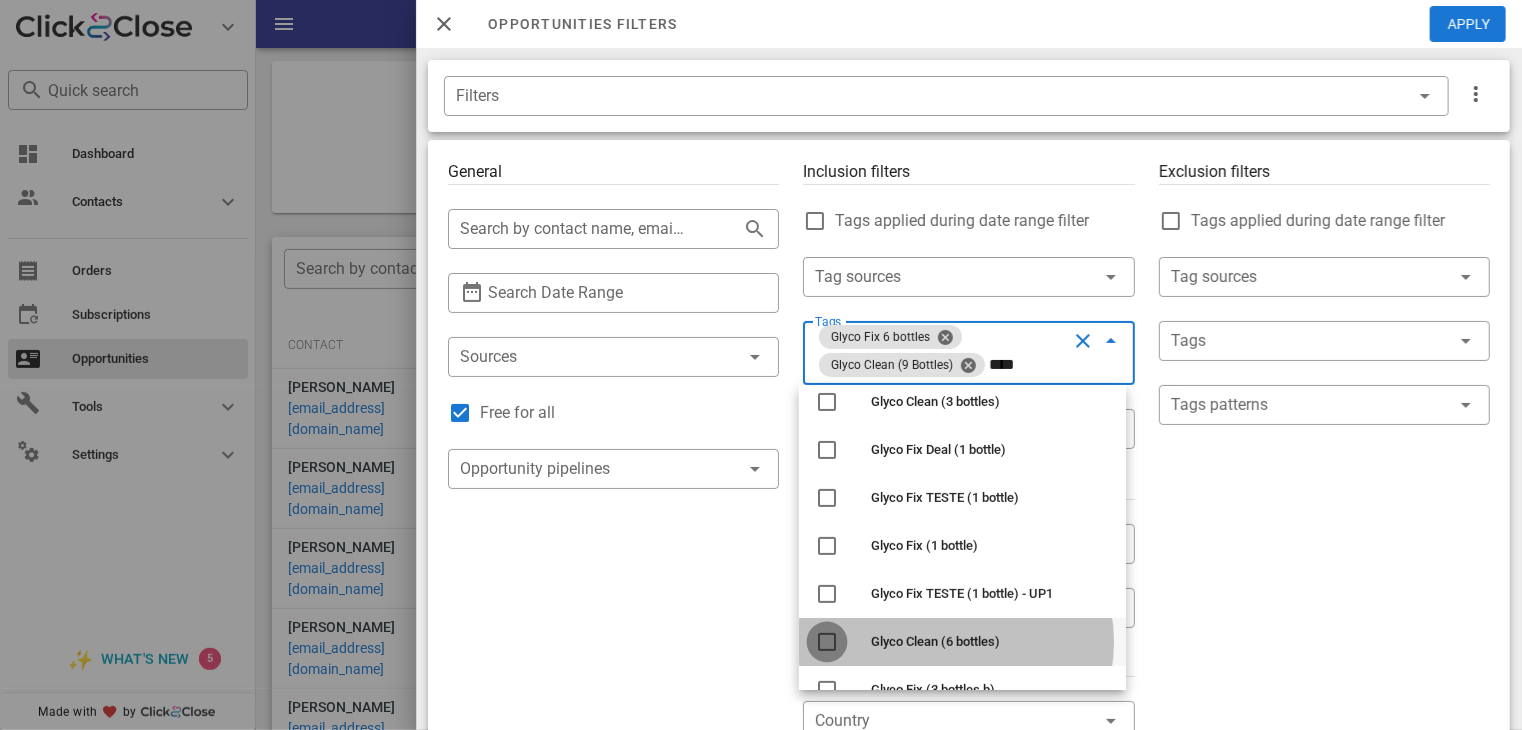 click at bounding box center (827, 642) 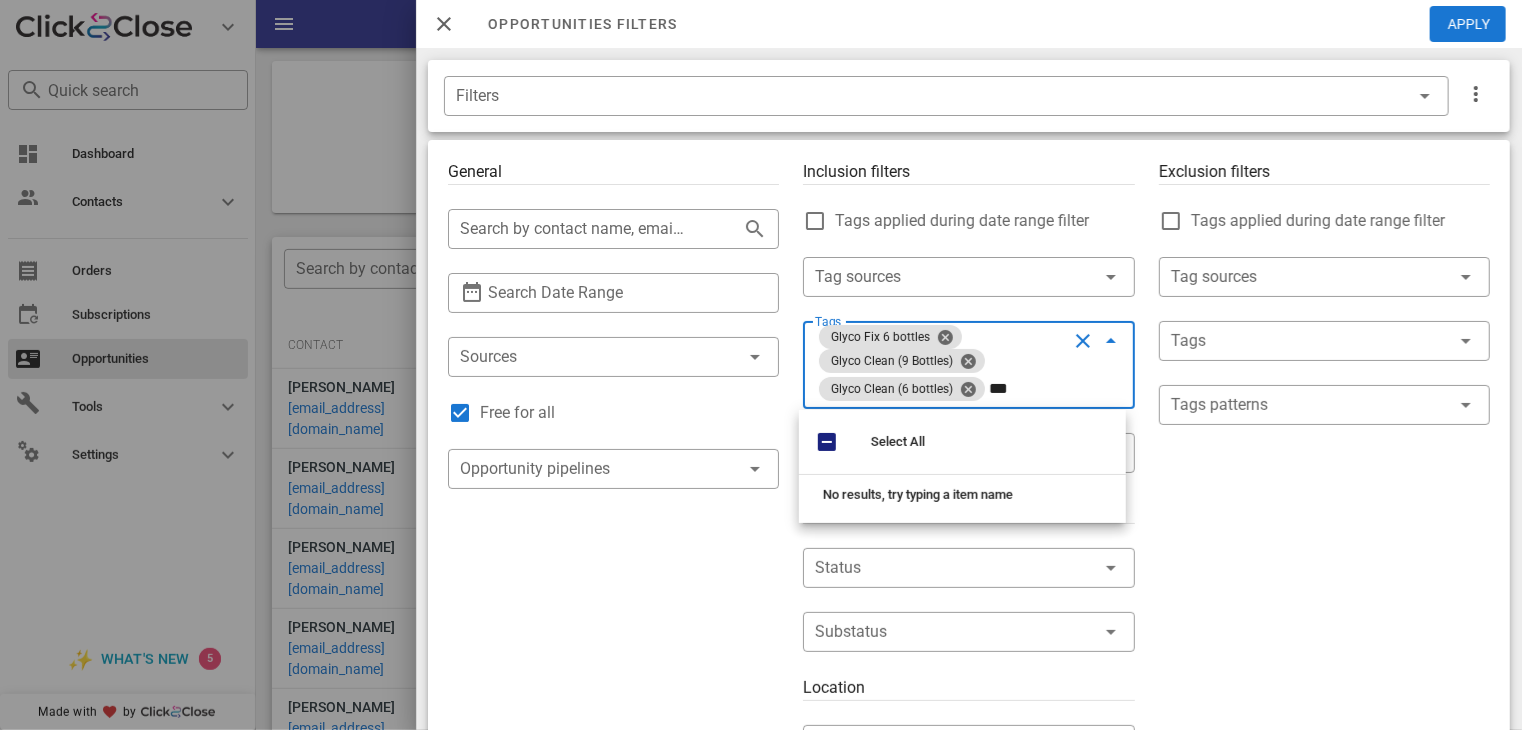 scroll, scrollTop: 0, scrollLeft: 0, axis: both 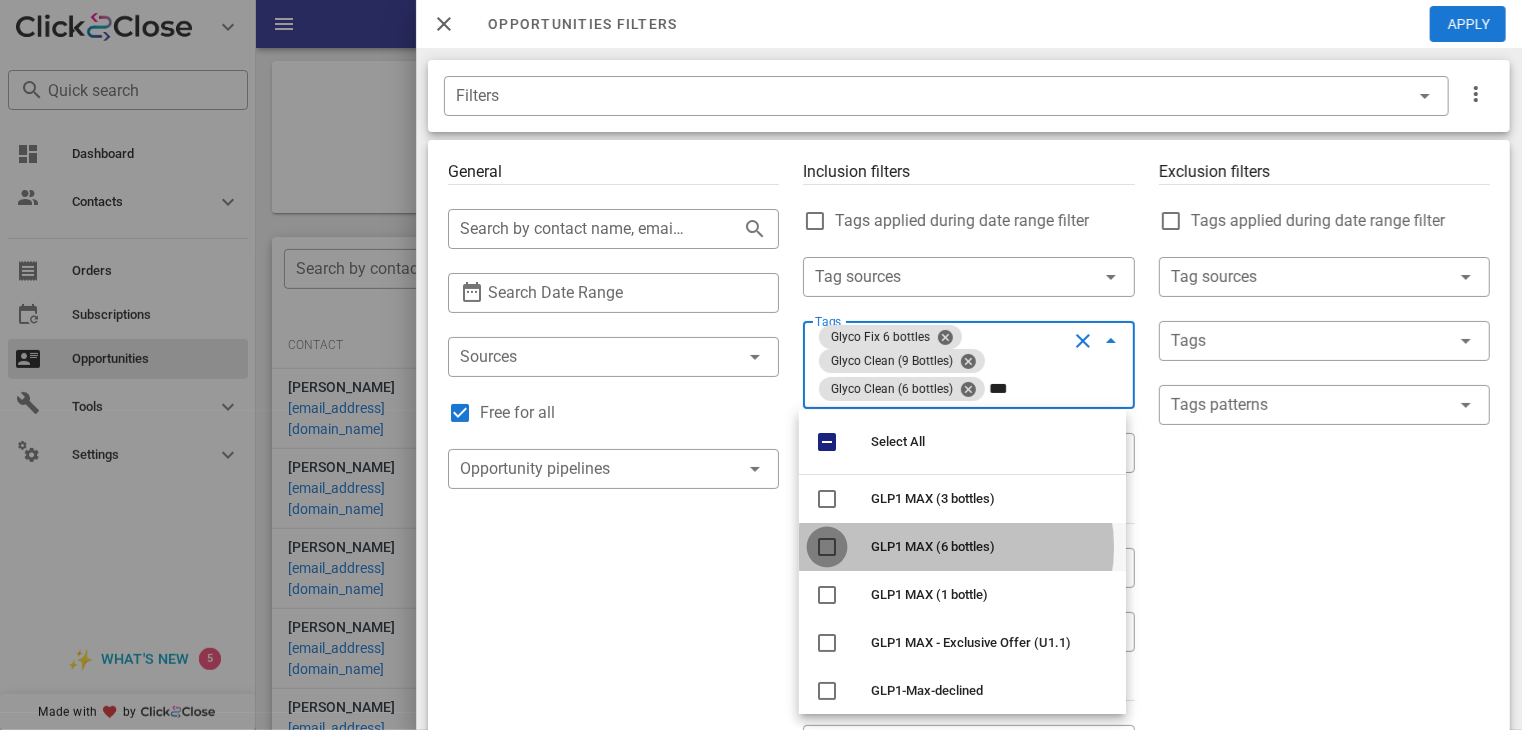 click at bounding box center (827, 547) 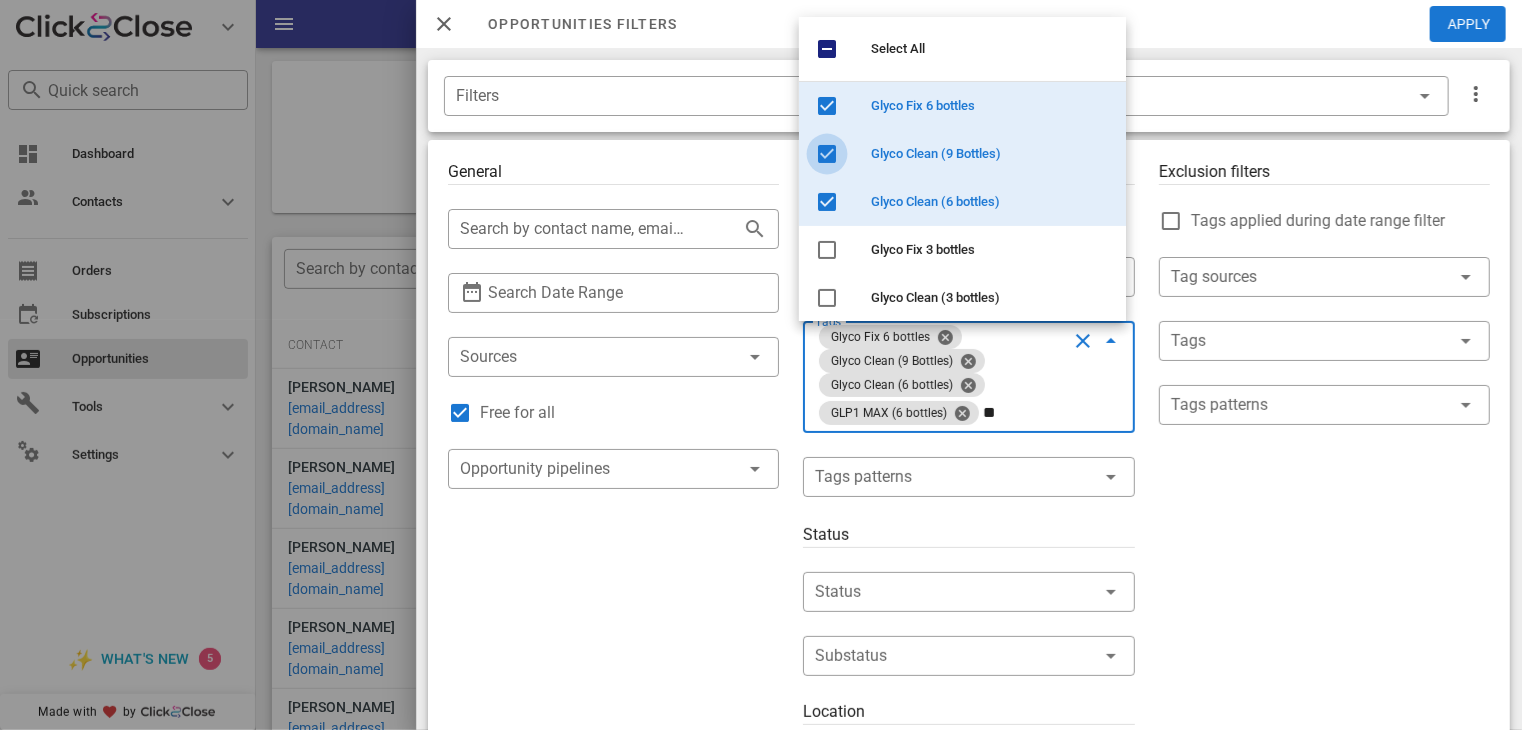 type on "*" 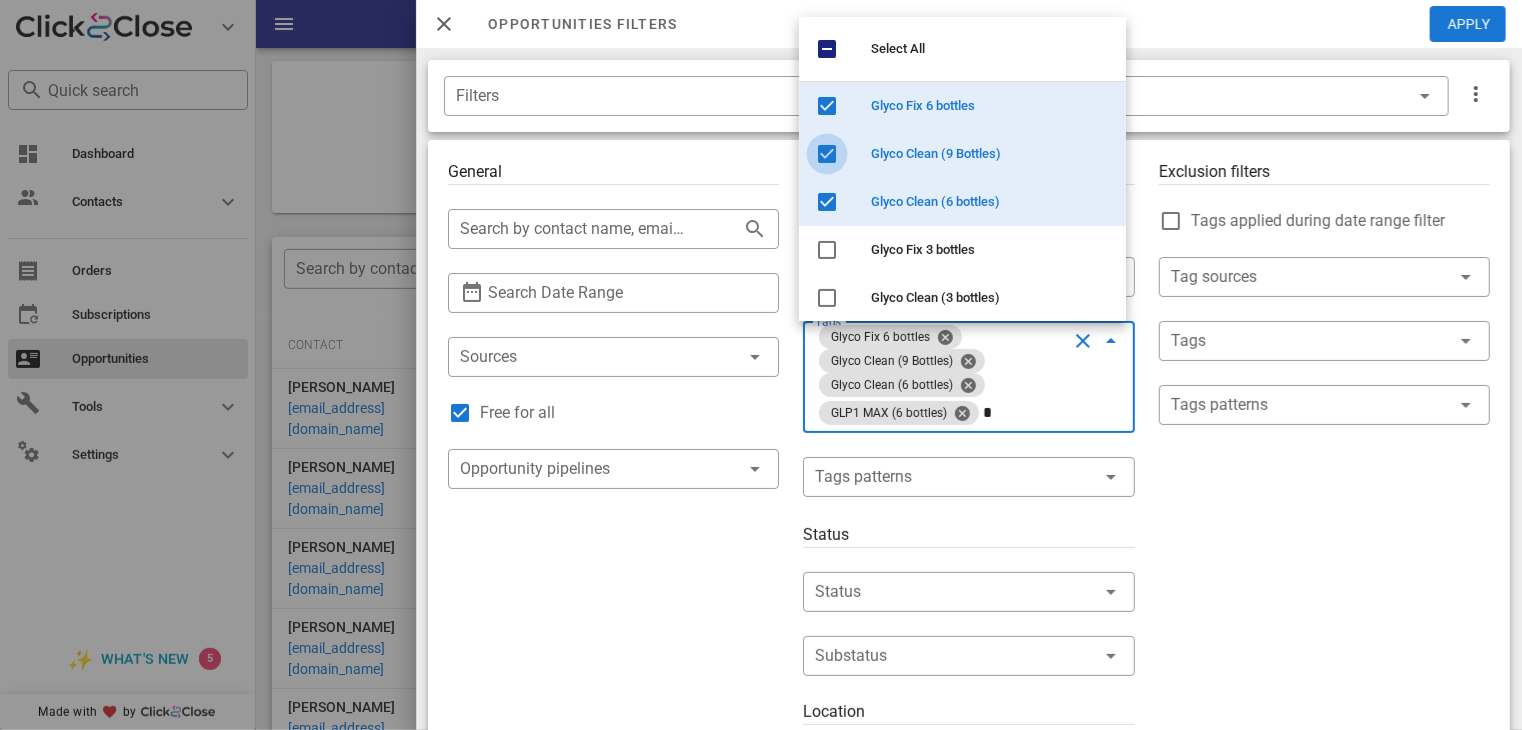 type 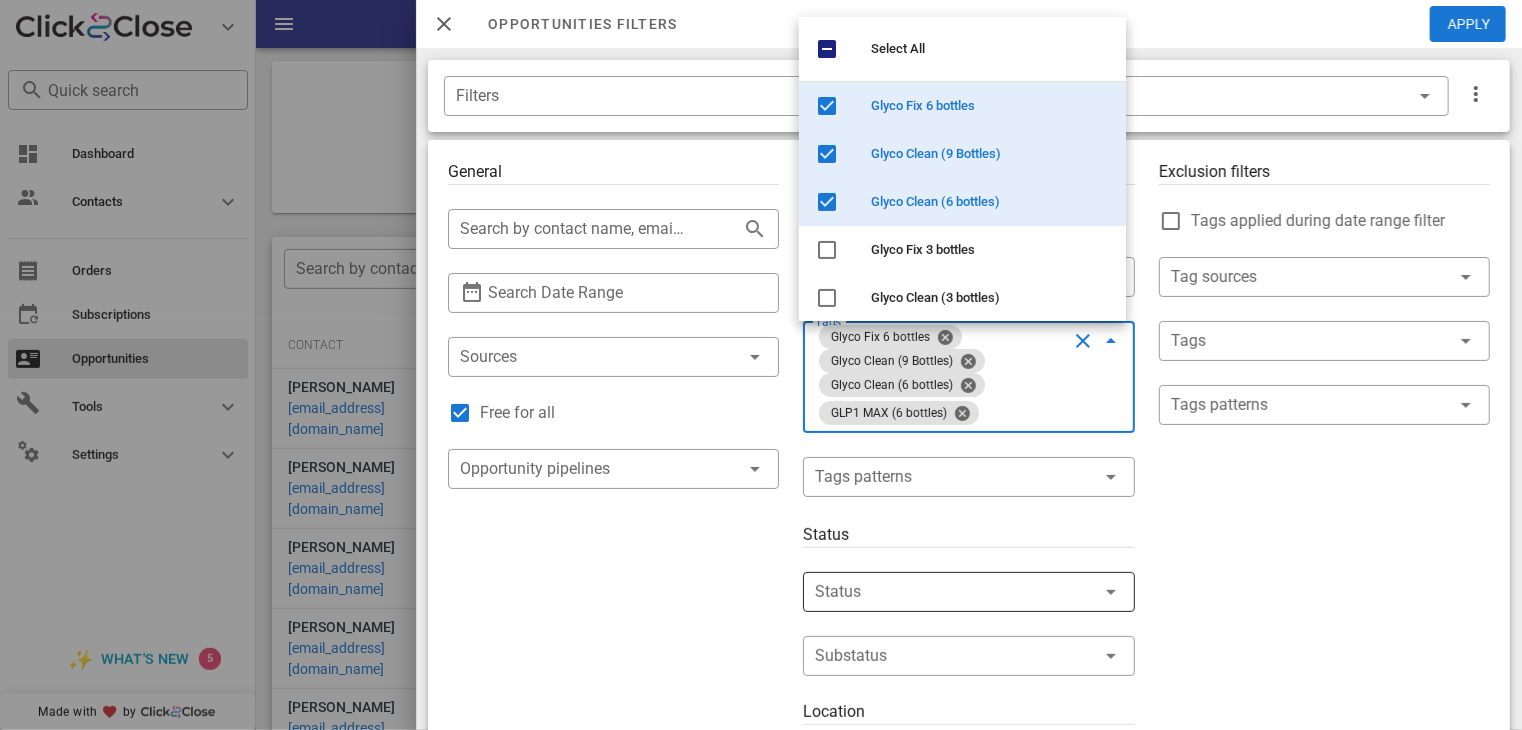 click at bounding box center [940, 592] 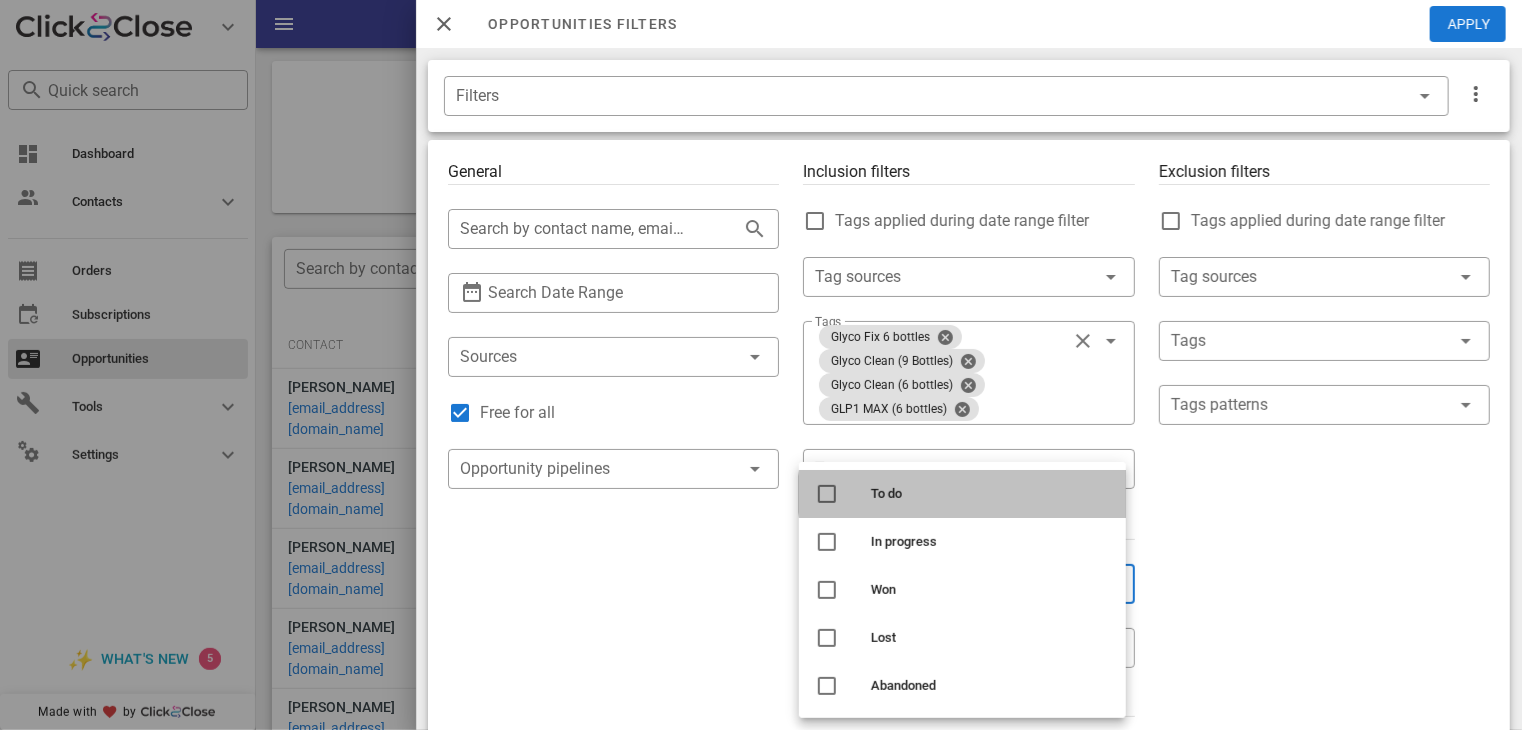 click at bounding box center [827, 494] 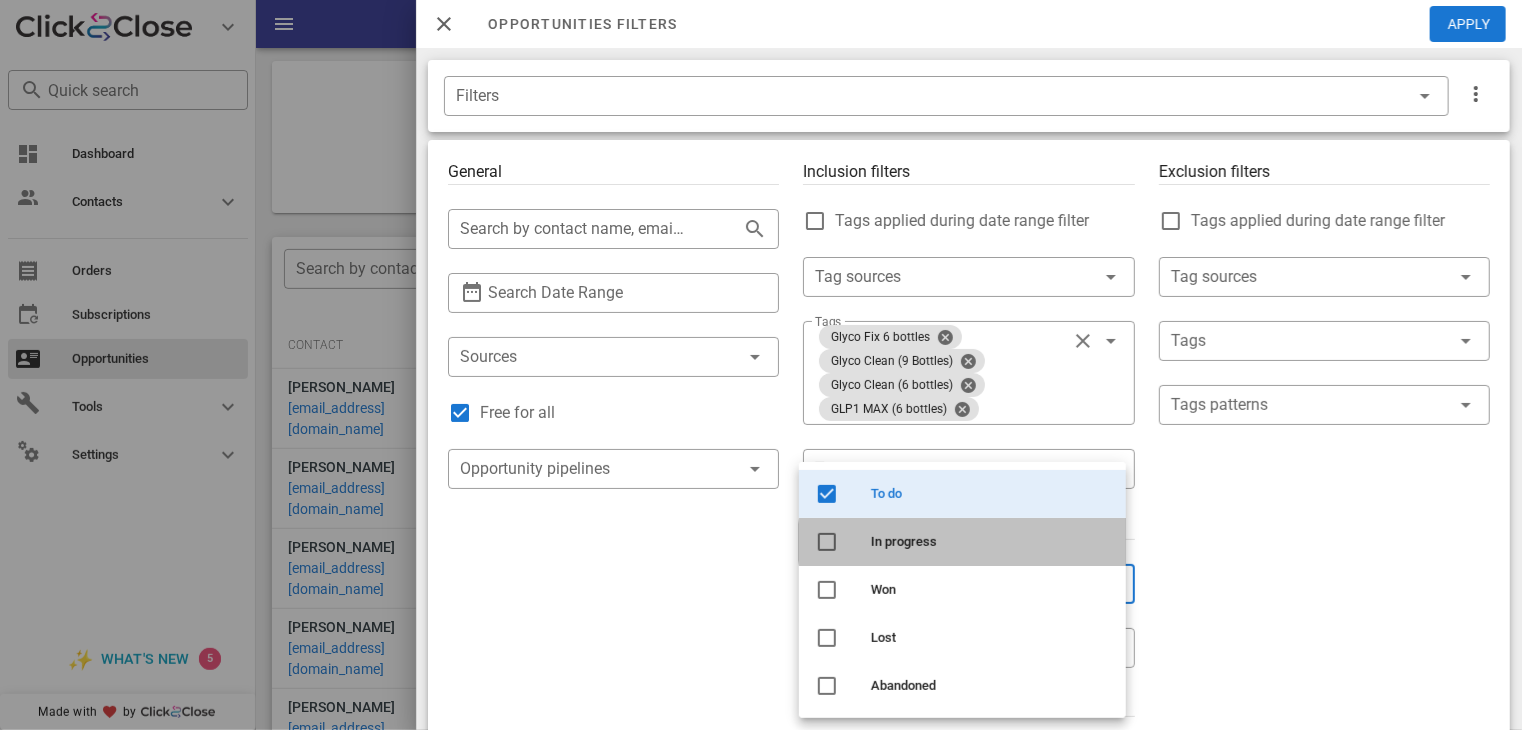 click at bounding box center (827, 542) 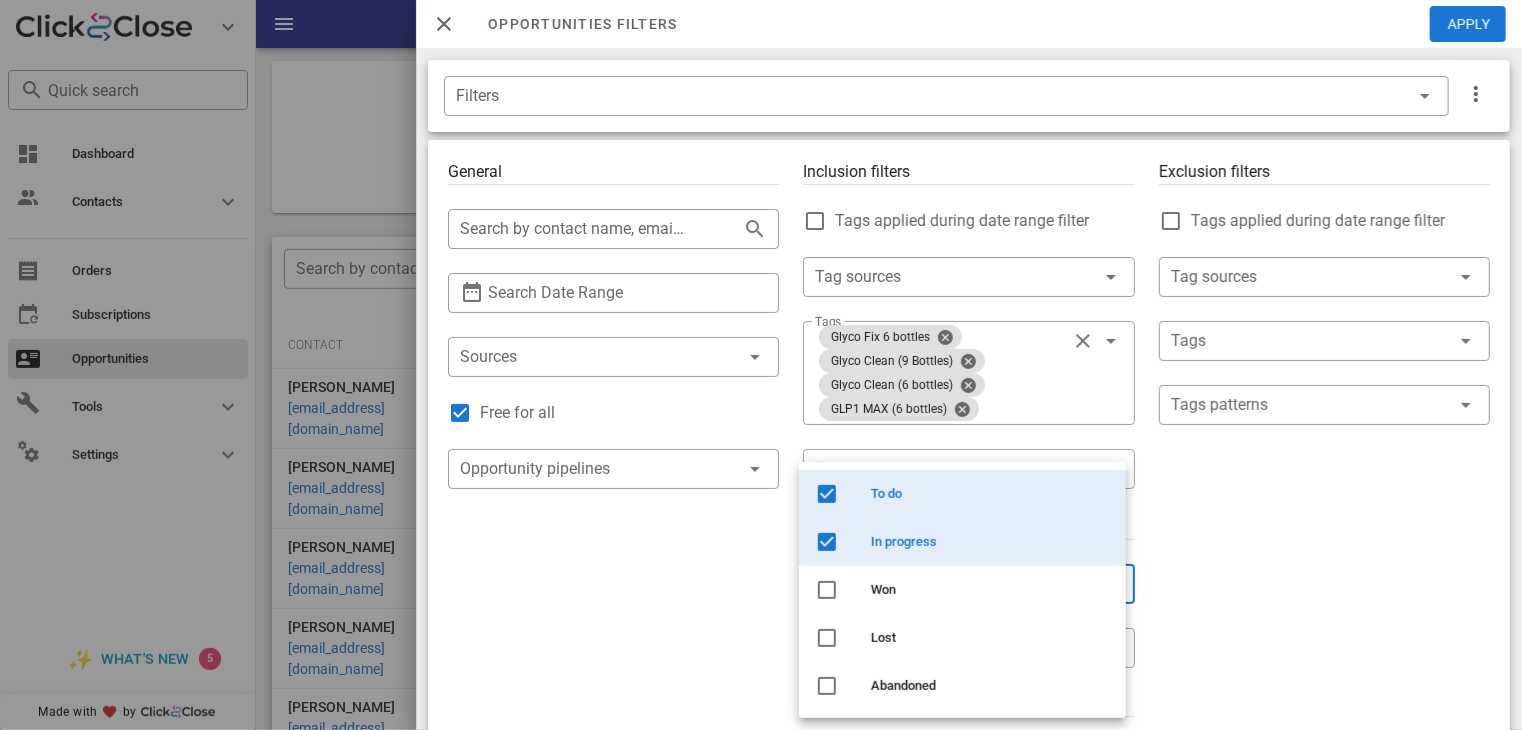click on "Exclusion filters Tags applied during date range filter ​ Tag sources ​ Tags ​ Tags patterns" at bounding box center (1324, 741) 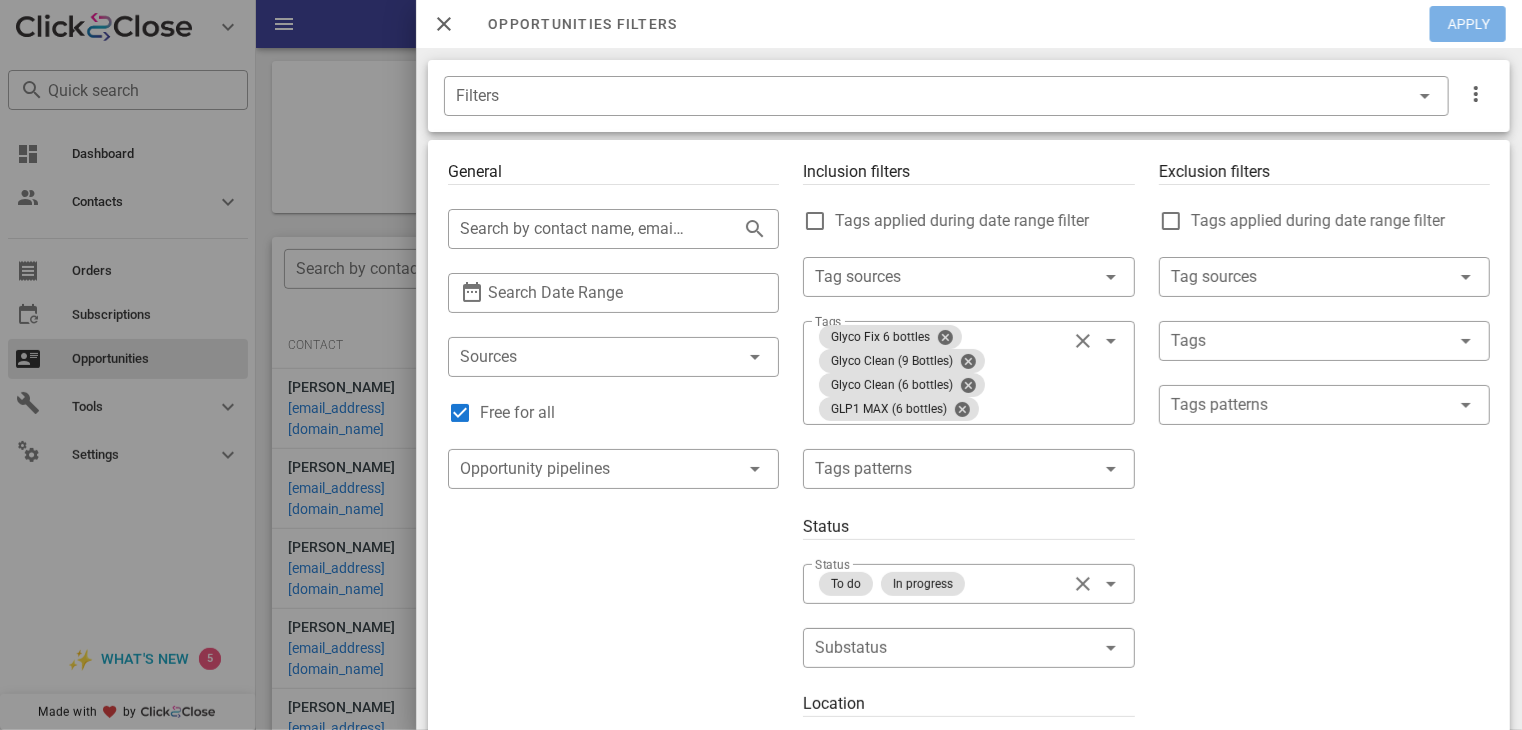click on "Apply" at bounding box center (1469, 24) 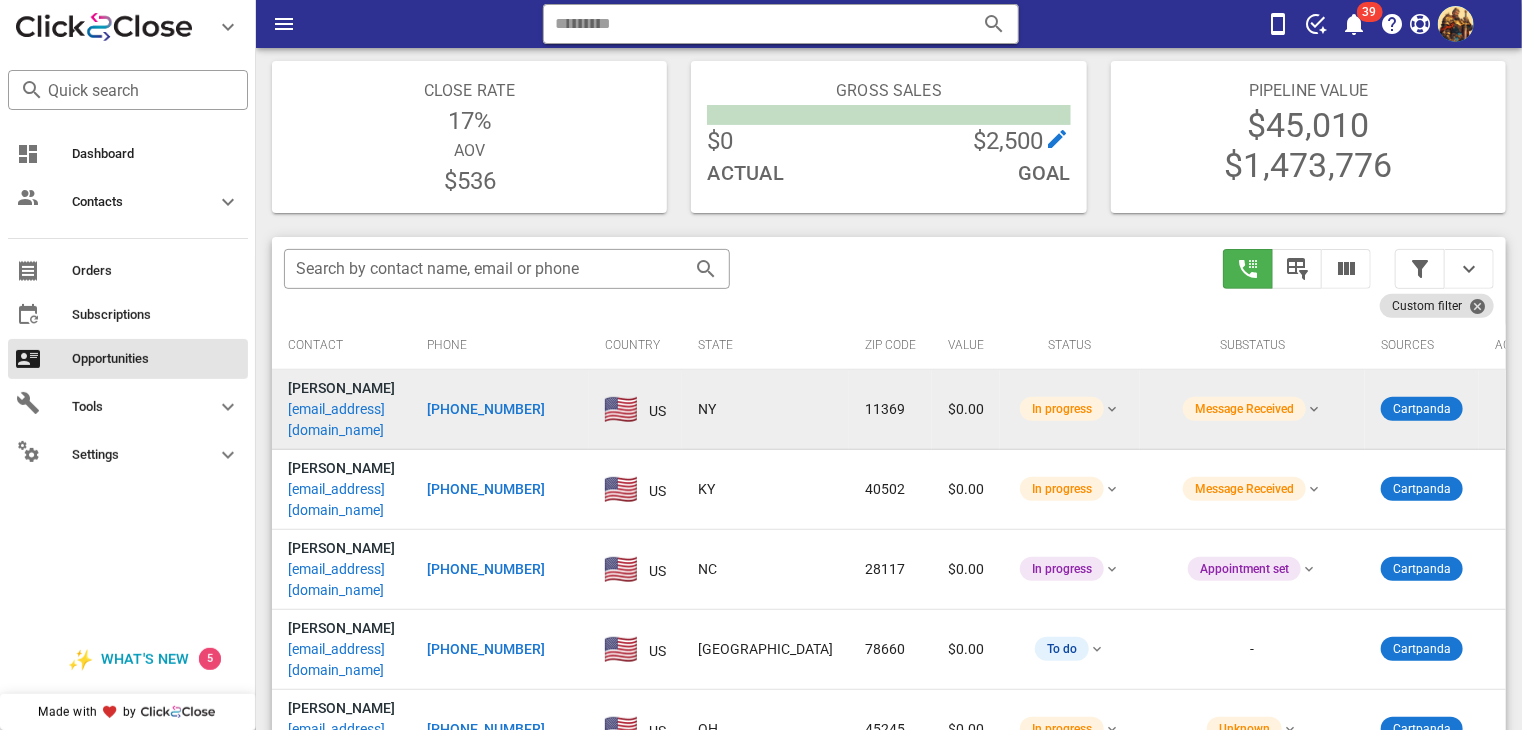 click on "crimson5757@gmail.com" at bounding box center [341, 420] 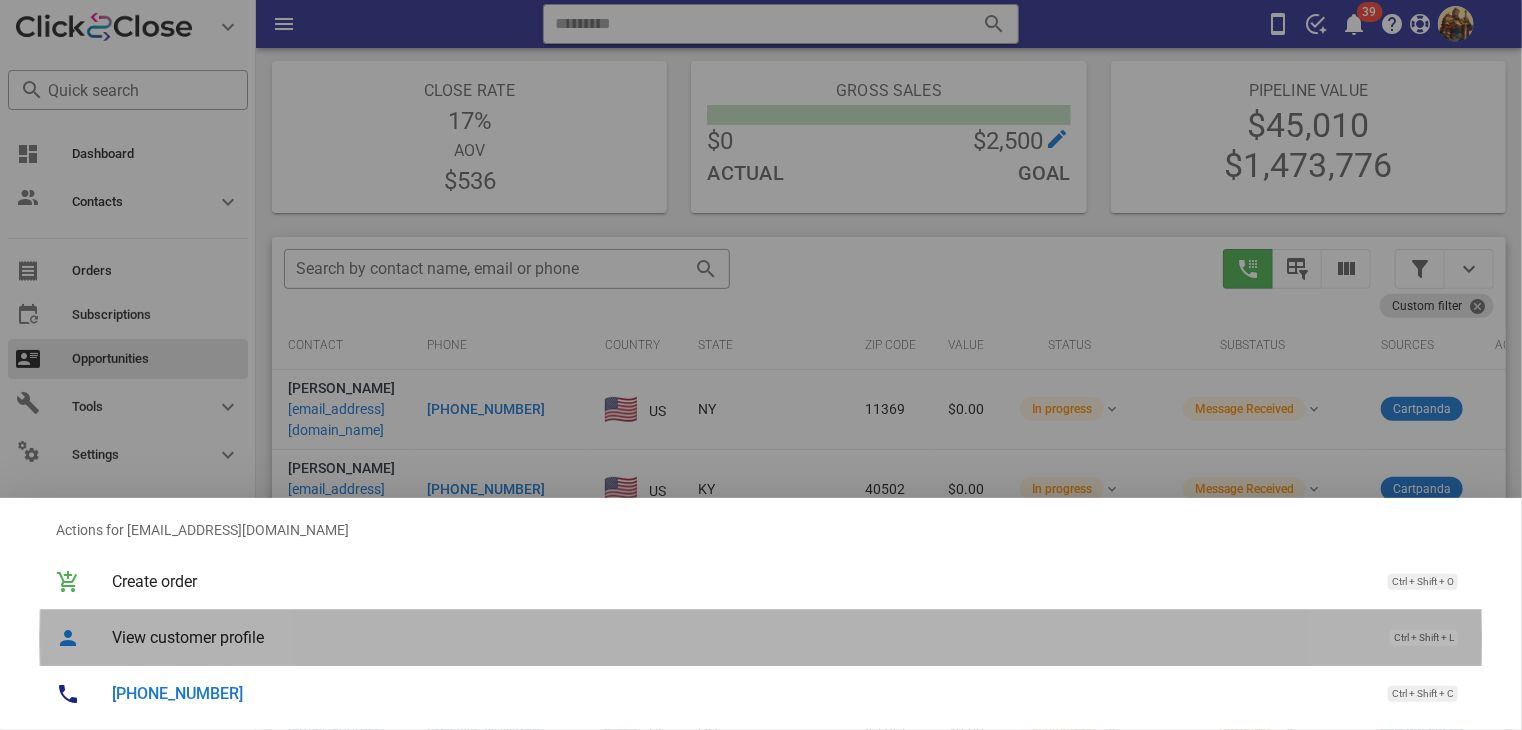 click on "View customer profile" at bounding box center [741, 637] 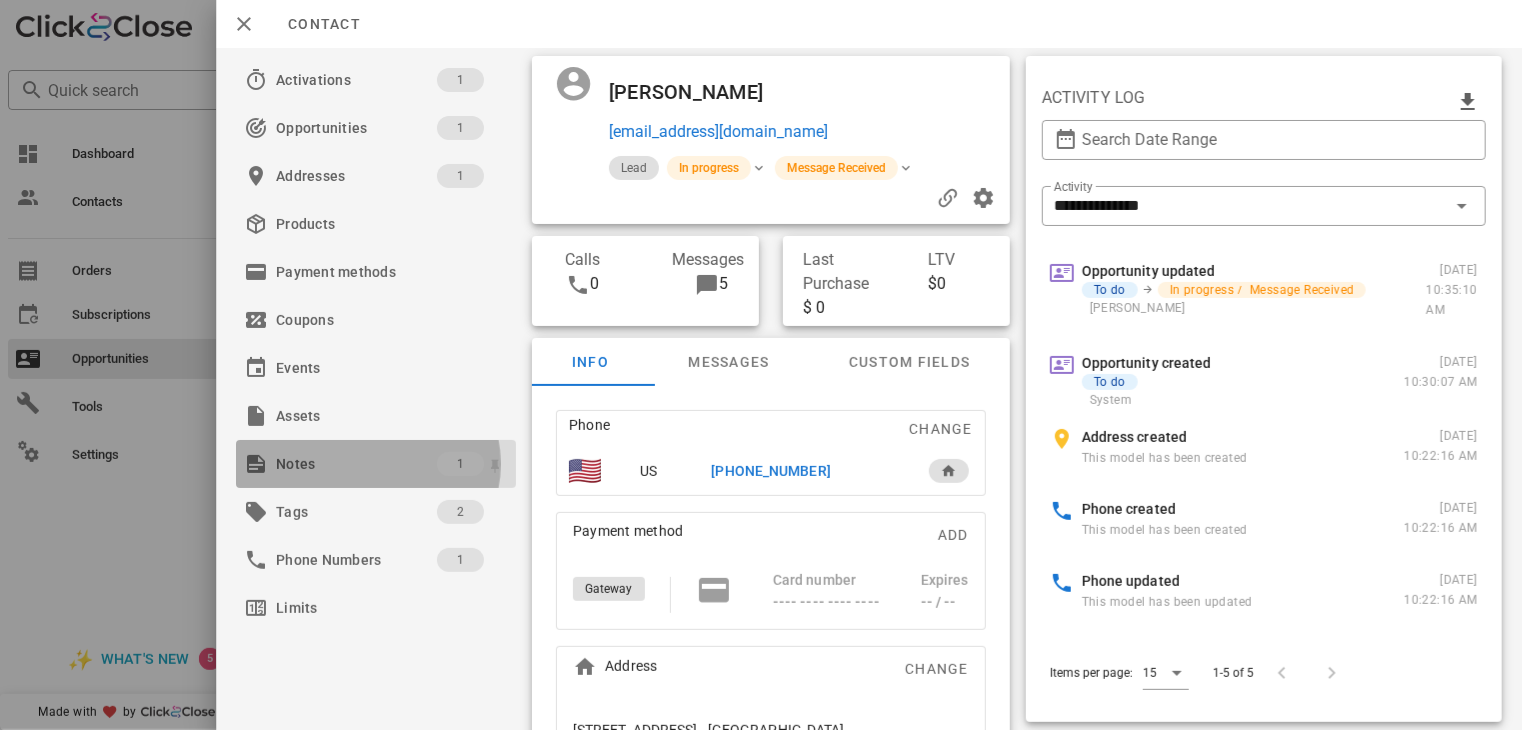 click on "Notes" at bounding box center (356, 464) 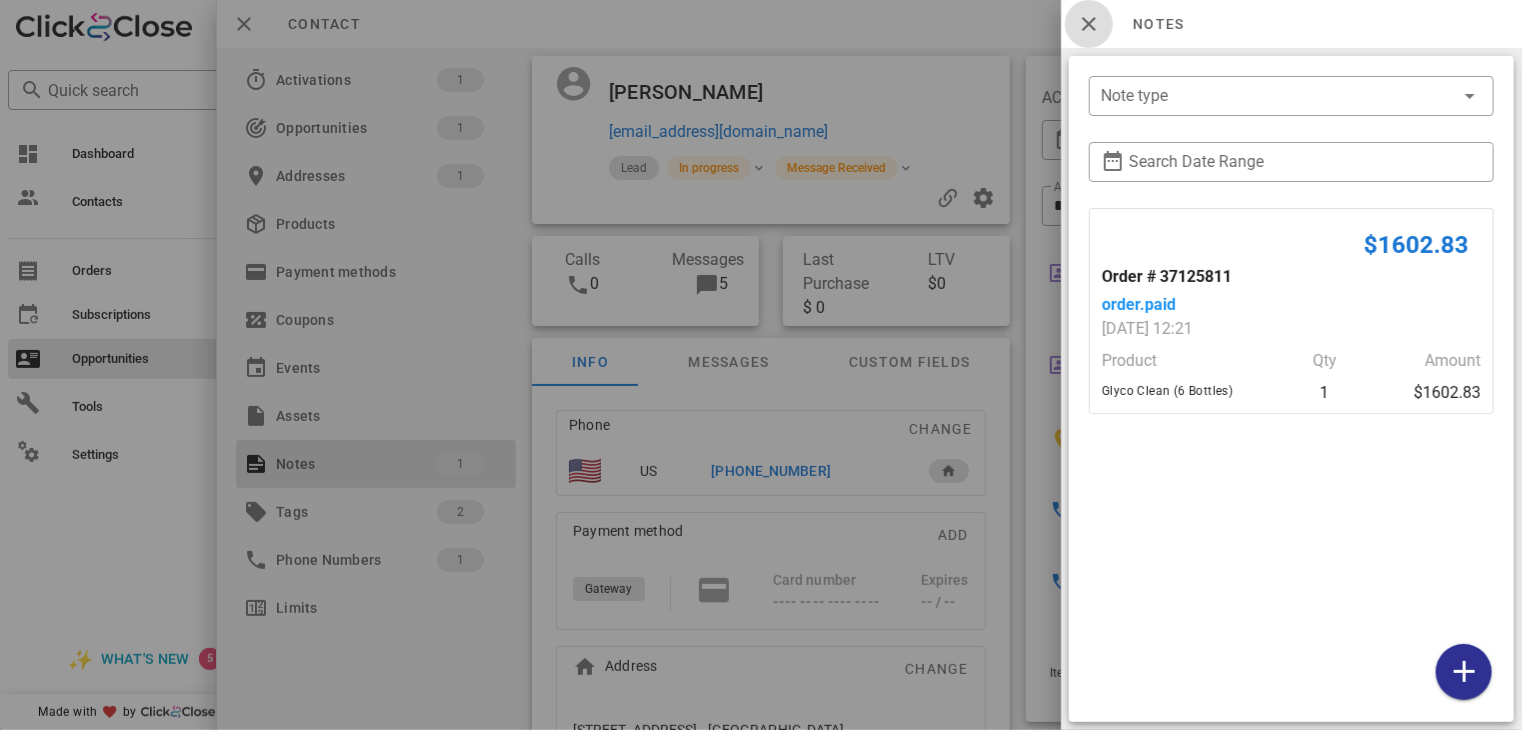 click at bounding box center [1089, 24] 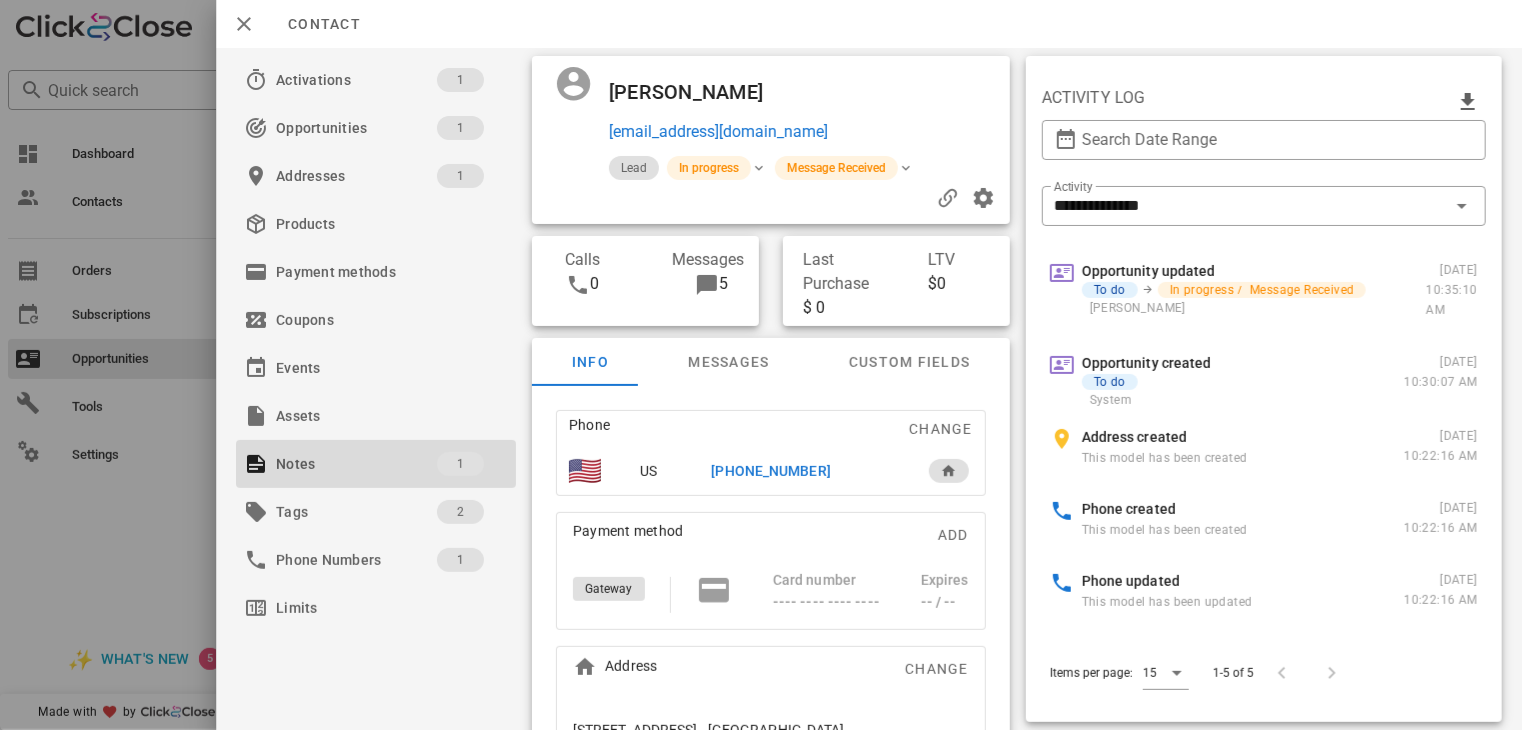 click on "+19175029321" at bounding box center (771, 471) 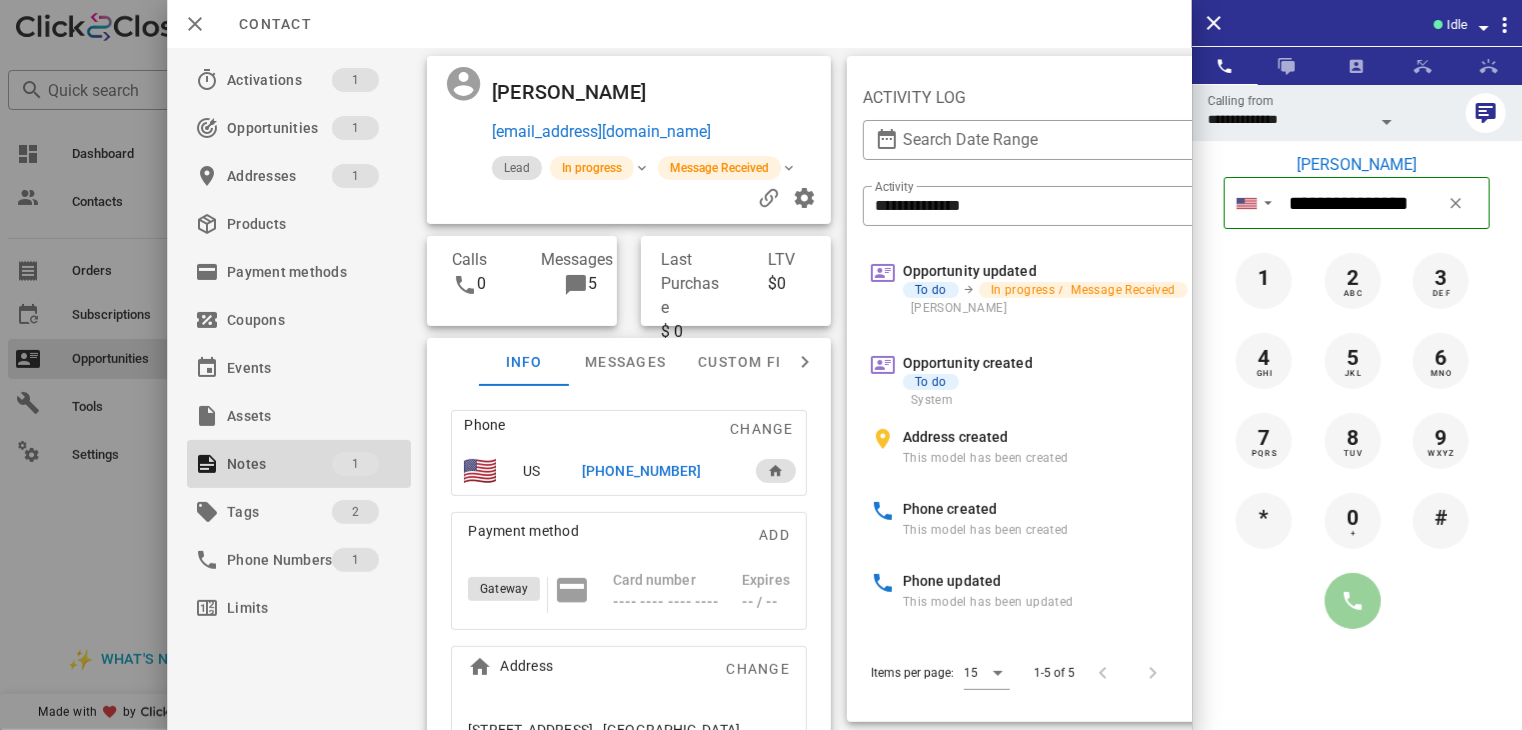 click at bounding box center (1353, 601) 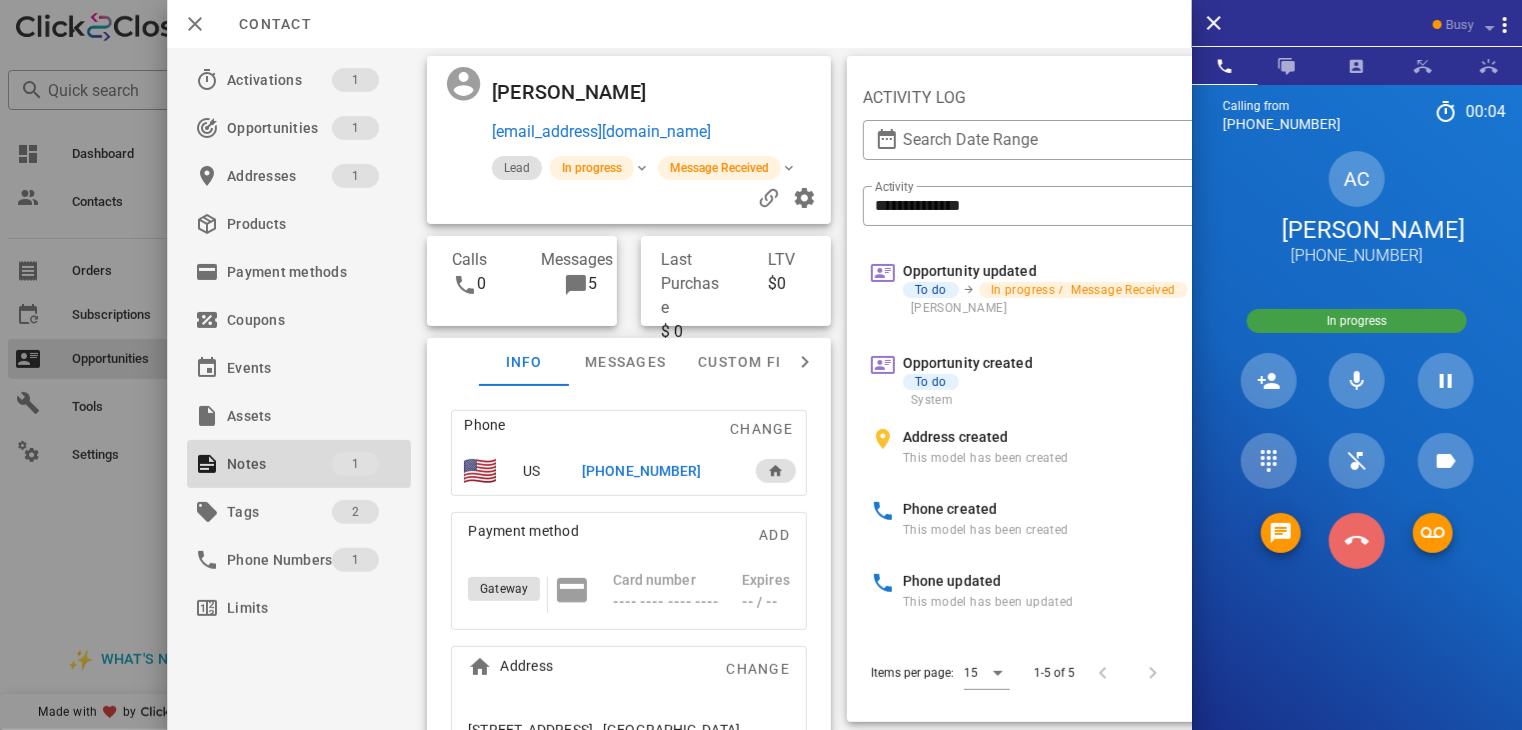 click at bounding box center [1357, 541] 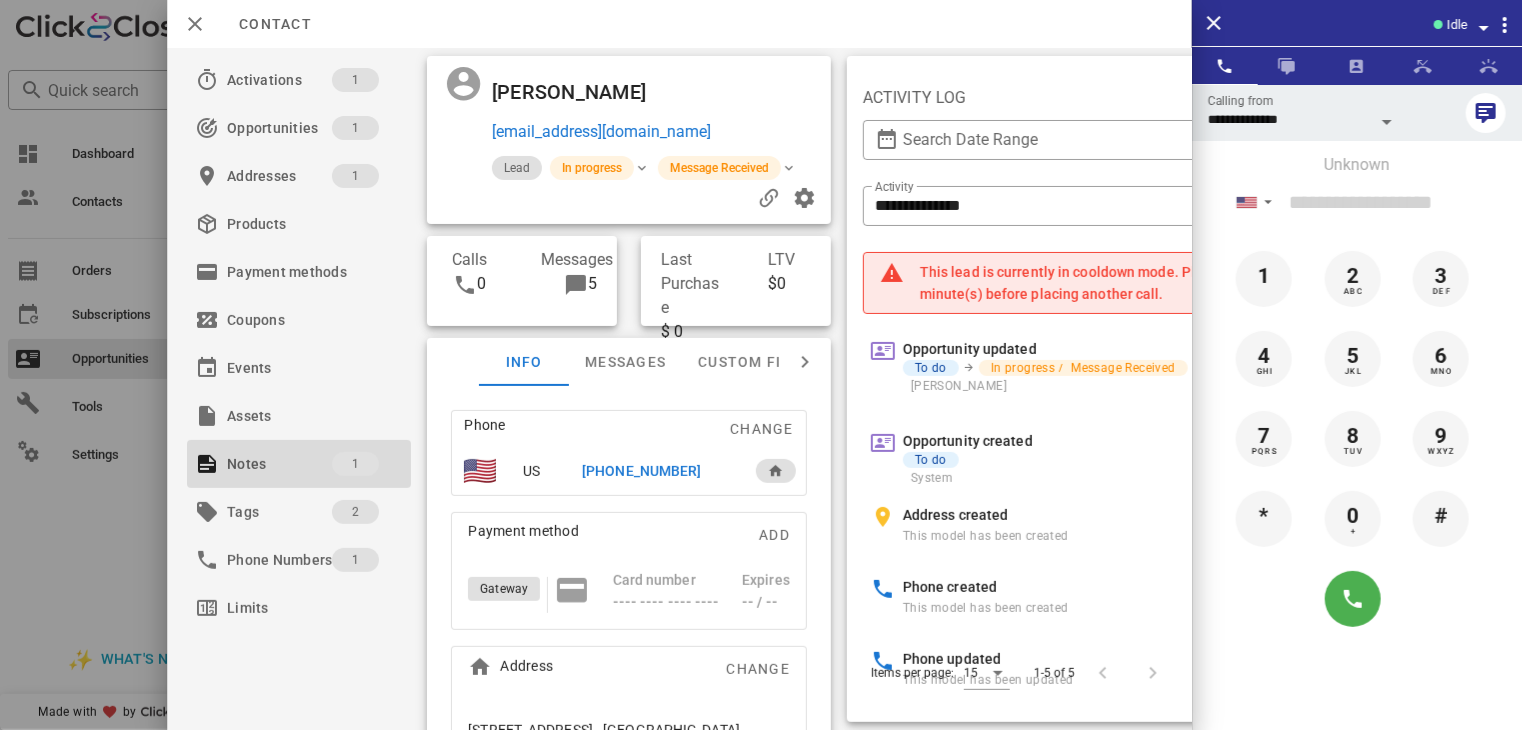 click at bounding box center [761, 365] 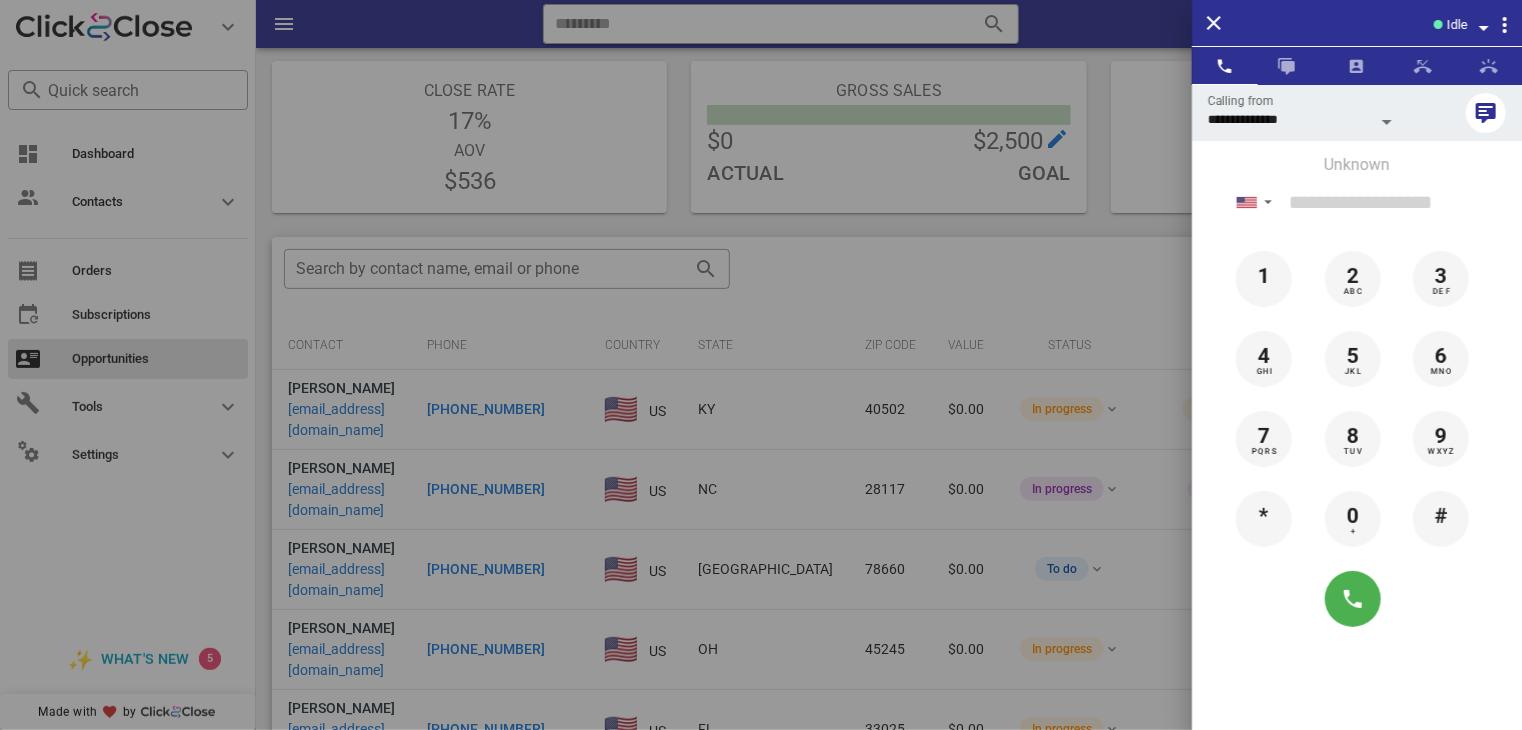 click at bounding box center [761, 365] 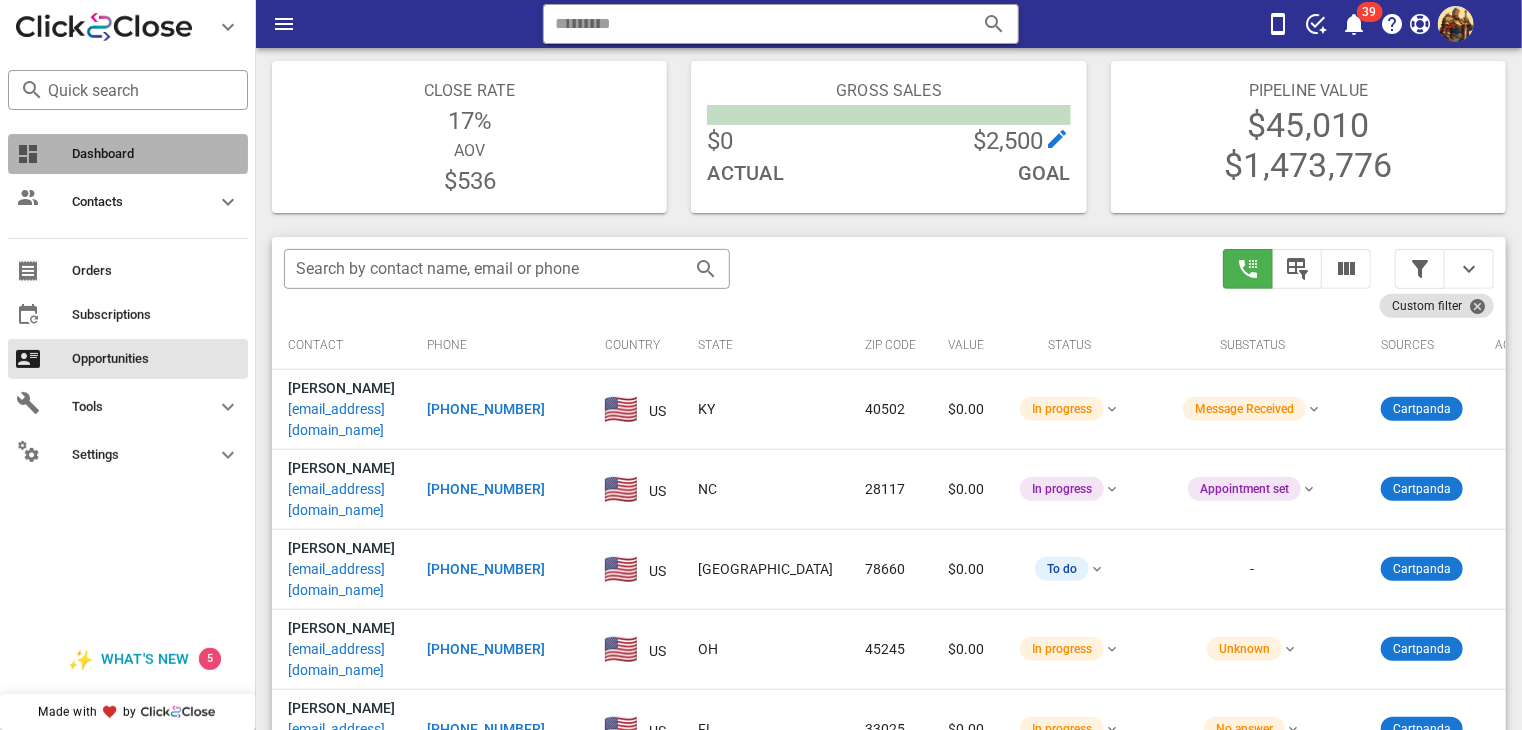 click on "Dashboard" at bounding box center (156, 154) 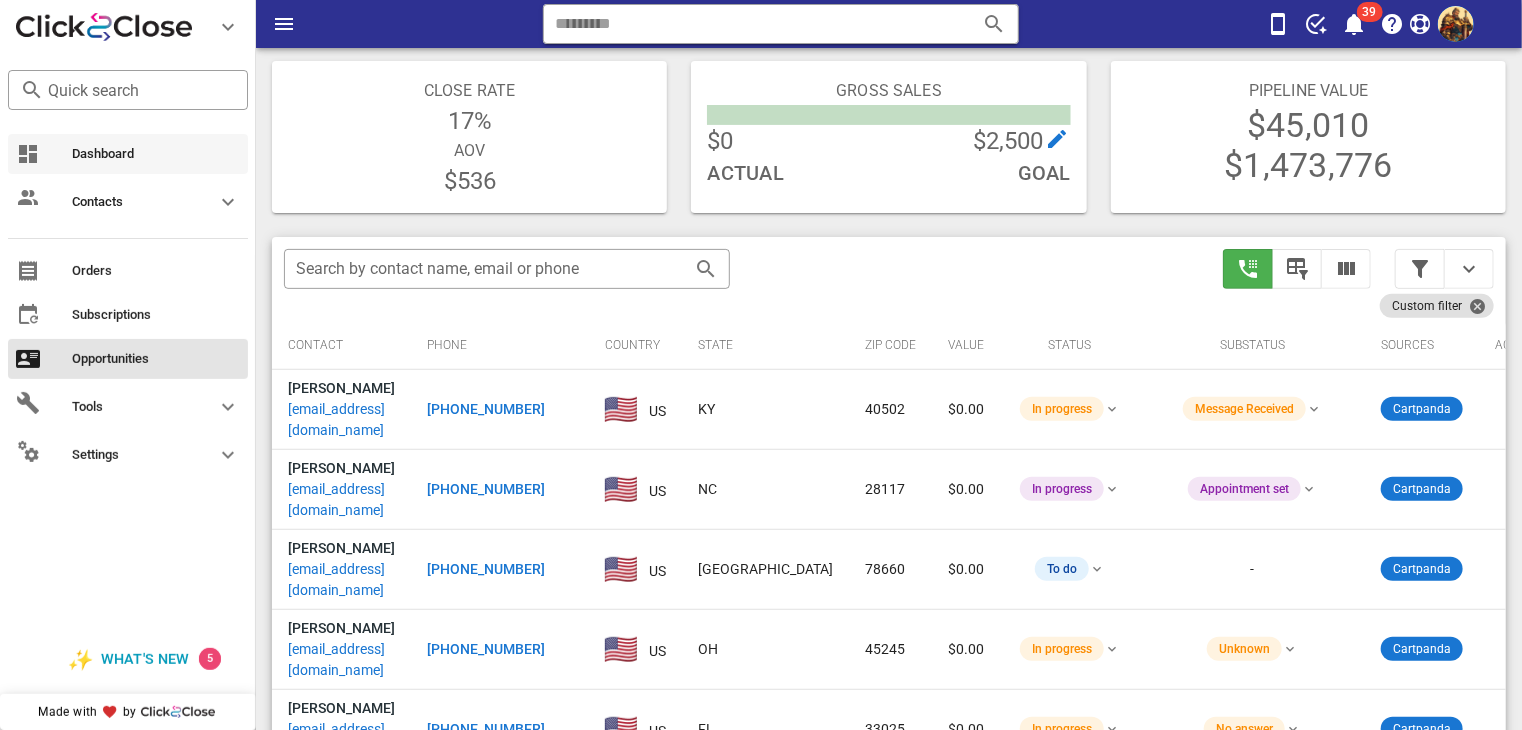 scroll, scrollTop: 0, scrollLeft: 0, axis: both 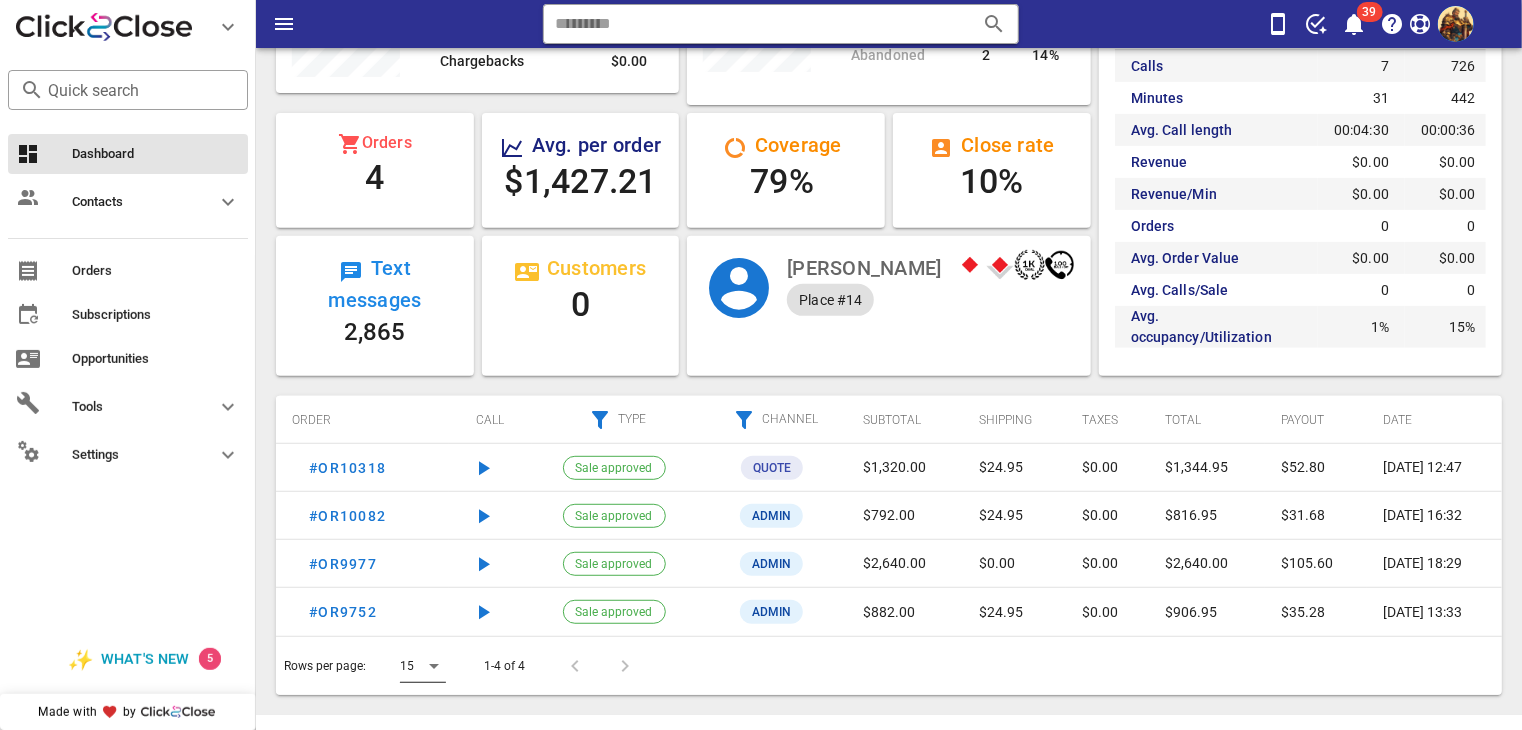 click at bounding box center [434, 666] 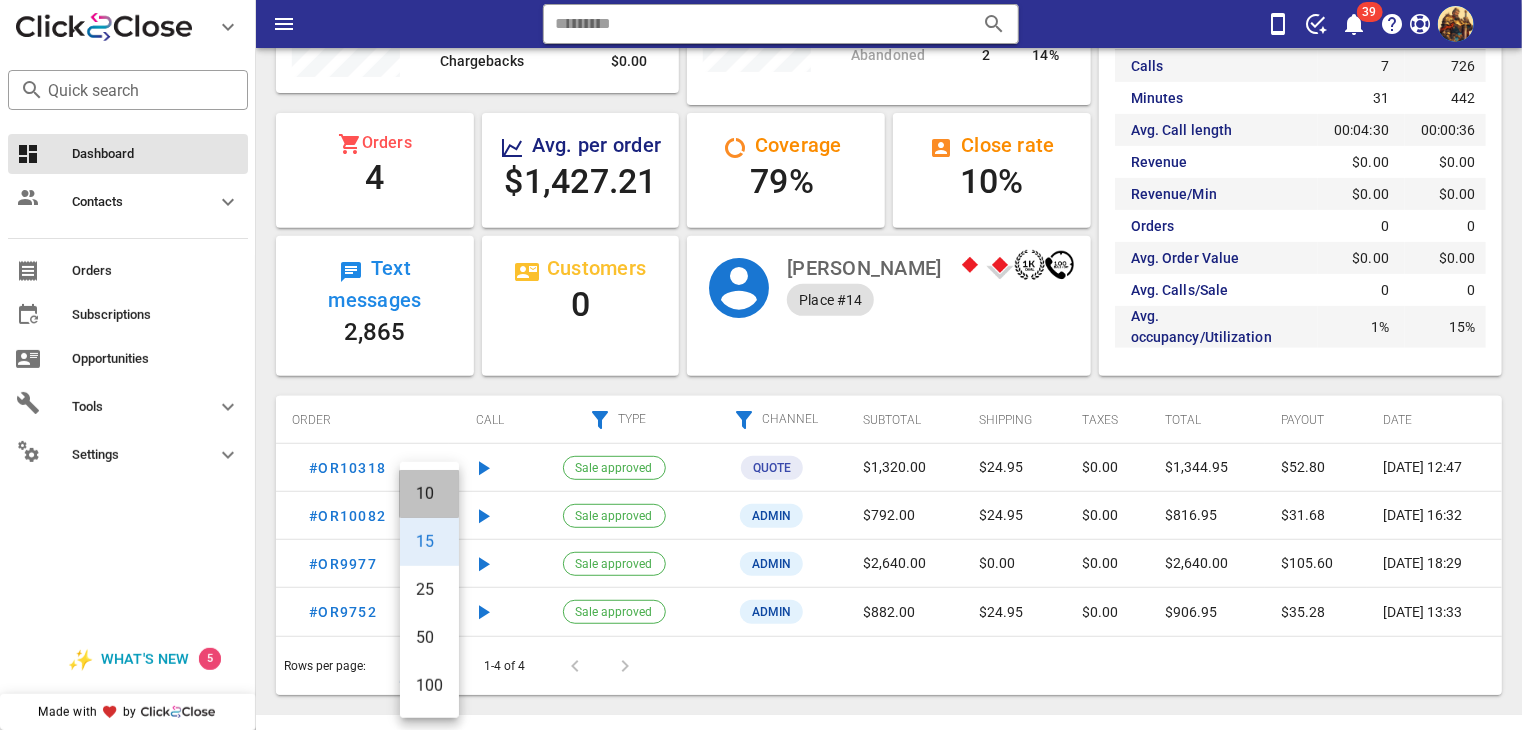 click on "10" at bounding box center [429, 494] 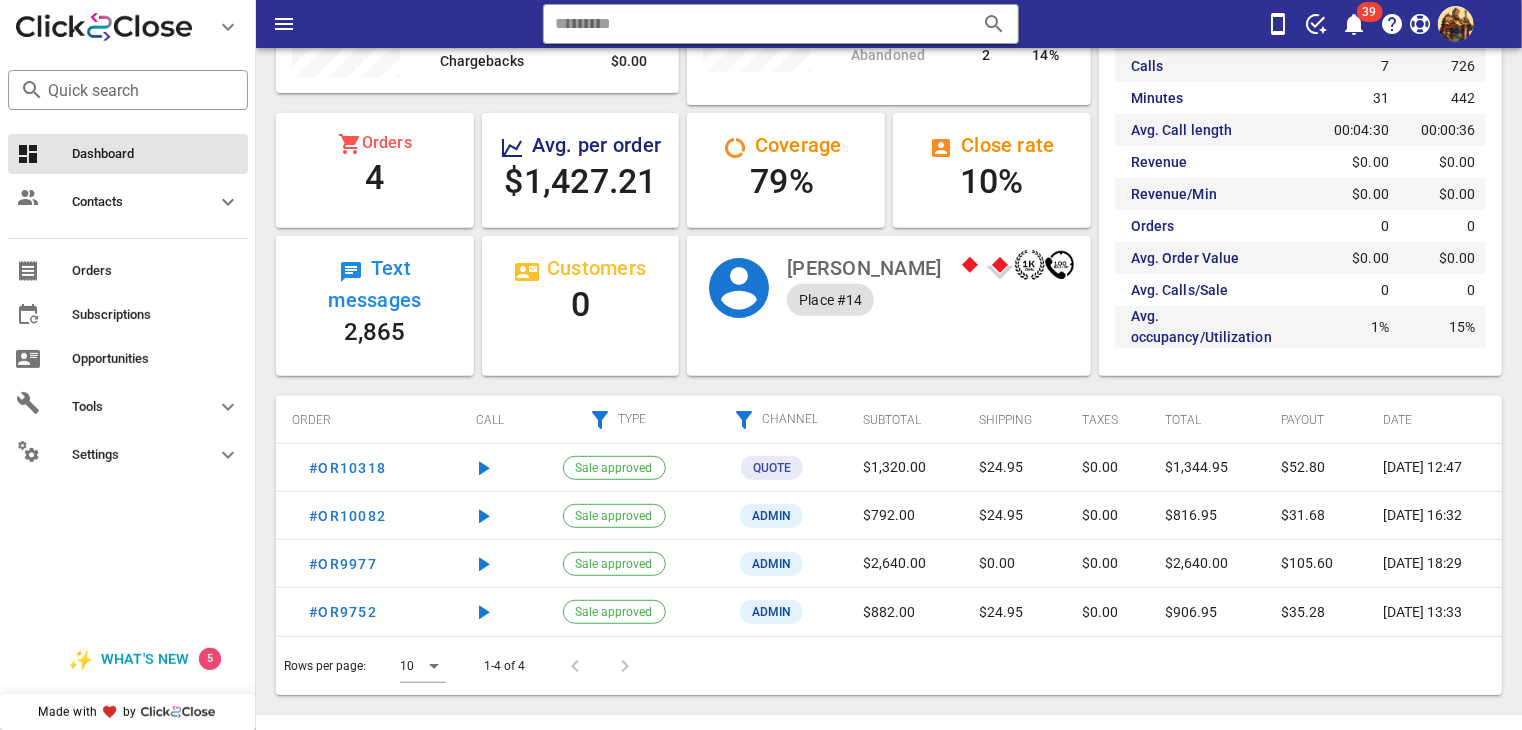 click at bounding box center [621, 666] 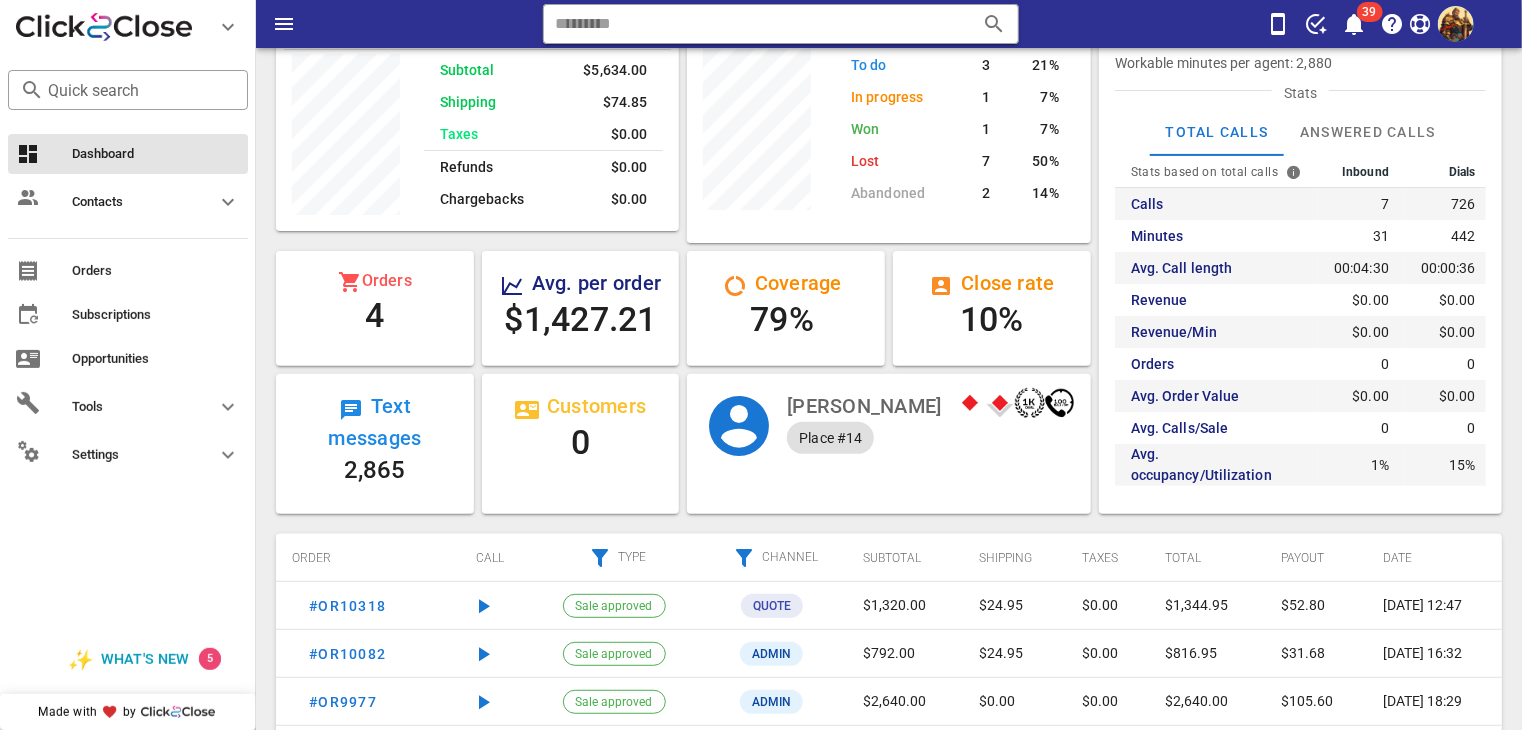 scroll, scrollTop: 88, scrollLeft: 0, axis: vertical 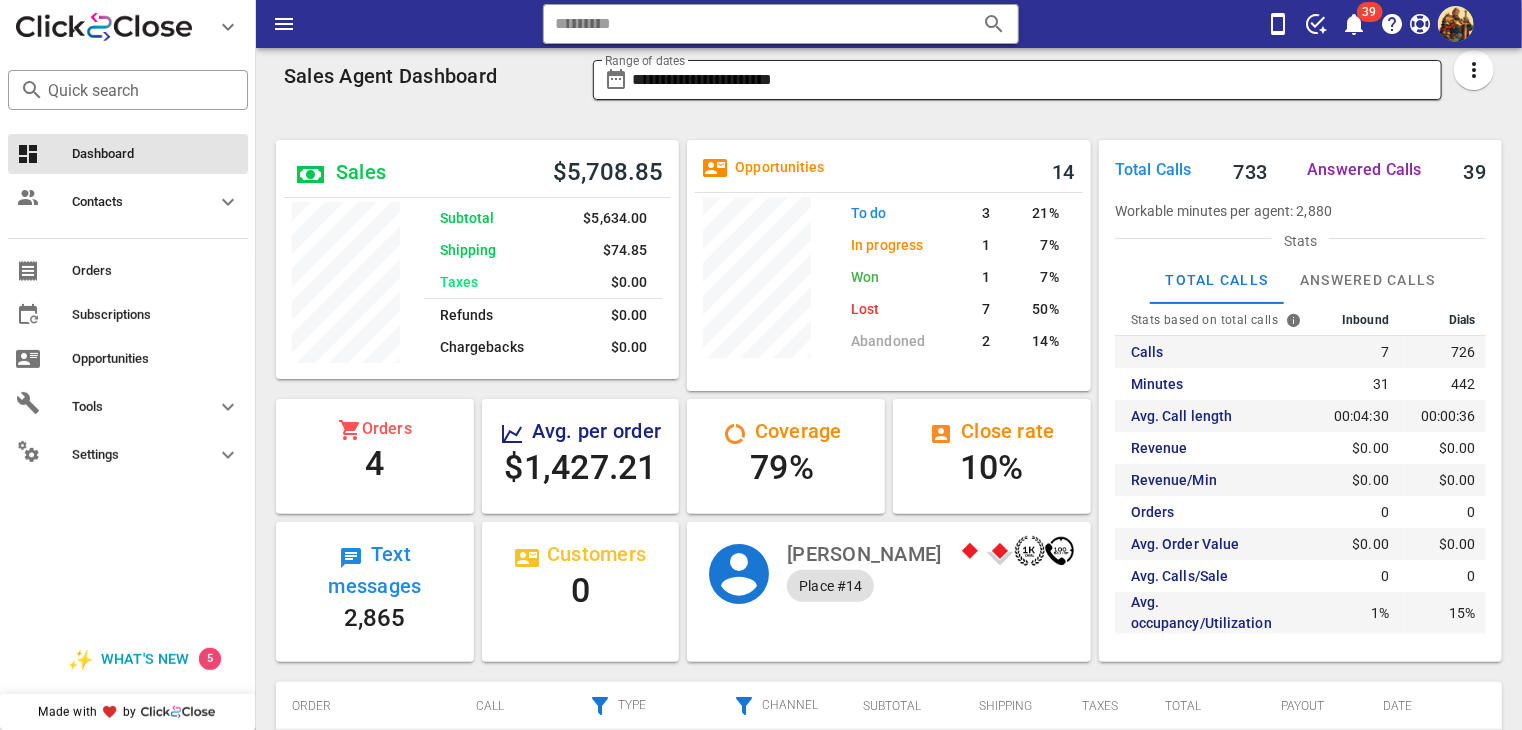 click at bounding box center (617, 80) 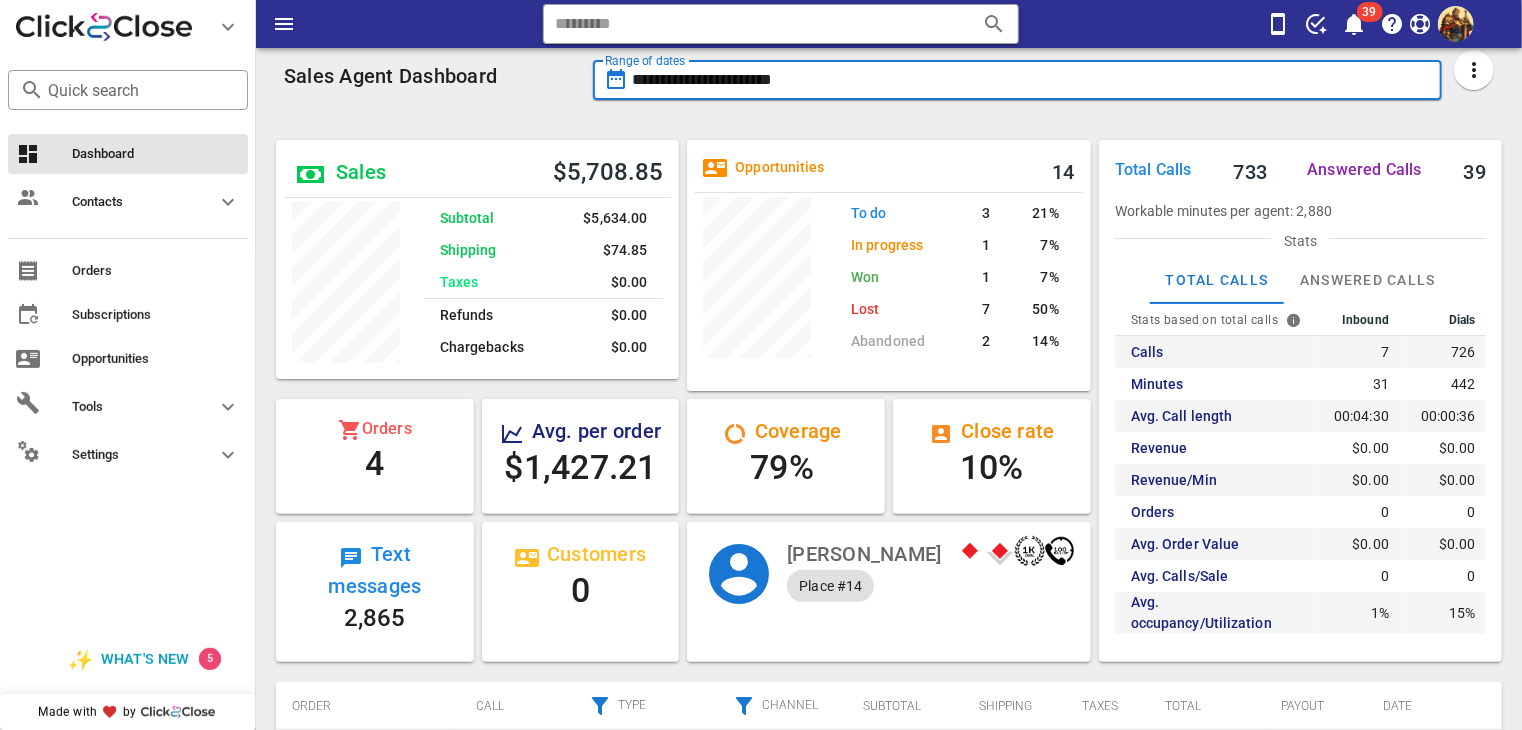 click at bounding box center [617, 80] 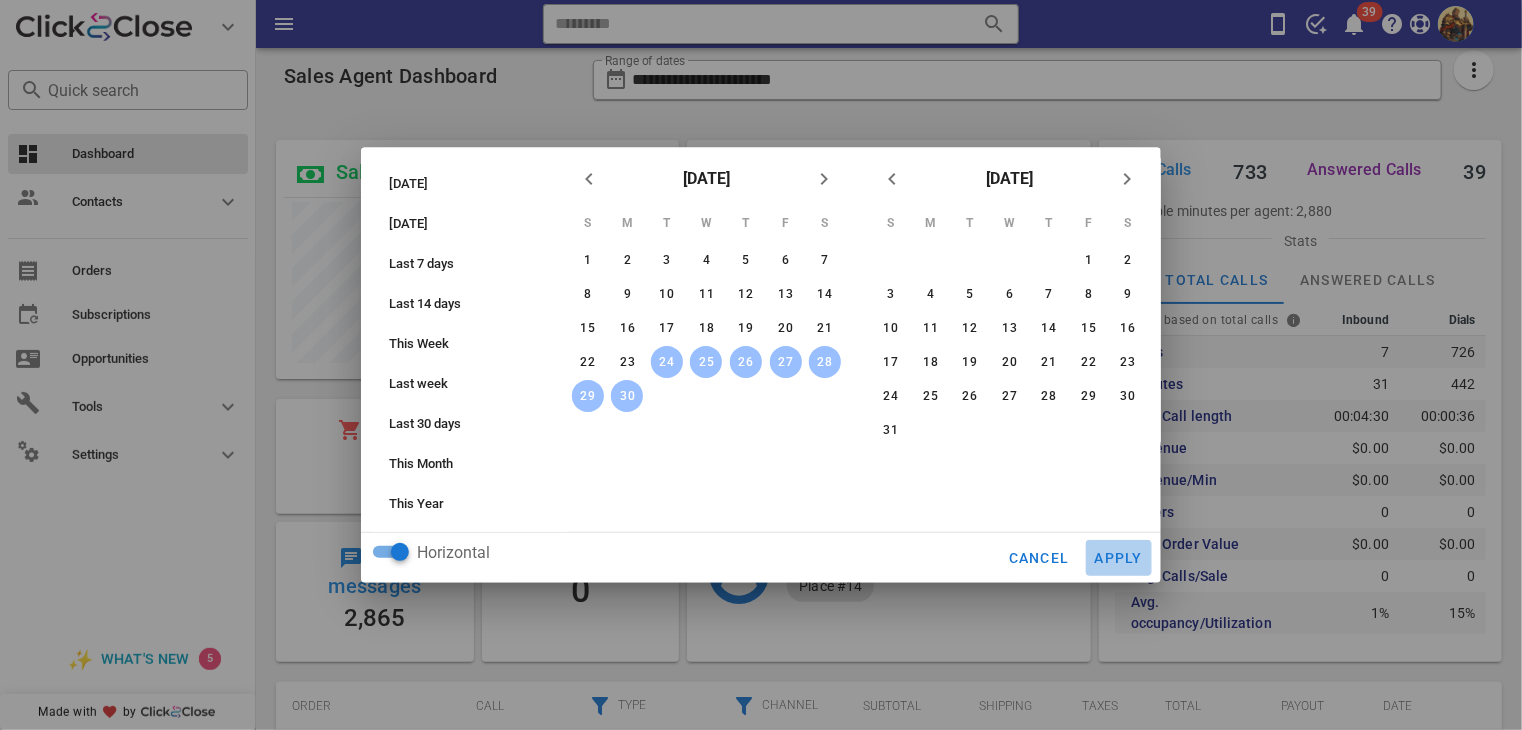 click on "Apply" at bounding box center [1119, 558] 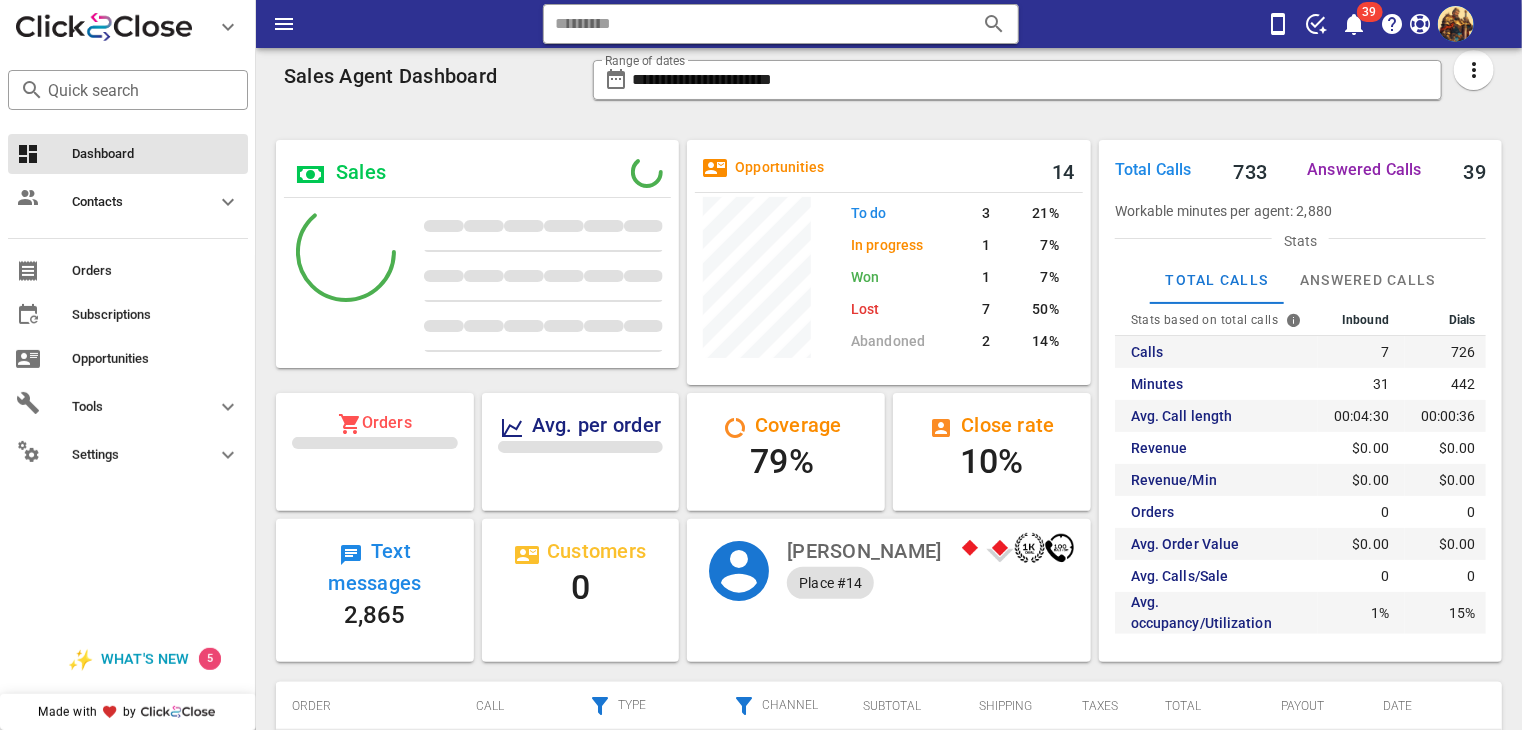 scroll, scrollTop: 999750, scrollLeft: 999596, axis: both 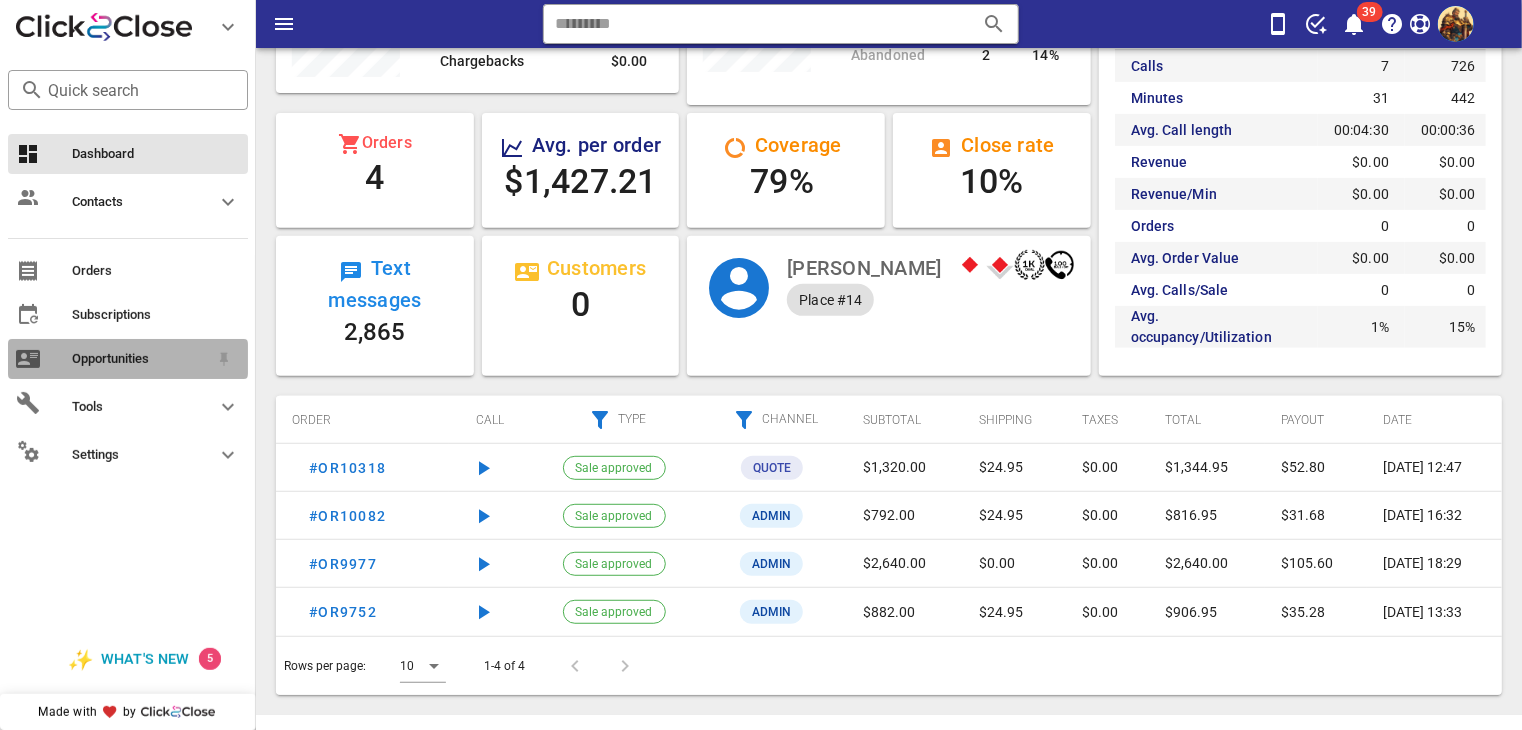 click on "Opportunities" at bounding box center [140, 359] 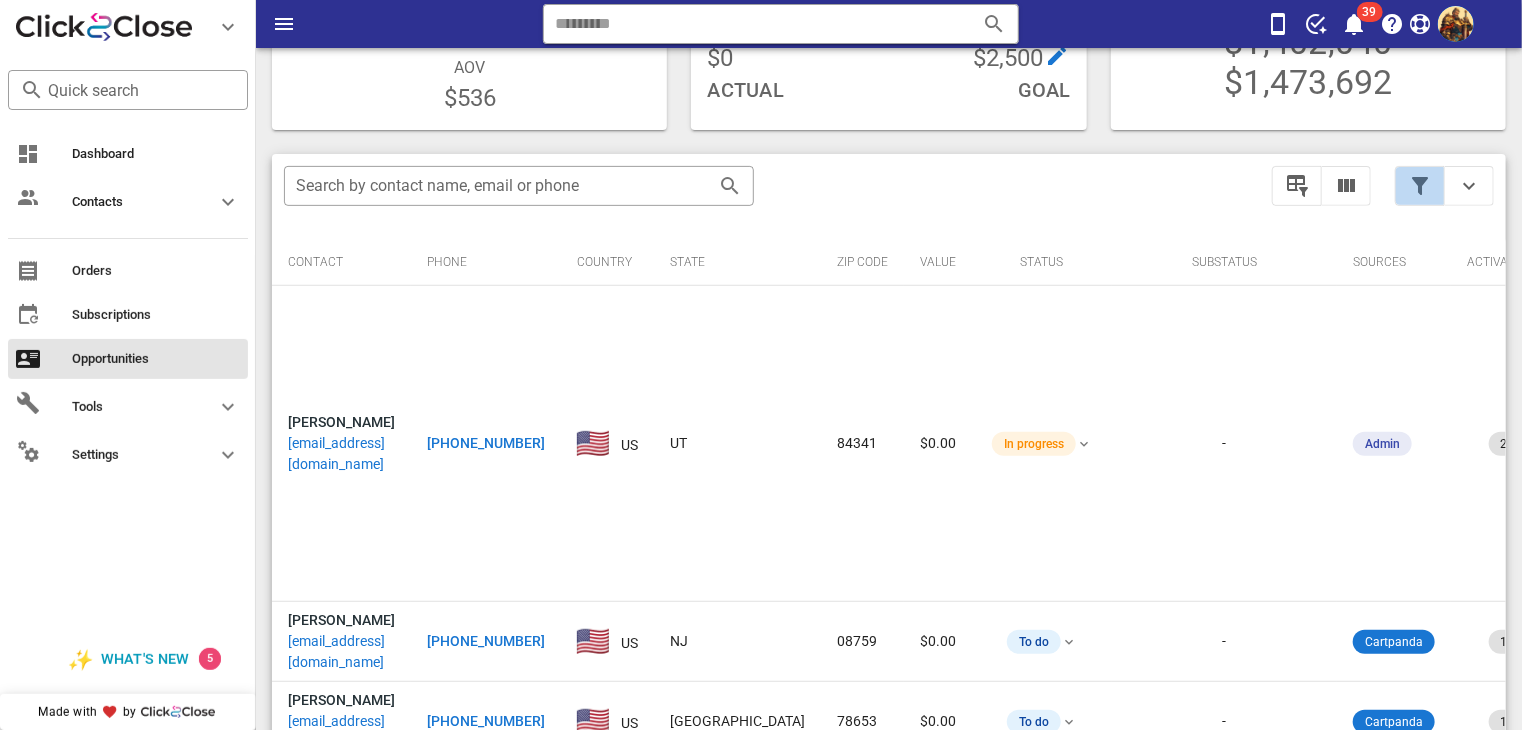 click at bounding box center (1420, 186) 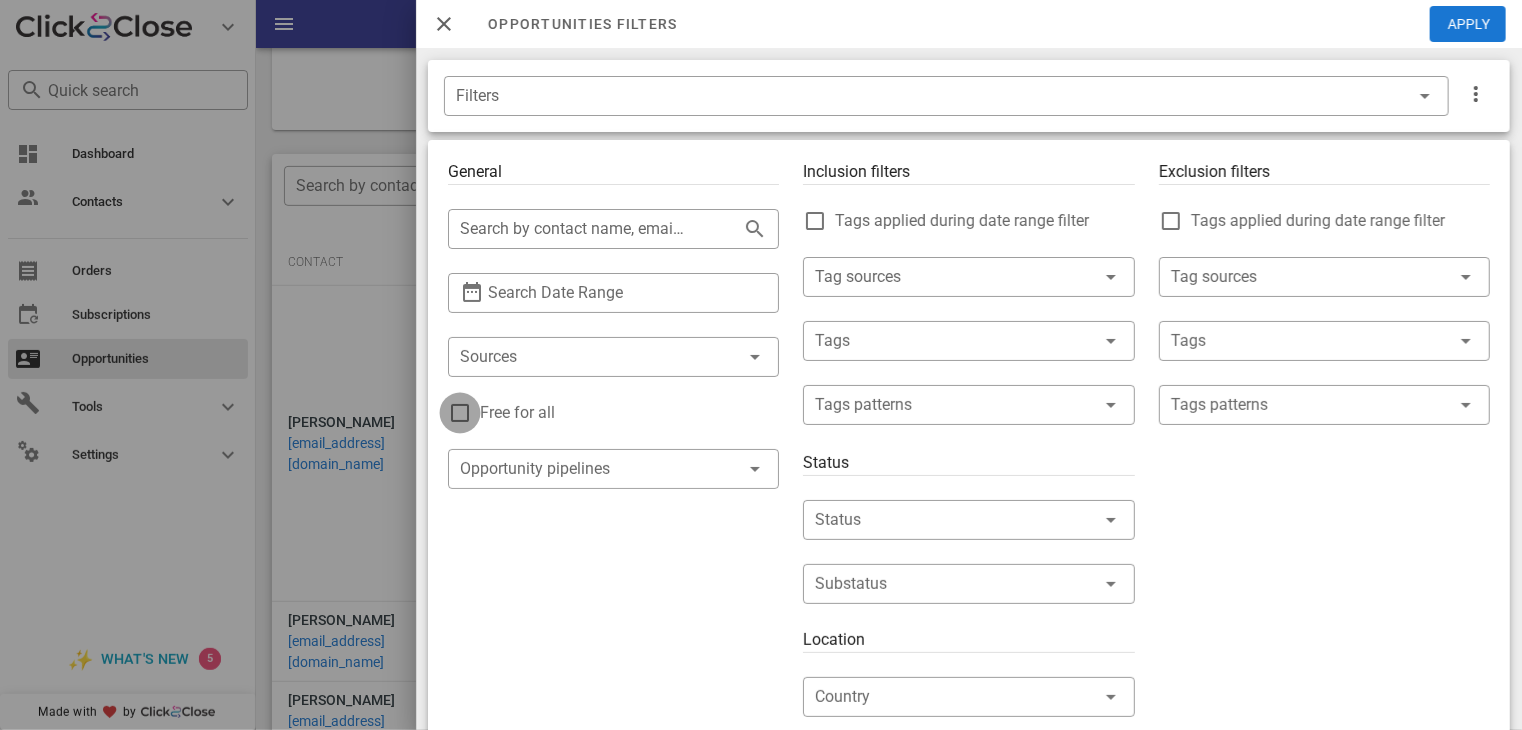 click at bounding box center (460, 413) 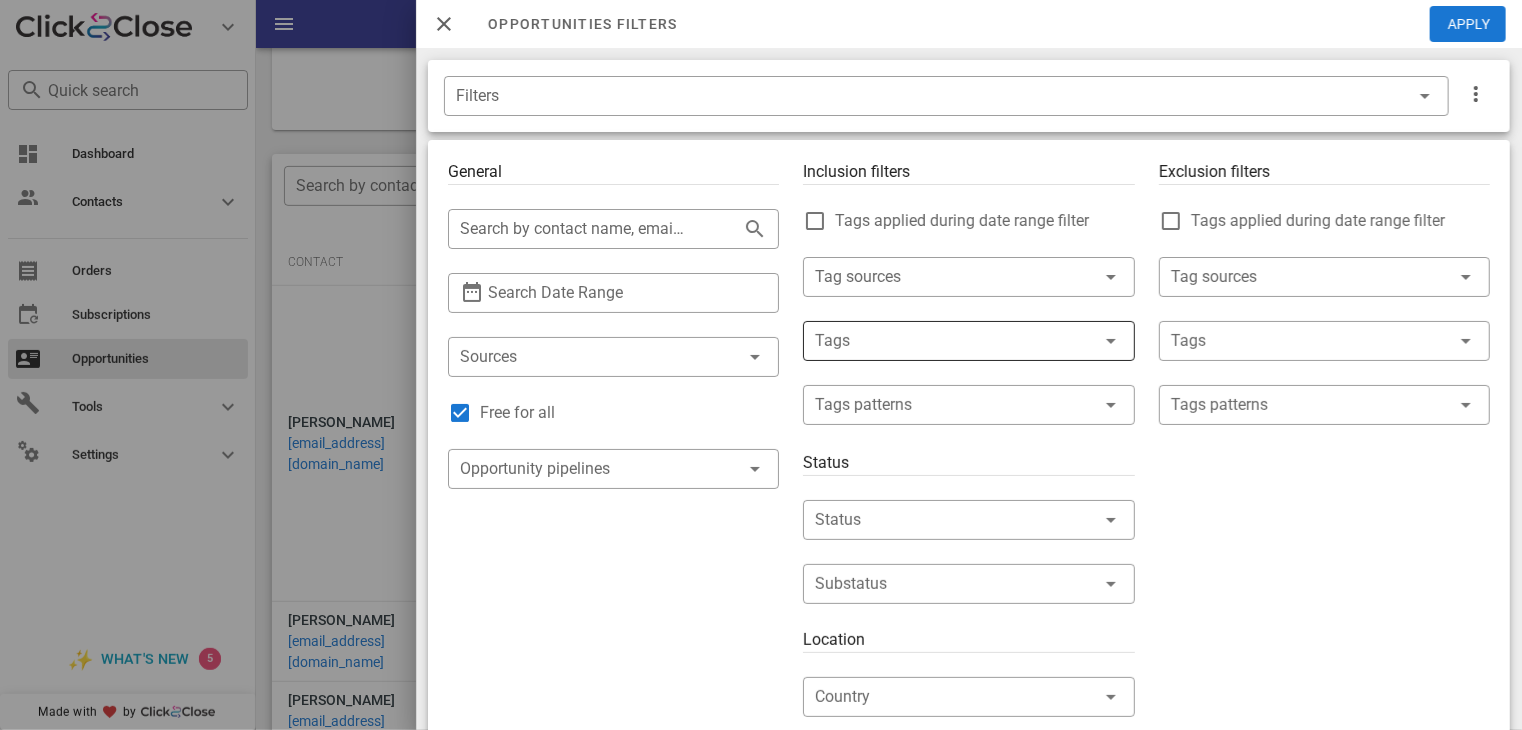 click at bounding box center (940, 341) 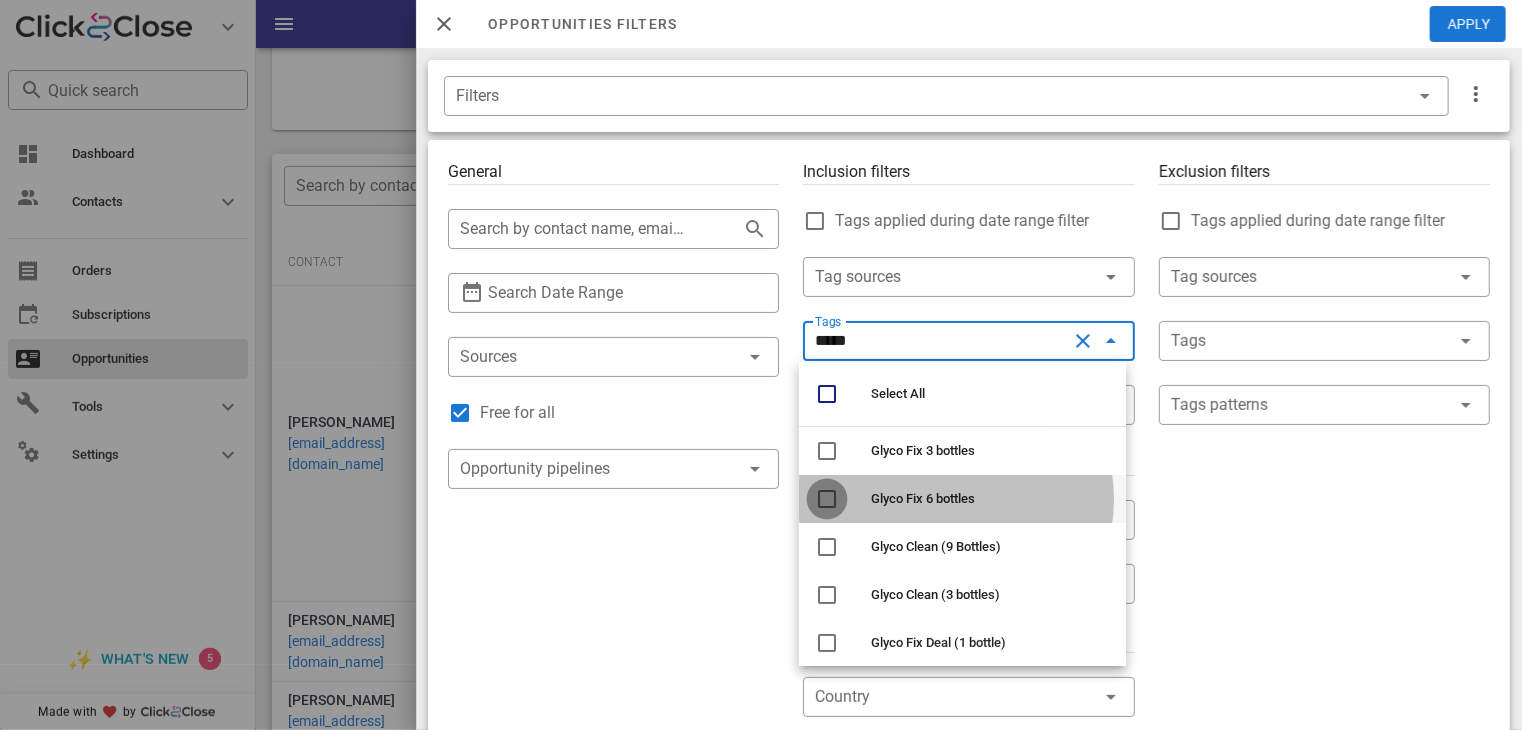 click at bounding box center [827, 499] 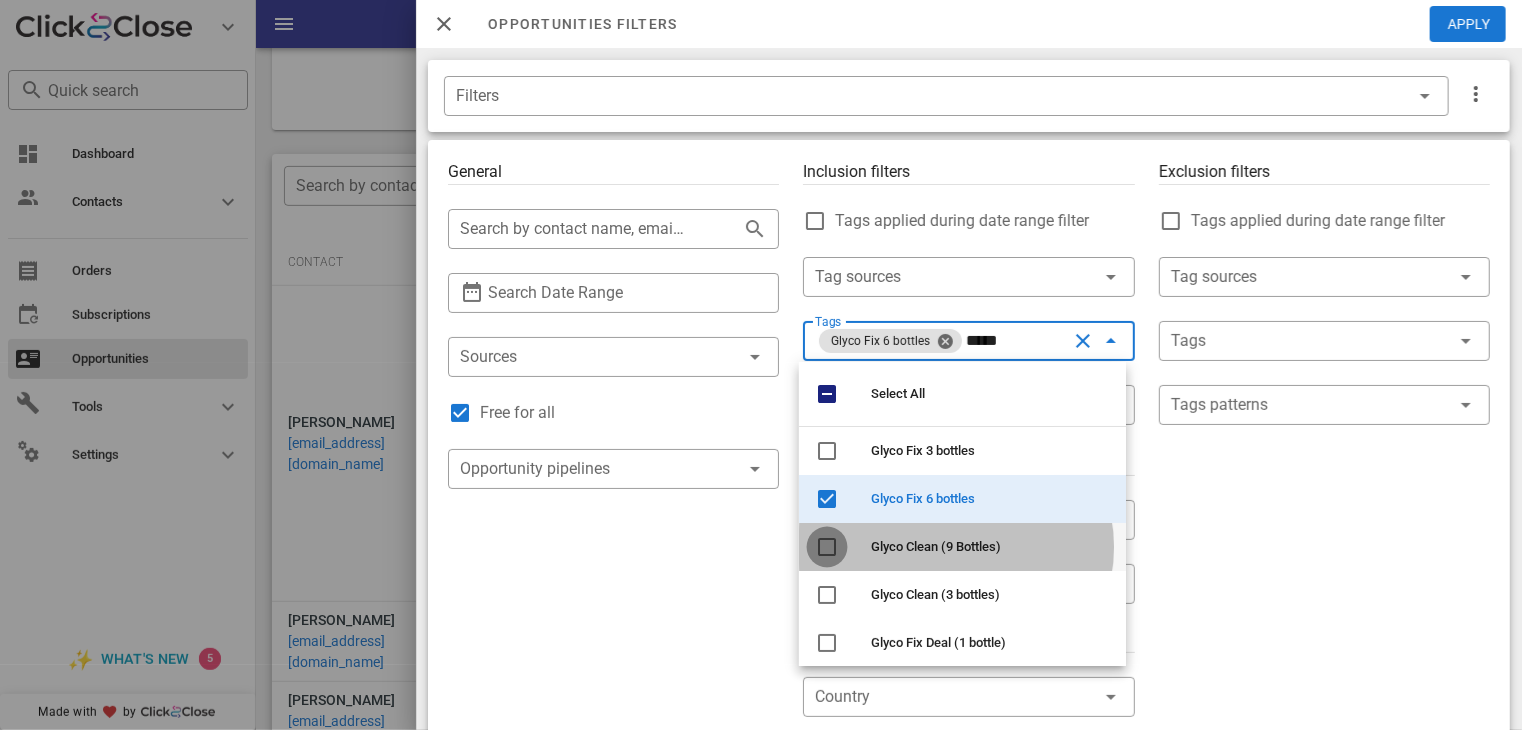 click at bounding box center (827, 547) 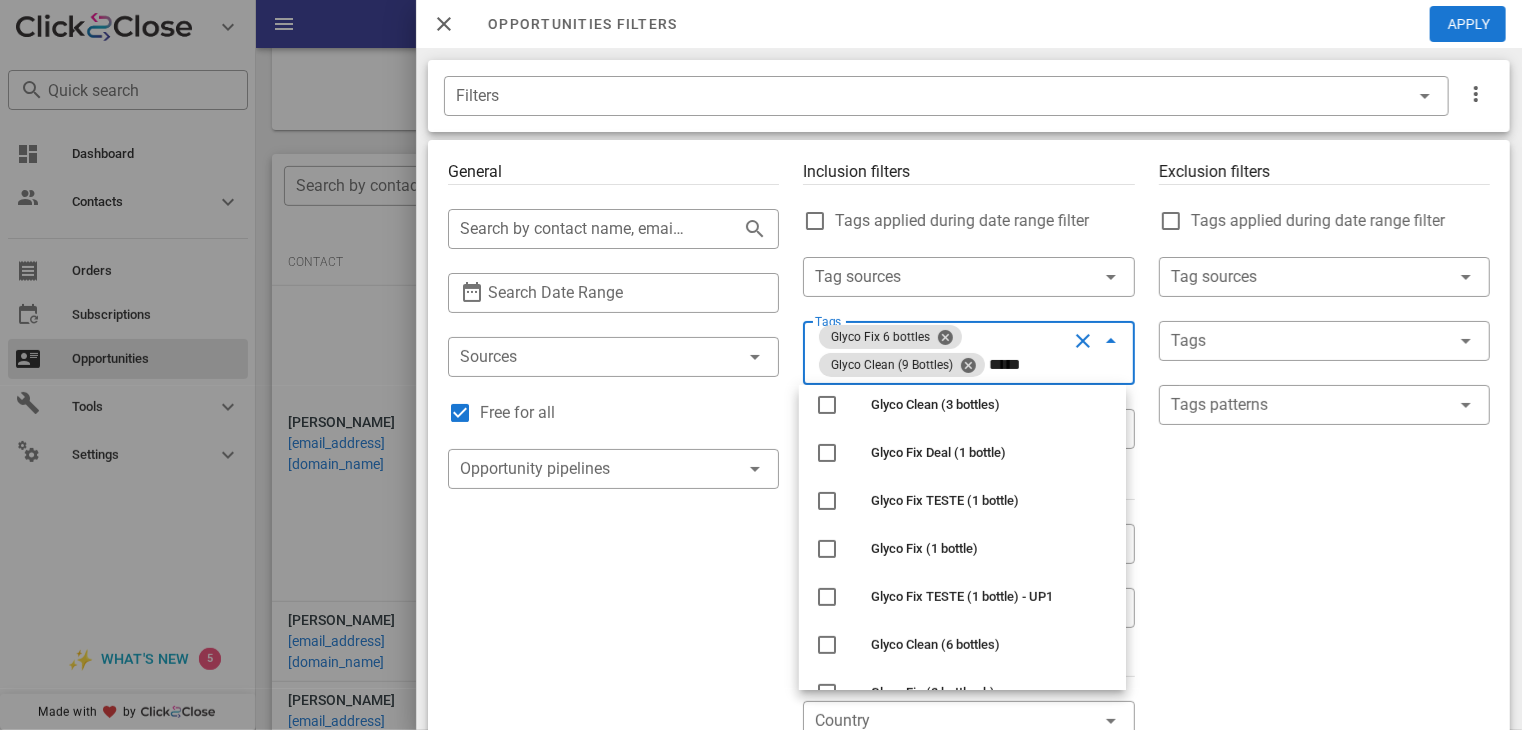 scroll, scrollTop: 258, scrollLeft: 0, axis: vertical 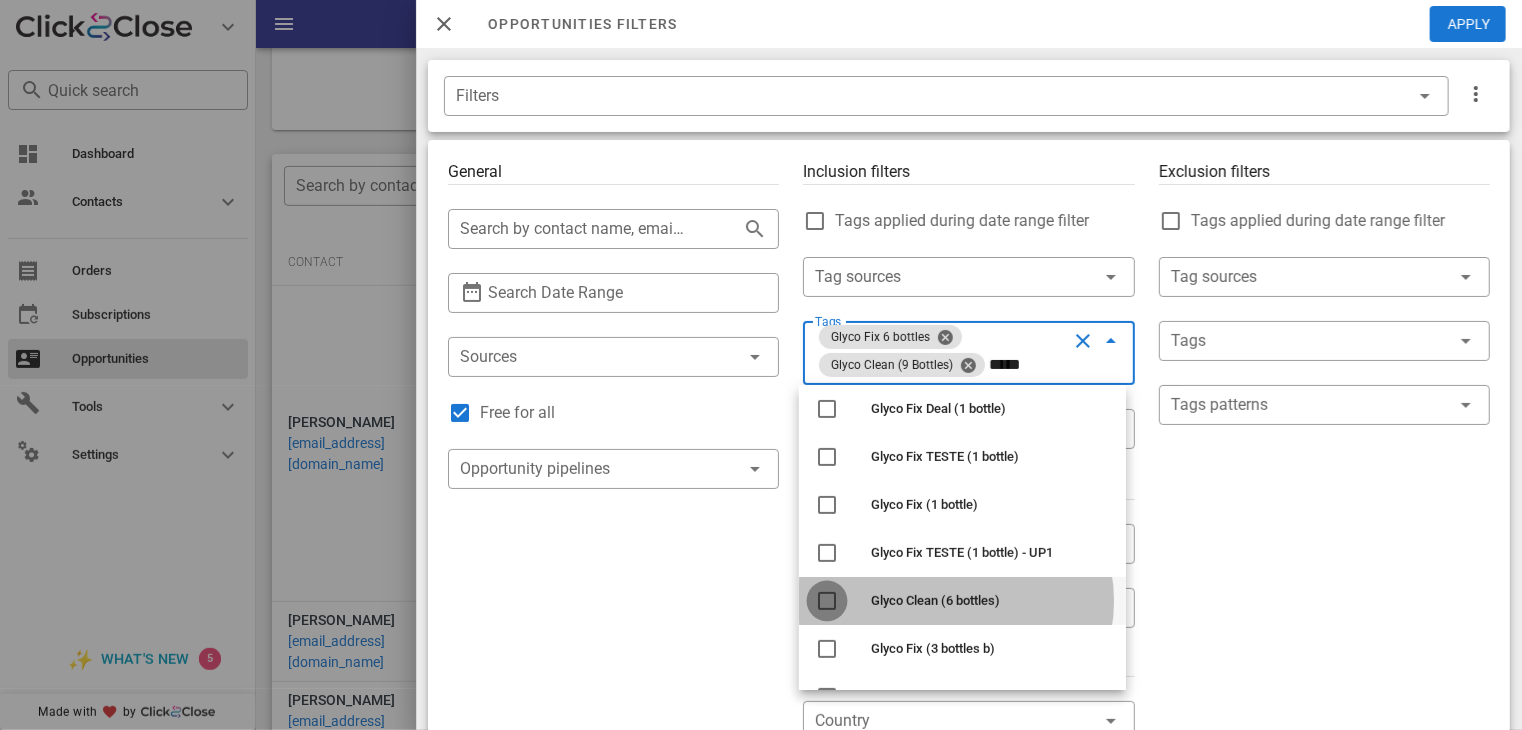 click at bounding box center [827, 601] 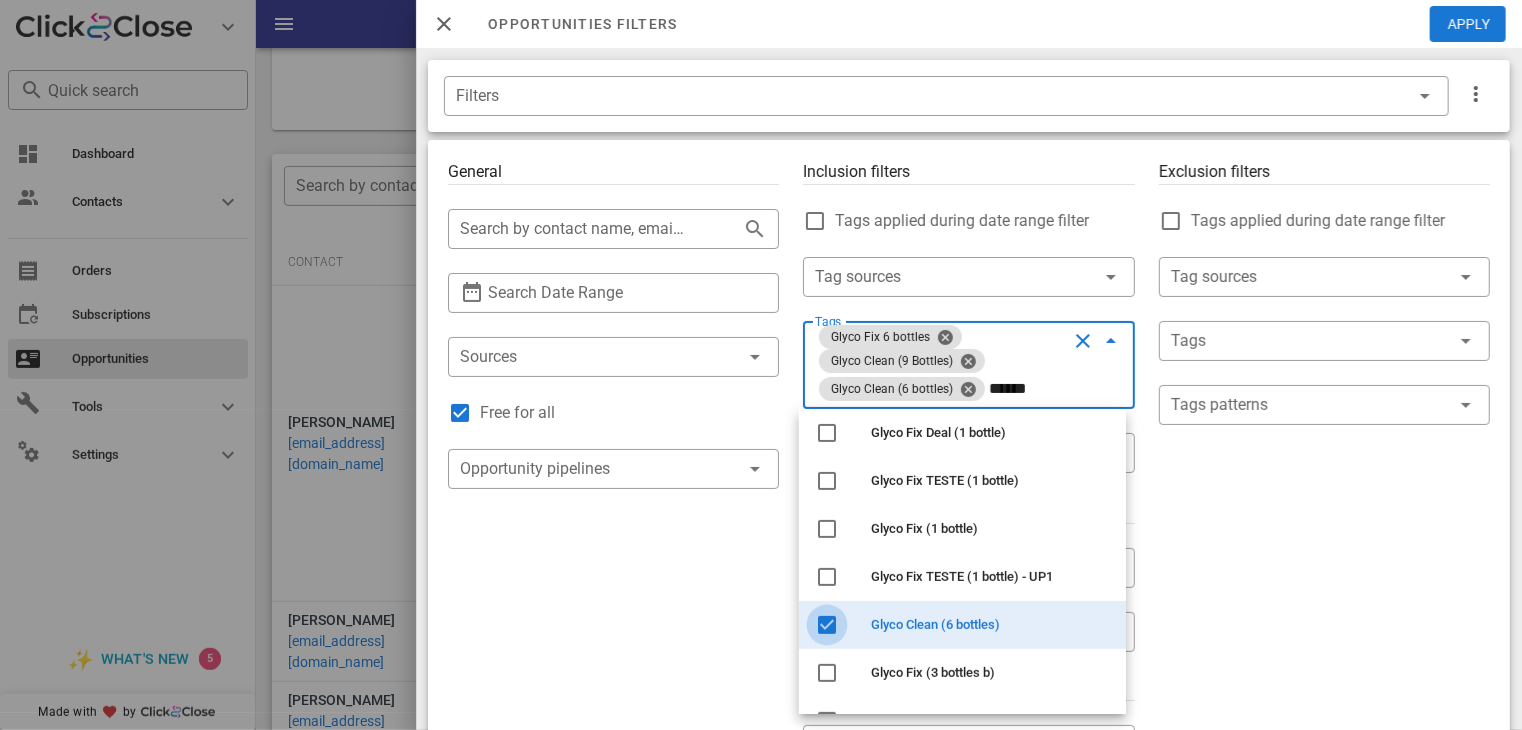 scroll, scrollTop: 0, scrollLeft: 0, axis: both 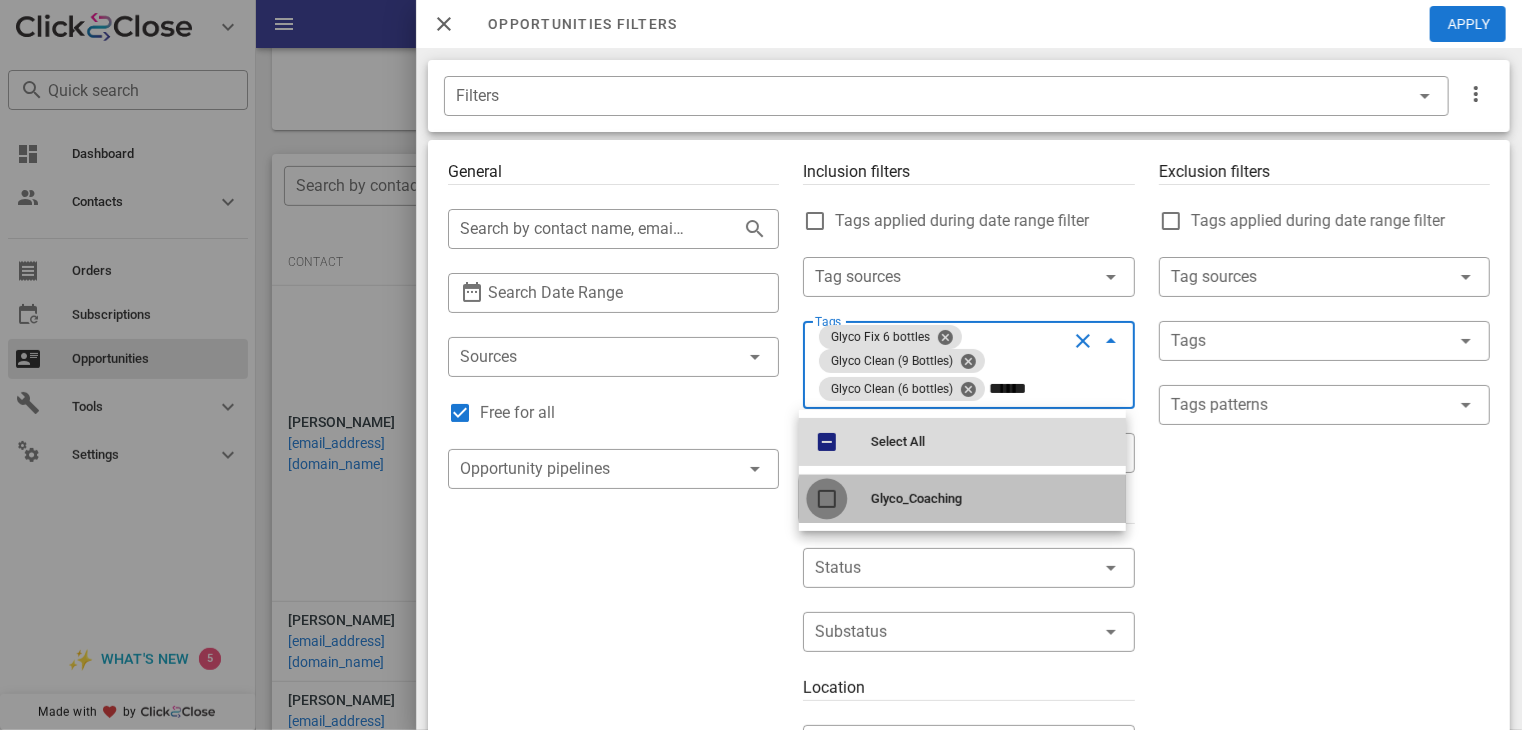 click at bounding box center (827, 499) 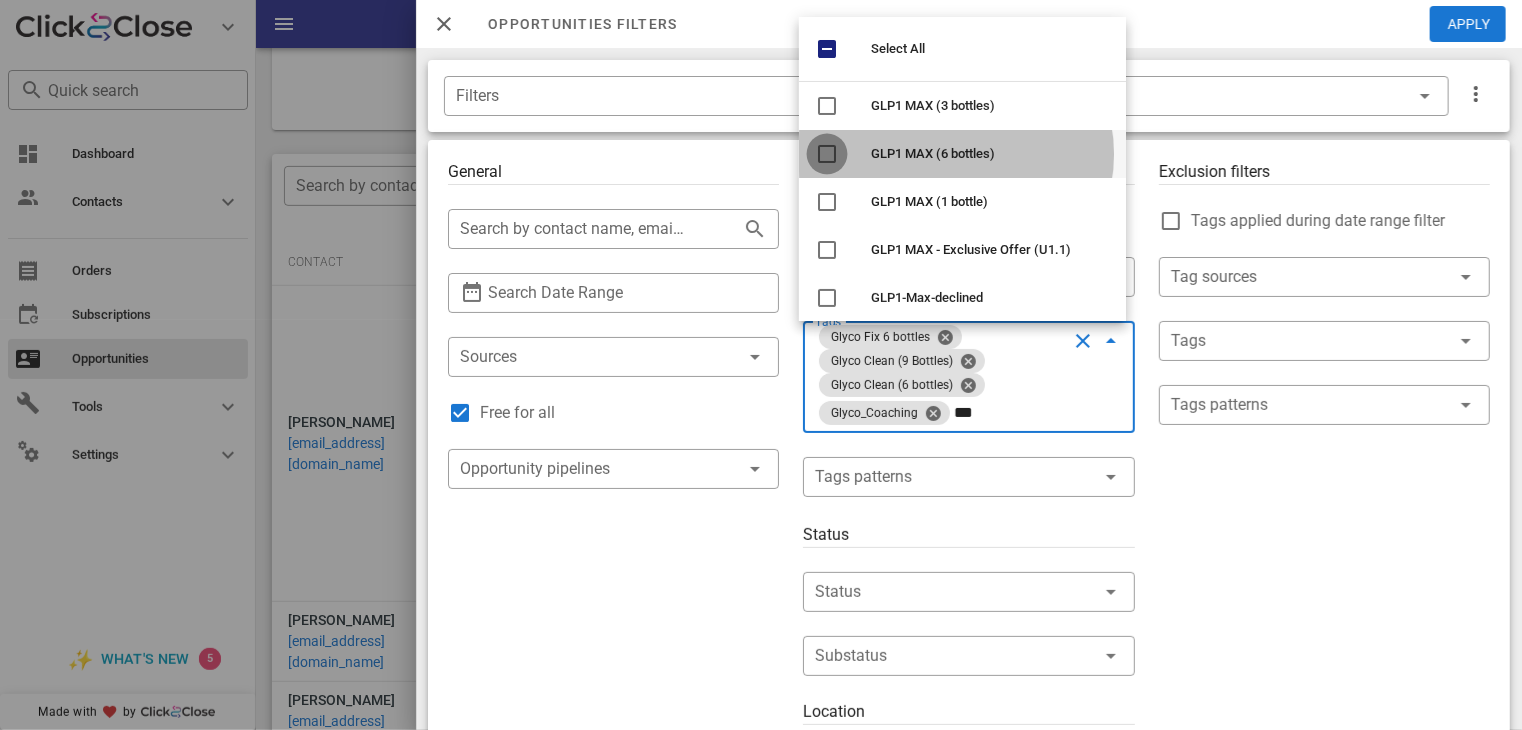 click at bounding box center (827, 154) 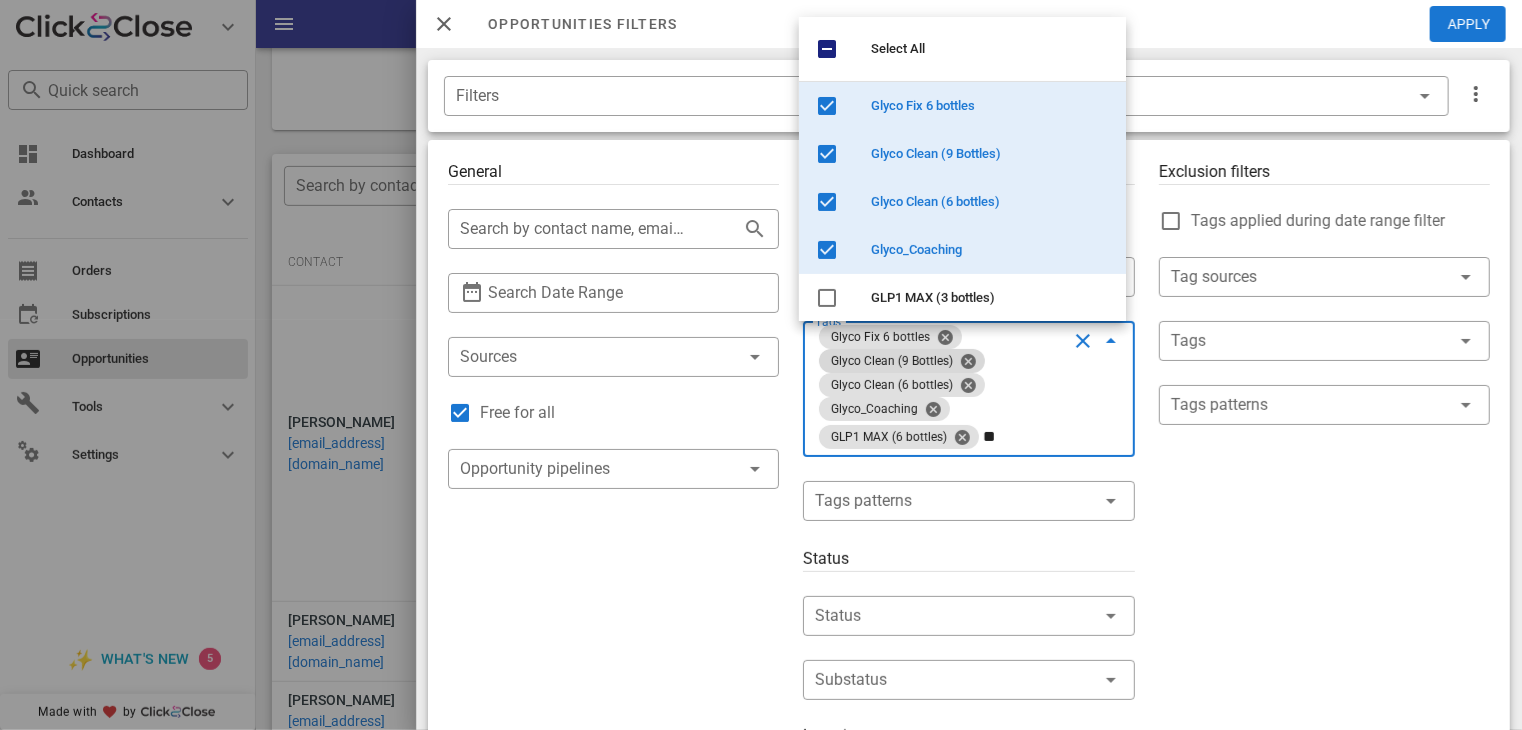 type on "*" 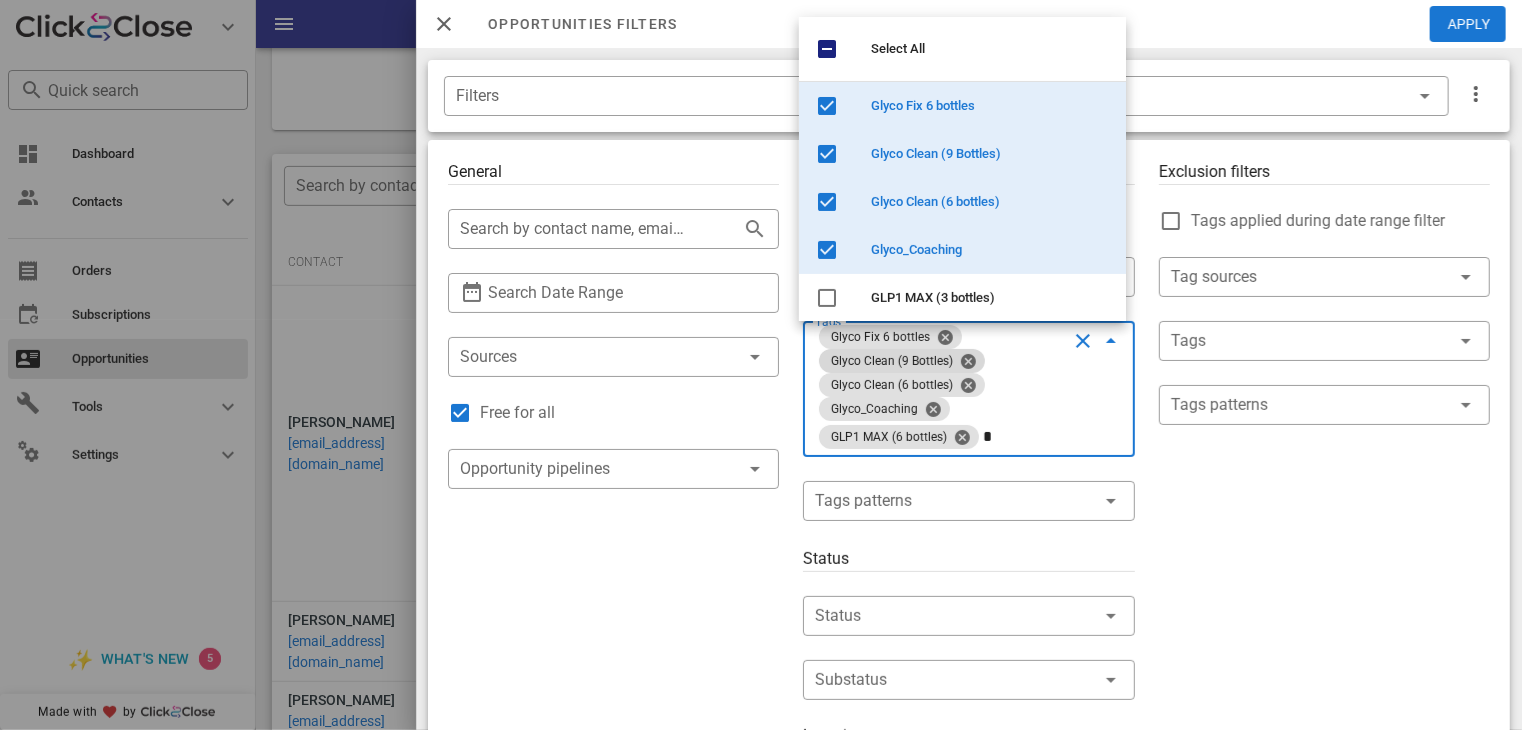 type 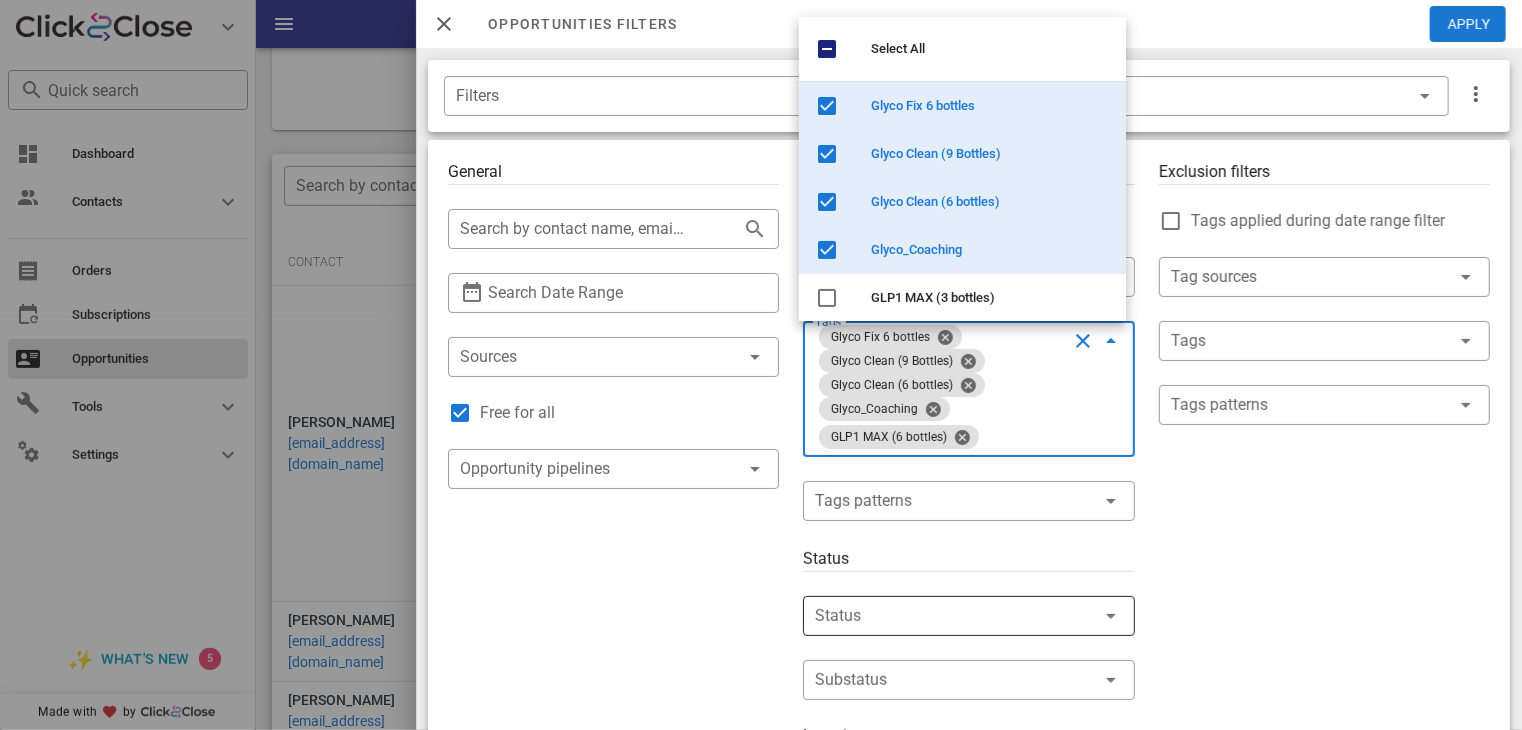 click at bounding box center (940, 616) 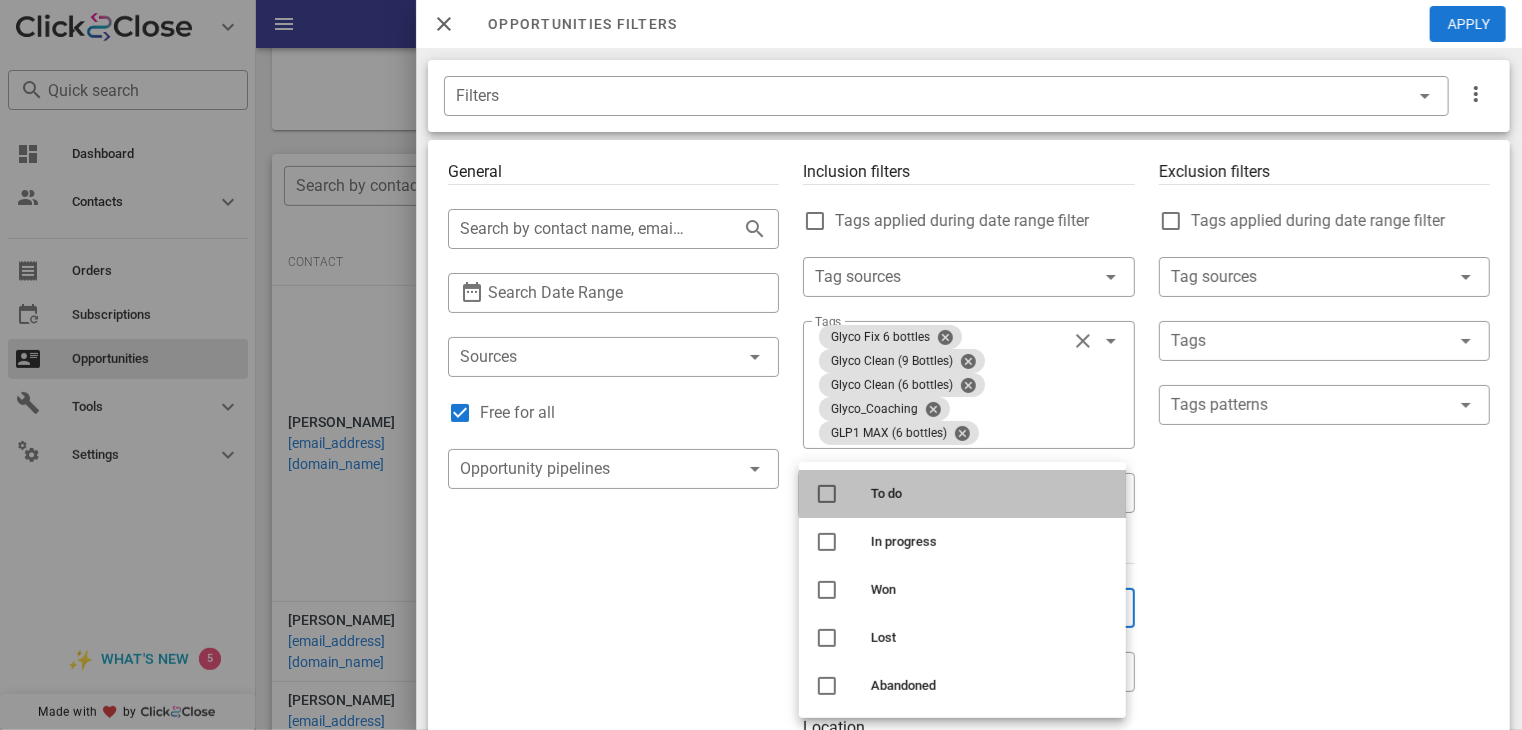 click at bounding box center [827, 494] 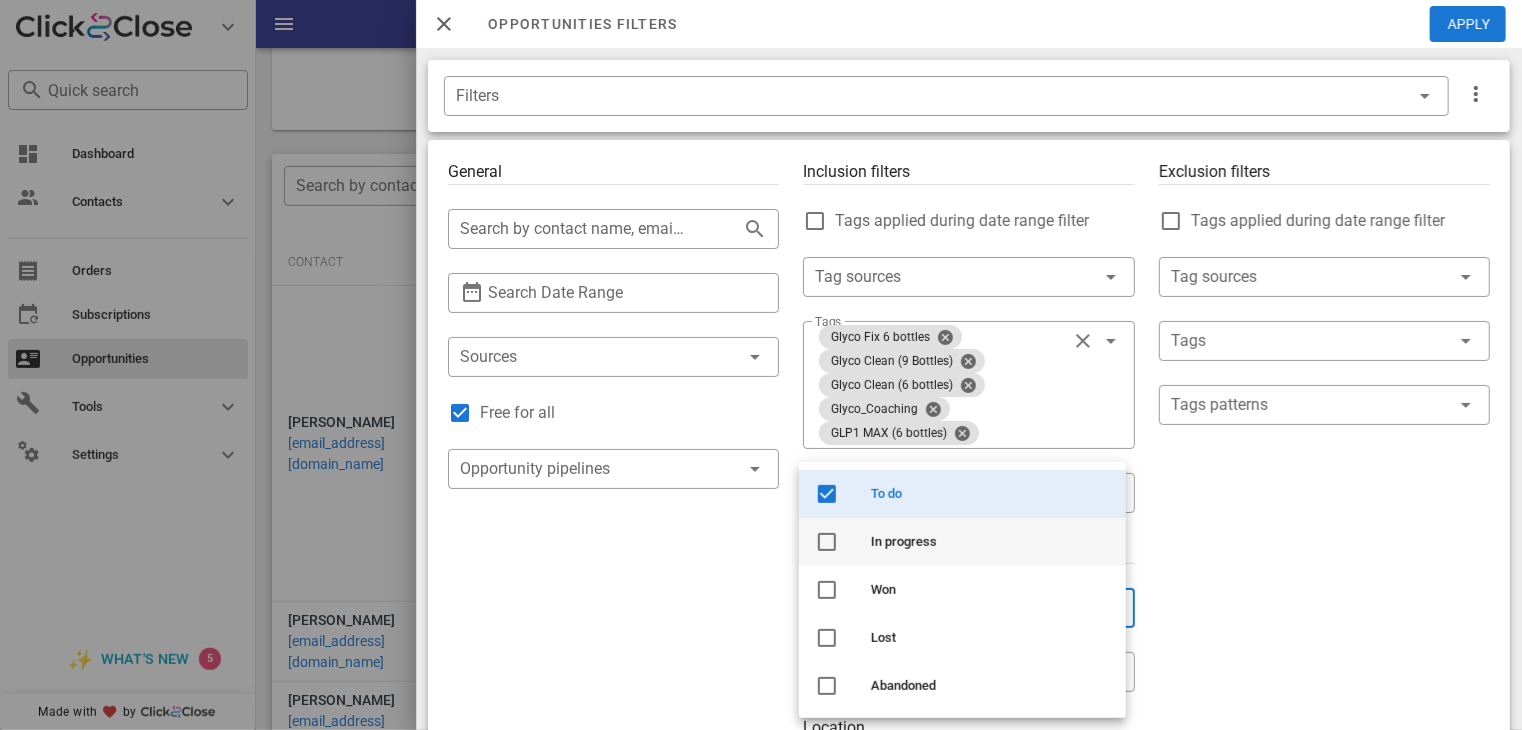 click at bounding box center [827, 542] 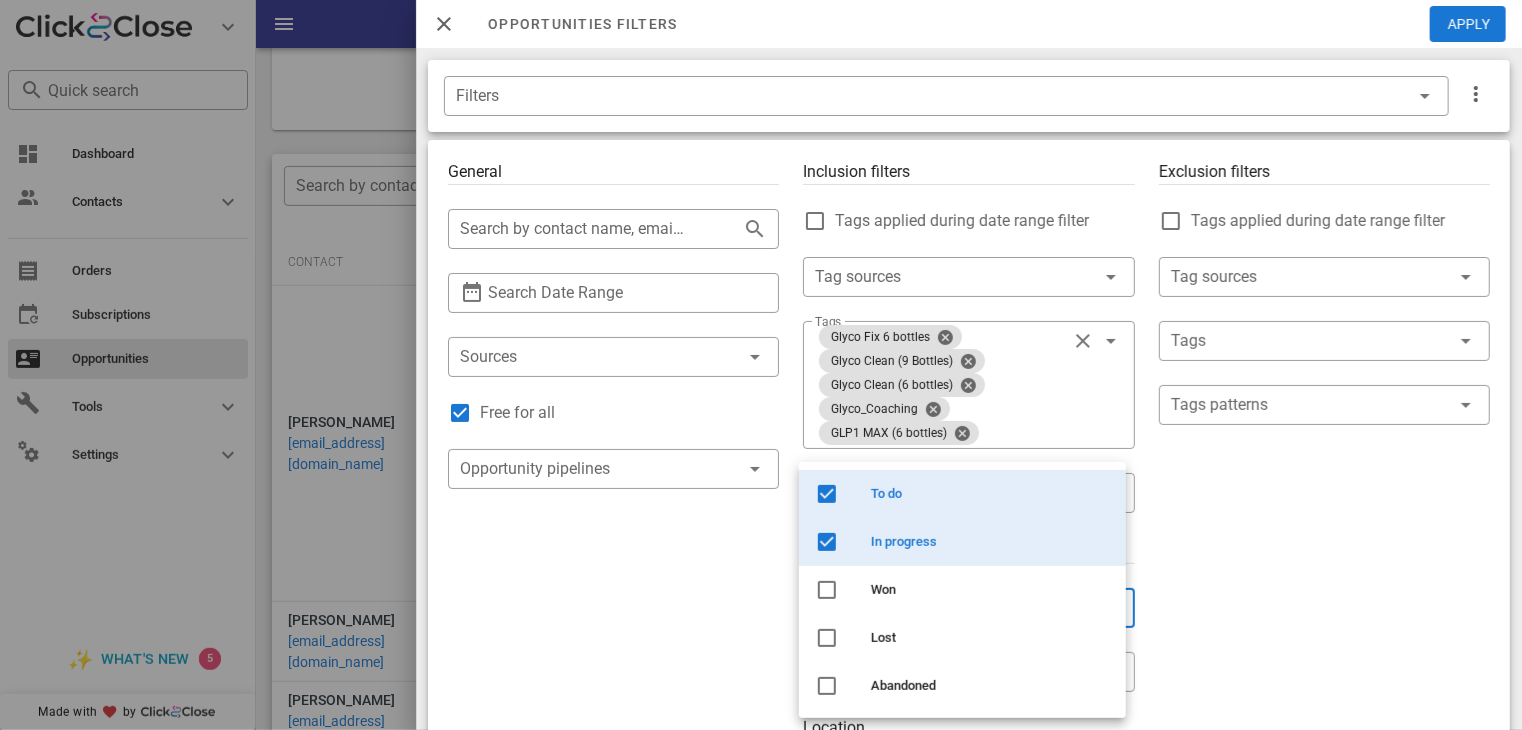 click on "General ​ Search by contact name, email or phone ​ Search Date Range ​ Sources Free for all ​ Opportunity pipelines" at bounding box center (613, 753) 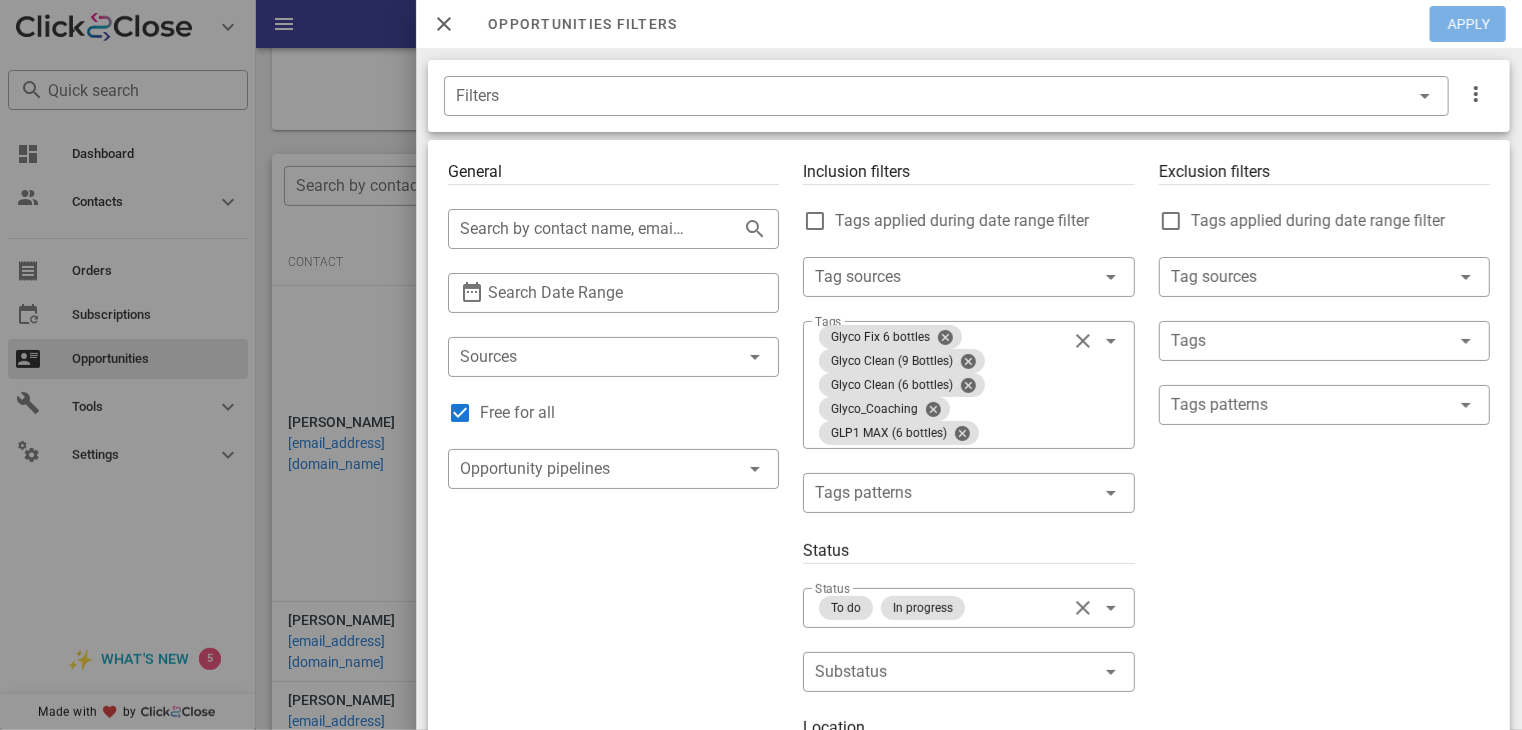 click on "Apply" at bounding box center [1469, 24] 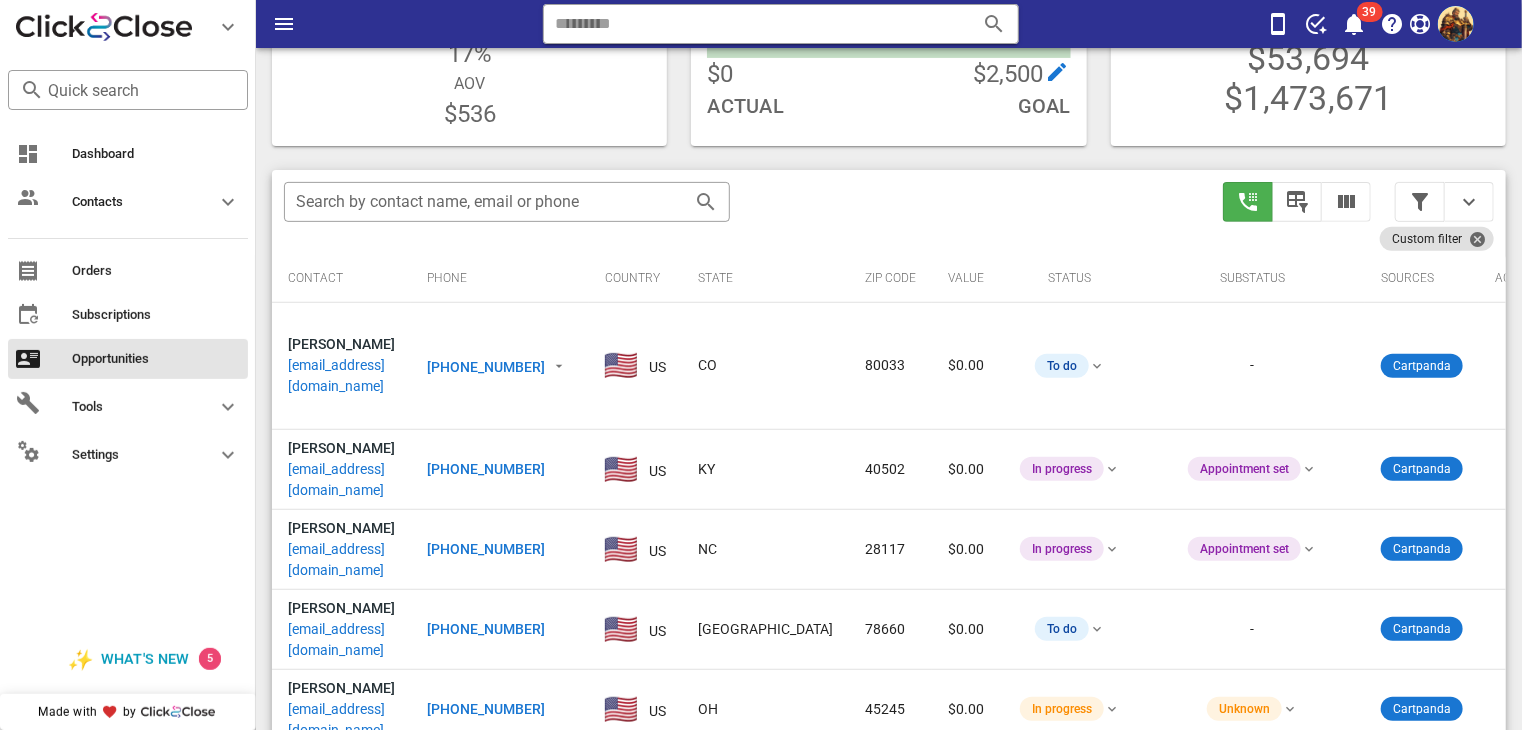 scroll, scrollTop: 286, scrollLeft: 0, axis: vertical 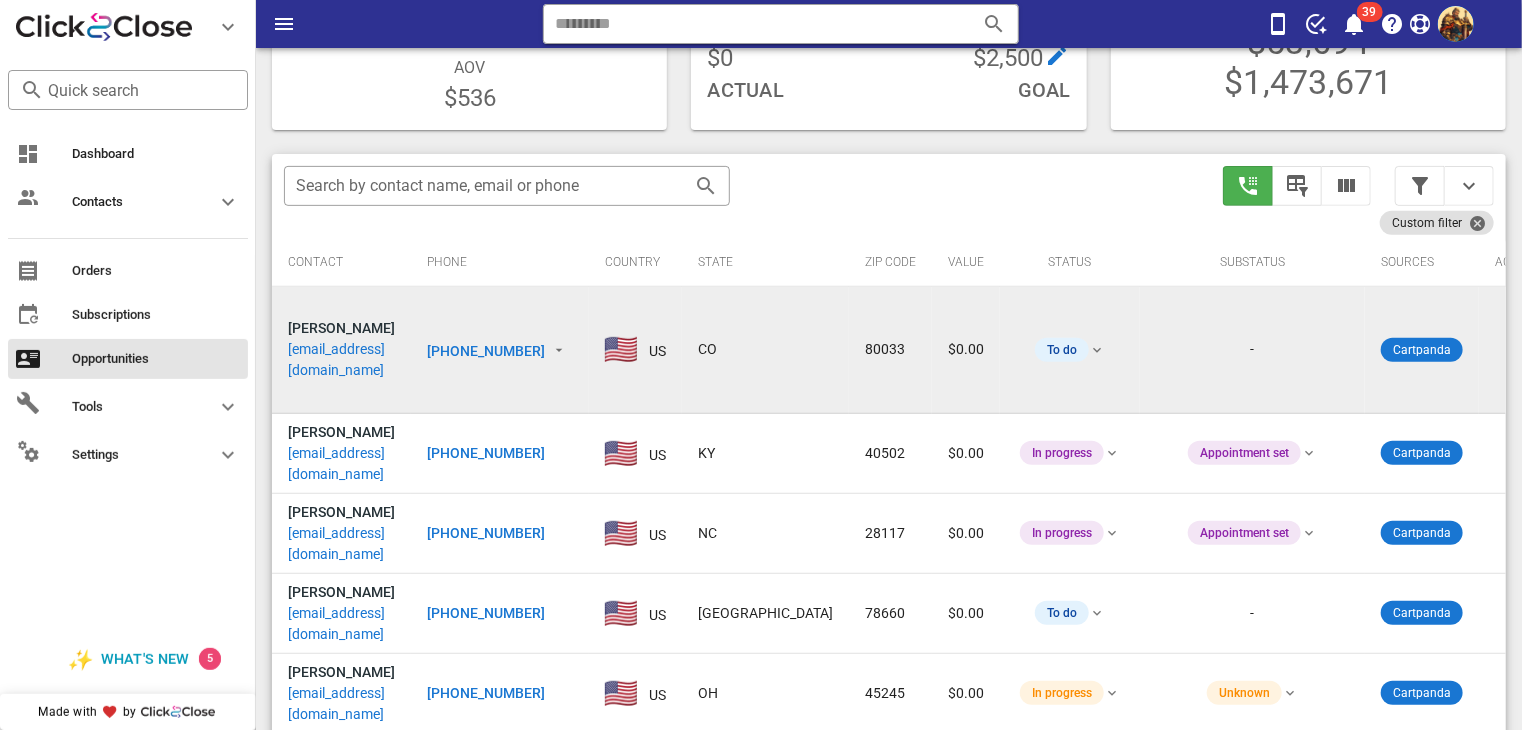 click on "thesatchmo3@gmail.com" at bounding box center (341, 360) 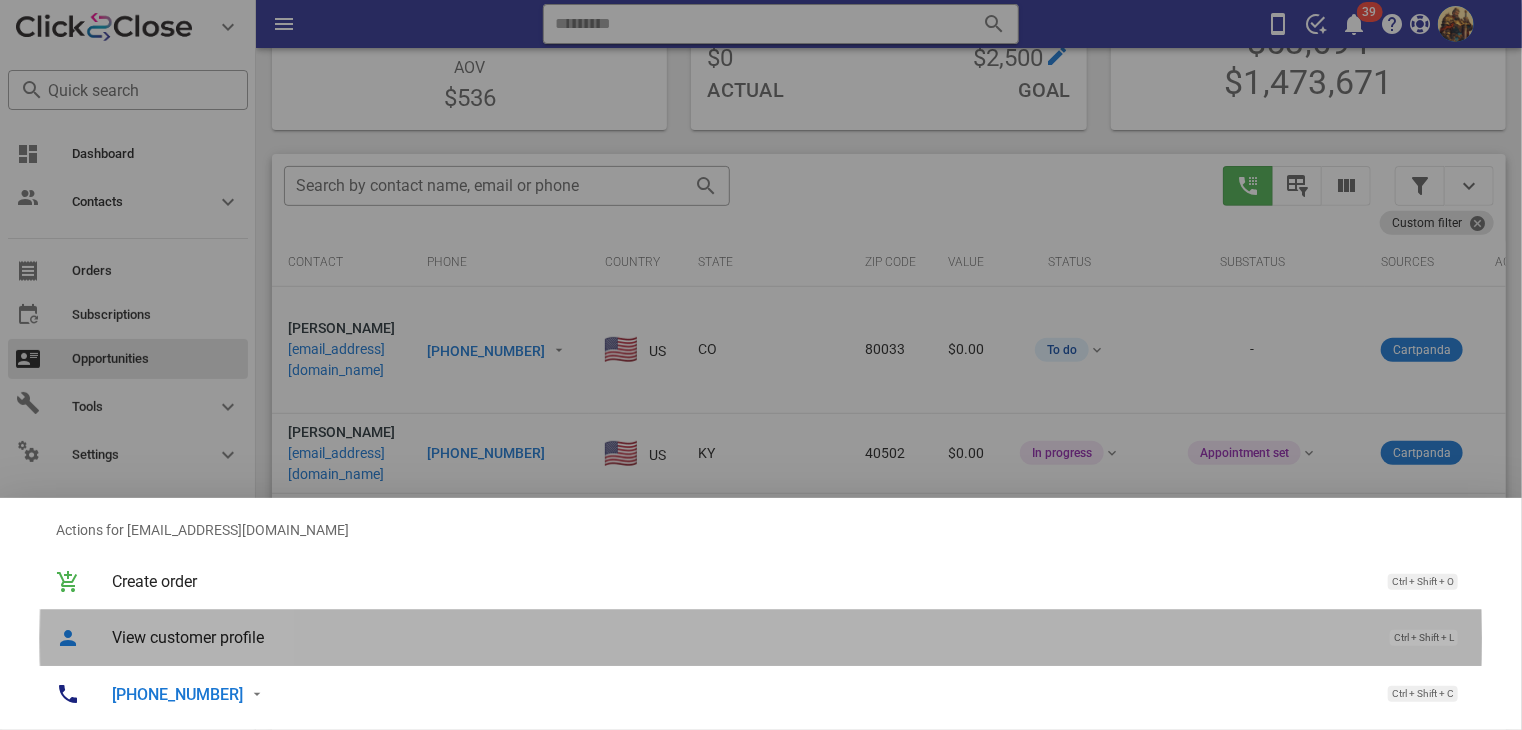 click on "View customer profile" at bounding box center [741, 637] 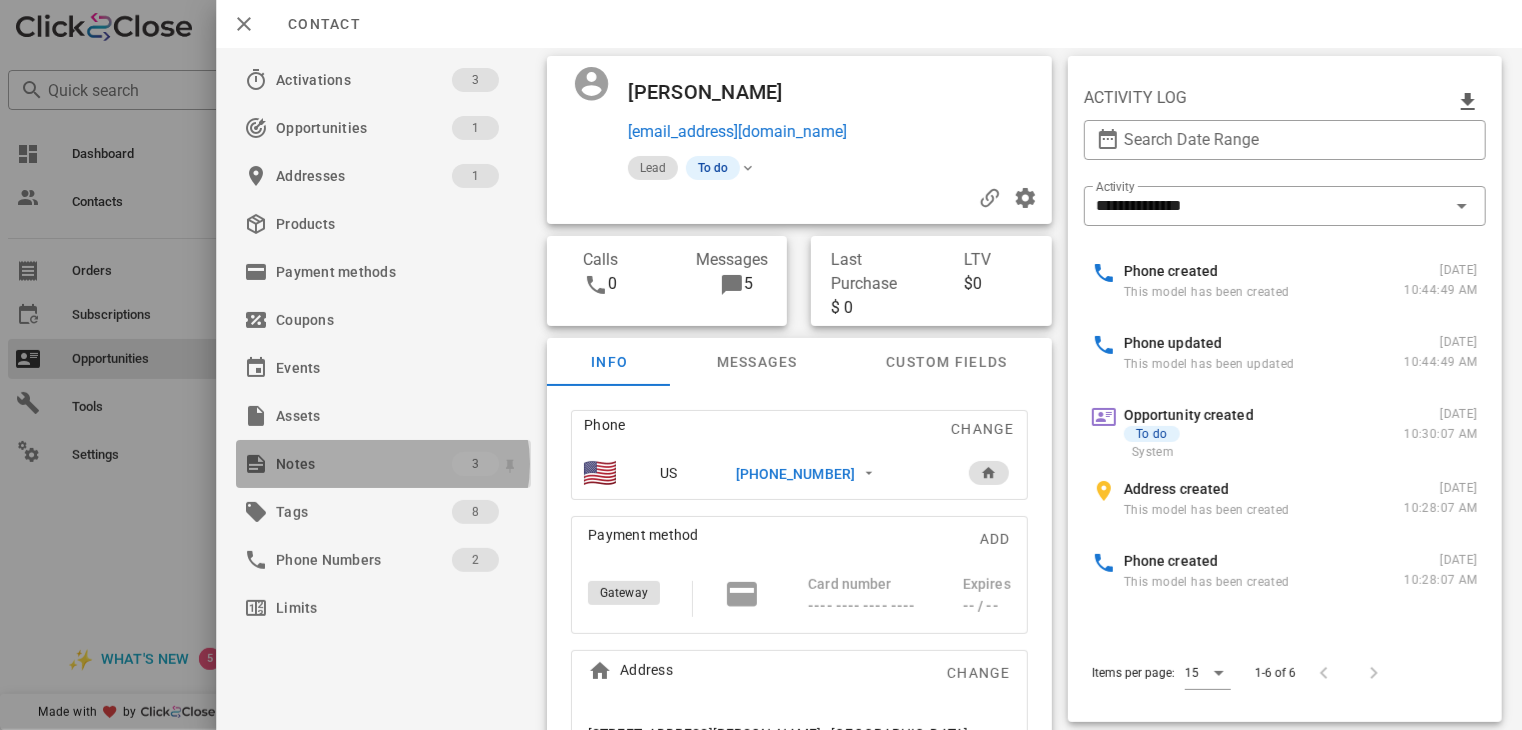 click on "Notes" at bounding box center [364, 464] 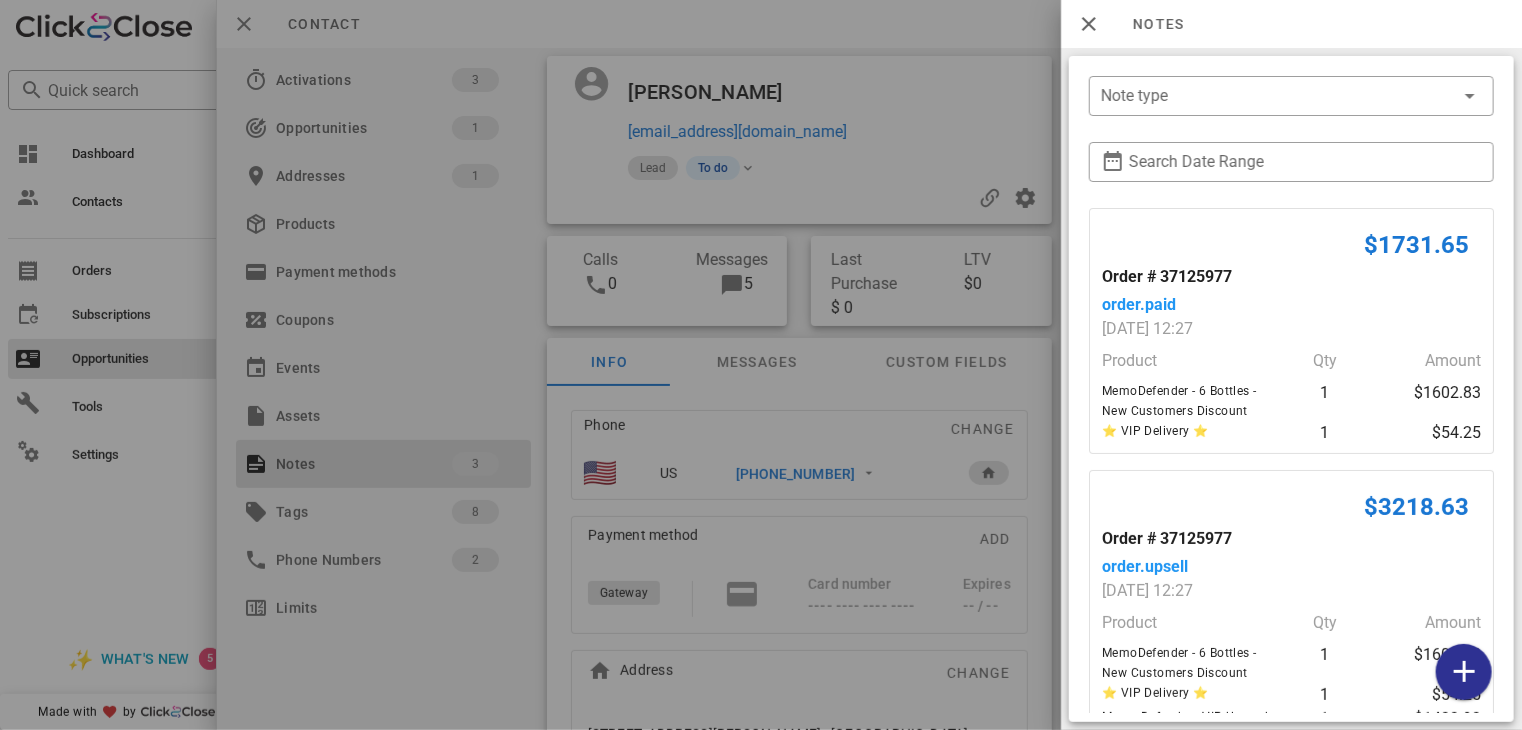 click at bounding box center [761, 365] 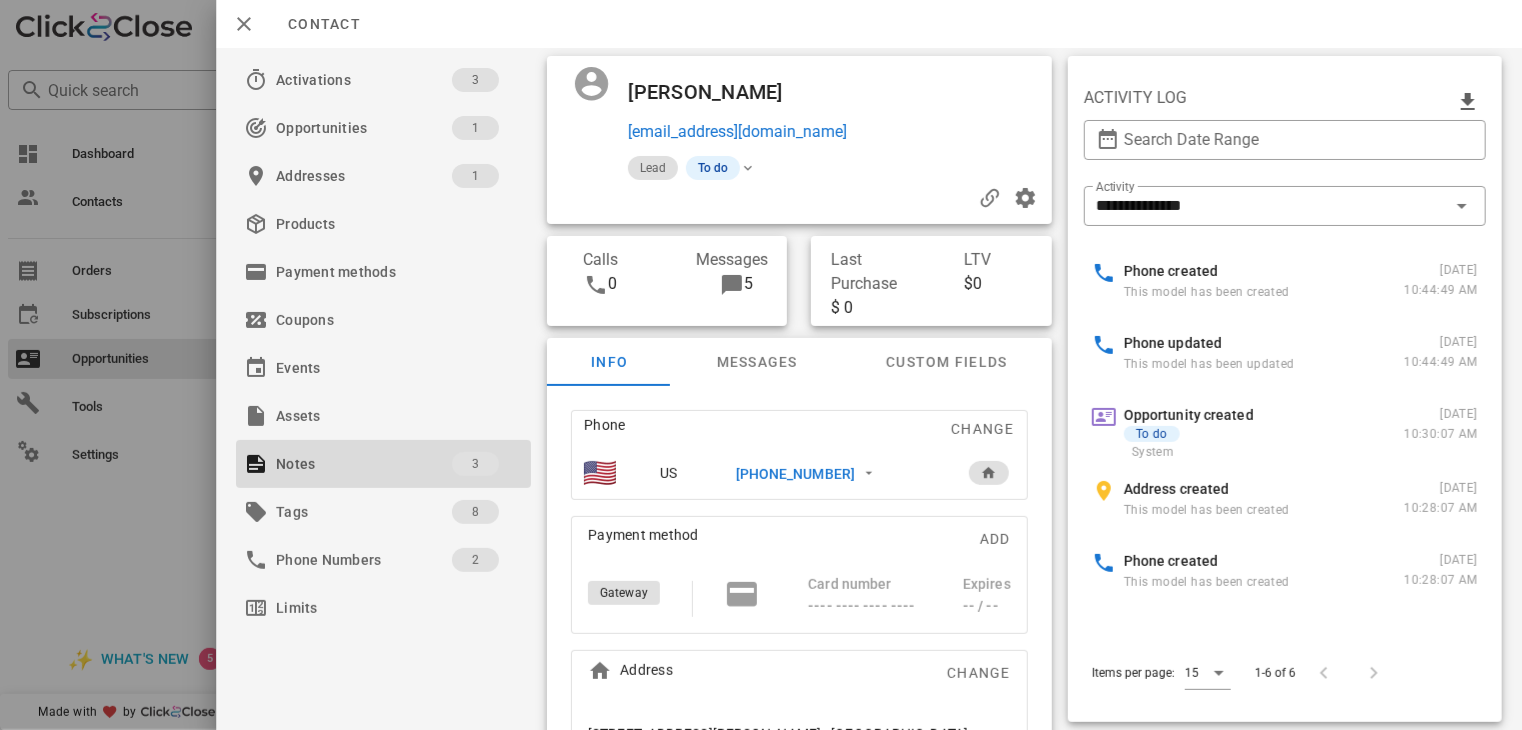 click on "+17196412232" at bounding box center [795, 474] 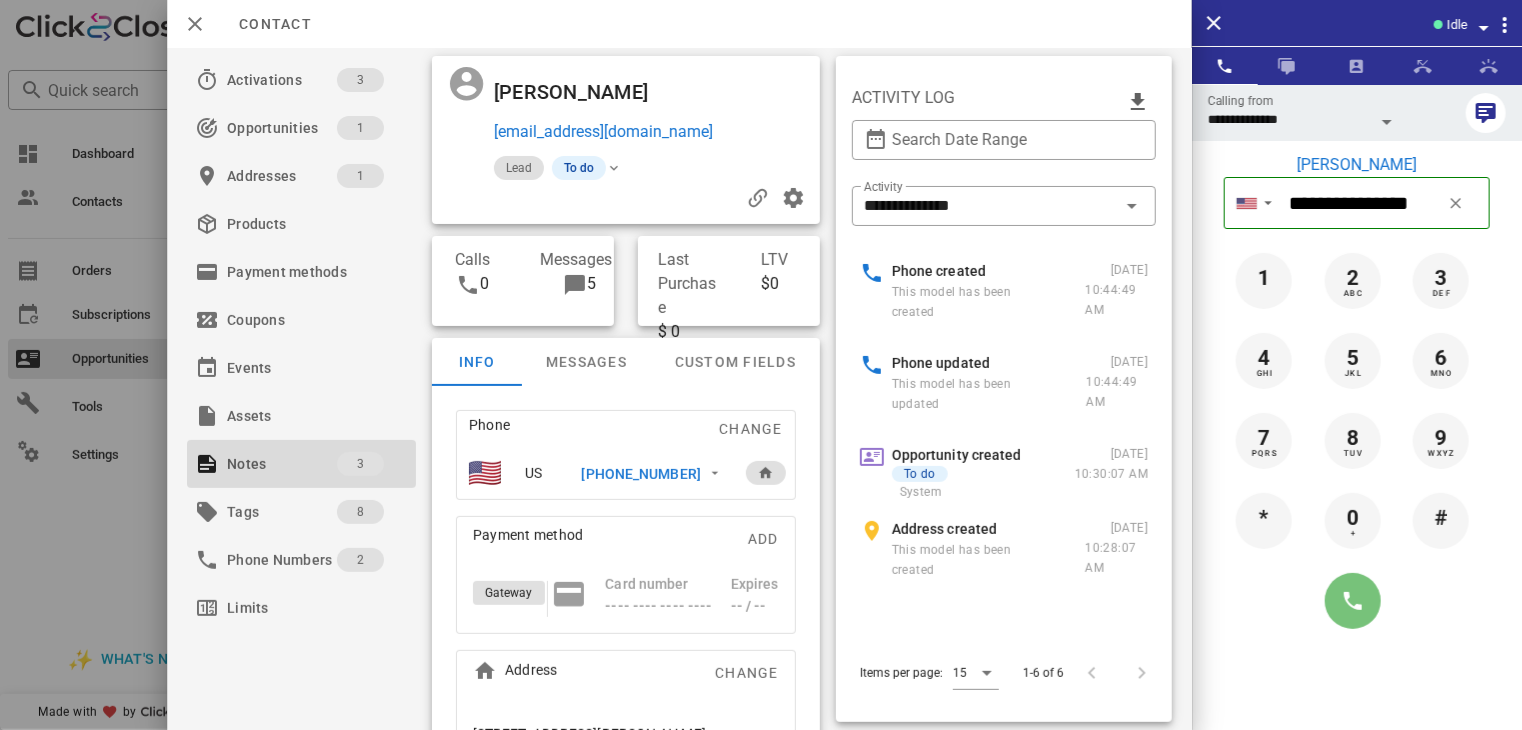 click at bounding box center (1353, 601) 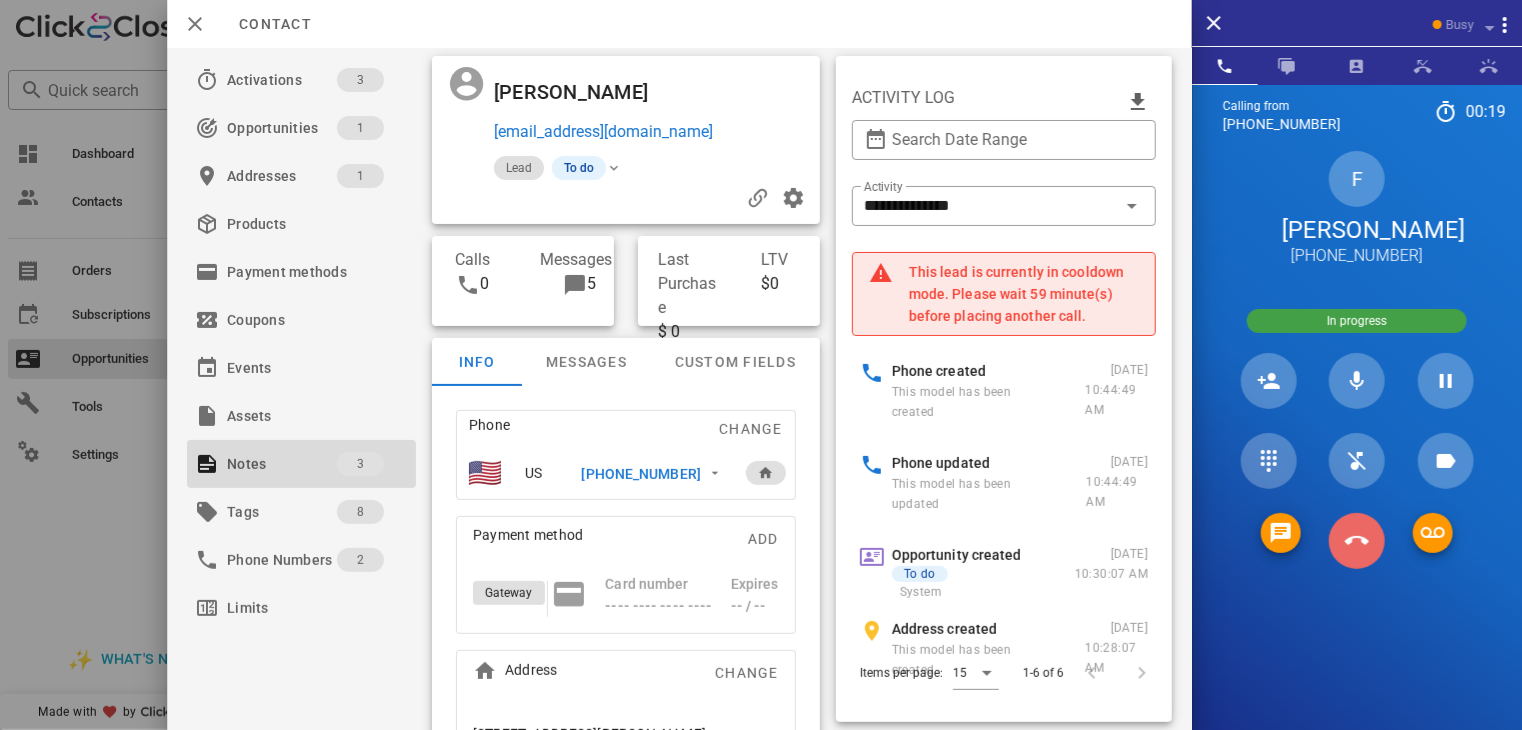 click at bounding box center [1357, 541] 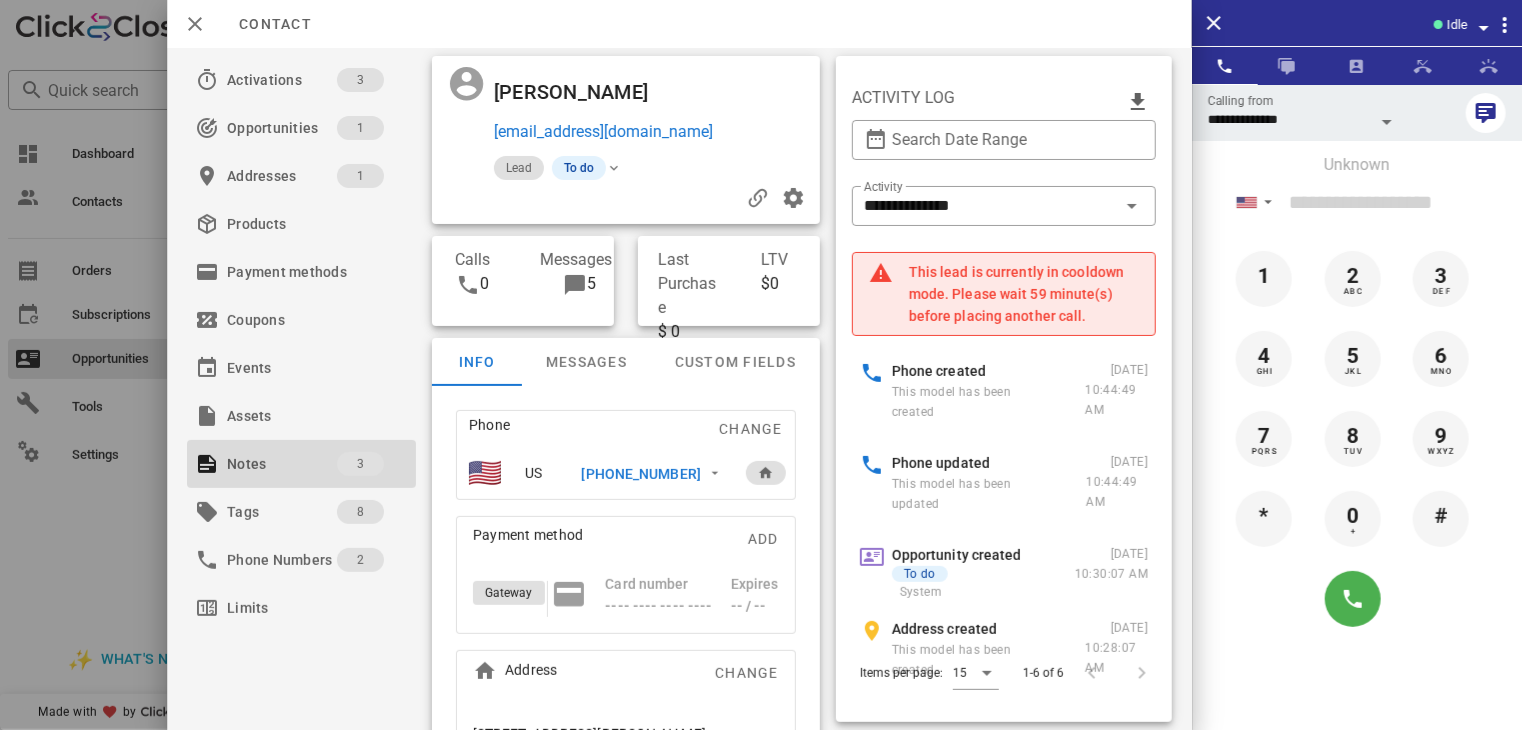 click at bounding box center [761, 365] 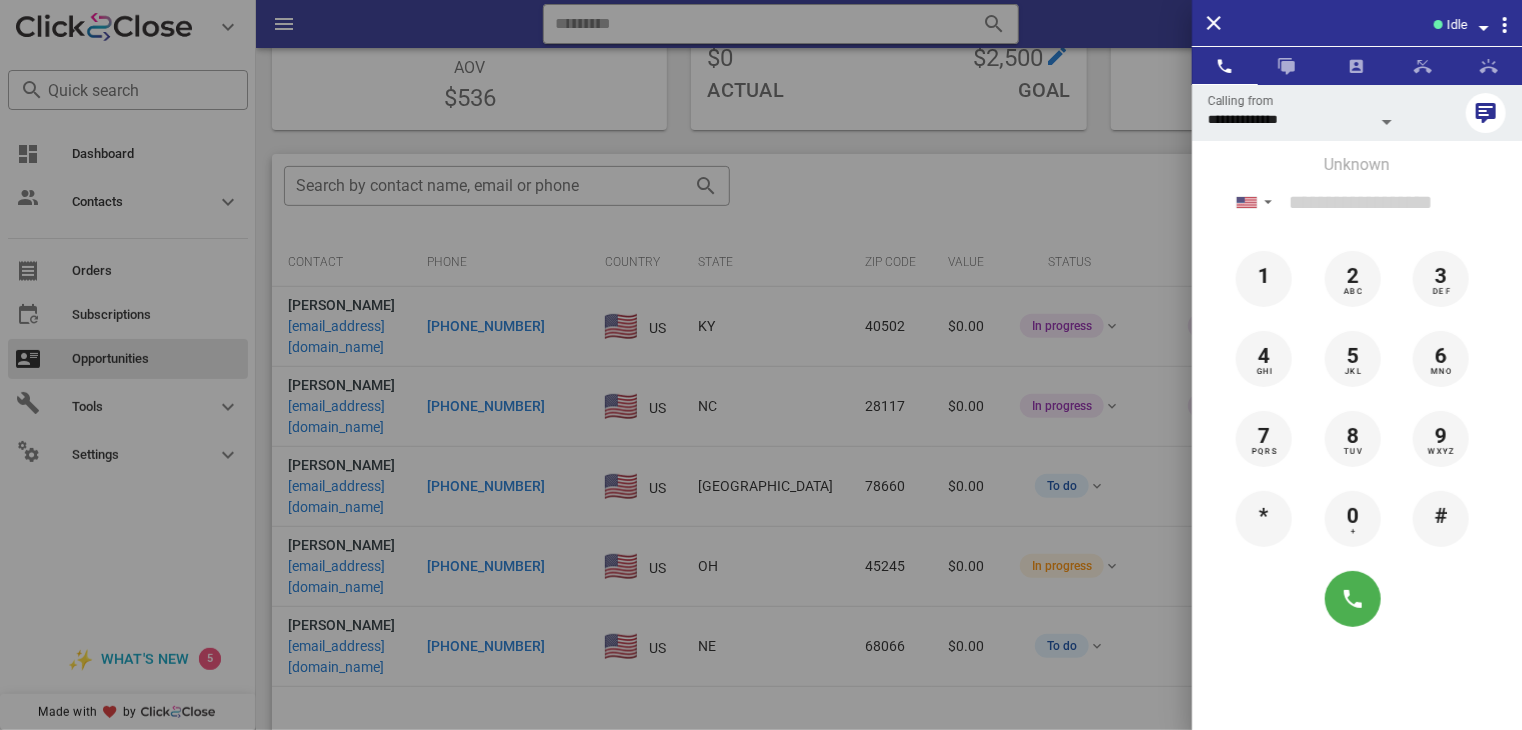 click at bounding box center [761, 365] 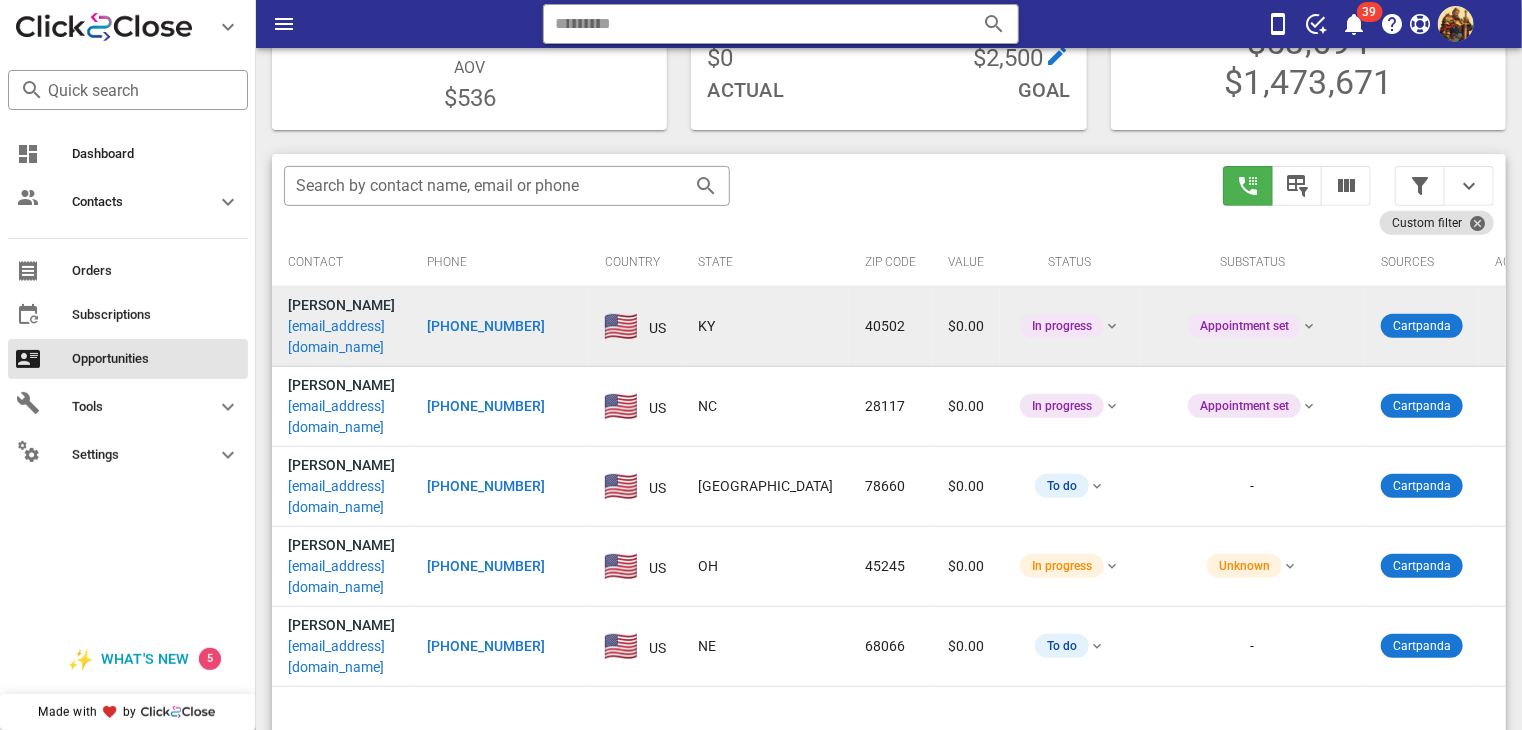 click on "[EMAIL_ADDRESS][DOMAIN_NAME]" at bounding box center (341, 337) 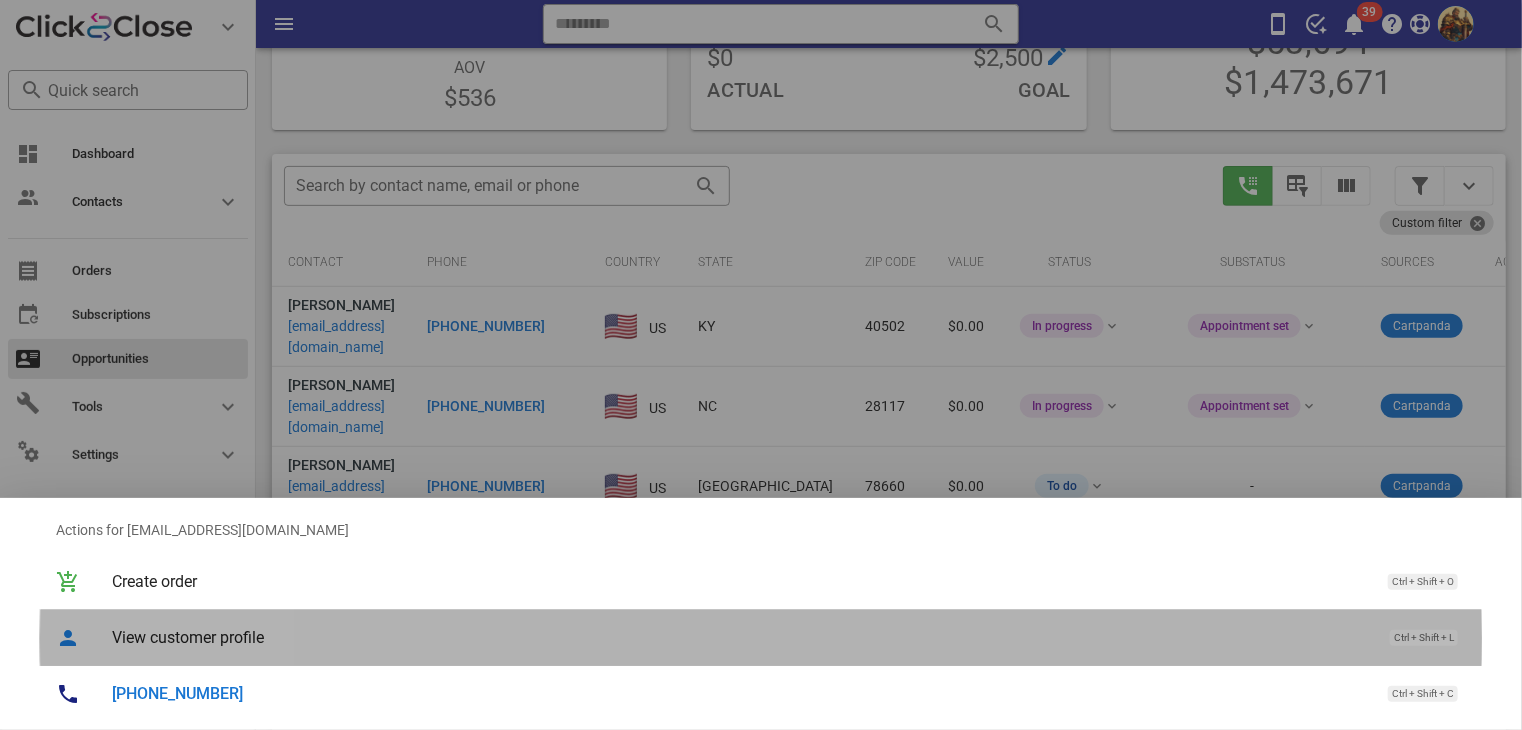 click on "View customer profile Ctrl + Shift + L" at bounding box center [761, 638] 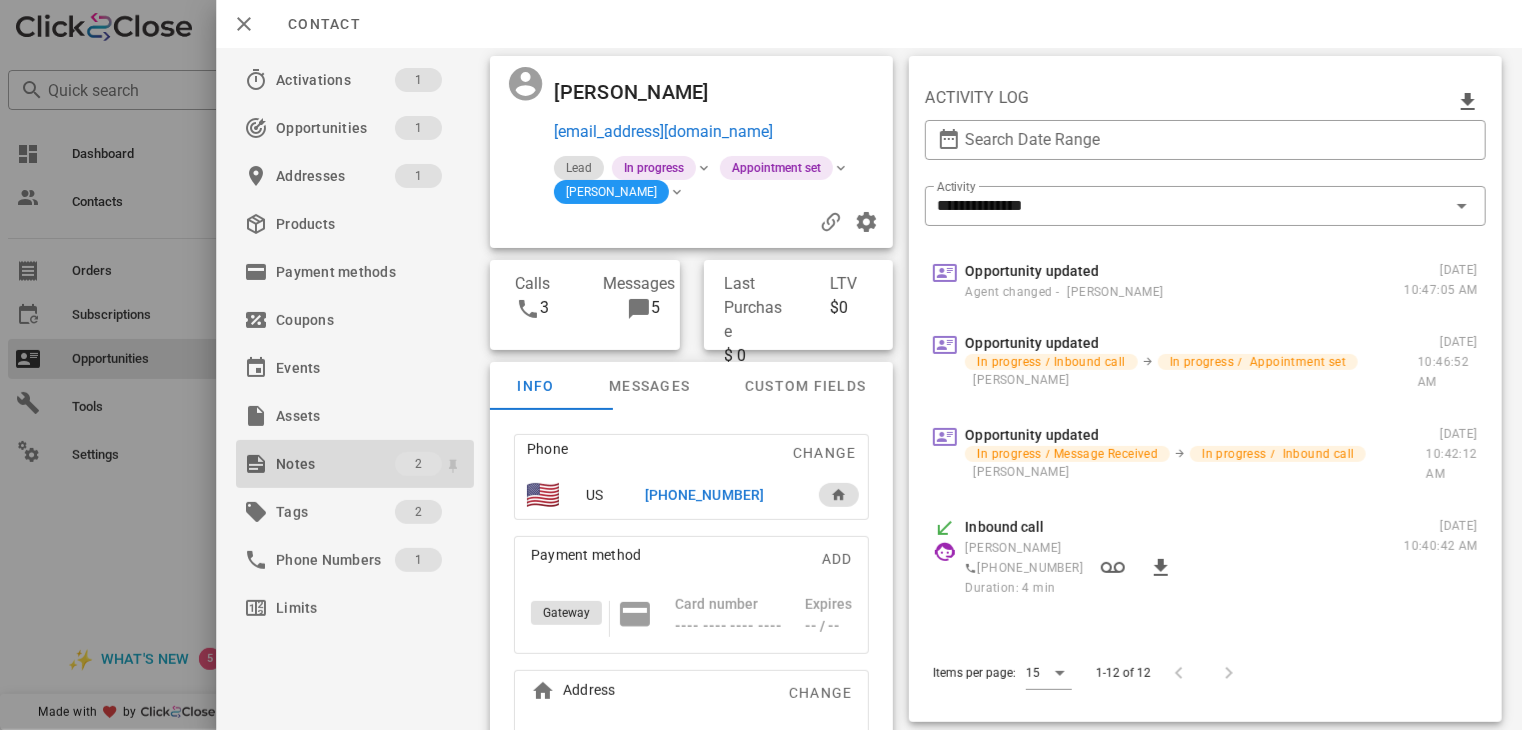 click on "Notes" at bounding box center [335, 464] 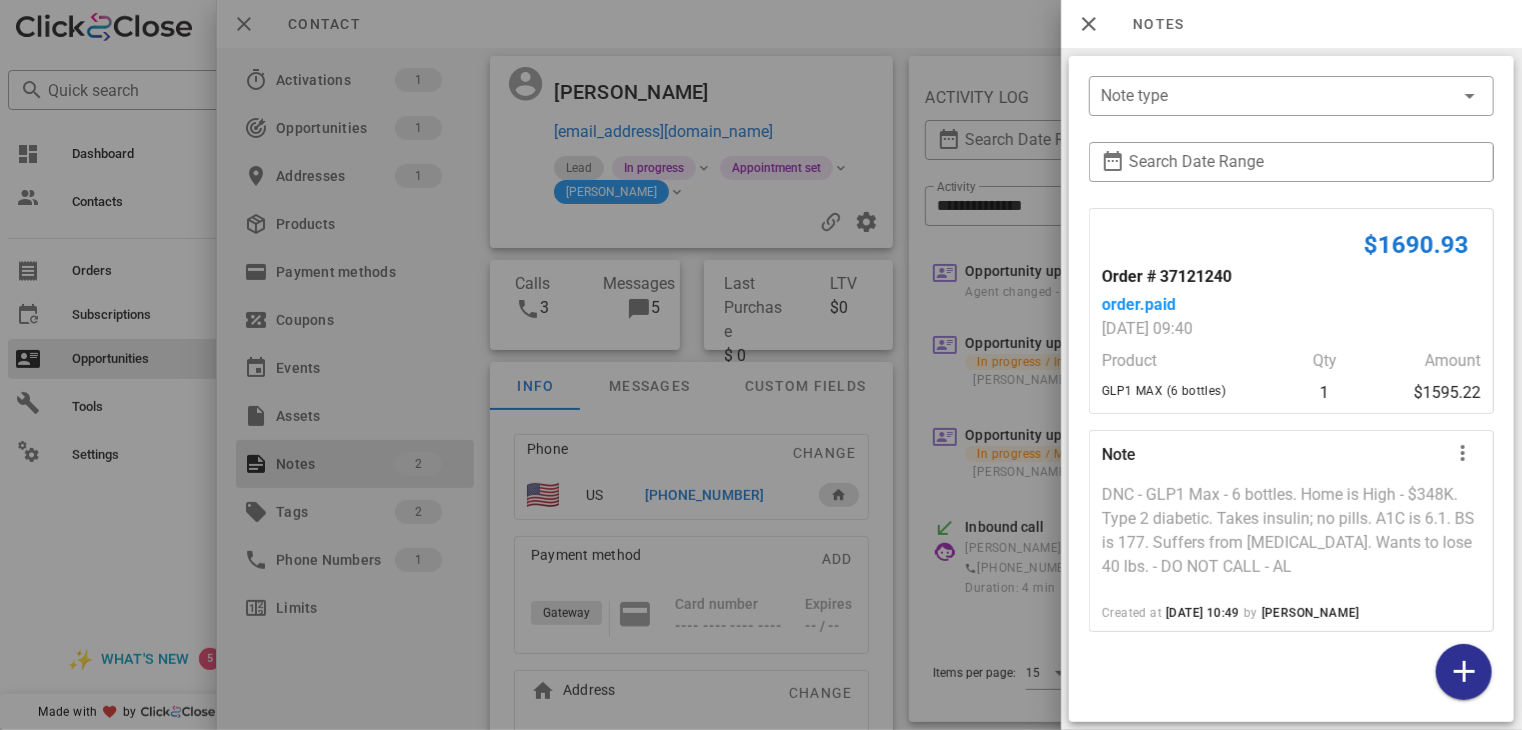 click at bounding box center [761, 365] 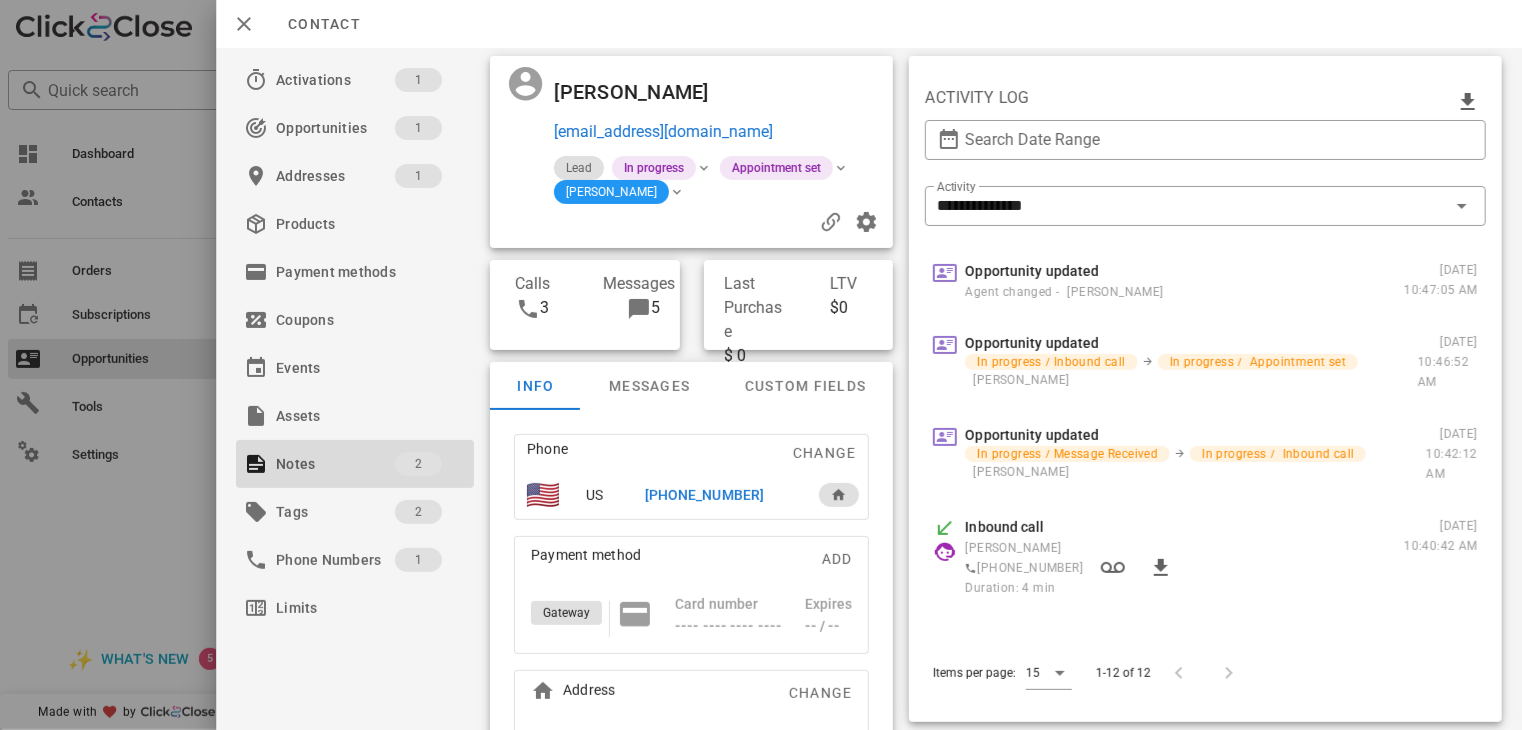 click at bounding box center (761, 365) 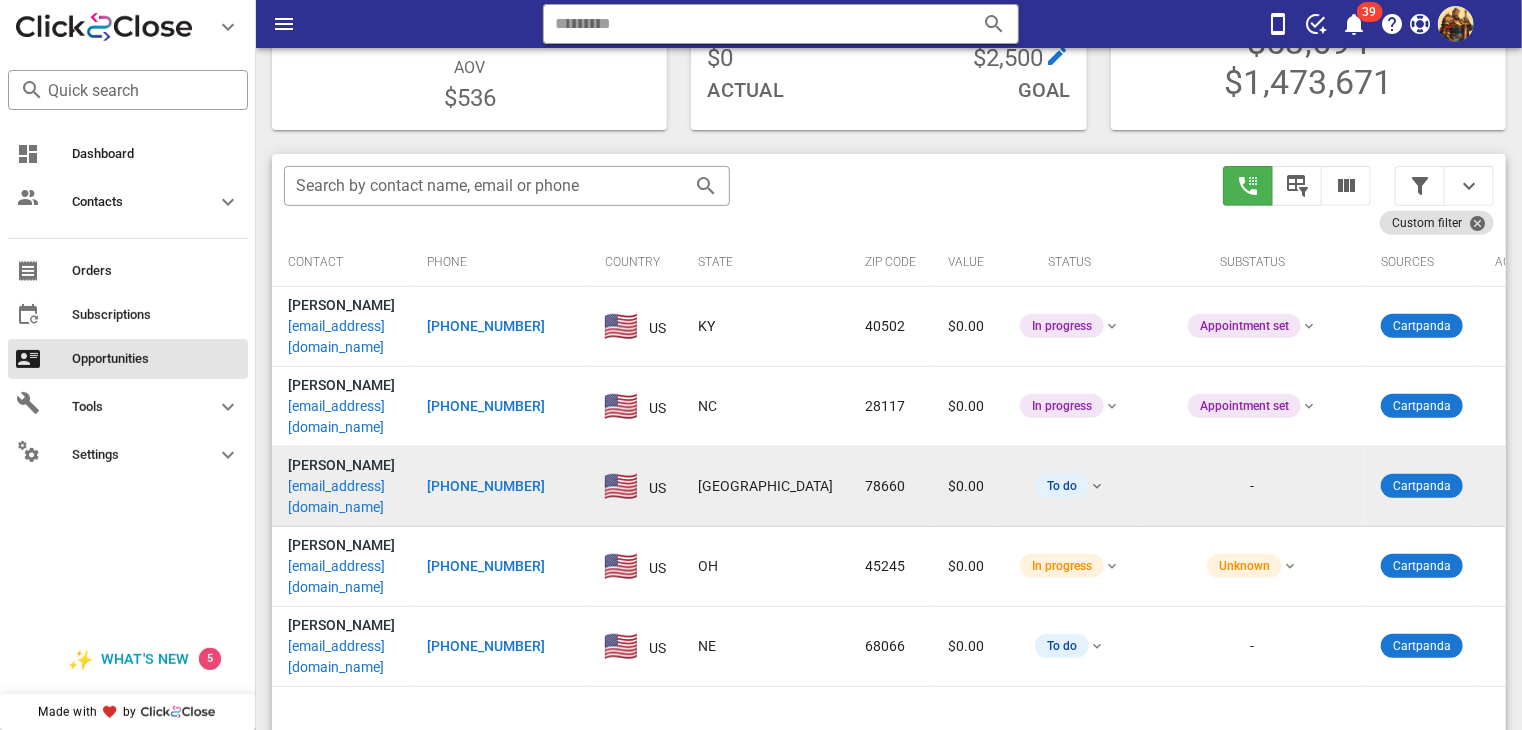 click on "[EMAIL_ADDRESS][DOMAIN_NAME]" at bounding box center (341, 497) 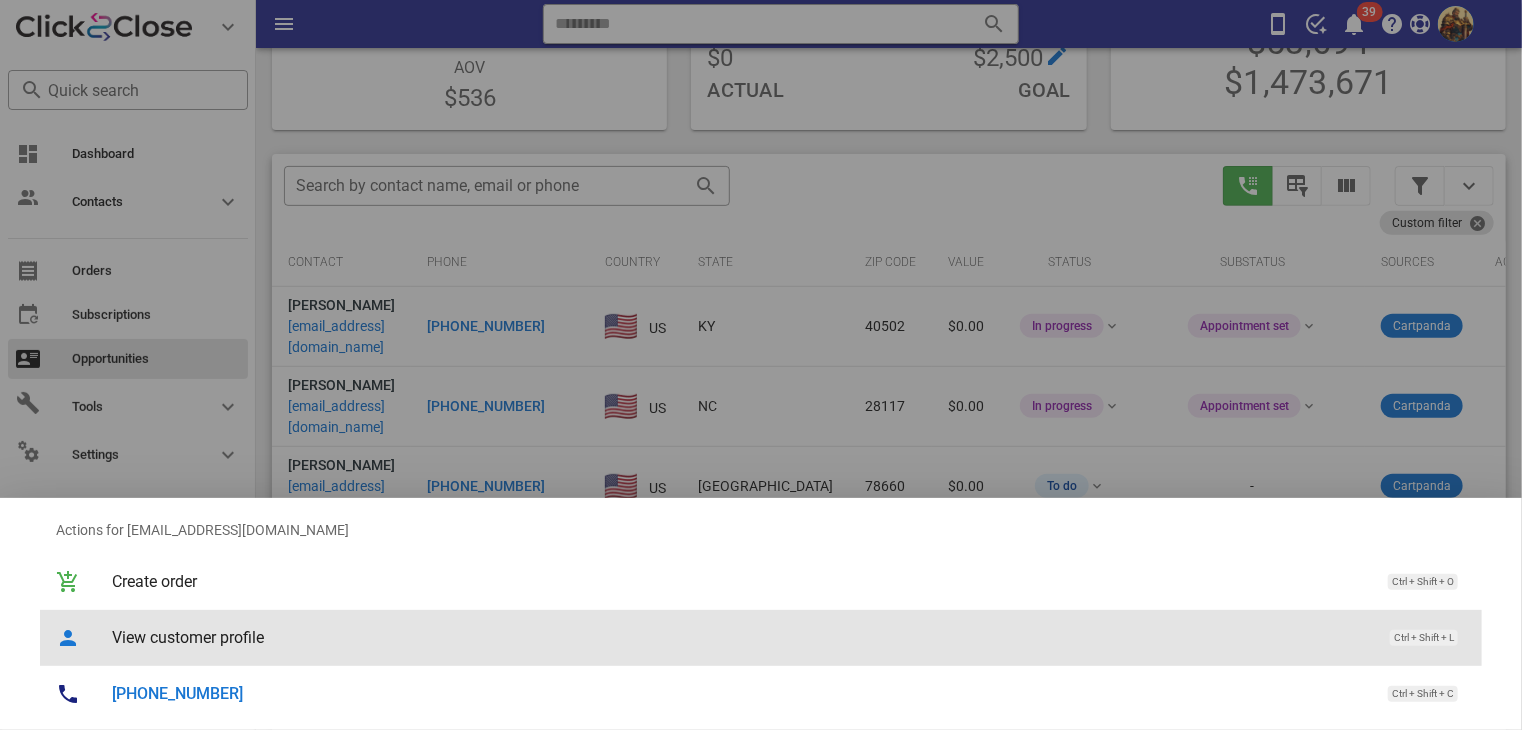 click on "View customer profile" at bounding box center (741, 637) 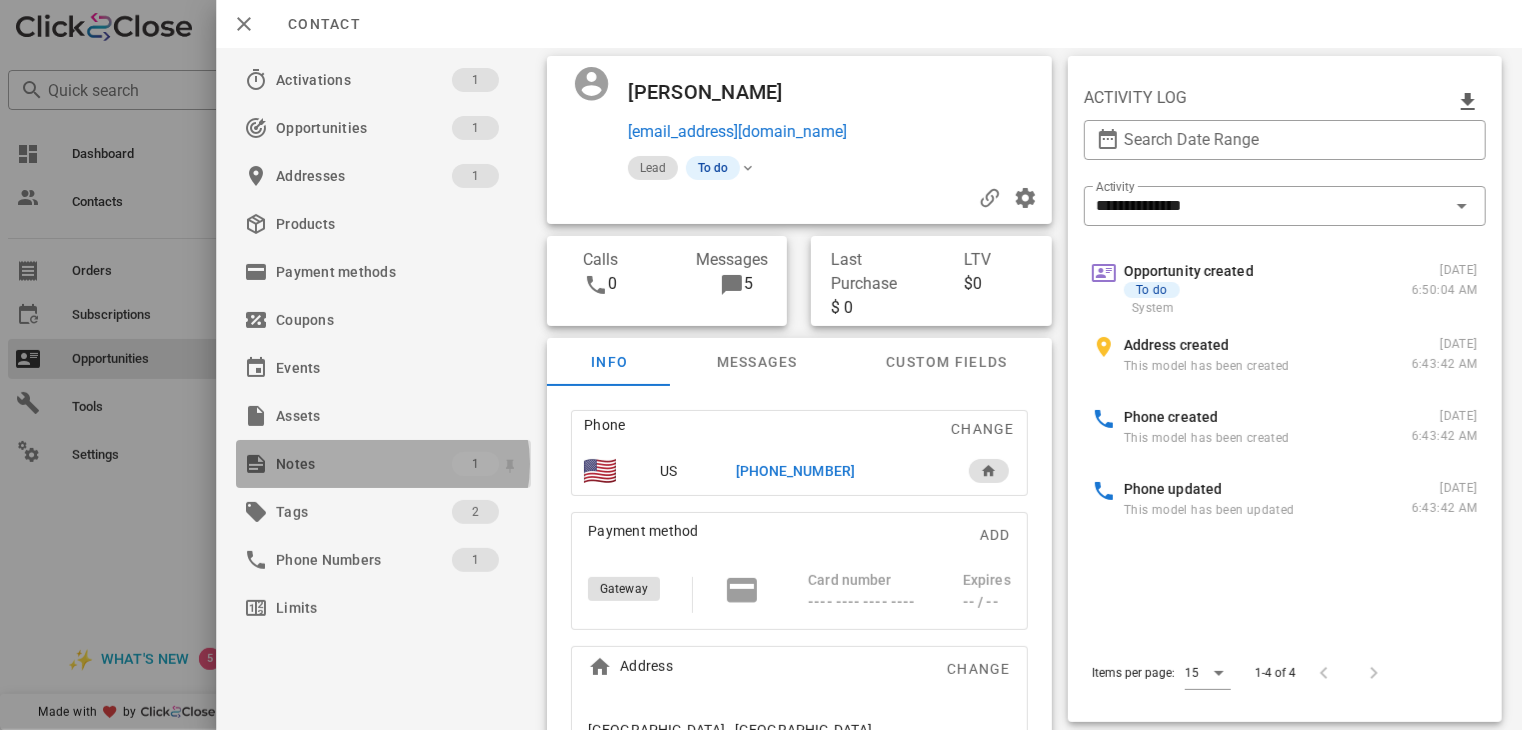 click on "Notes" at bounding box center (364, 464) 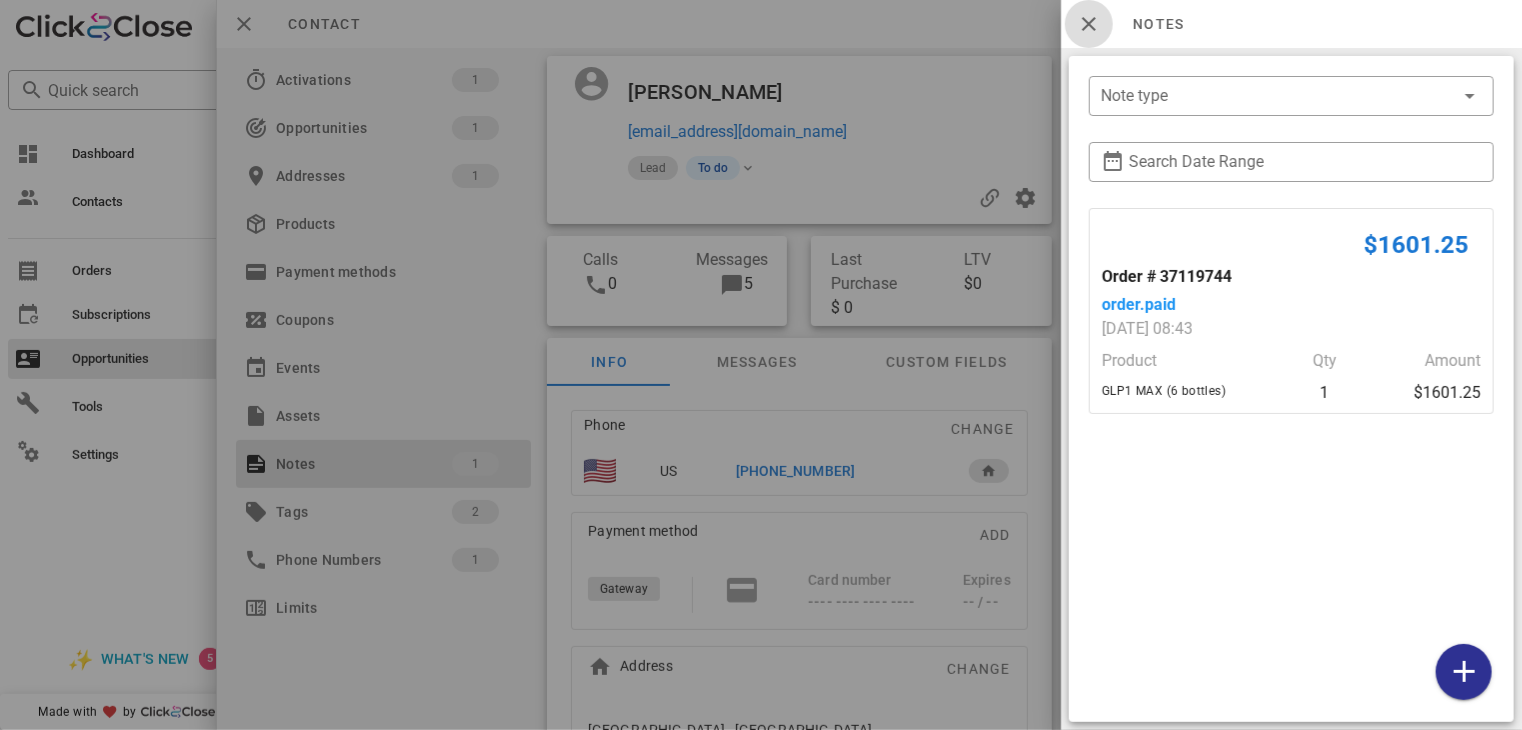 click at bounding box center (1089, 24) 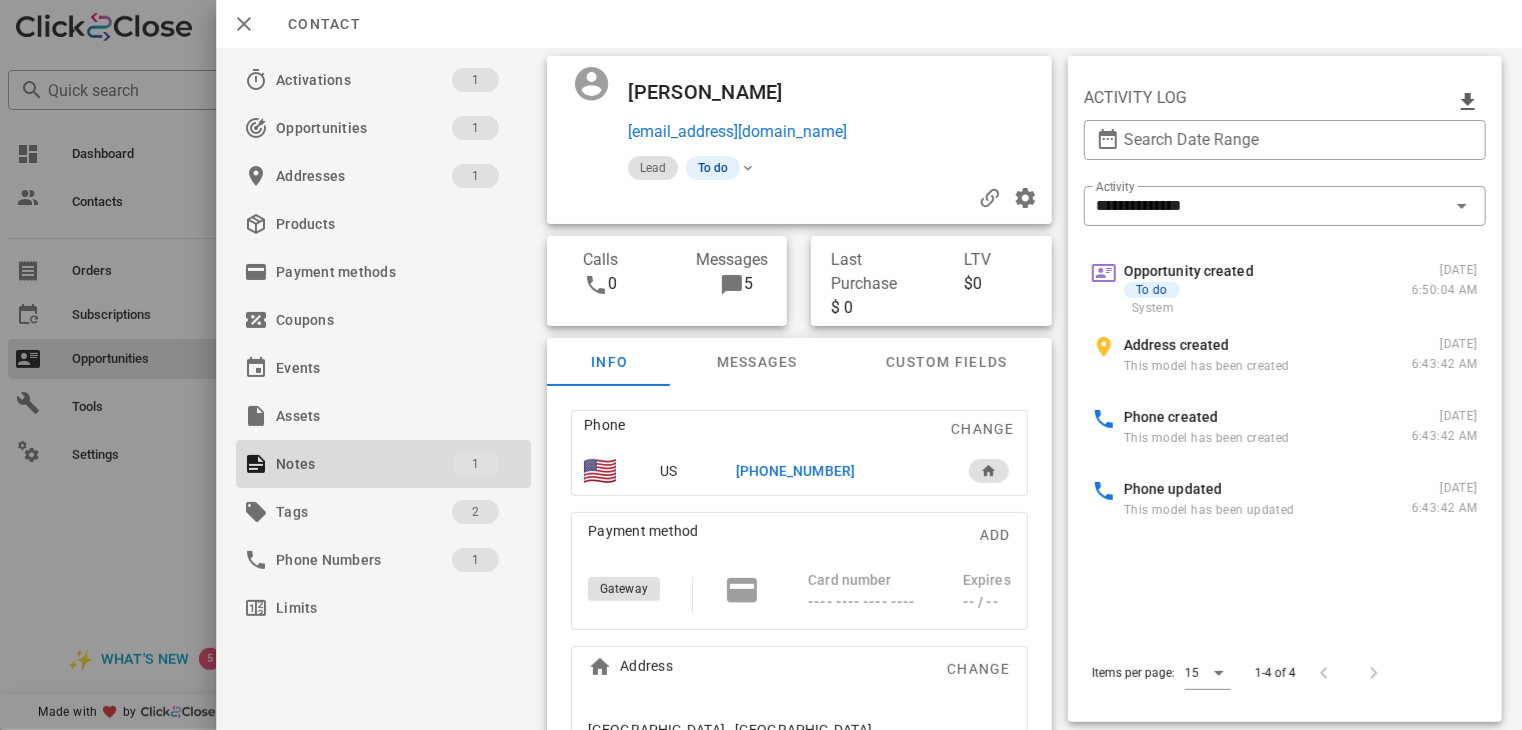 click on "[PHONE_NUMBER]" at bounding box center (795, 471) 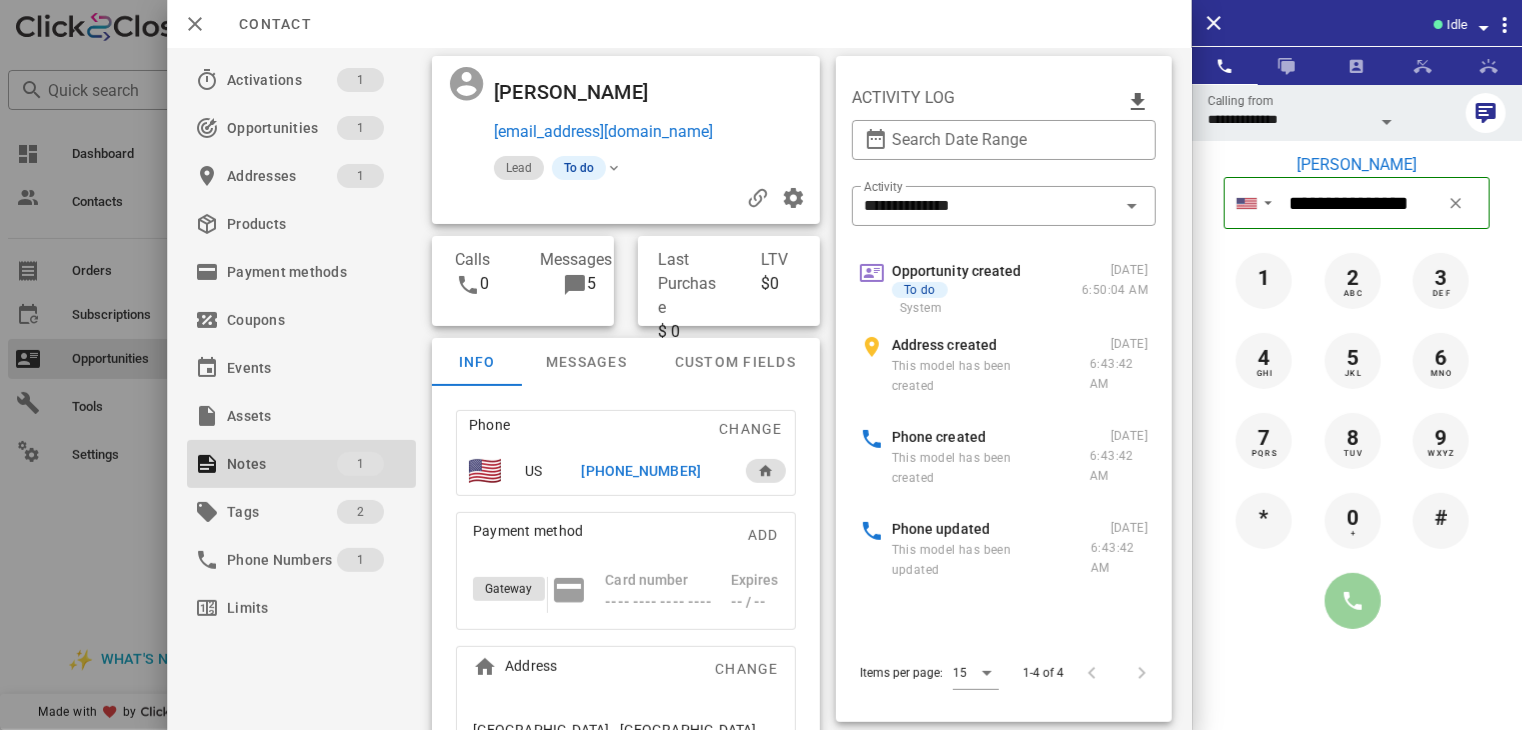 click at bounding box center [1353, 601] 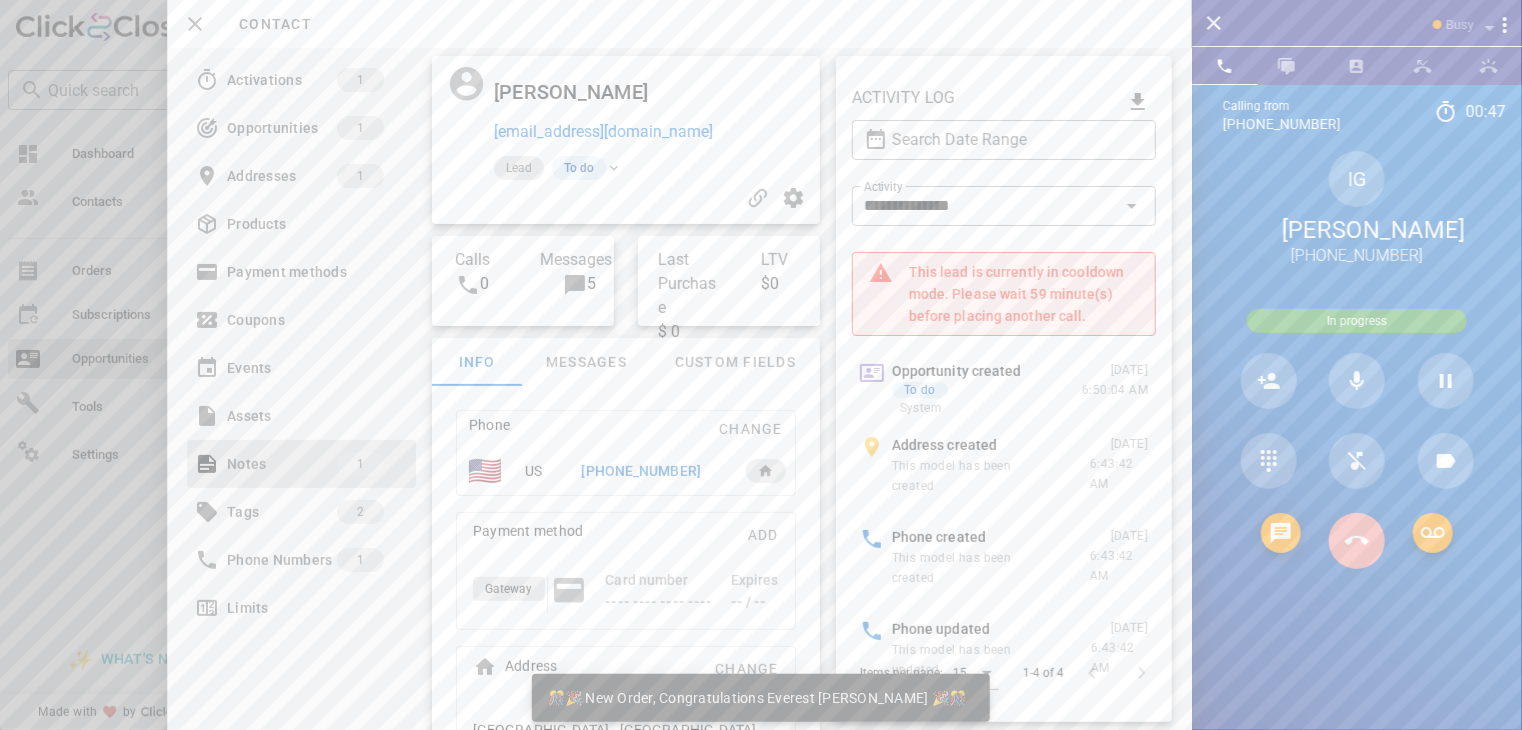 click at bounding box center (1357, 541) 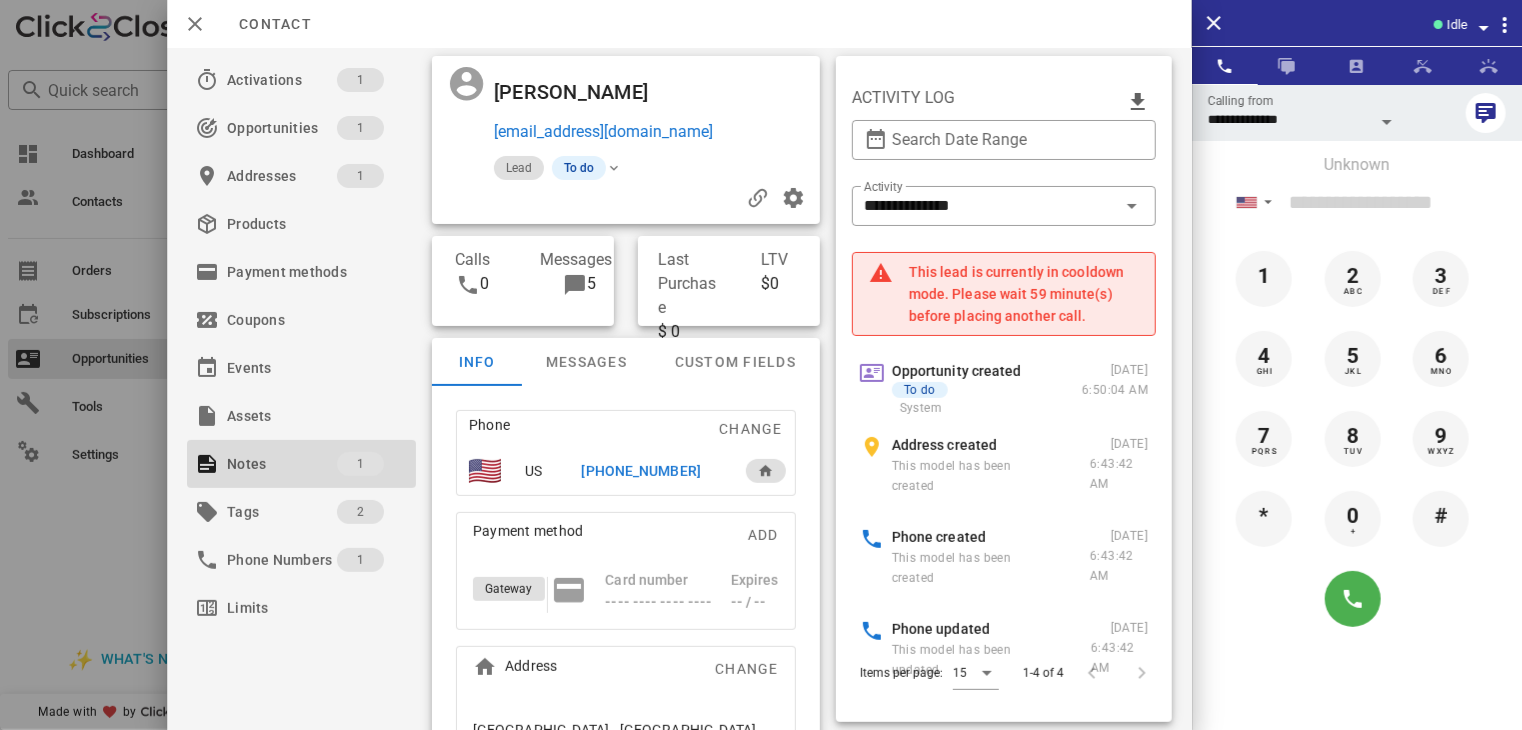 click at bounding box center [761, 365] 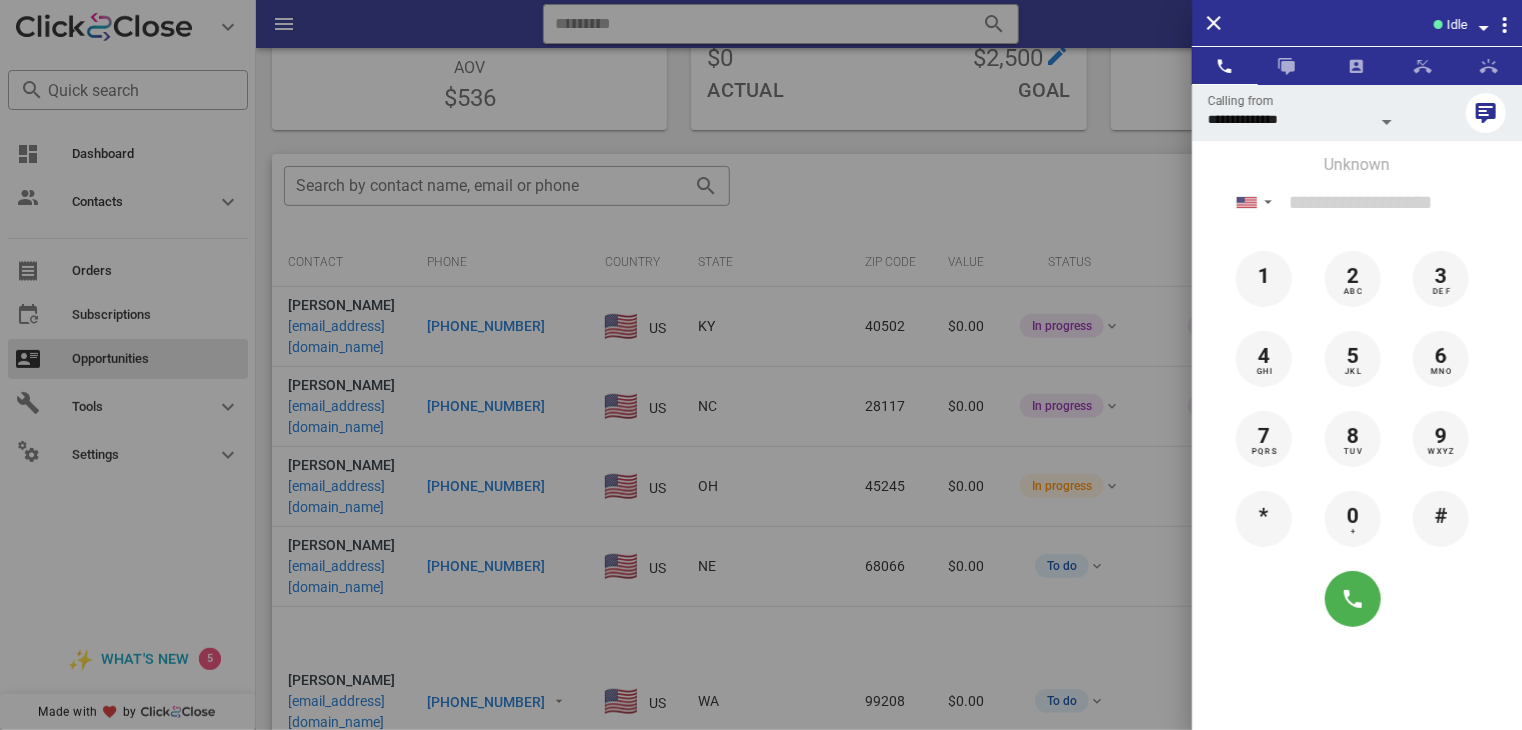 click at bounding box center (761, 365) 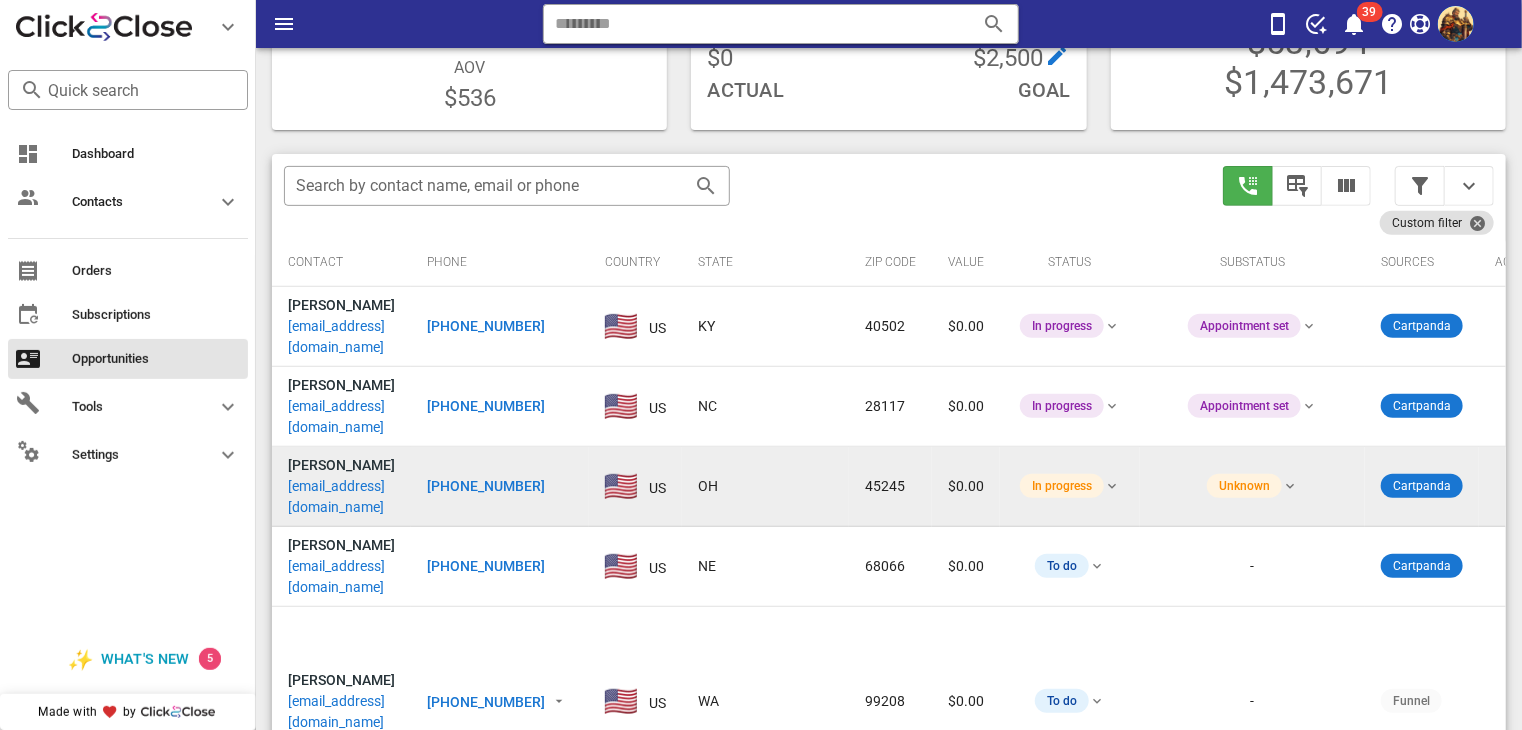 click on "[EMAIL_ADDRESS][DOMAIN_NAME]" at bounding box center [341, 497] 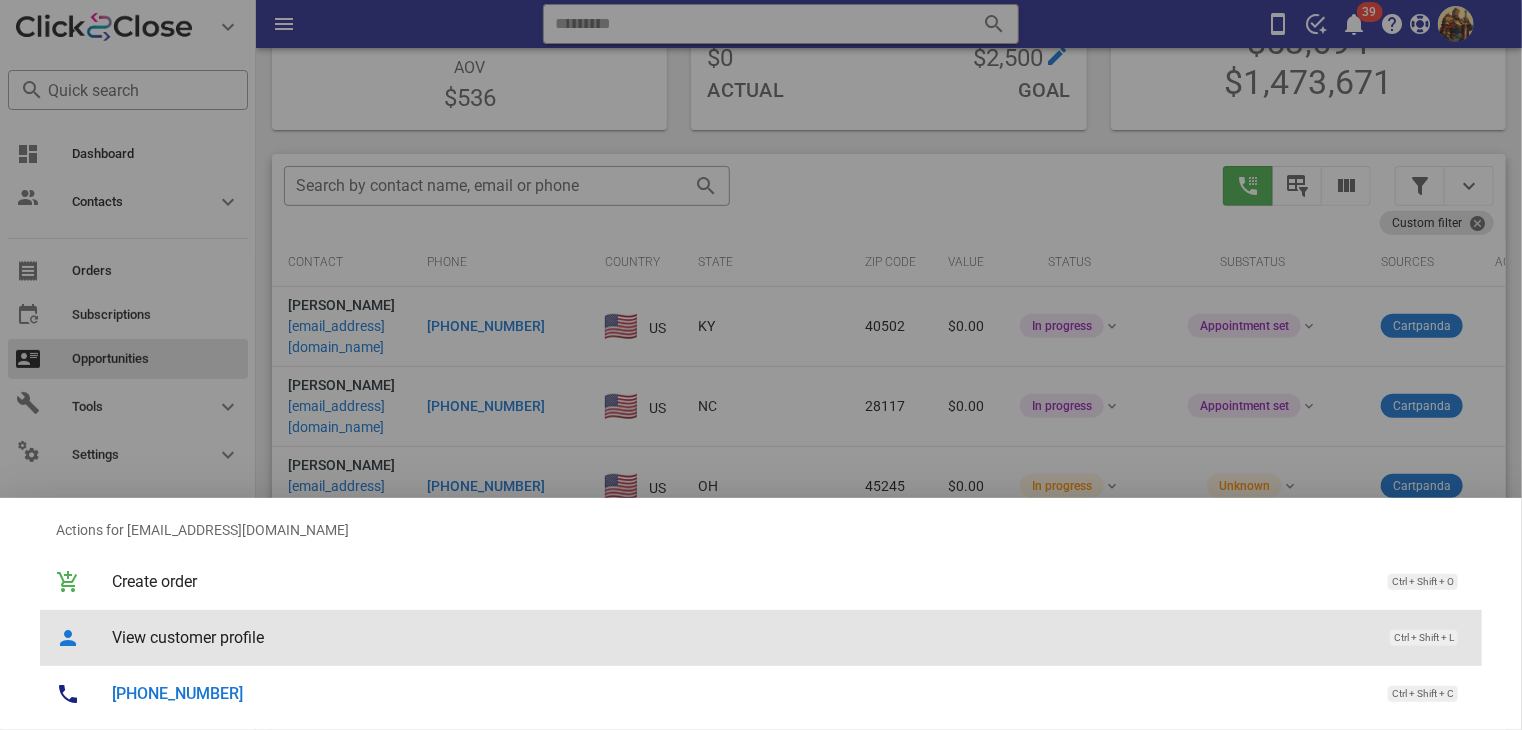 click on "View customer profile" at bounding box center (741, 637) 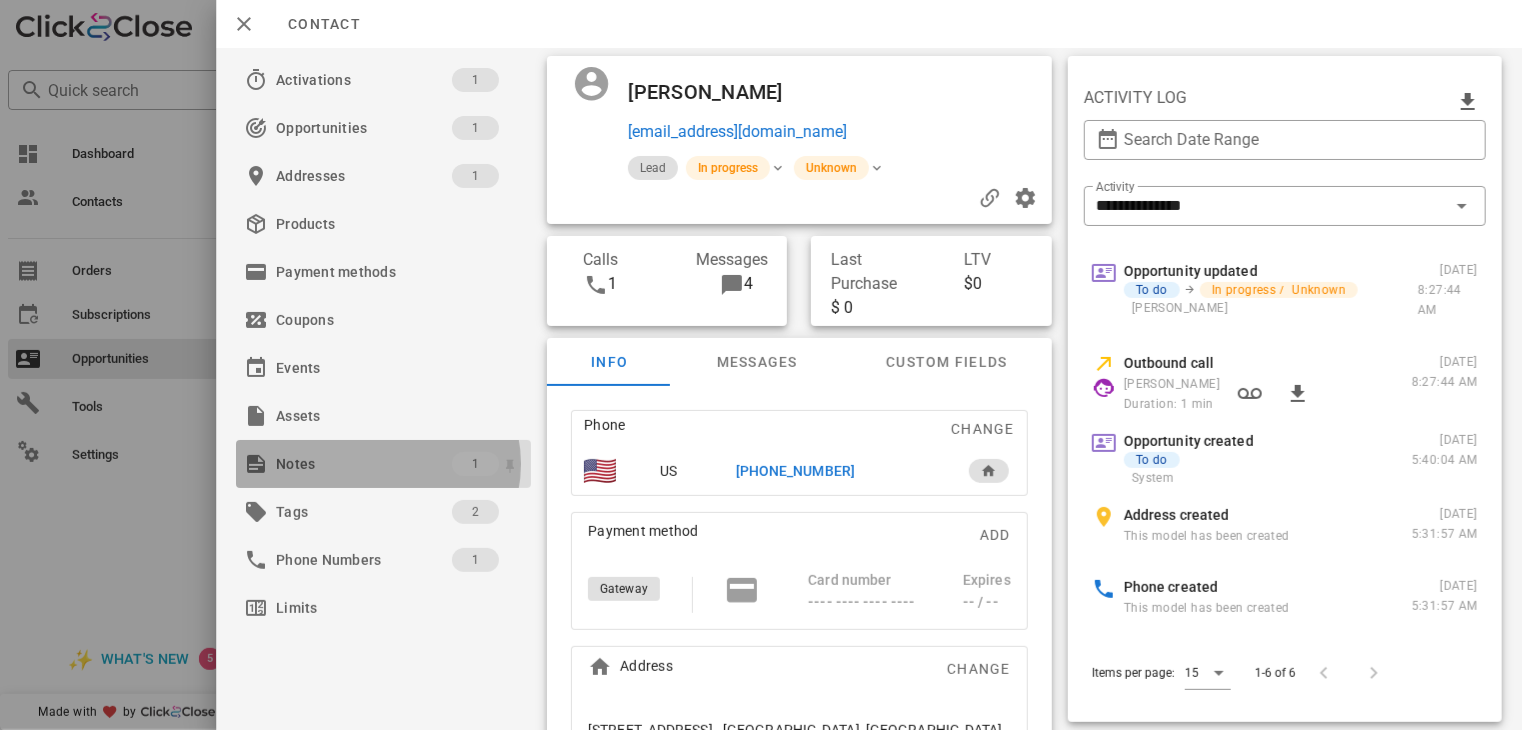 click on "Notes" at bounding box center [364, 464] 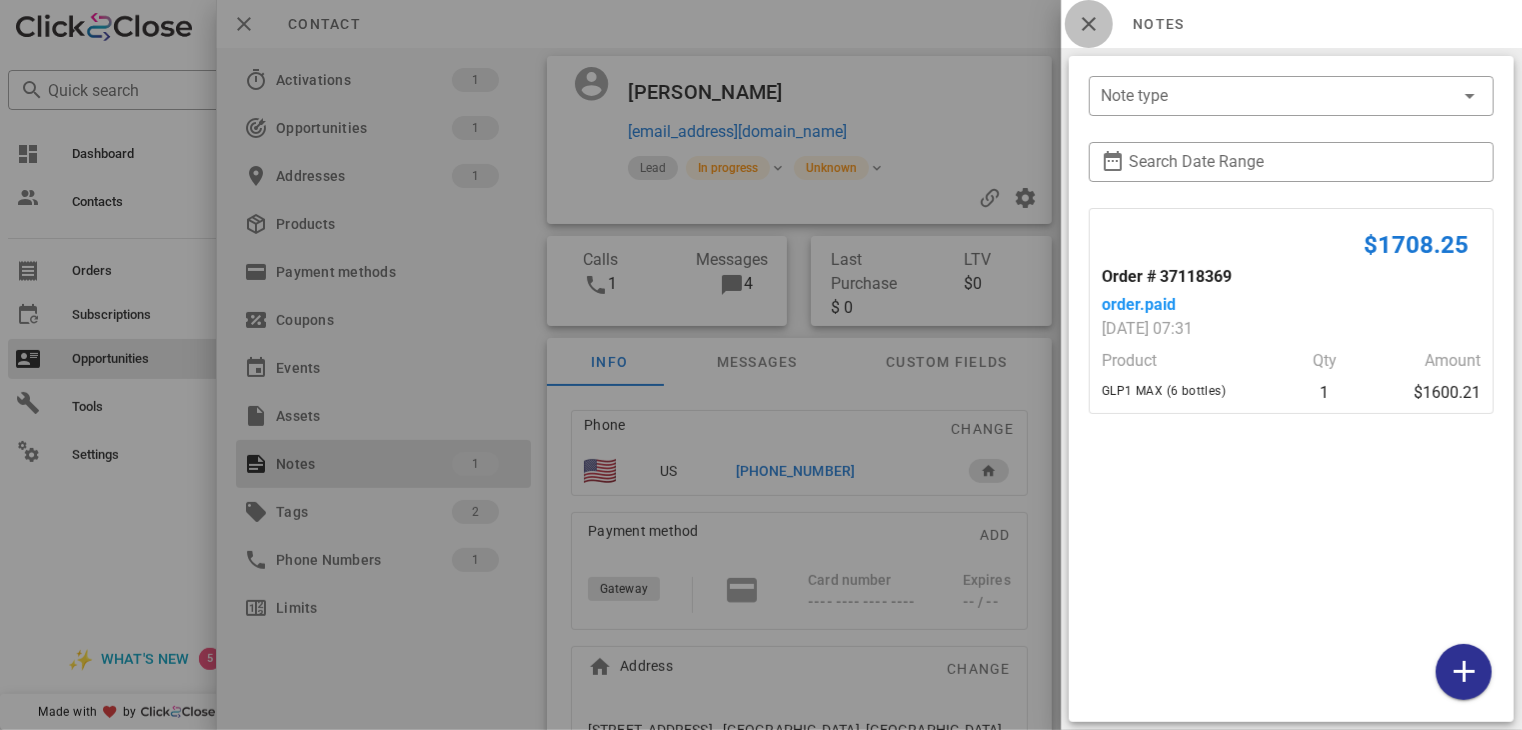 click at bounding box center (1089, 24) 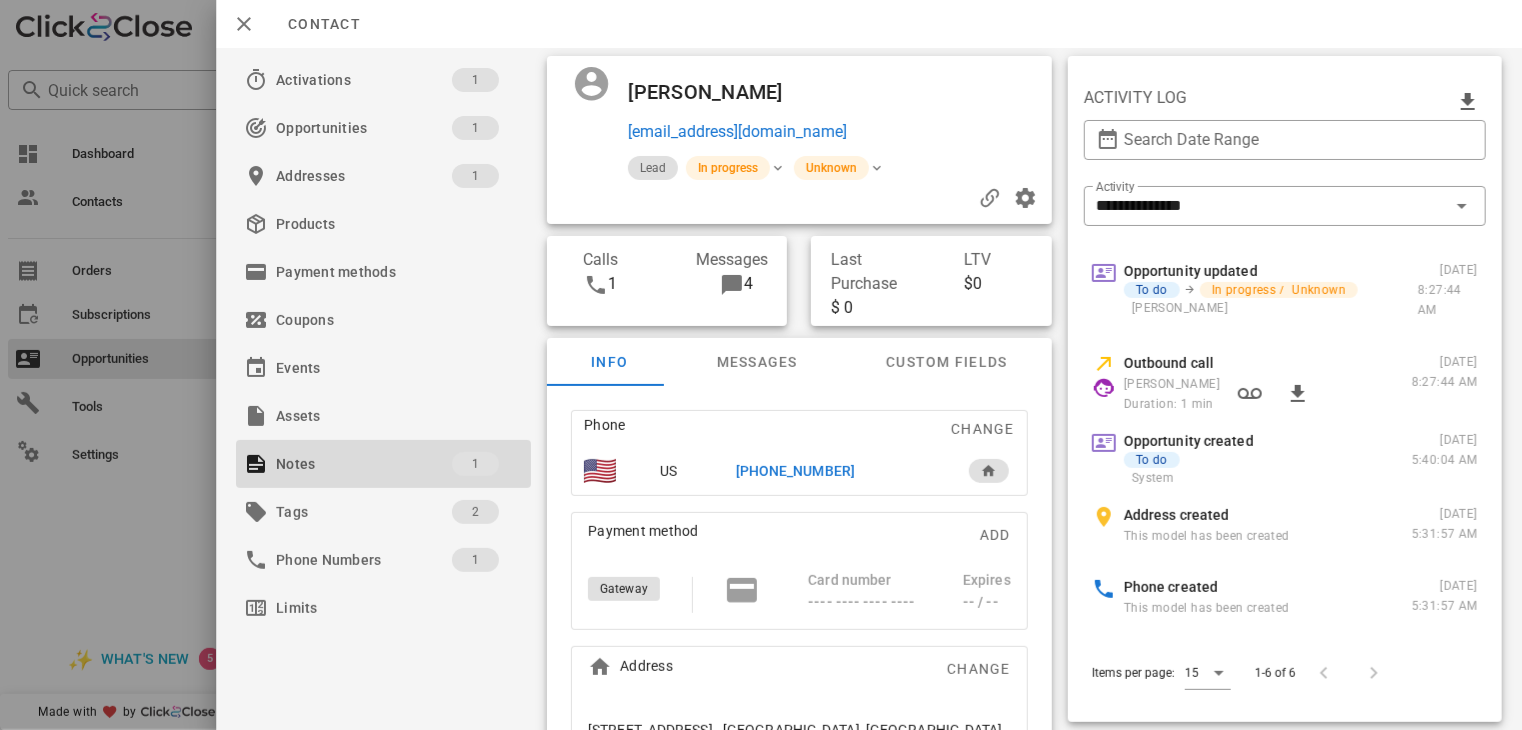 click on "[PHONE_NUMBER]" at bounding box center [795, 471] 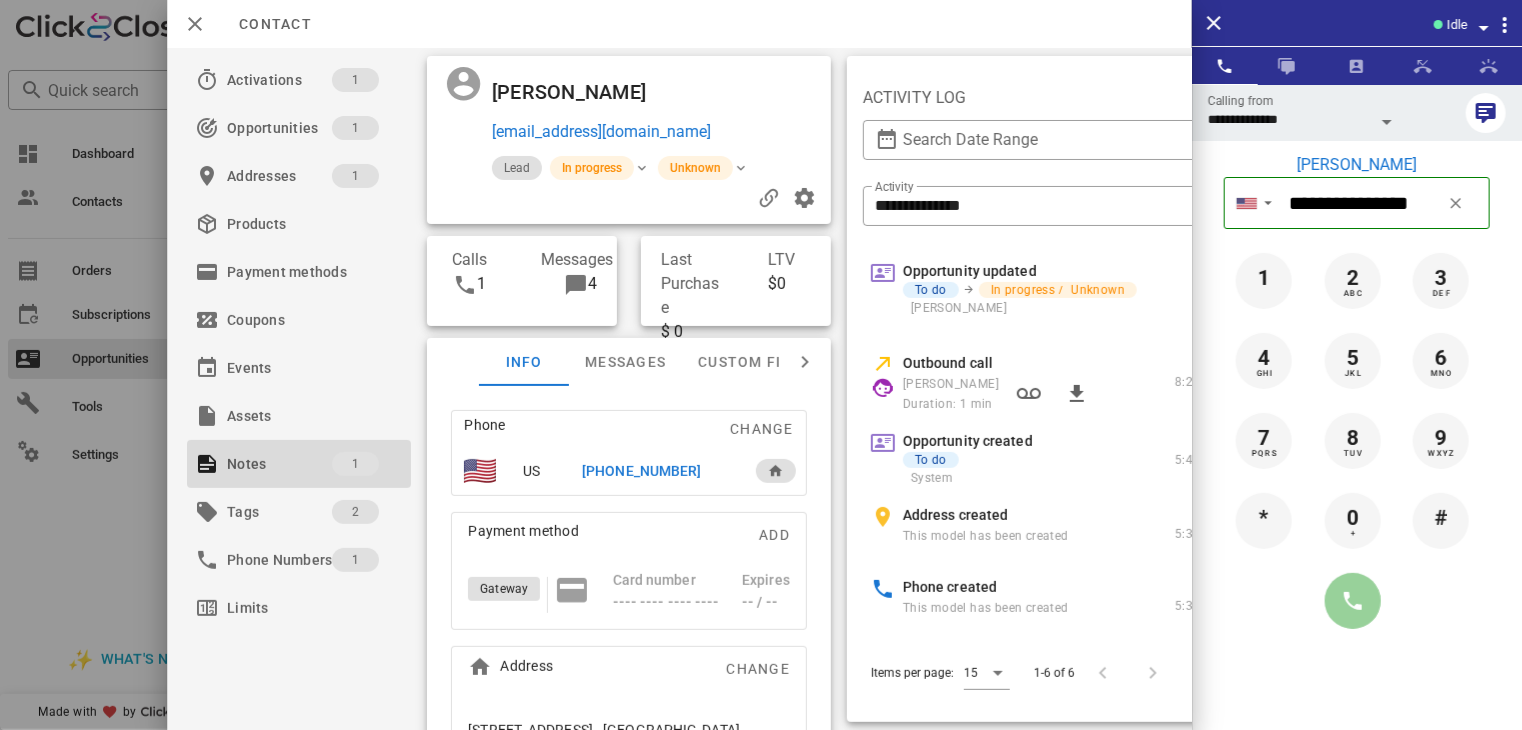 click at bounding box center [1353, 601] 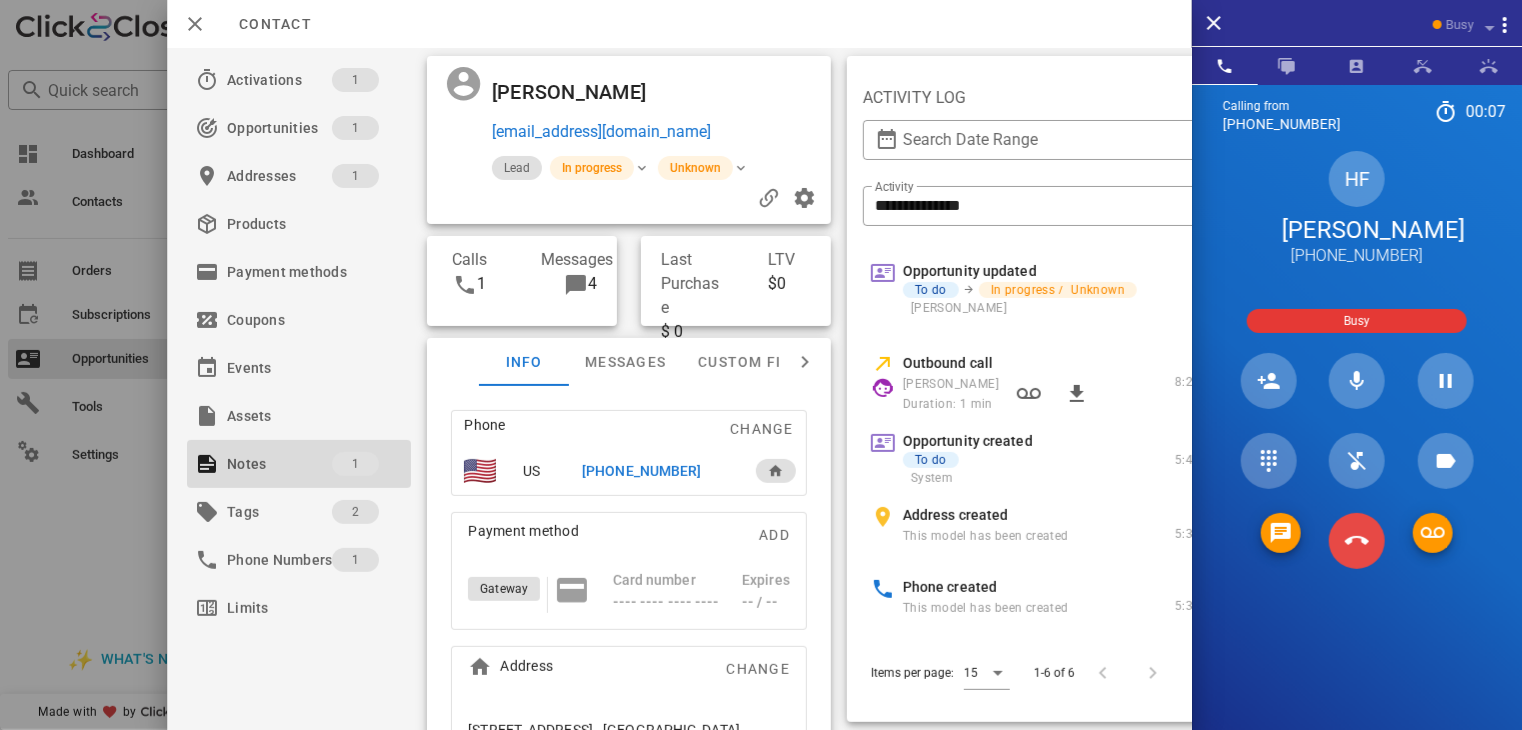 drag, startPoint x: 1357, startPoint y: 596, endPoint x: 1360, endPoint y: 543, distance: 53.08484 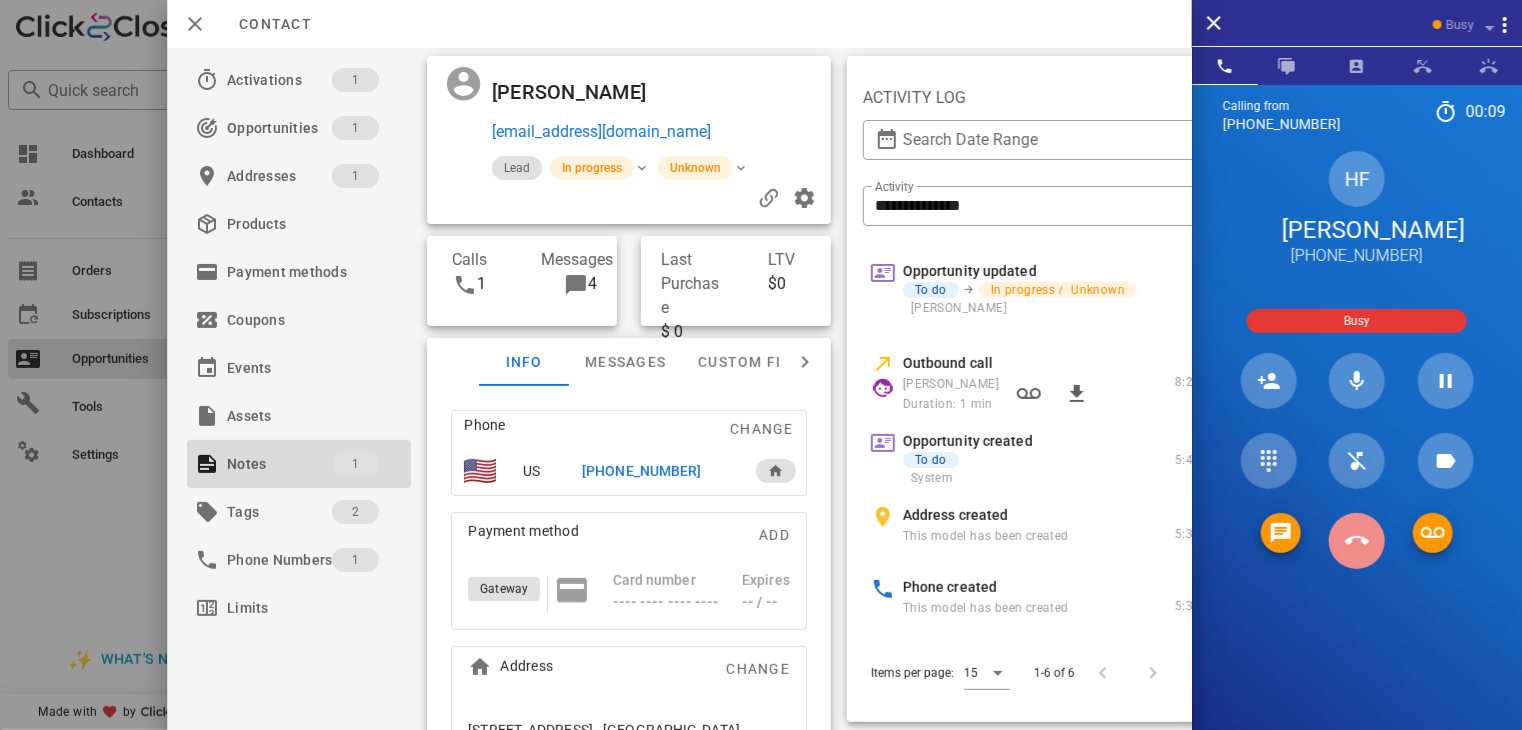 click at bounding box center [1357, 541] 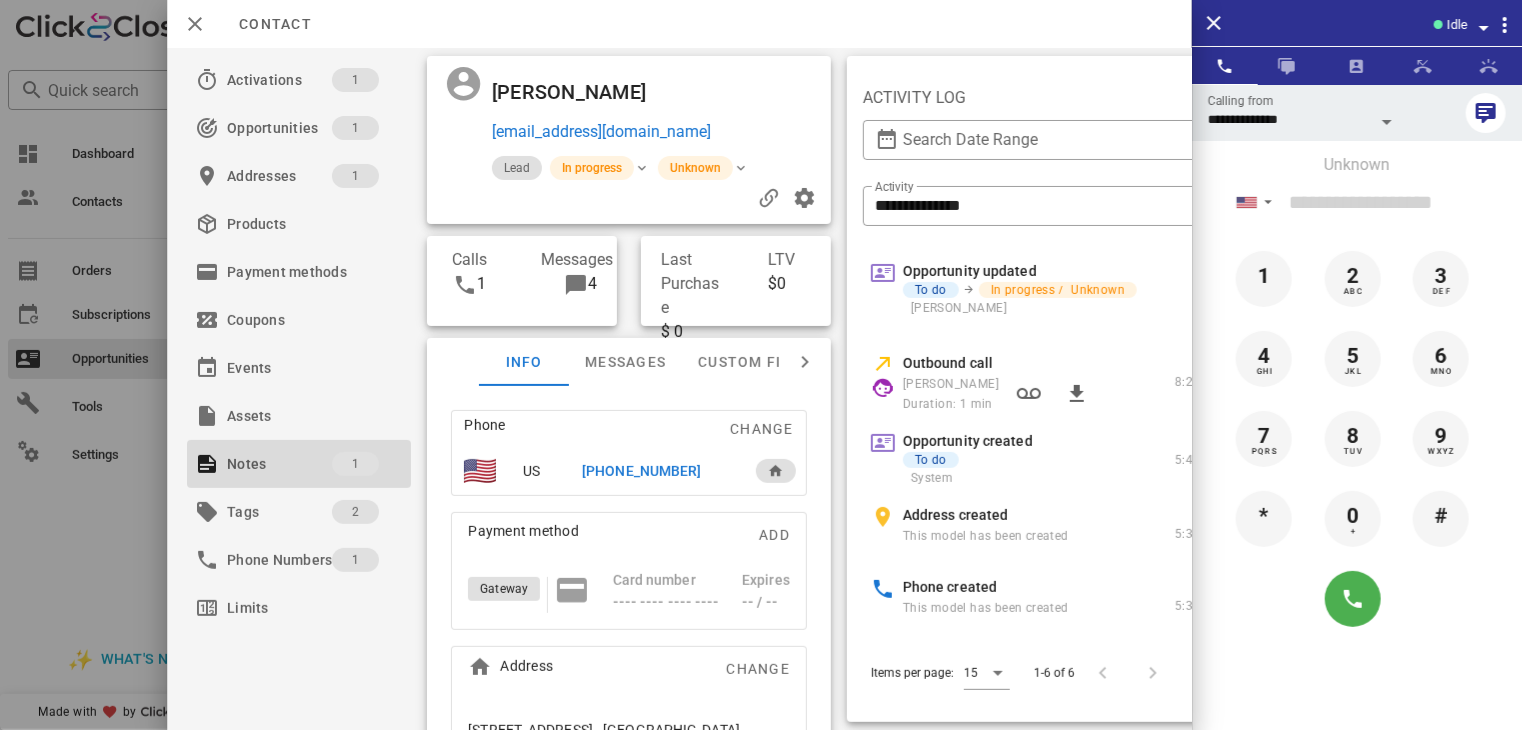 click at bounding box center [761, 365] 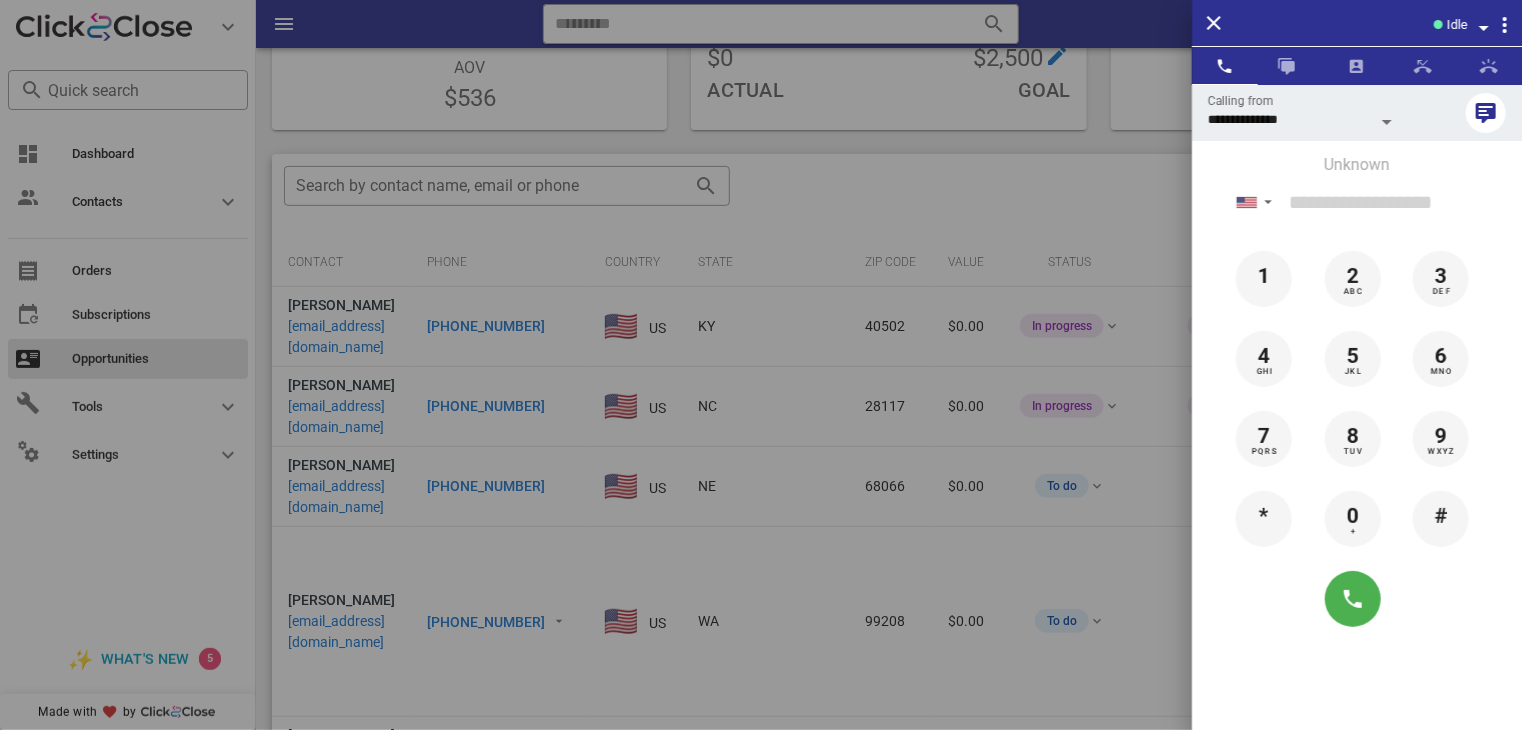 click at bounding box center (761, 365) 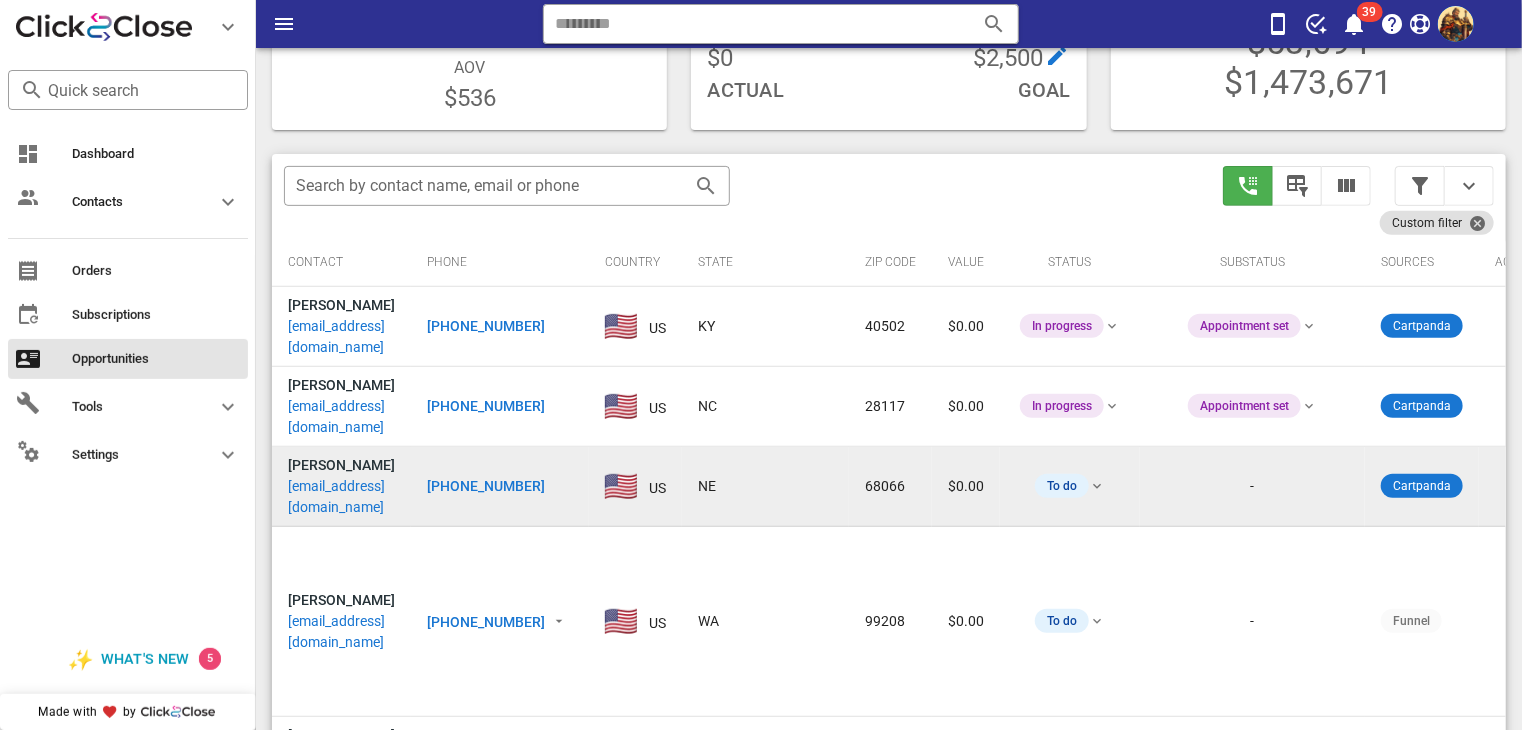 click on "[EMAIL_ADDRESS][DOMAIN_NAME]" at bounding box center (341, 497) 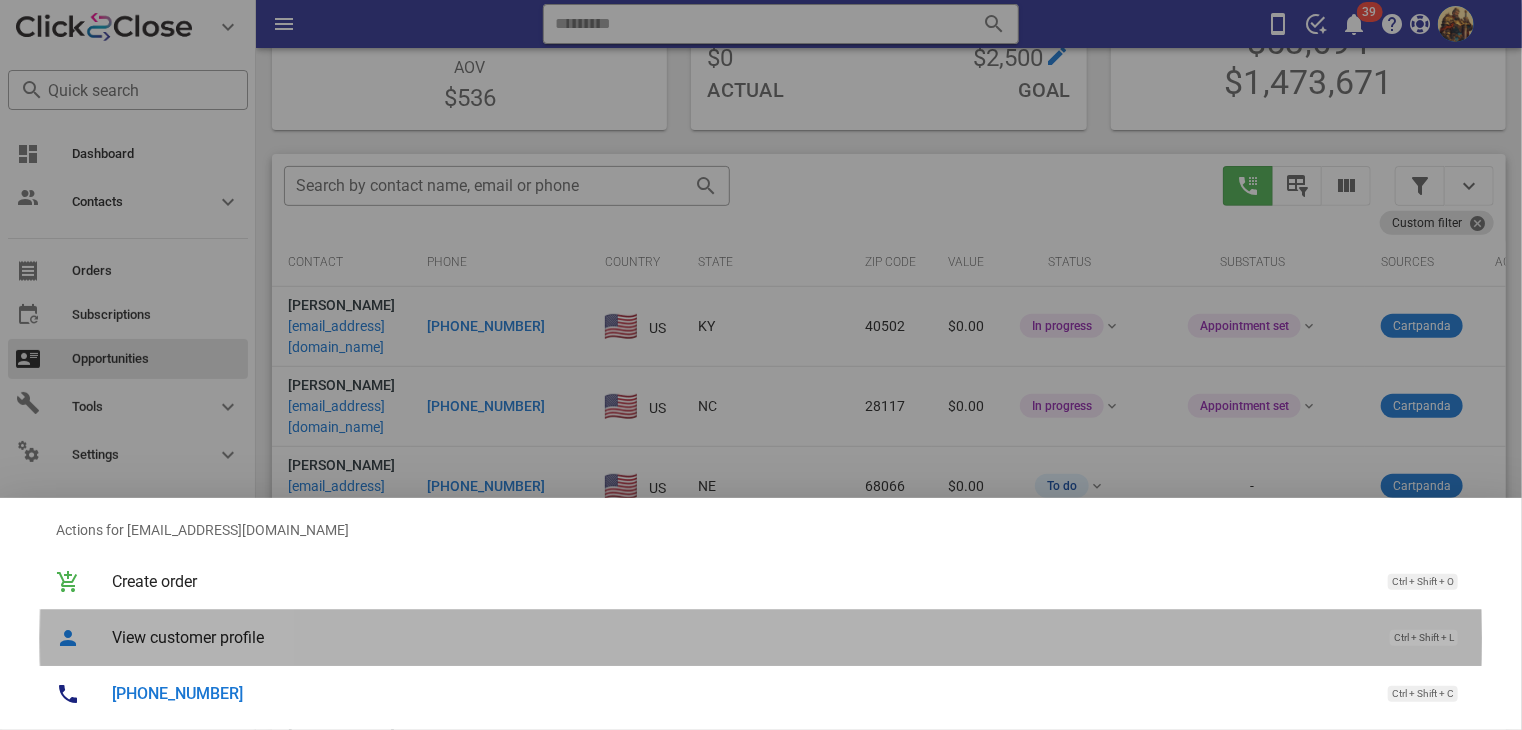 click on "View customer profile" at bounding box center [741, 637] 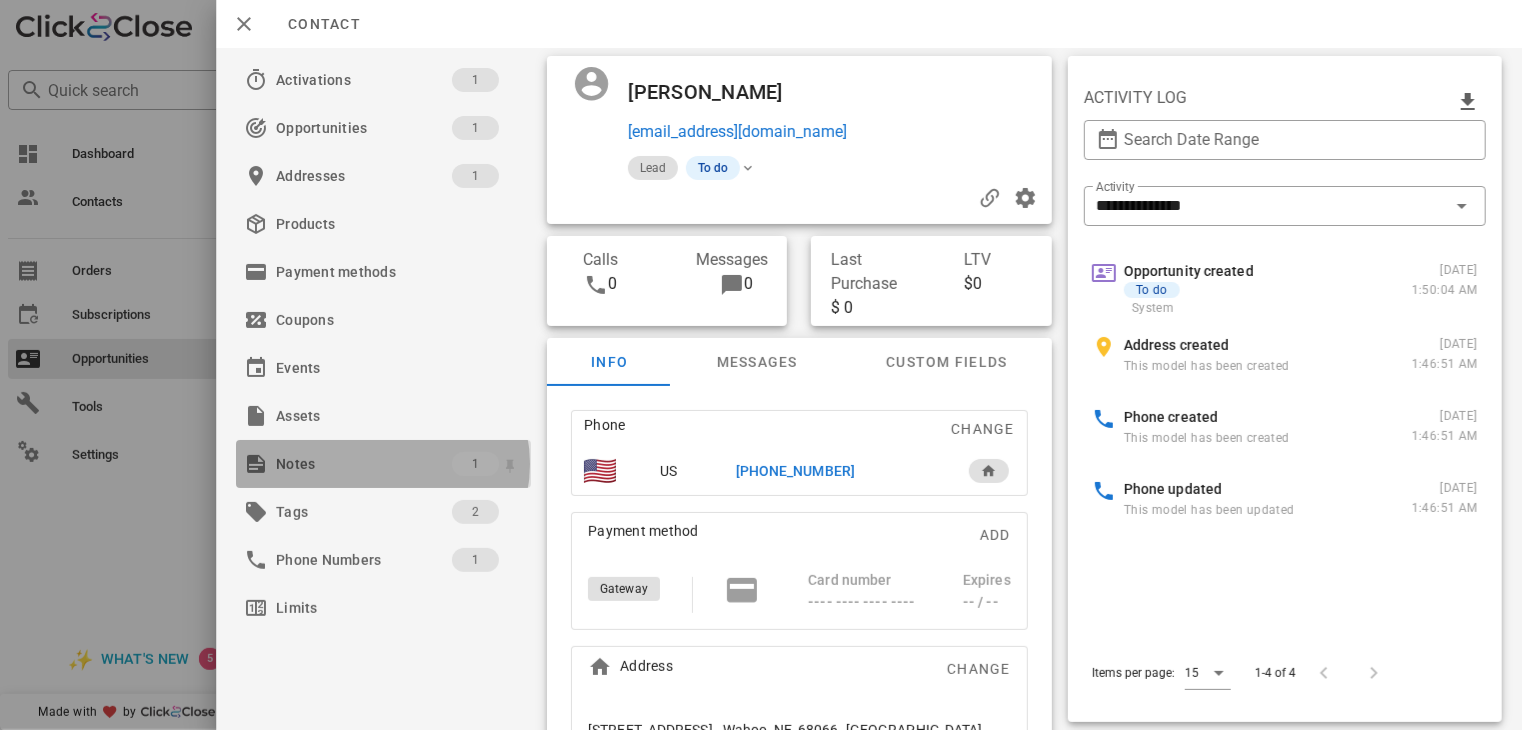 click on "Notes" at bounding box center [364, 464] 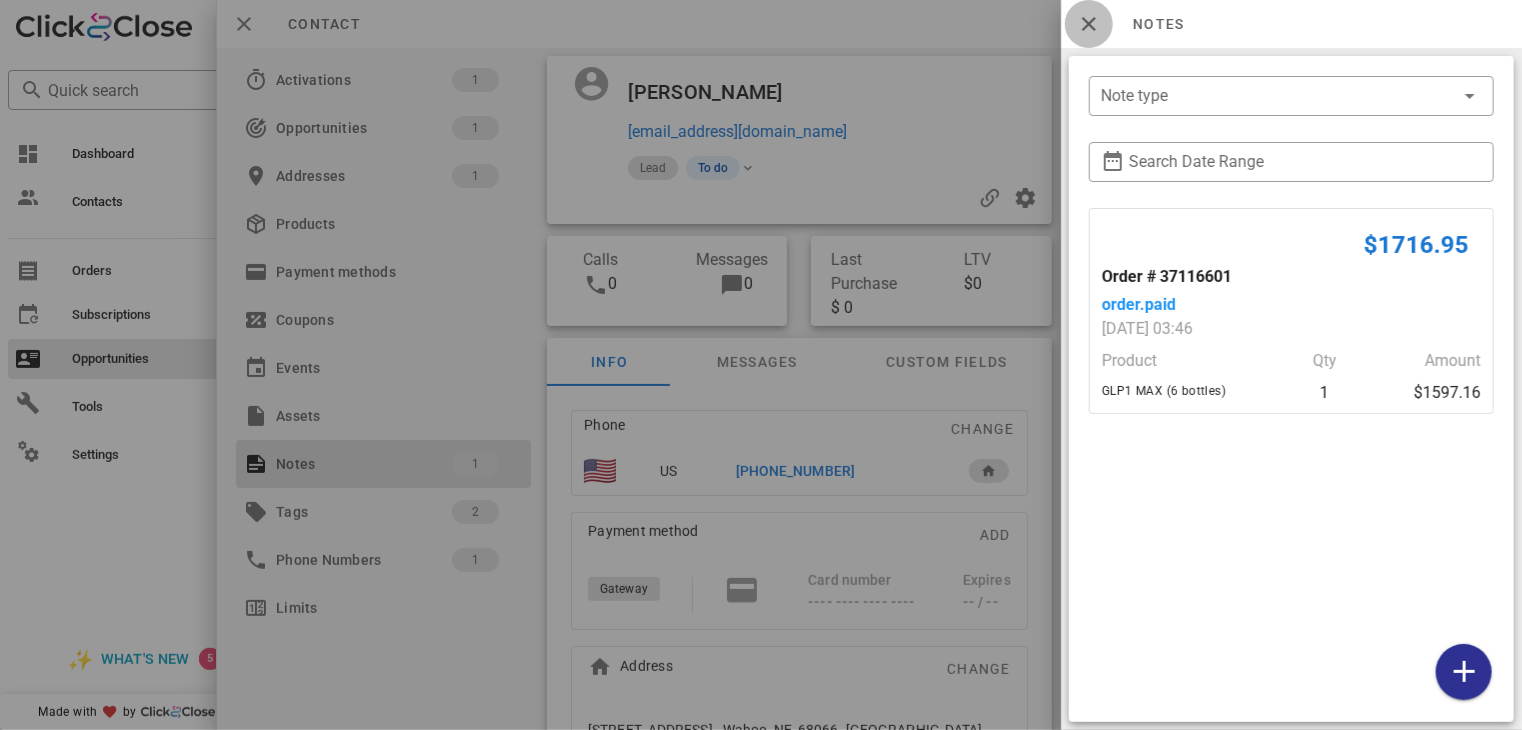 click at bounding box center [1089, 24] 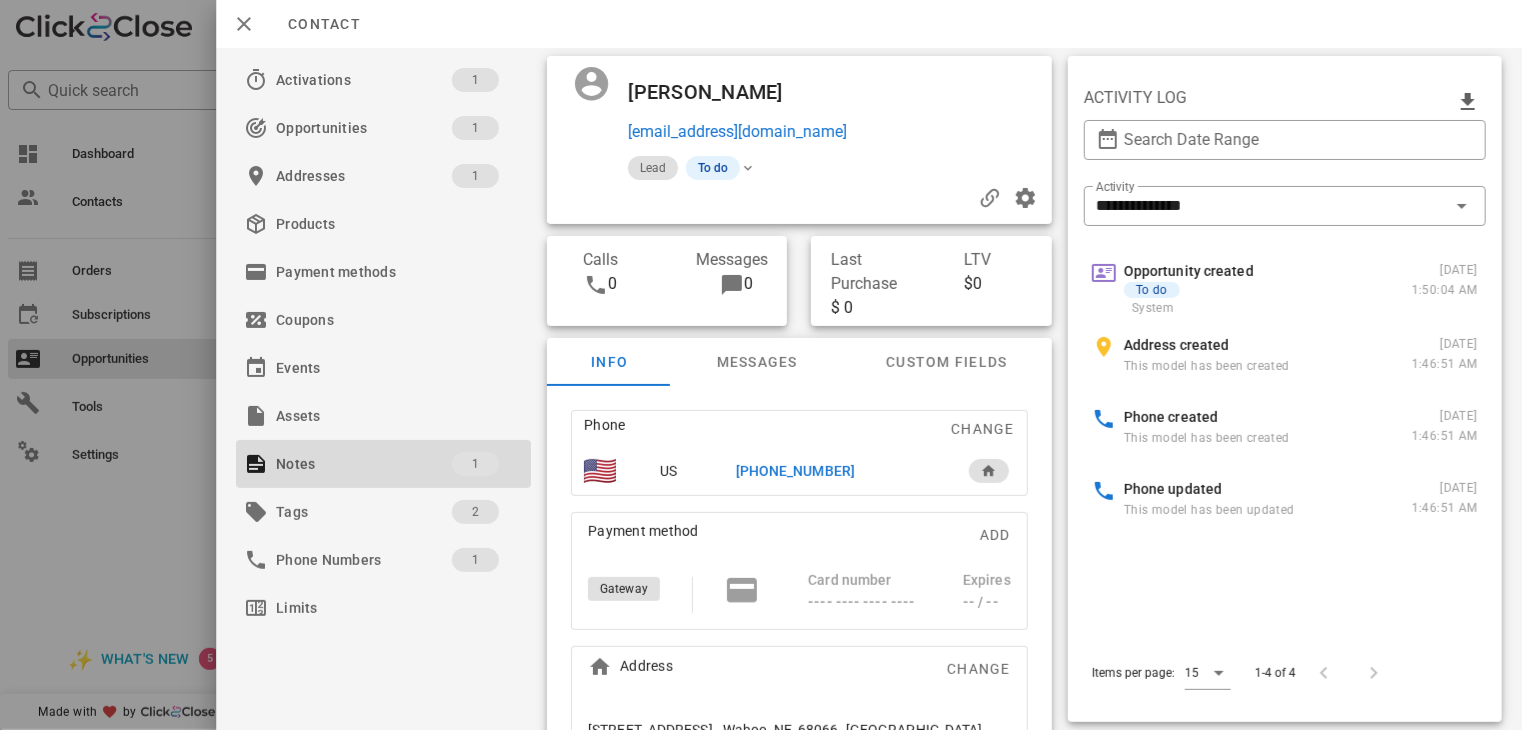 click on "[PHONE_NUMBER]" at bounding box center (795, 471) 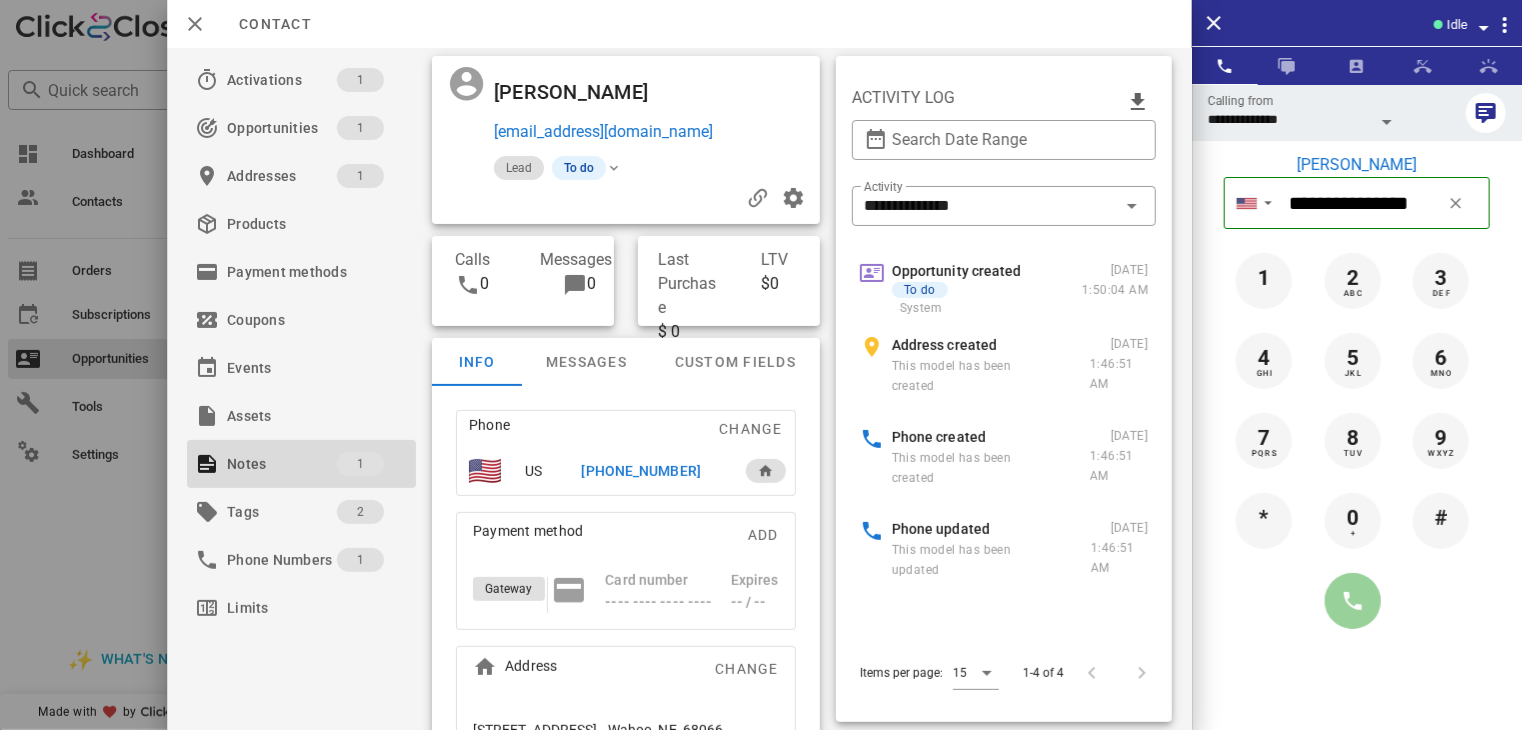 click at bounding box center (1353, 601) 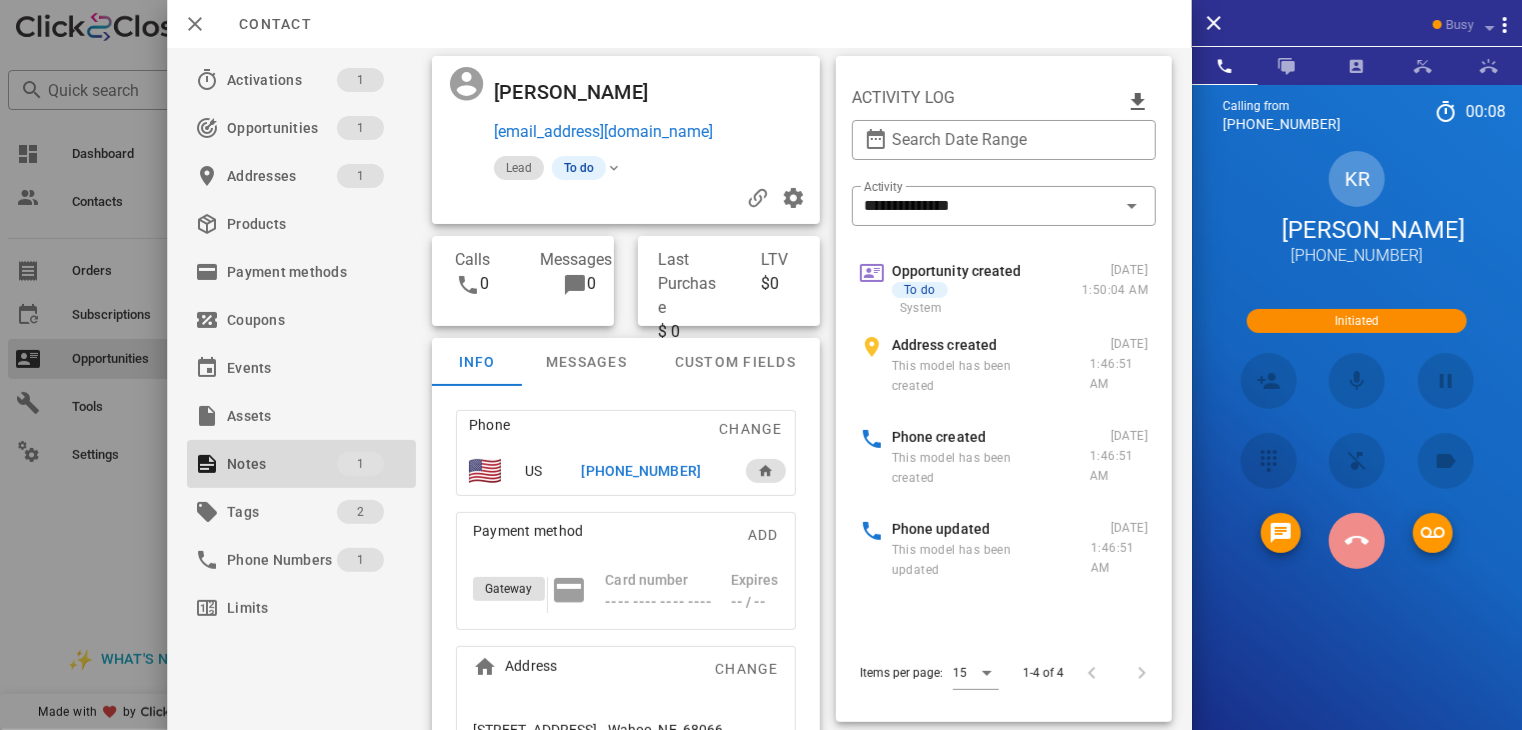 click at bounding box center [1357, 541] 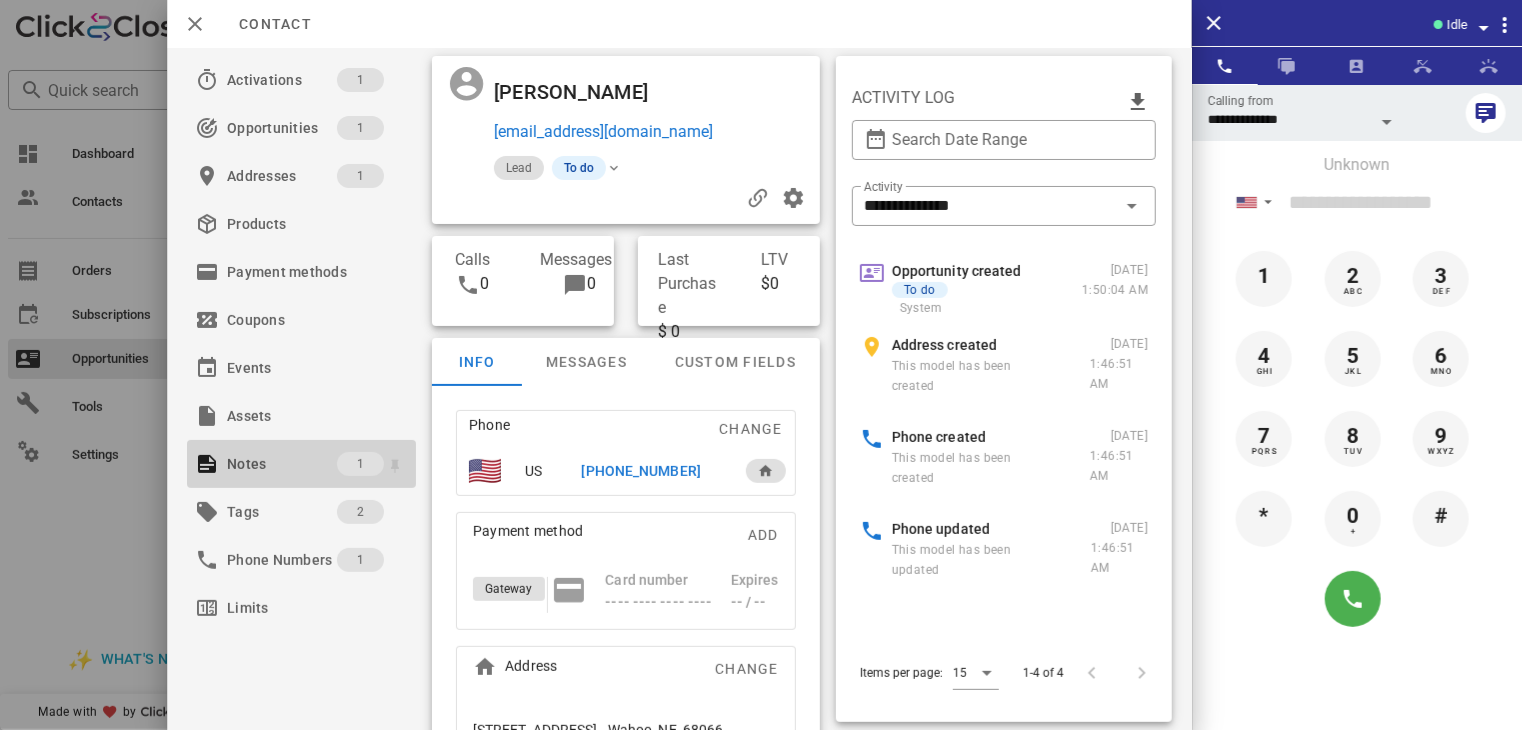 click on "1" at bounding box center [372, 464] 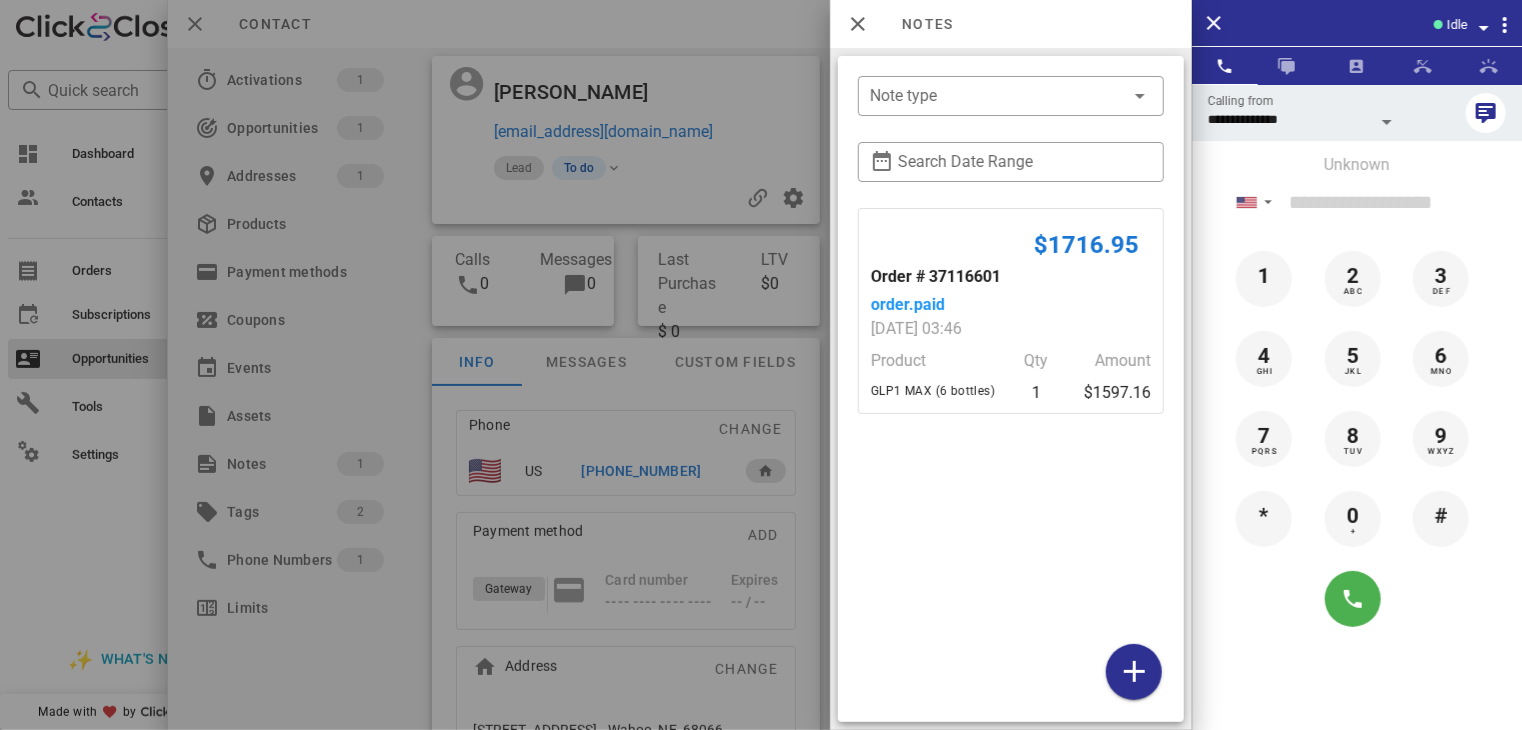 click at bounding box center (761, 365) 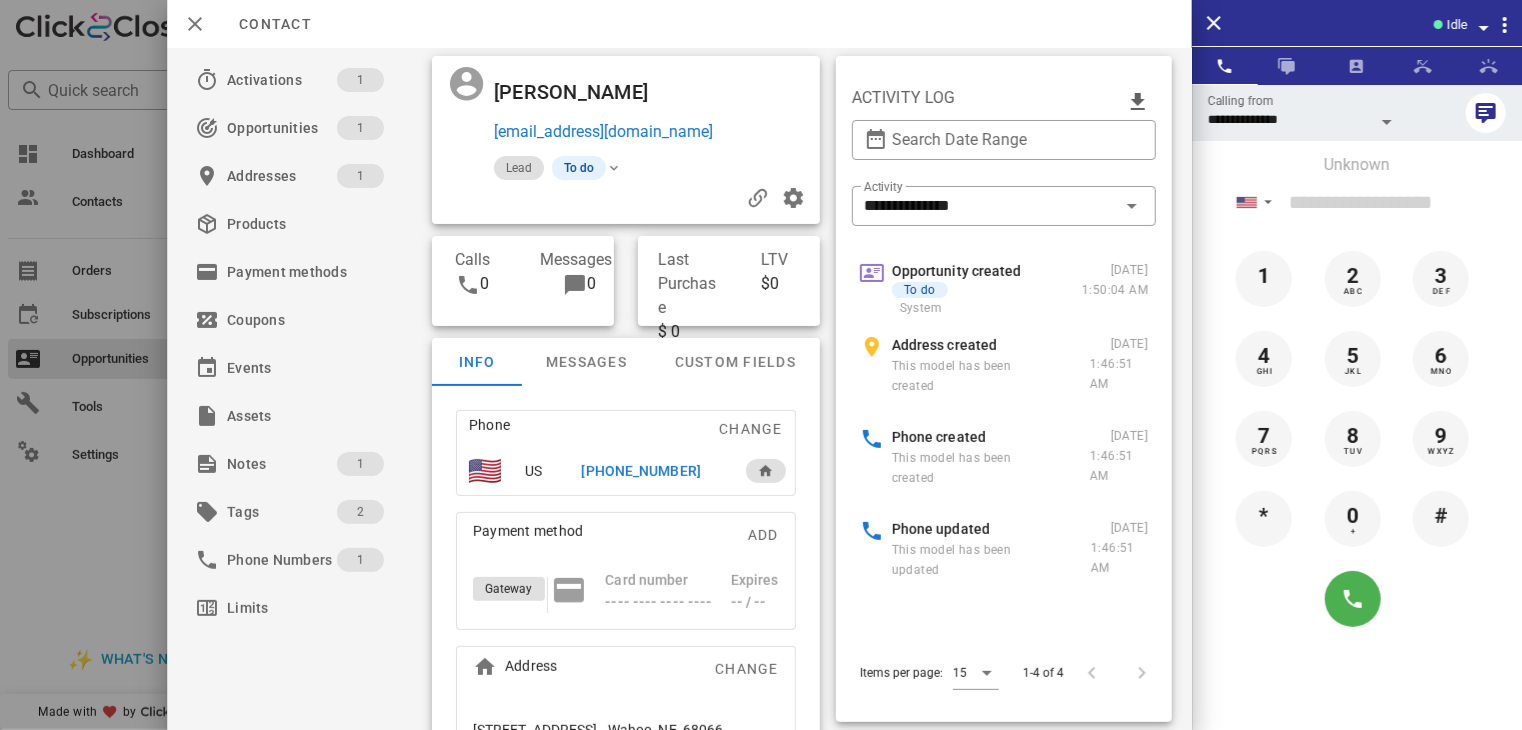 click at bounding box center (761, 365) 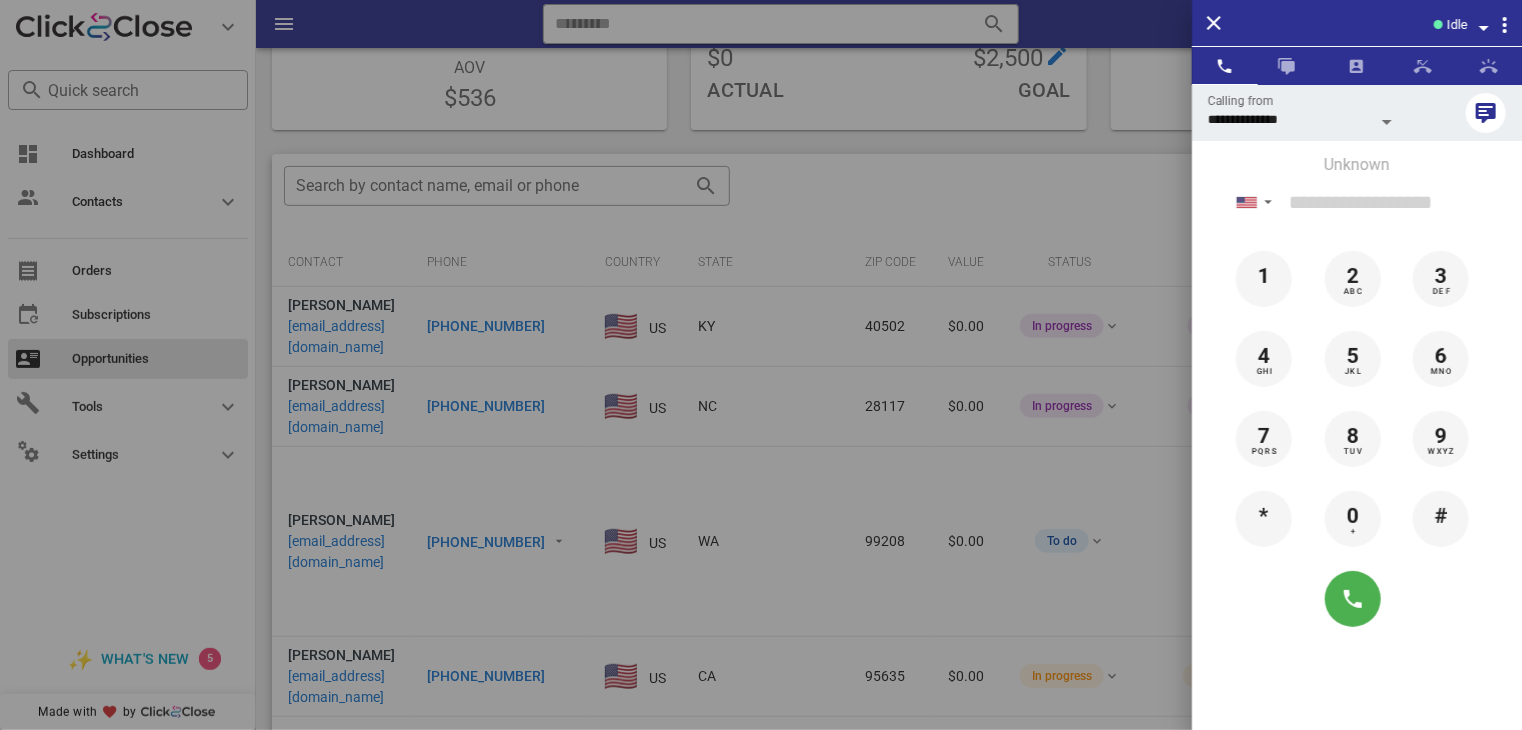 click at bounding box center [761, 365] 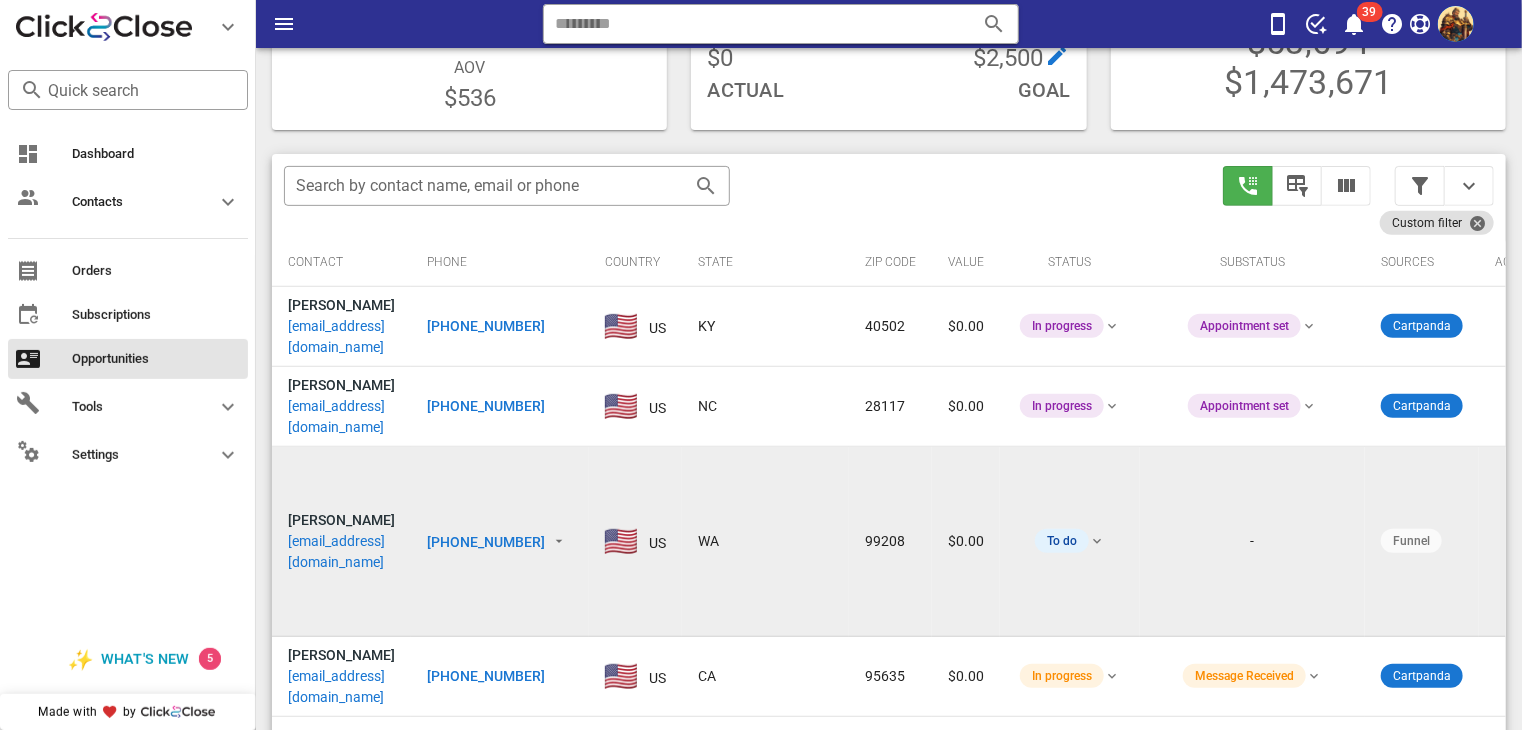click on "jani99208@yahoo.com" at bounding box center [341, 552] 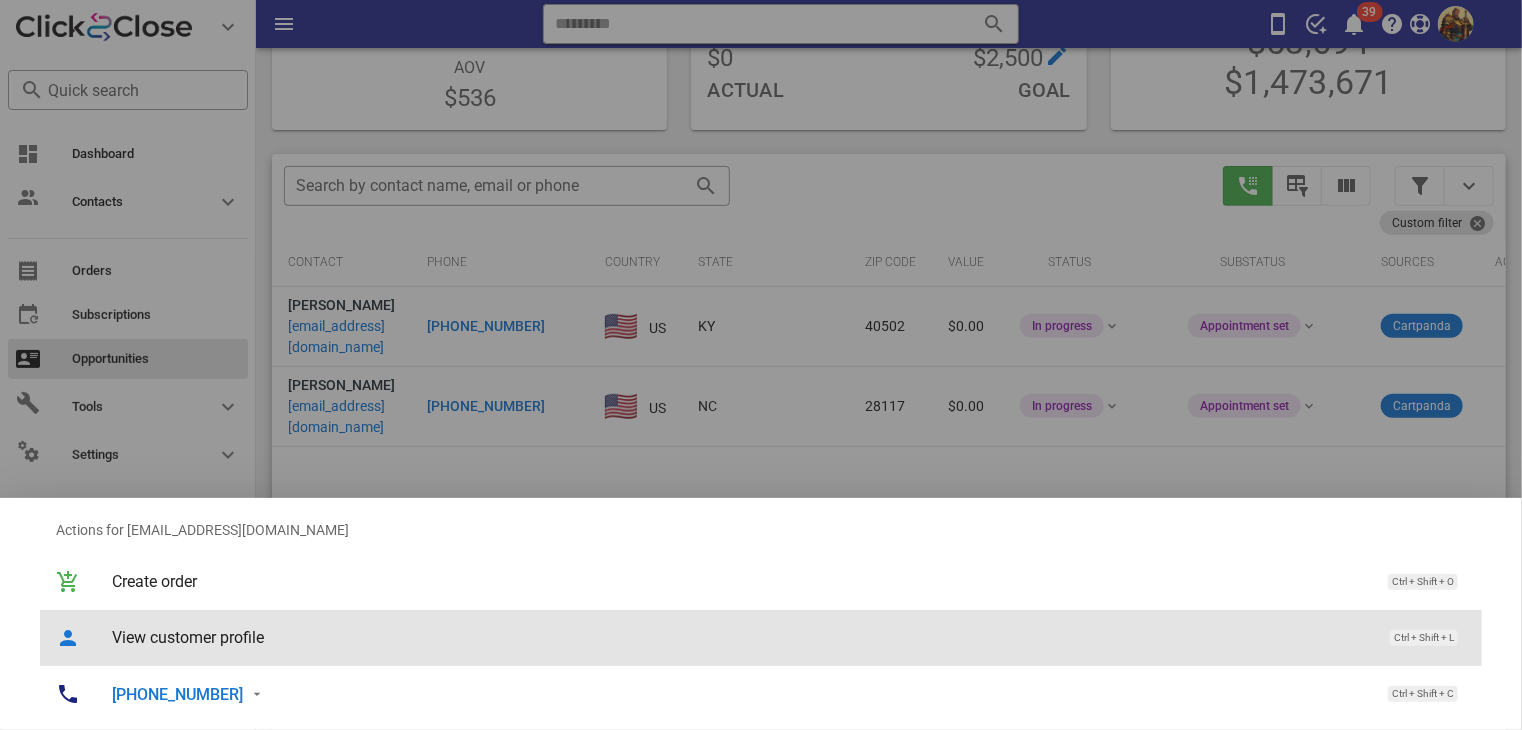 click on "View customer profile" at bounding box center (741, 637) 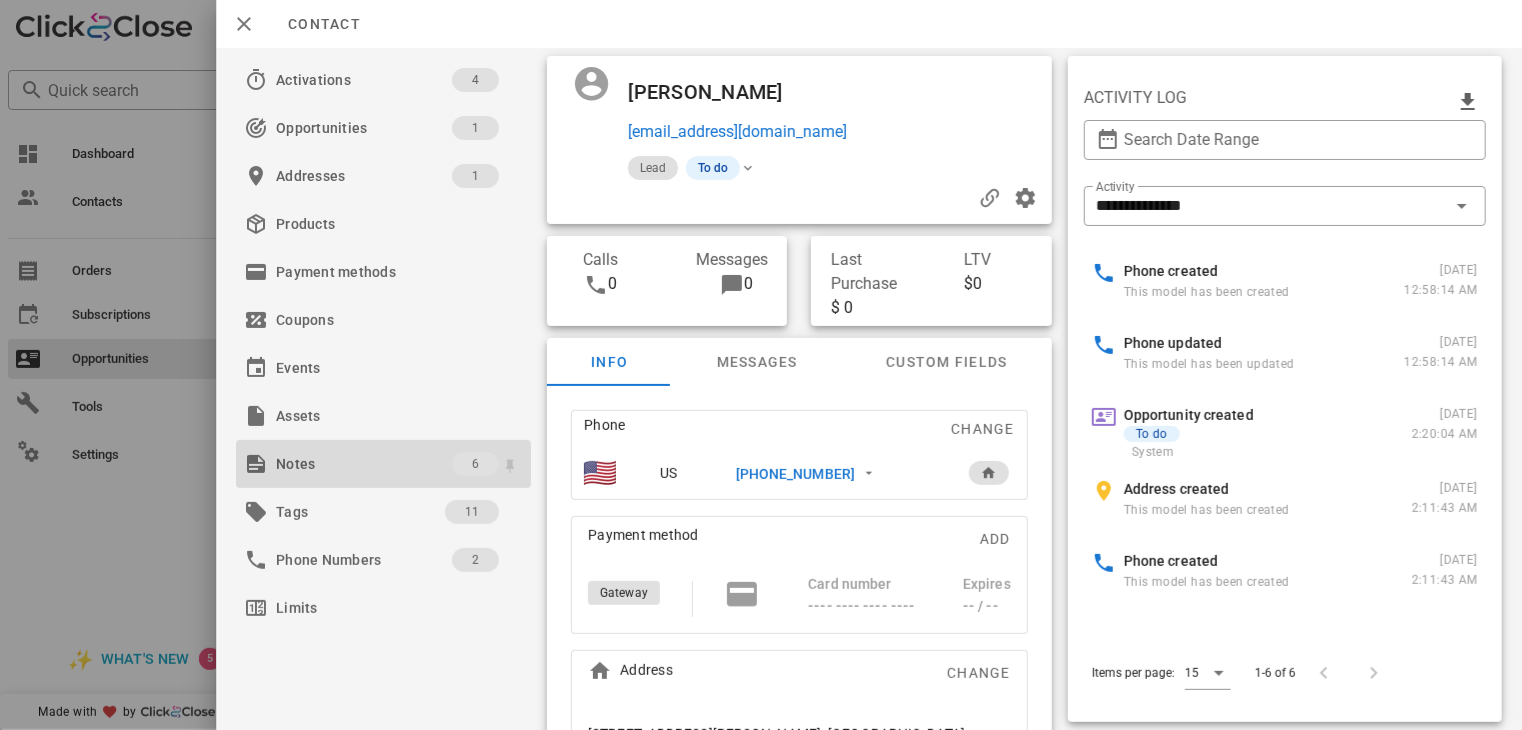 click on "Notes" at bounding box center [364, 464] 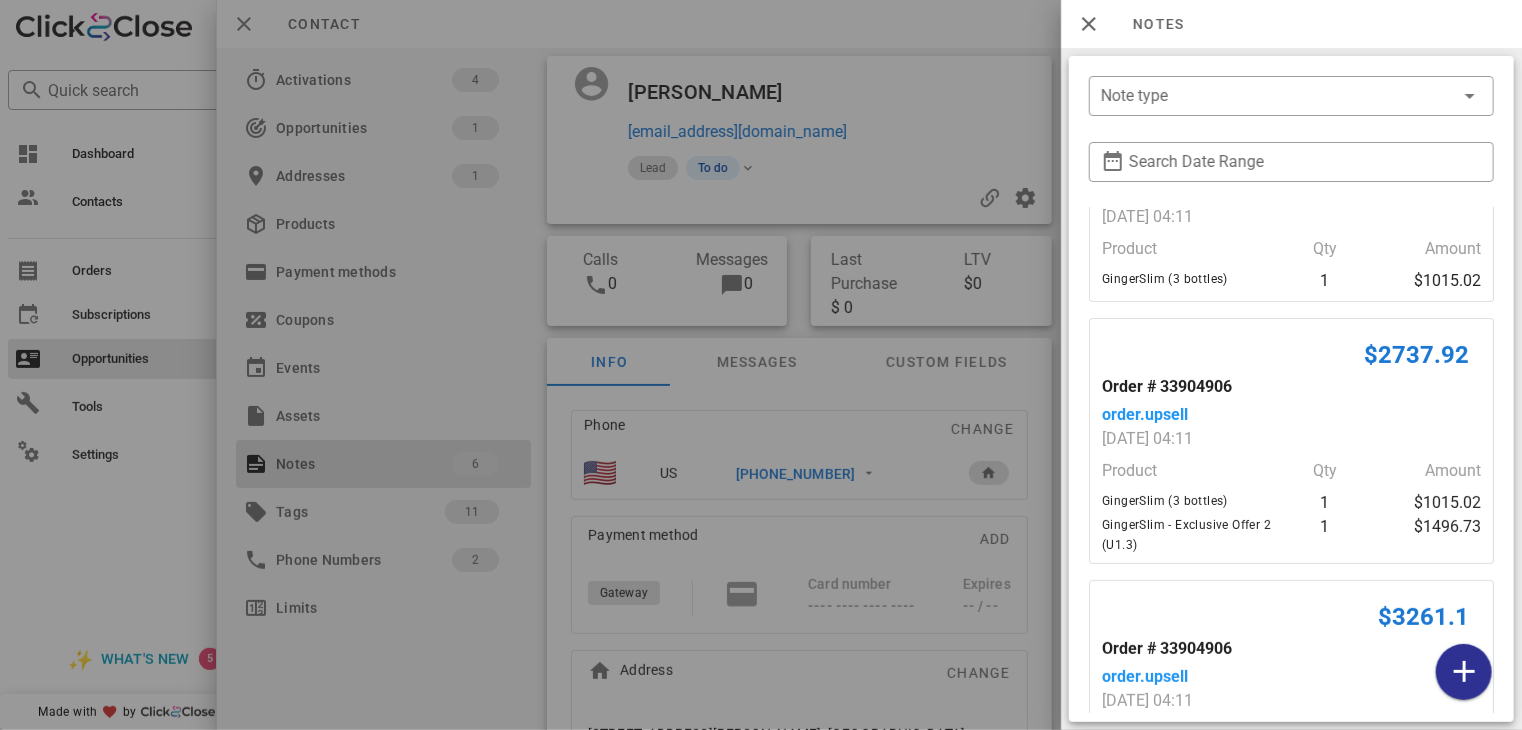 scroll, scrollTop: 56, scrollLeft: 0, axis: vertical 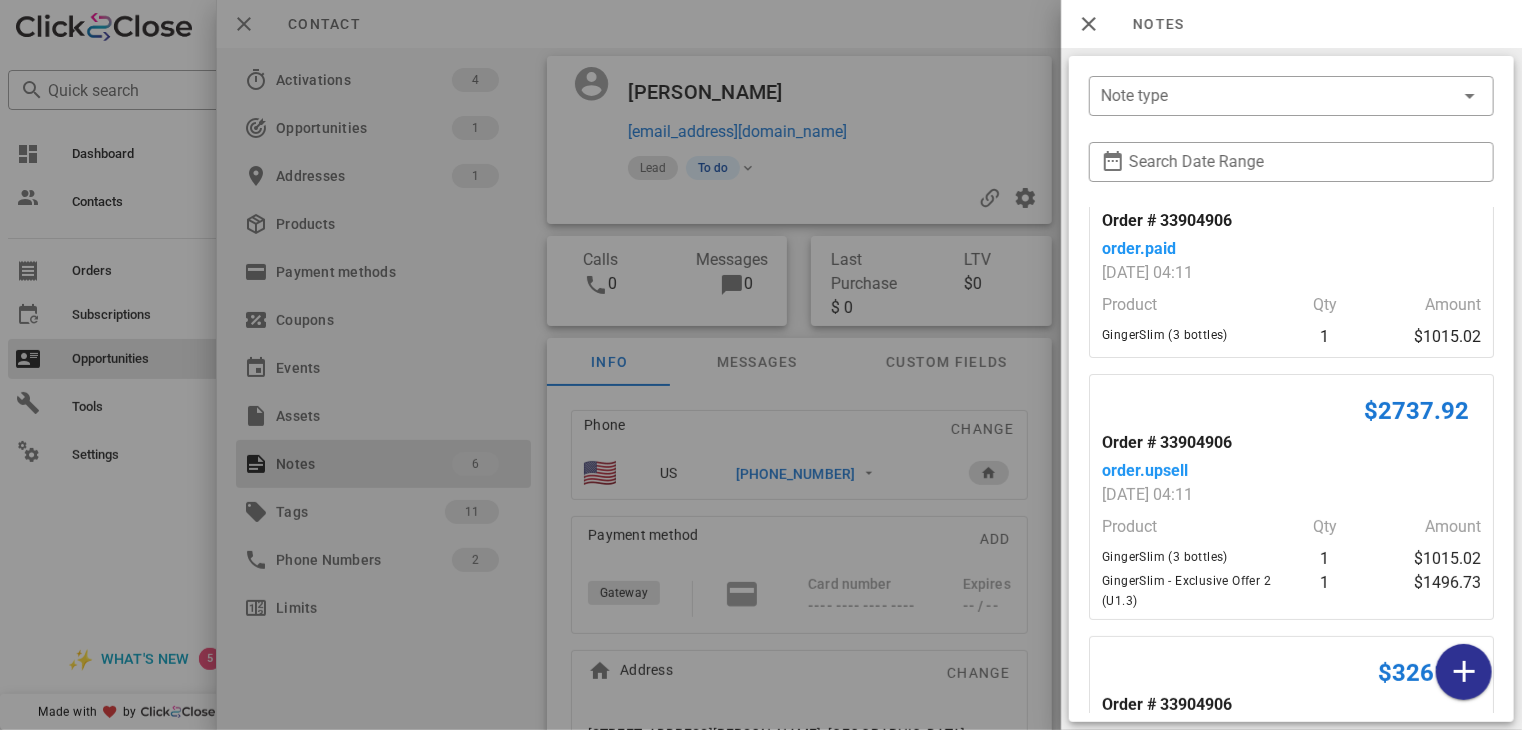 click at bounding box center [761, 365] 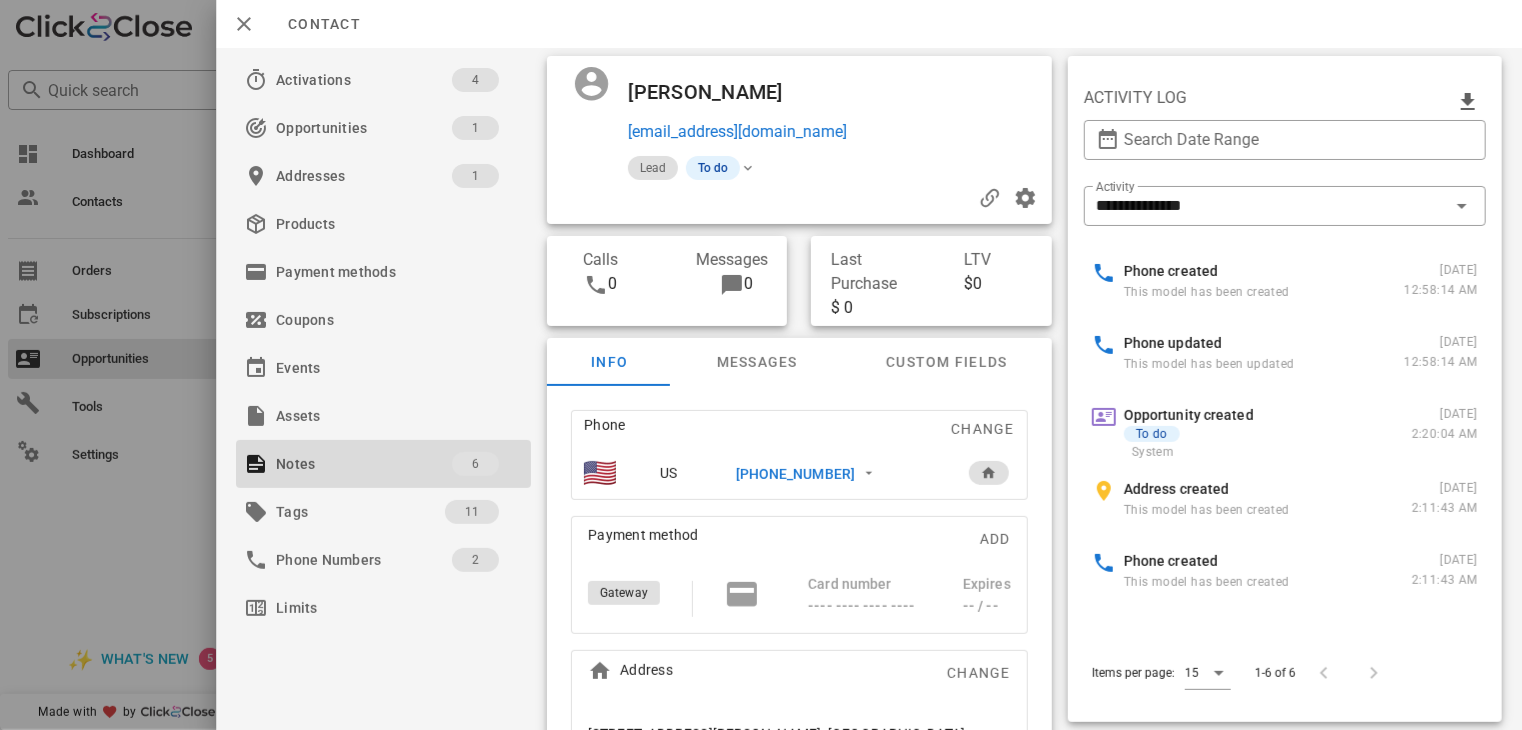 click on "+15093287758" at bounding box center [795, 474] 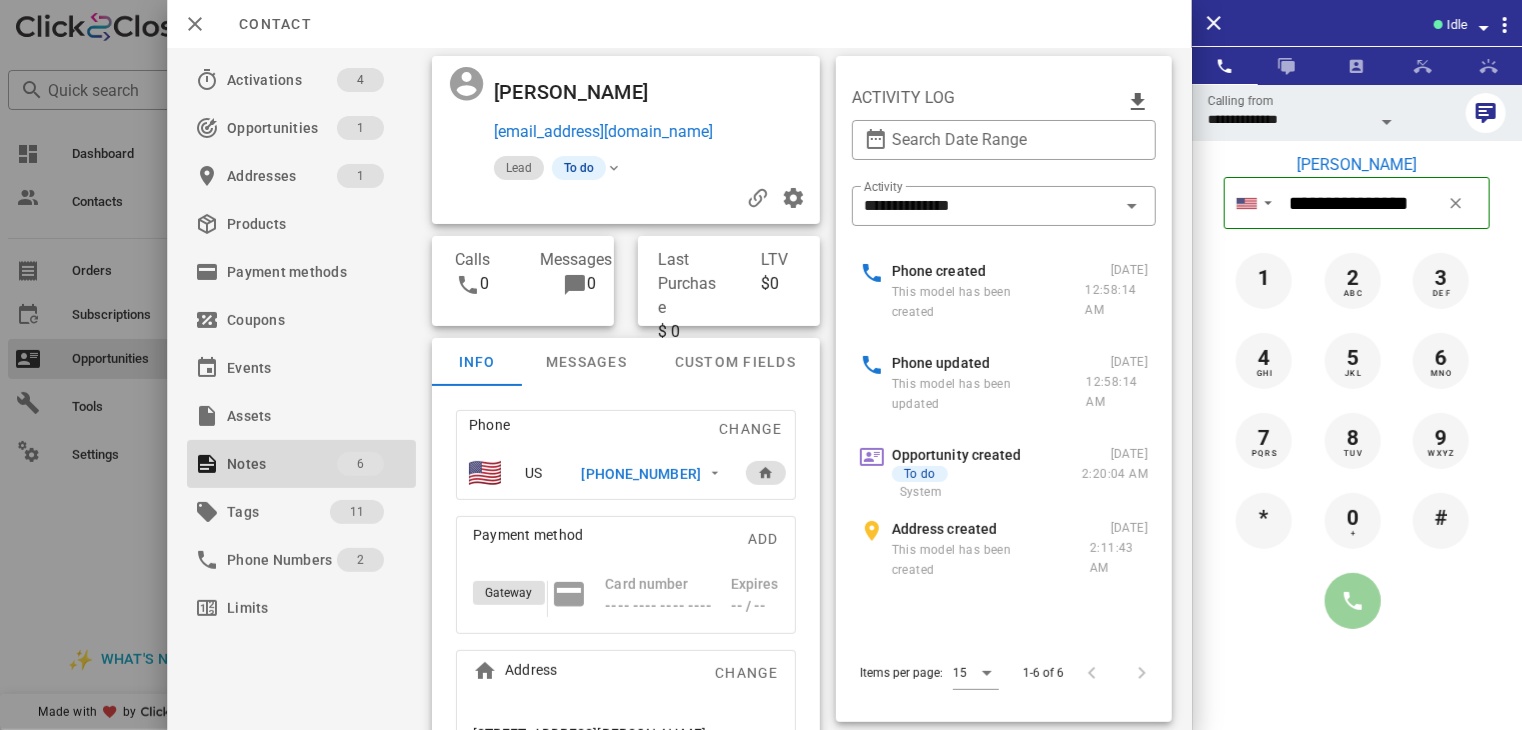 click at bounding box center (1353, 601) 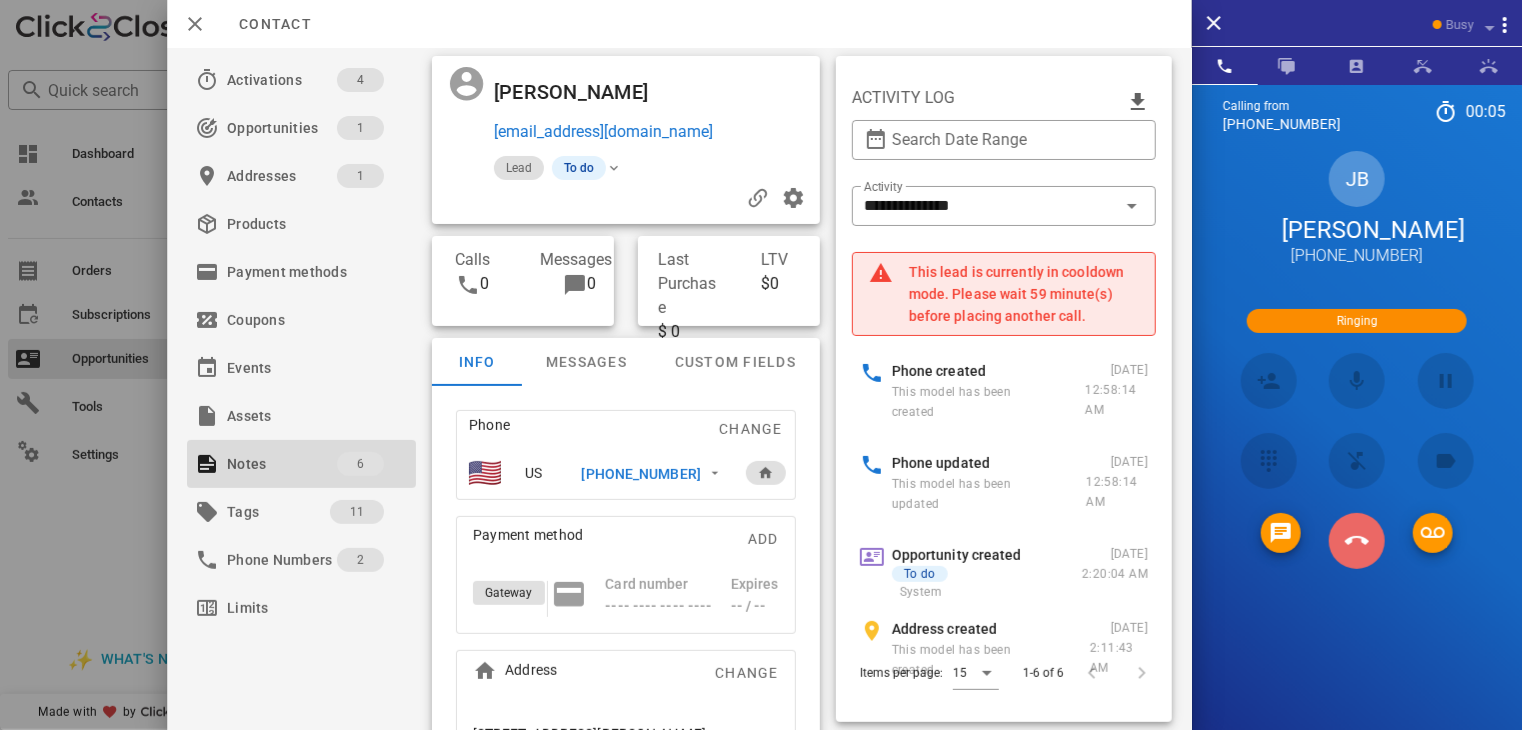 click at bounding box center (1357, 541) 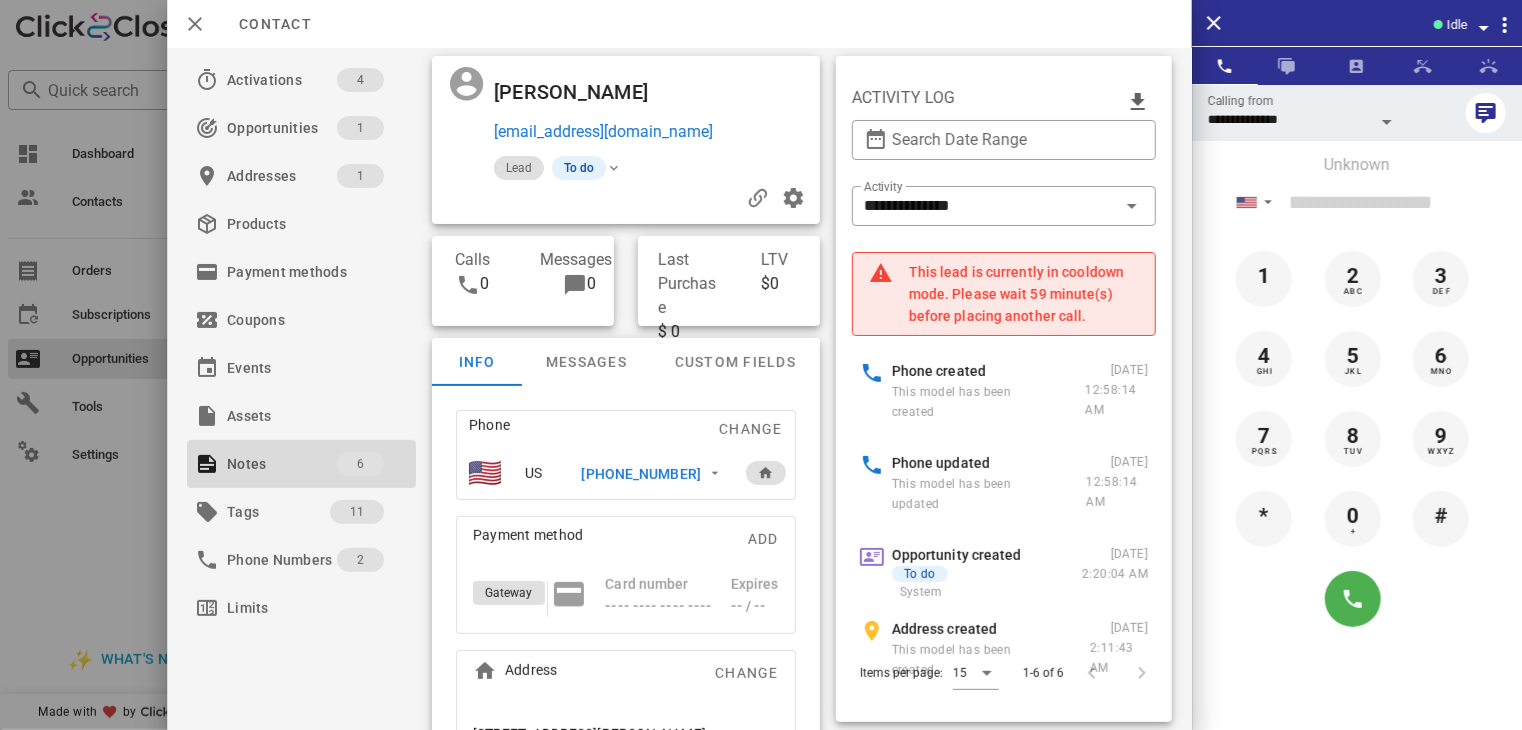 click at bounding box center (761, 365) 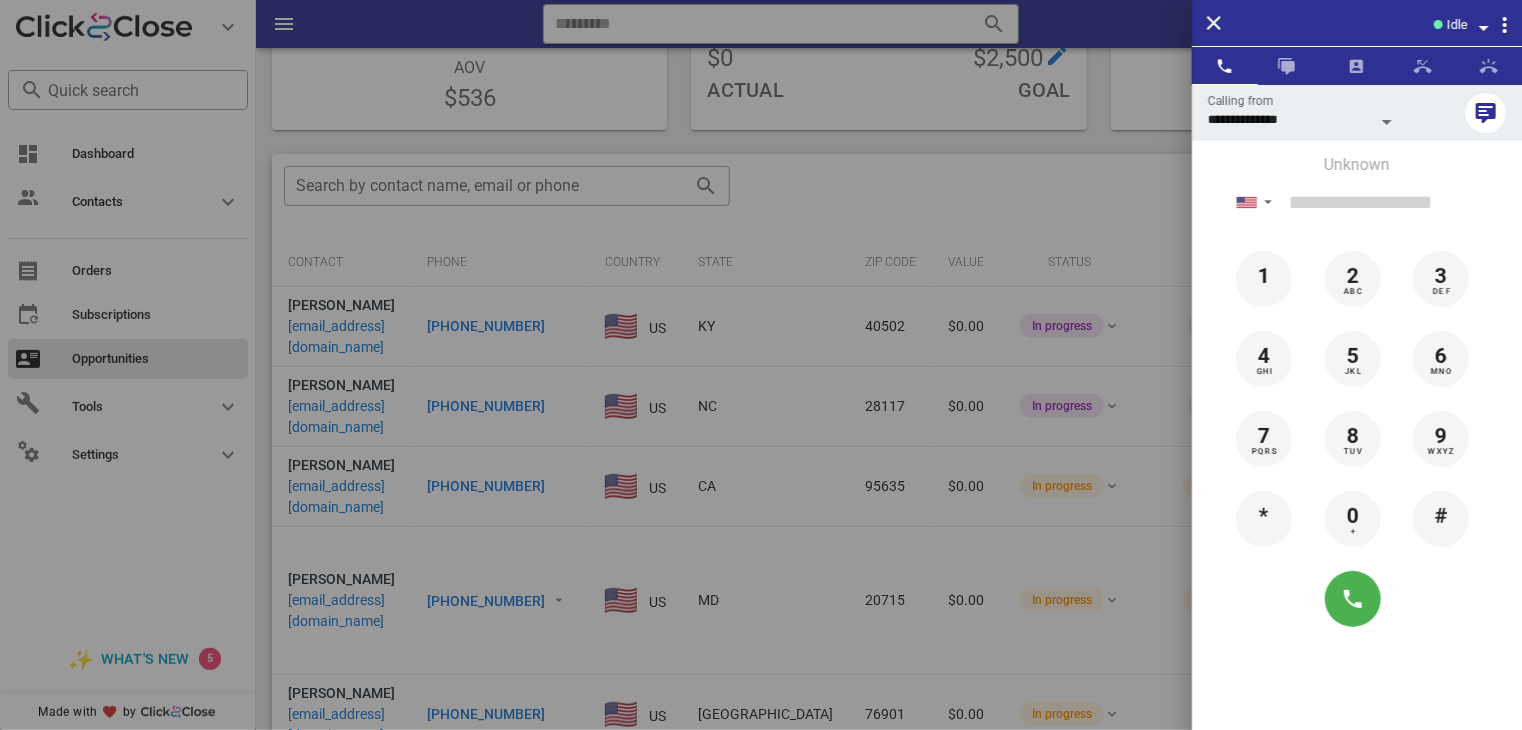 click at bounding box center [761, 365] 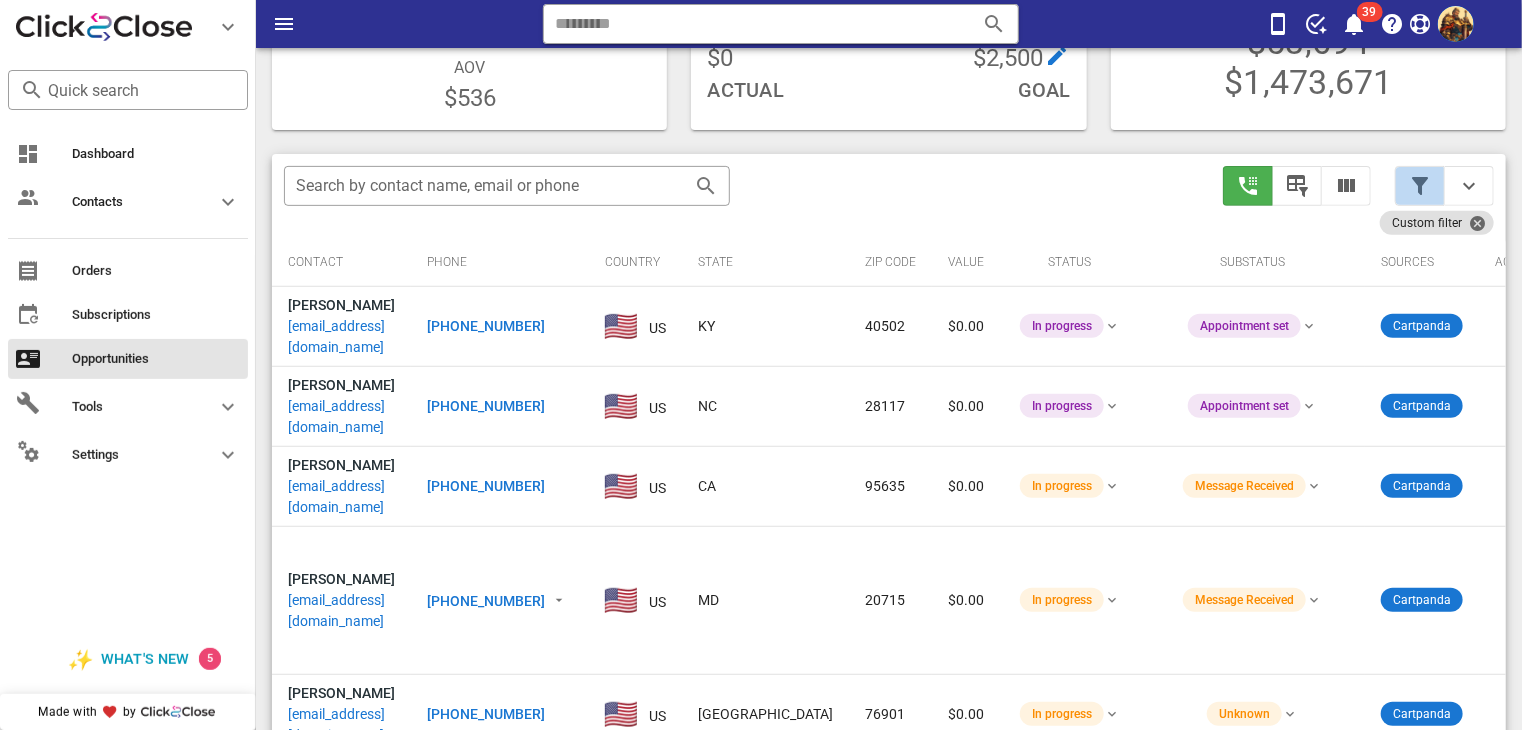 click at bounding box center [1420, 186] 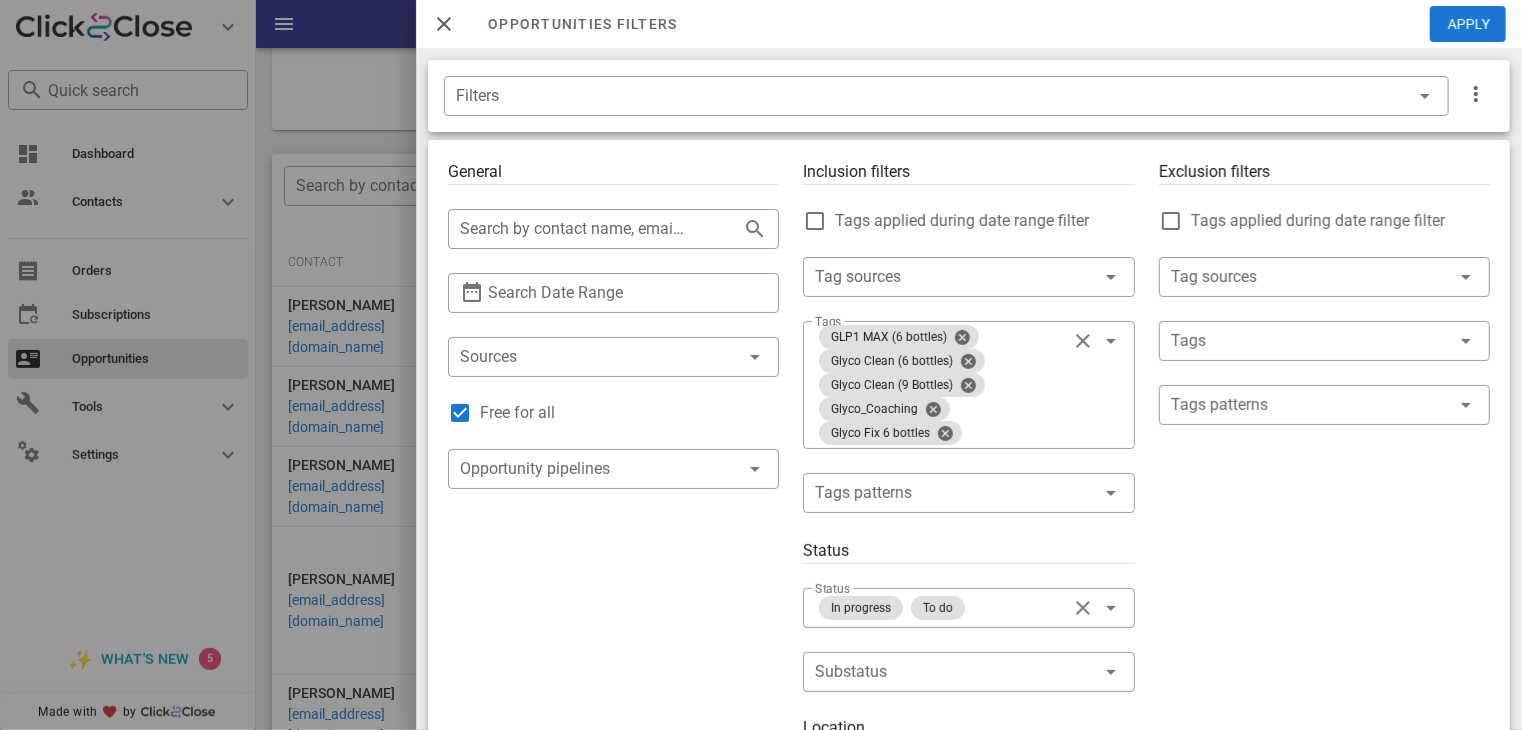 click at bounding box center (761, 365) 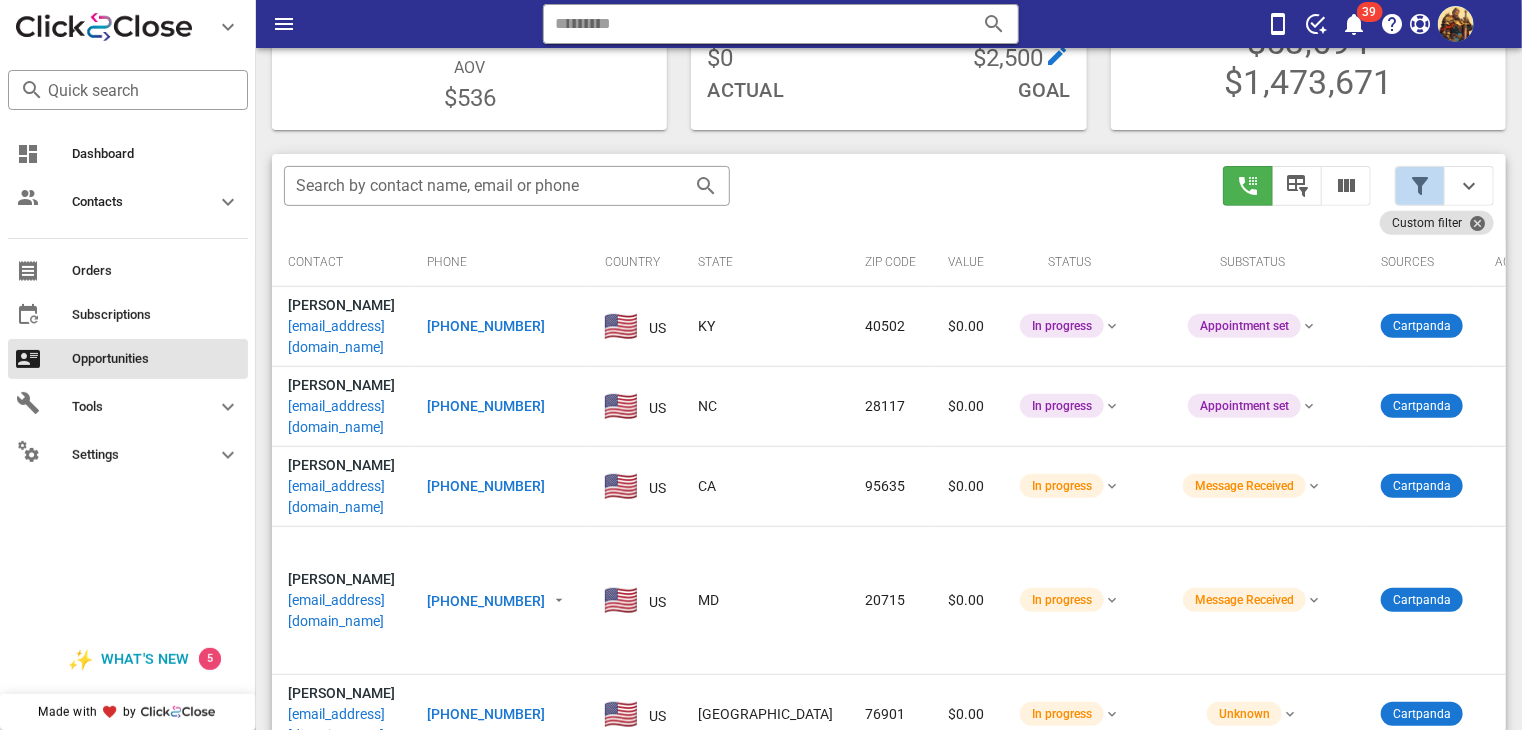 click at bounding box center [1420, 186] 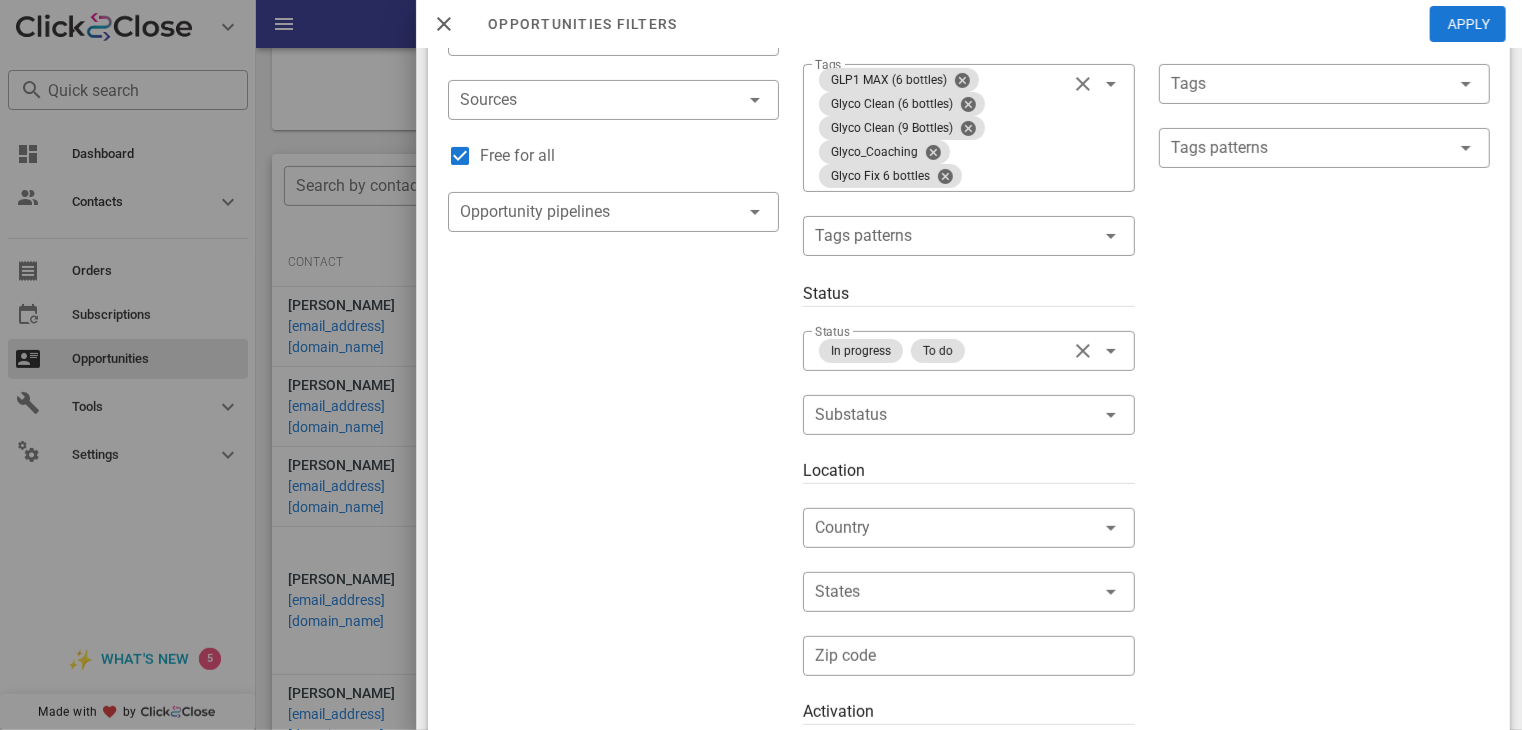 scroll, scrollTop: 267, scrollLeft: 0, axis: vertical 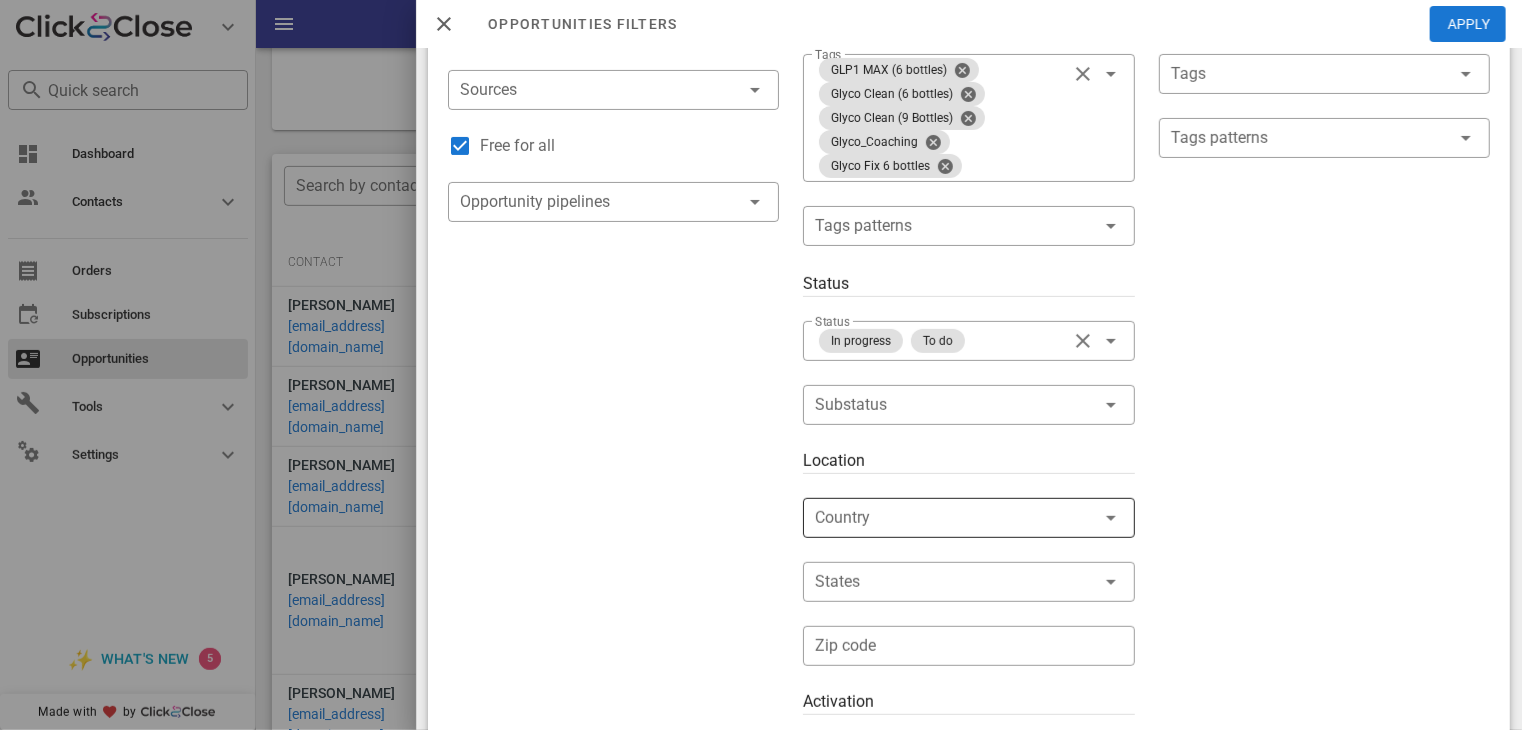 click at bounding box center [1083, 518] 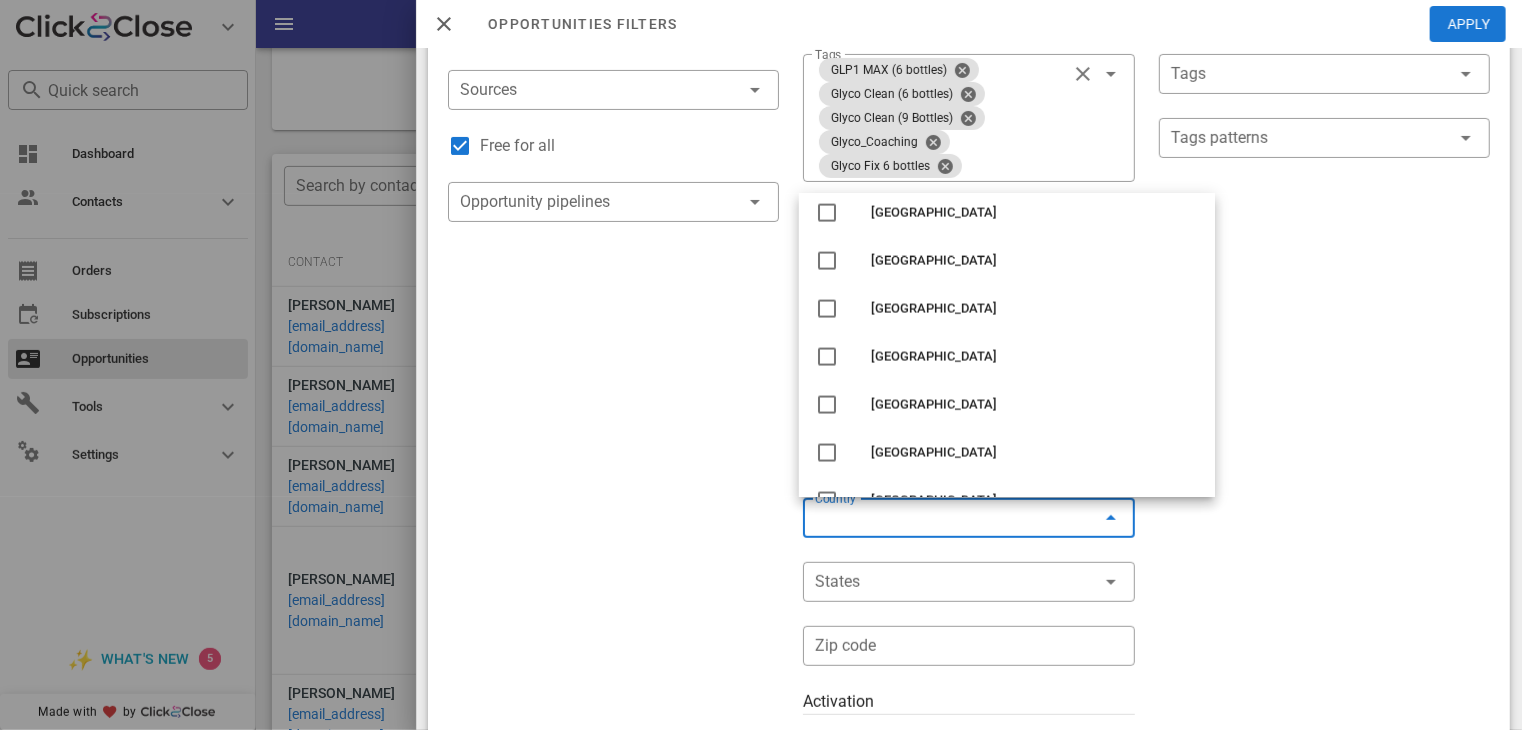 scroll, scrollTop: 1688, scrollLeft: 0, axis: vertical 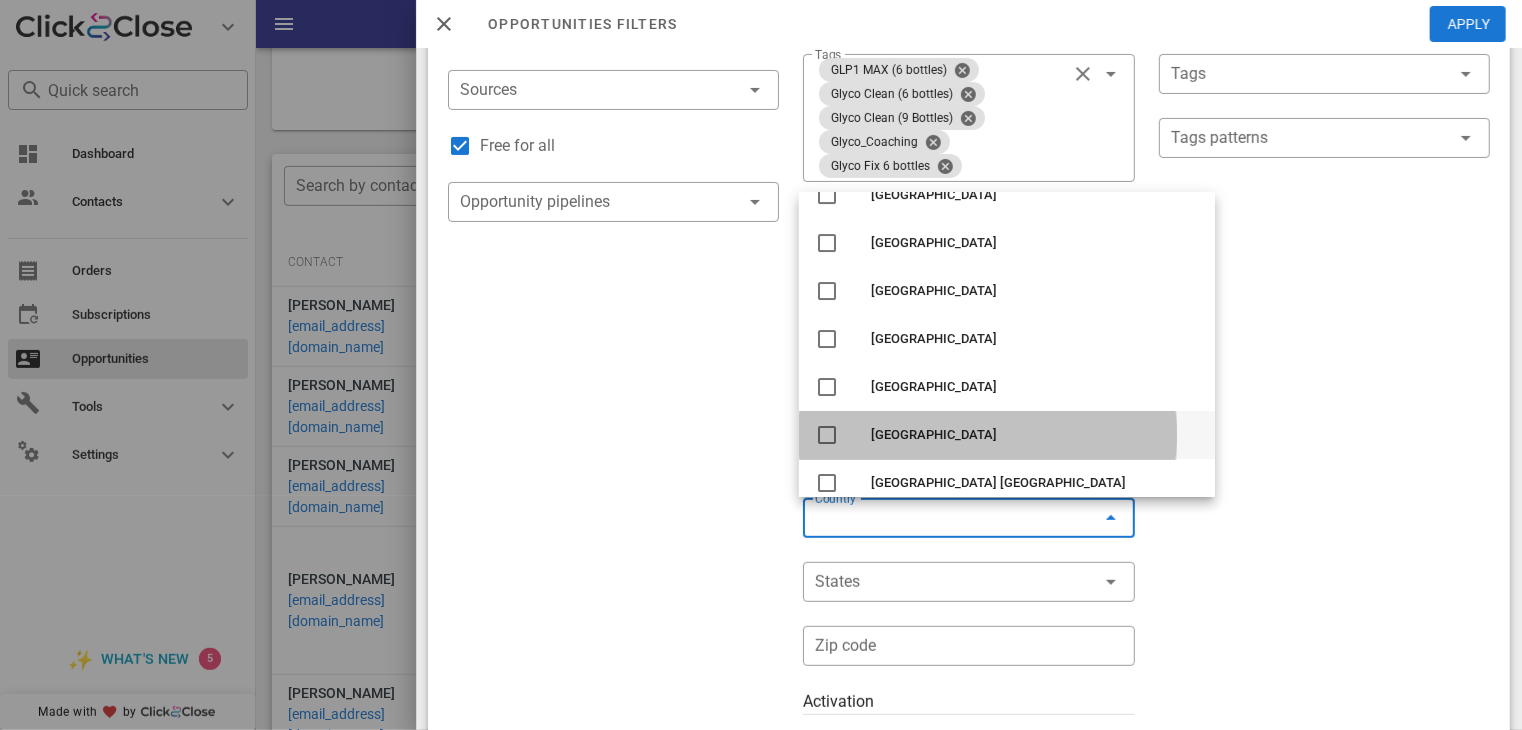 click at bounding box center (827, 435) 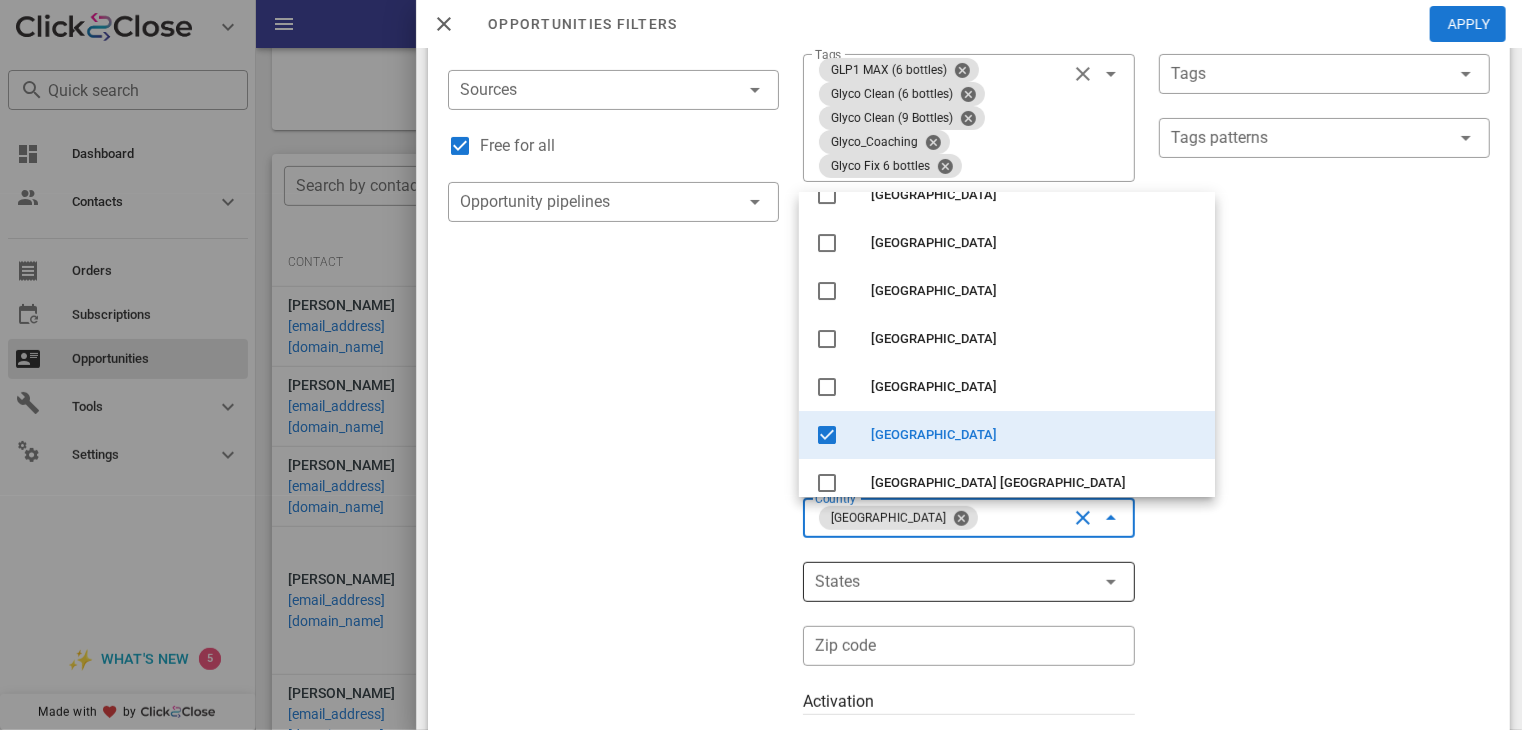 click at bounding box center (940, 582) 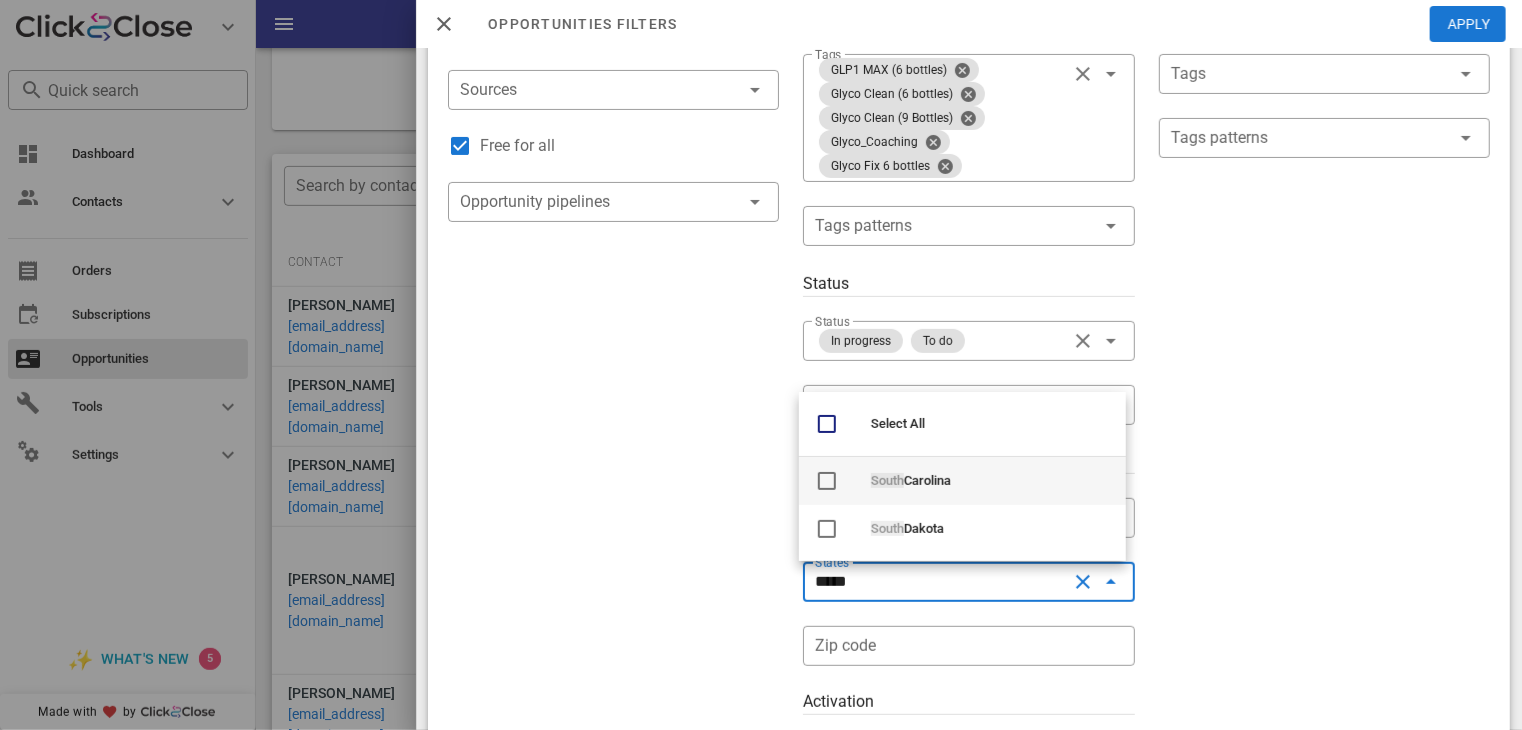click at bounding box center (827, 481) 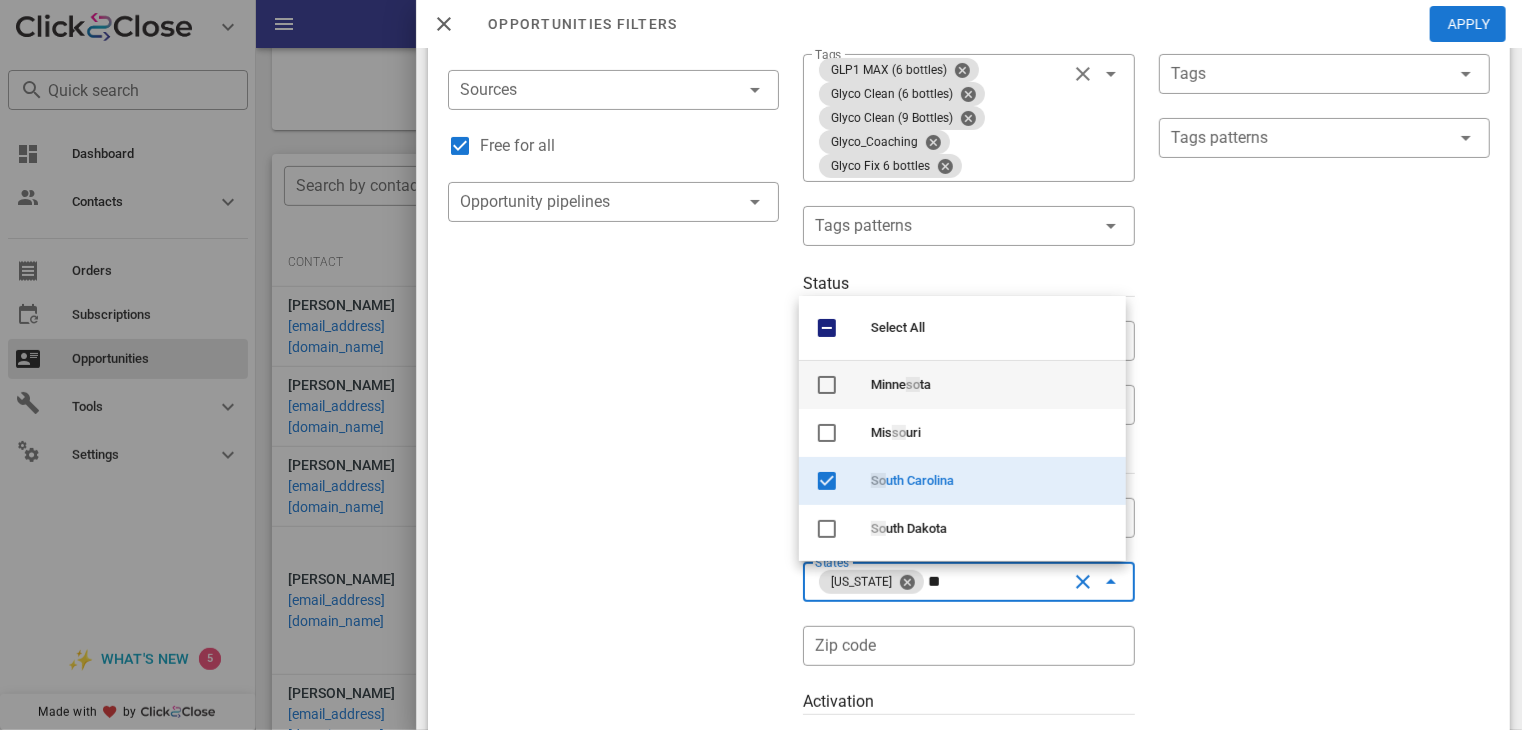 type on "*" 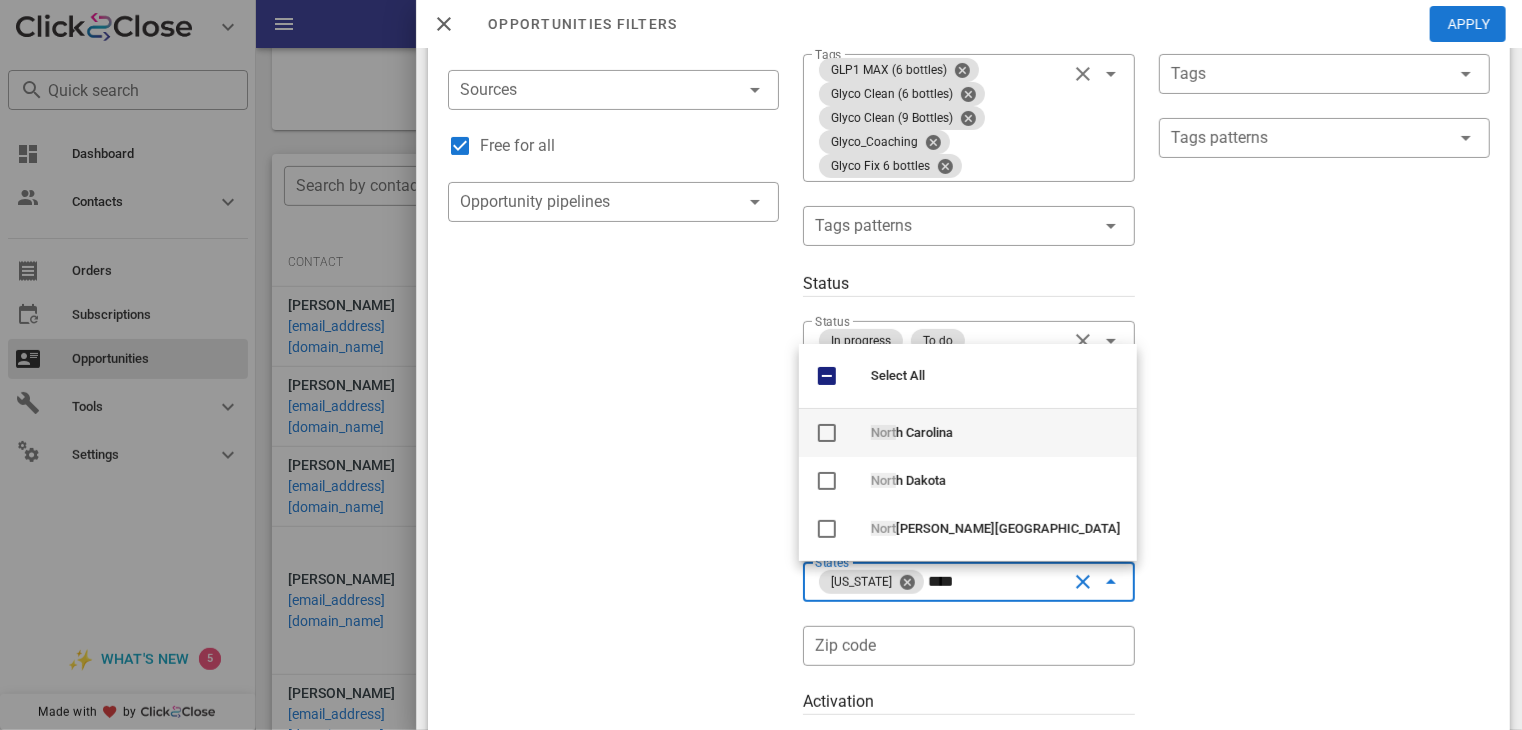 click at bounding box center (827, 433) 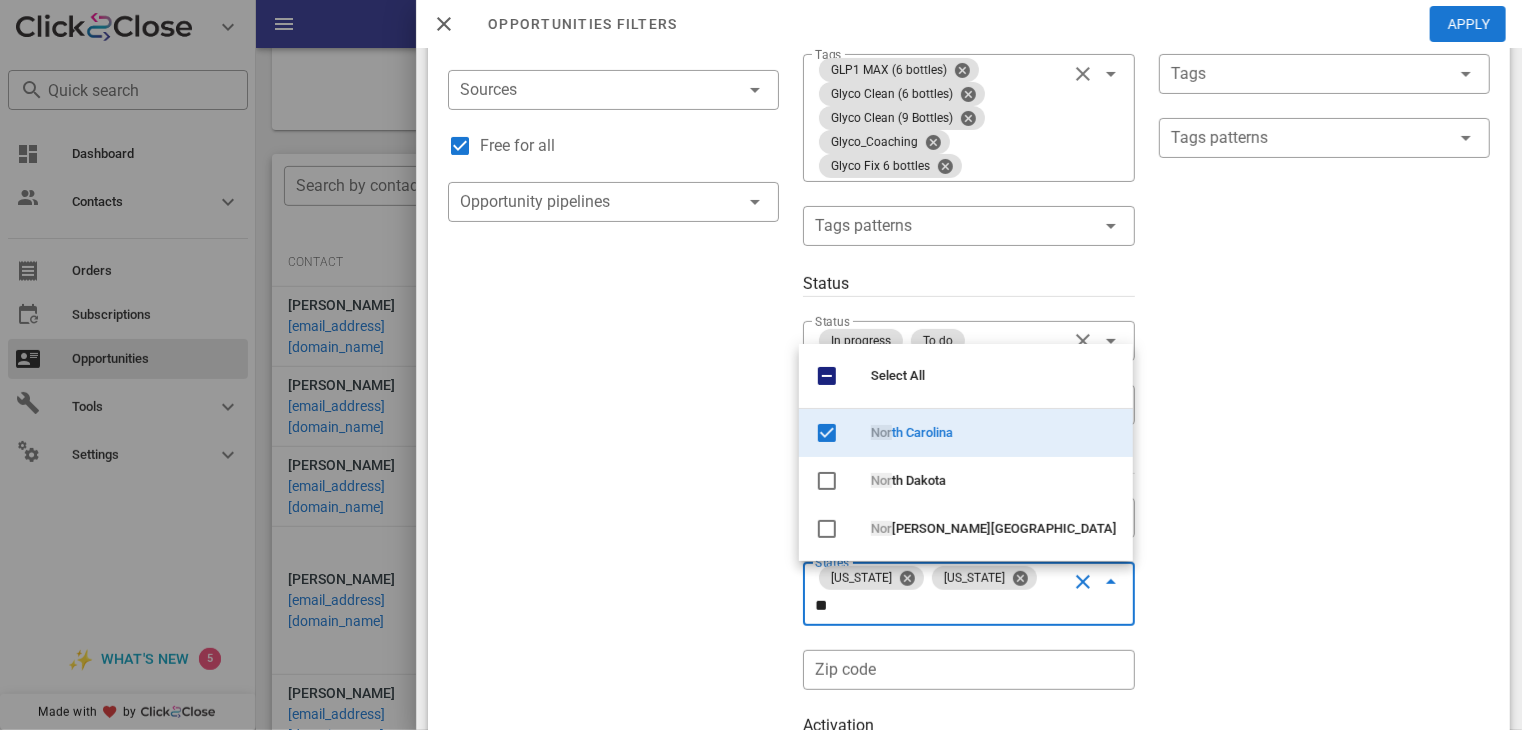 type on "*" 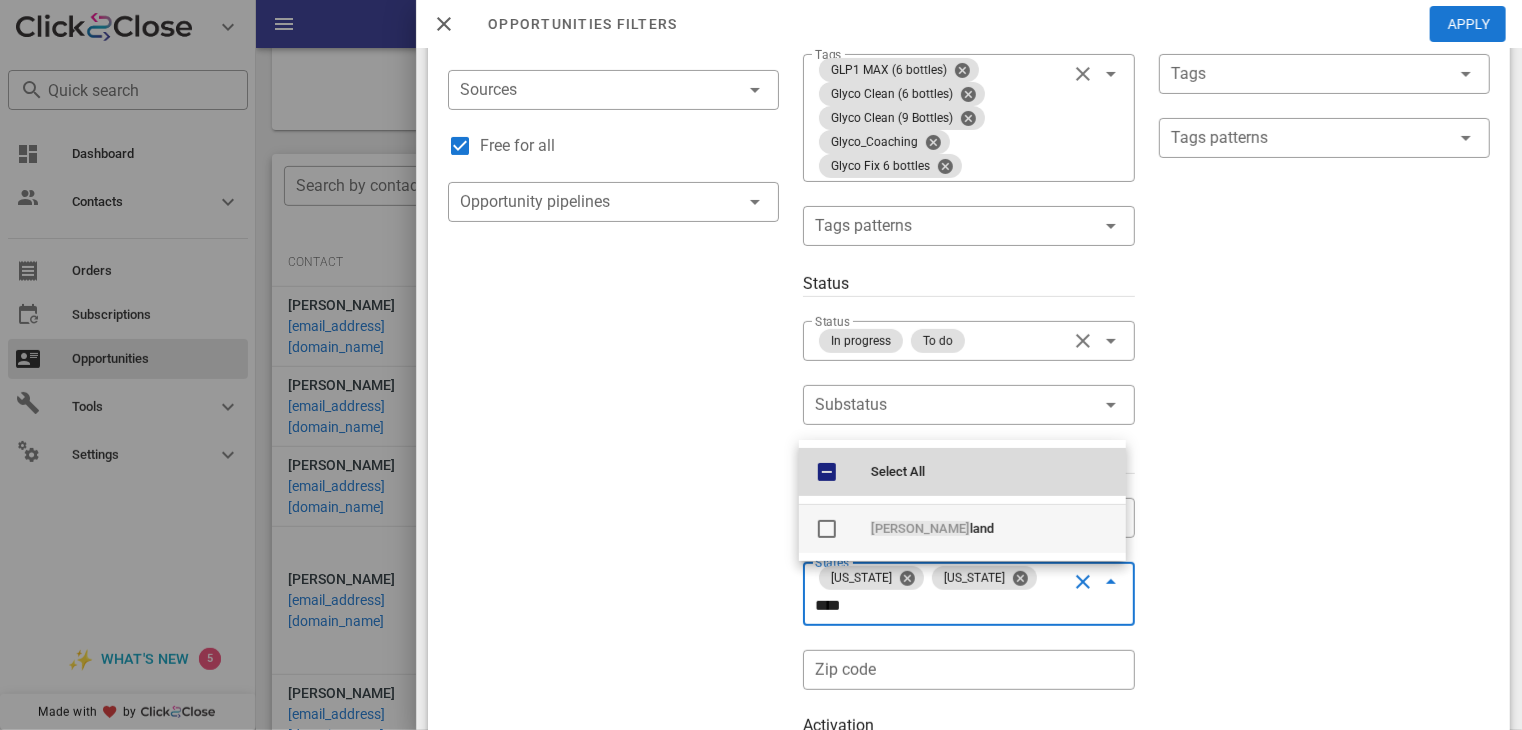 click at bounding box center [827, 529] 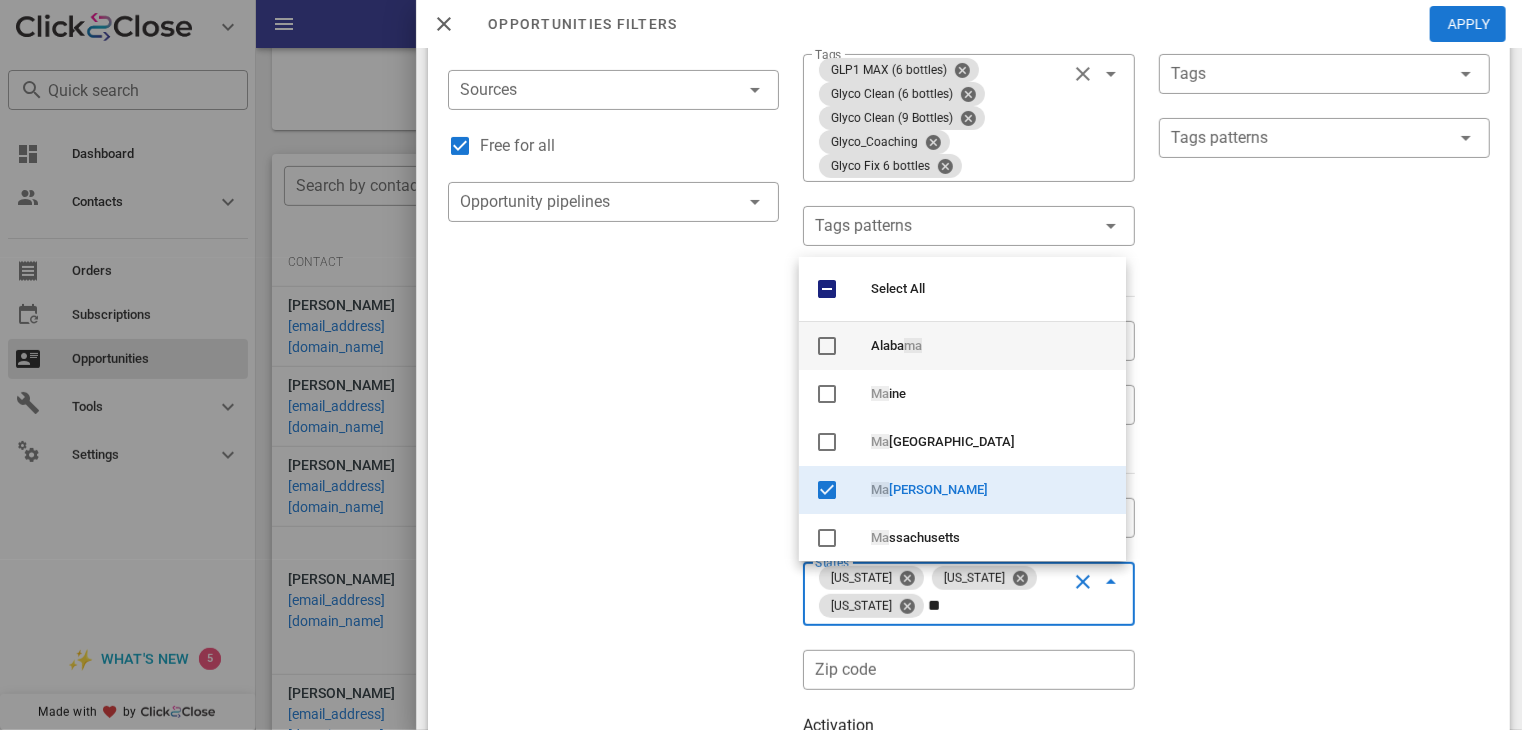 type on "*" 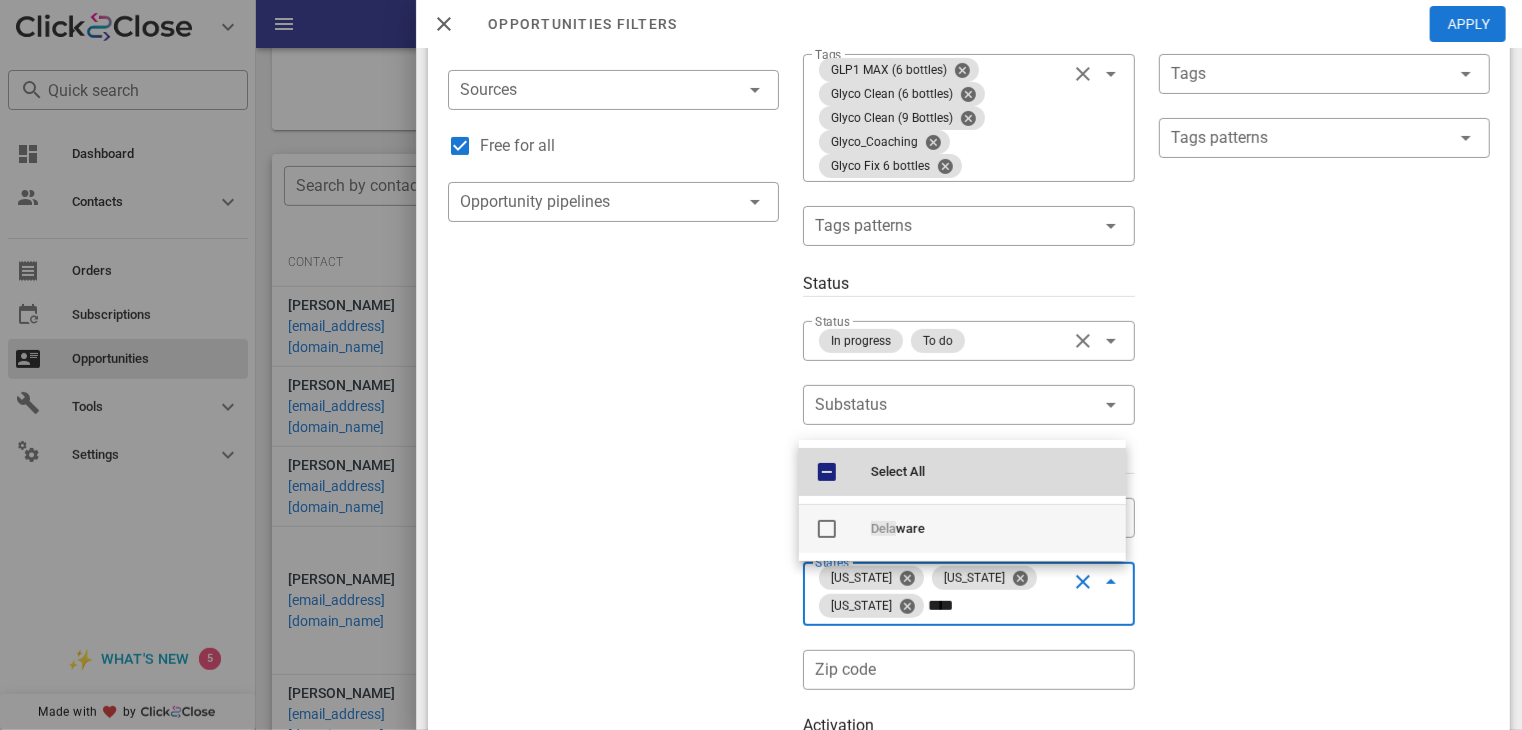 click at bounding box center (827, 529) 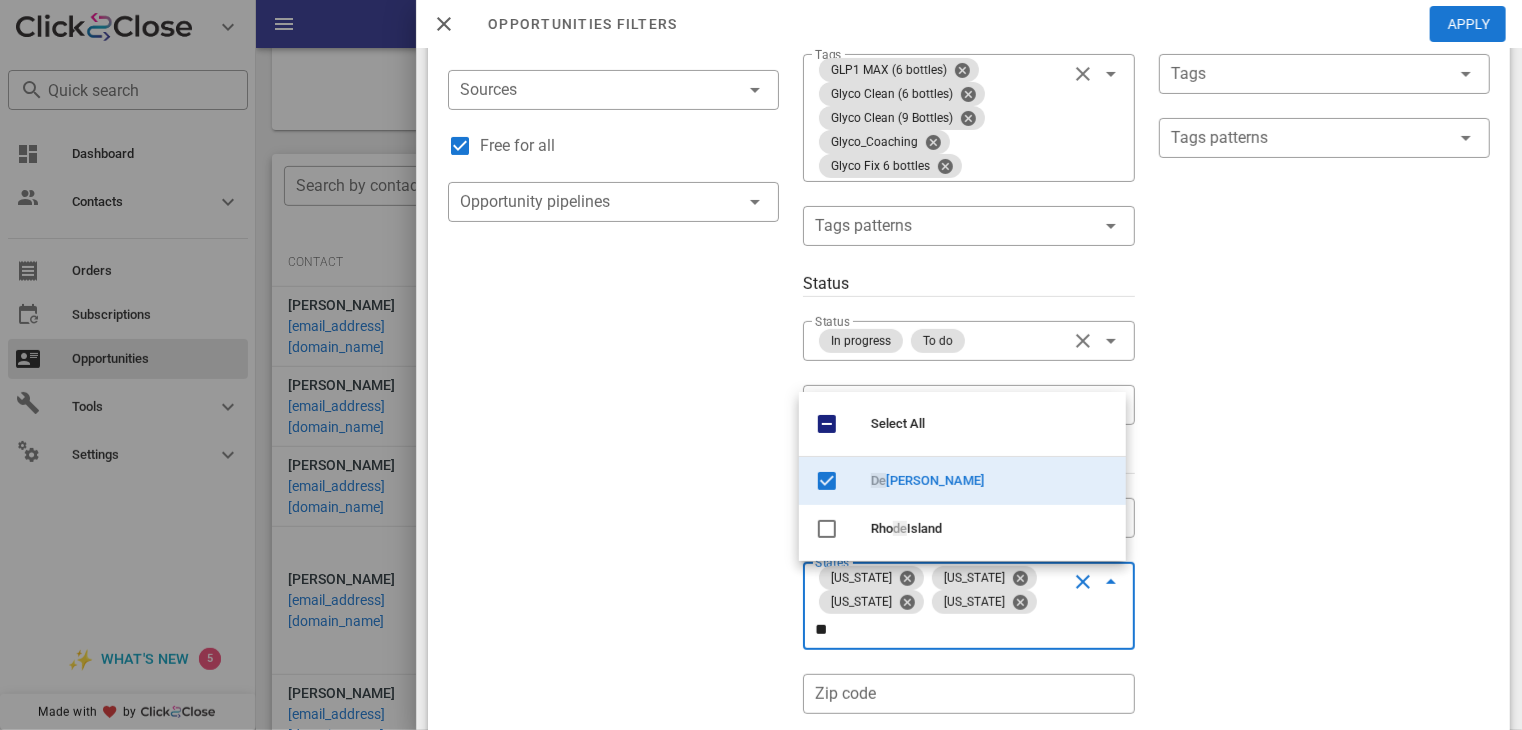 type on "*" 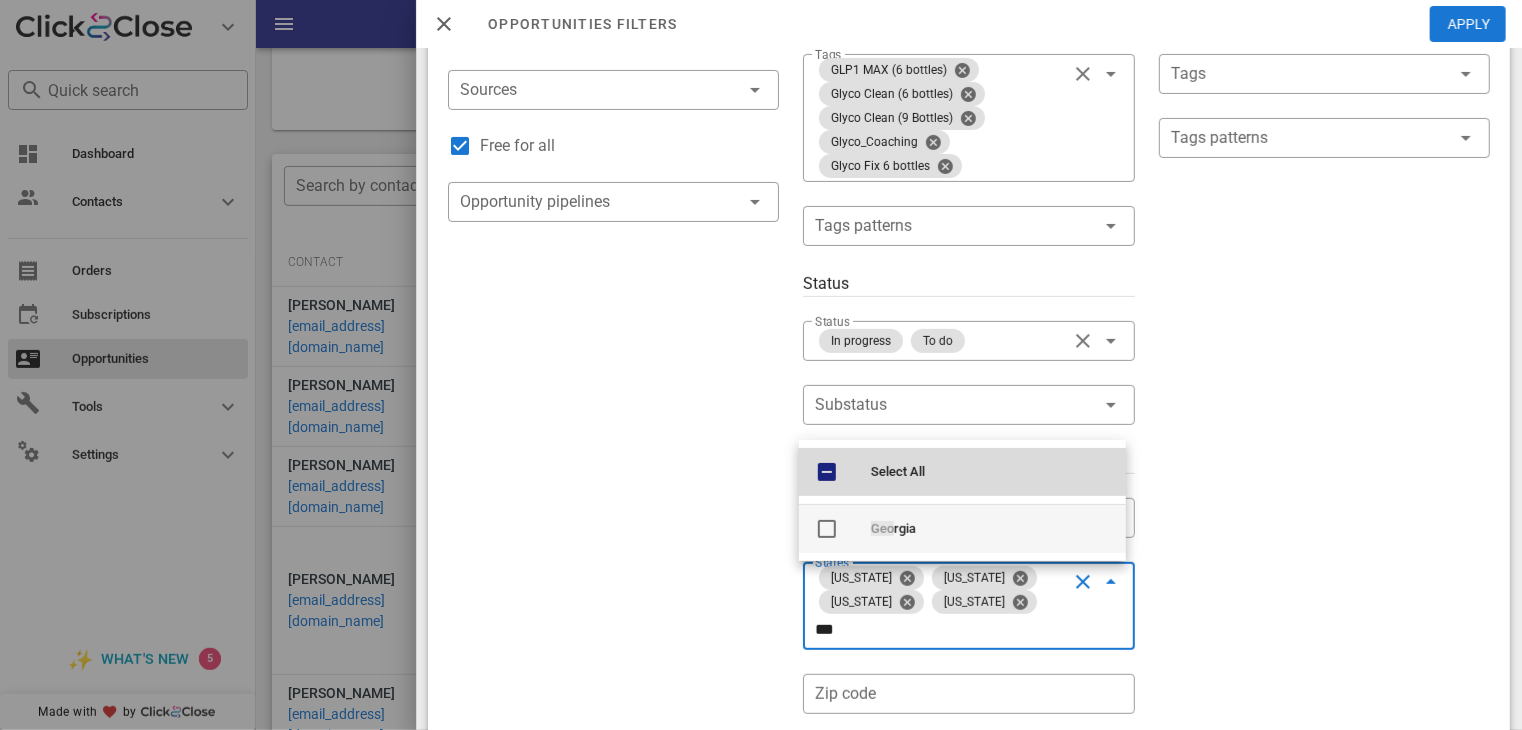 click at bounding box center [827, 529] 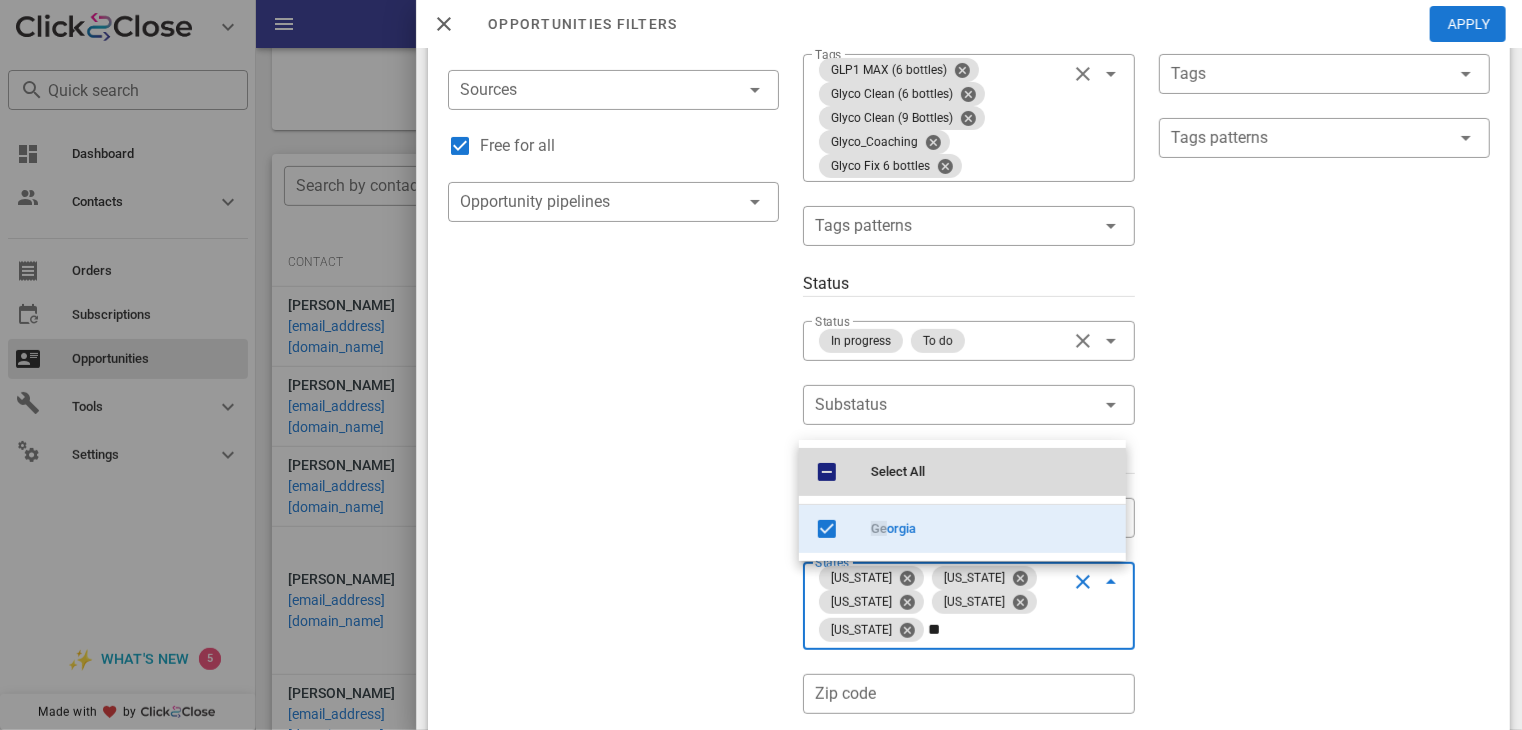 type on "*" 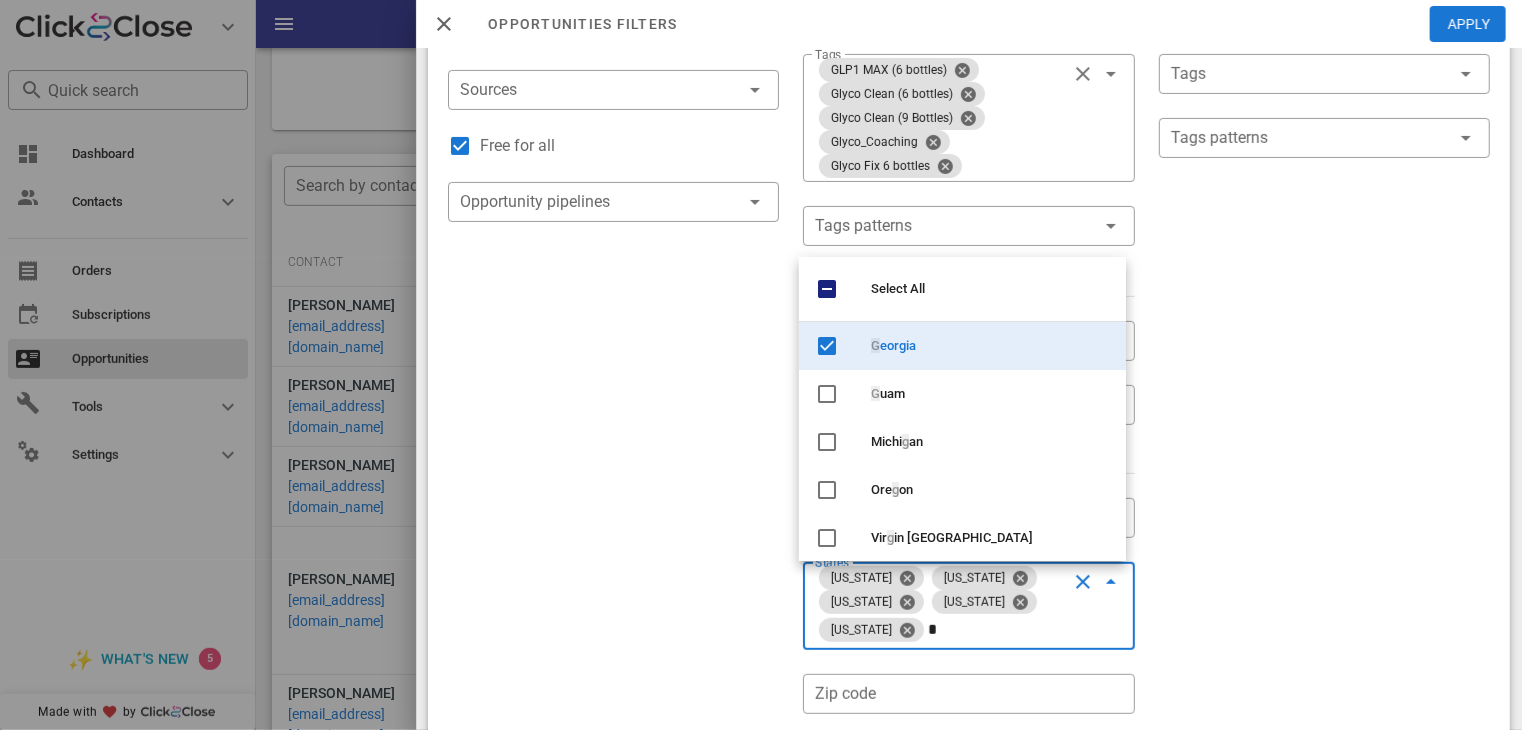 type 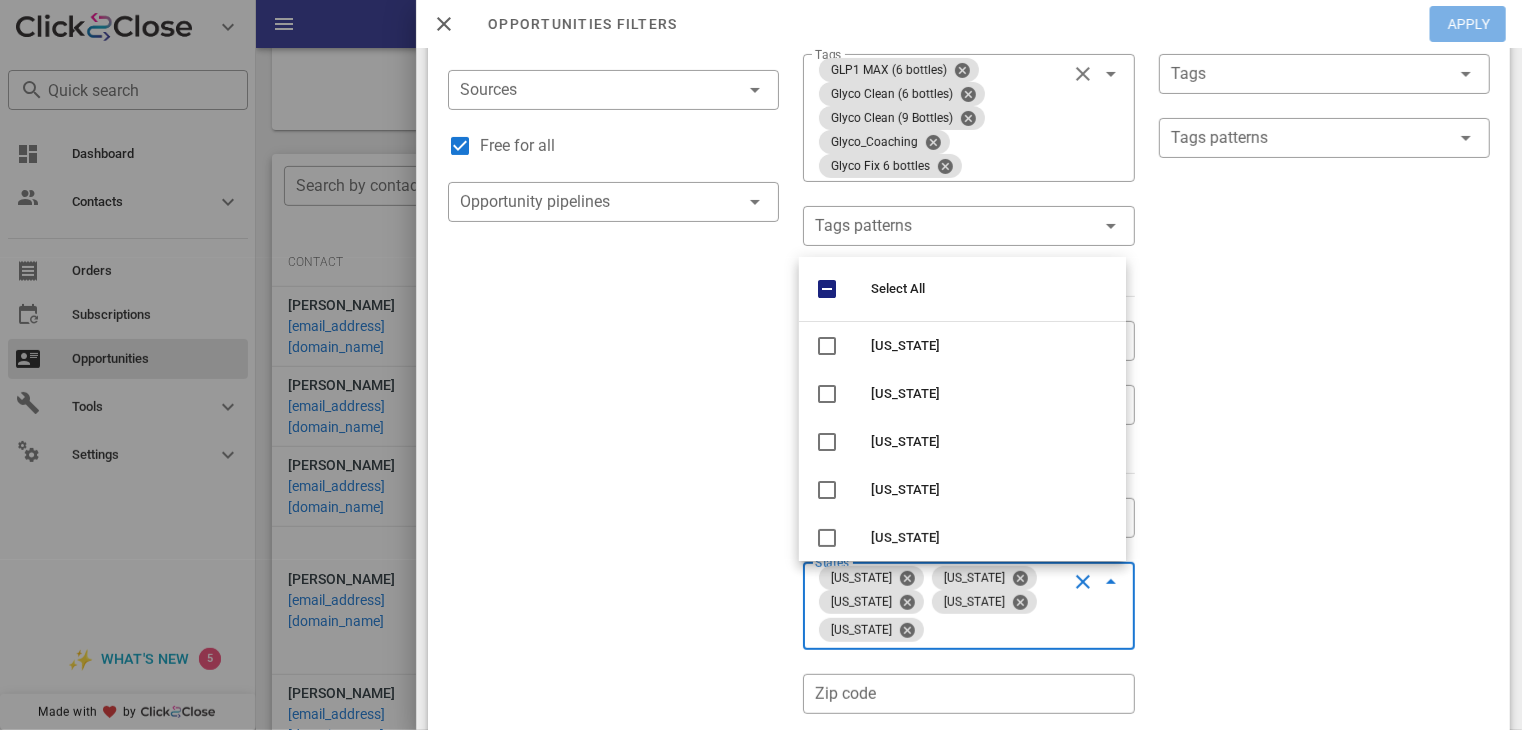click on "Apply" at bounding box center [1469, 24] 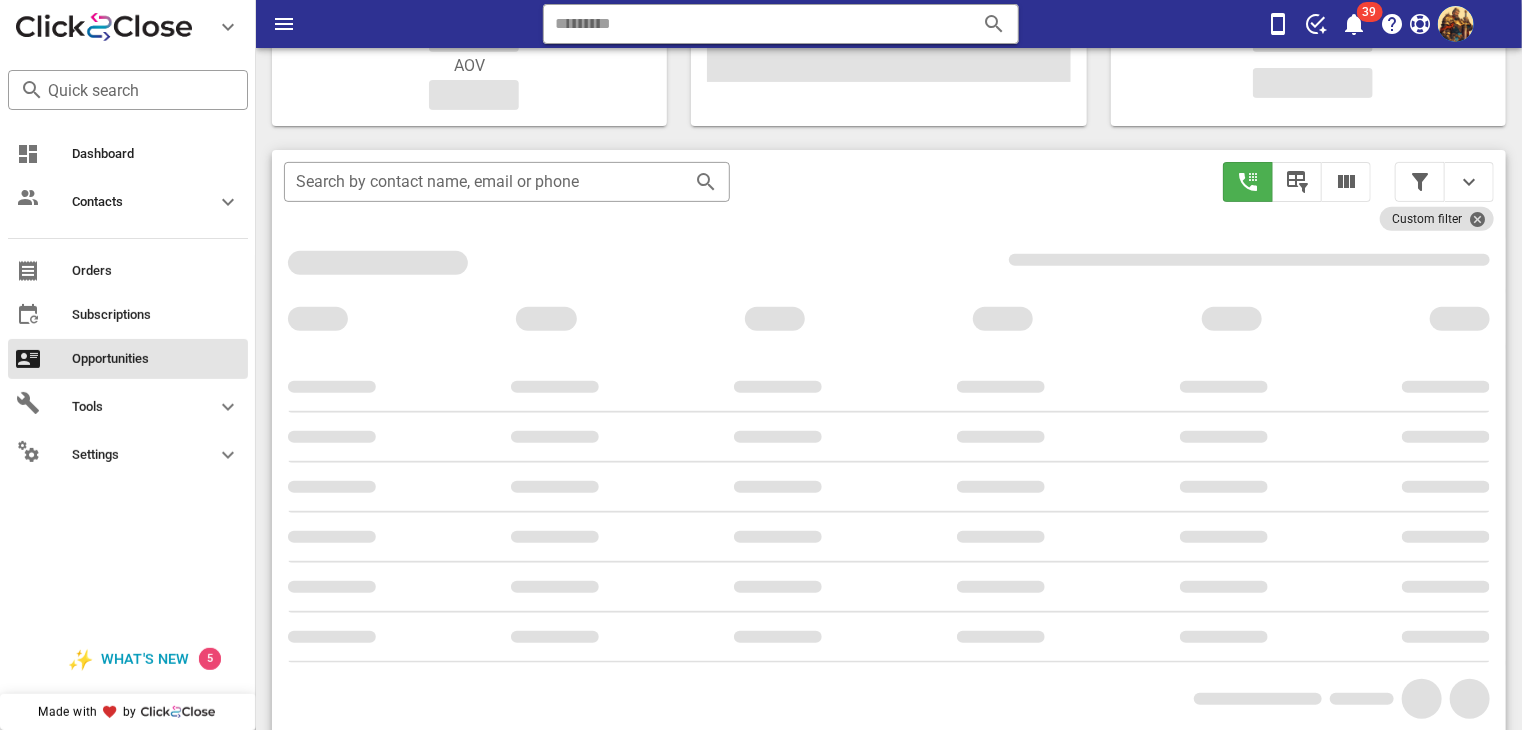 scroll, scrollTop: 286, scrollLeft: 0, axis: vertical 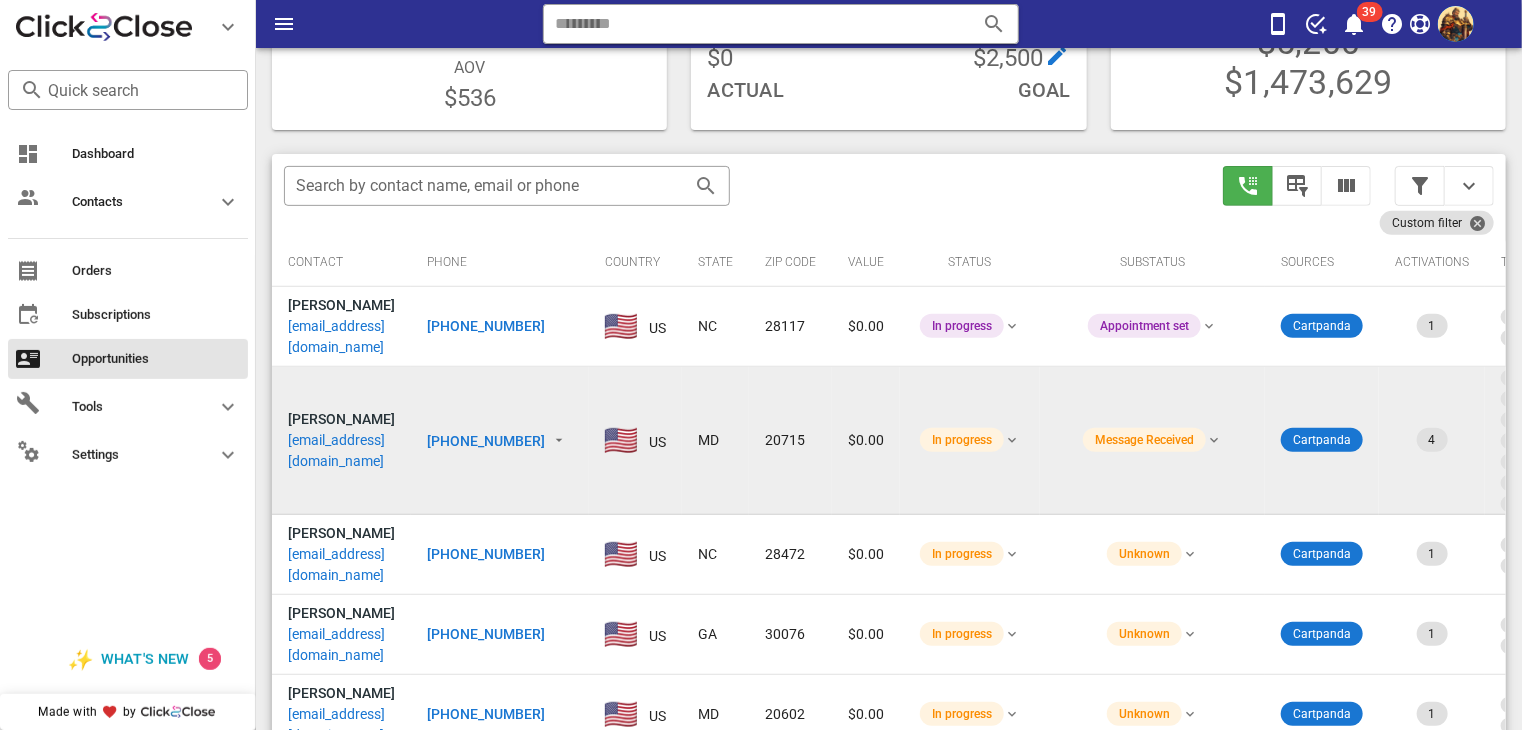 click on "wildpony88@gmail.com" at bounding box center [341, 451] 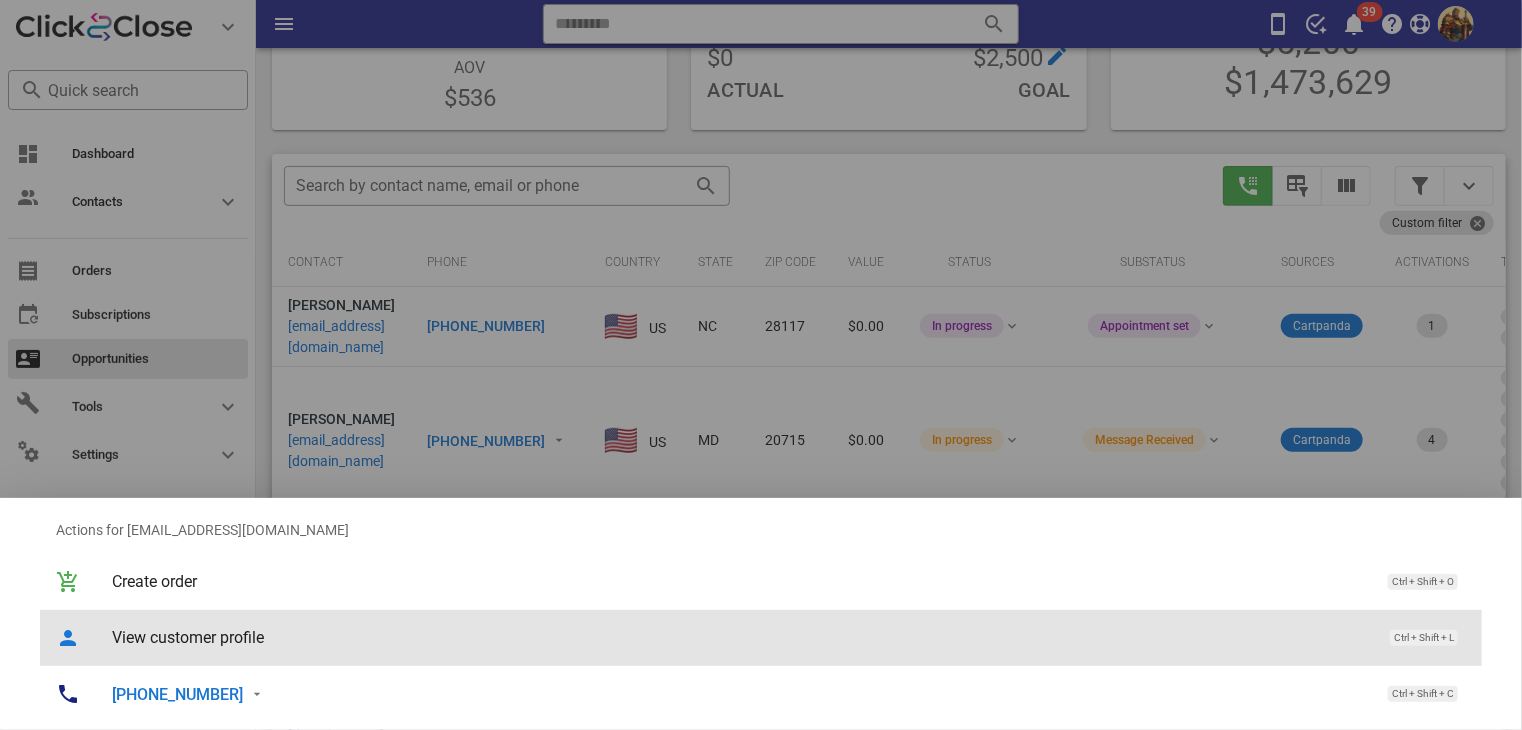 click on "View customer profile" at bounding box center (741, 637) 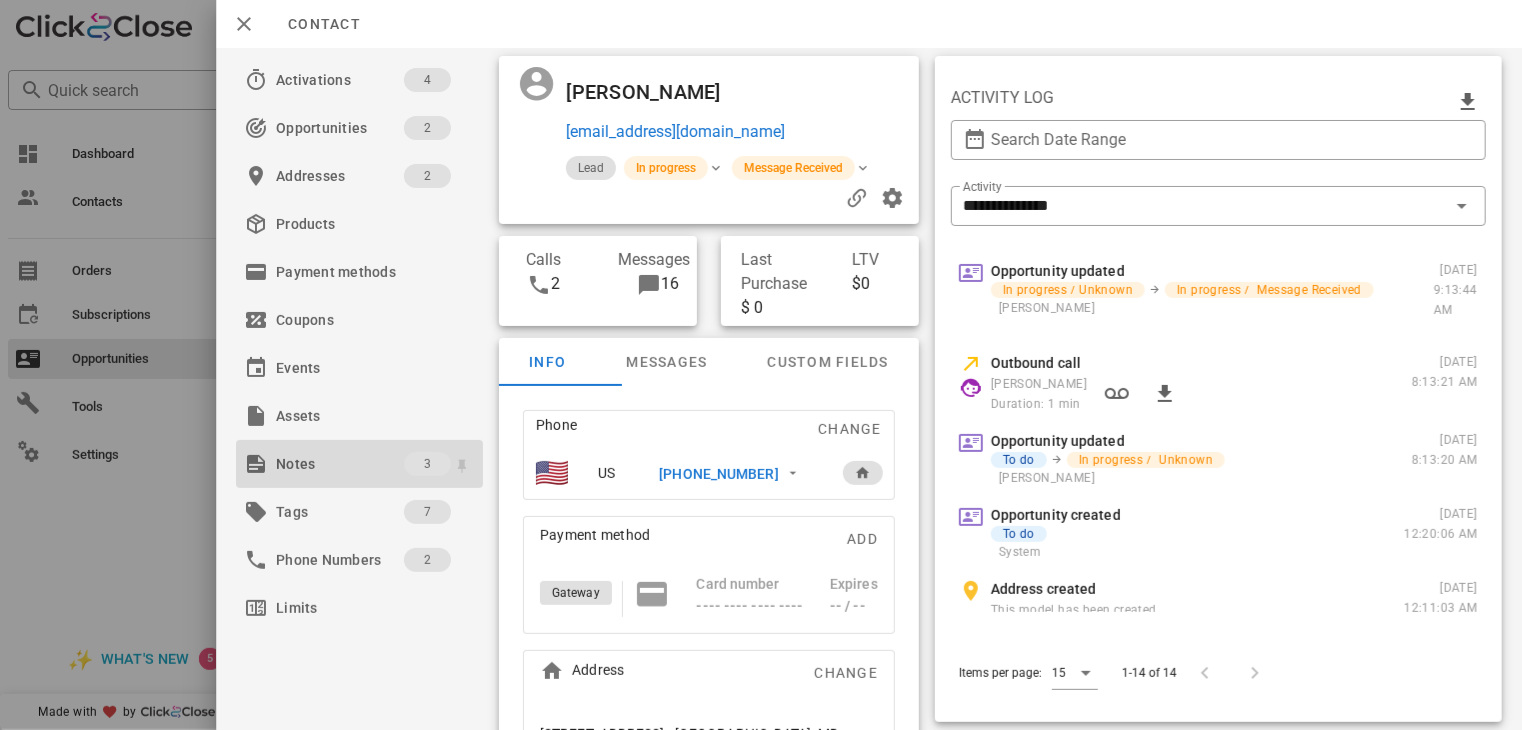click on "Notes" at bounding box center (340, 464) 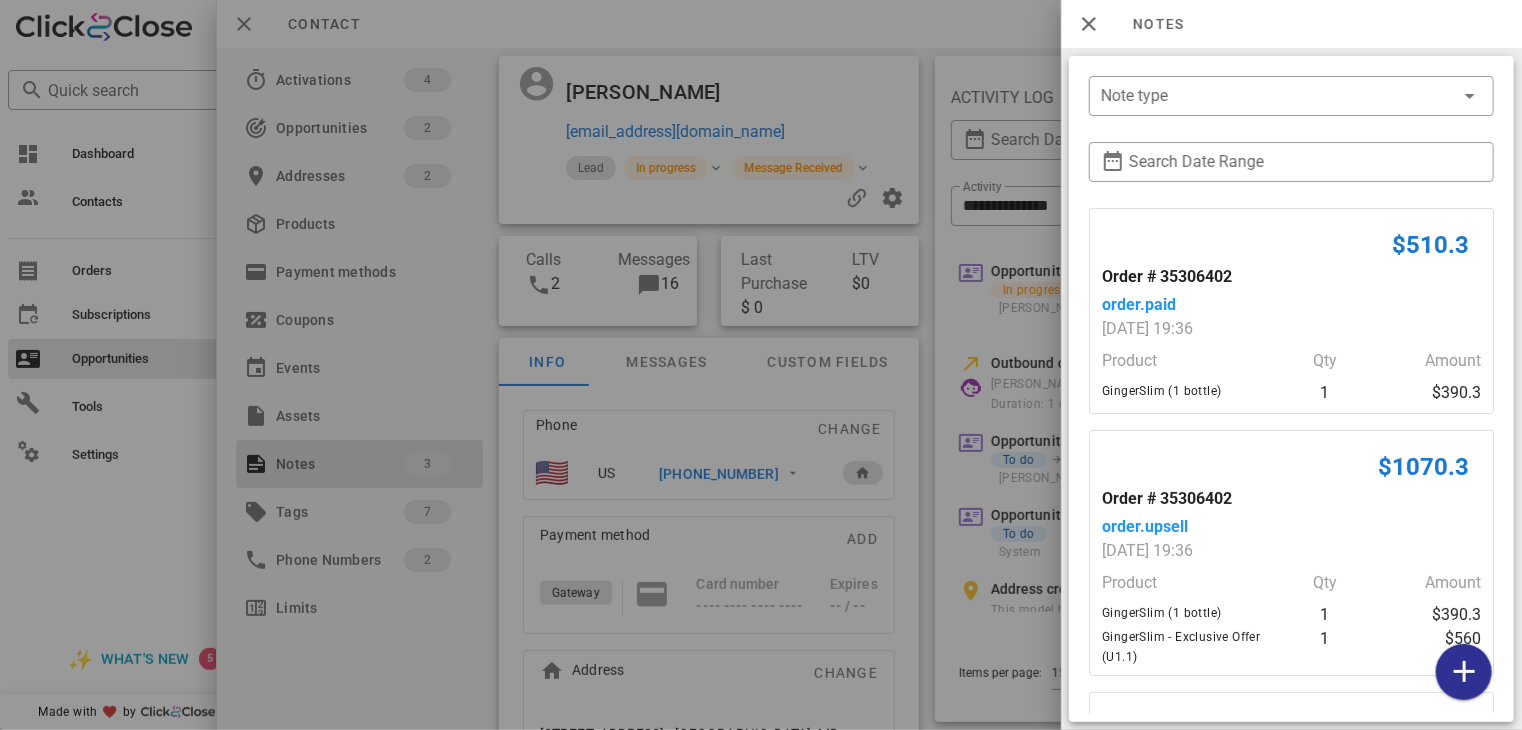 scroll, scrollTop: 212, scrollLeft: 0, axis: vertical 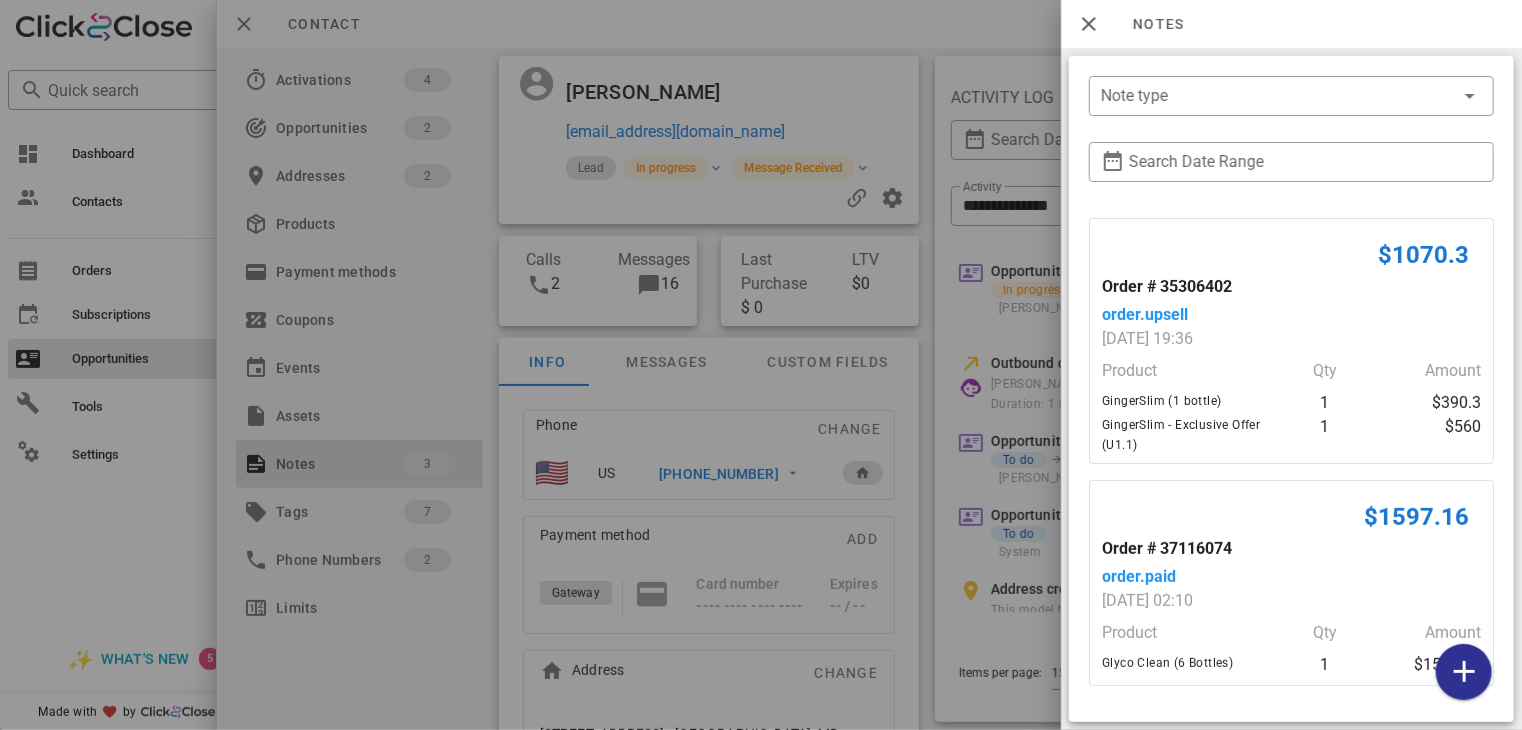 click at bounding box center [761, 365] 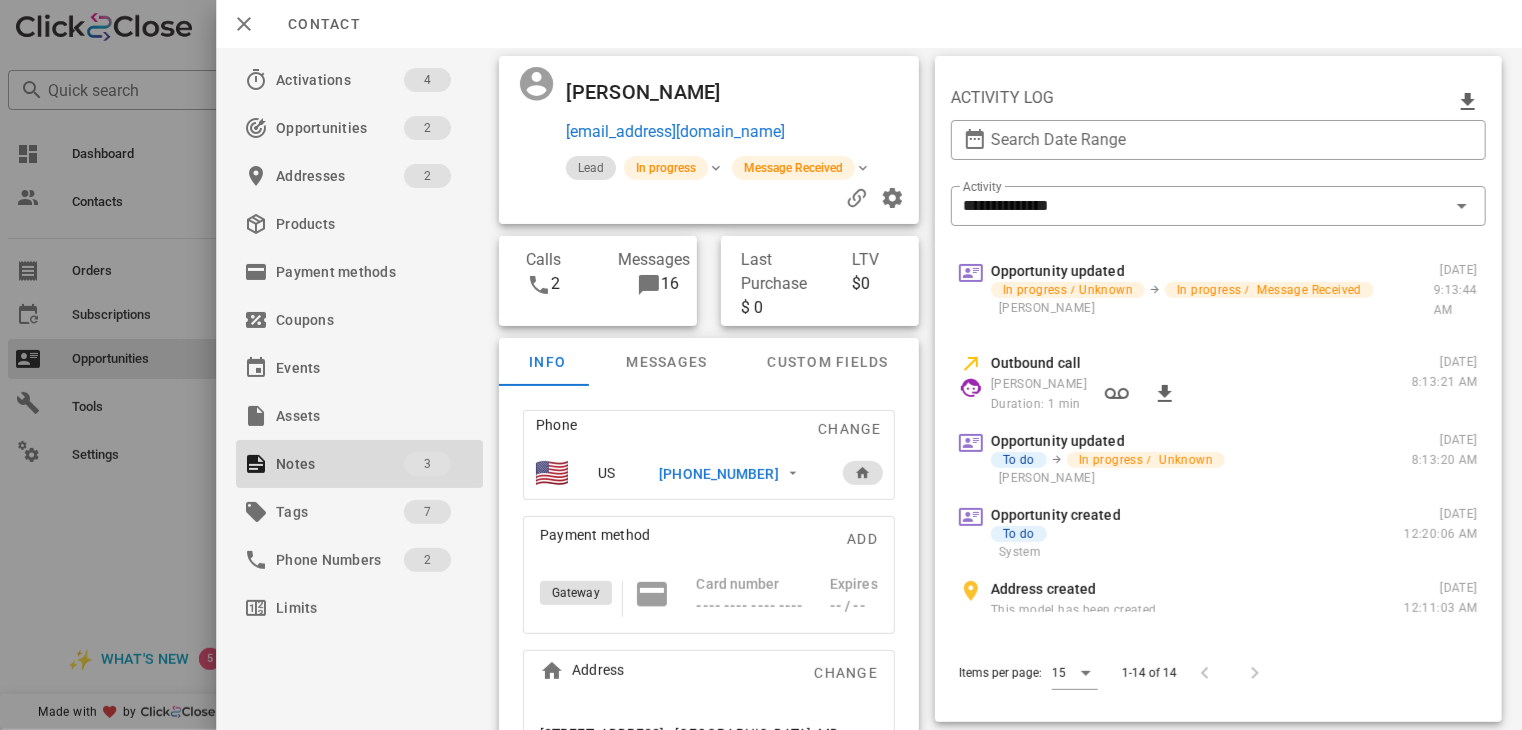 click on "+16672981735" at bounding box center [719, 474] 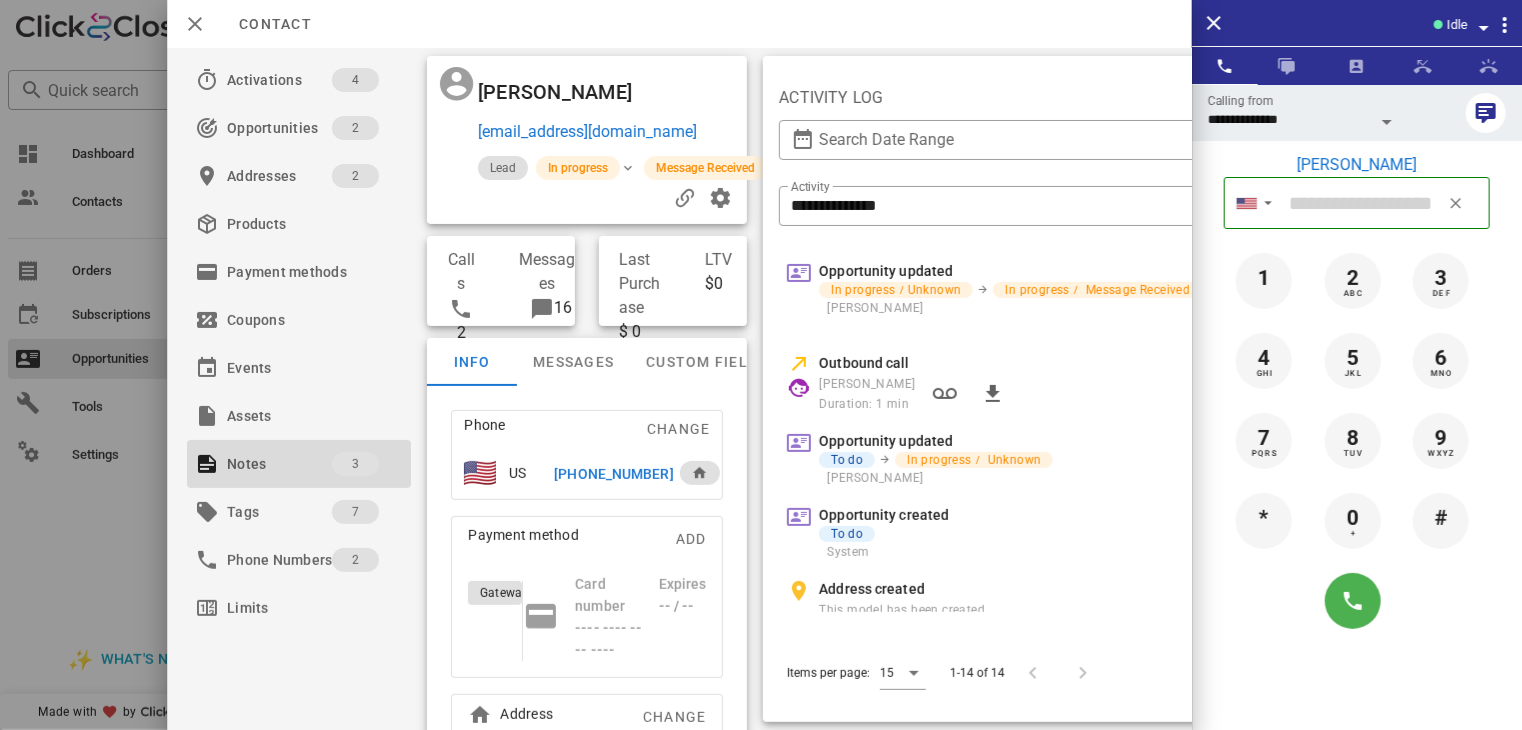 type on "**********" 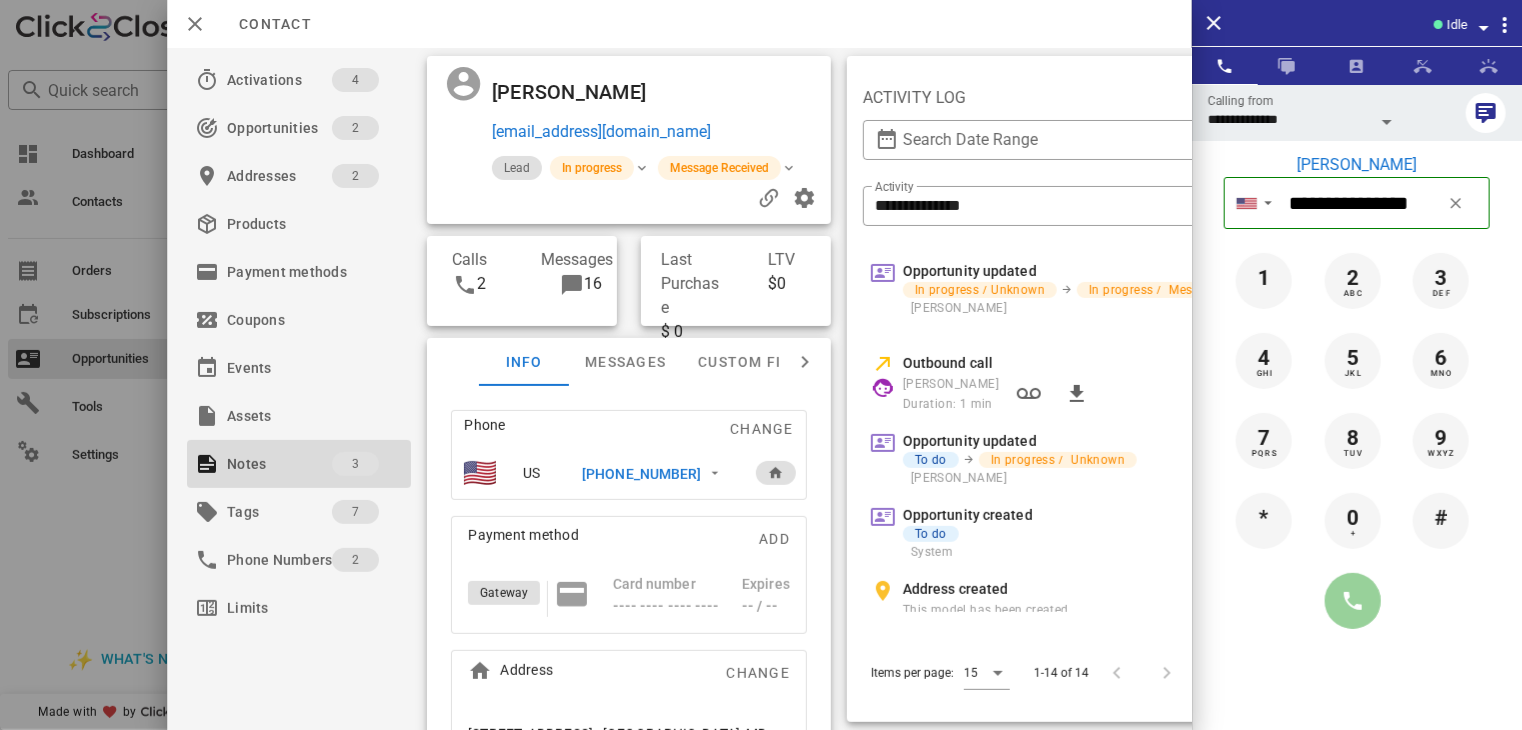 click at bounding box center [1353, 601] 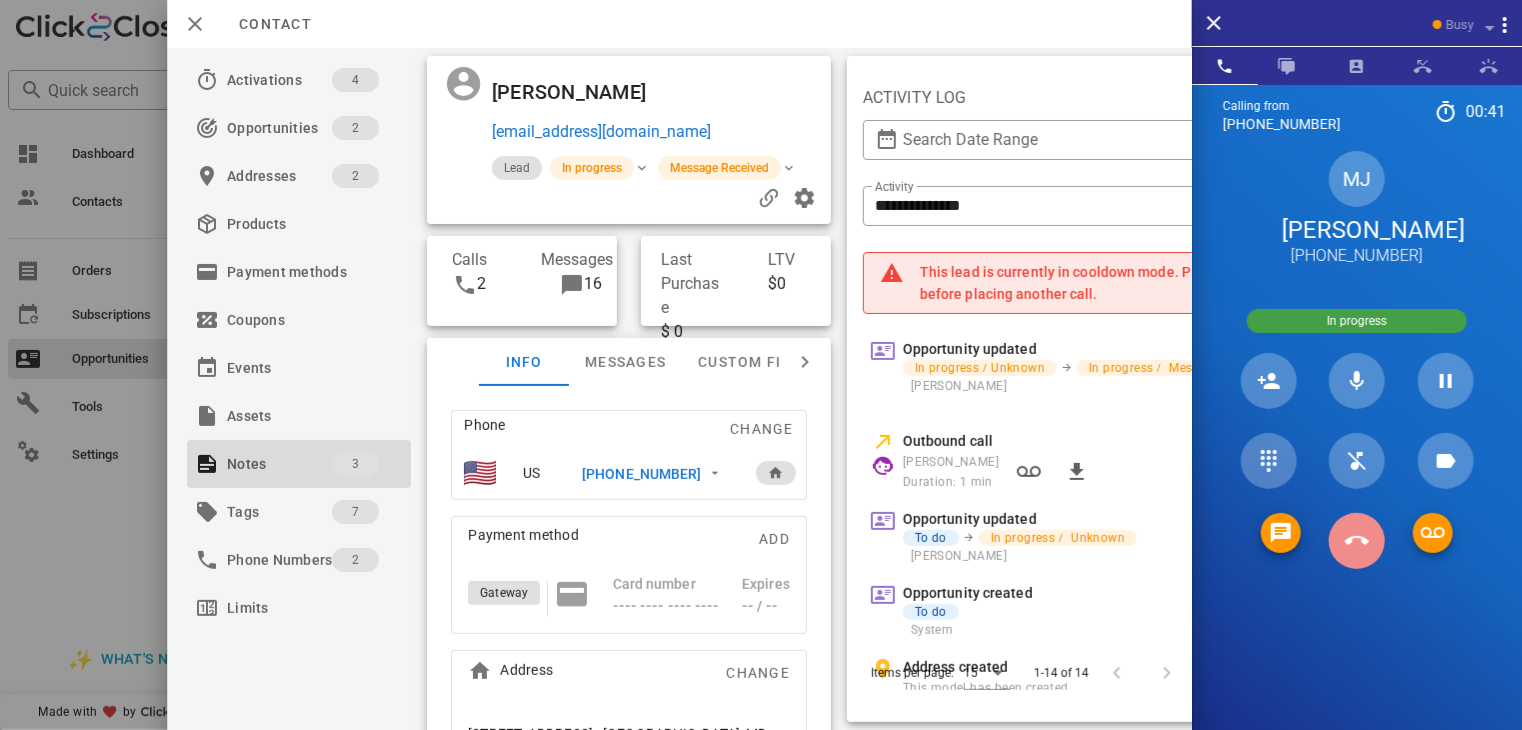 click at bounding box center (1357, 541) 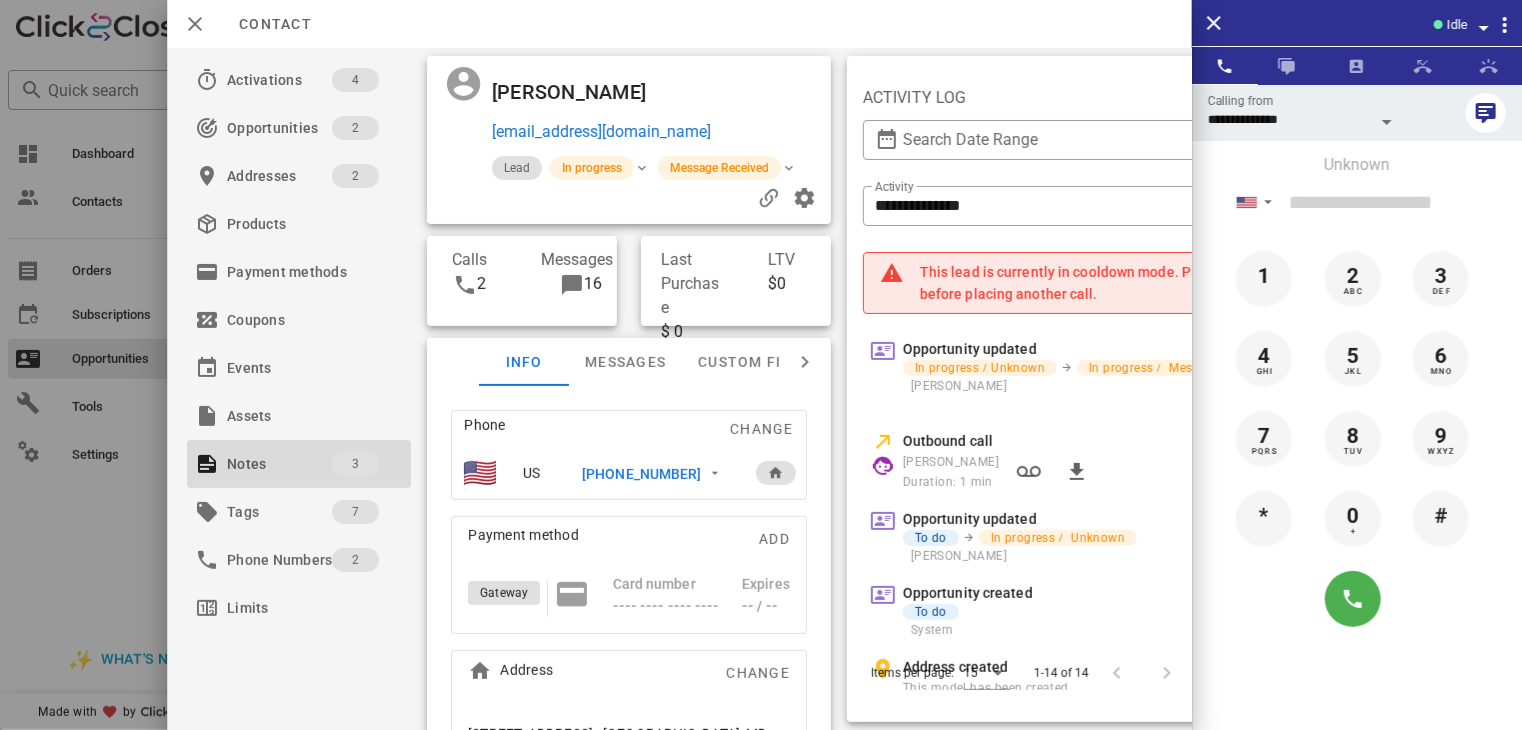 click at bounding box center [761, 365] 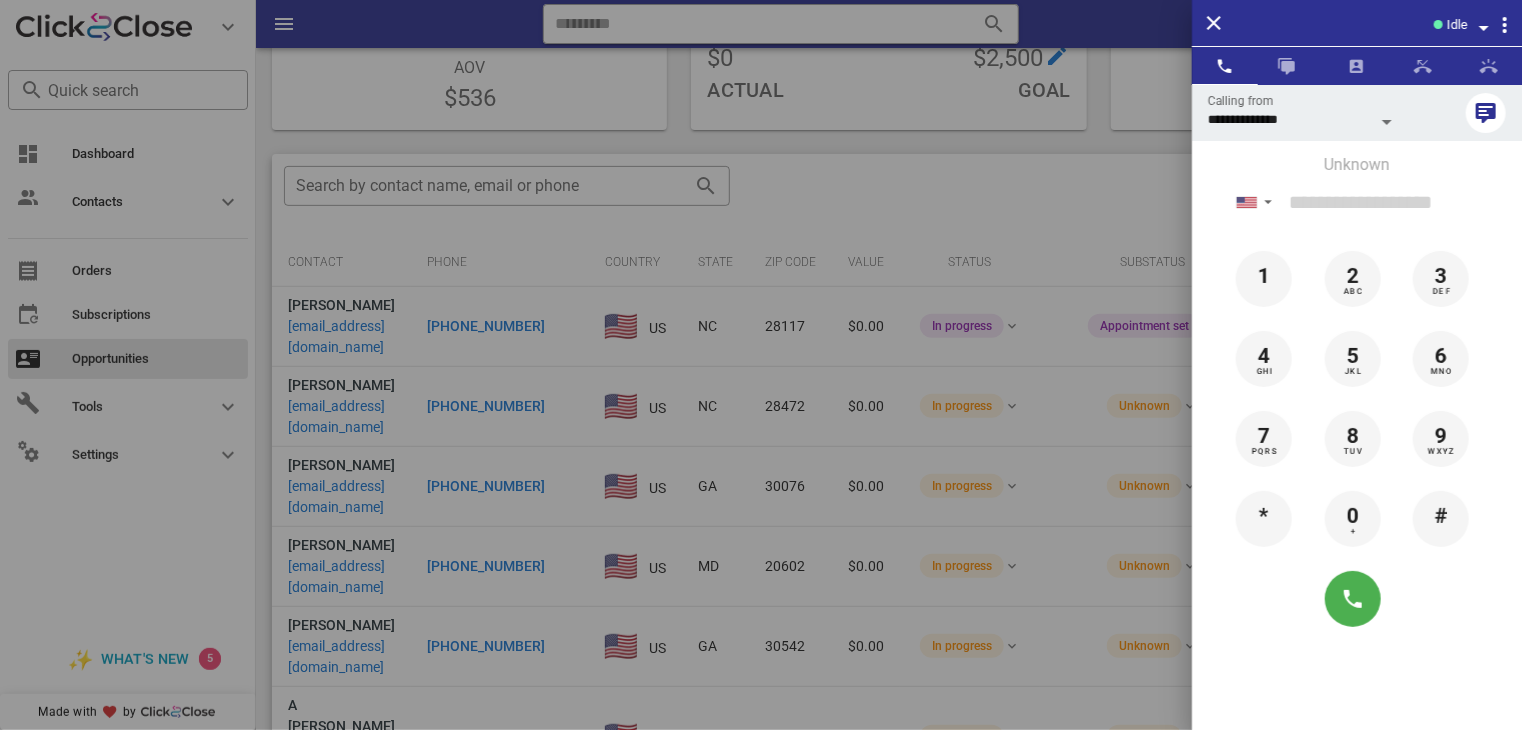 click at bounding box center [761, 365] 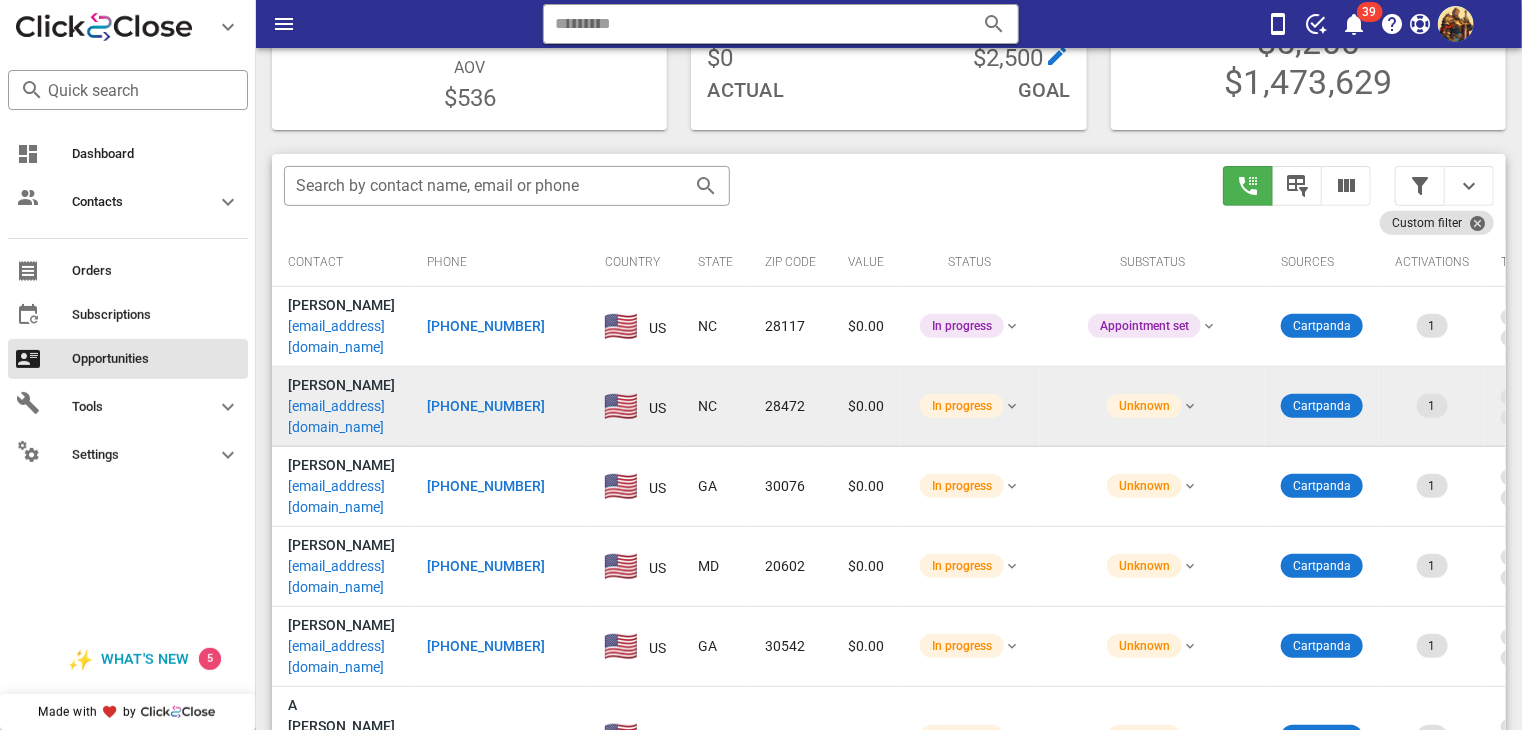 click on "larrydew21319952@gmail.com" at bounding box center [341, 417] 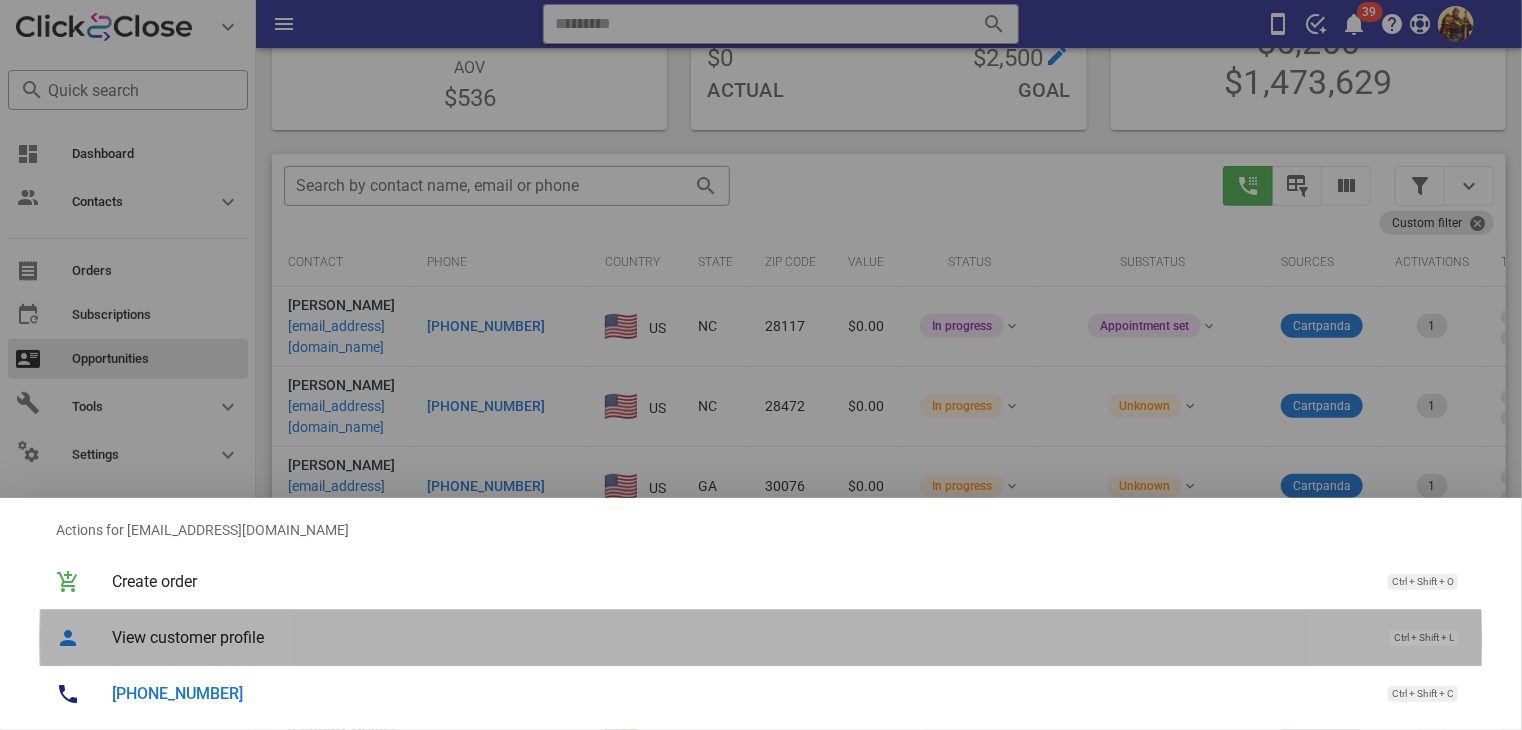 click on "View customer profile" at bounding box center (741, 637) 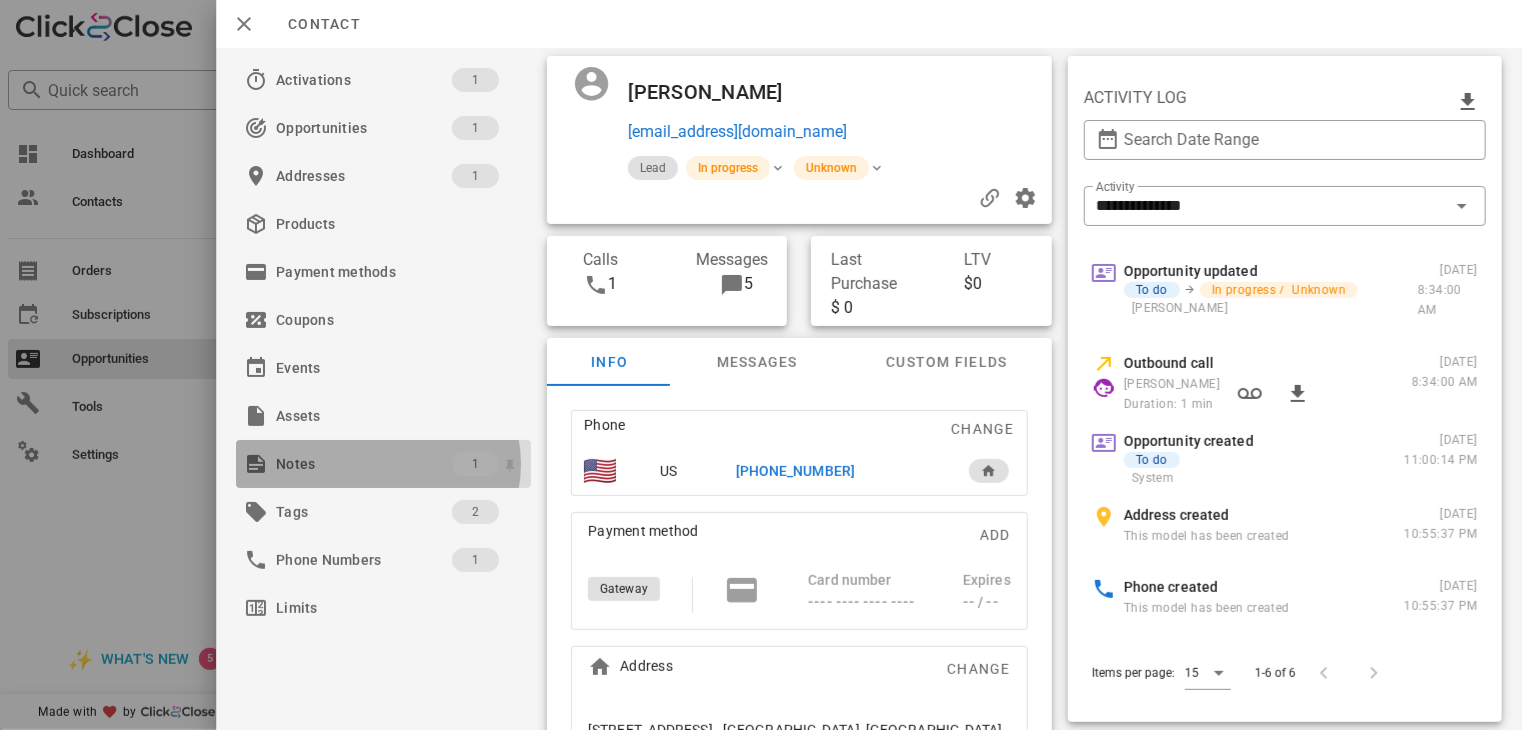 click on "Notes" at bounding box center [364, 464] 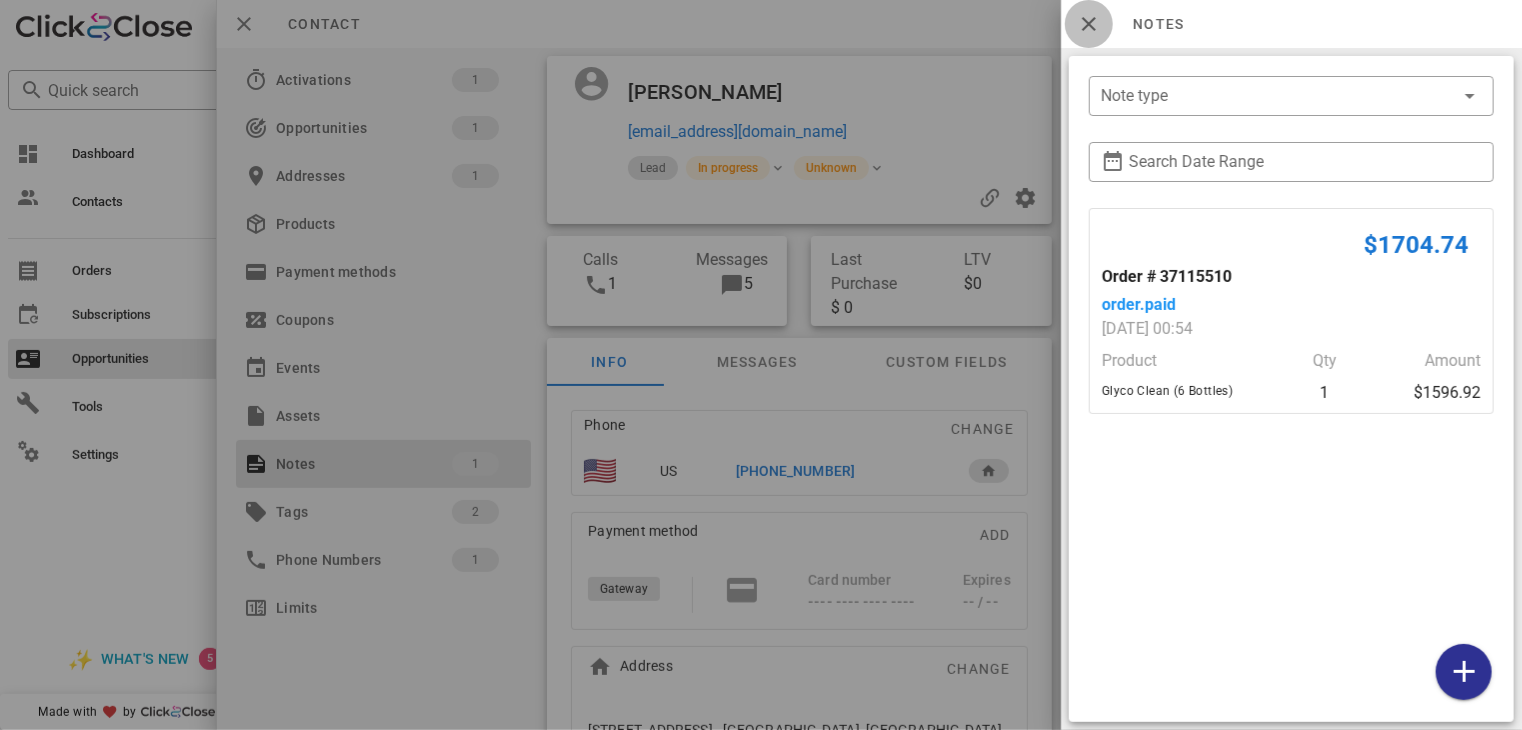click at bounding box center [1089, 24] 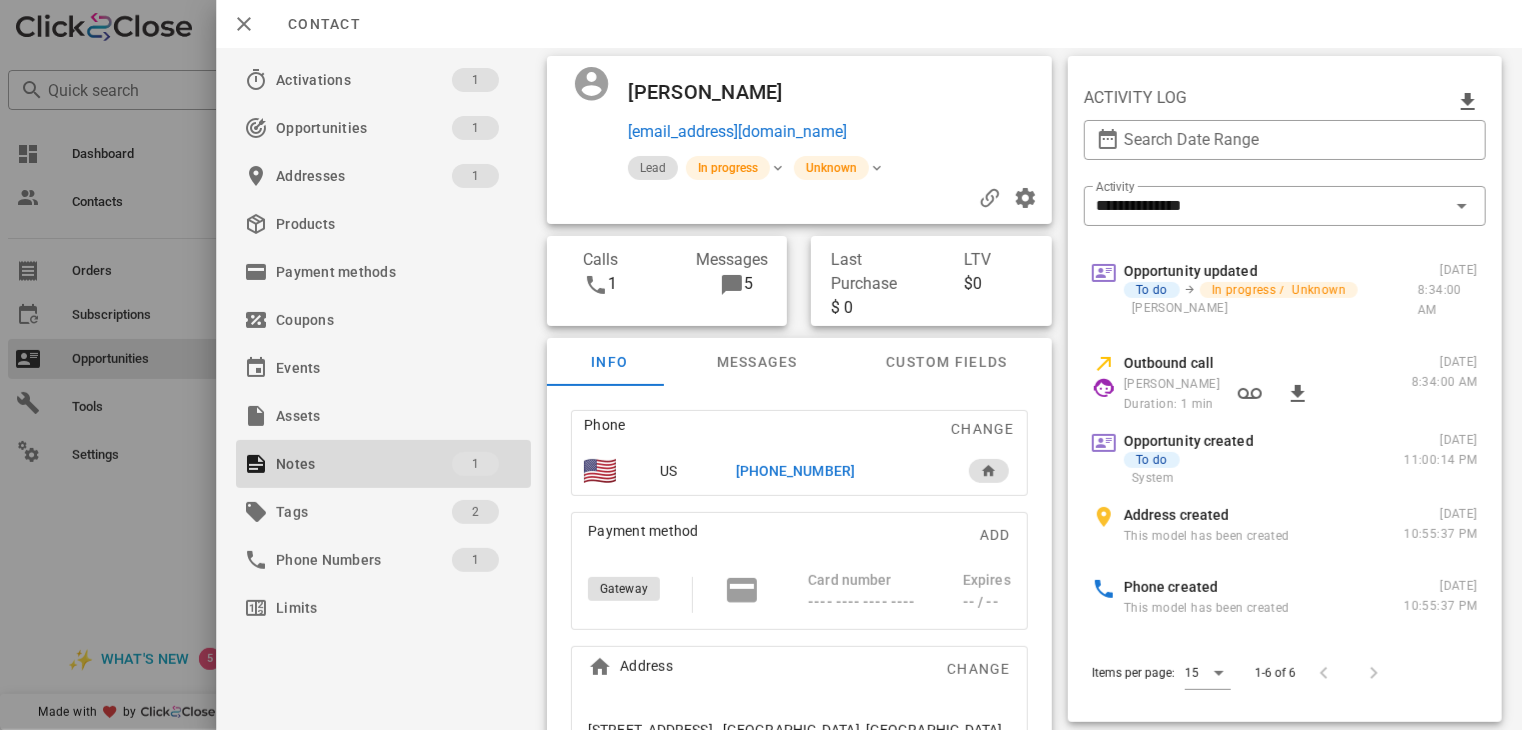 click on "+19106411547" at bounding box center [795, 471] 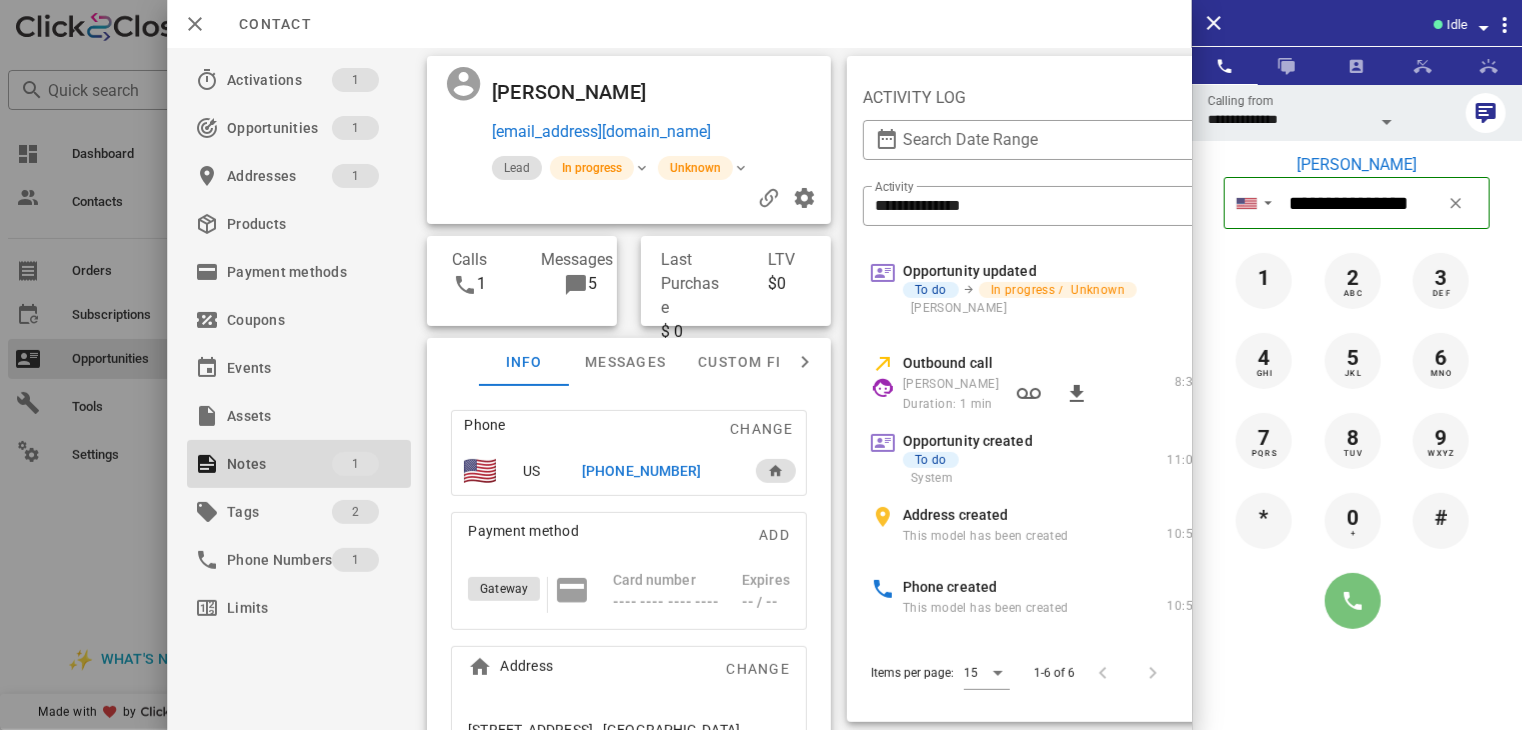 click at bounding box center [1353, 601] 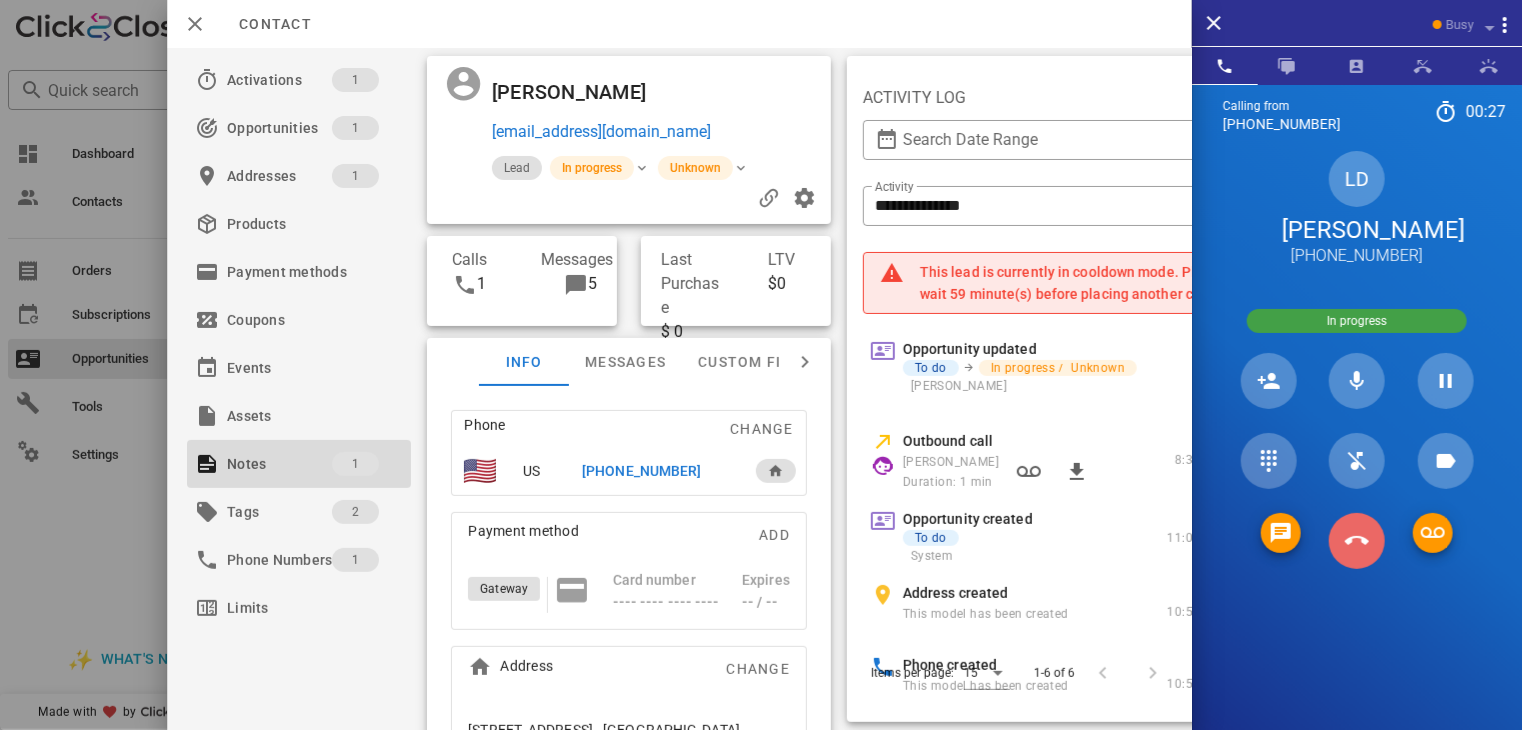 click at bounding box center (1357, 541) 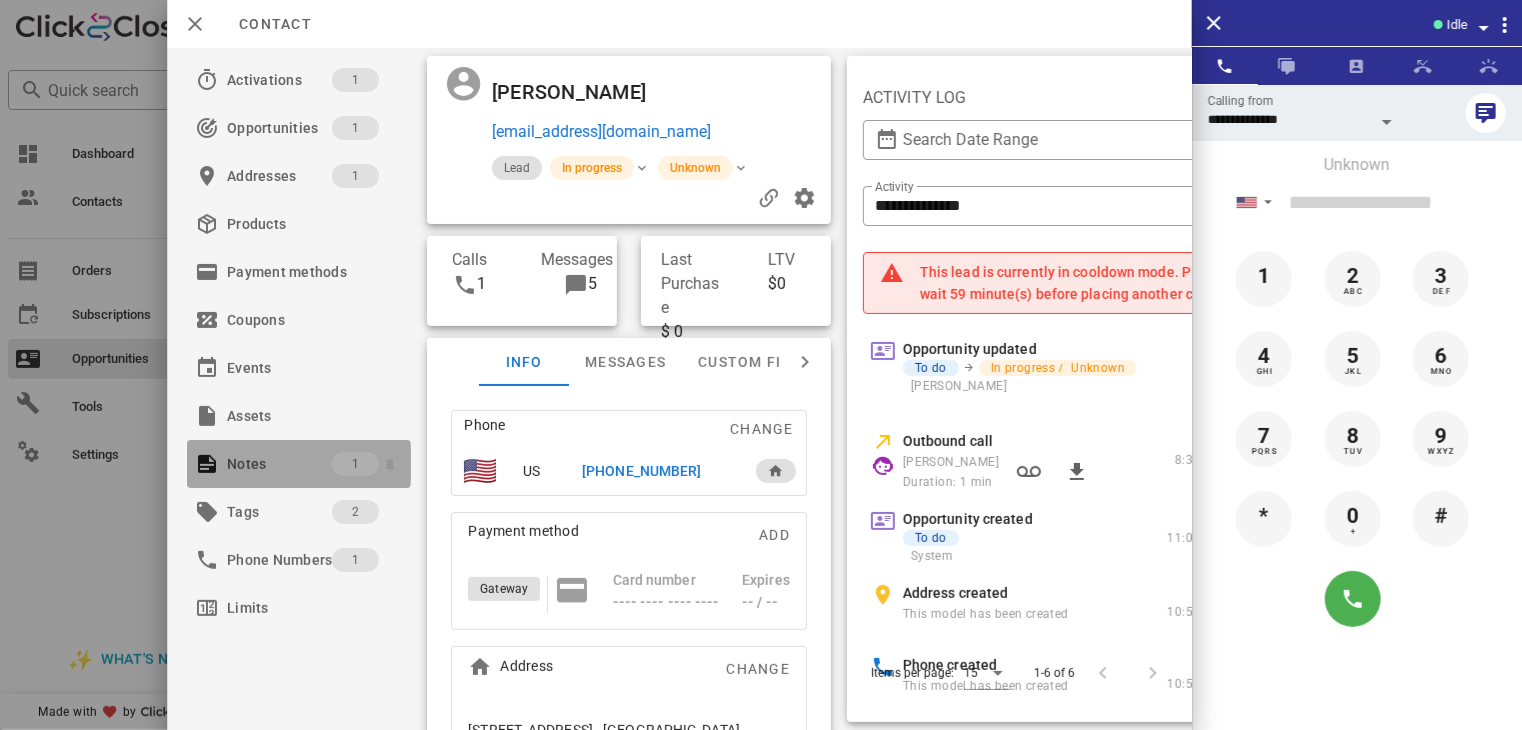 click on "Notes" at bounding box center (279, 464) 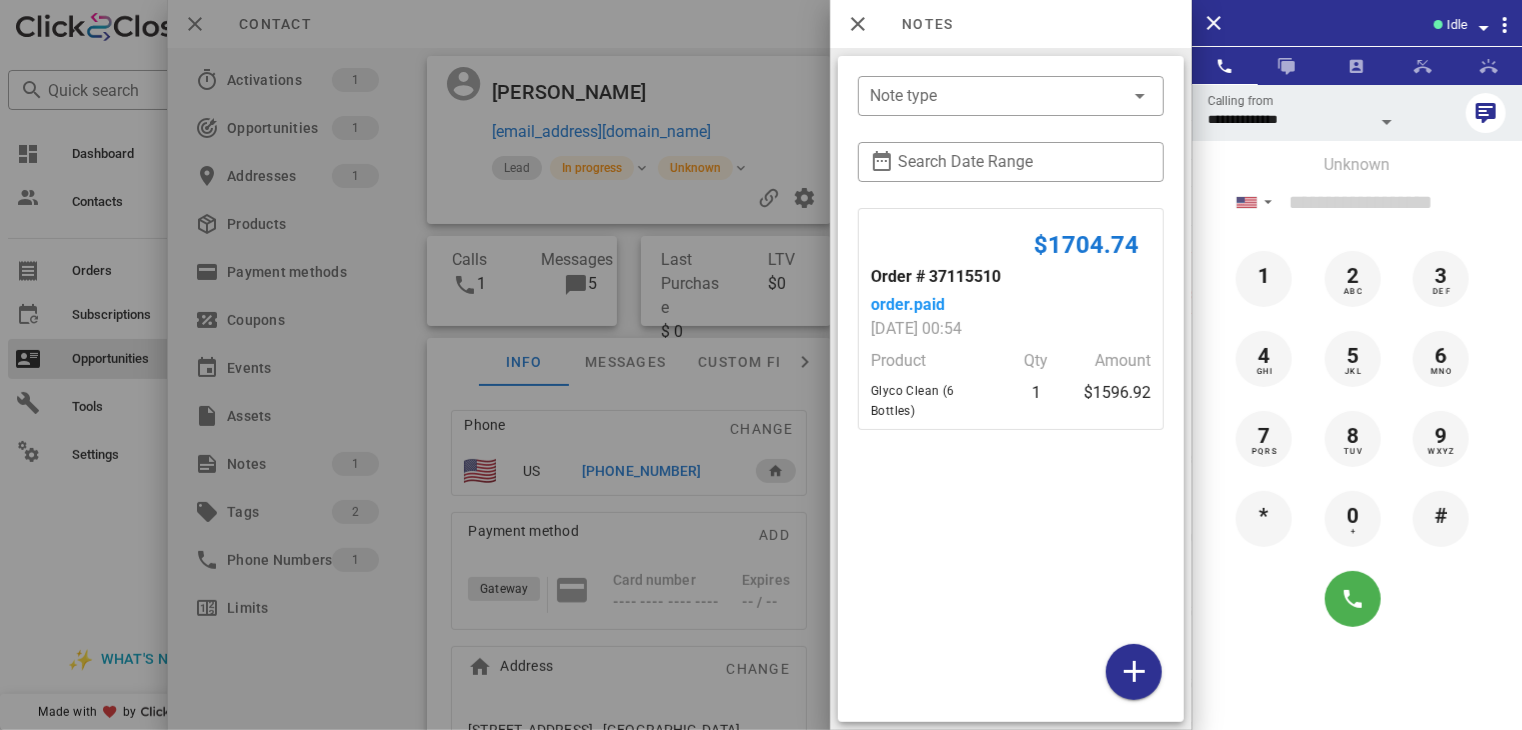 click at bounding box center (761, 365) 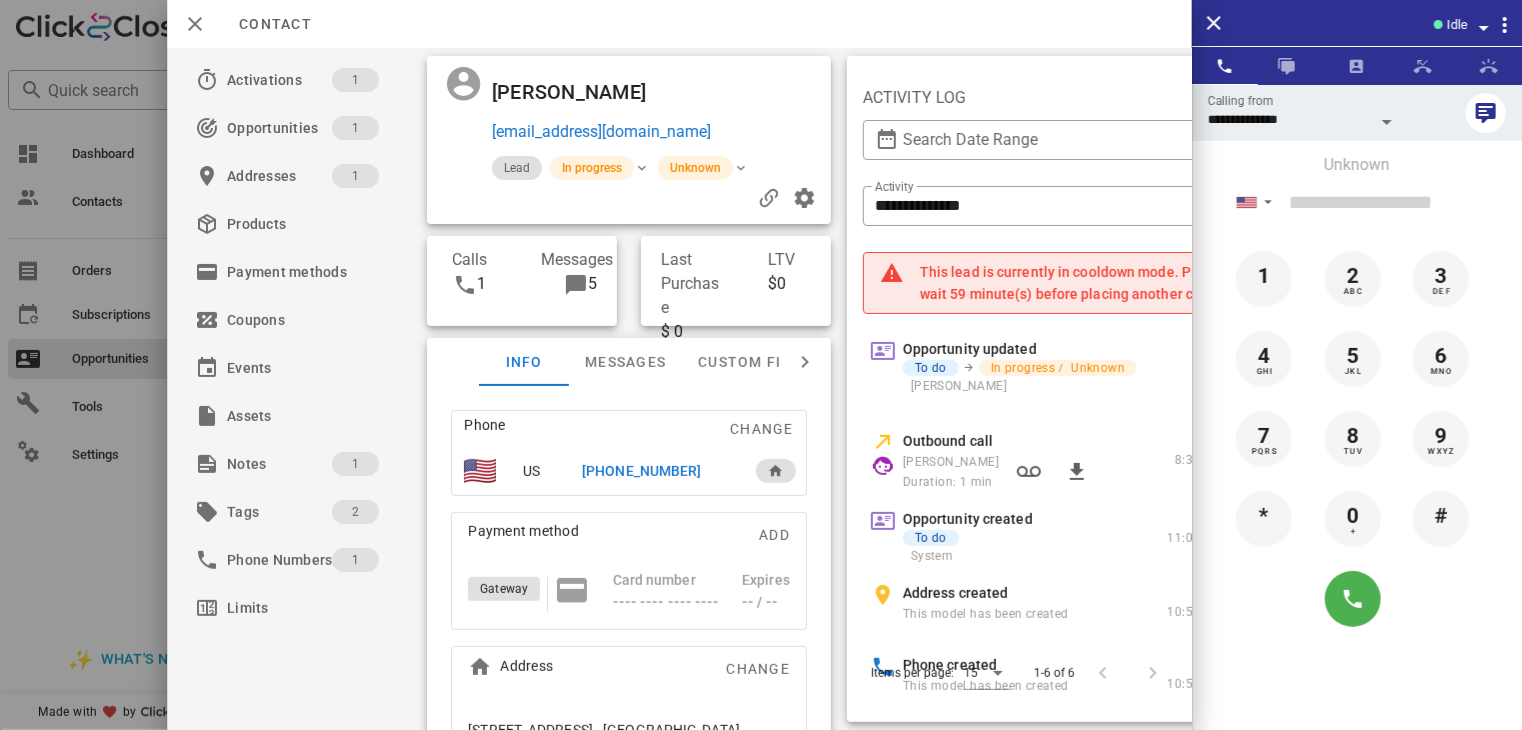click at bounding box center [761, 365] 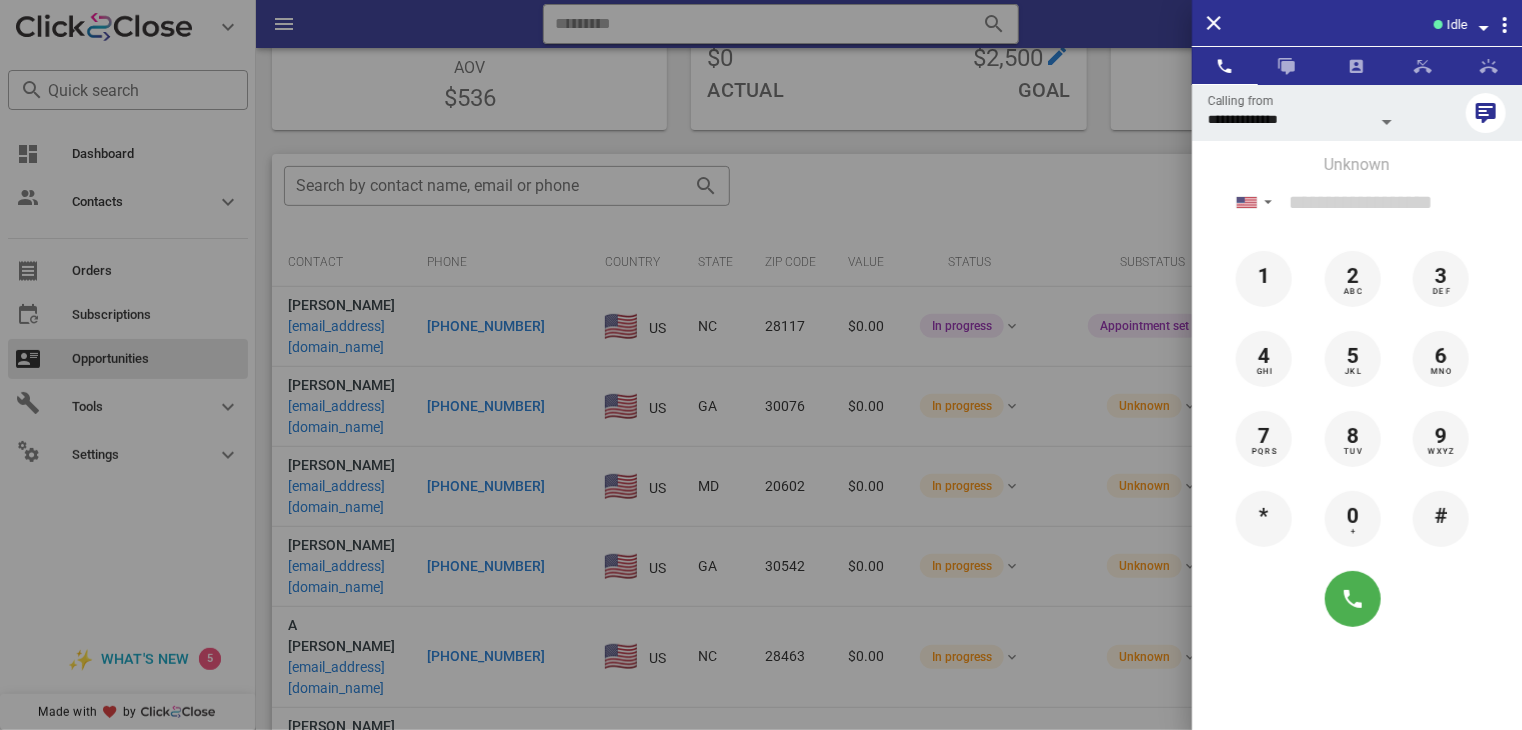 drag, startPoint x: 64, startPoint y: 577, endPoint x: 60, endPoint y: 603, distance: 26.305893 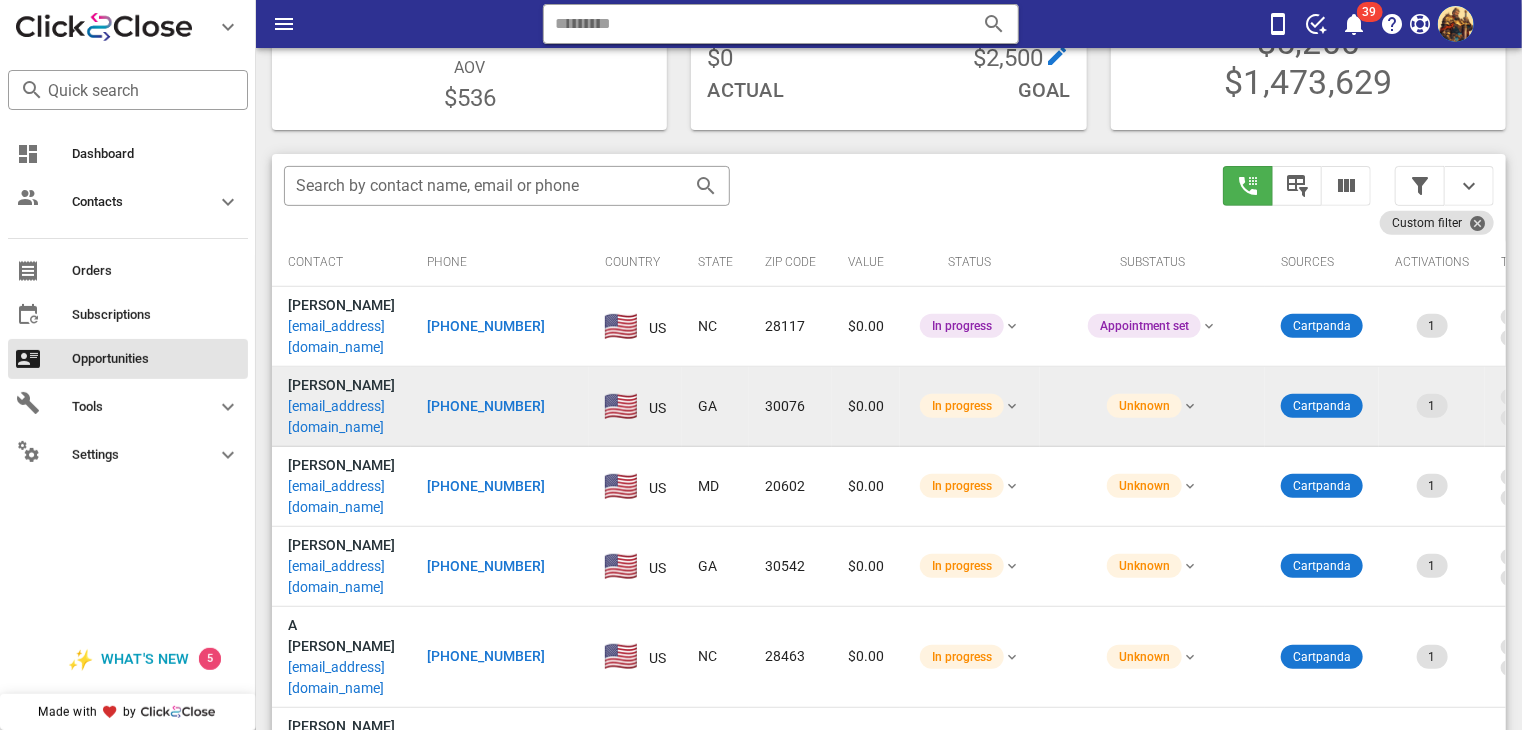 click on "butlersgbbb@hotmail.com" at bounding box center [341, 417] 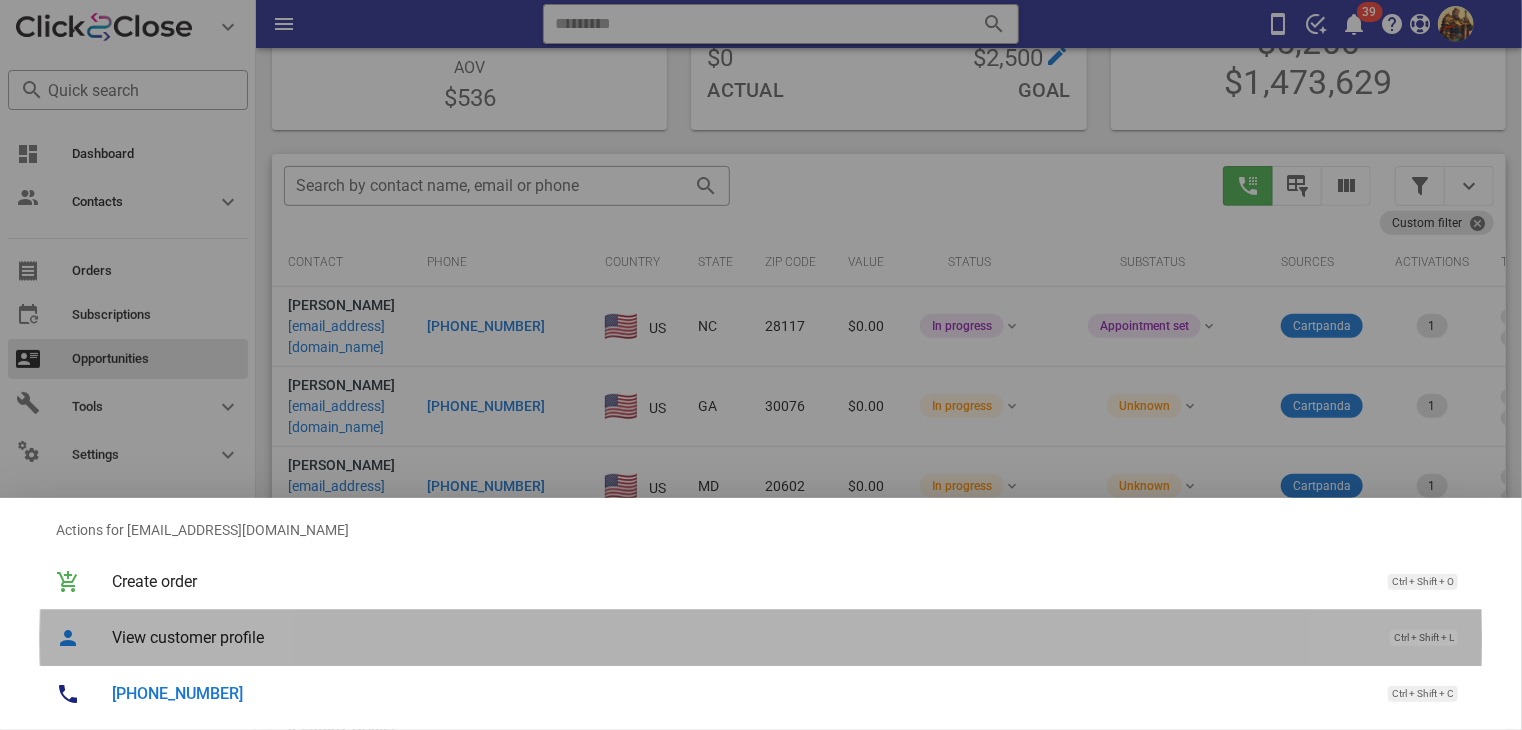 click on "View customer profile" at bounding box center (741, 637) 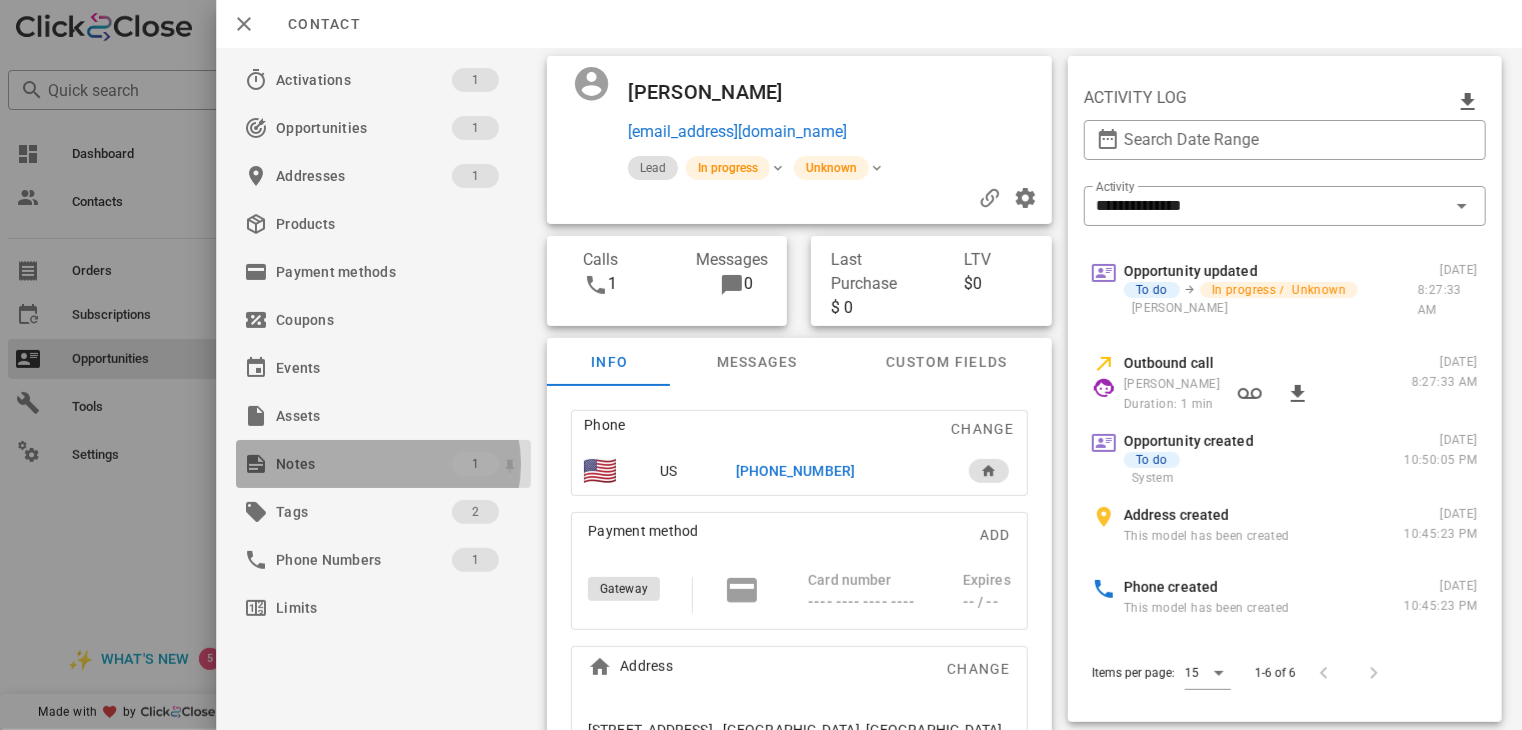 click on "Notes" at bounding box center [364, 464] 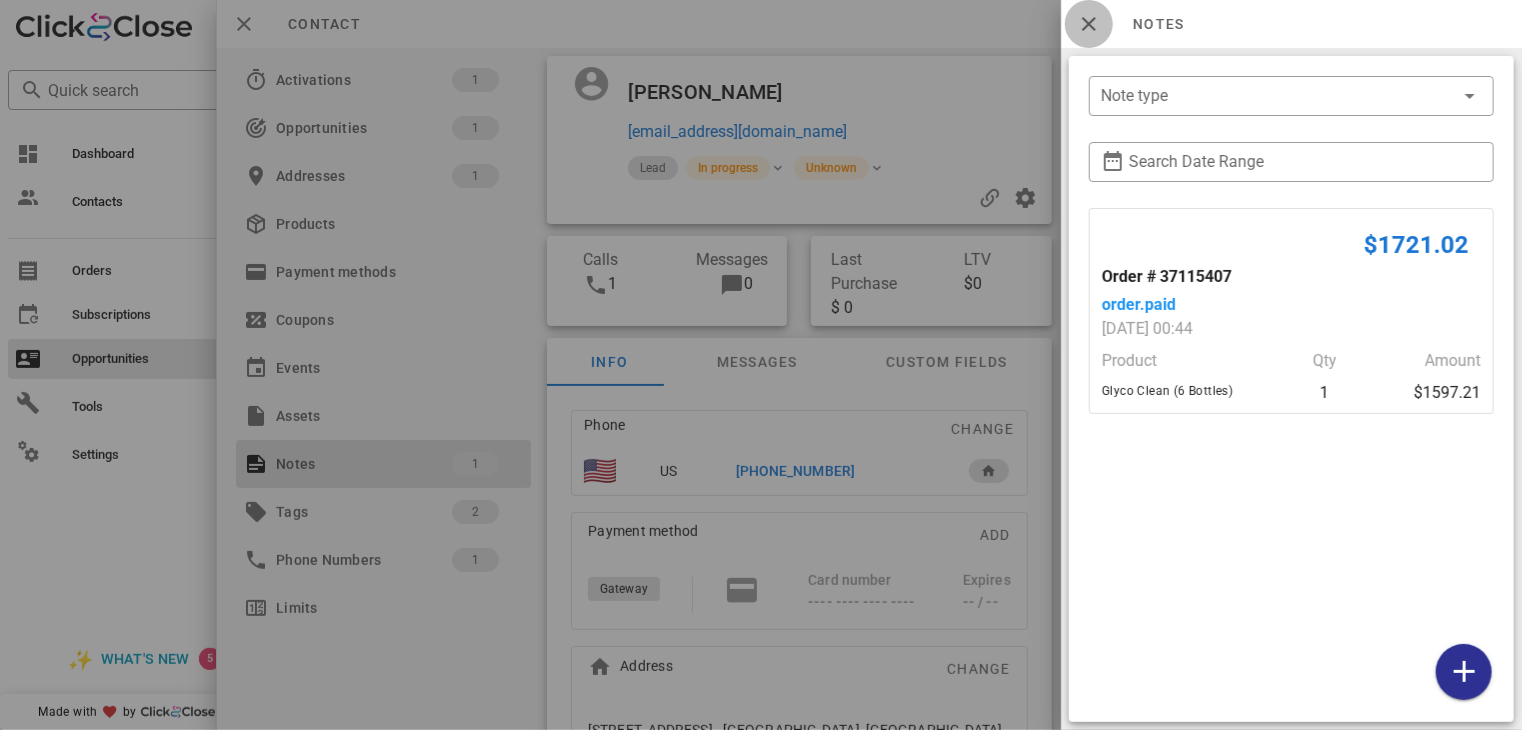 click at bounding box center (1089, 24) 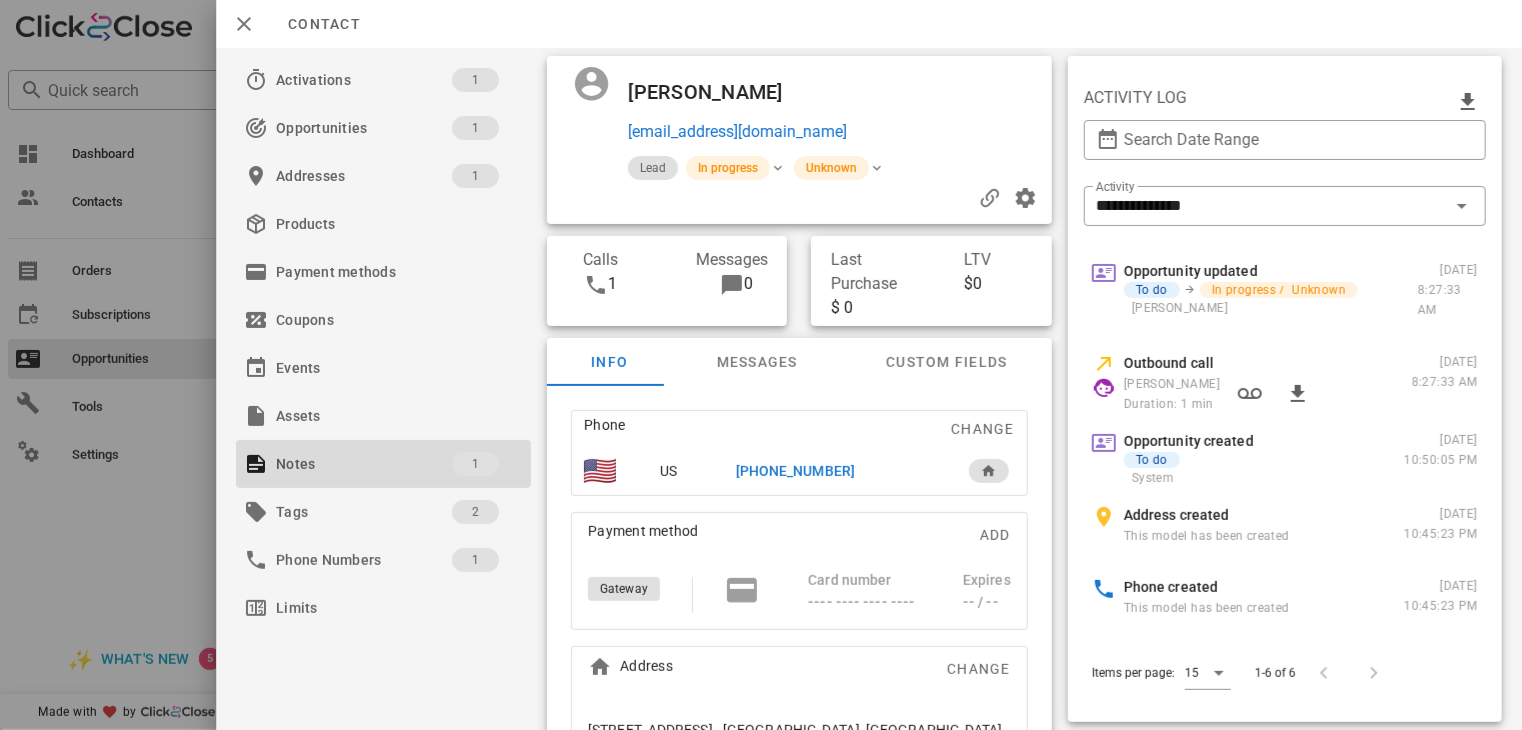 click on "+17707401298" at bounding box center [795, 471] 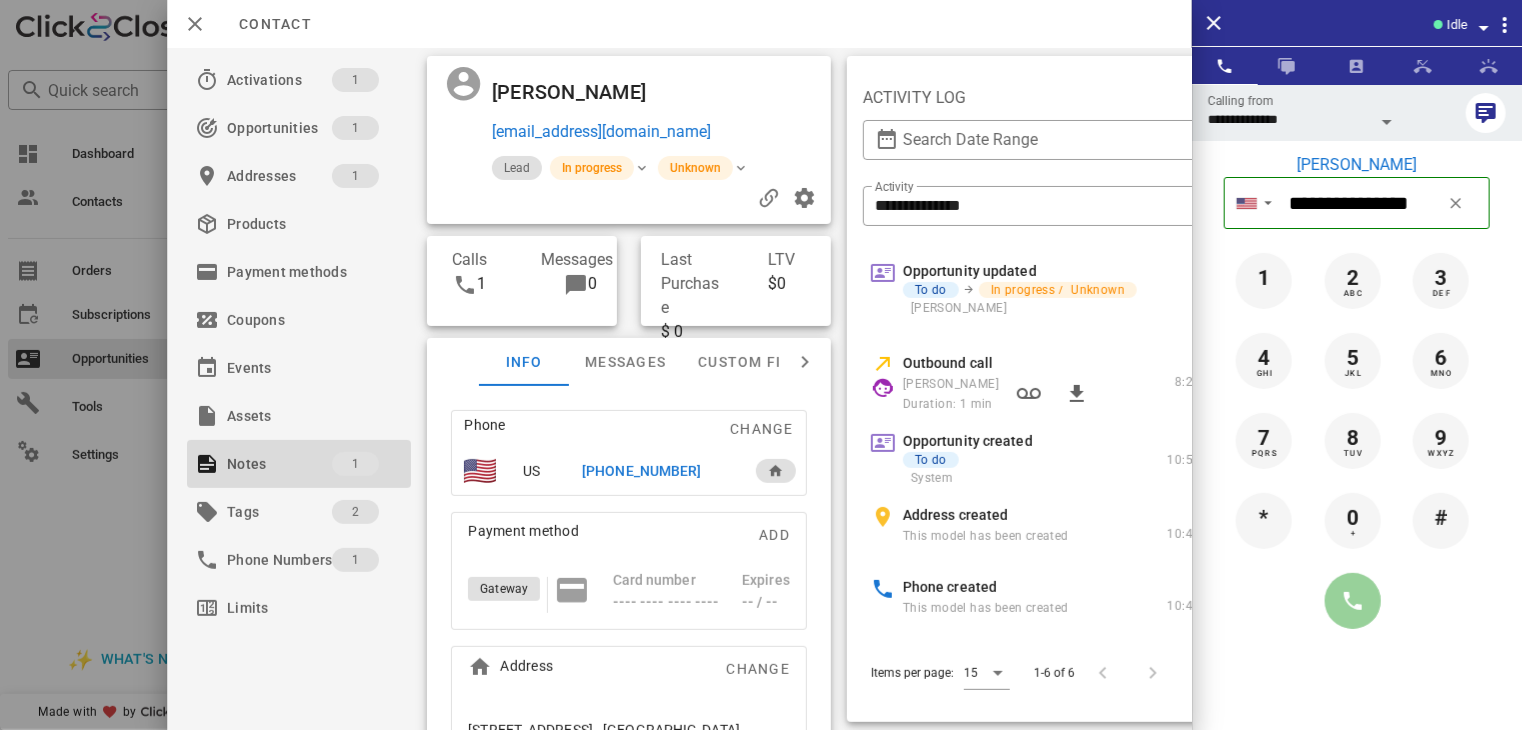 click at bounding box center (1353, 601) 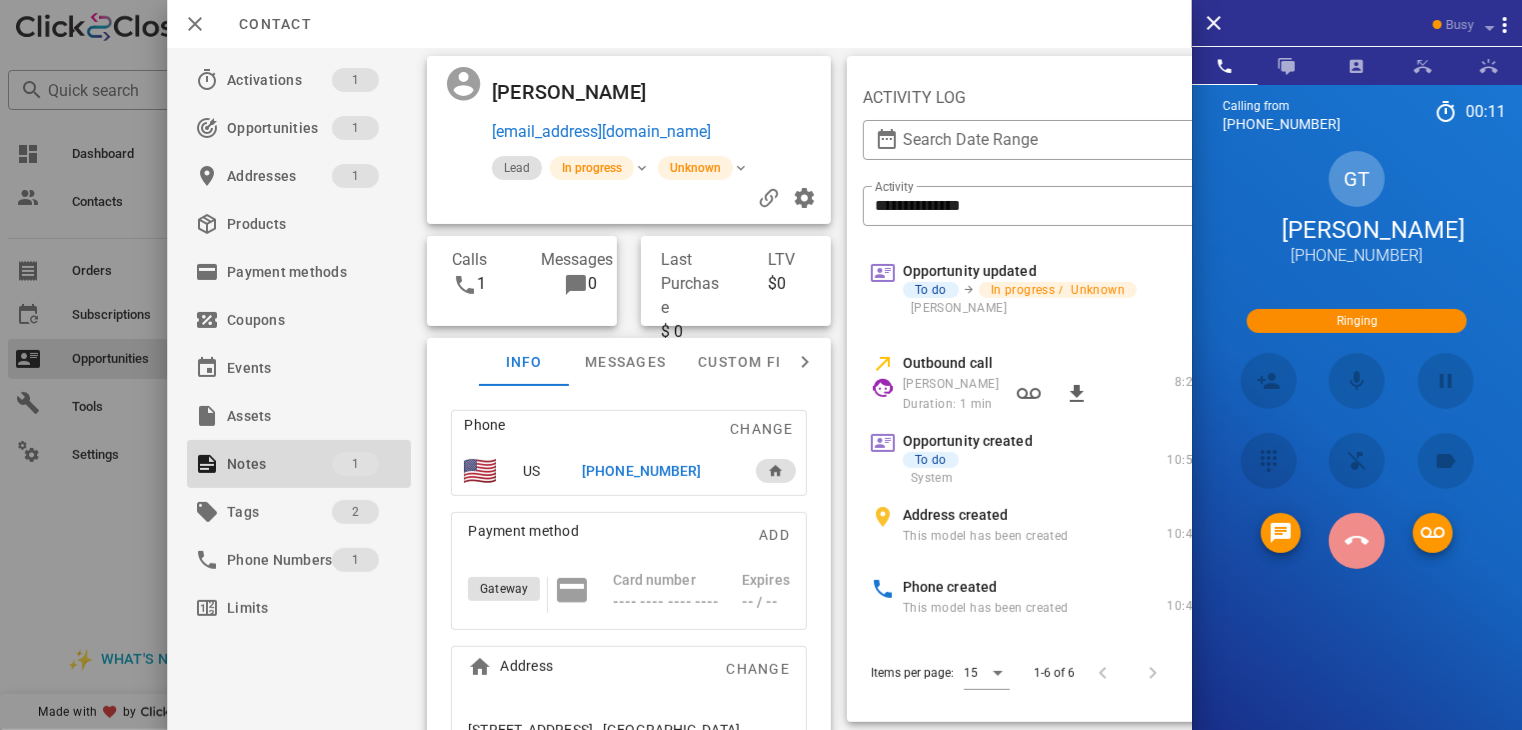 click at bounding box center (1357, 541) 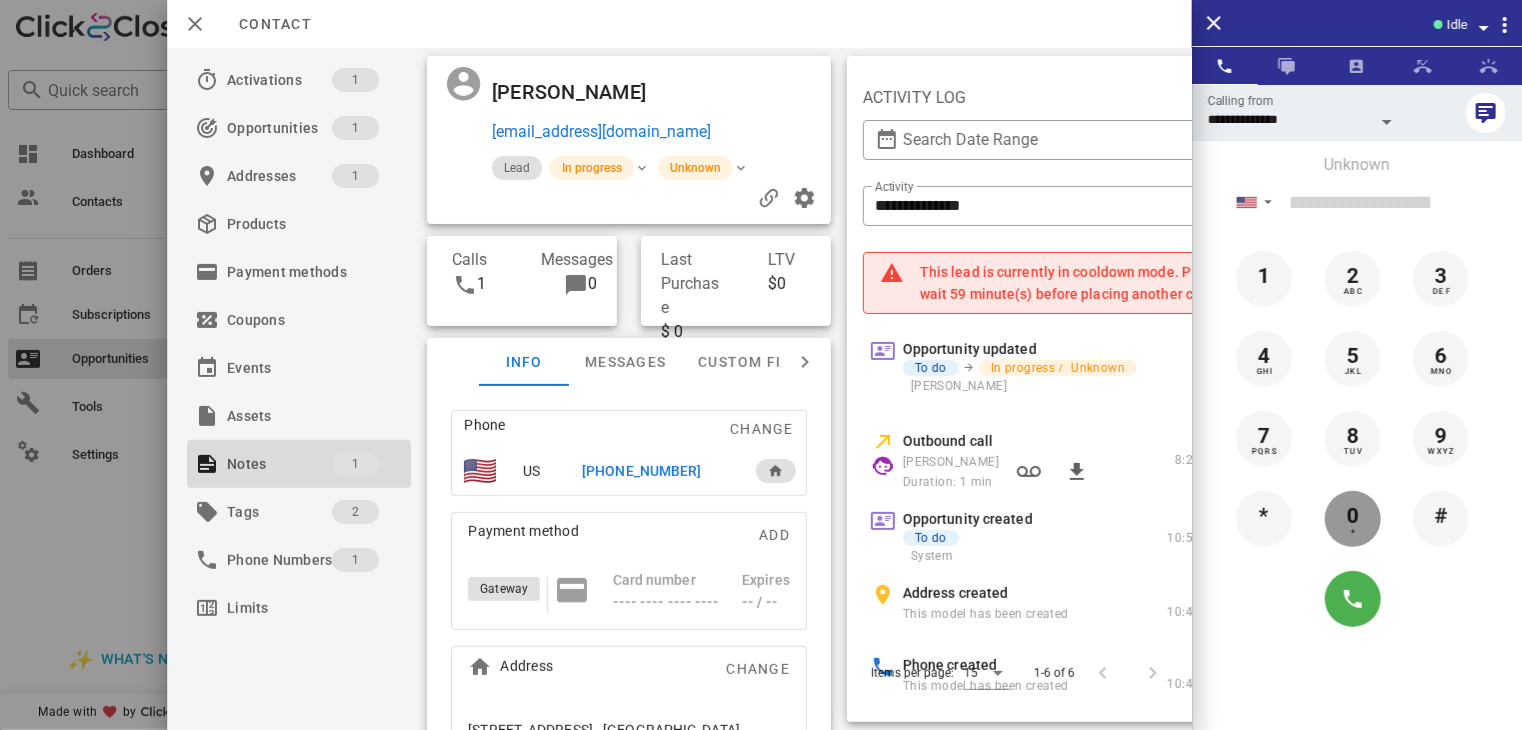 click on "0 +" at bounding box center (1353, 519) 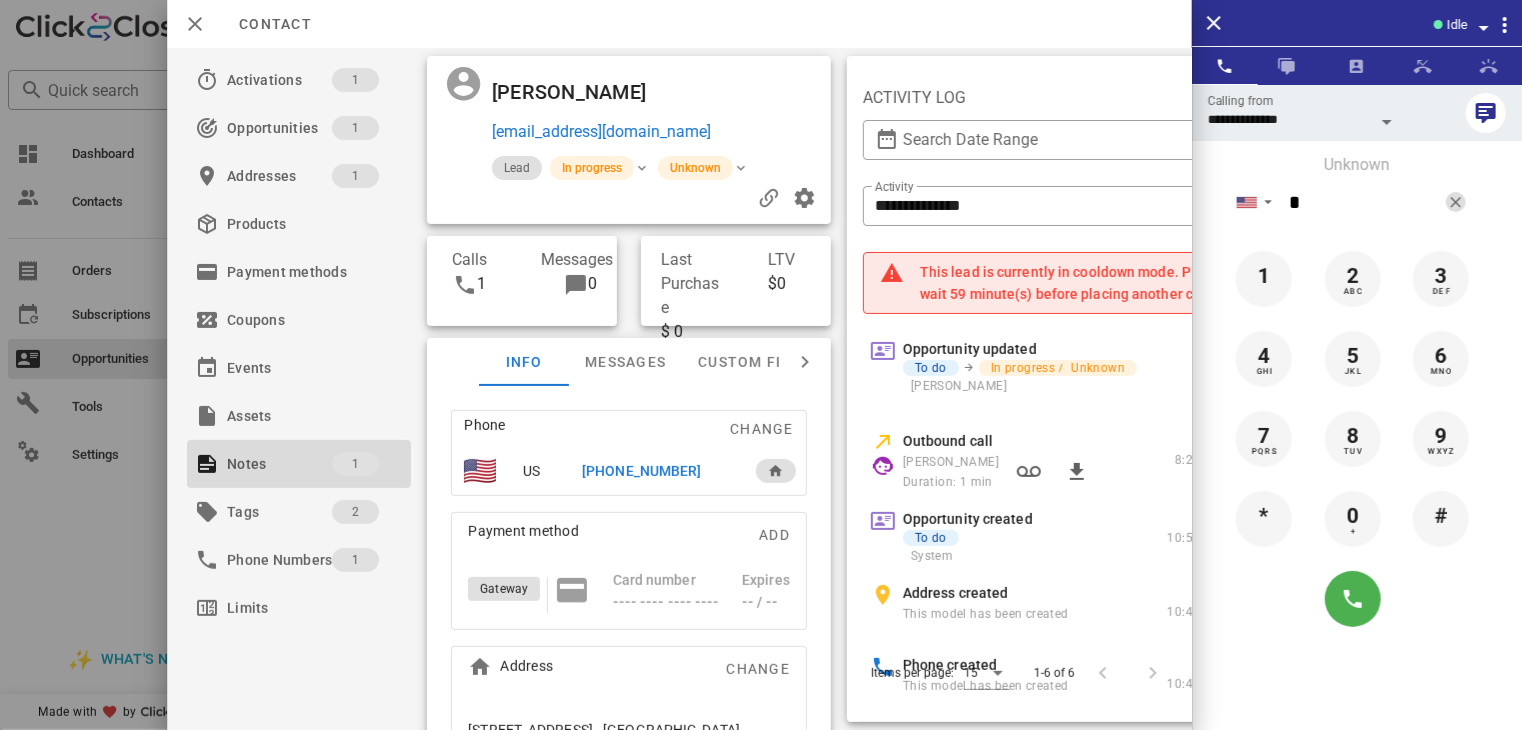 click at bounding box center [1456, 202] 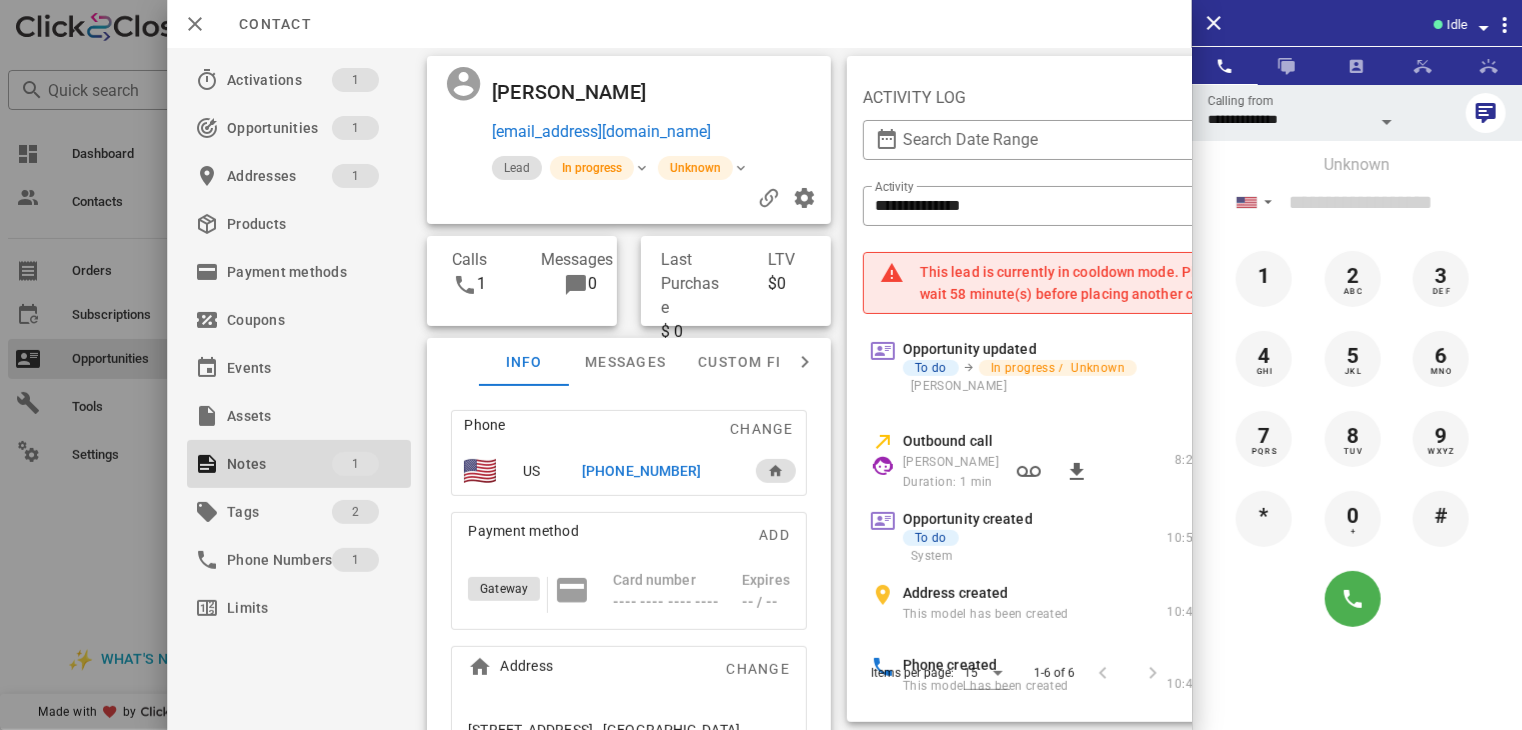 click on "+17707401298" at bounding box center [641, 471] 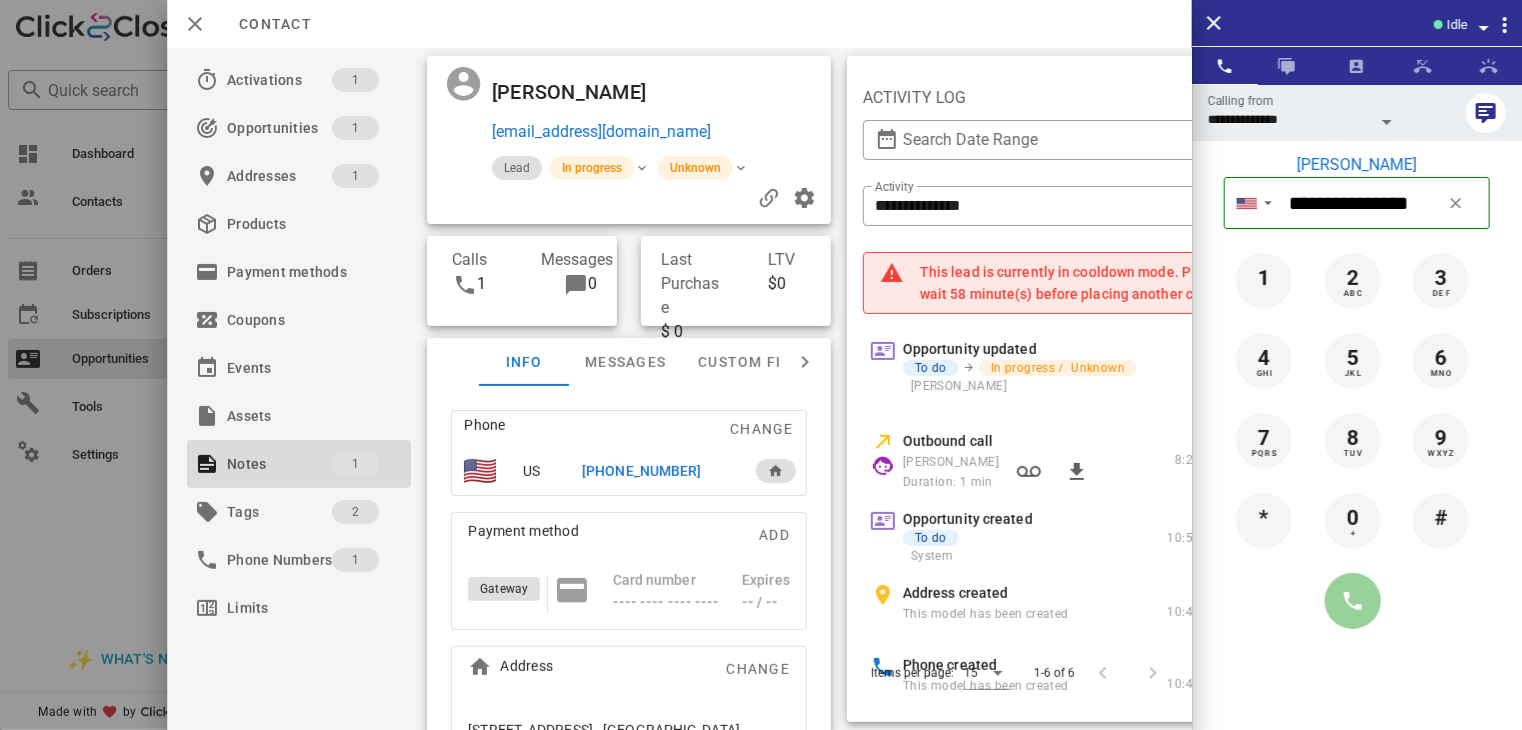 click at bounding box center (1353, 601) 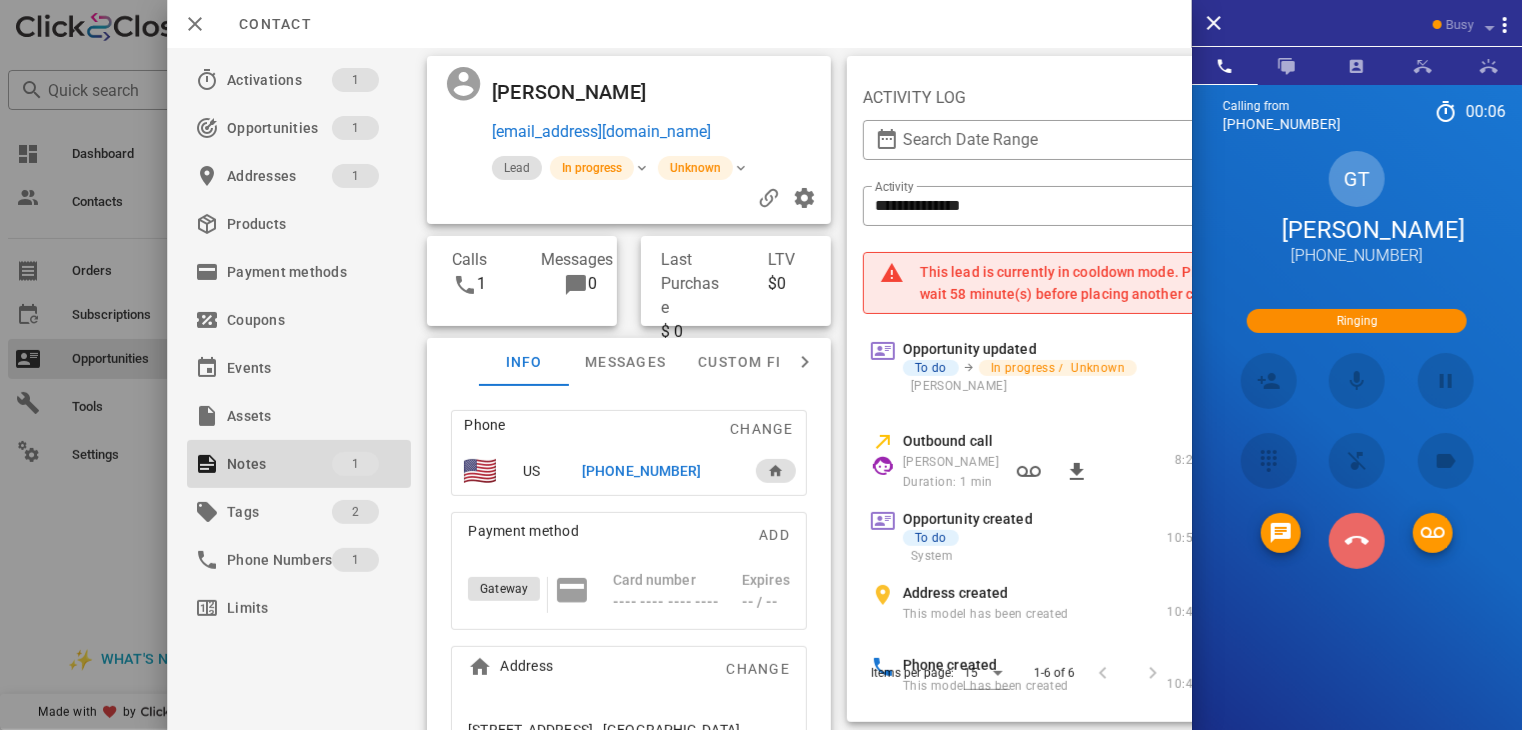click at bounding box center [1357, 541] 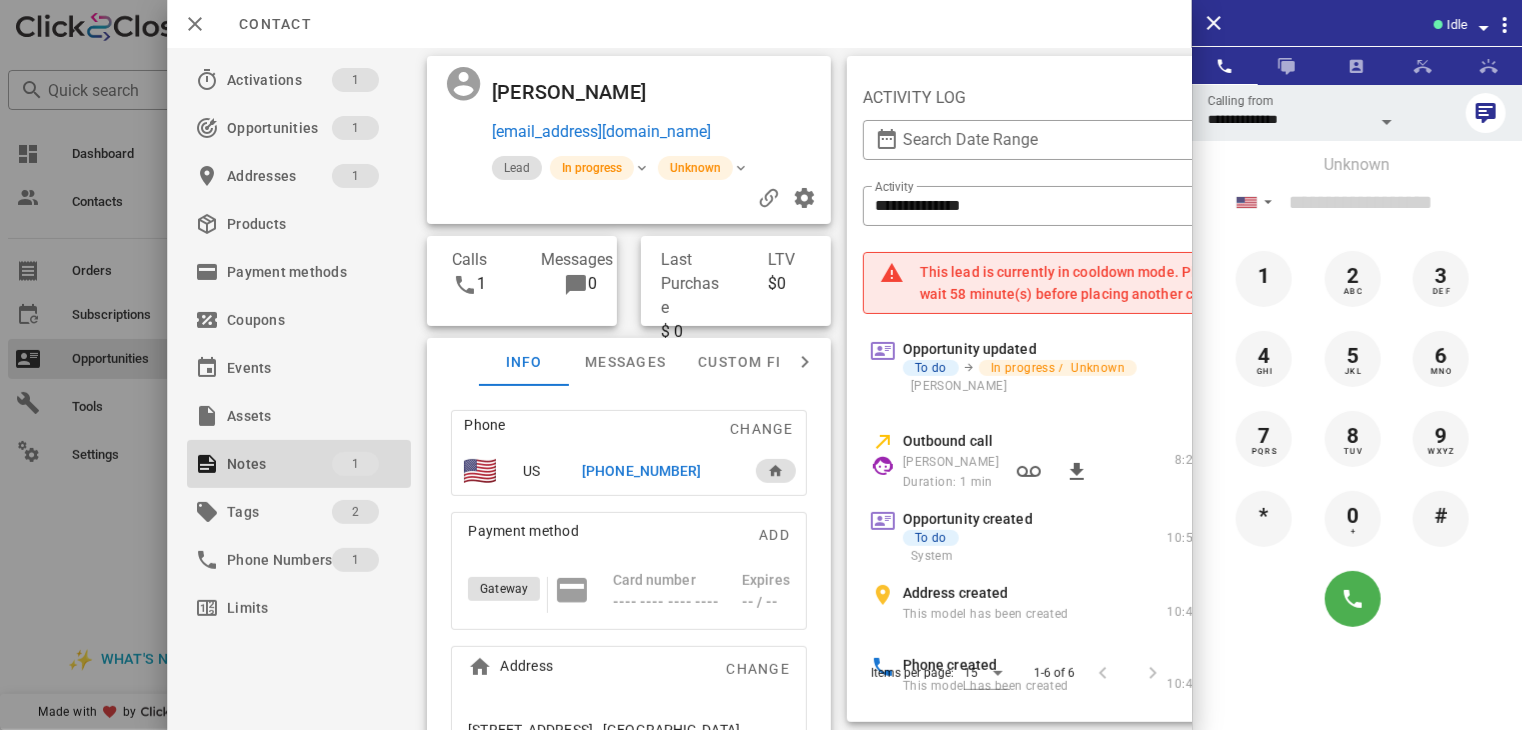 click at bounding box center [761, 365] 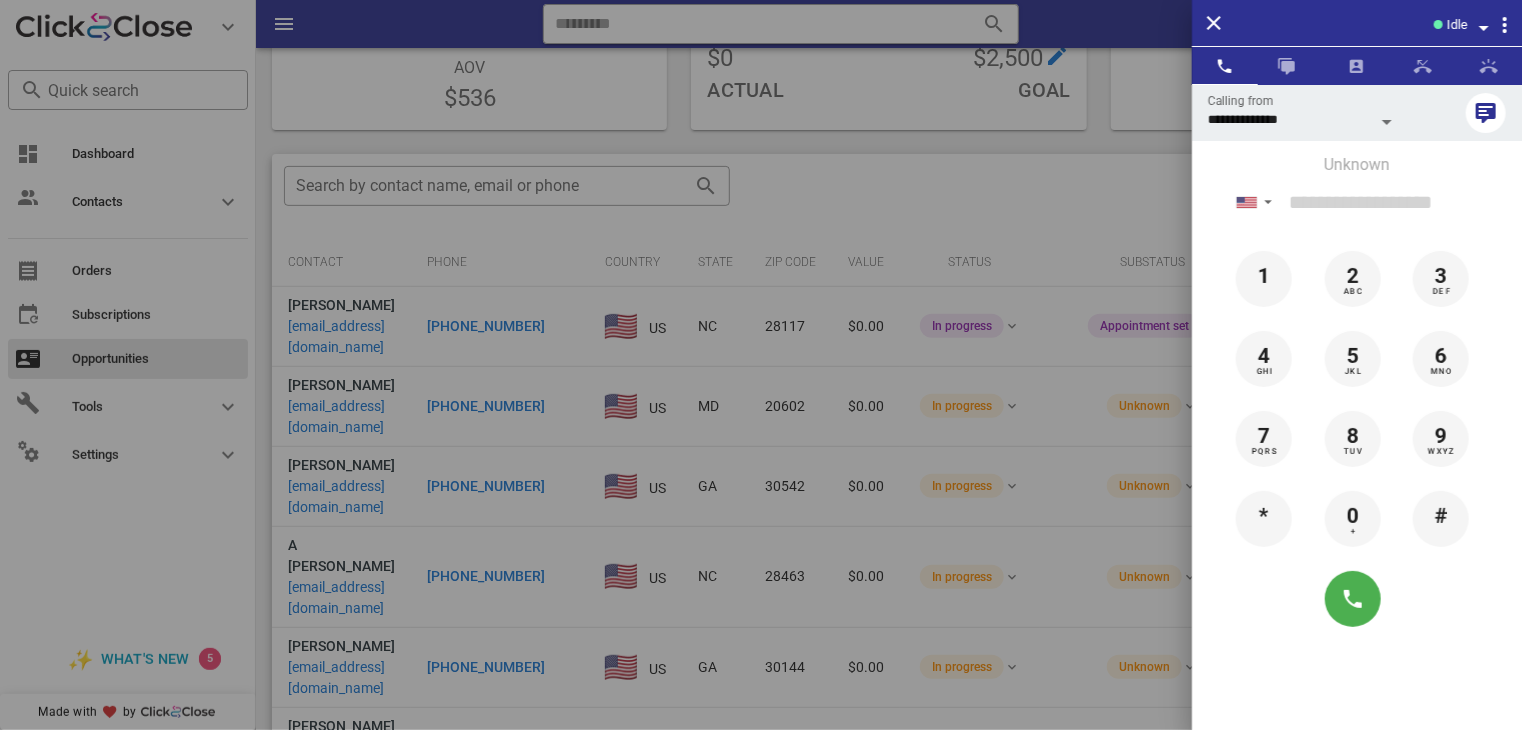 click at bounding box center (761, 365) 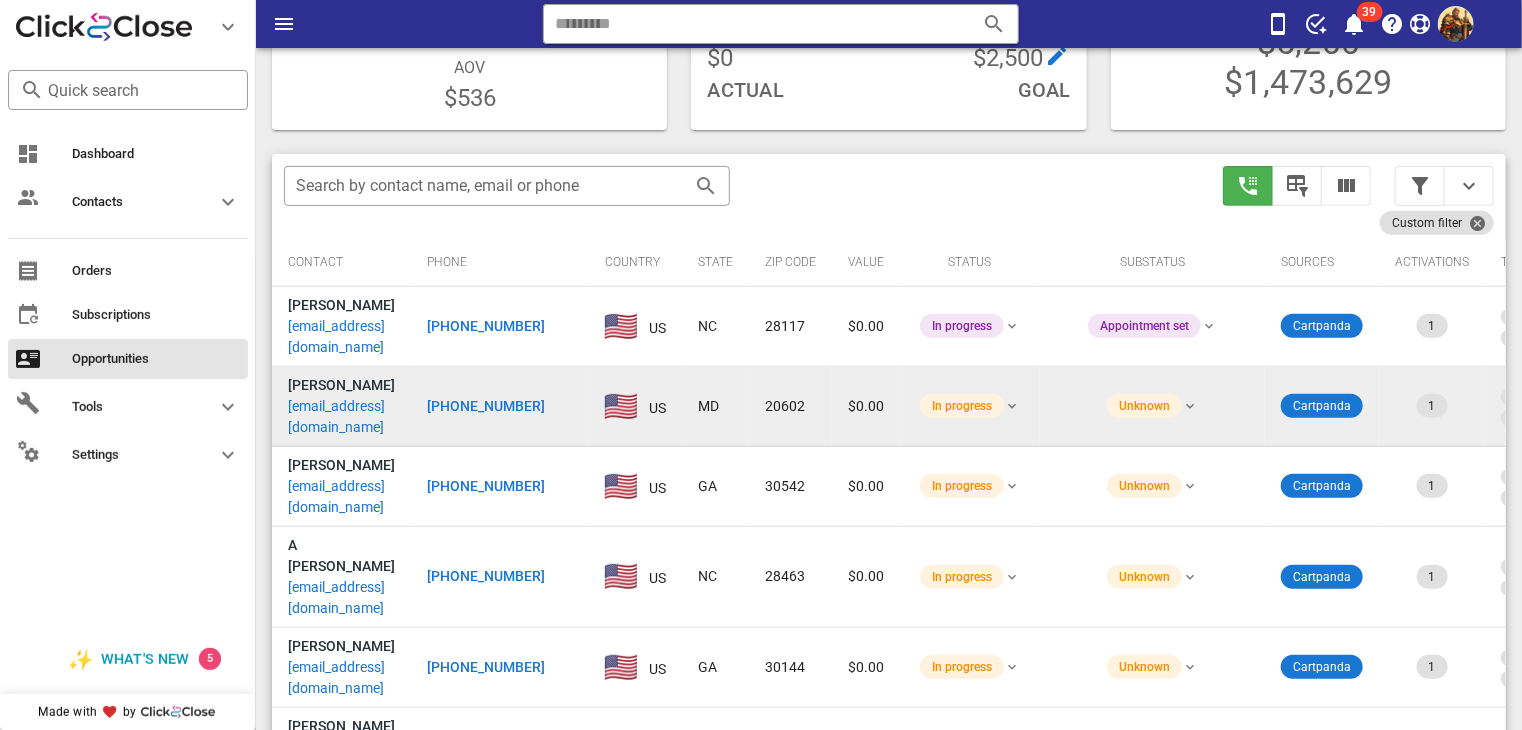click on "church010747@gmail.com" at bounding box center (341, 417) 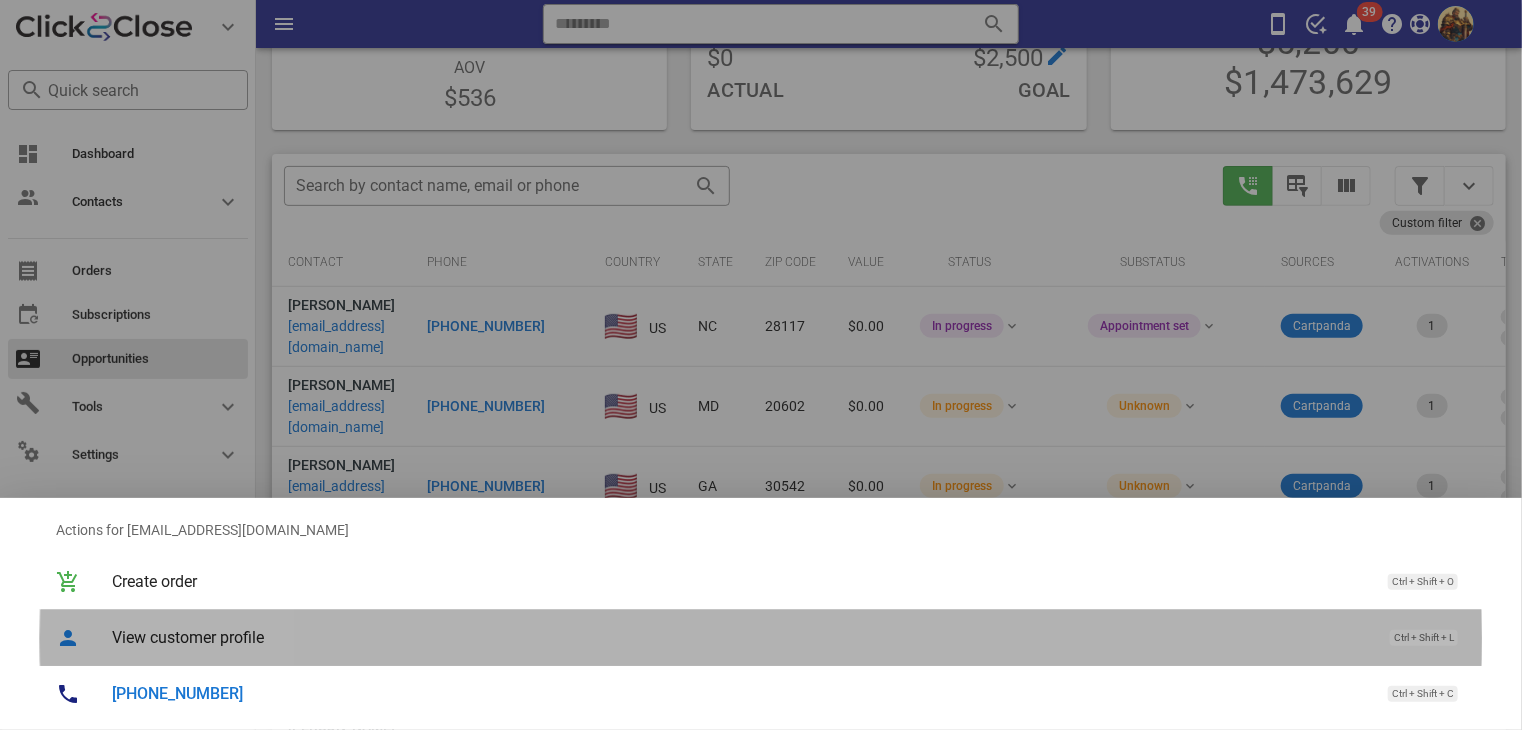 click on "View customer profile" at bounding box center (741, 637) 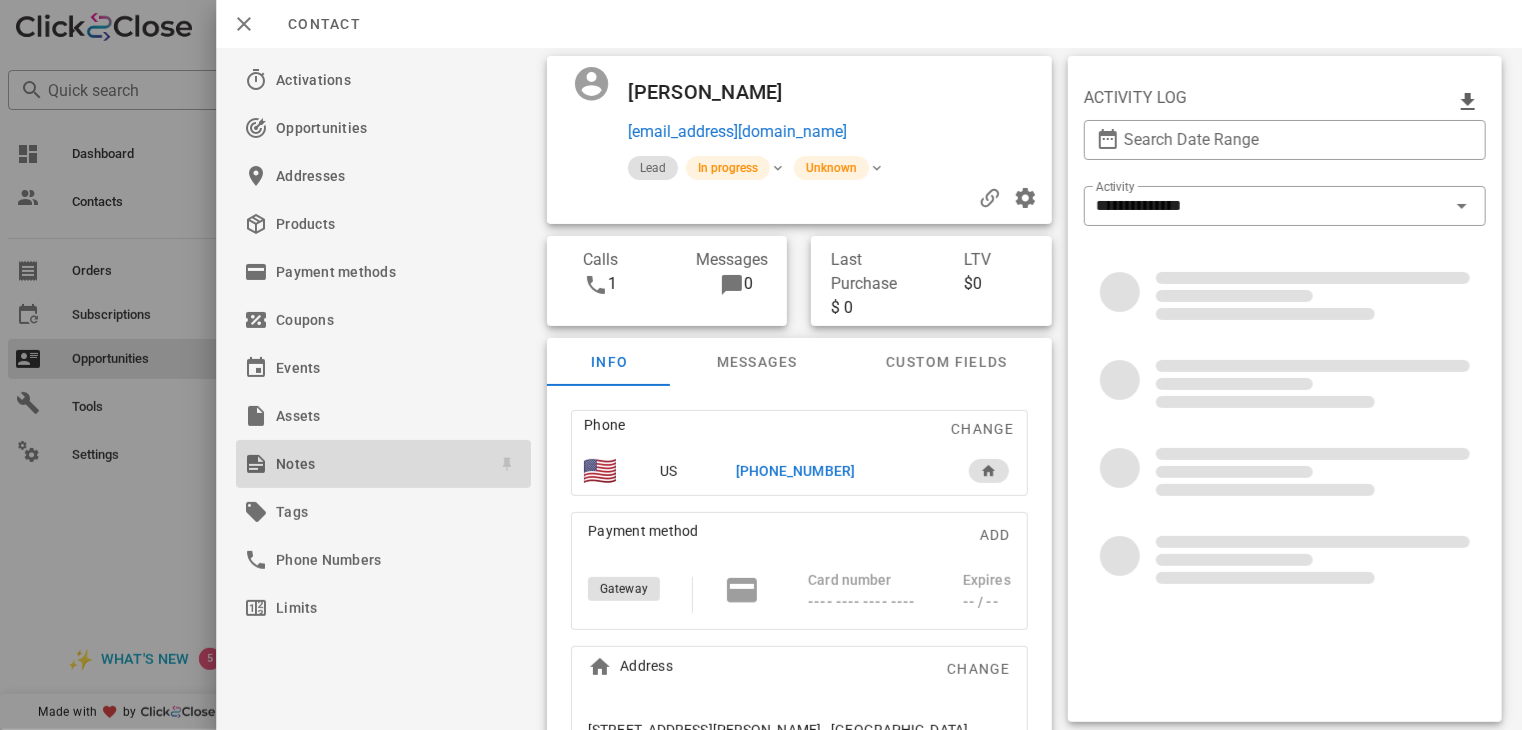 click on "Notes" at bounding box center (379, 464) 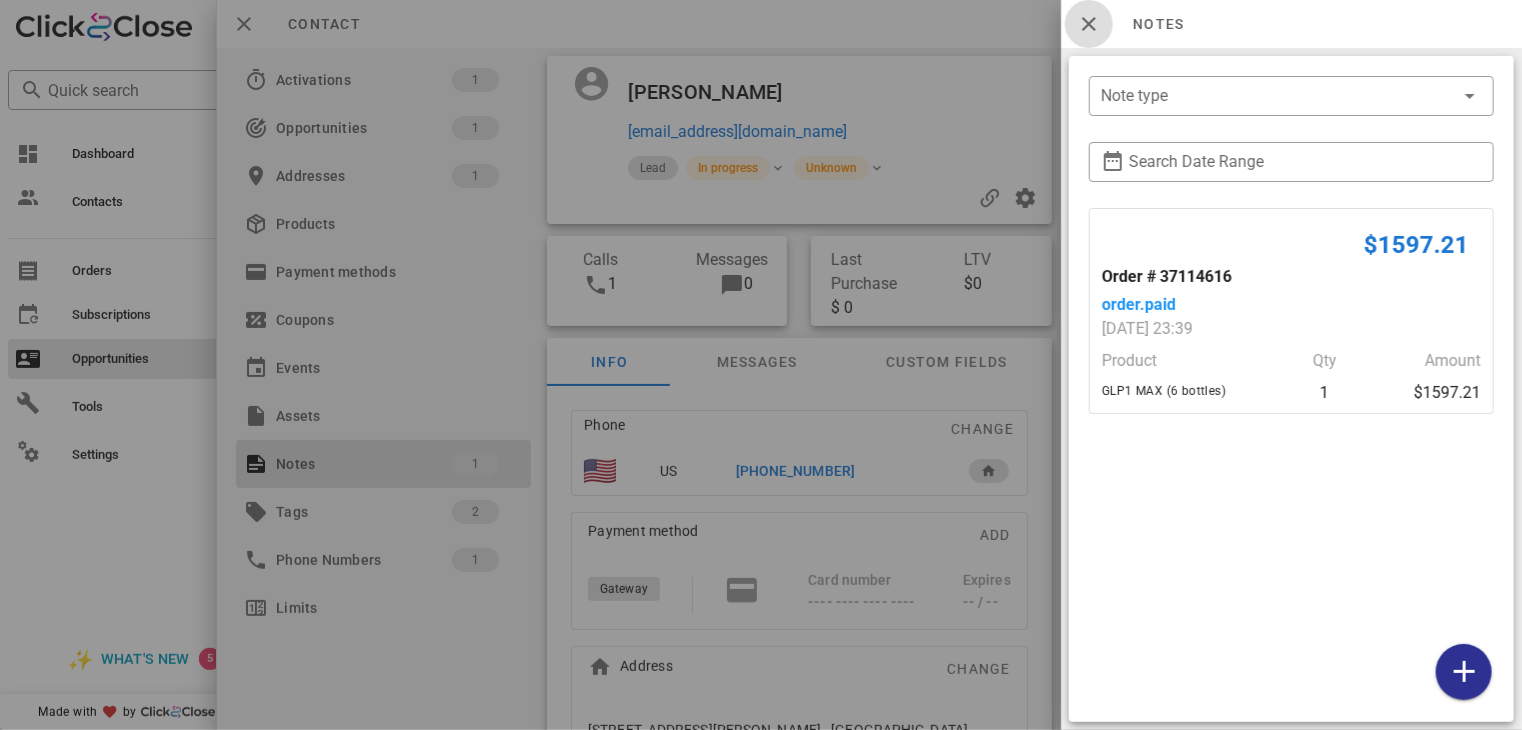 click at bounding box center [1089, 24] 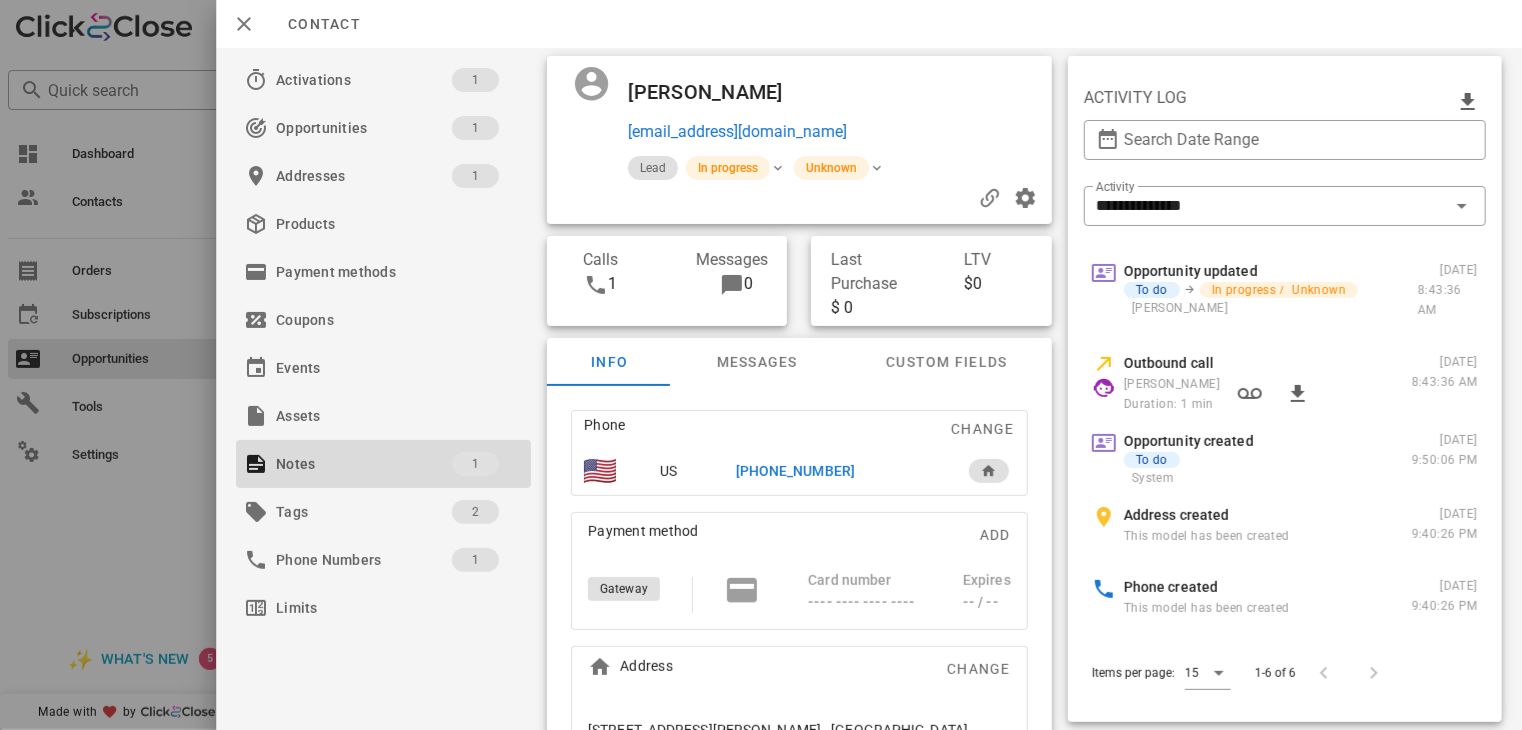 click on "+13016451304" at bounding box center [795, 471] 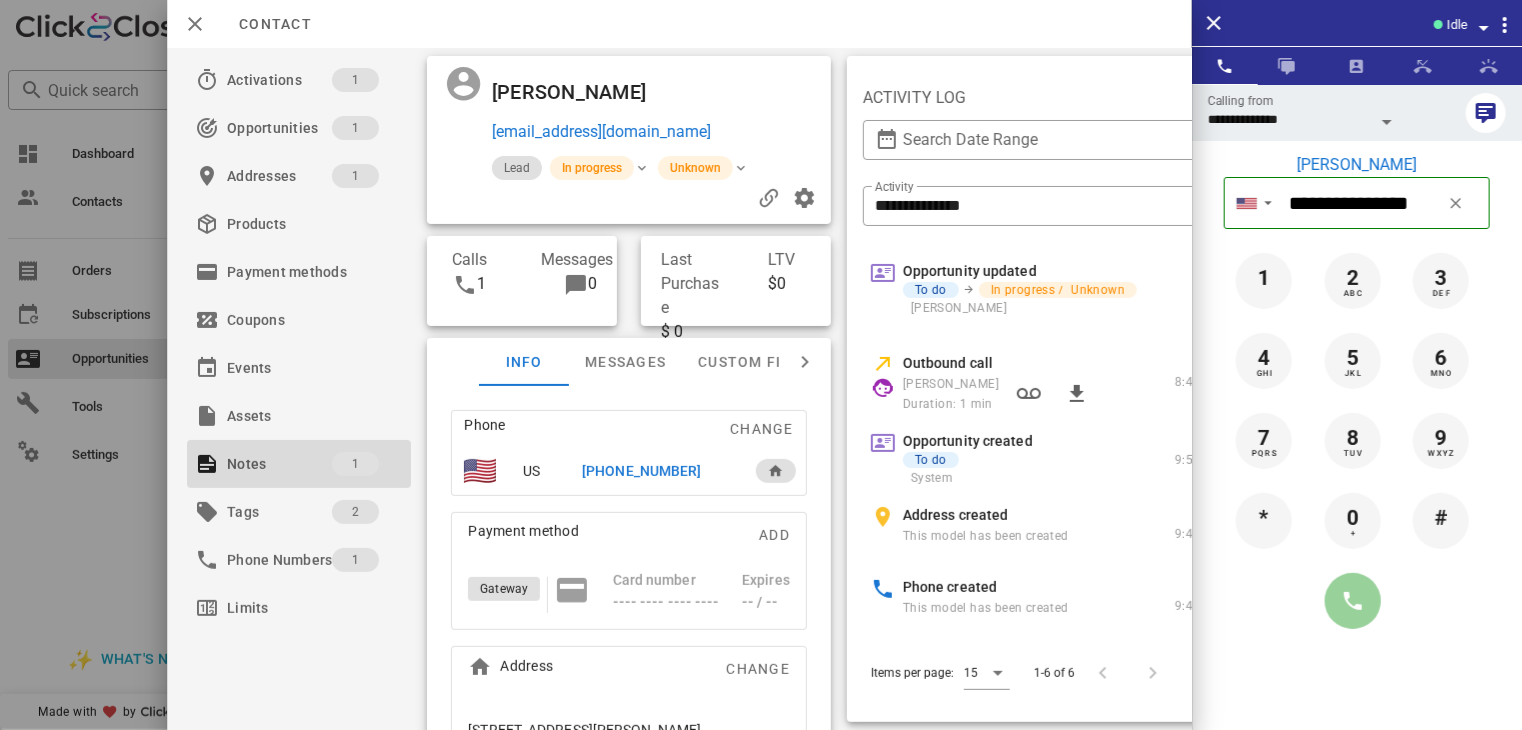 click at bounding box center [1353, 601] 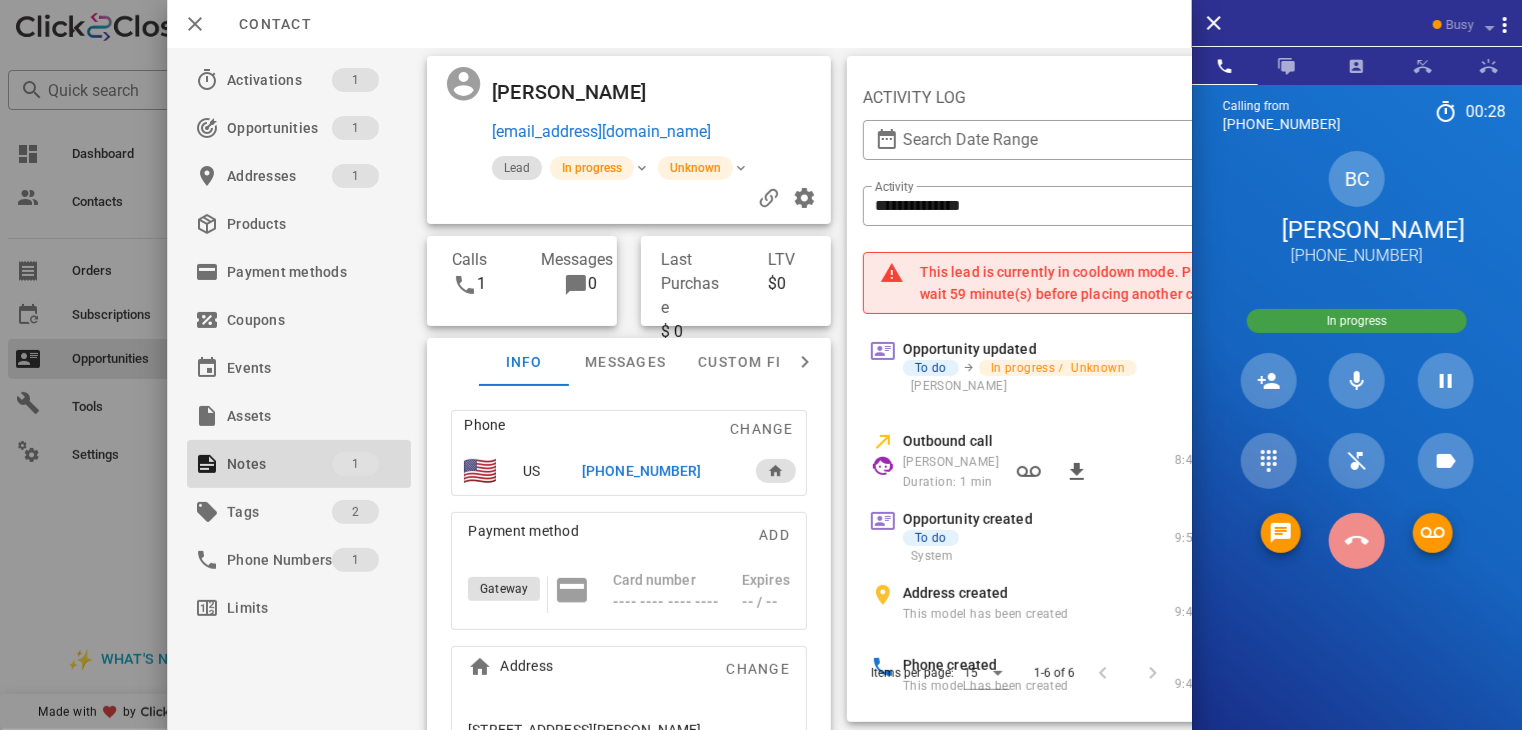 click at bounding box center [1357, 541] 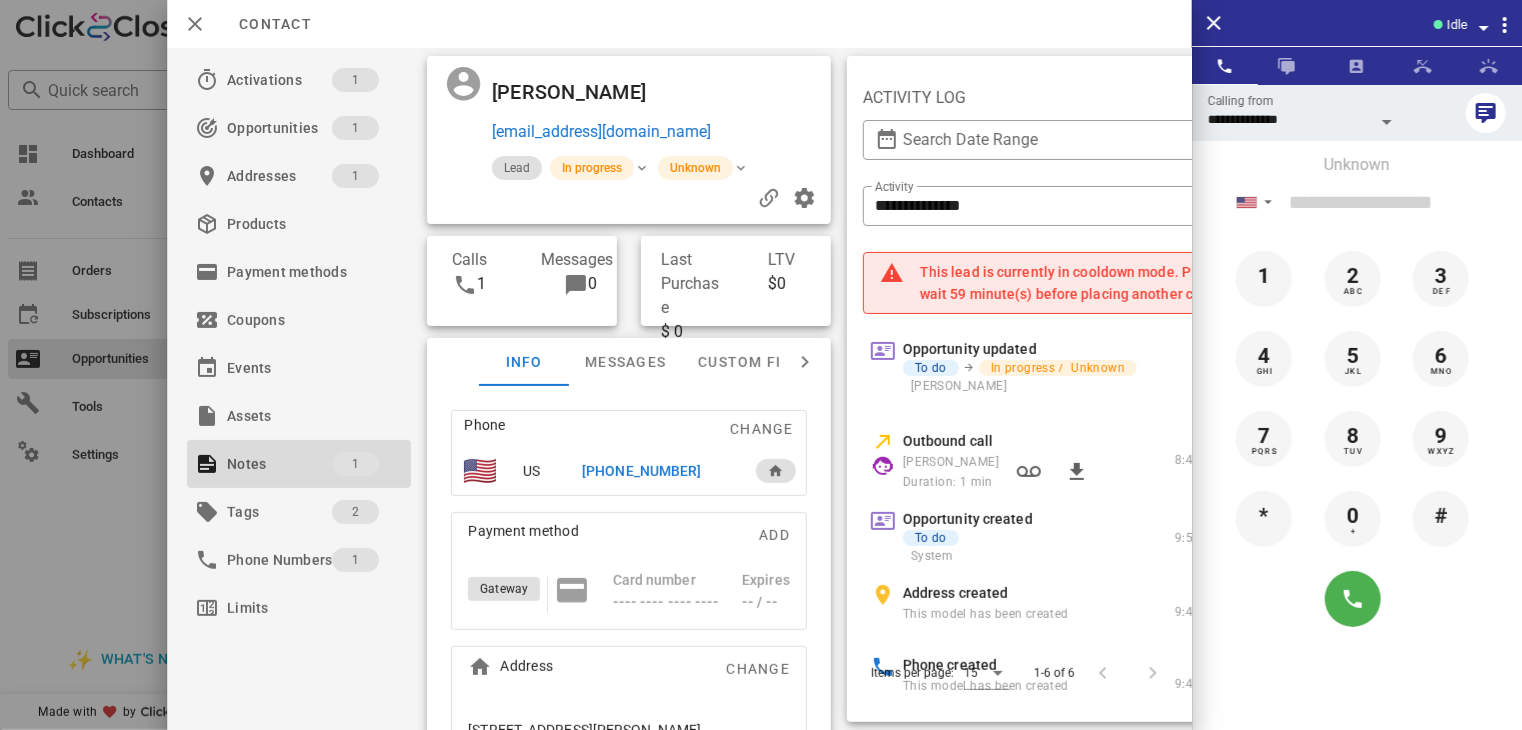 click at bounding box center (761, 365) 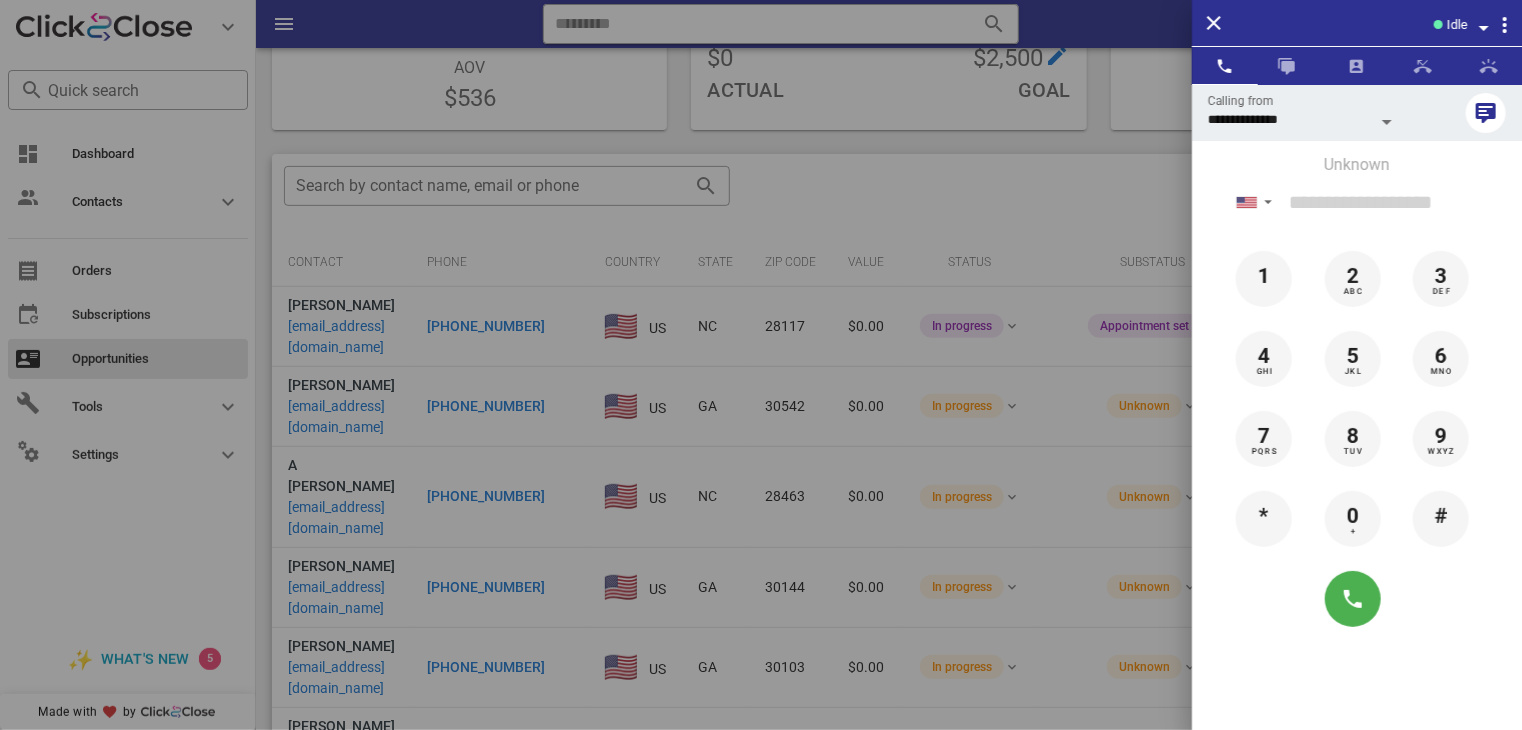 click at bounding box center (761, 365) 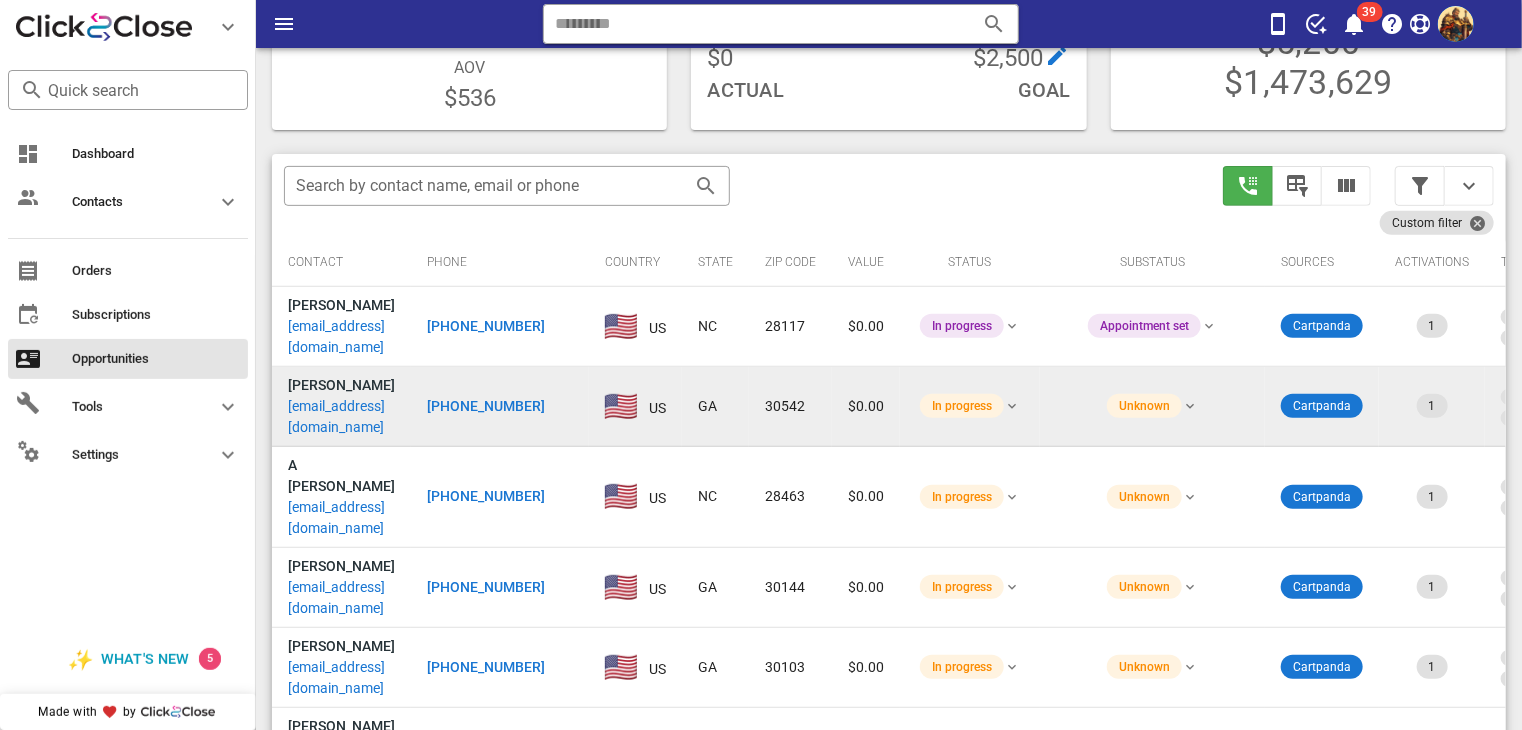 click on "pjking47@gmail.com" at bounding box center [341, 417] 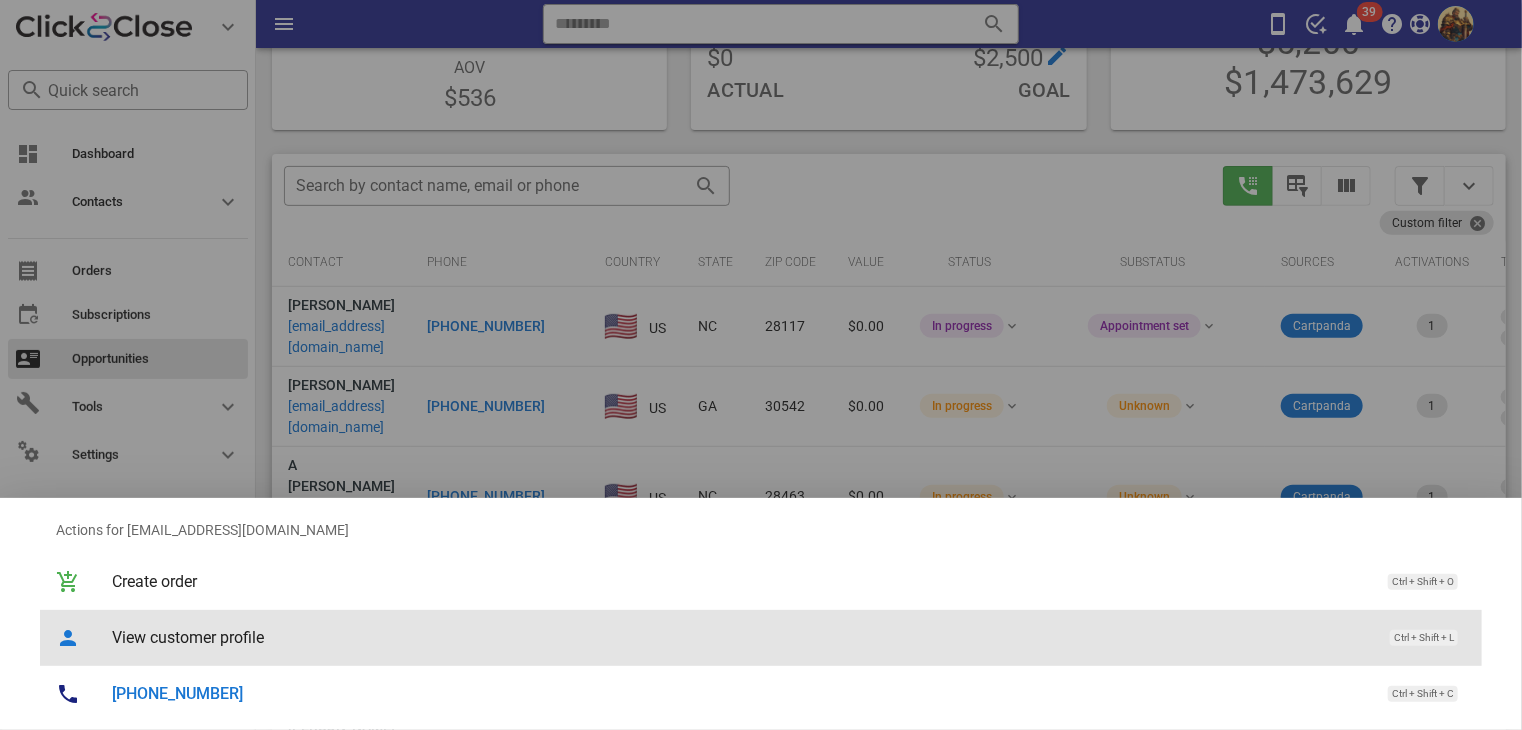 click on "View customer profile" at bounding box center (741, 637) 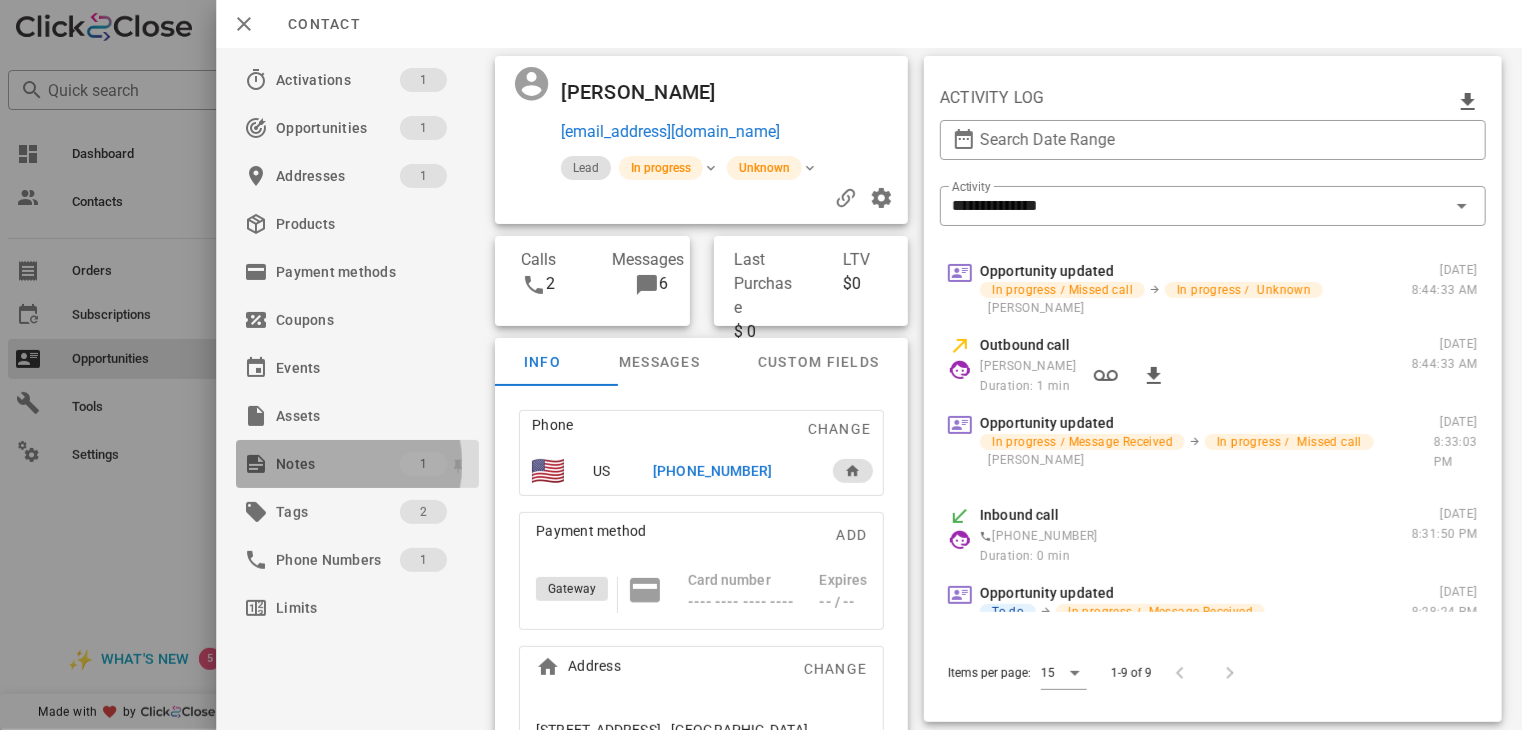 click on "Notes" at bounding box center (338, 464) 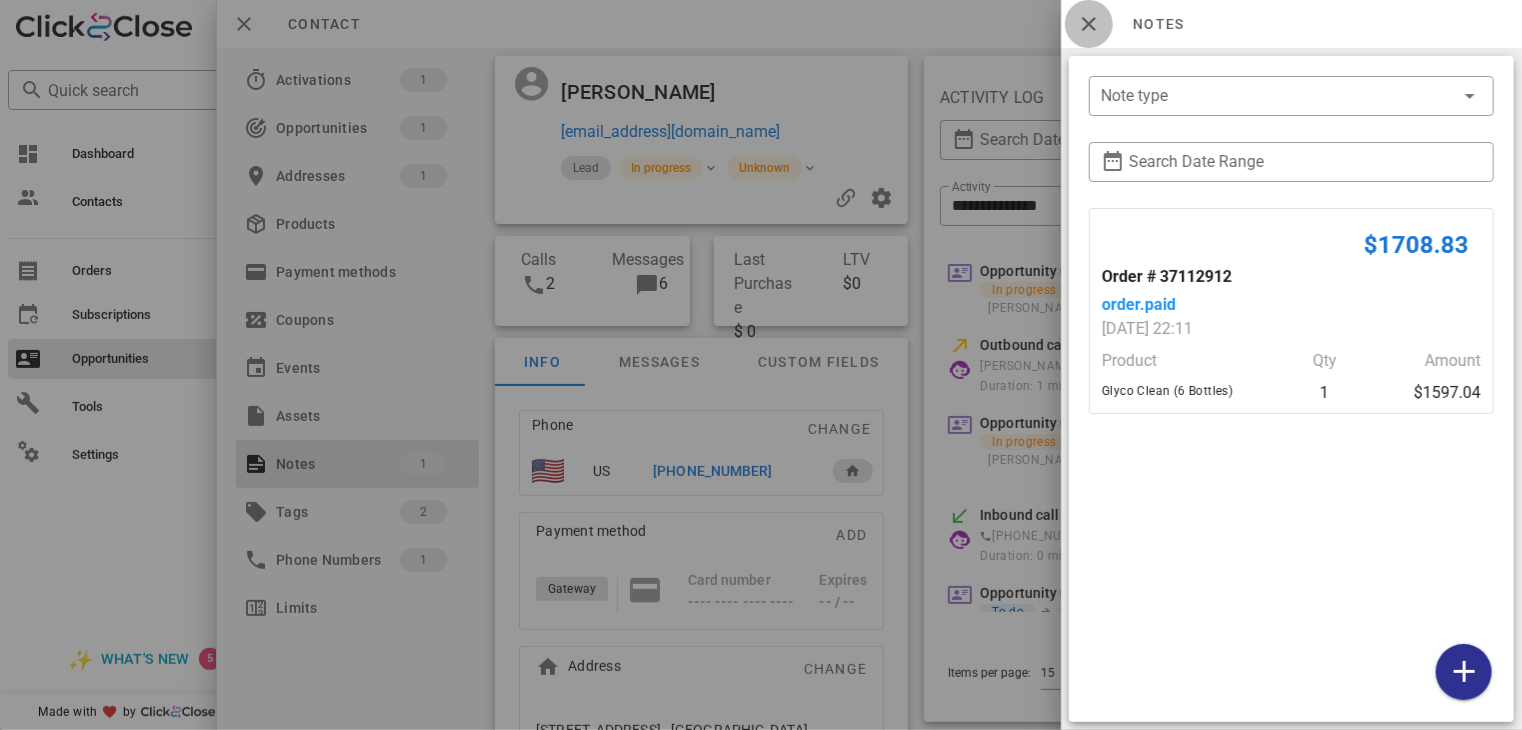 click at bounding box center [1089, 24] 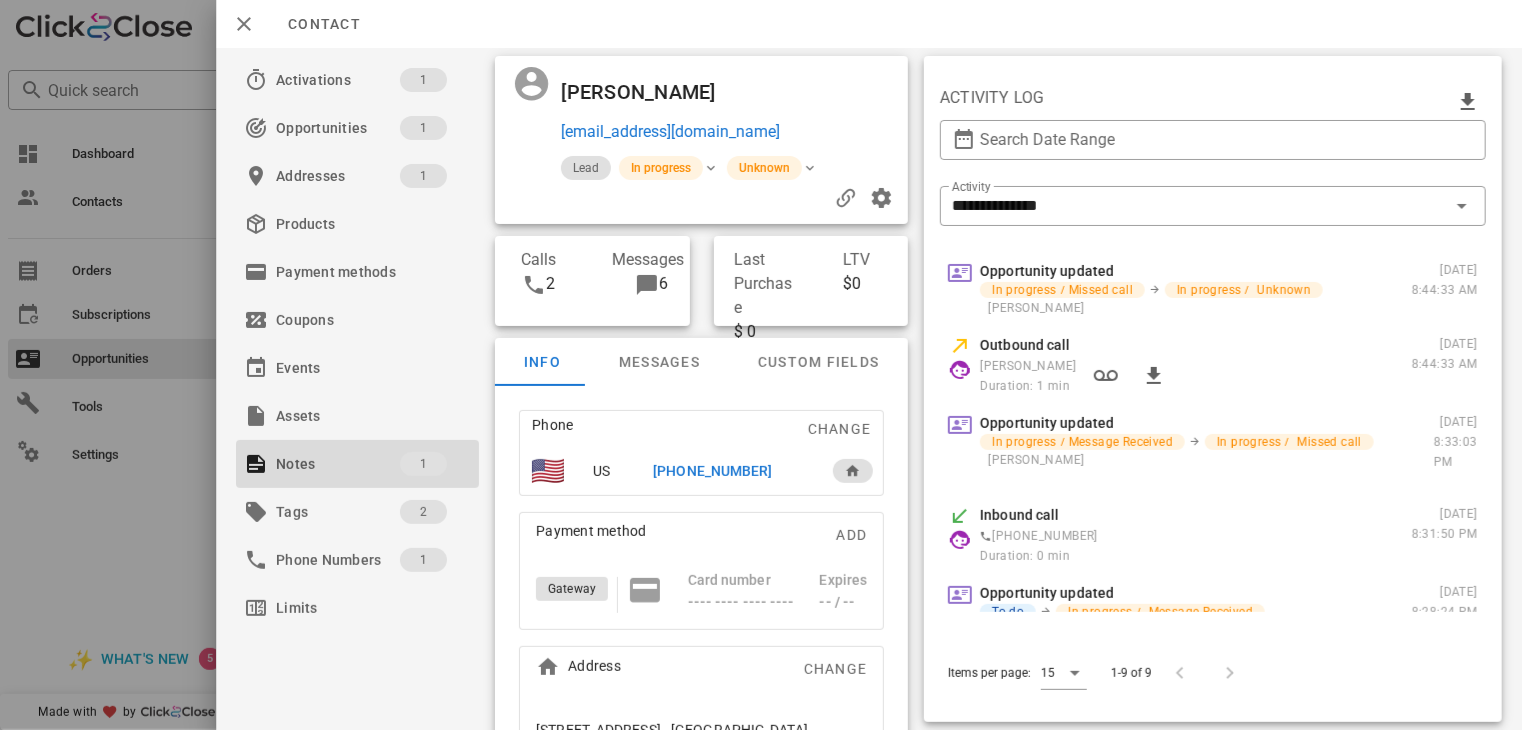 click on "+16785230525" at bounding box center (713, 471) 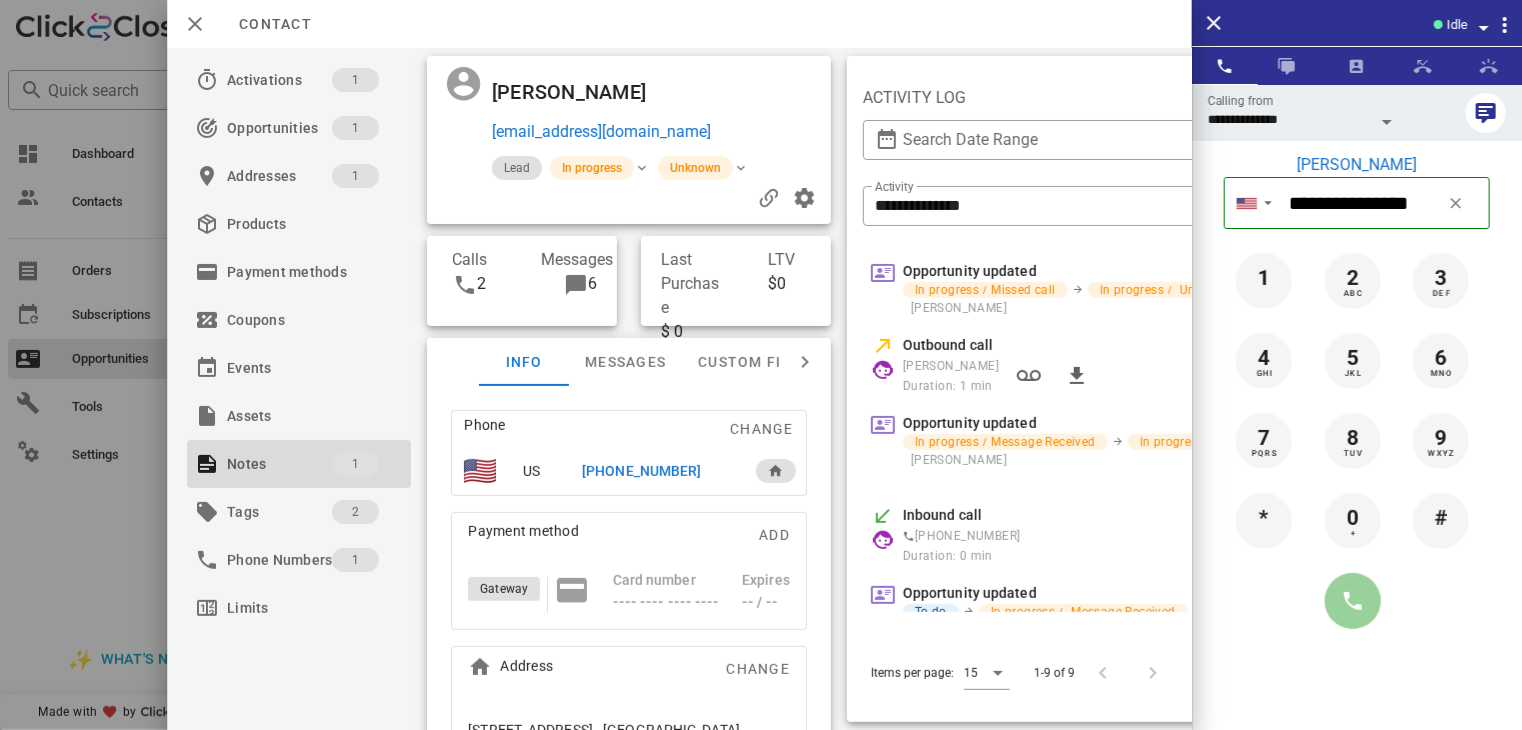 click at bounding box center (1353, 601) 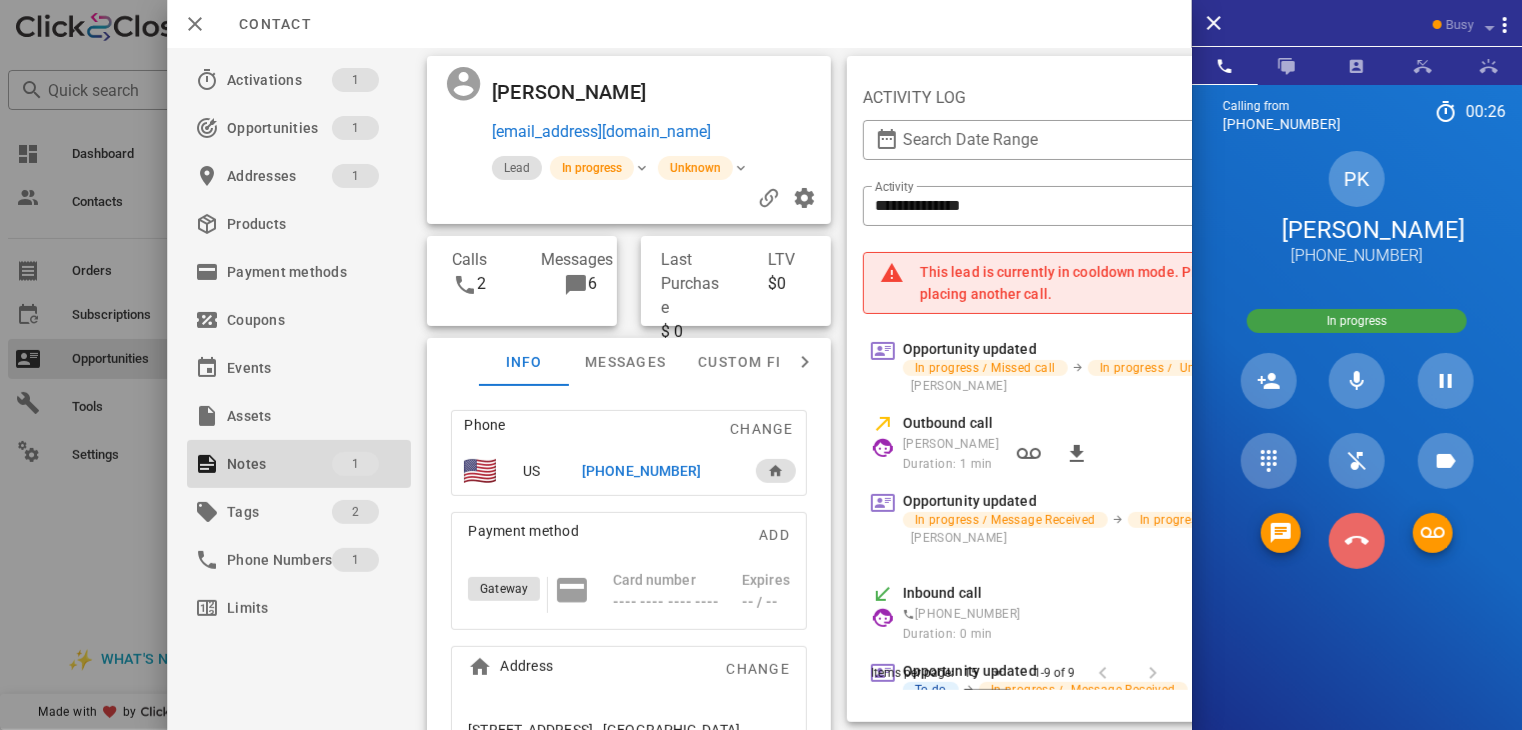 click at bounding box center [1357, 541] 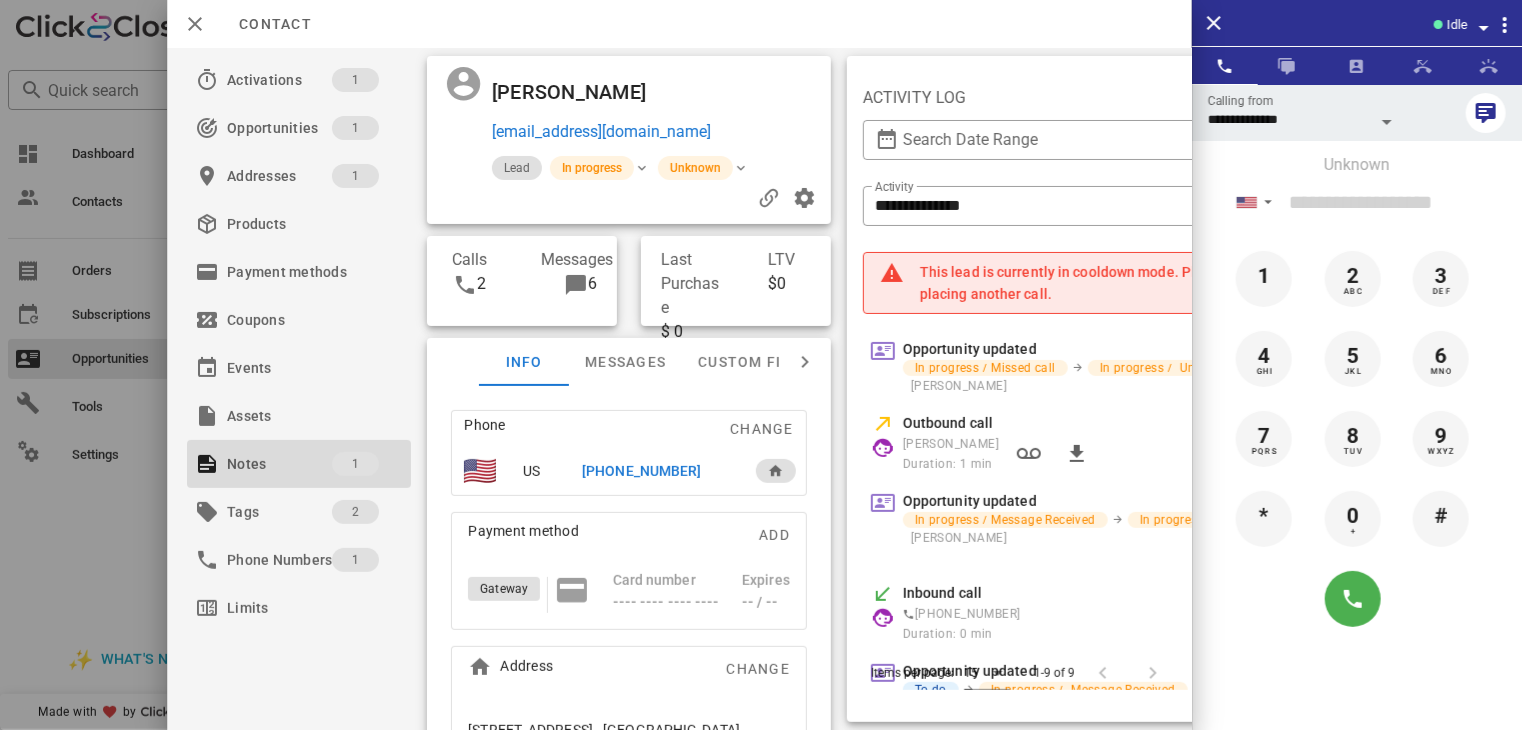click at bounding box center (761, 365) 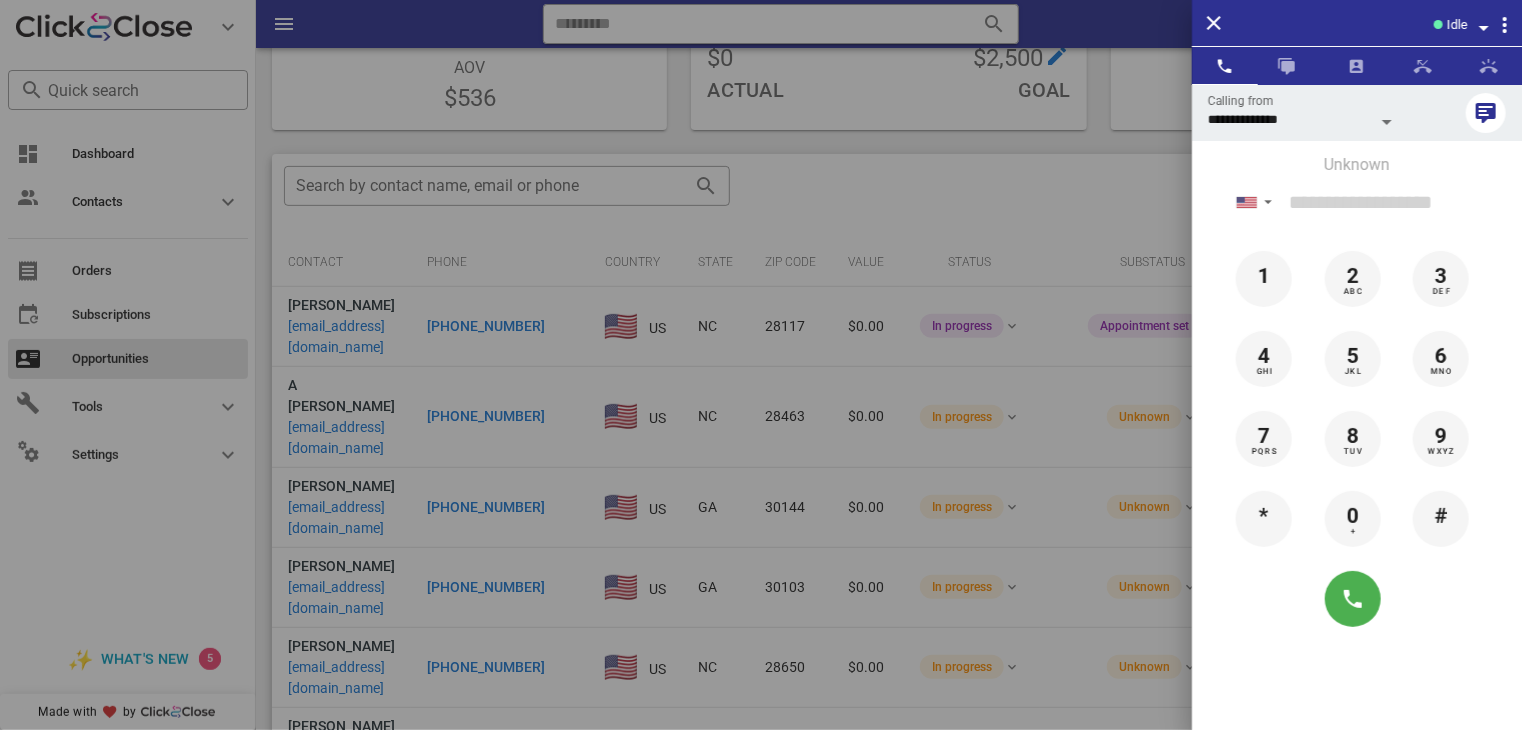 click at bounding box center [761, 365] 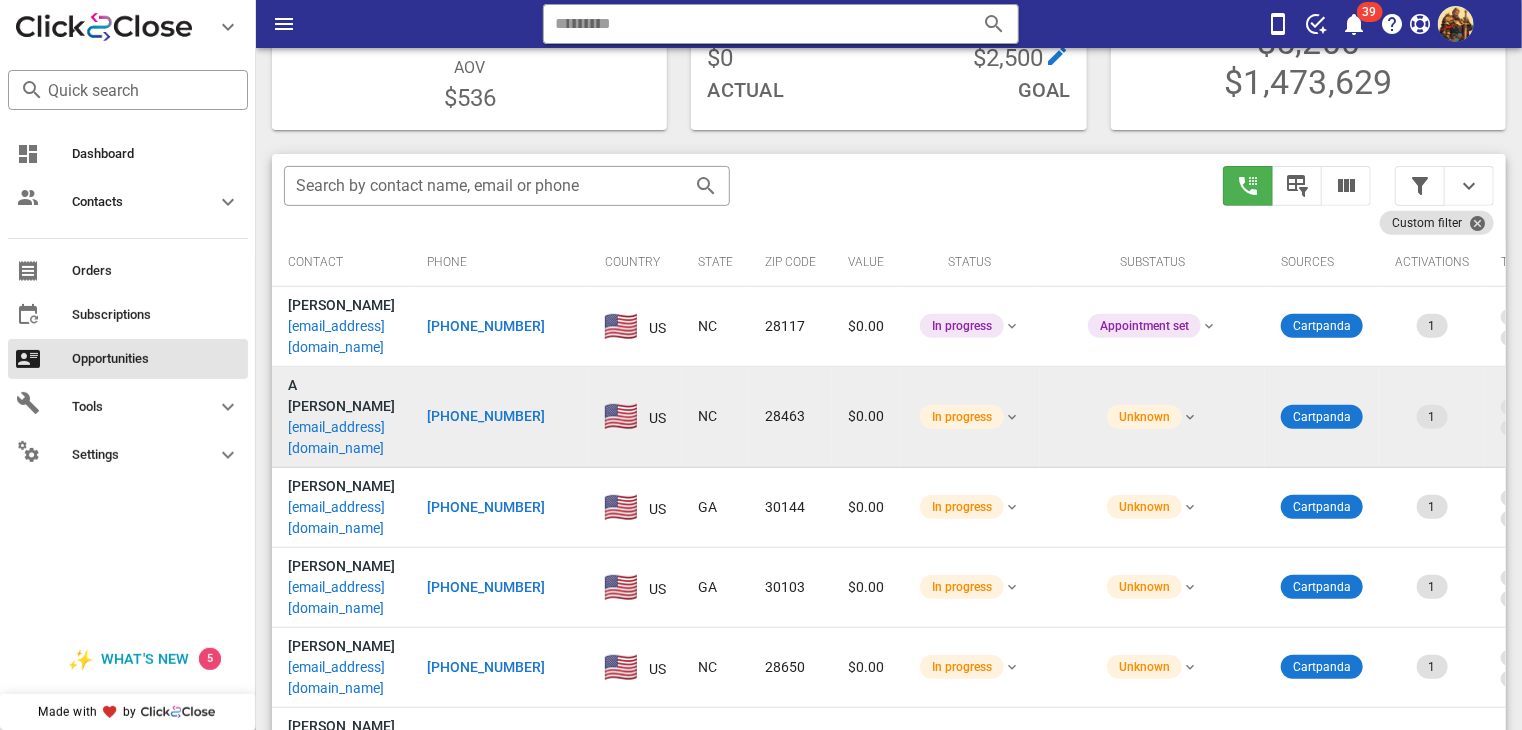 click on "lusaperritte1963@gmail.com" at bounding box center (341, 438) 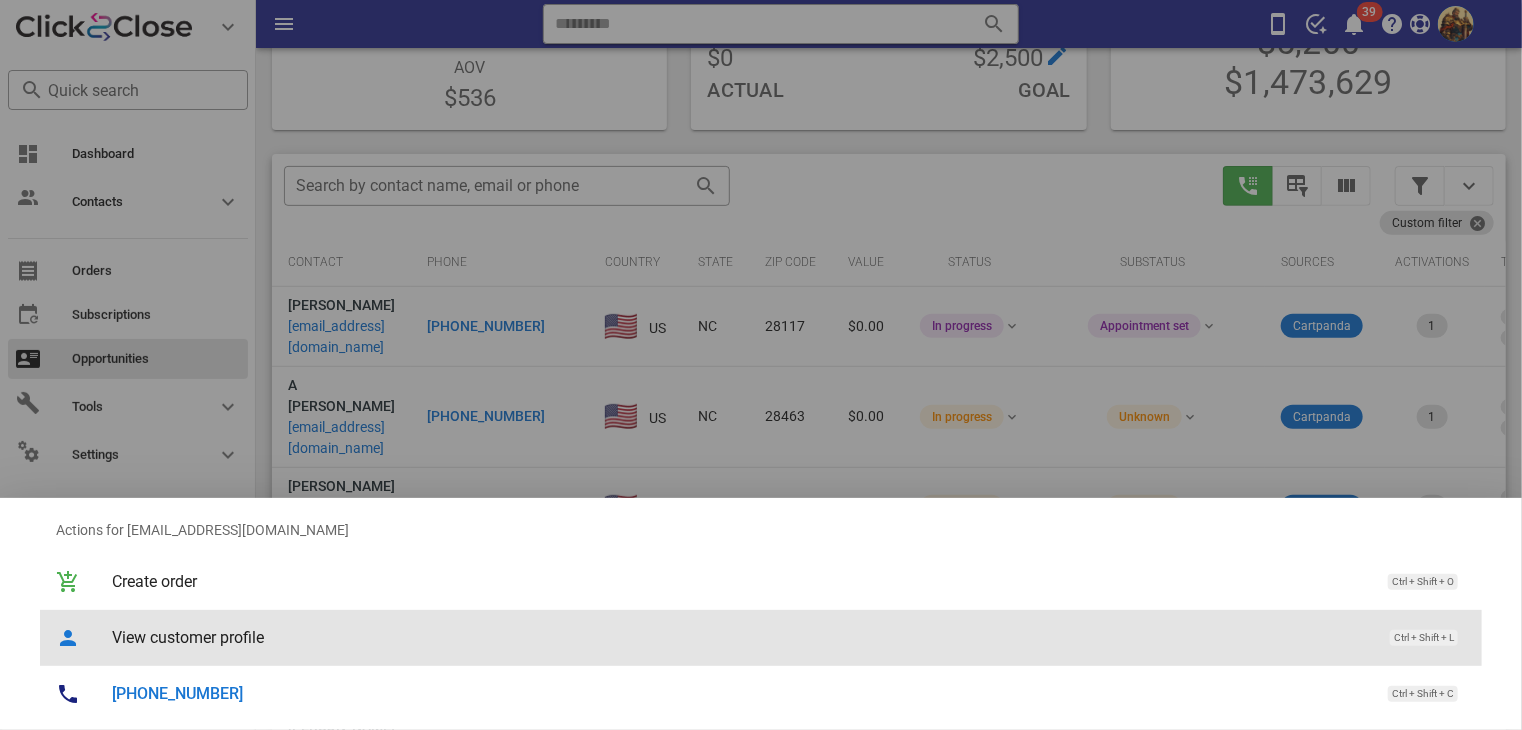 click on "View customer profile" at bounding box center (741, 637) 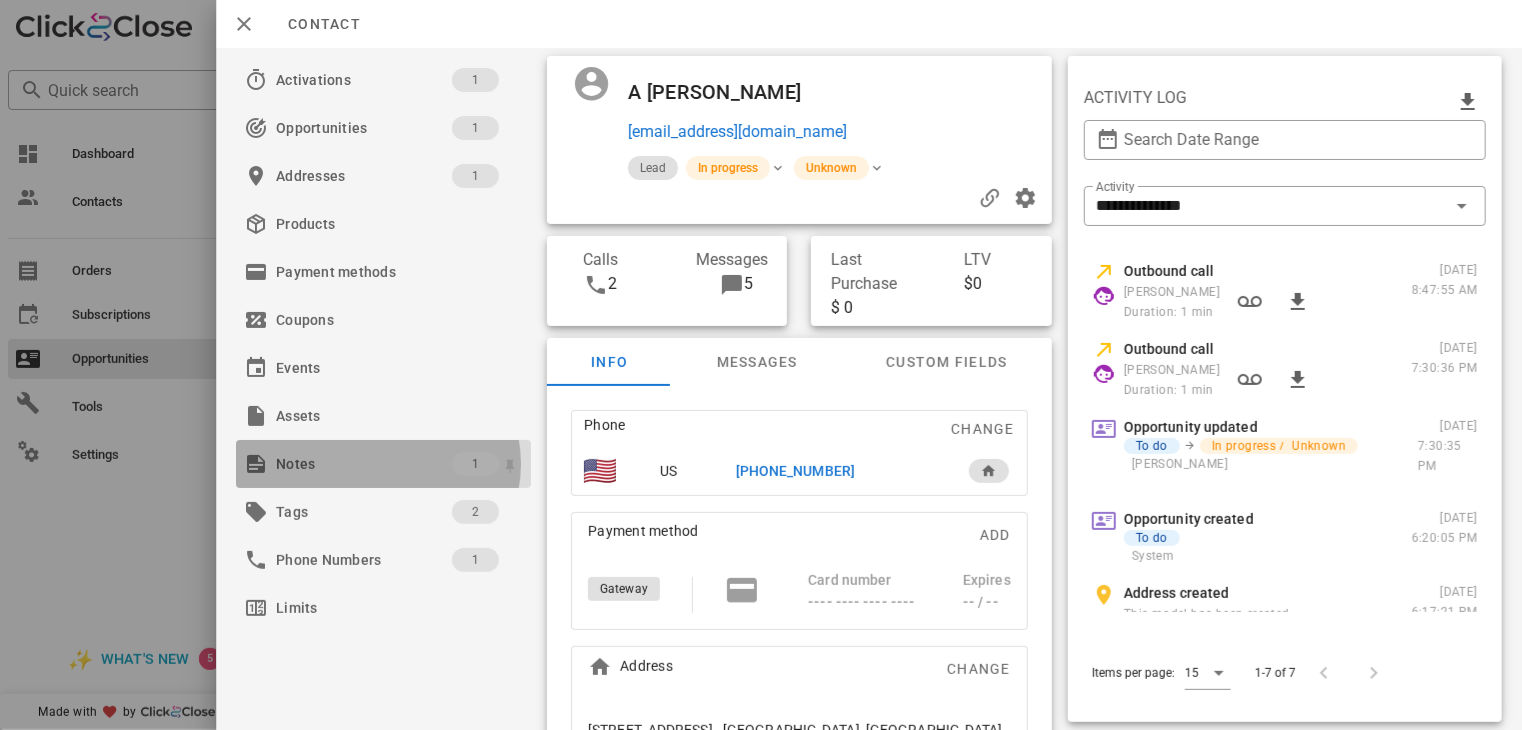 click on "Notes" at bounding box center [364, 464] 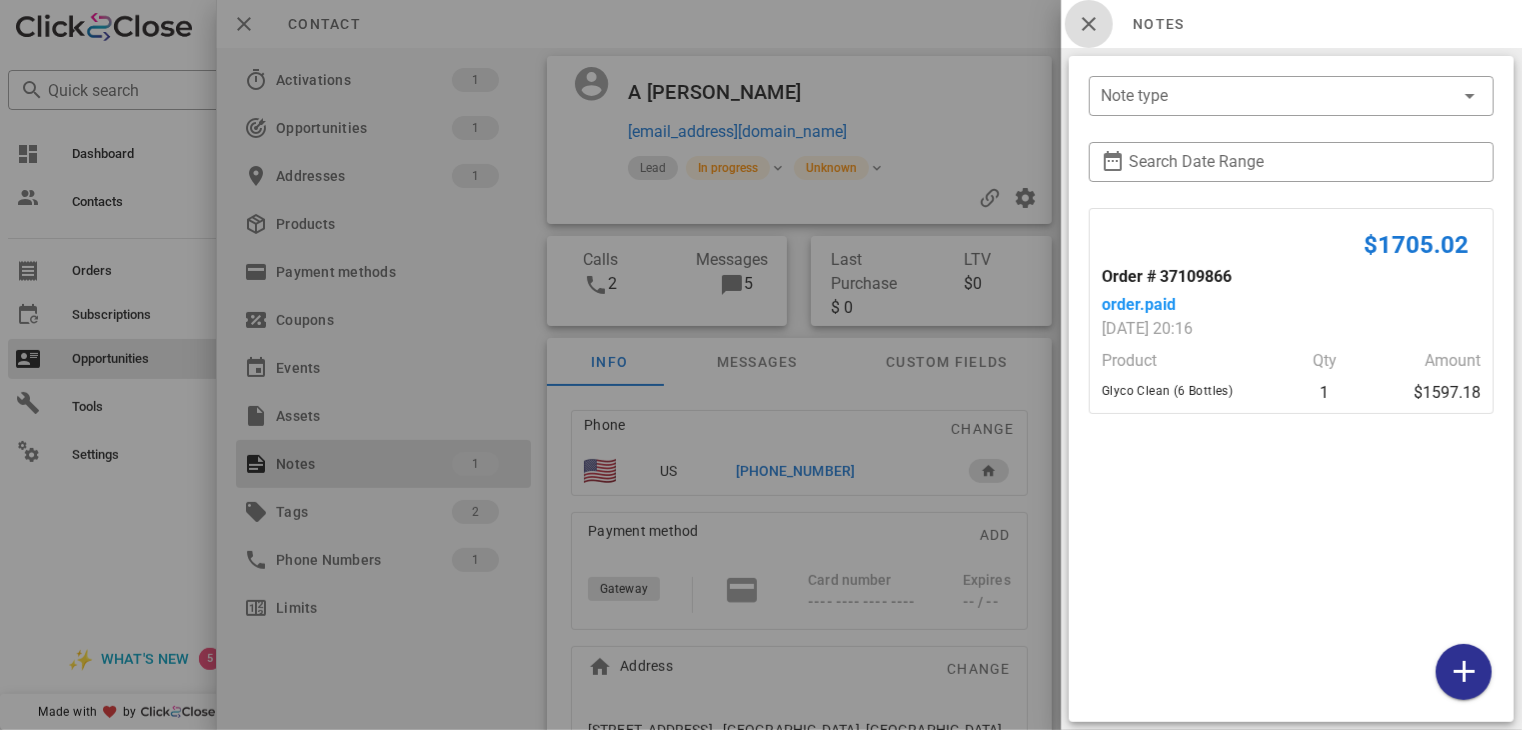 click at bounding box center (1089, 24) 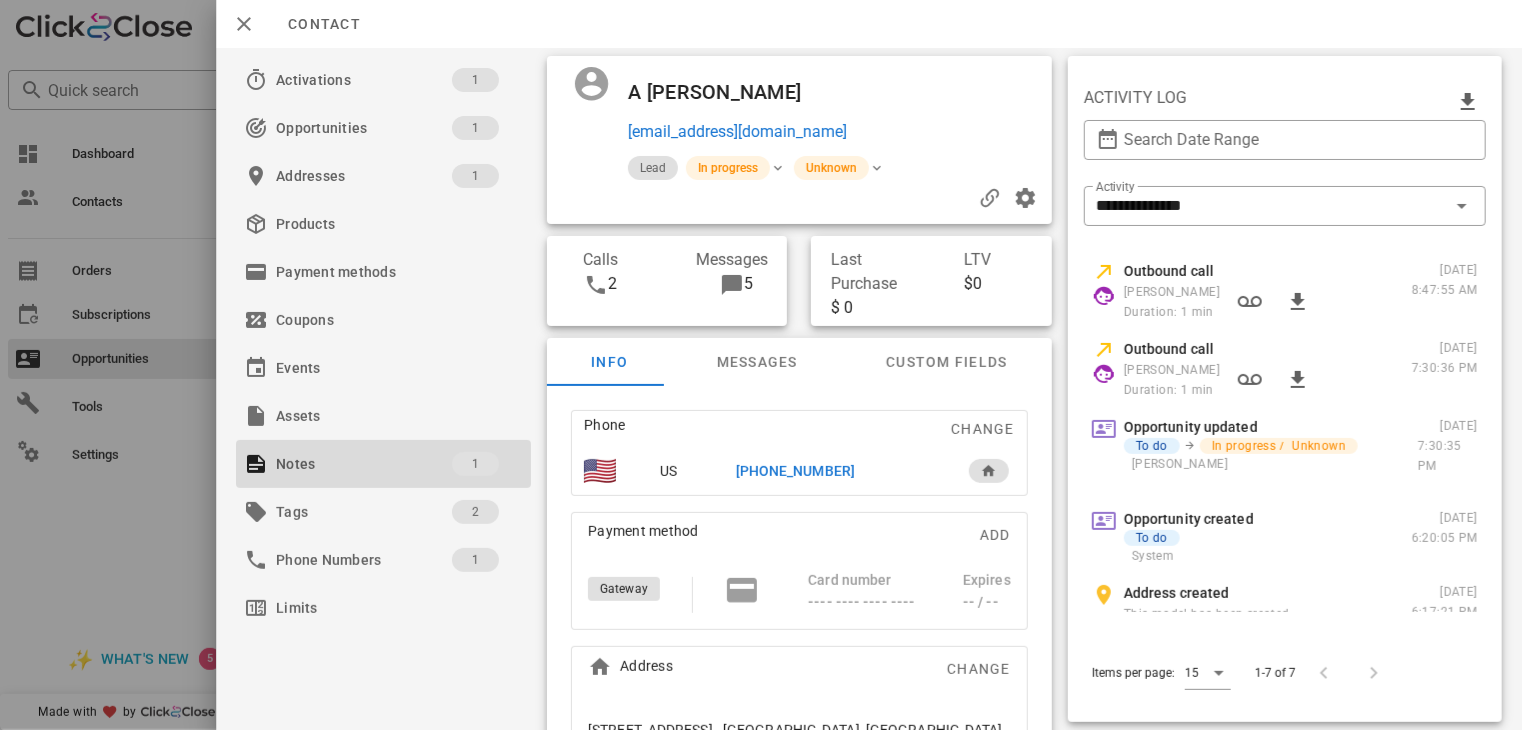 click on "+19102071425" at bounding box center (795, 471) 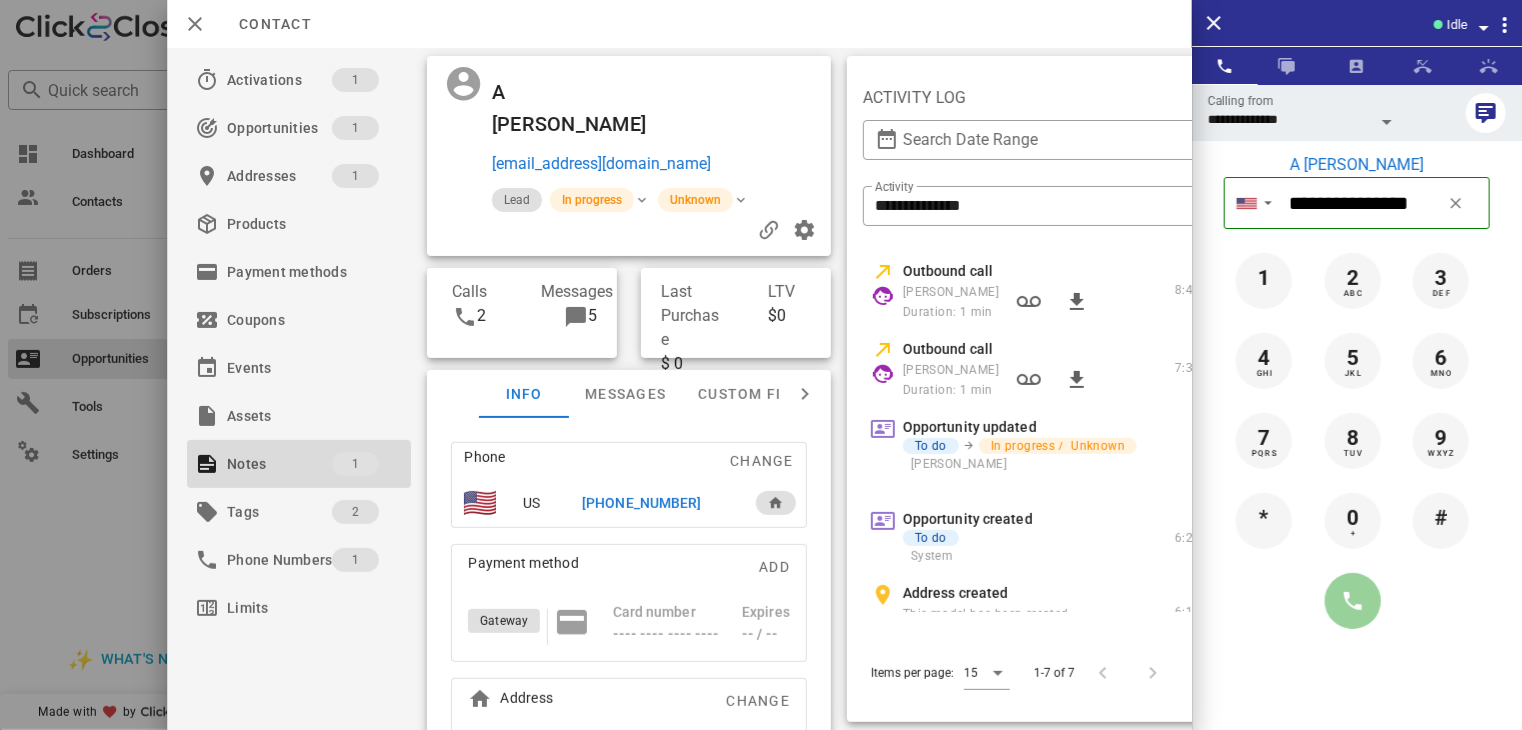 click at bounding box center [1353, 601] 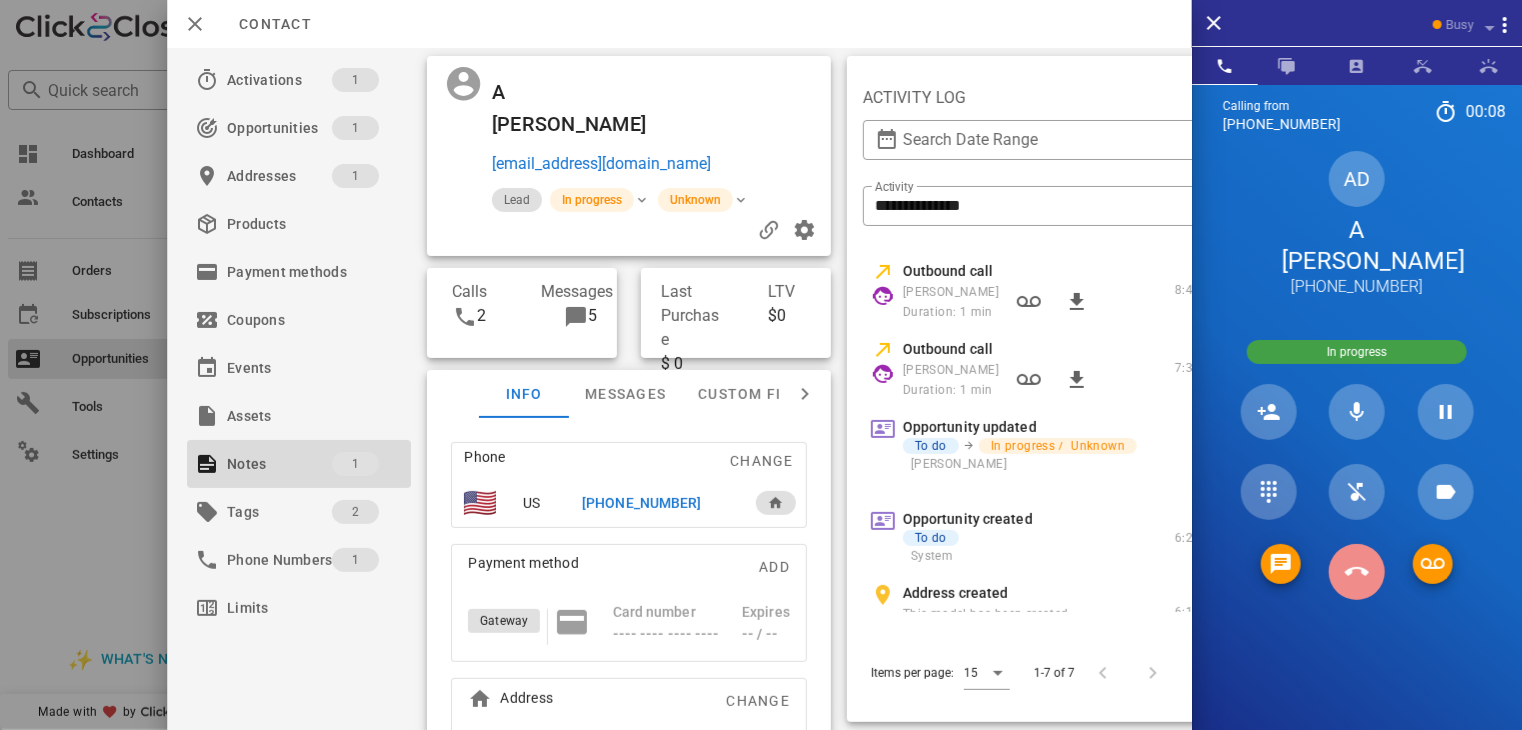click at bounding box center (1357, 572) 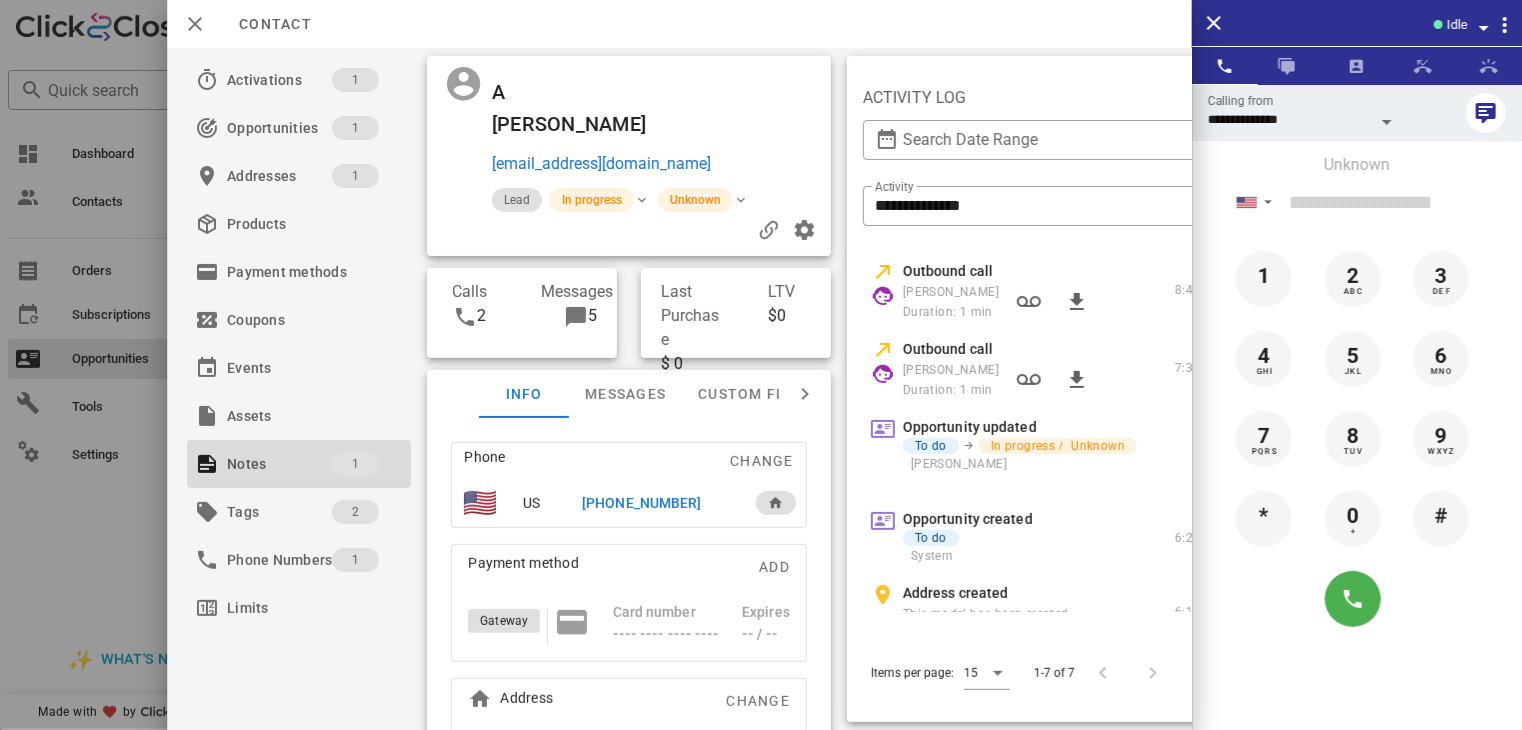 click at bounding box center (761, 365) 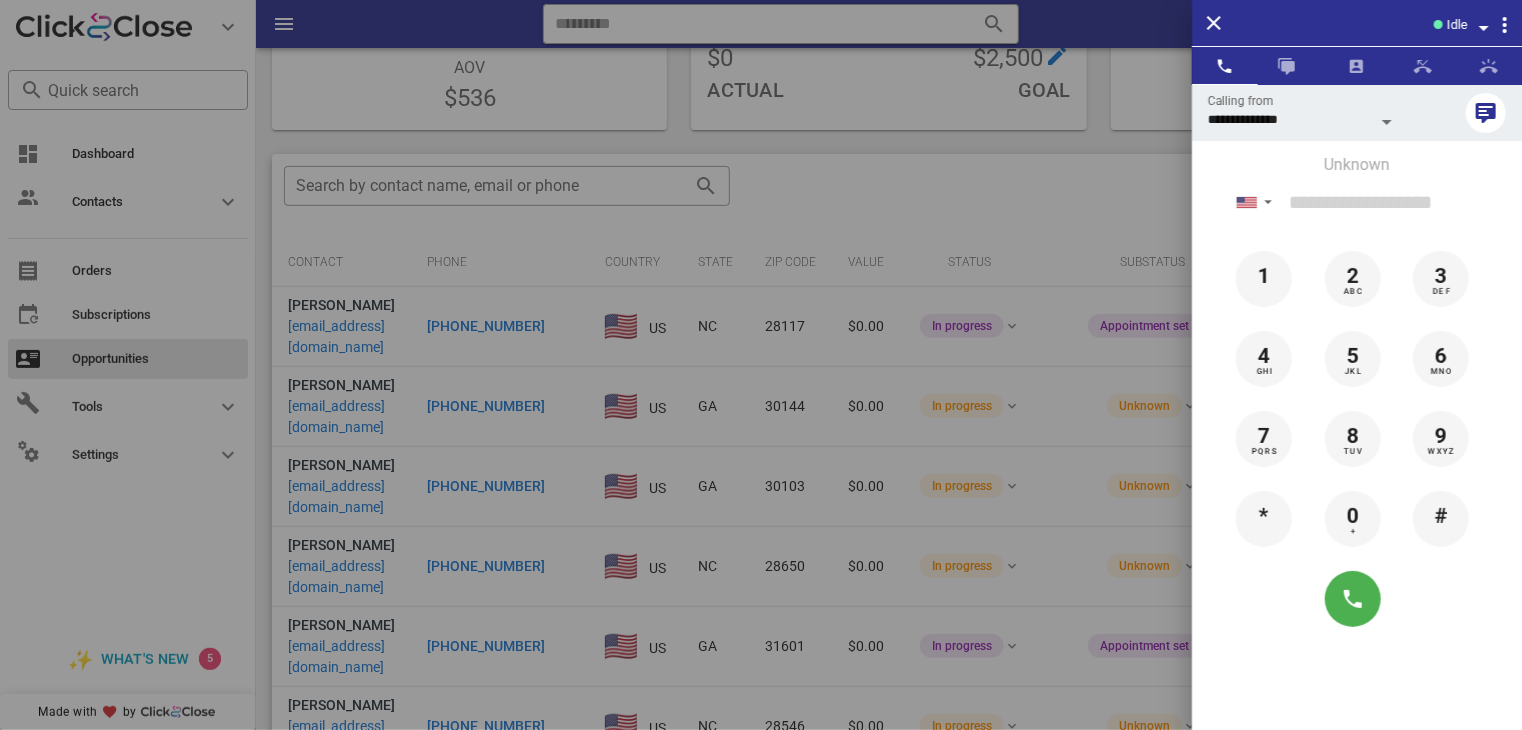 click at bounding box center [761, 365] 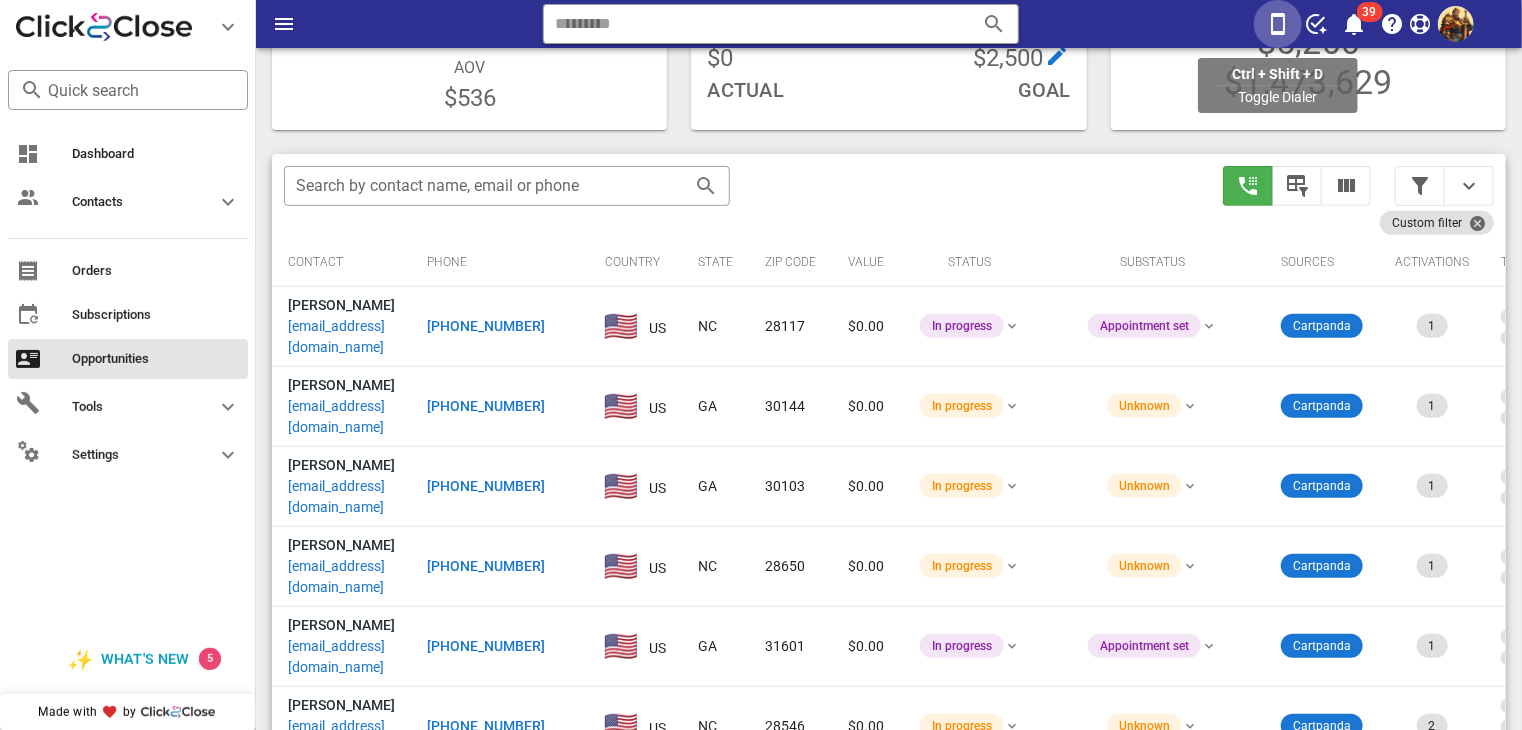 click at bounding box center (1278, 24) 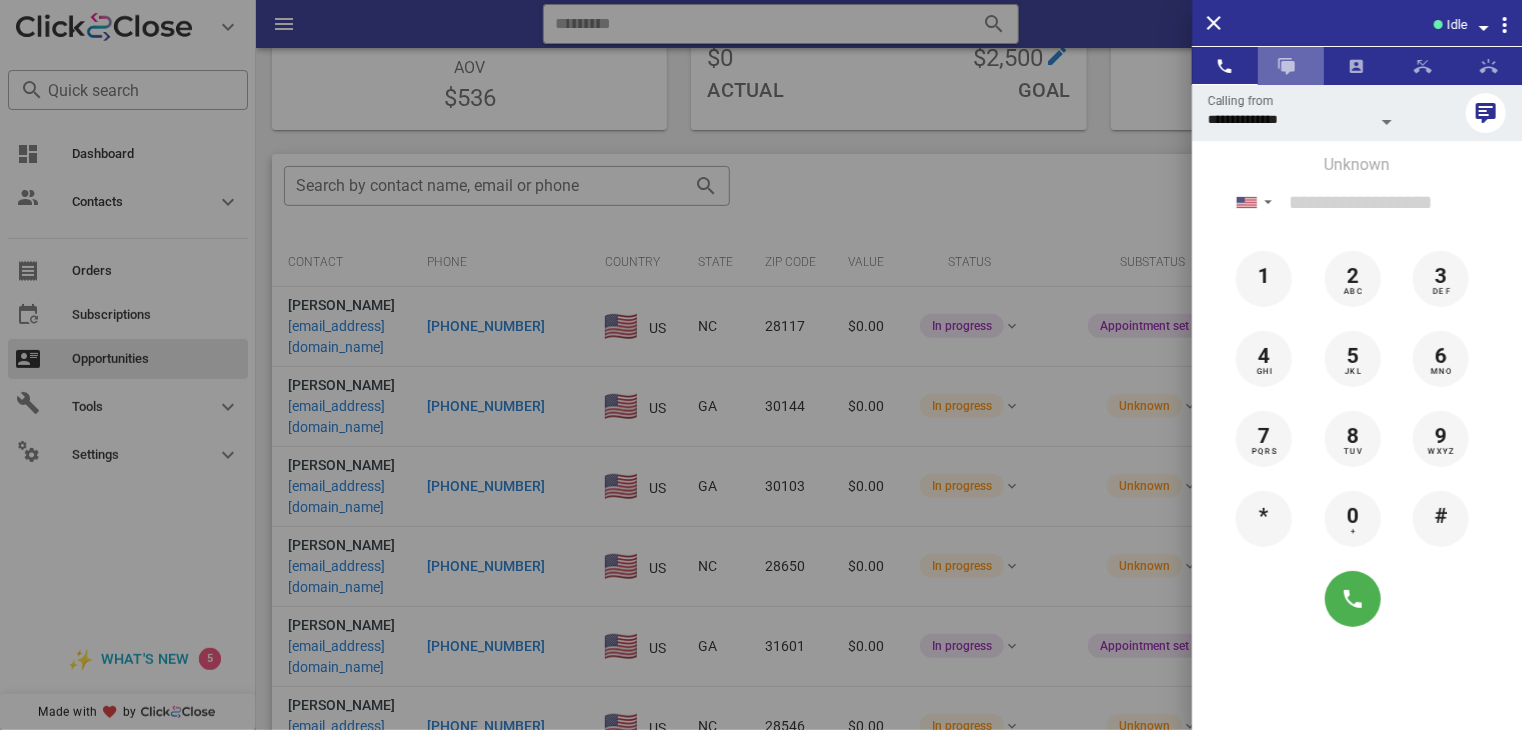 click at bounding box center (1287, 66) 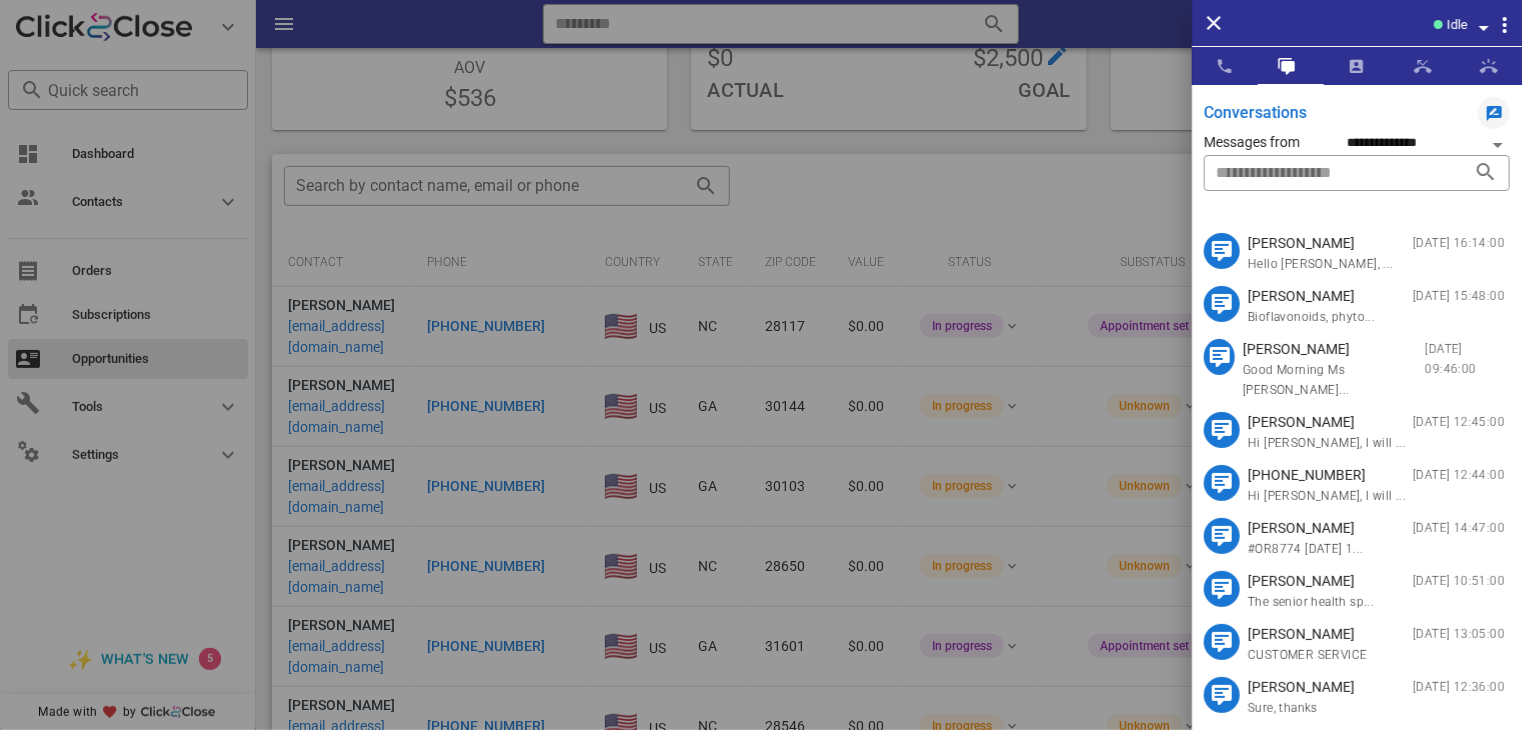 click on "Constance Blackburn" at bounding box center (1321, 243) 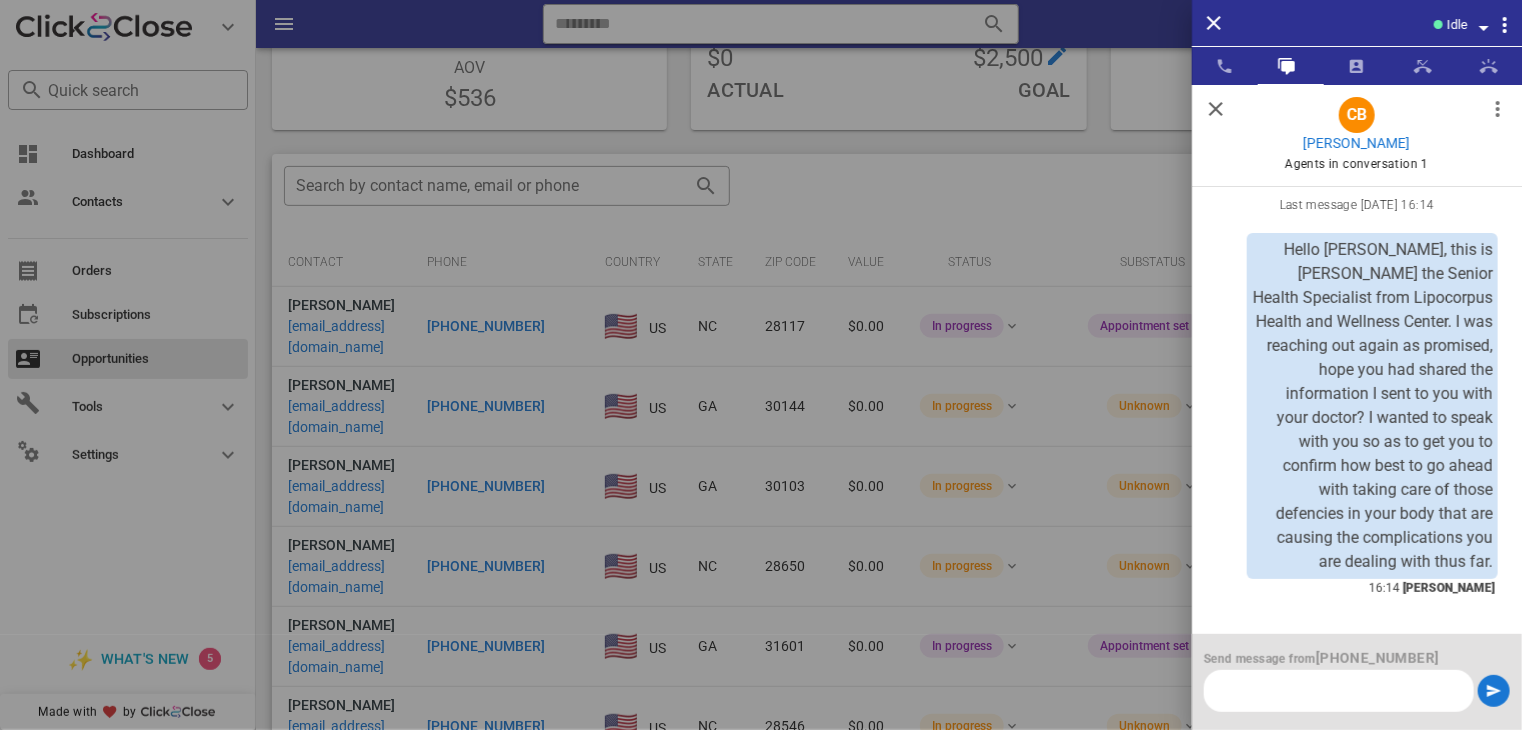 scroll, scrollTop: 0, scrollLeft: 0, axis: both 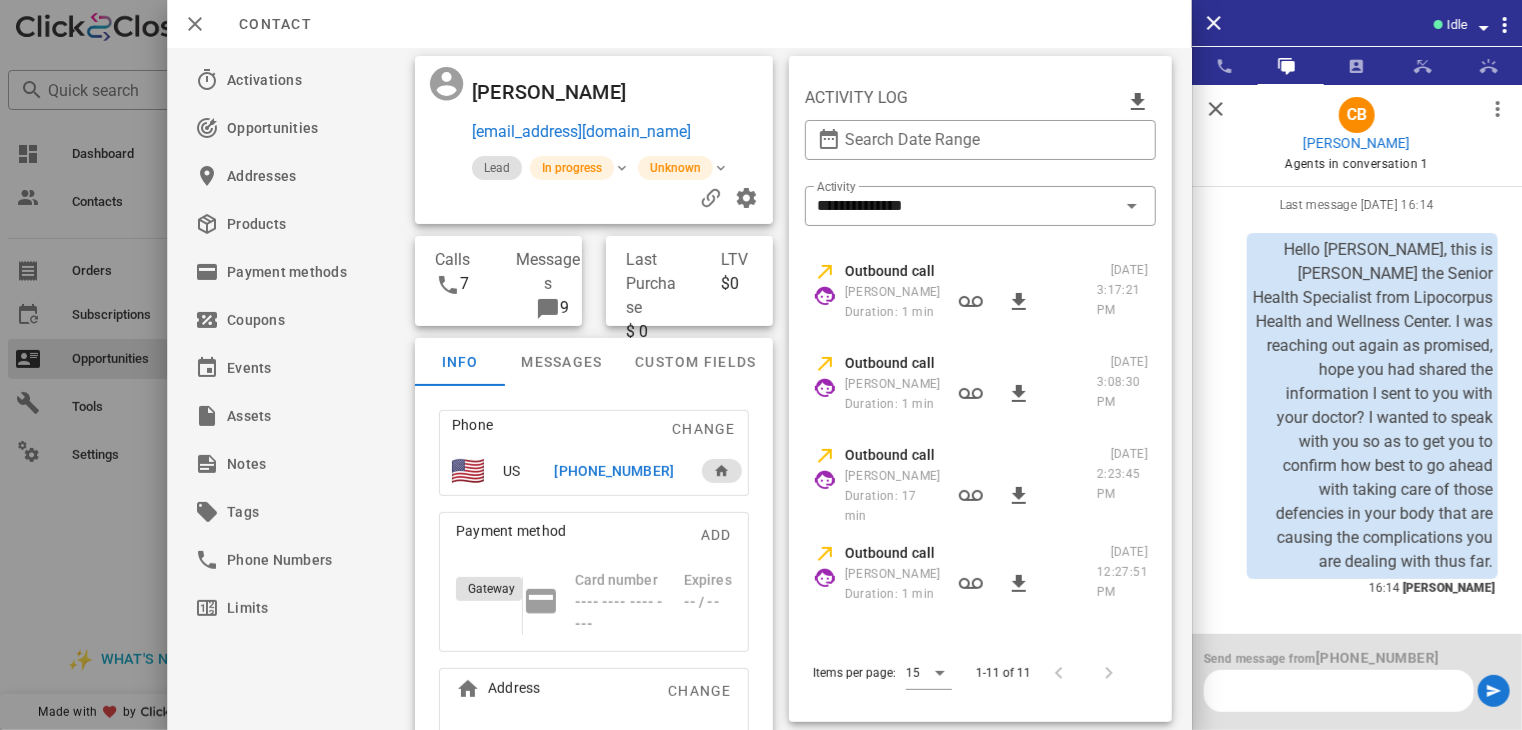 click on "+14432071902" at bounding box center [613, 471] 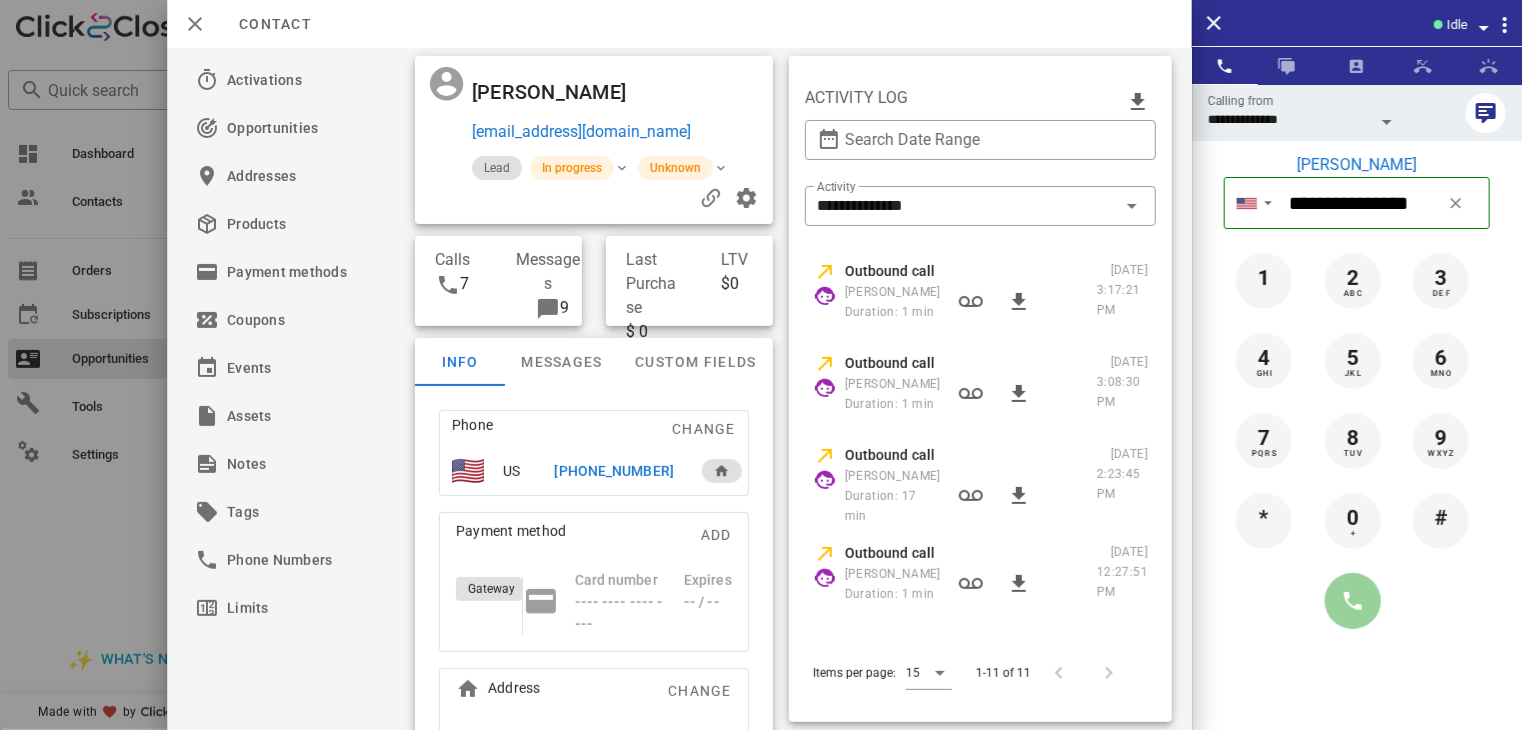 click at bounding box center [1353, 601] 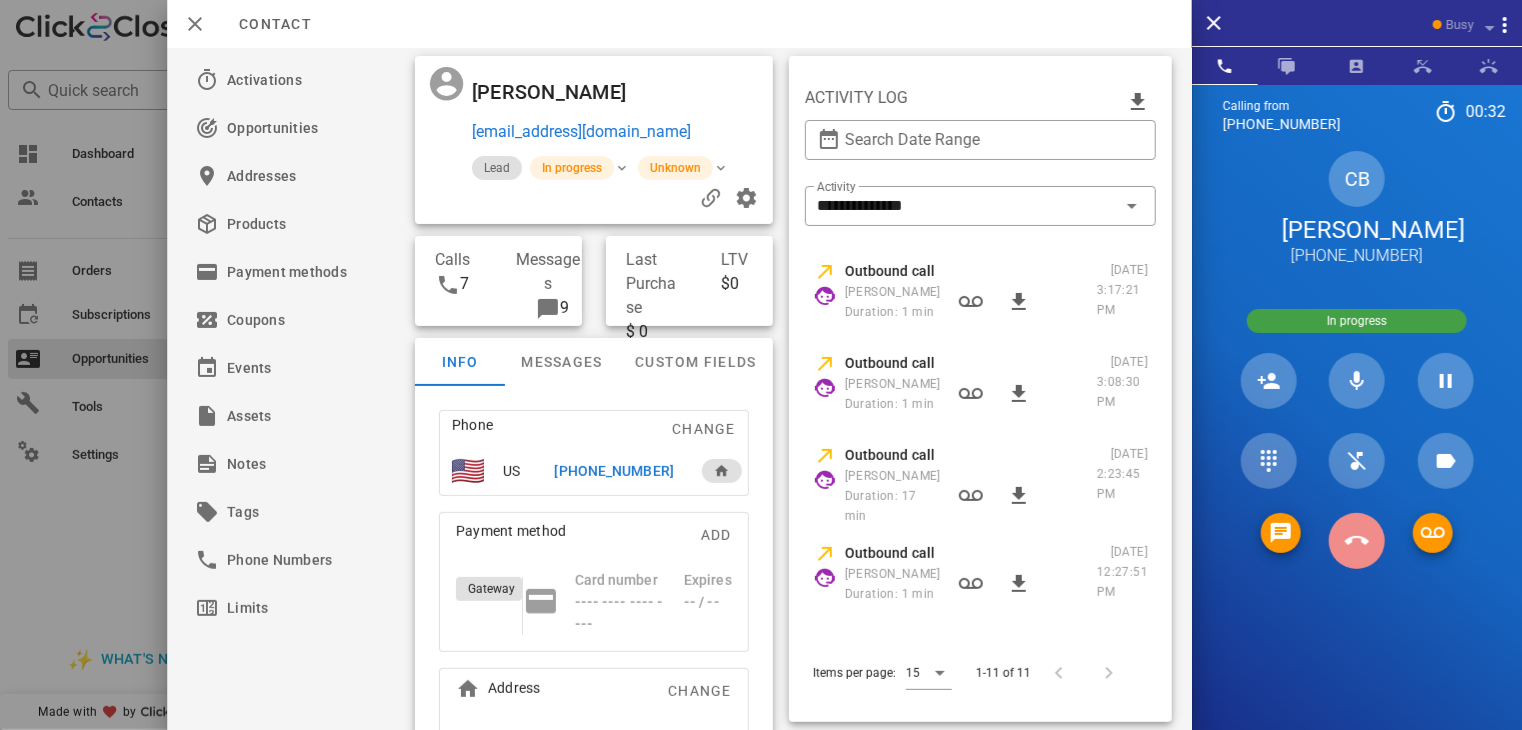 click at bounding box center (1357, 541) 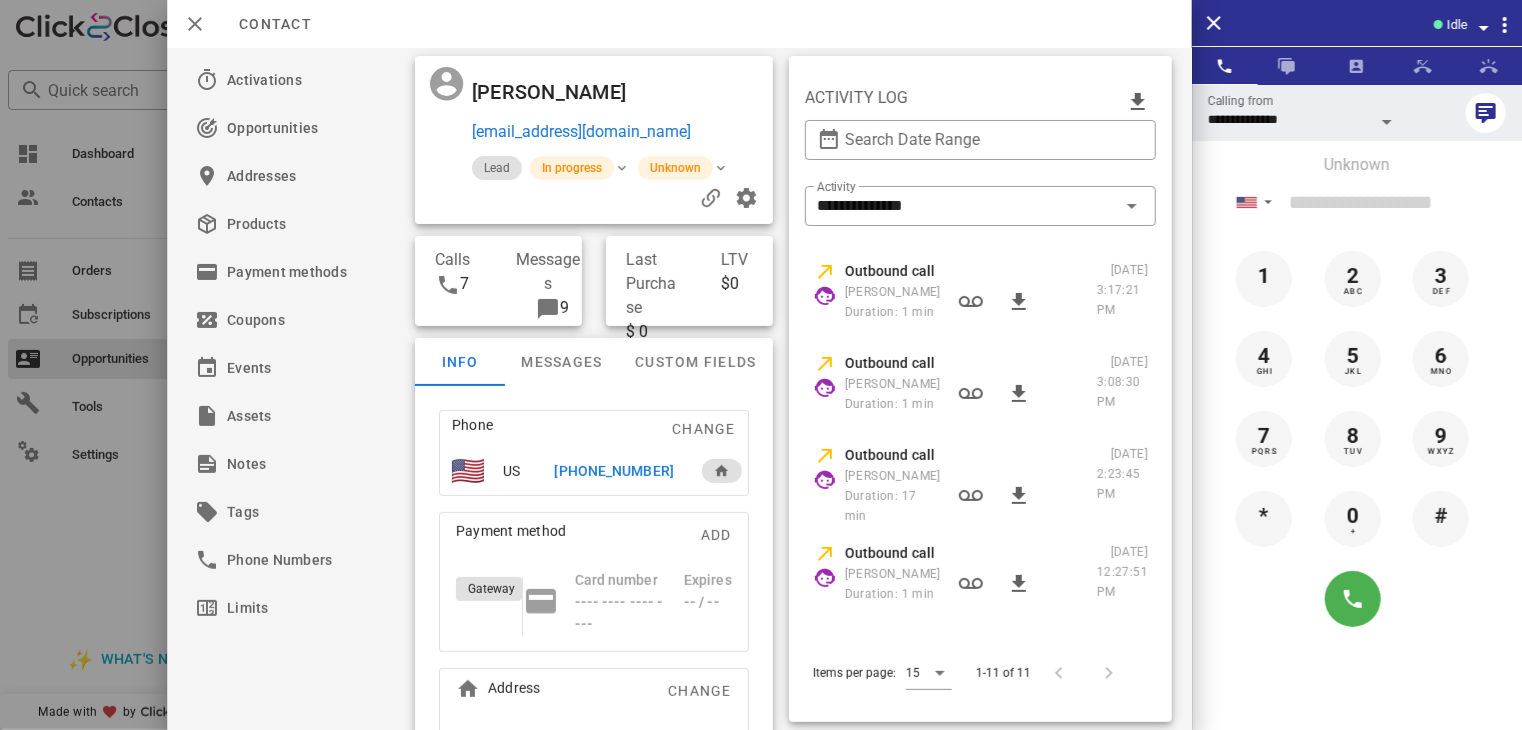 click at bounding box center (761, 365) 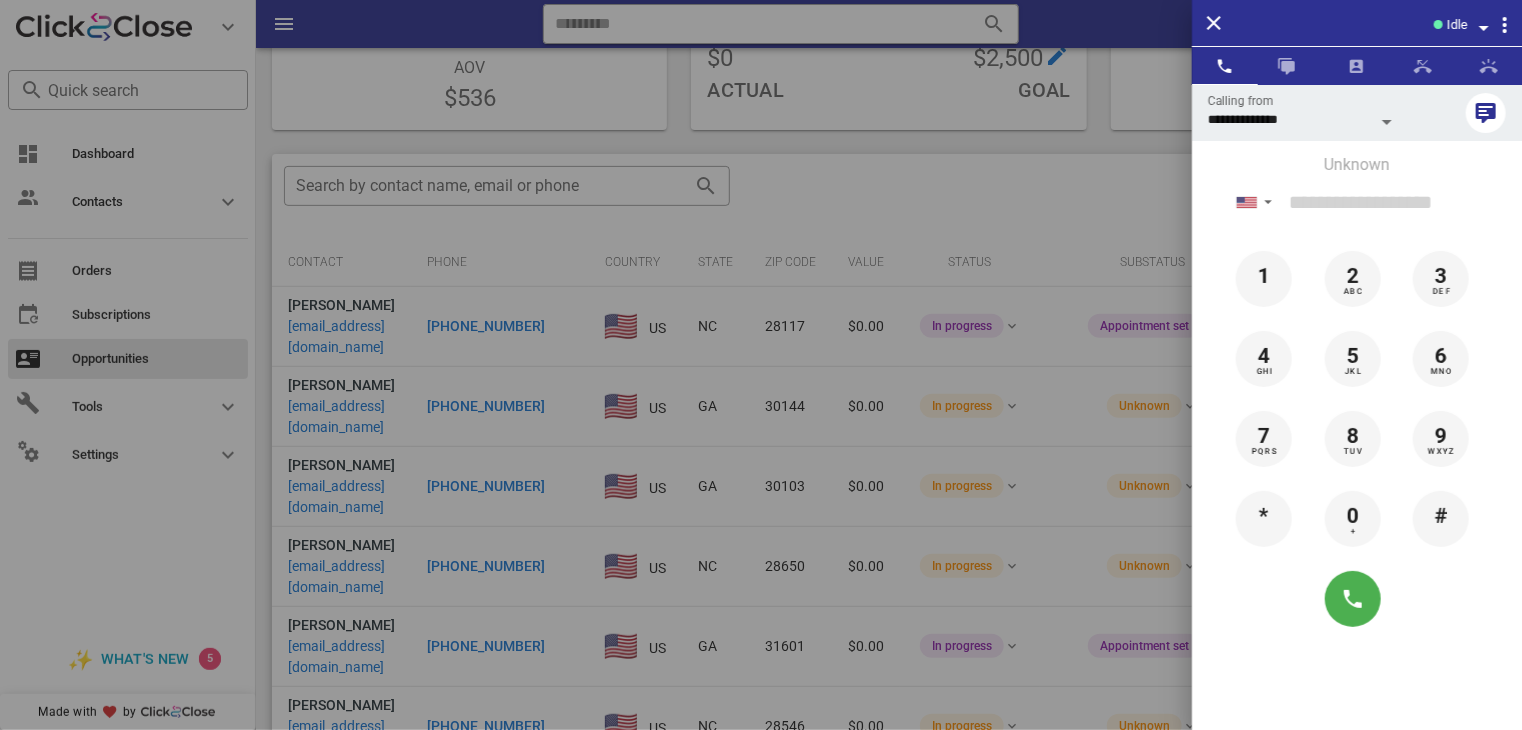 click at bounding box center (761, 365) 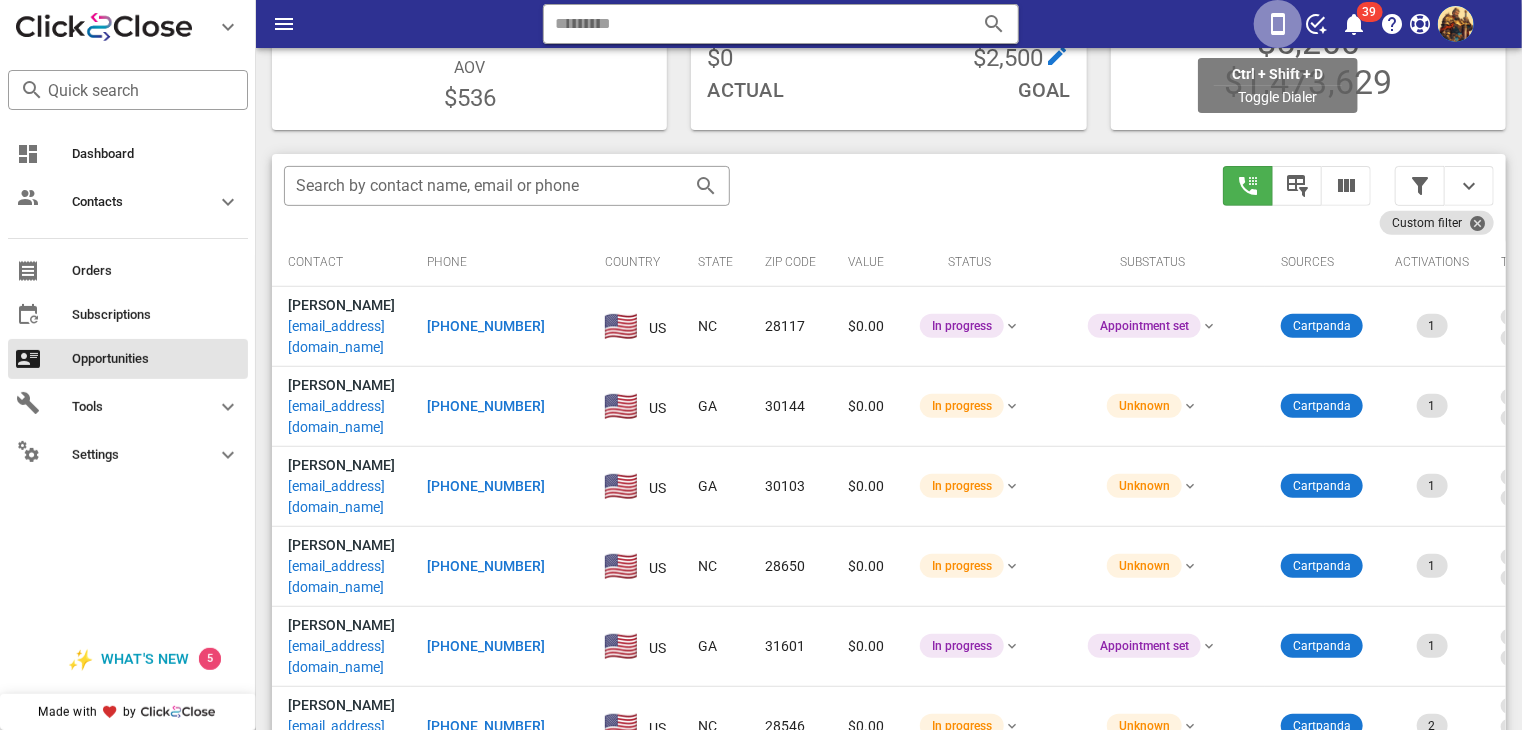 click at bounding box center (1278, 24) 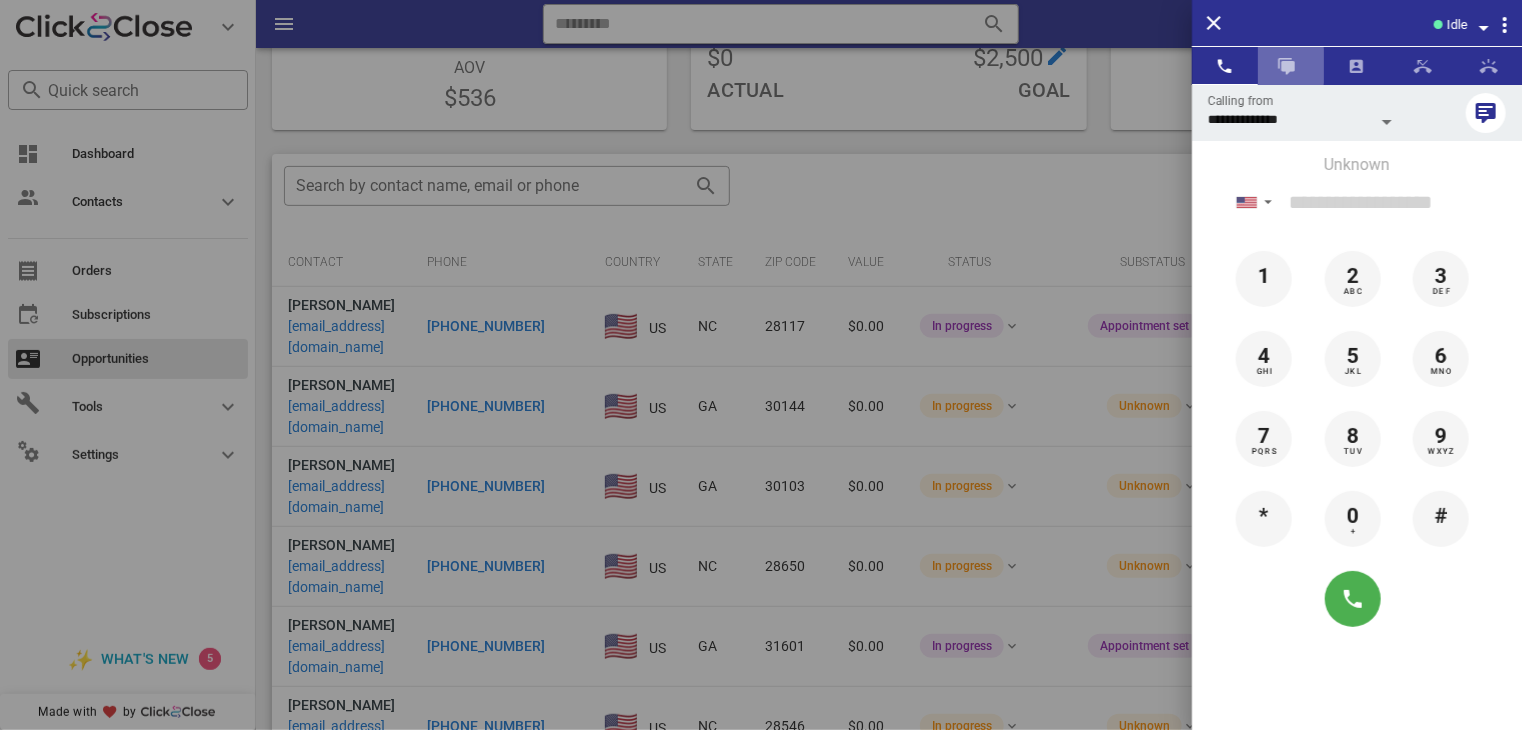 click at bounding box center (1287, 66) 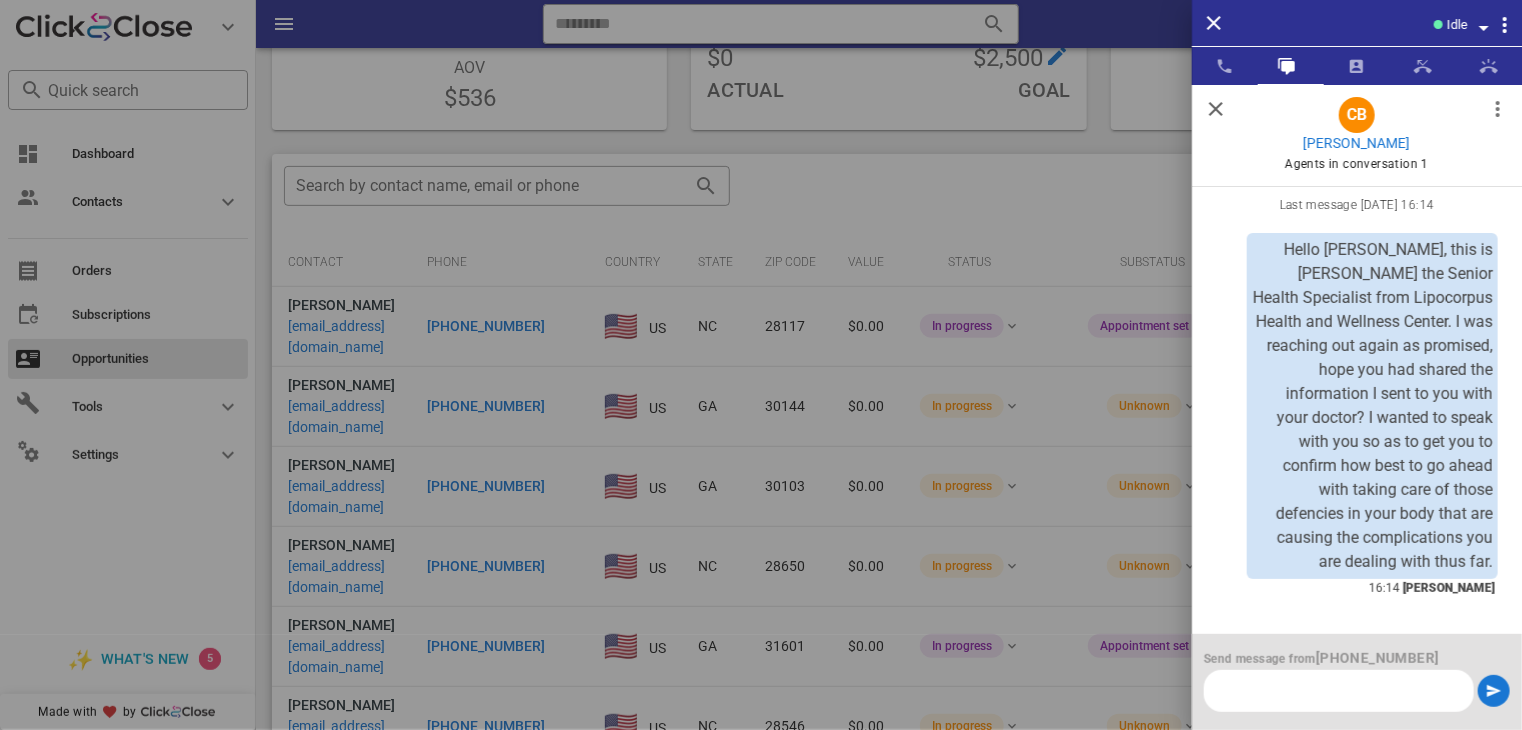 click at bounding box center [1216, 109] 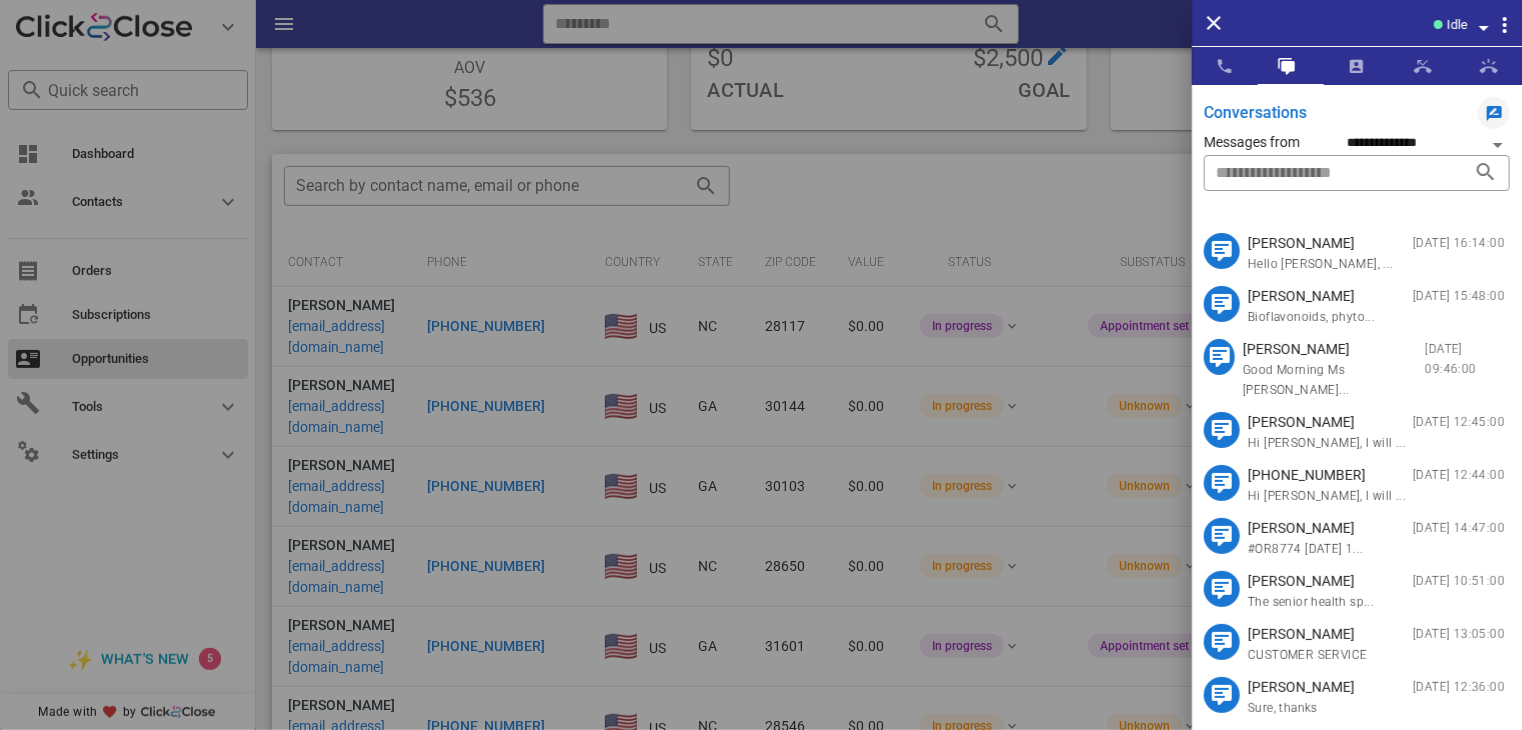 click on "Heather Chipley" at bounding box center (1334, 349) 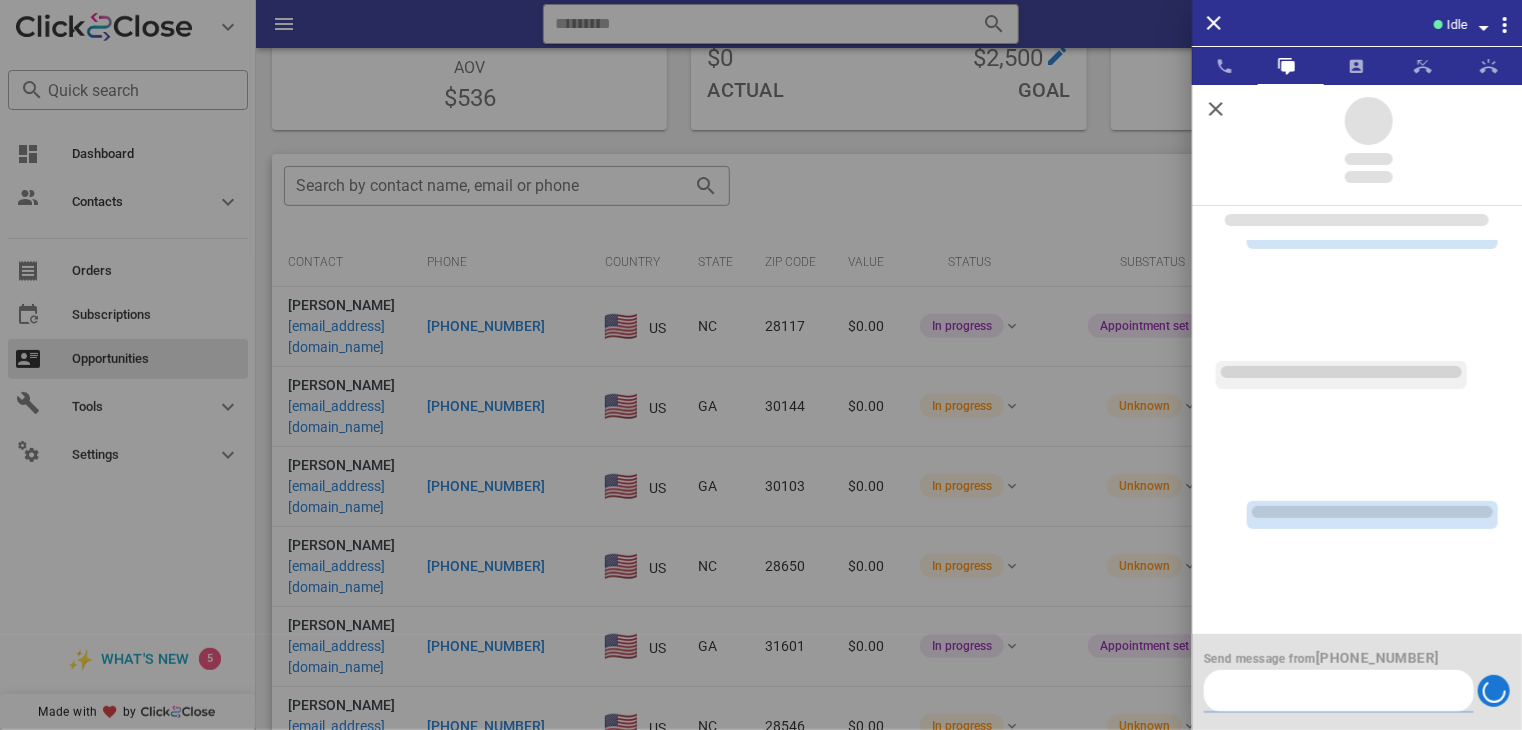 scroll, scrollTop: 29, scrollLeft: 0, axis: vertical 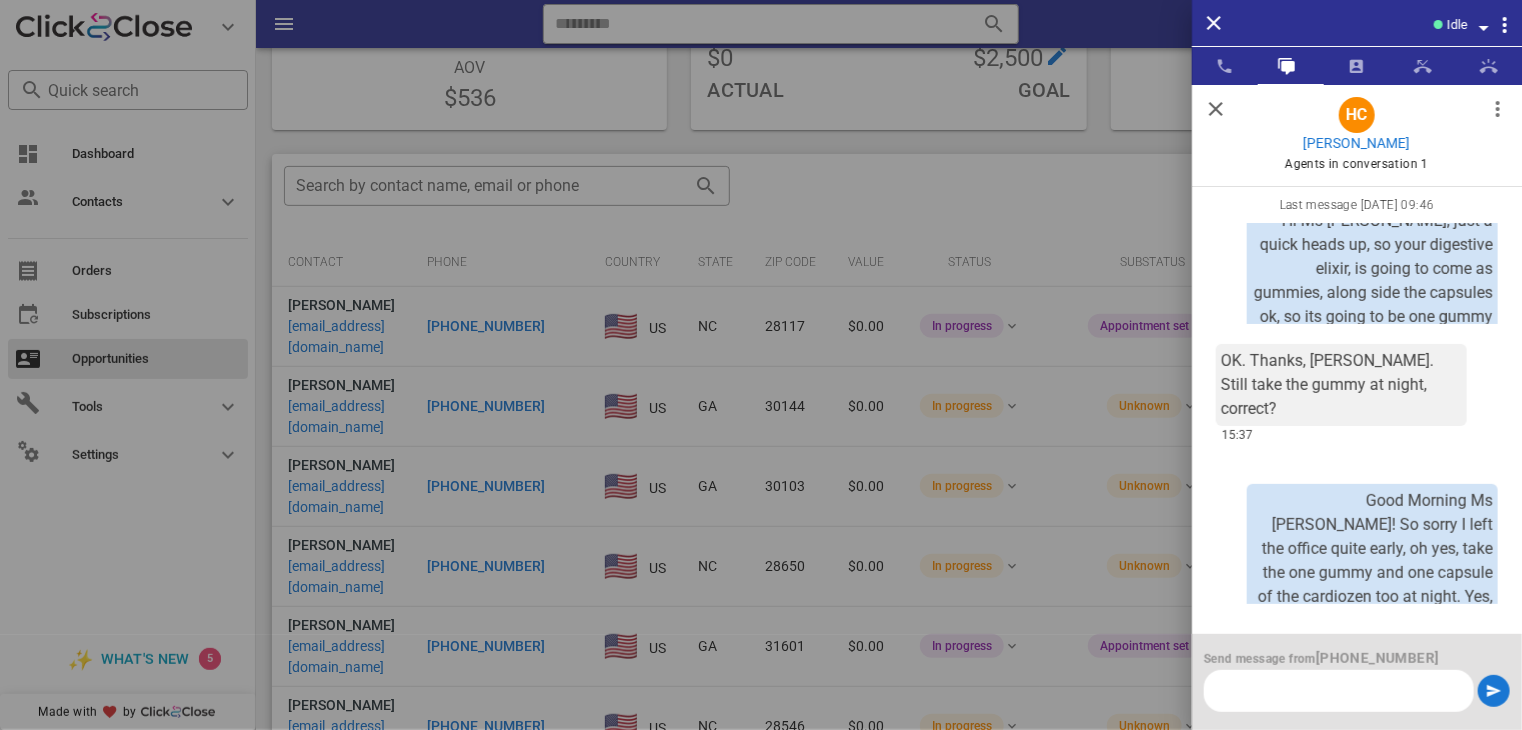click at bounding box center (1216, 109) 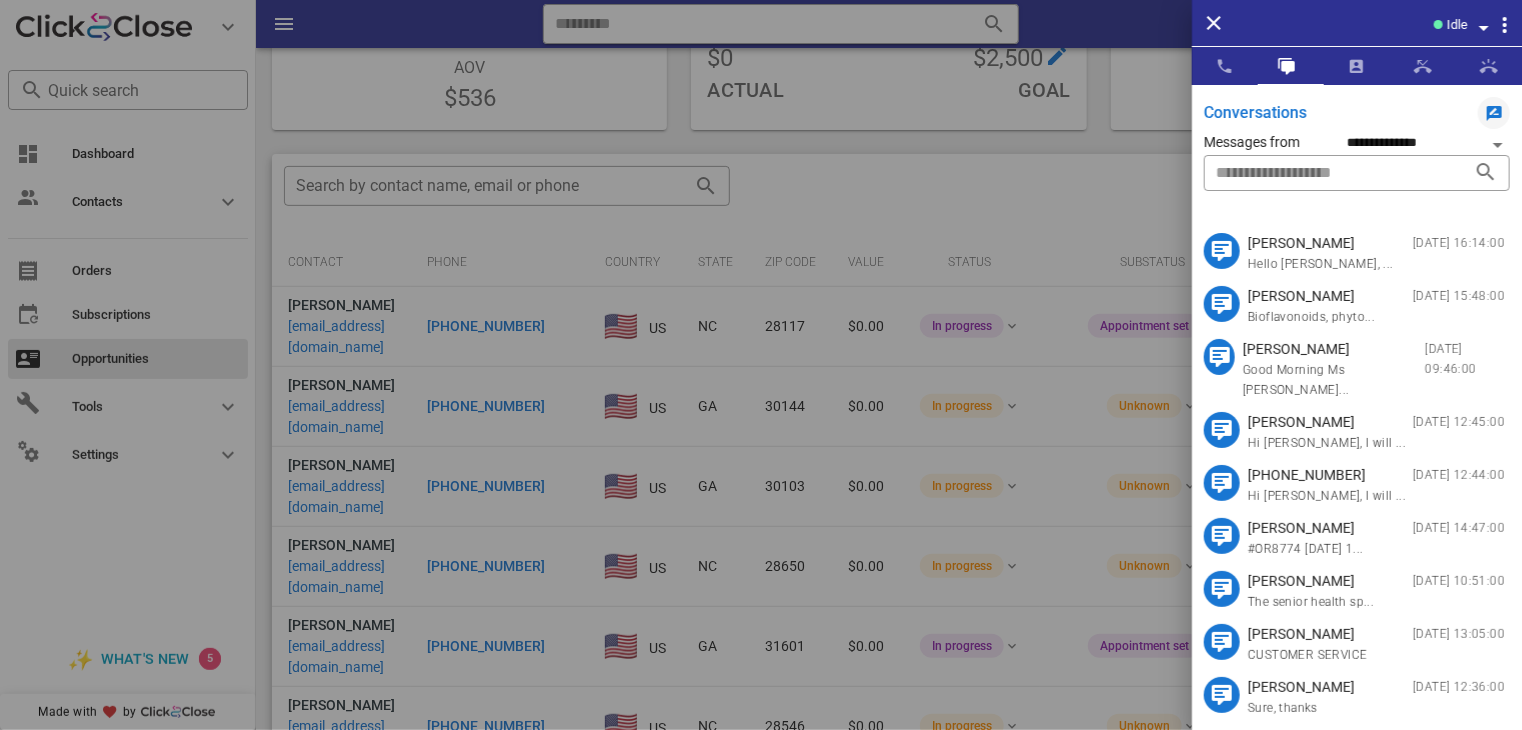 click on "Dor Wallace" at bounding box center (1327, 422) 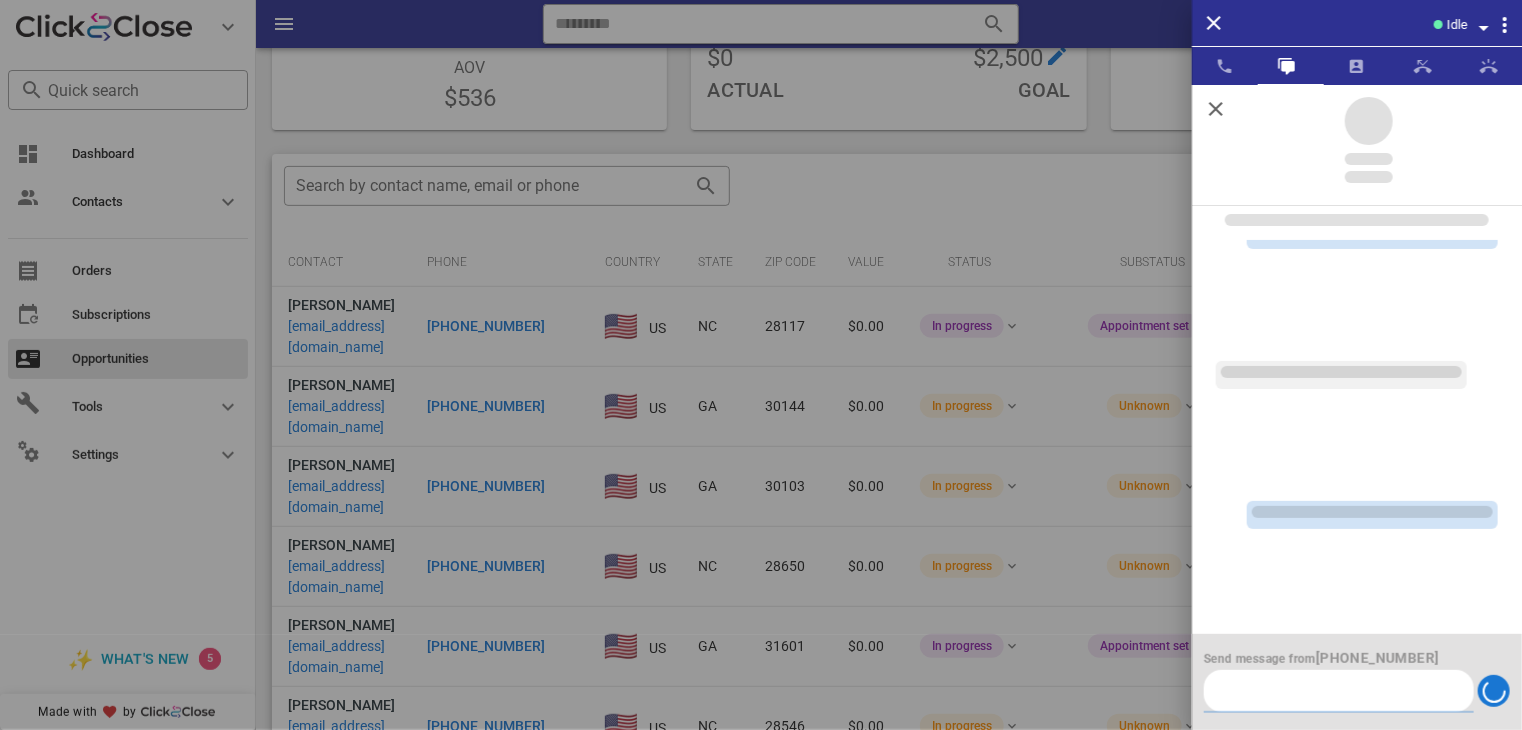 scroll, scrollTop: 0, scrollLeft: 0, axis: both 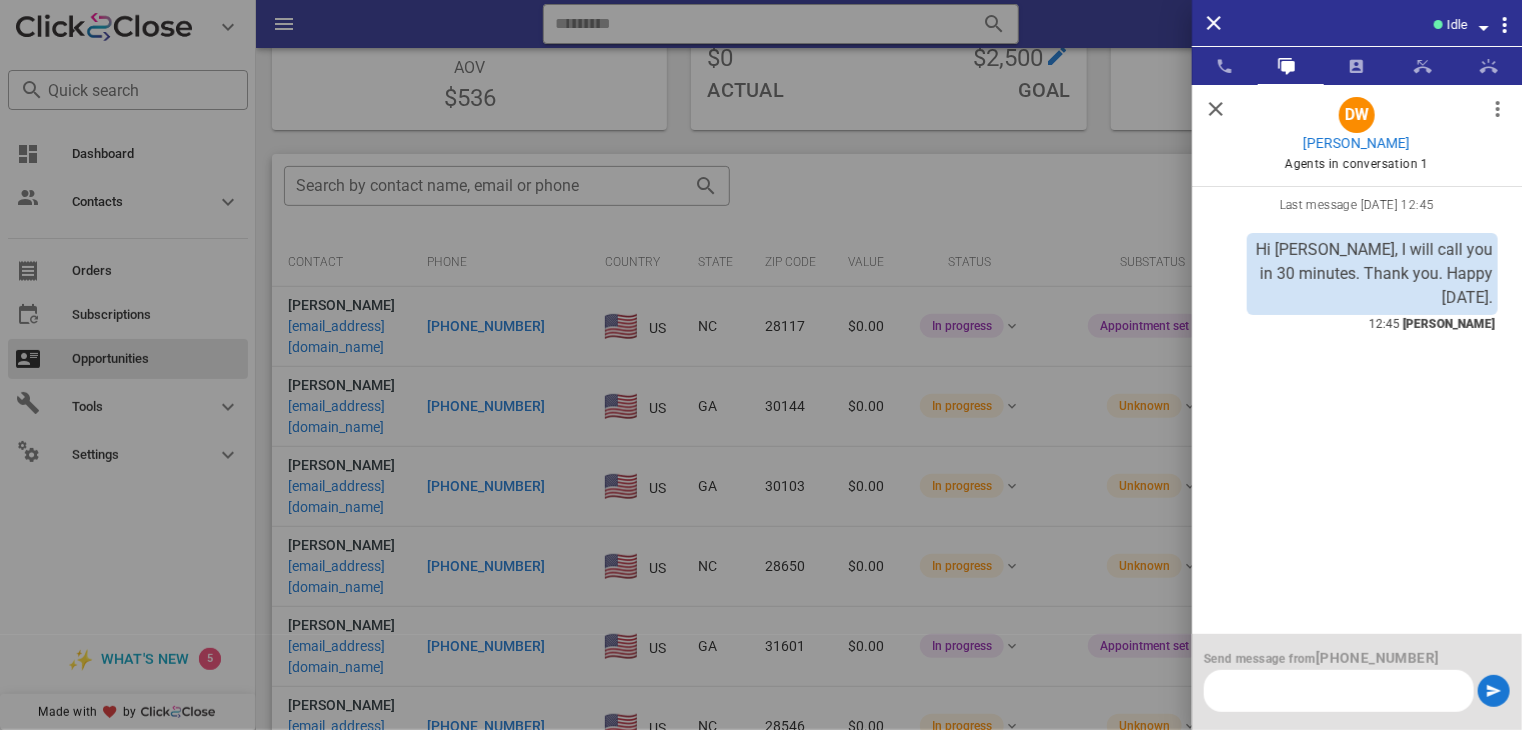 click on "Dor Wallace" at bounding box center (1356, 143) 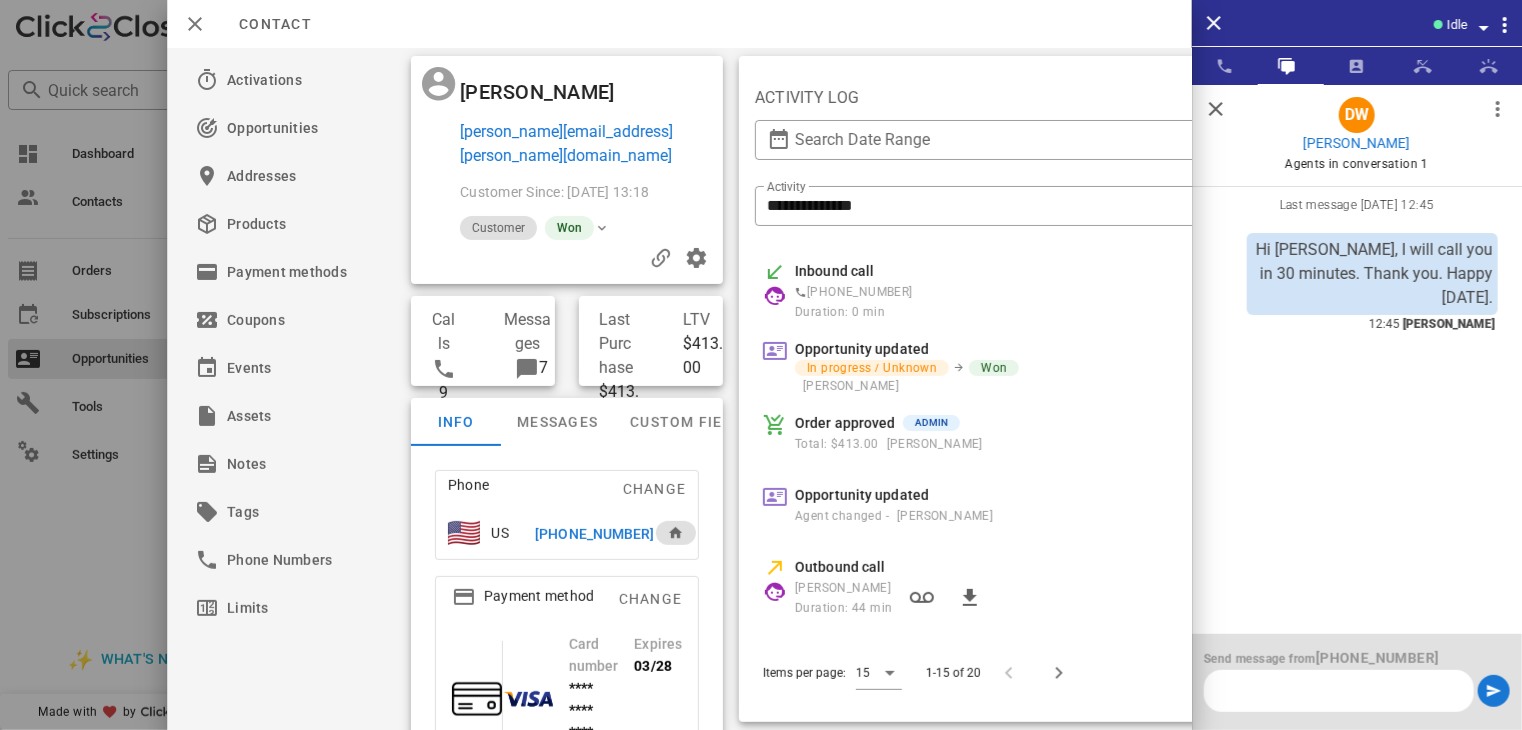 click on "+17145989803" at bounding box center (594, 534) 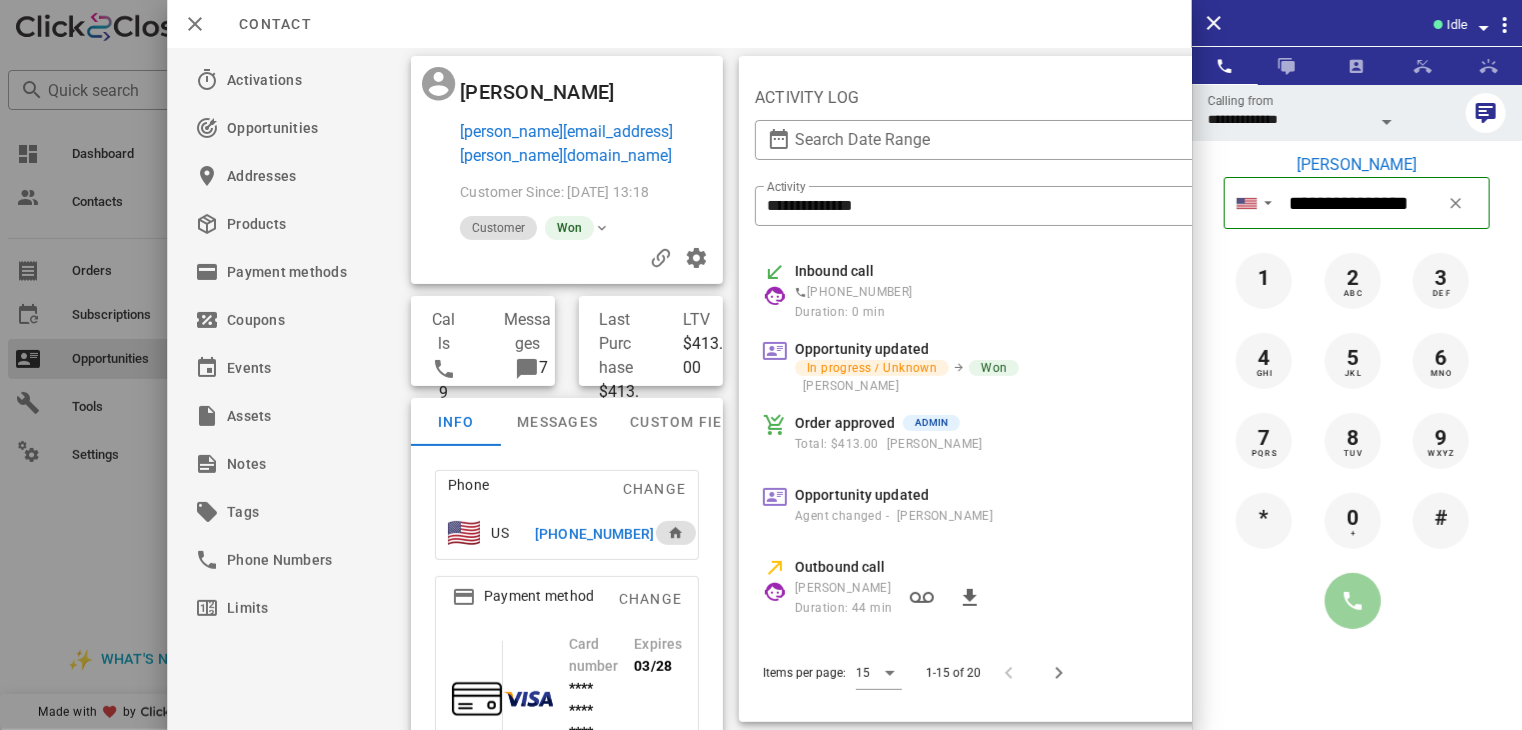click at bounding box center [1353, 601] 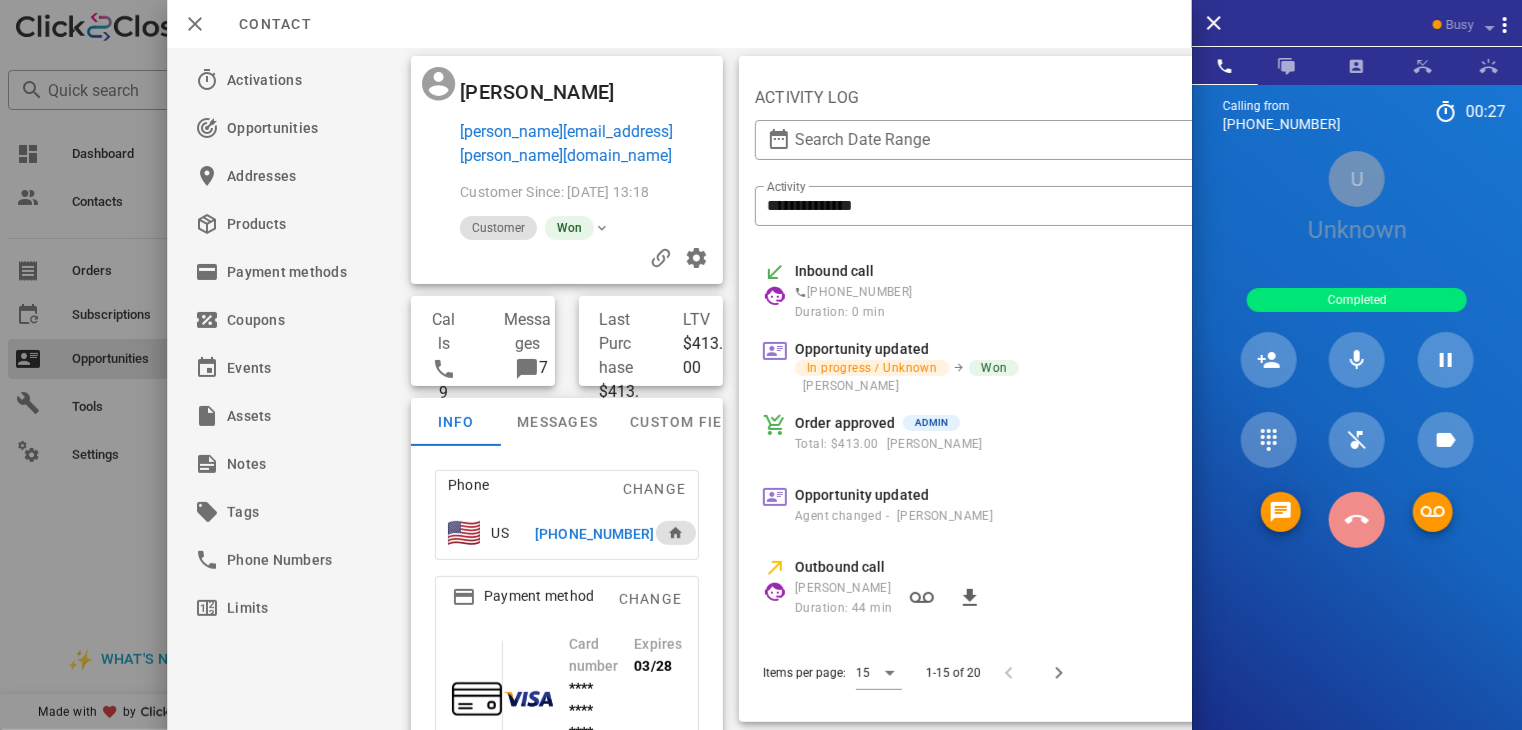 click at bounding box center [1357, 520] 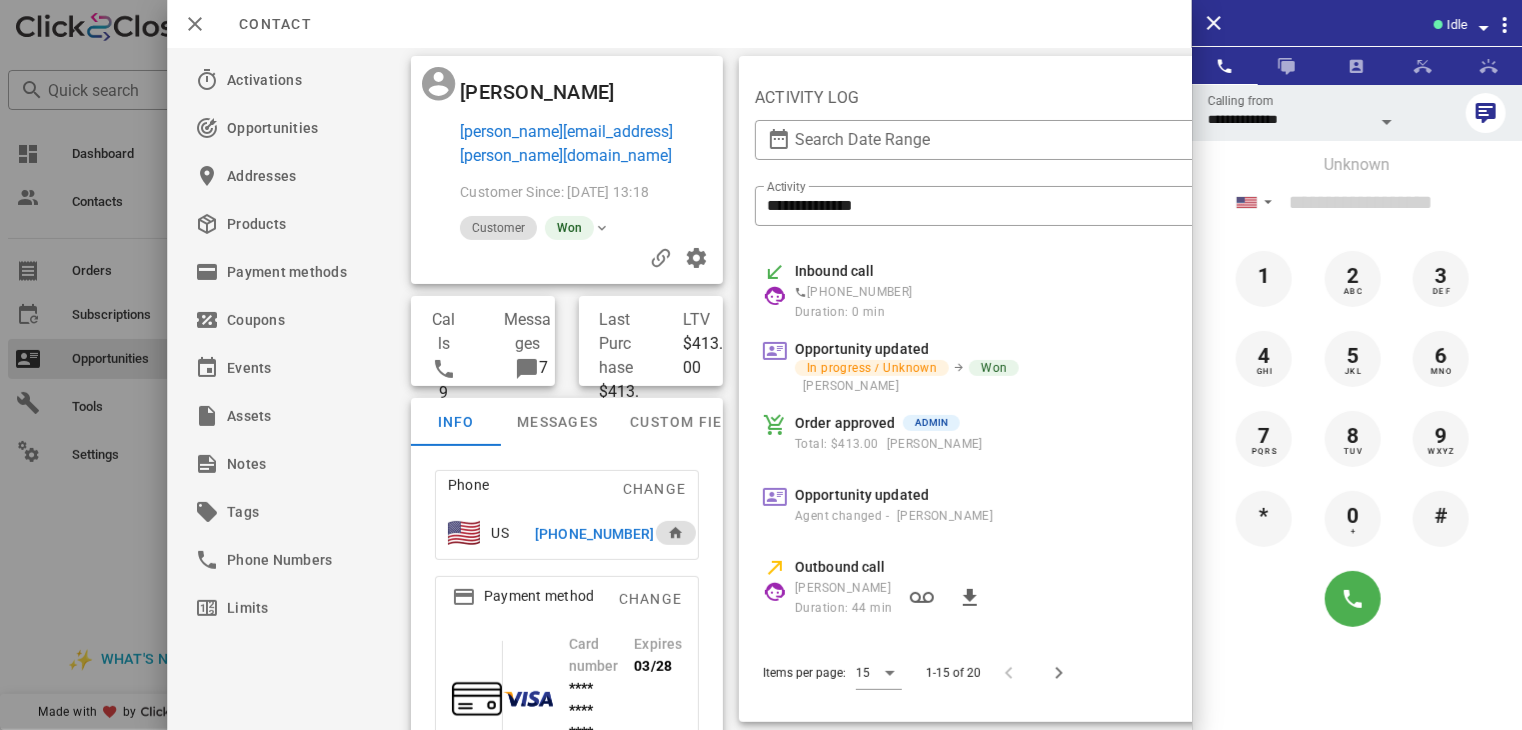 click on "+17145989803" at bounding box center [594, 534] 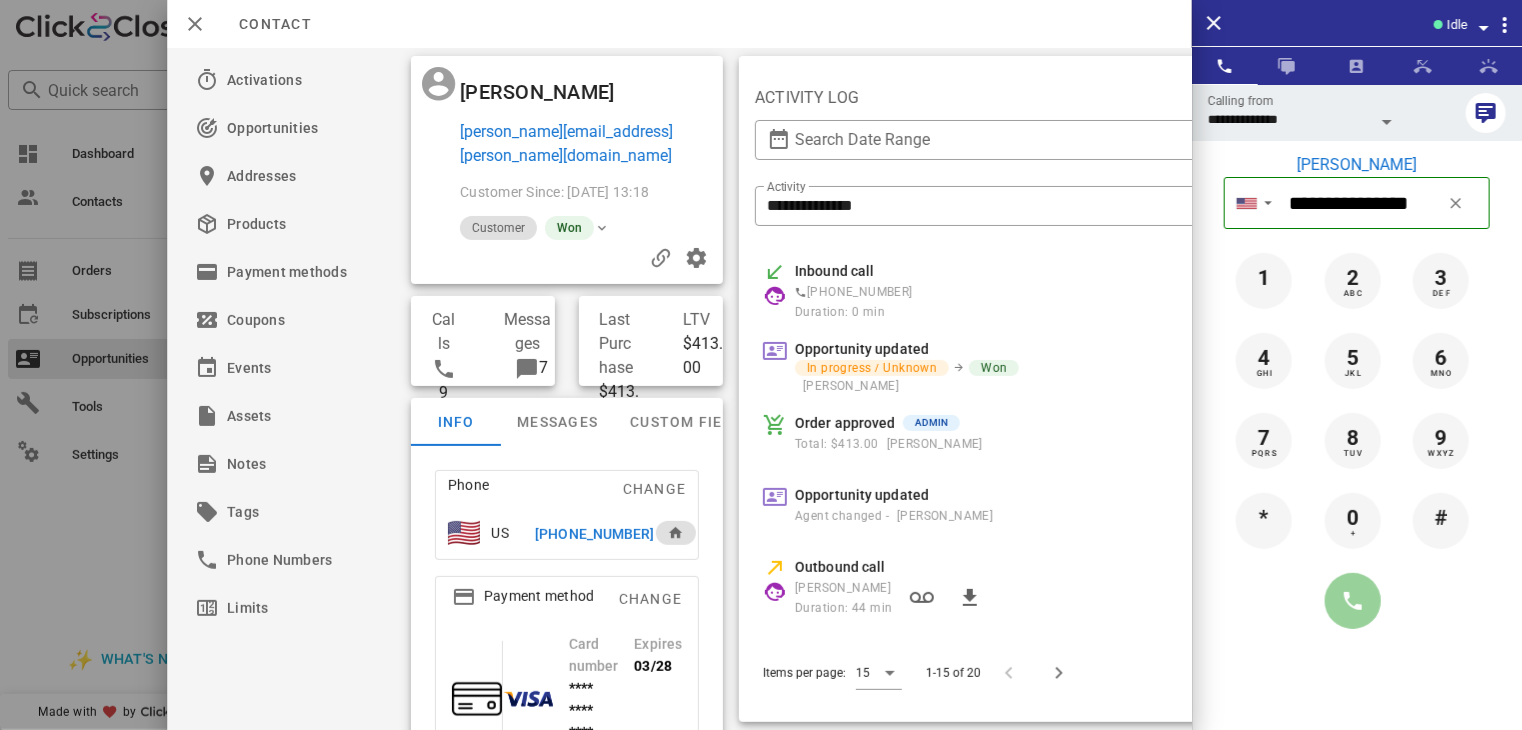 click at bounding box center (1353, 601) 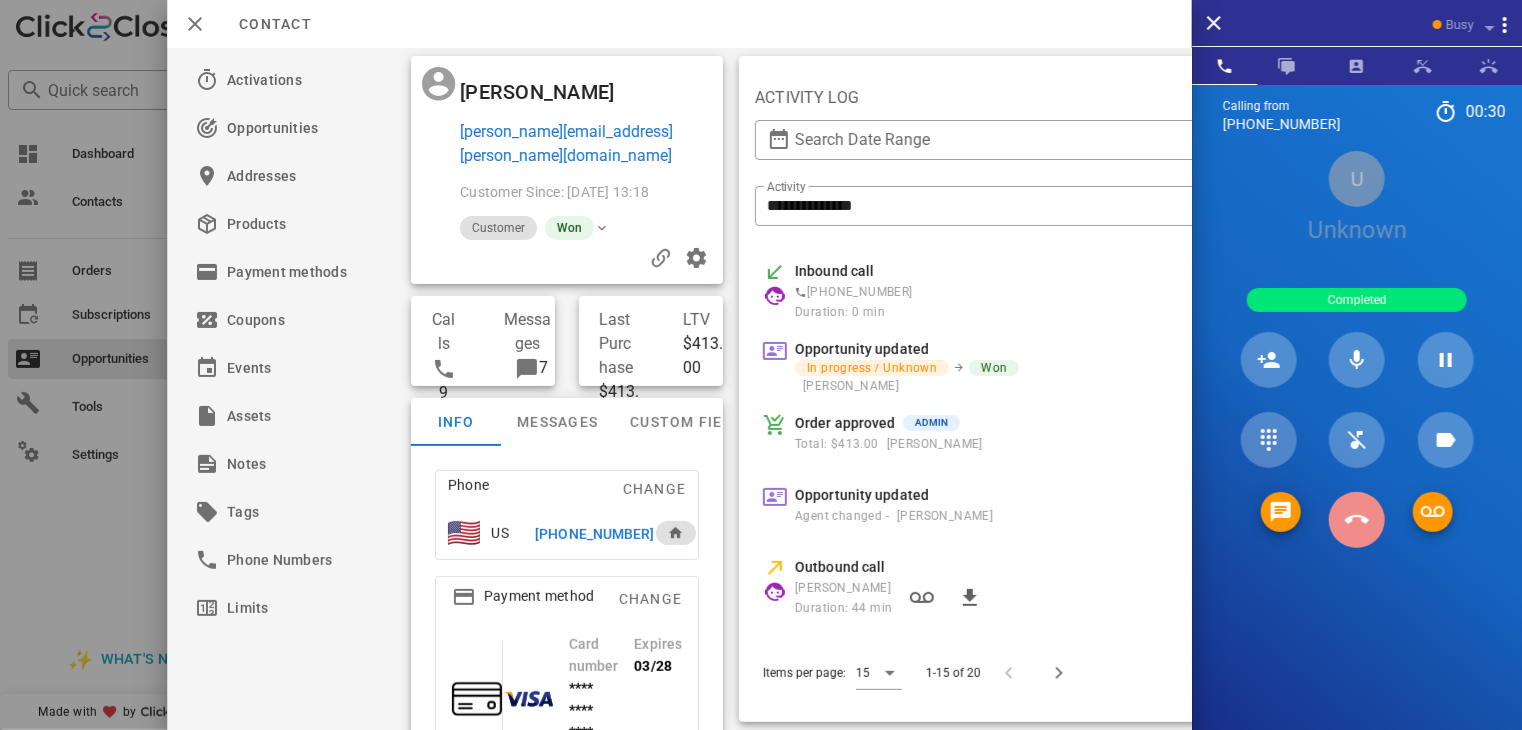 click at bounding box center [1357, 520] 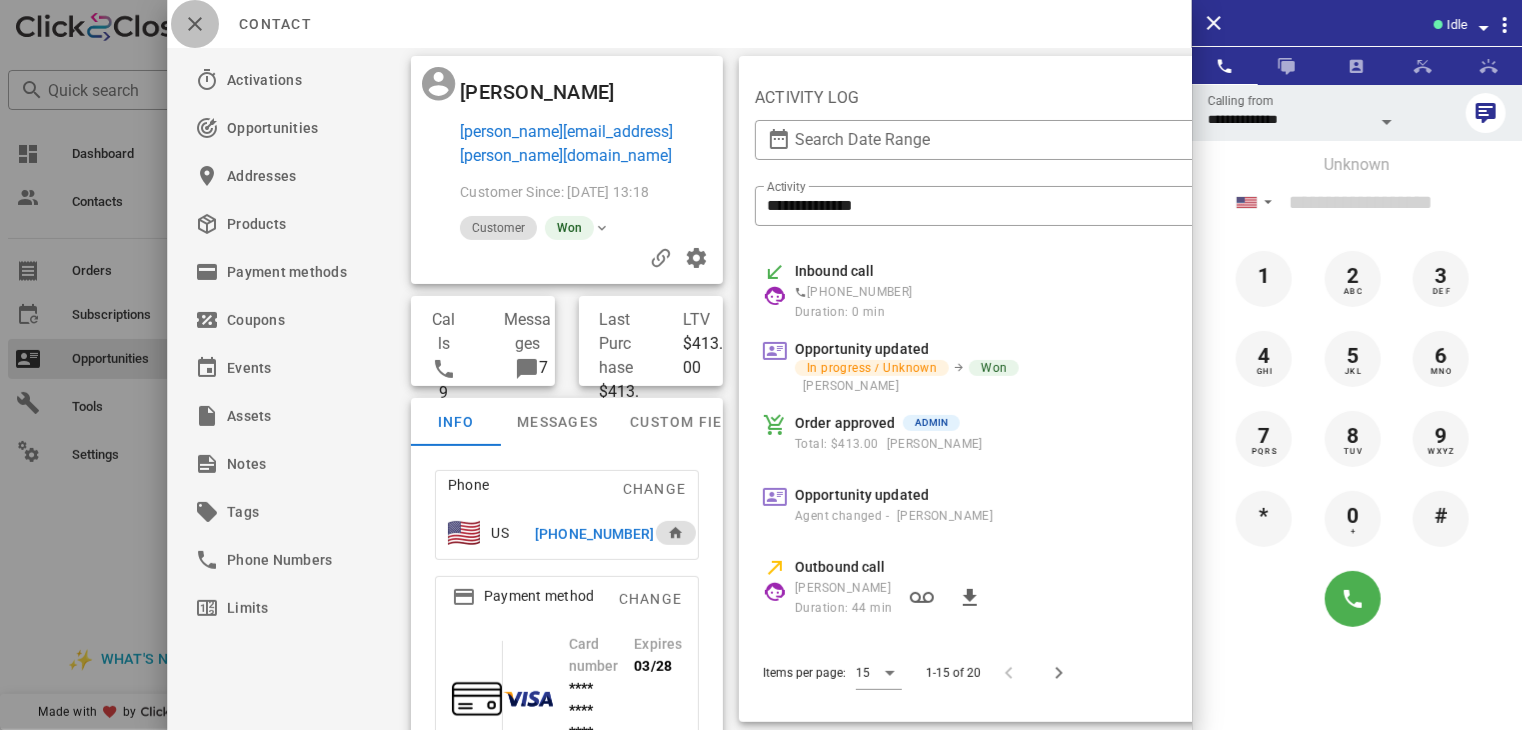click at bounding box center [195, 24] 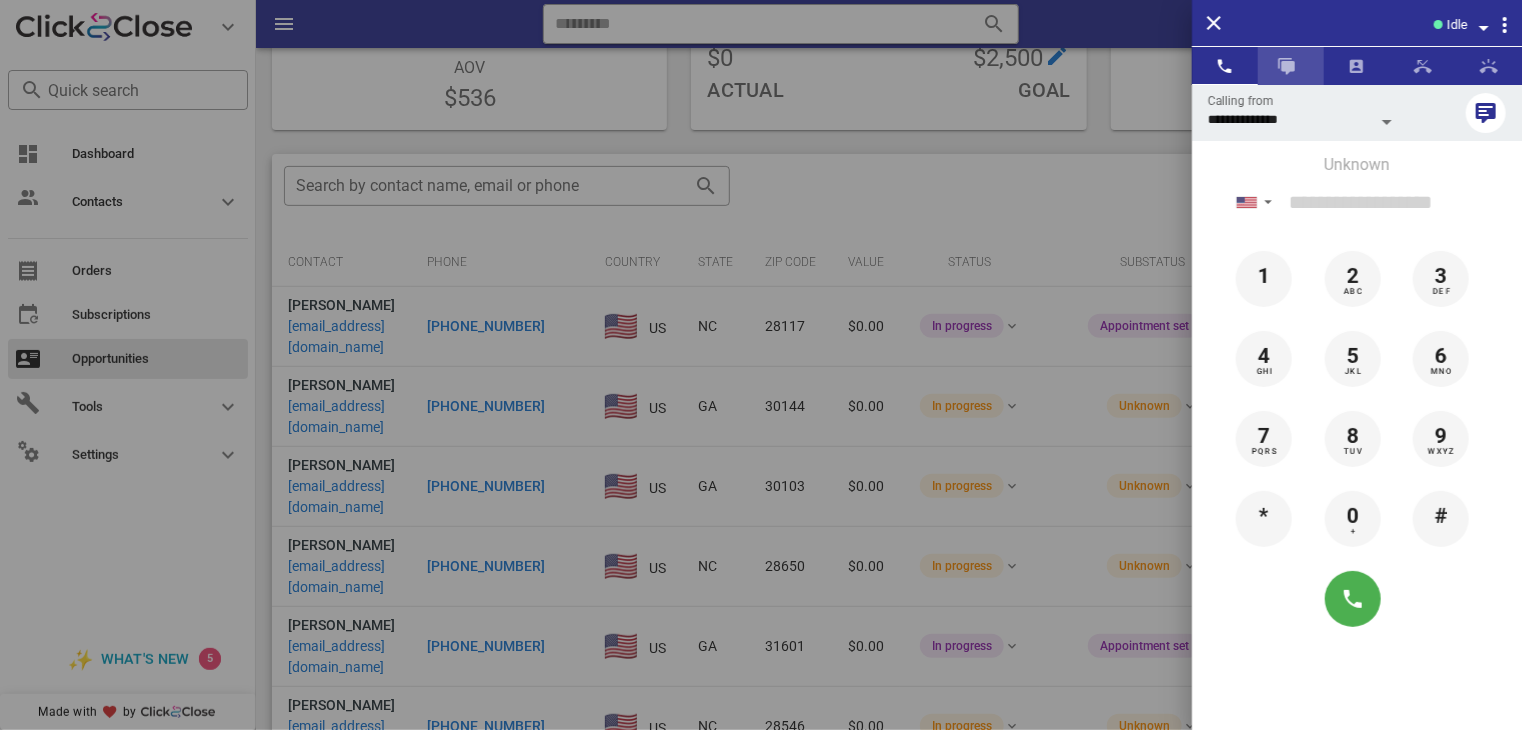 click at bounding box center [1287, 66] 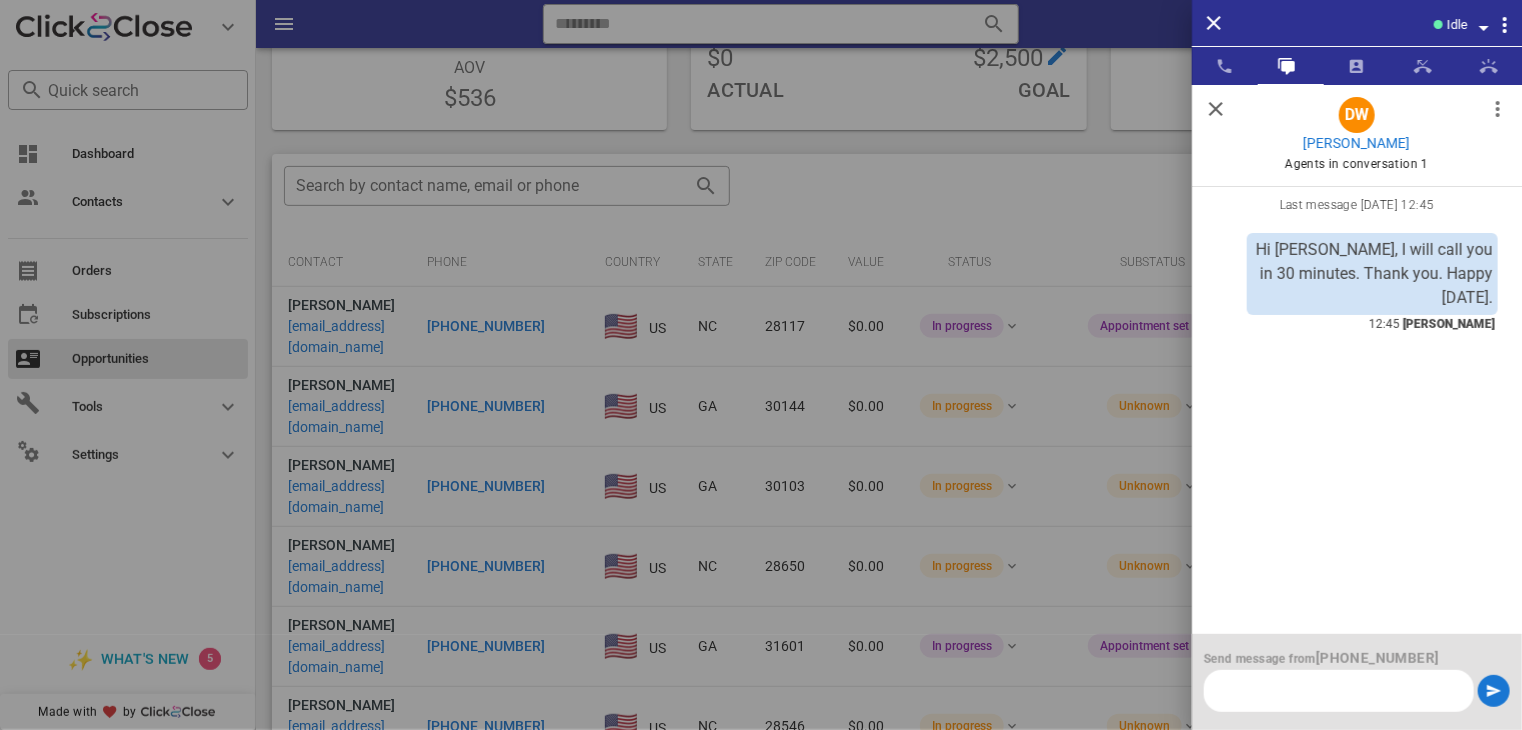 click at bounding box center [1216, 109] 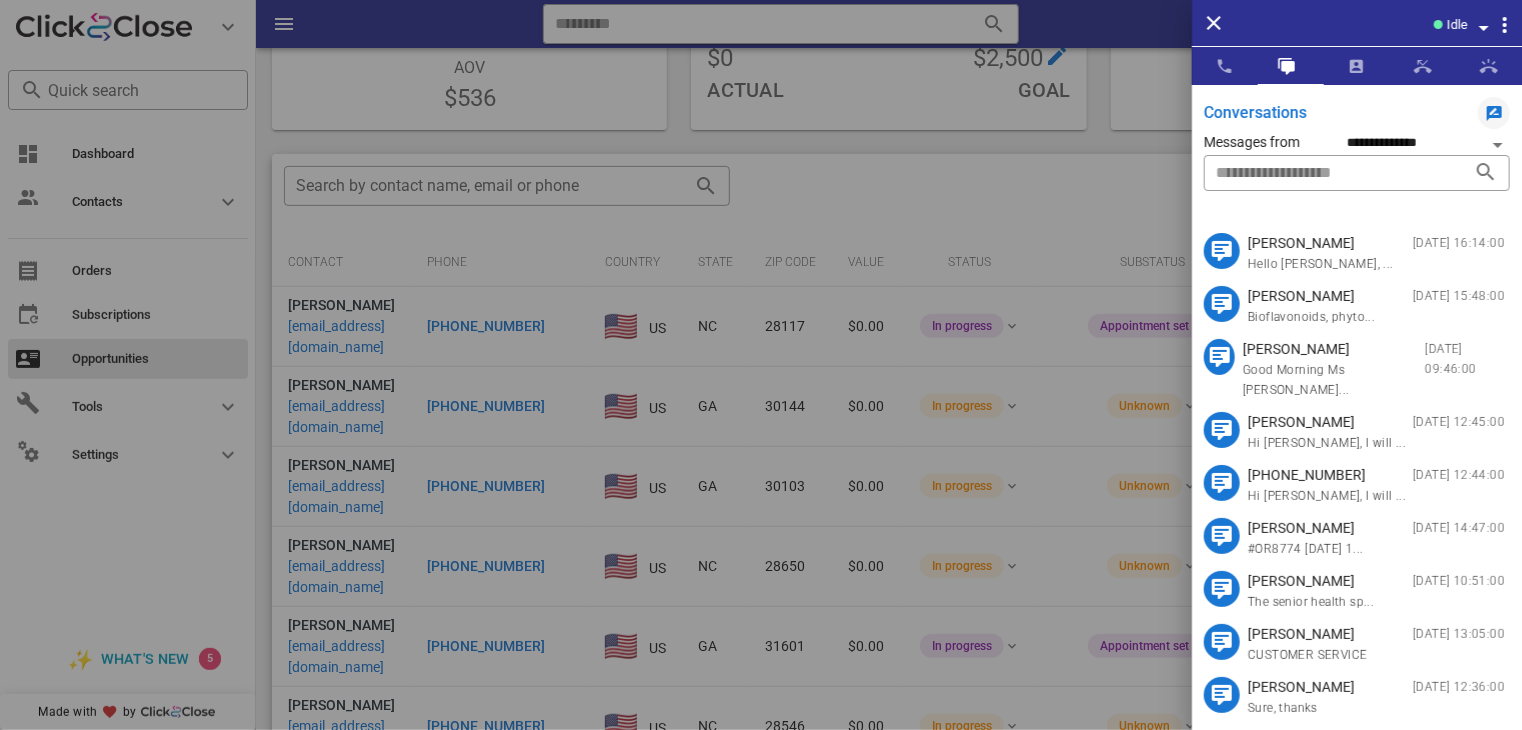 click on "+17149747016" at bounding box center (1327, 475) 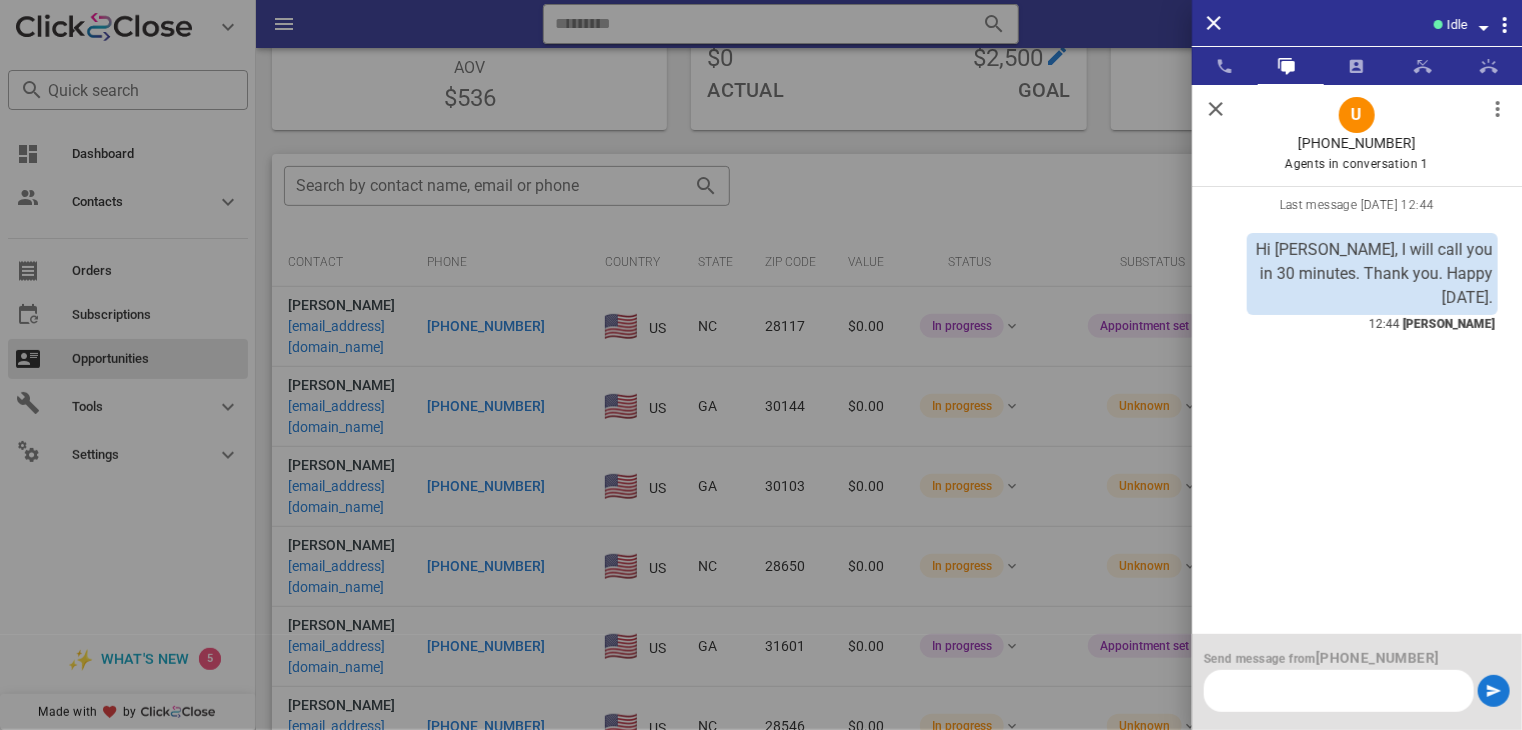 scroll, scrollTop: 0, scrollLeft: 0, axis: both 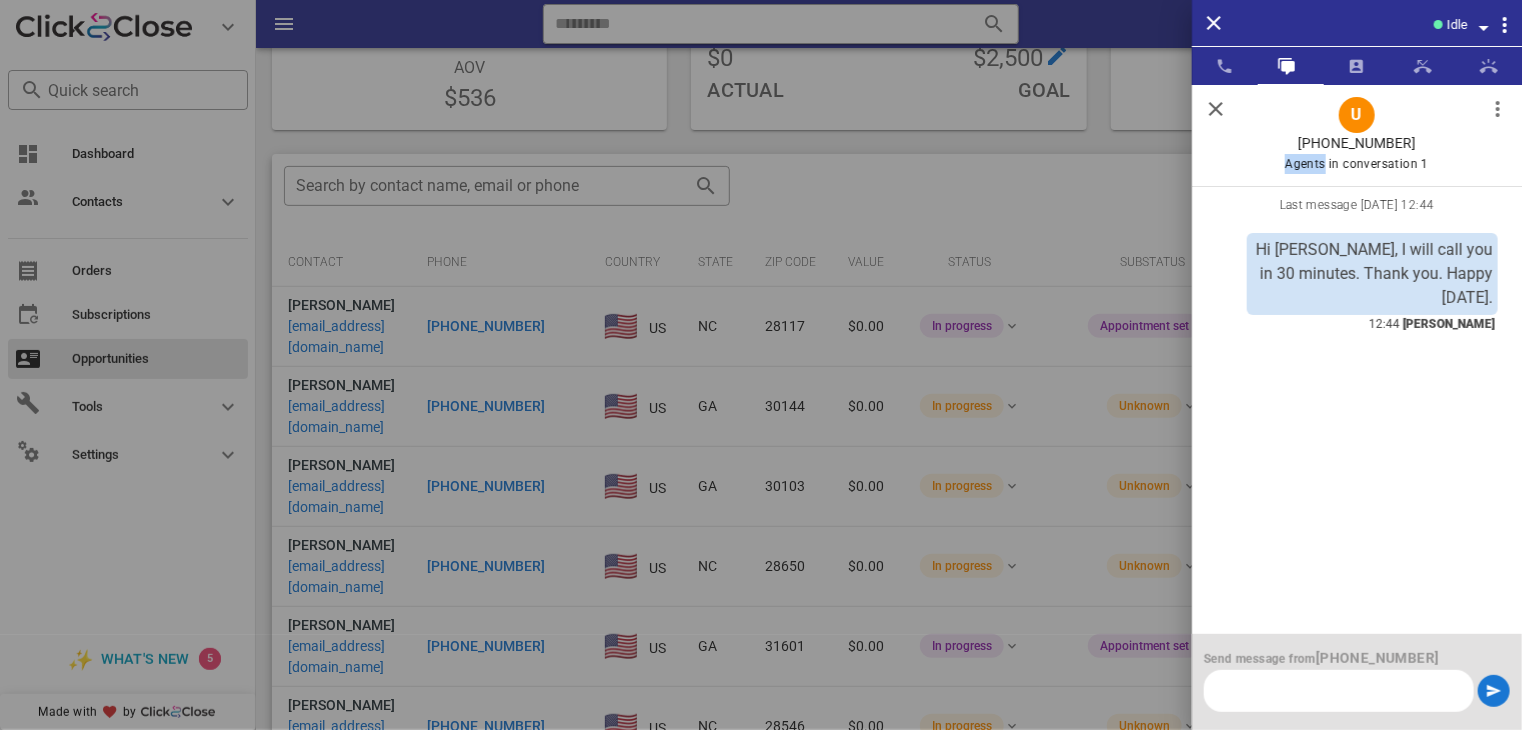 drag, startPoint x: 1404, startPoint y: 138, endPoint x: 1327, endPoint y: 169, distance: 83.00603 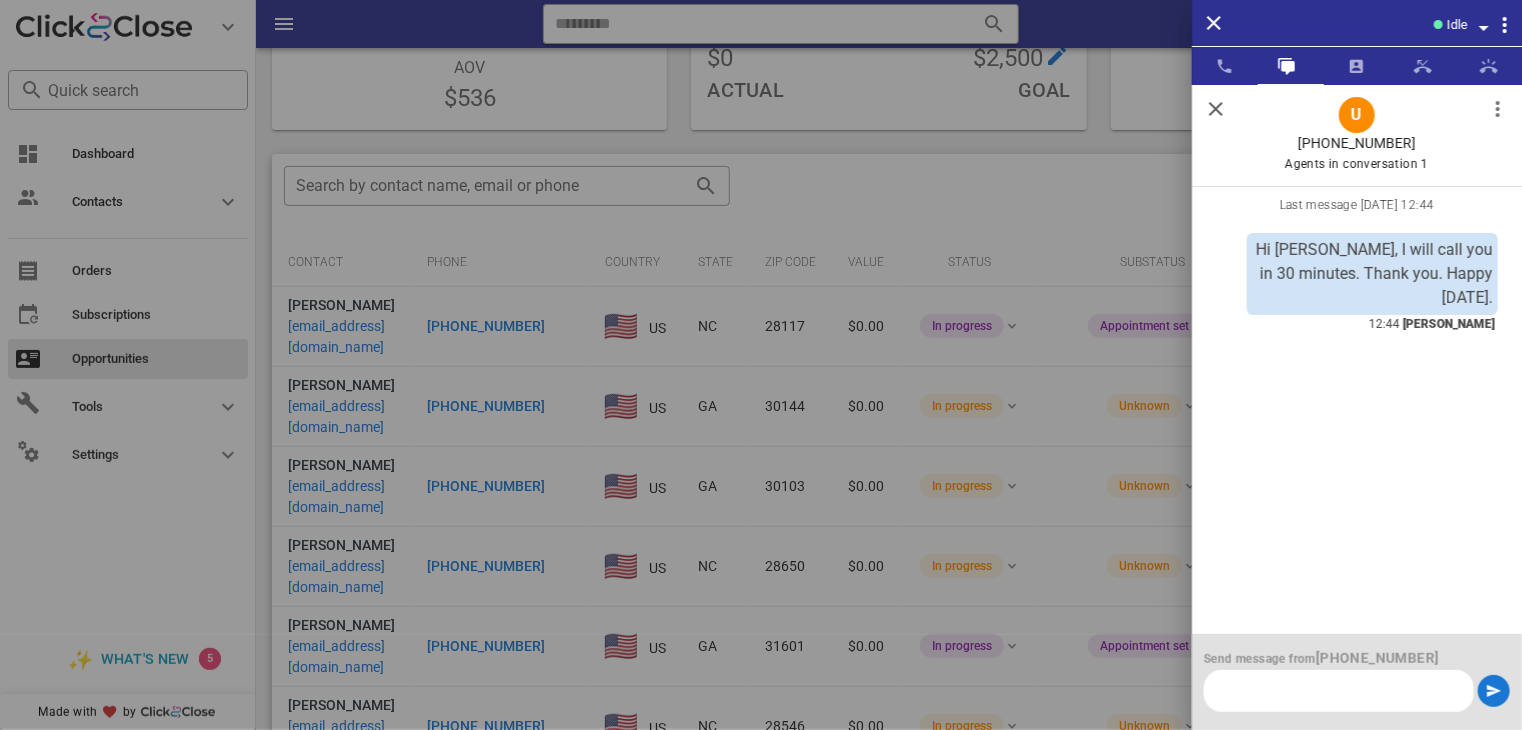 click on "U   +17149747016  Agents in conversation 1" at bounding box center (1357, 135) 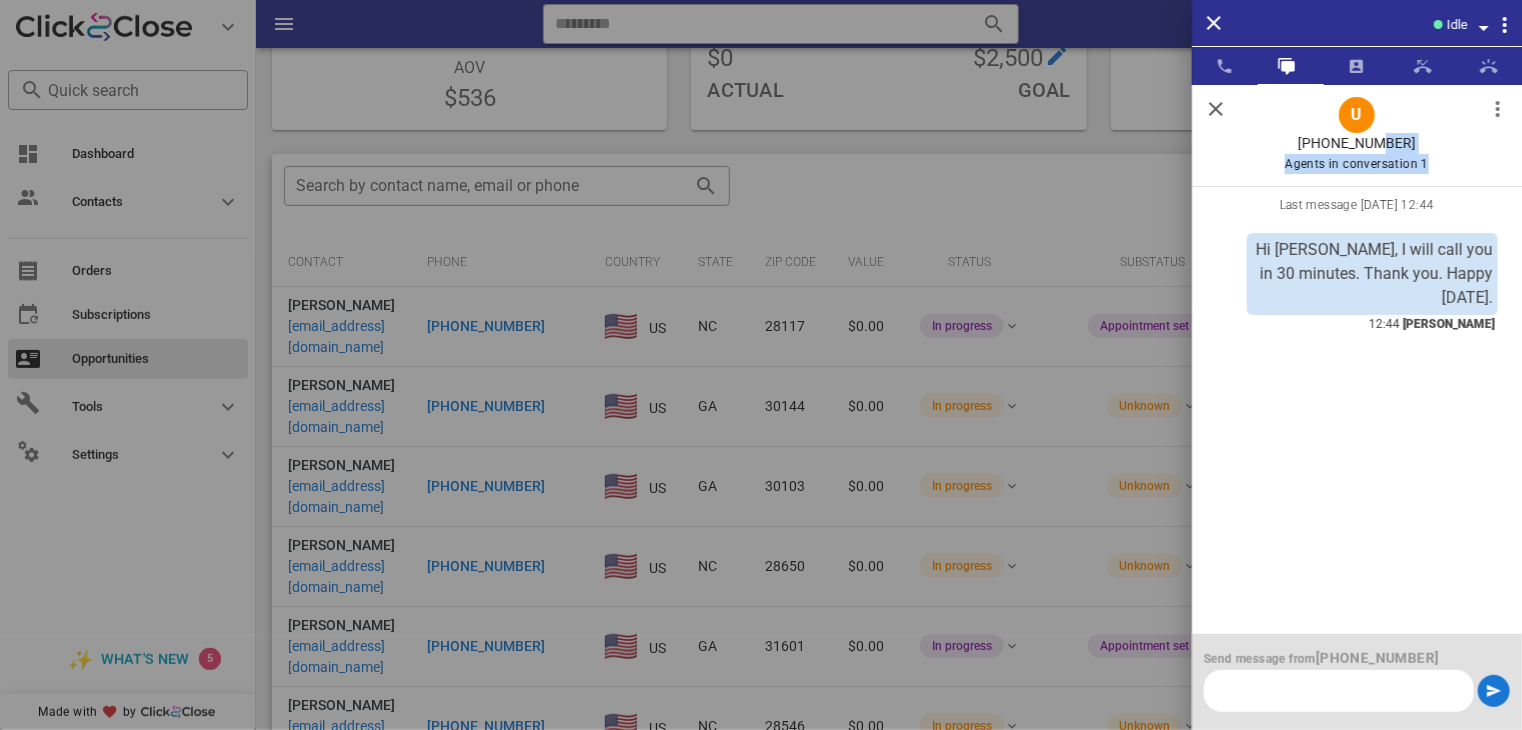 drag, startPoint x: 1426, startPoint y: 134, endPoint x: 1325, endPoint y: 187, distance: 114.061386 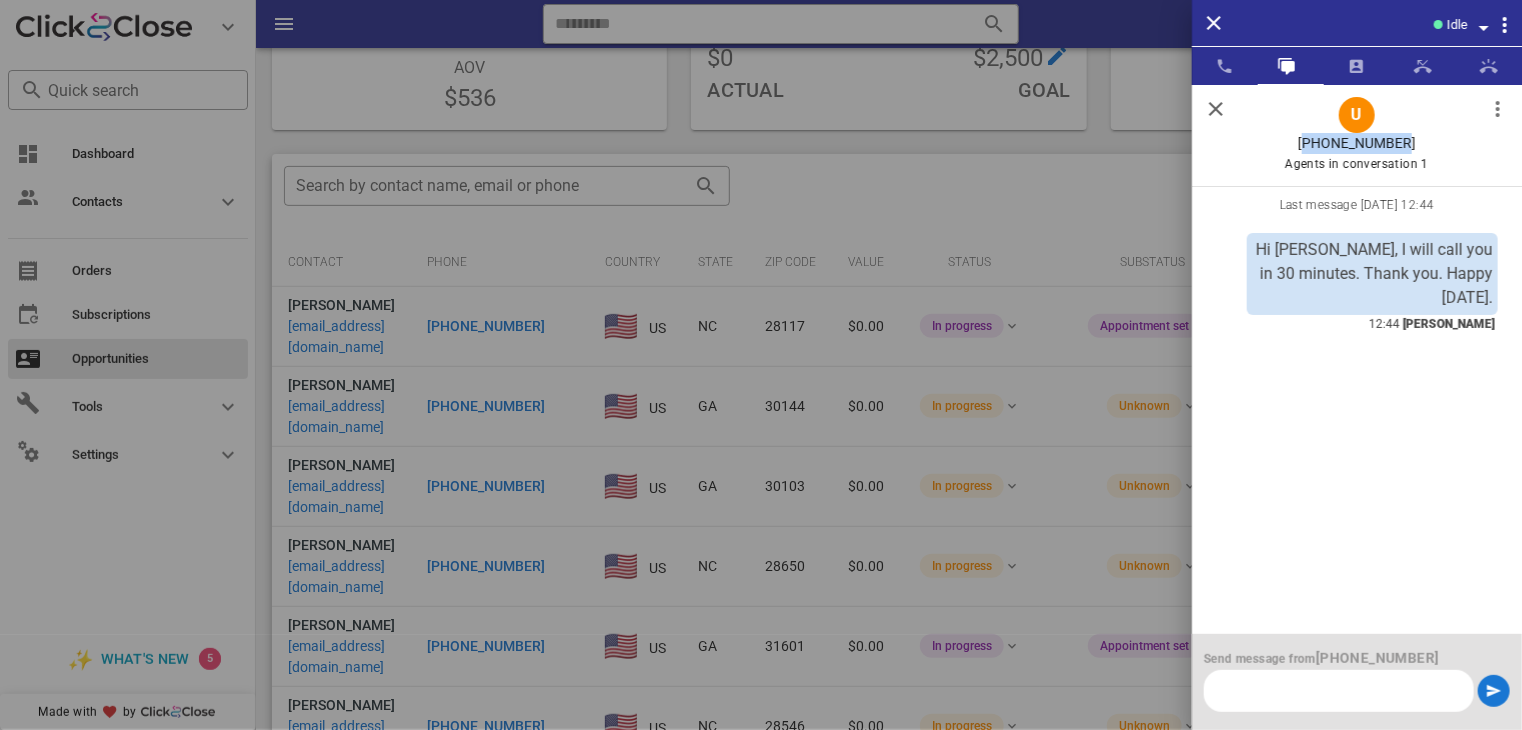 drag, startPoint x: 1305, startPoint y: 145, endPoint x: 1412, endPoint y: 137, distance: 107.298645 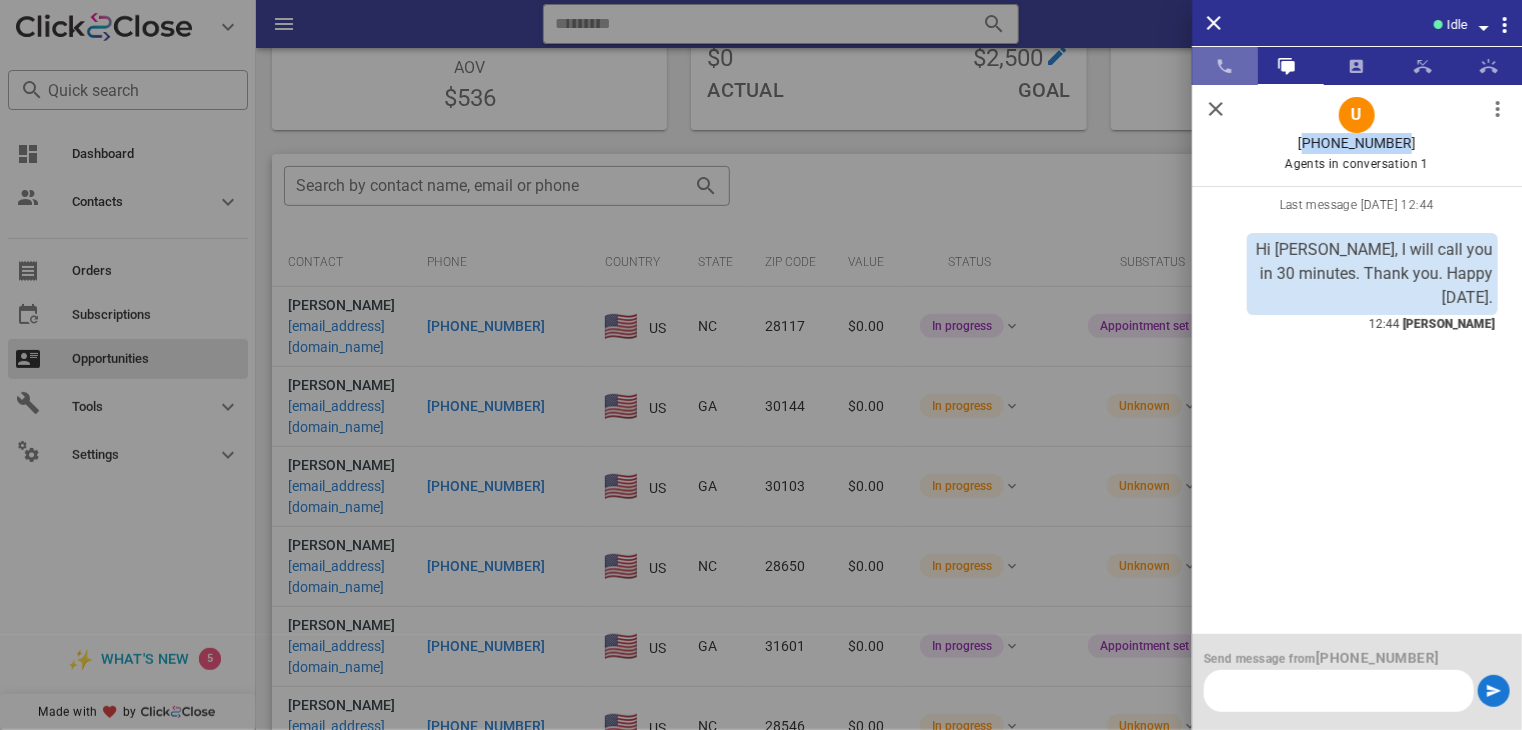 click at bounding box center [1225, 66] 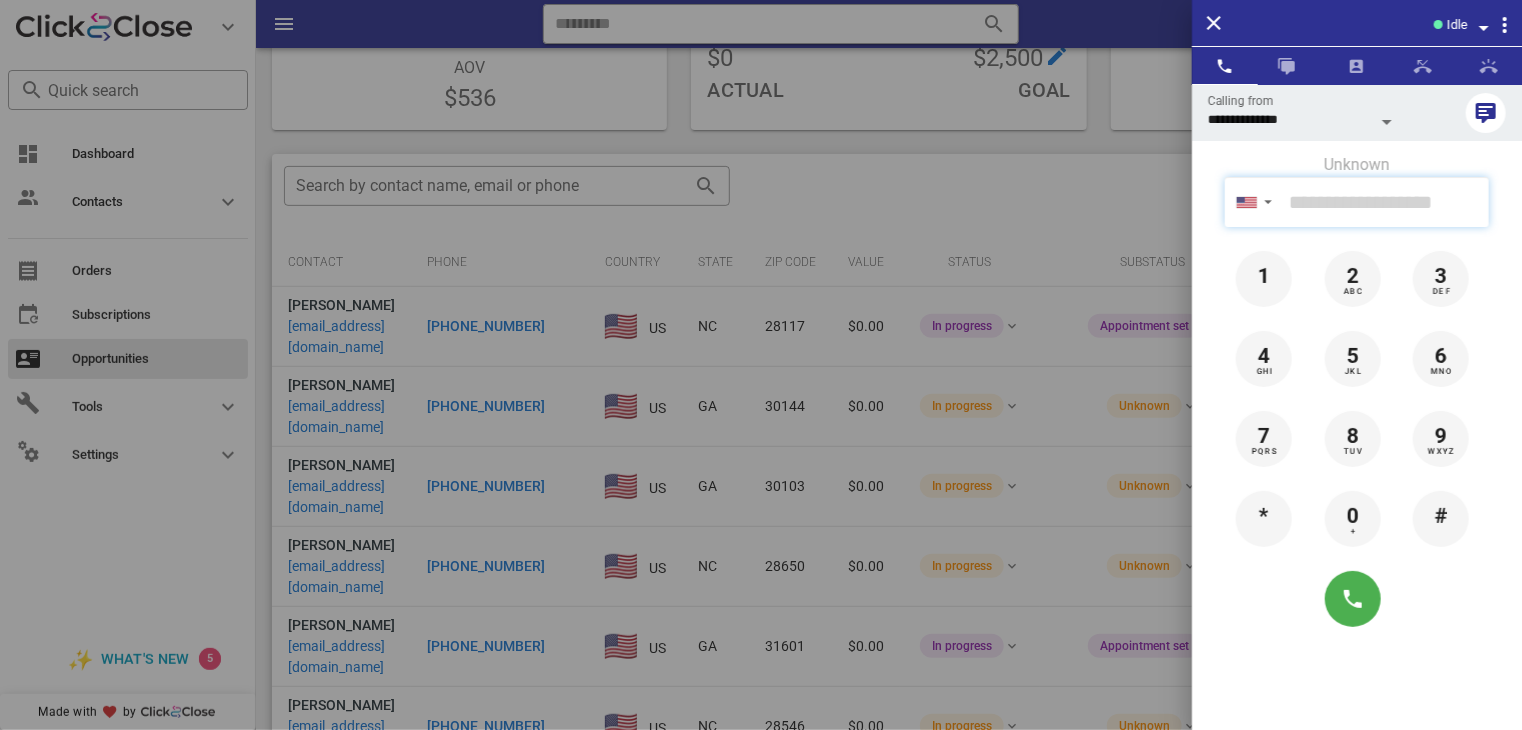 click at bounding box center (1385, 202) 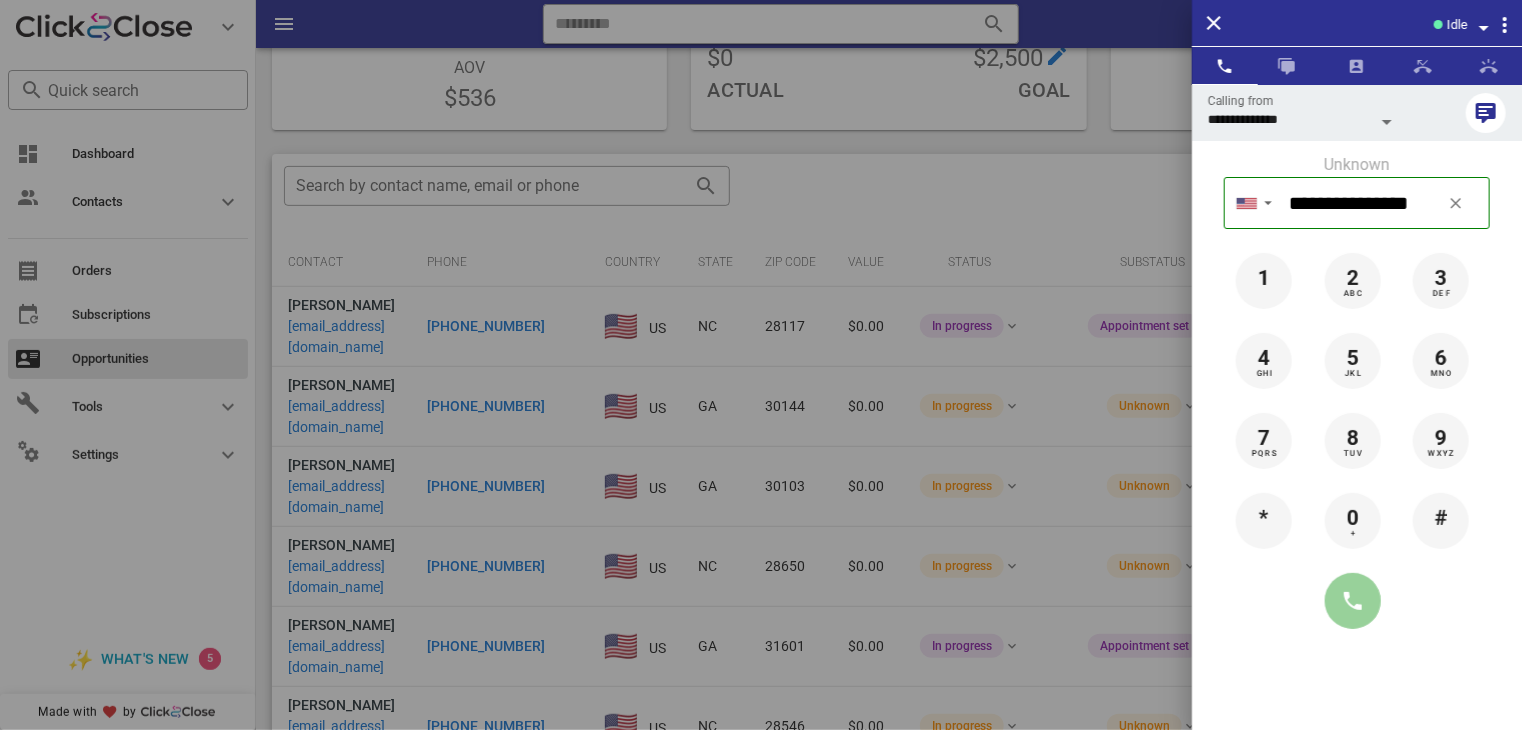 click at bounding box center [1353, 601] 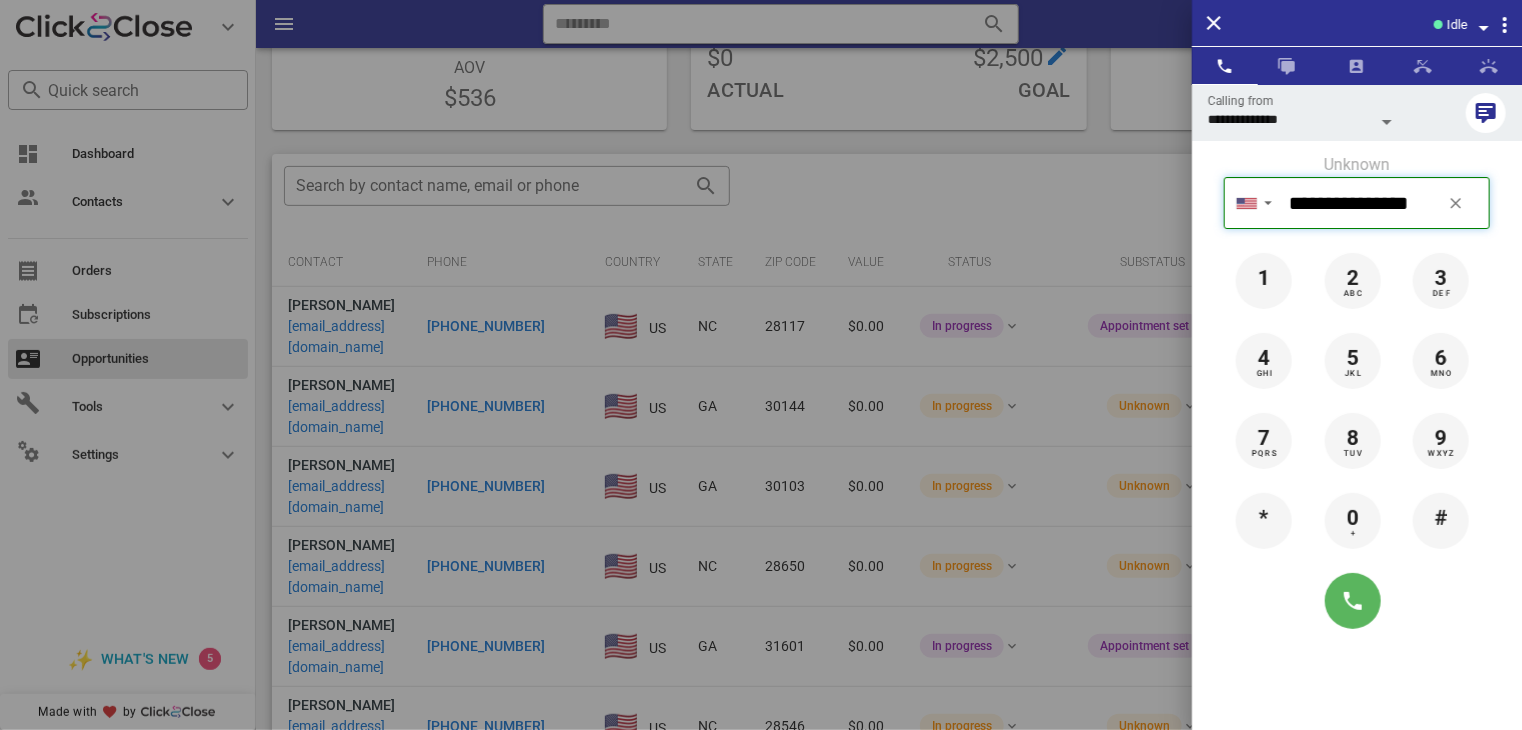 type on "**********" 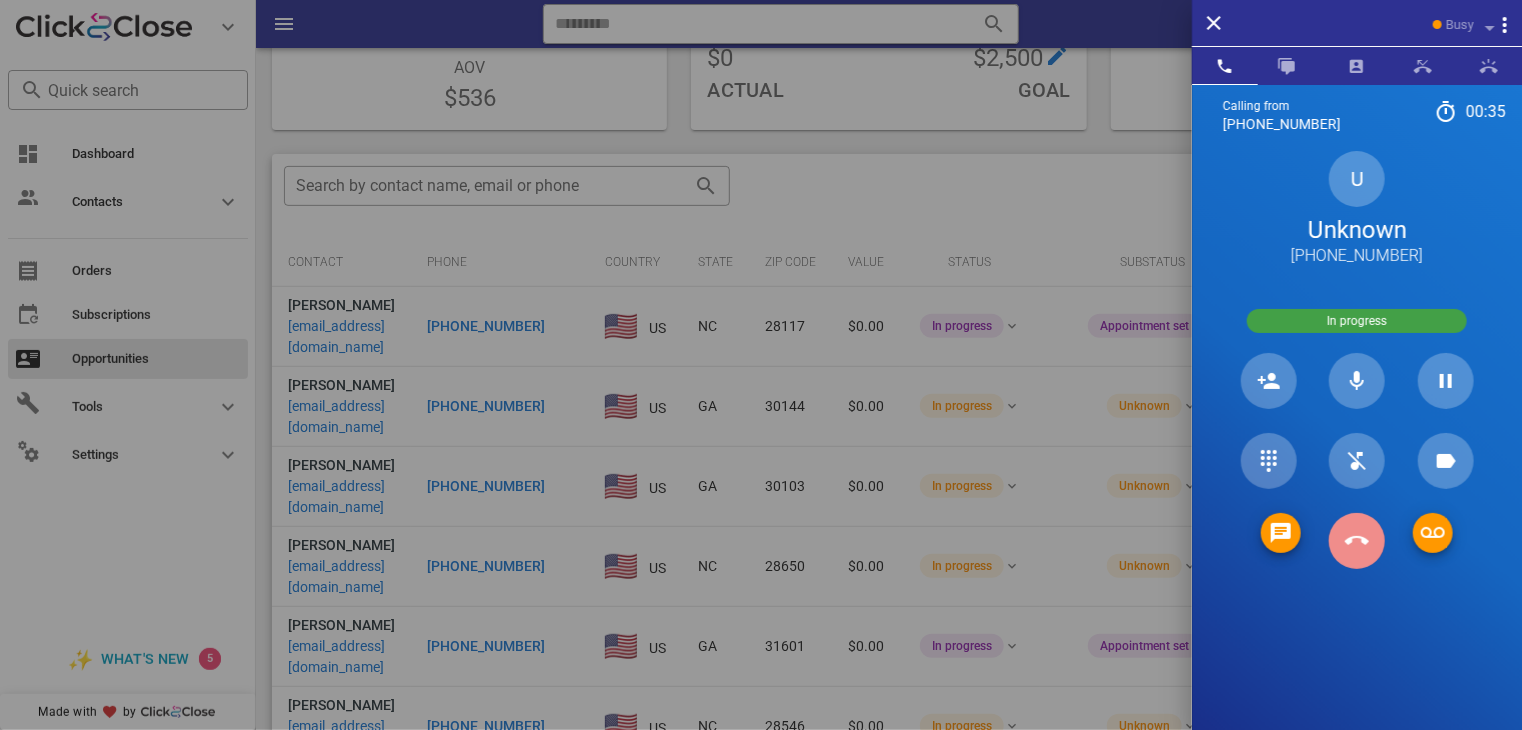 click at bounding box center [1357, 541] 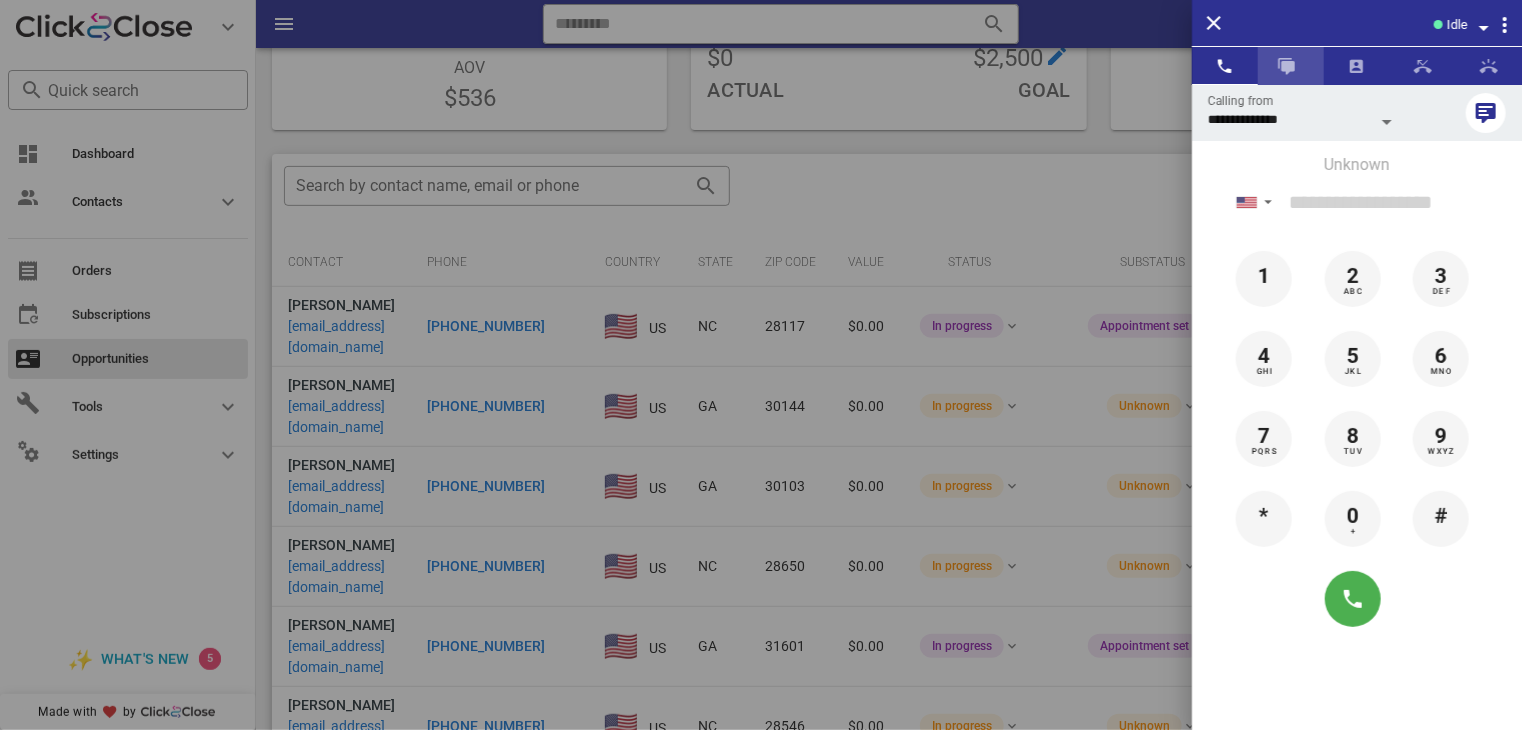 click at bounding box center (1287, 66) 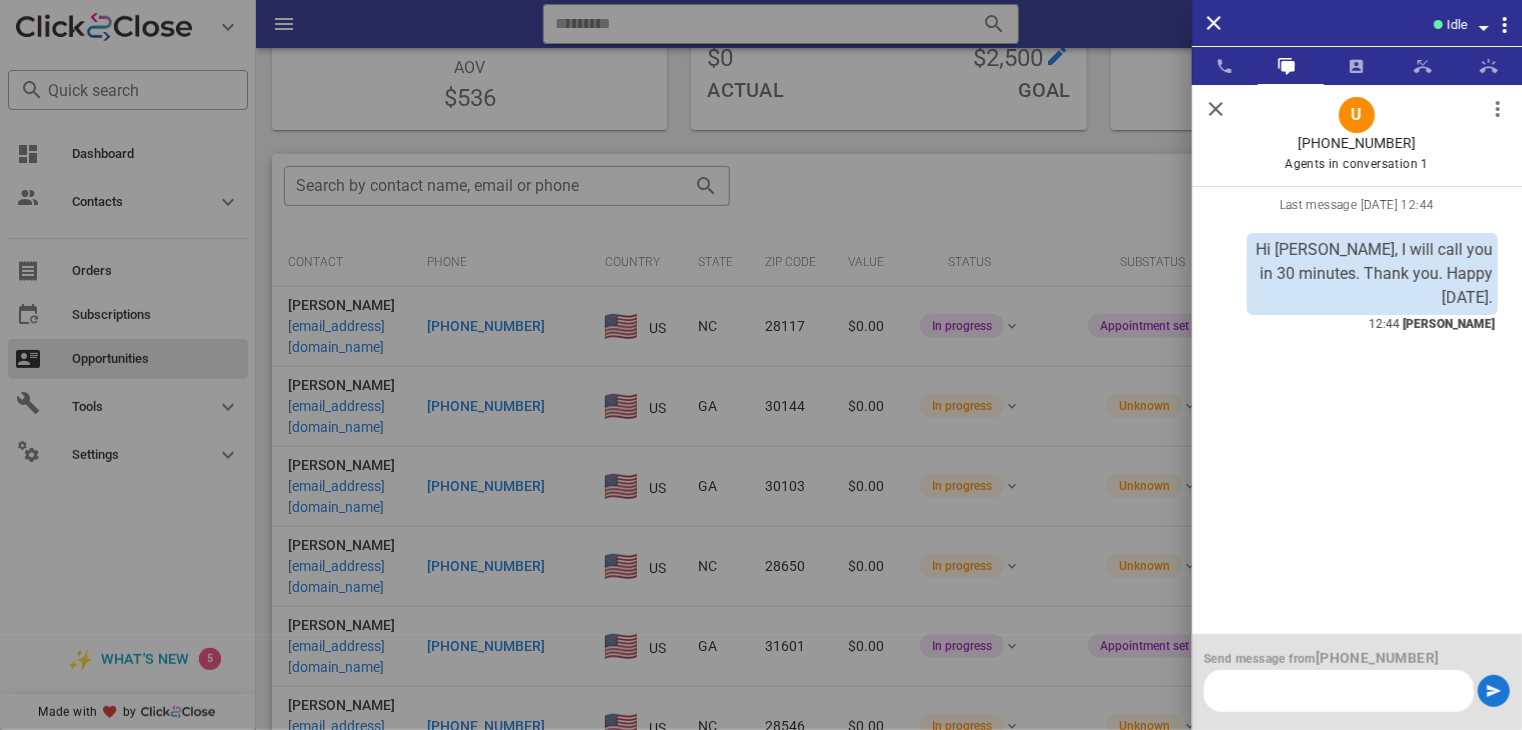 click at bounding box center [1216, 109] 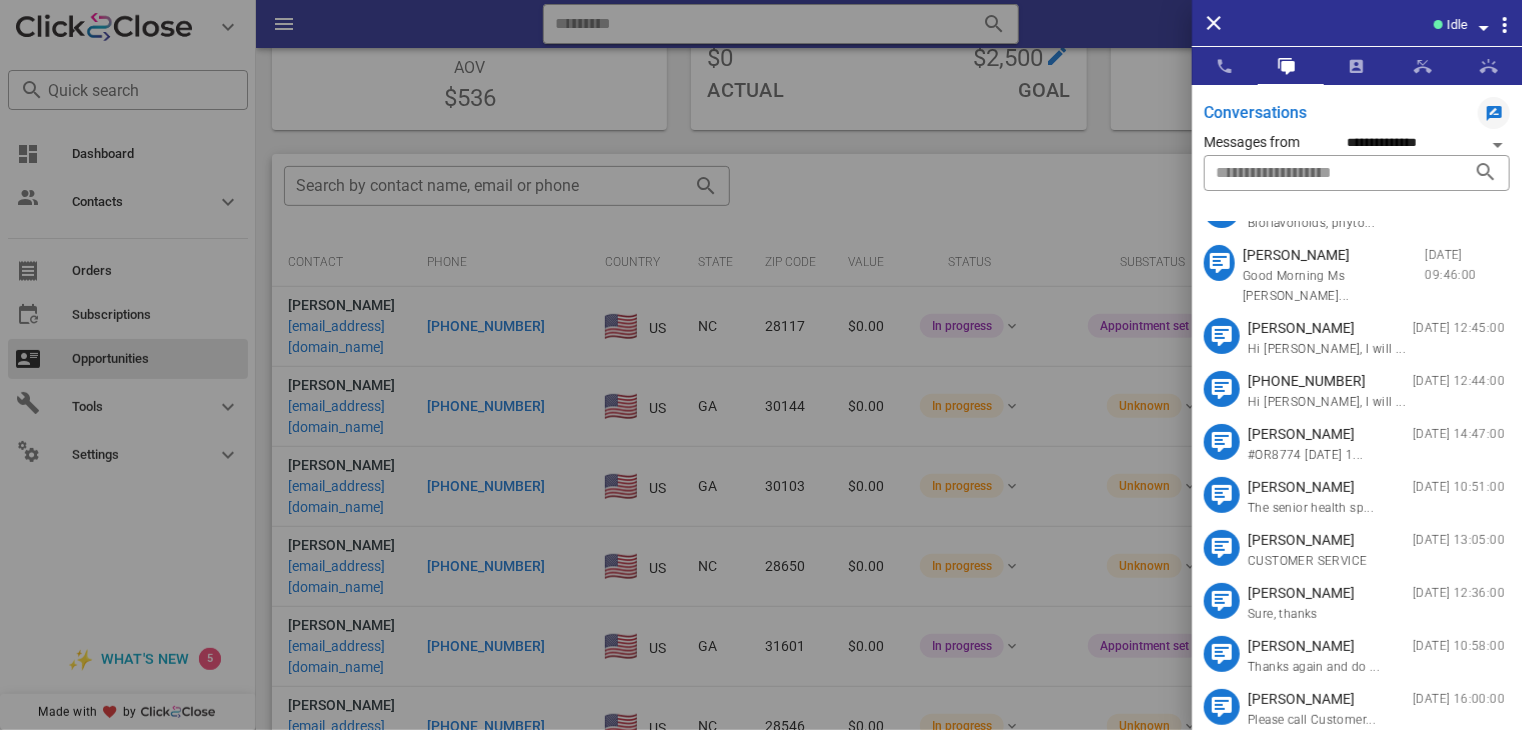 scroll, scrollTop: 146, scrollLeft: 0, axis: vertical 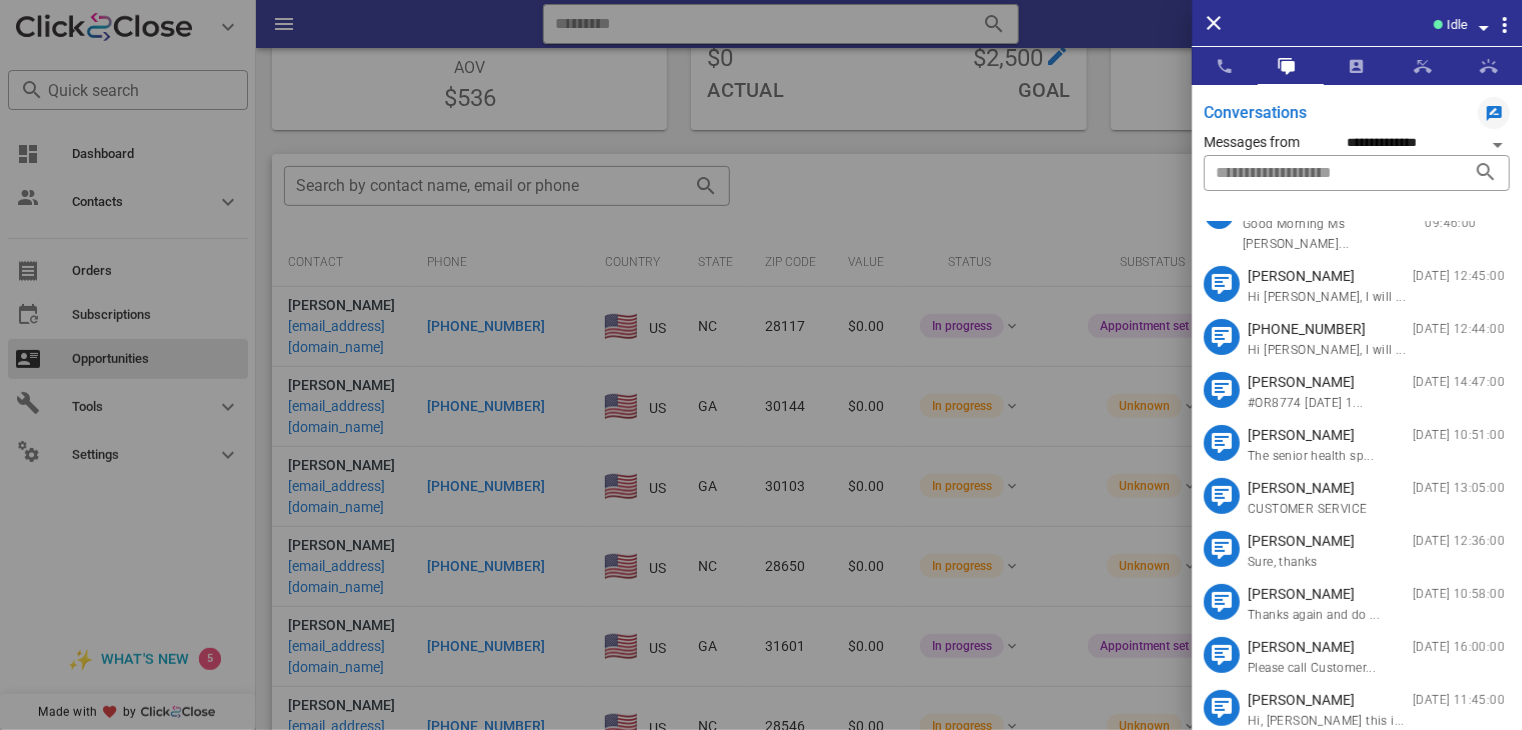 click on "Thanks again and do ..." at bounding box center [1314, 615] 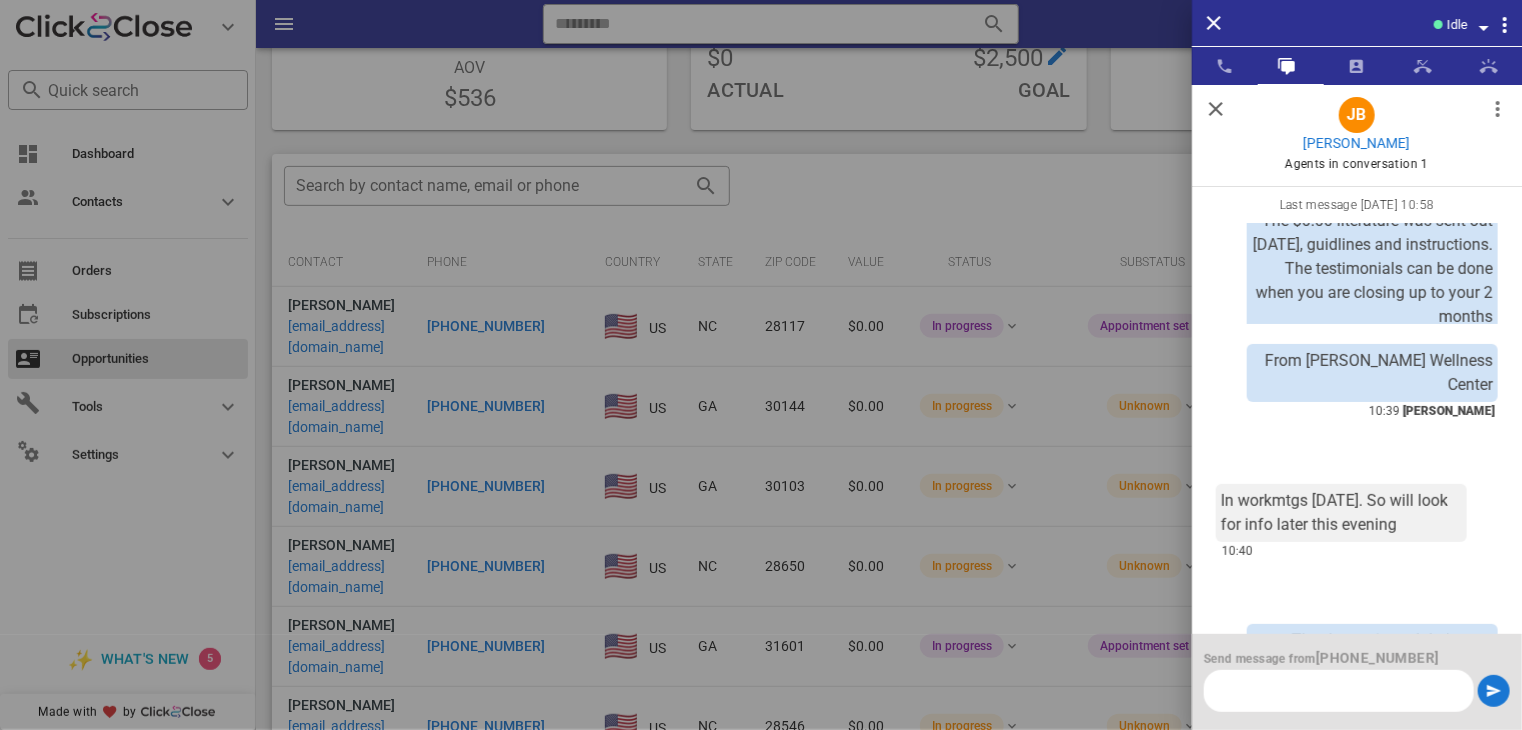 scroll, scrollTop: 589, scrollLeft: 0, axis: vertical 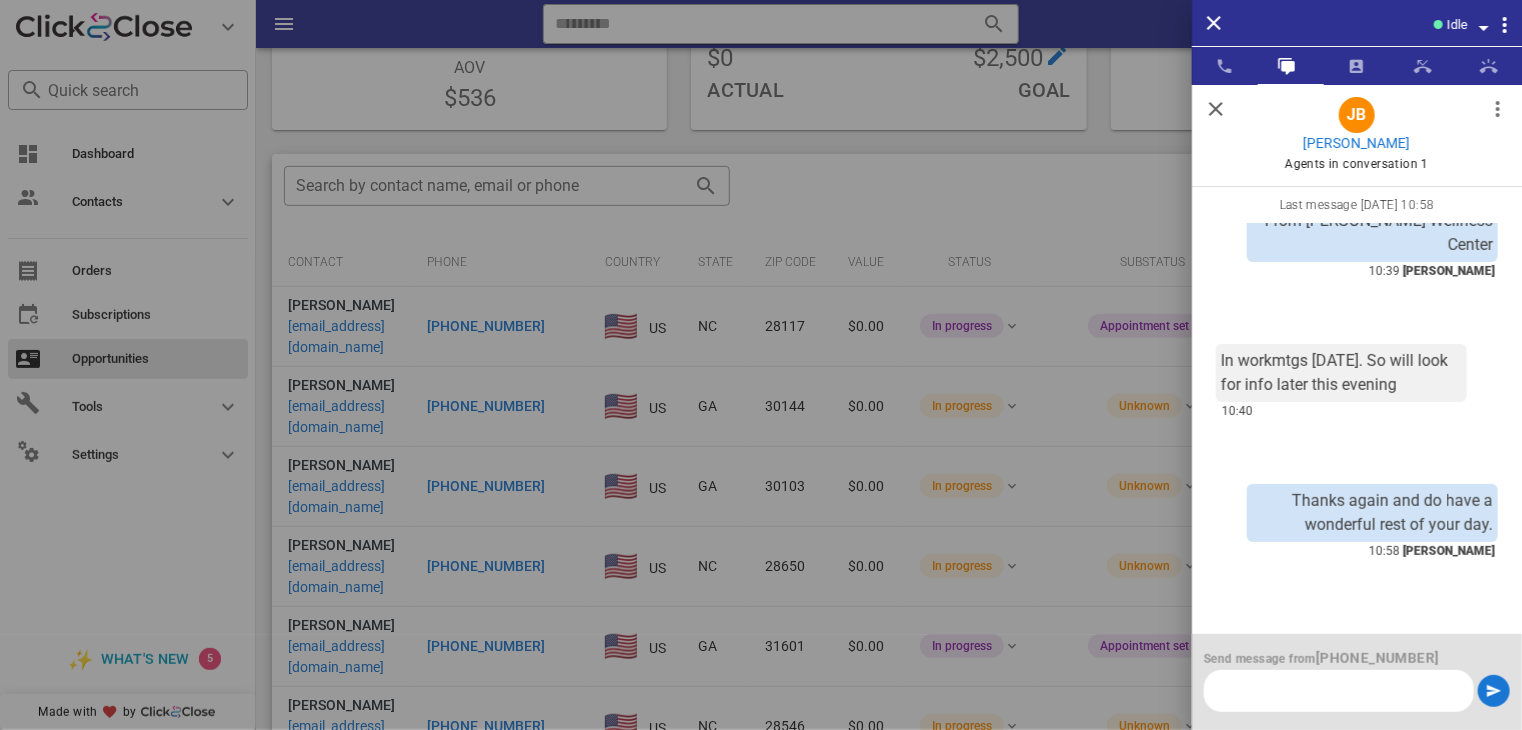 click on "JOYCE BRITZ" at bounding box center [1356, 143] 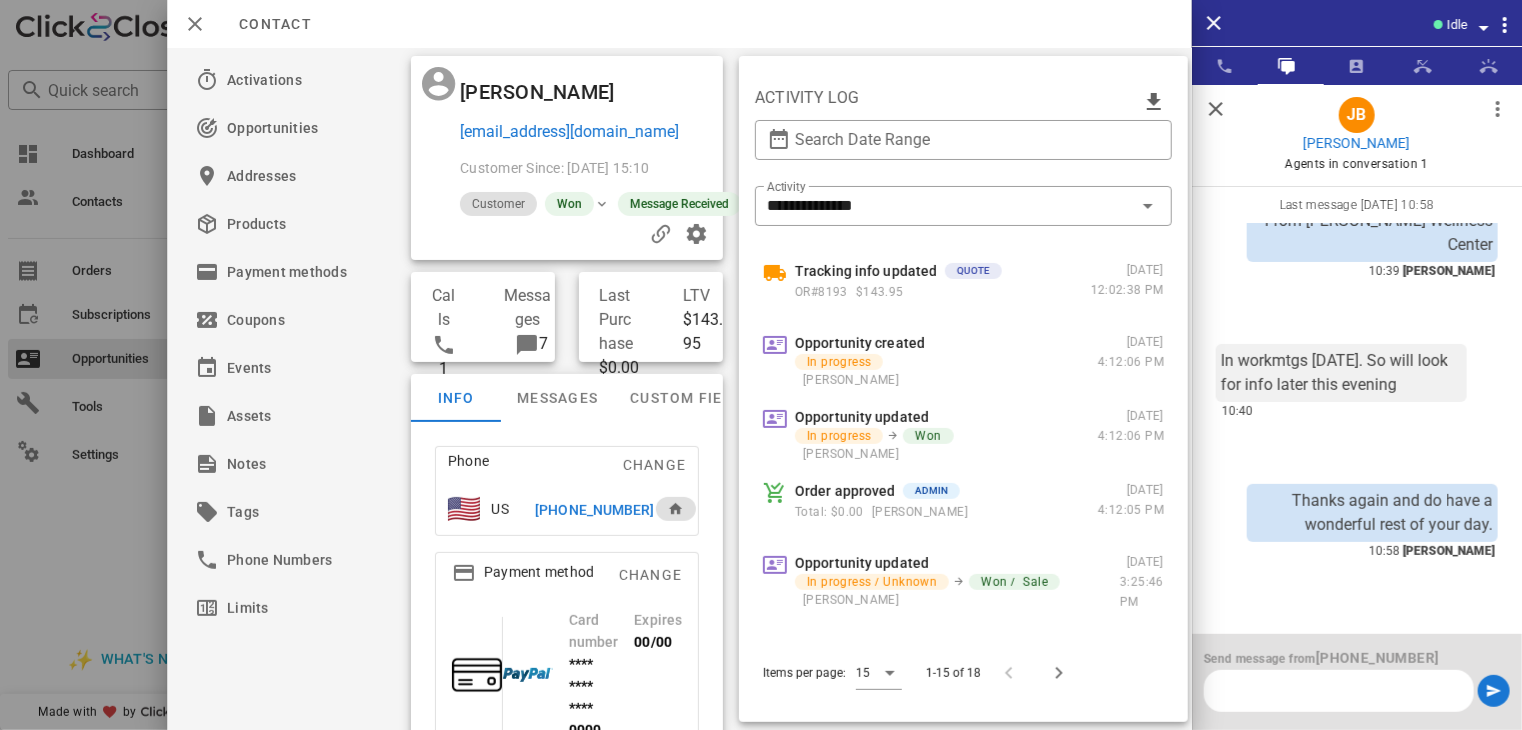 click on "+18153426754" at bounding box center [594, 510] 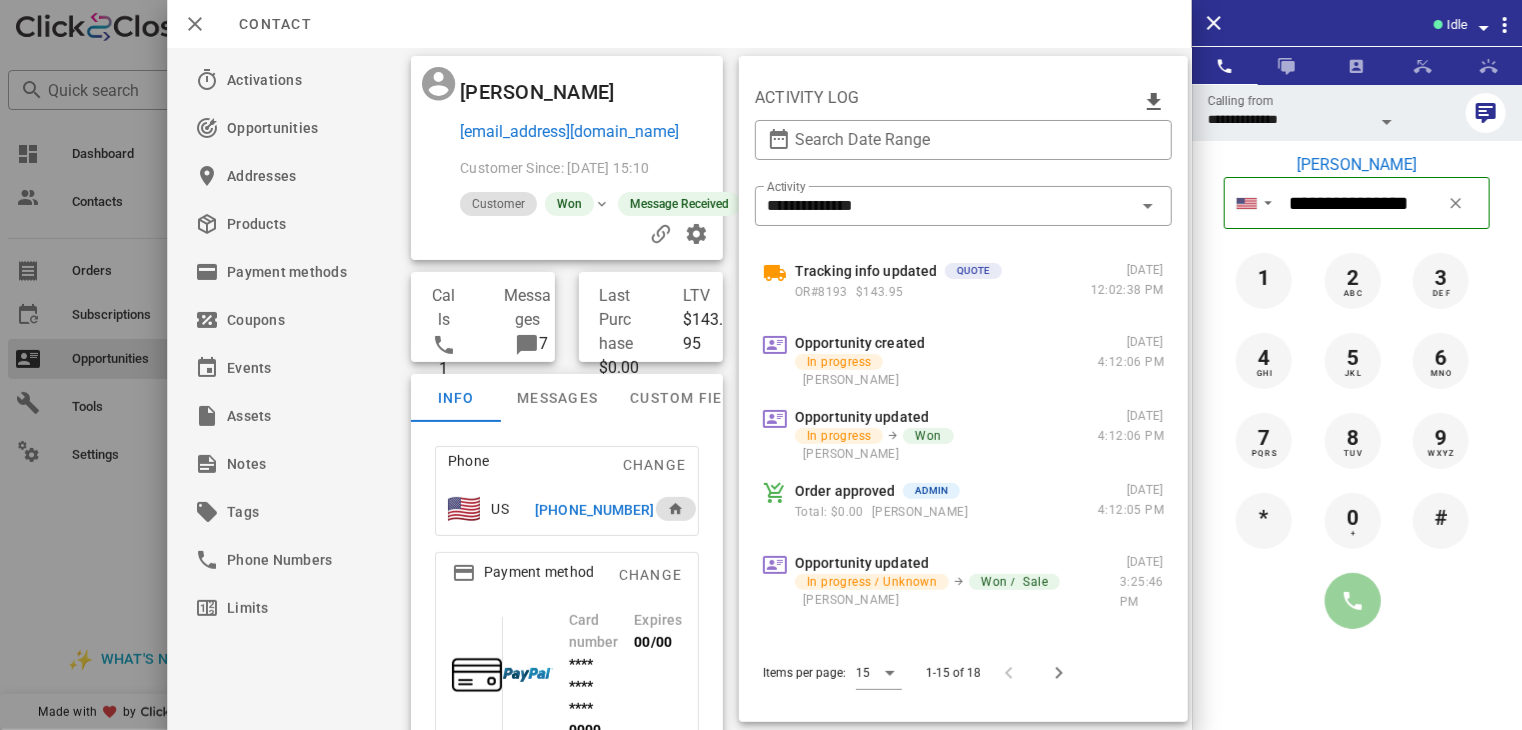 click at bounding box center (1353, 601) 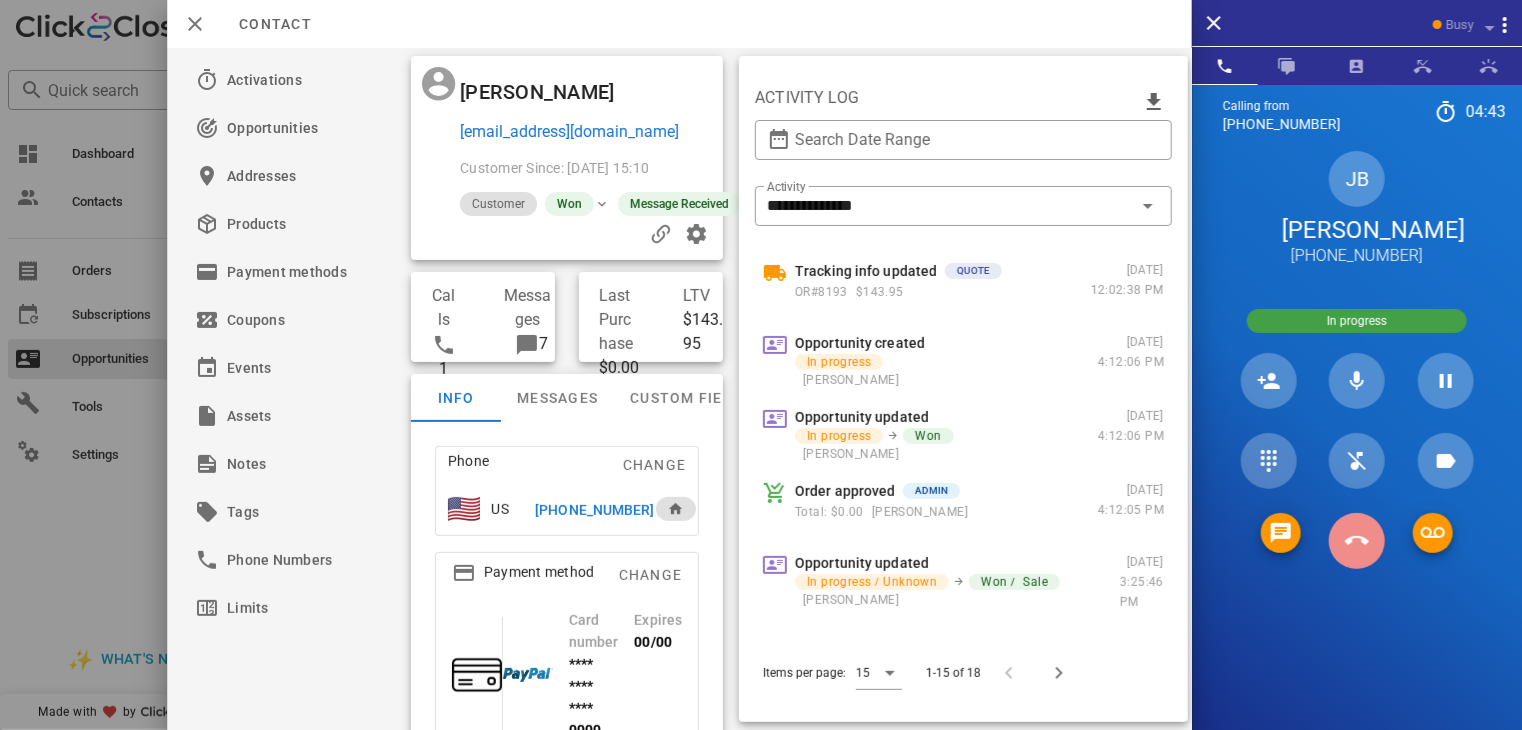 click at bounding box center (1357, 541) 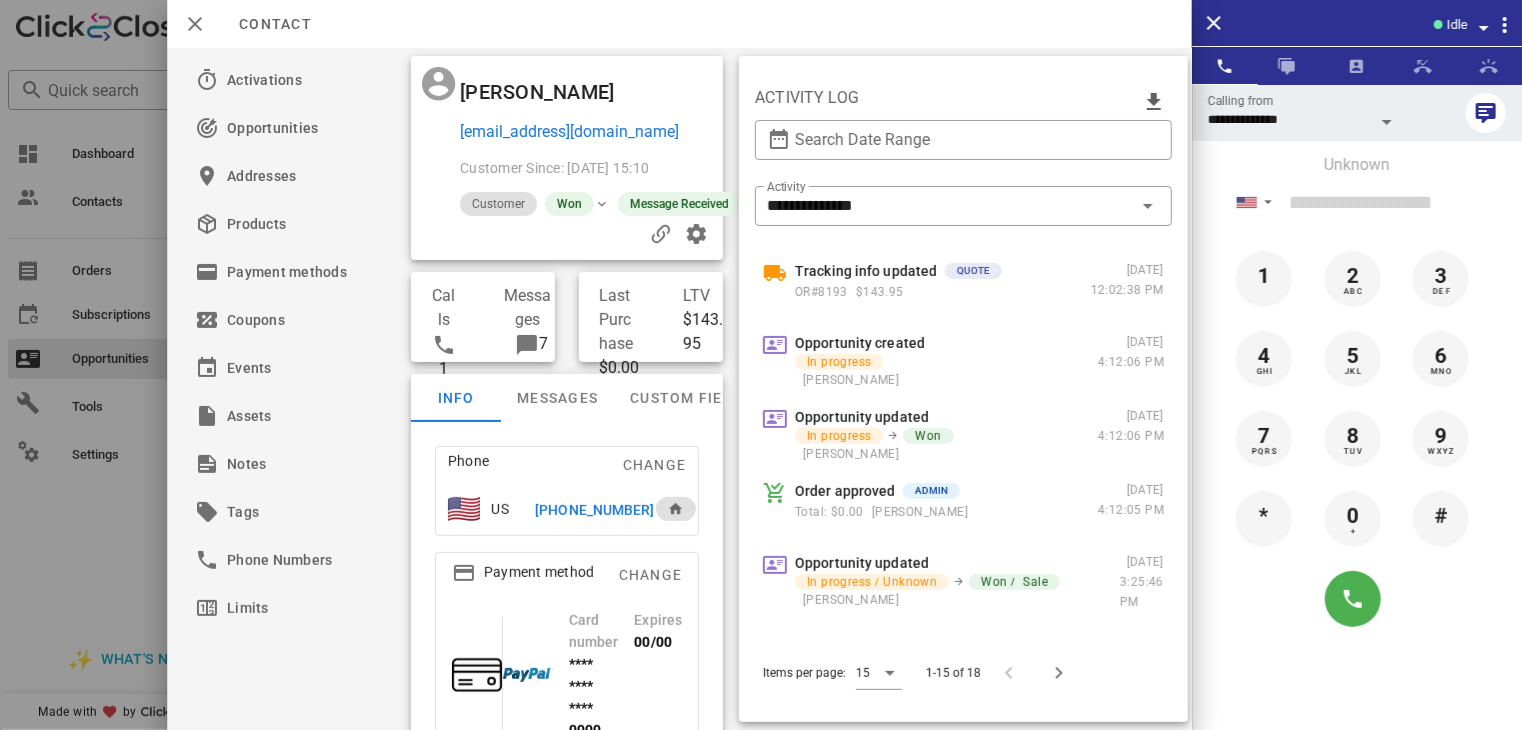 click at bounding box center (761, 365) 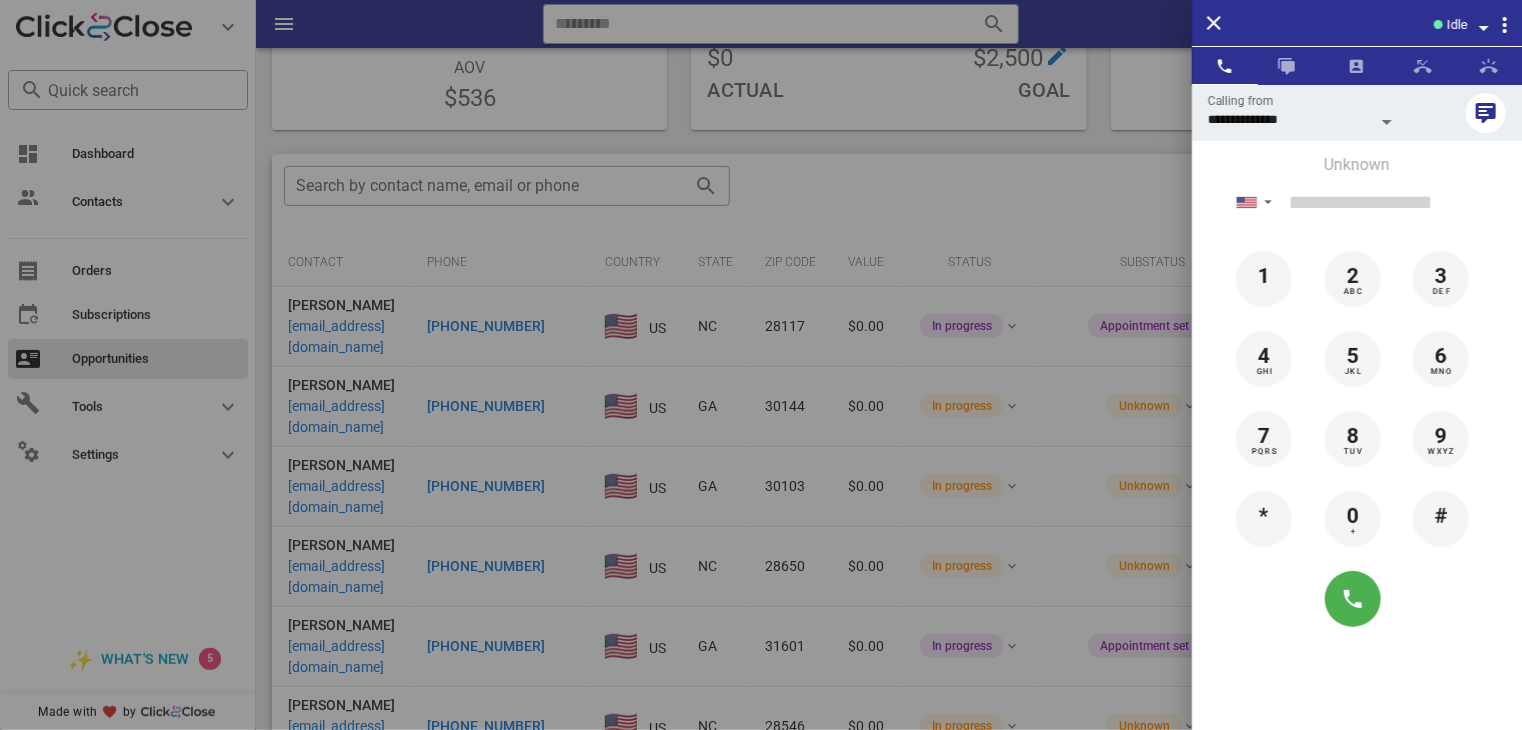 click at bounding box center [761, 365] 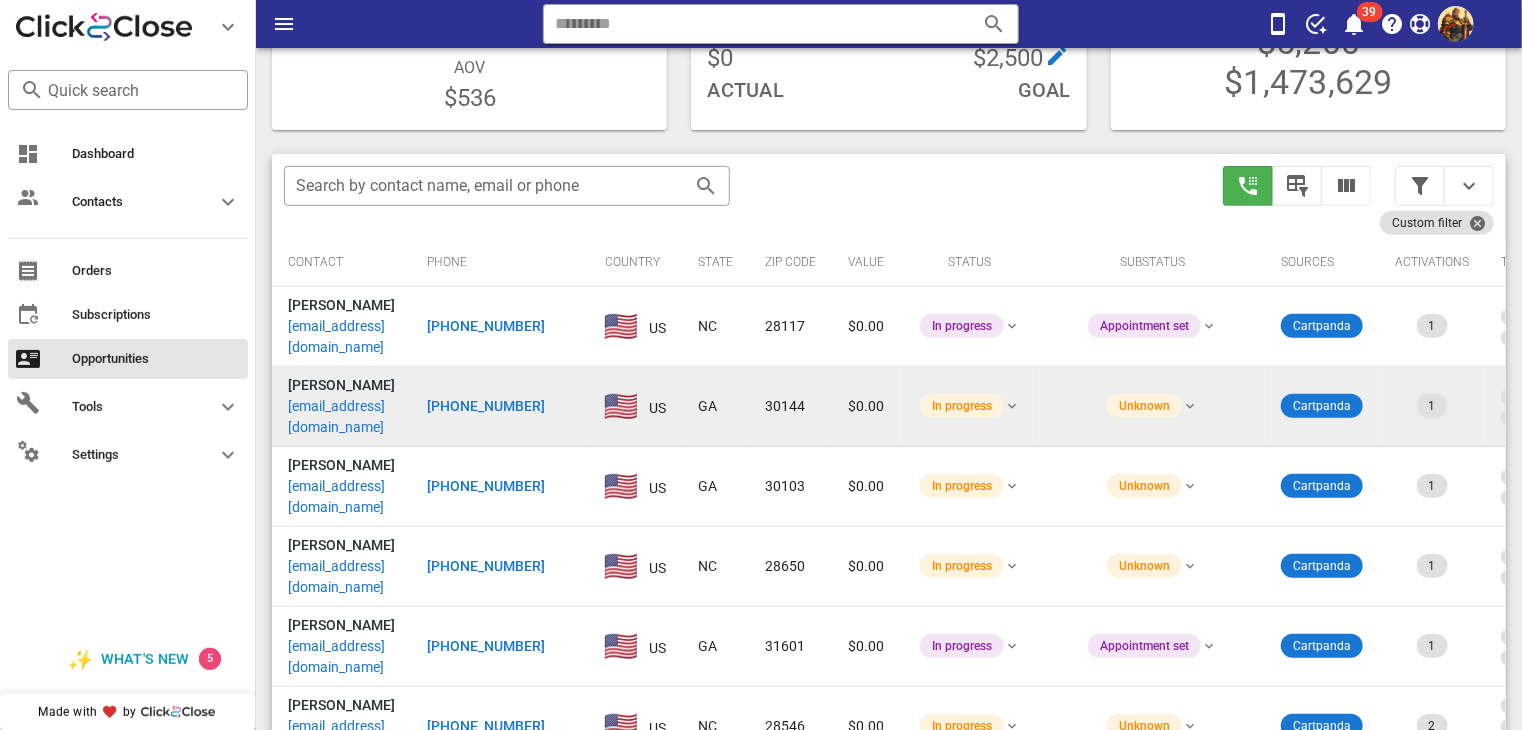 click on "rosalineh0910@gmail.com" at bounding box center (341, 417) 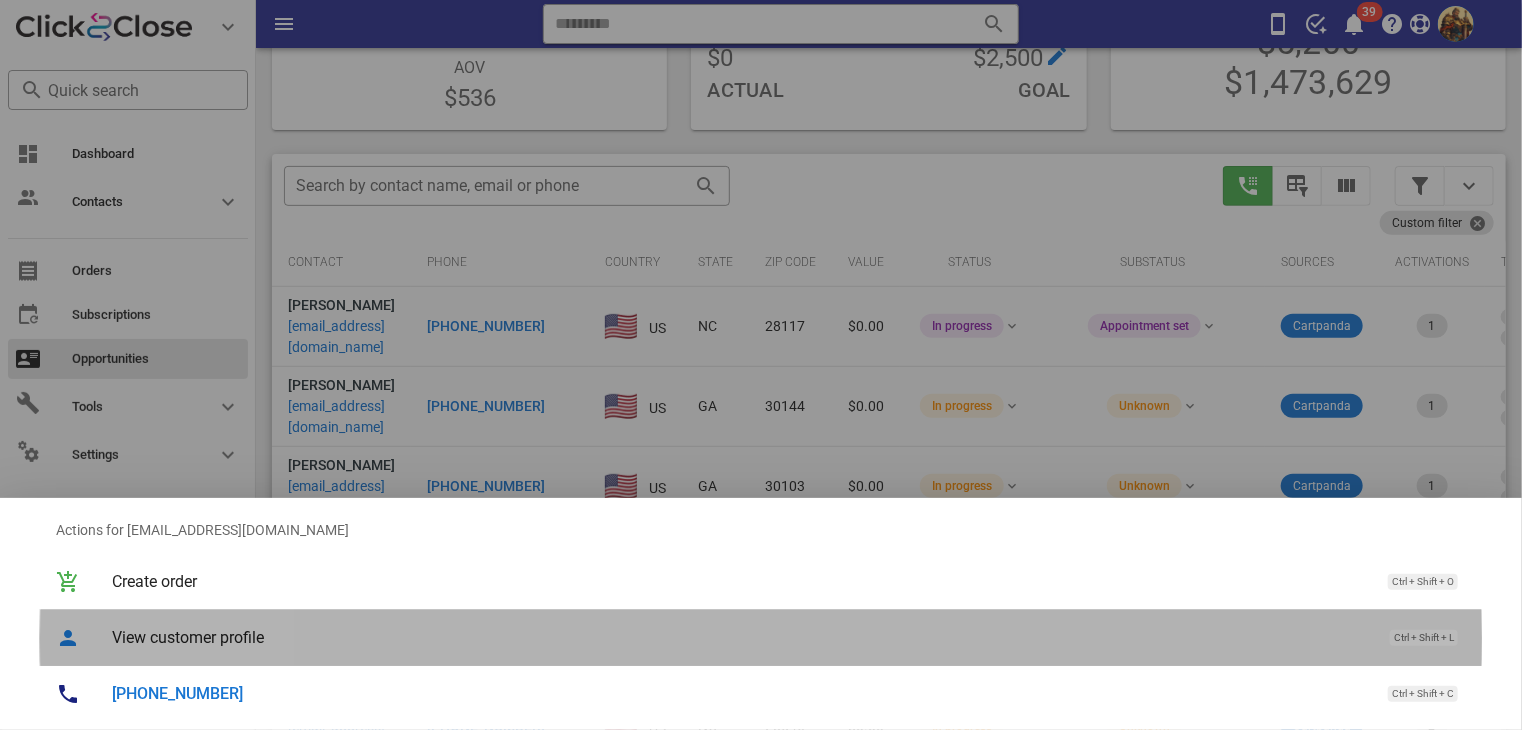 click on "View customer profile" at bounding box center [741, 637] 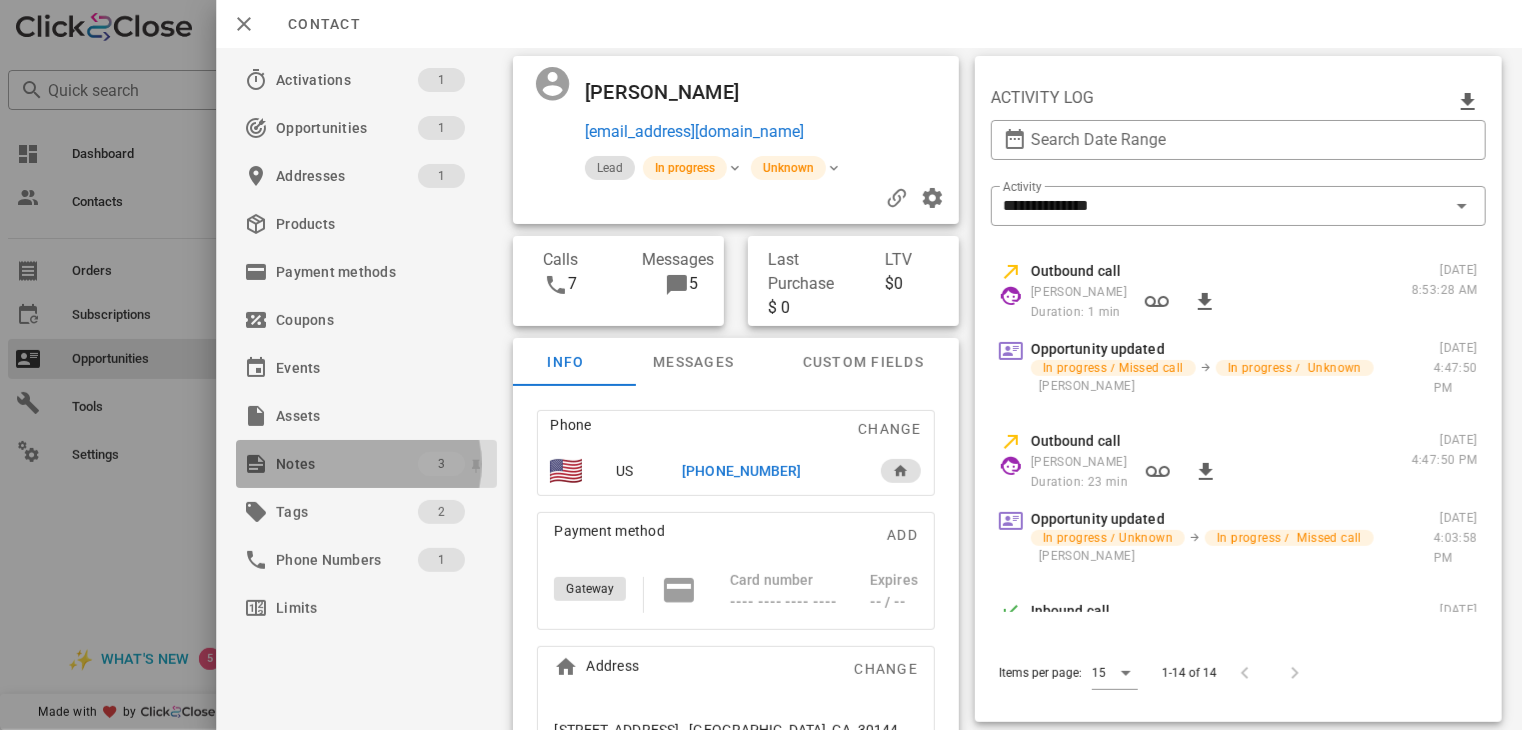 click on "Notes" at bounding box center [347, 464] 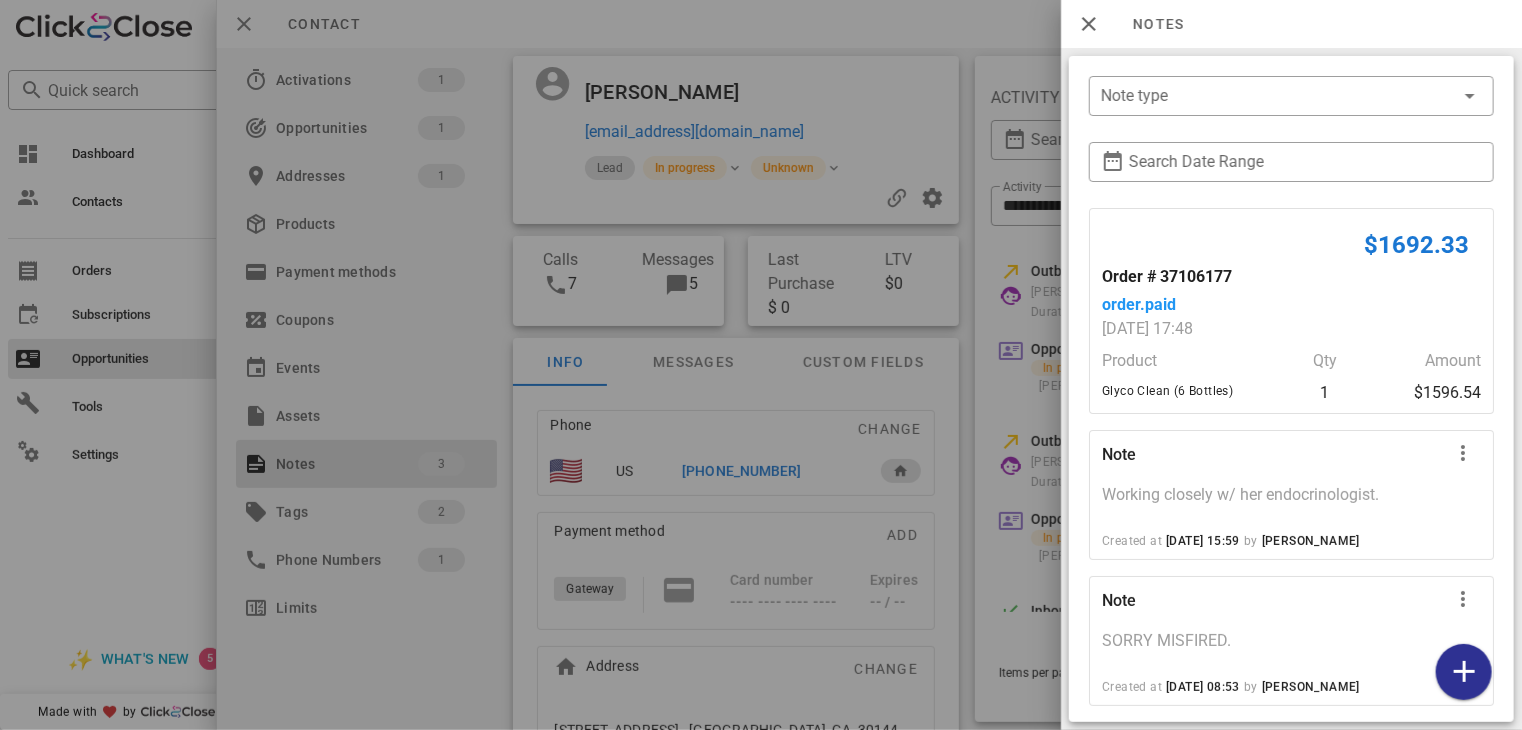 click at bounding box center [761, 365] 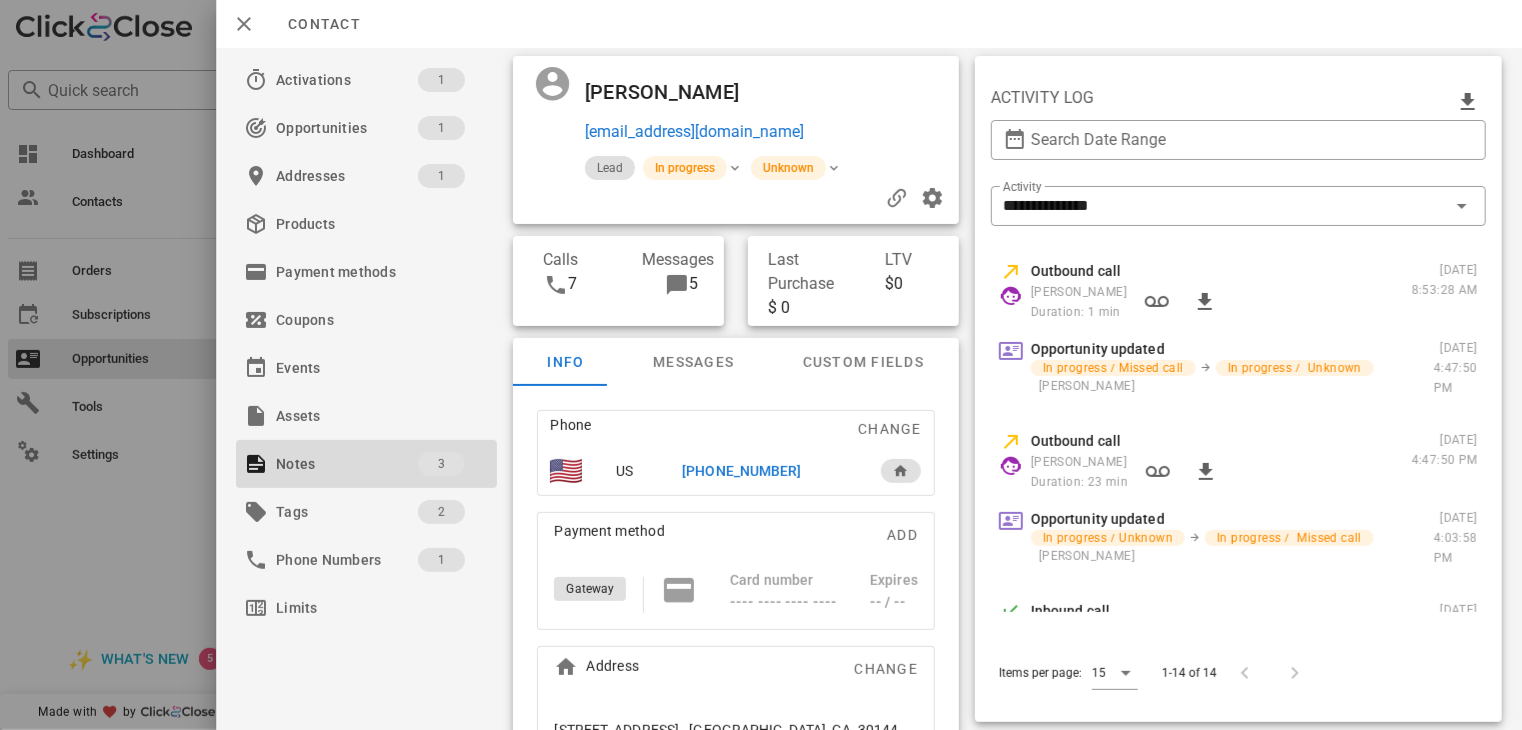 click at bounding box center [761, 365] 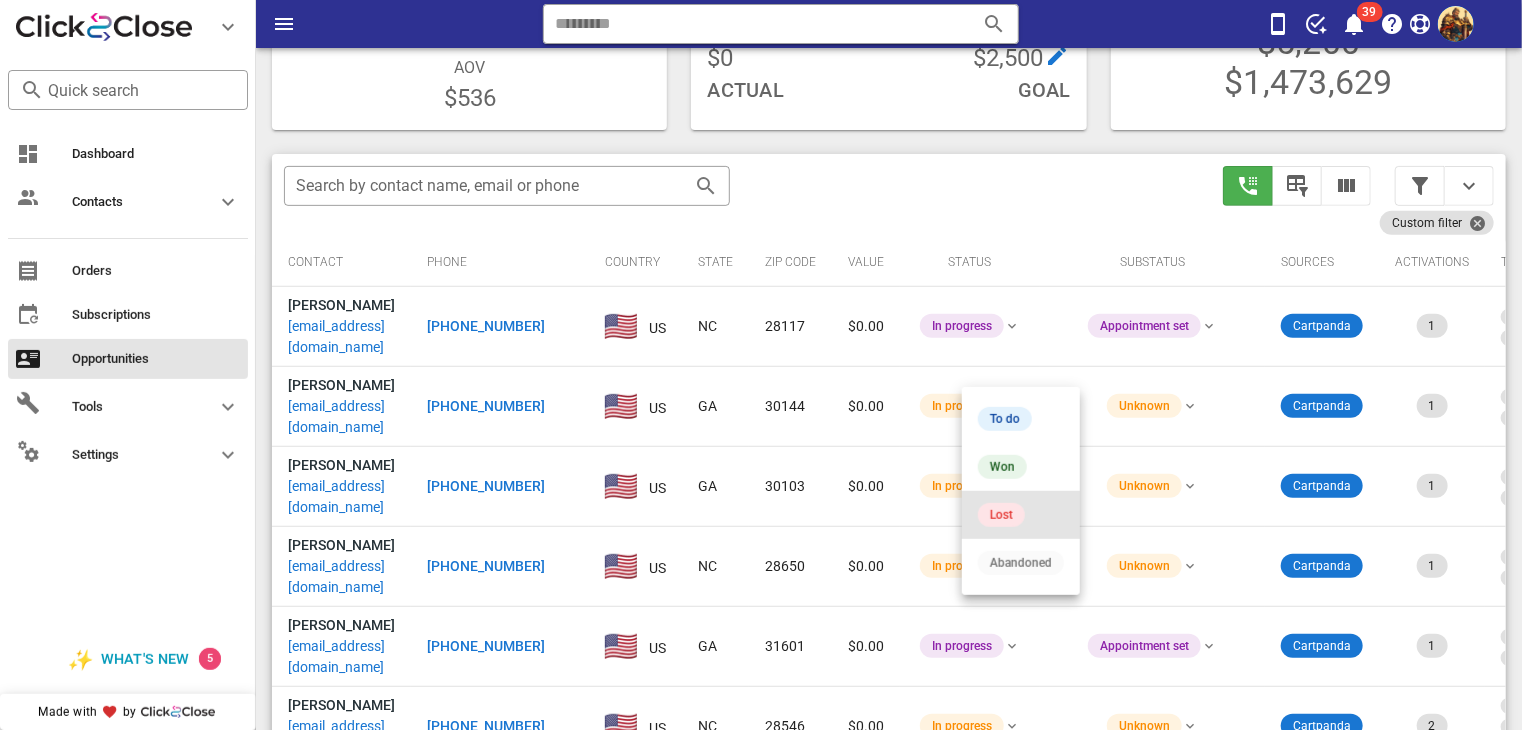 click on "Lost" at bounding box center [1001, 515] 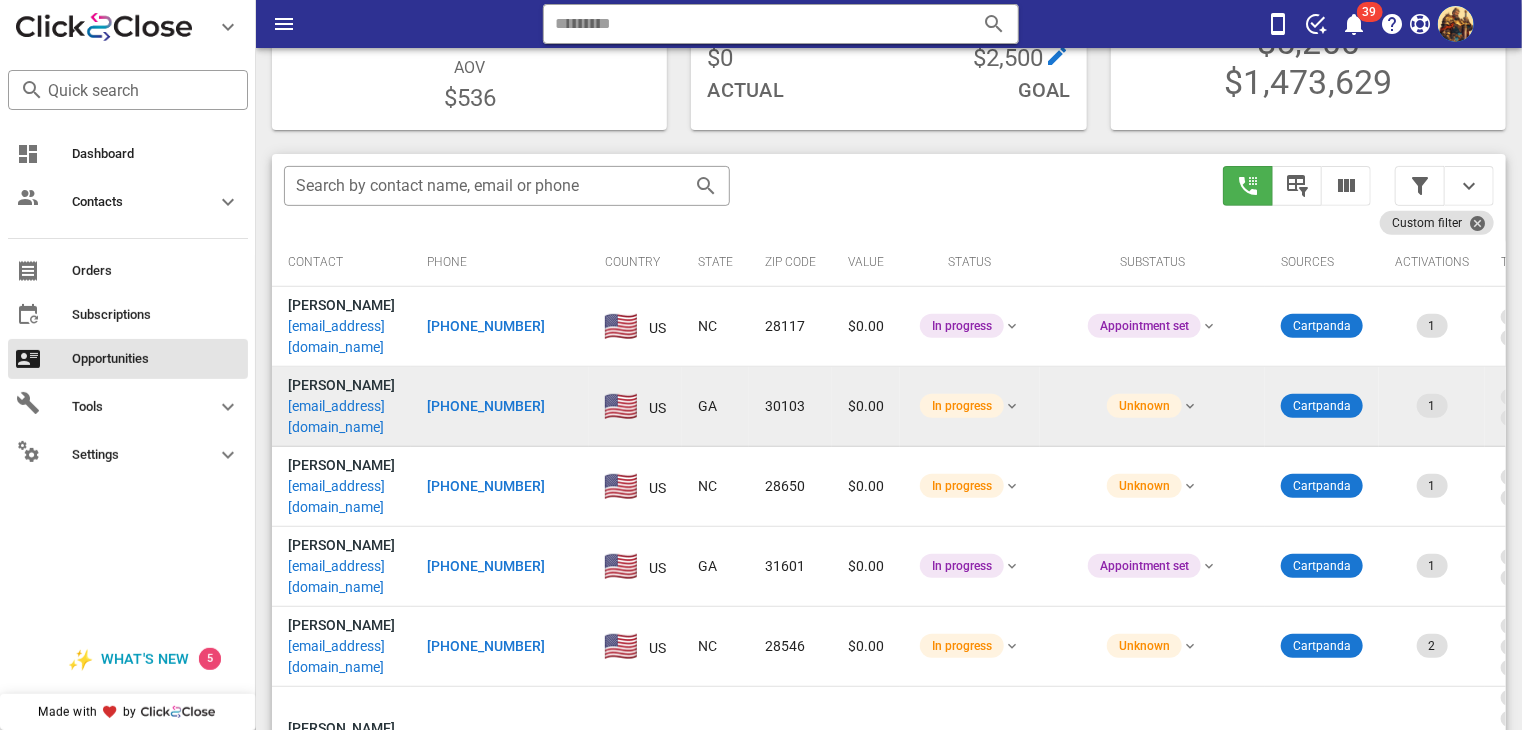 click on "rugerman719@gmail.com" at bounding box center (341, 417) 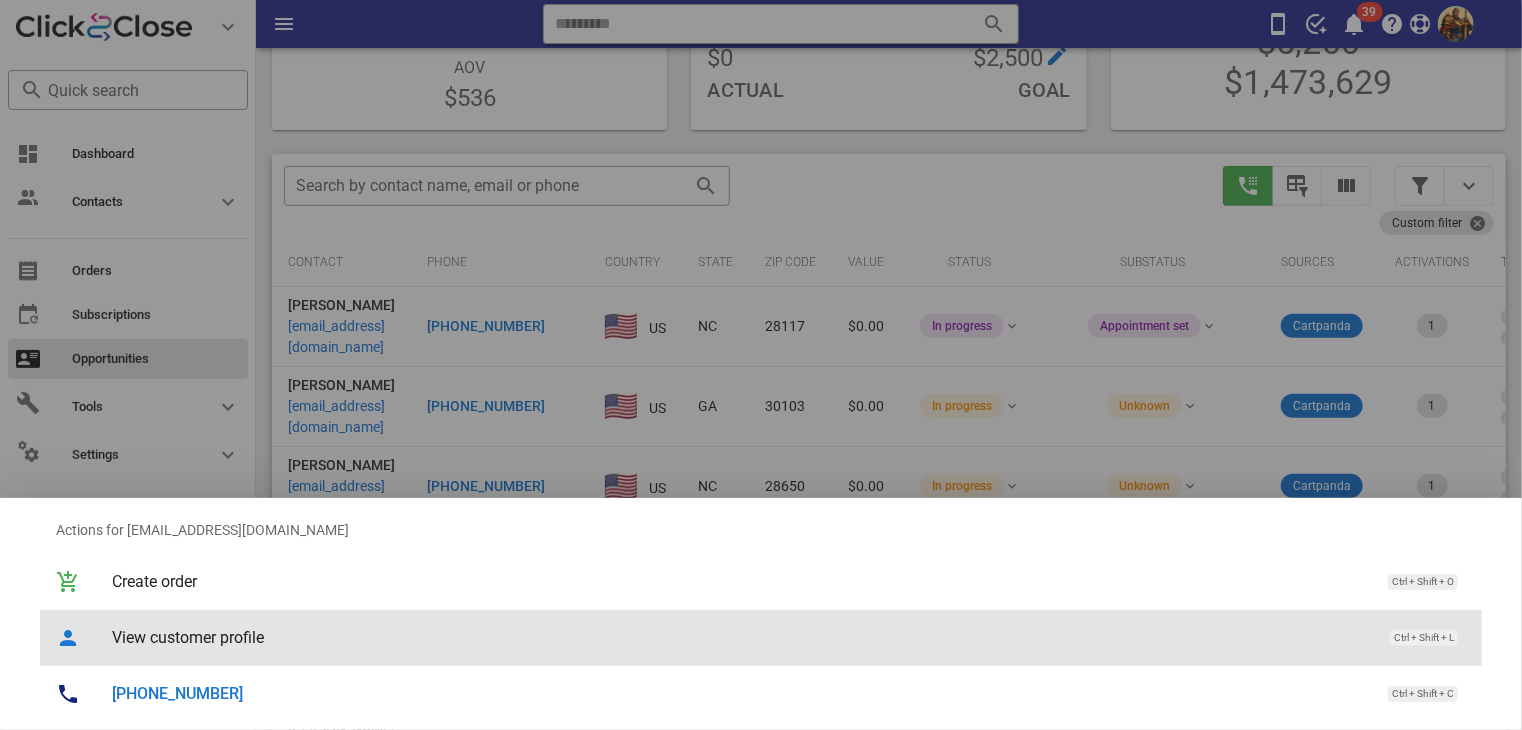 click on "View customer profile" at bounding box center (741, 637) 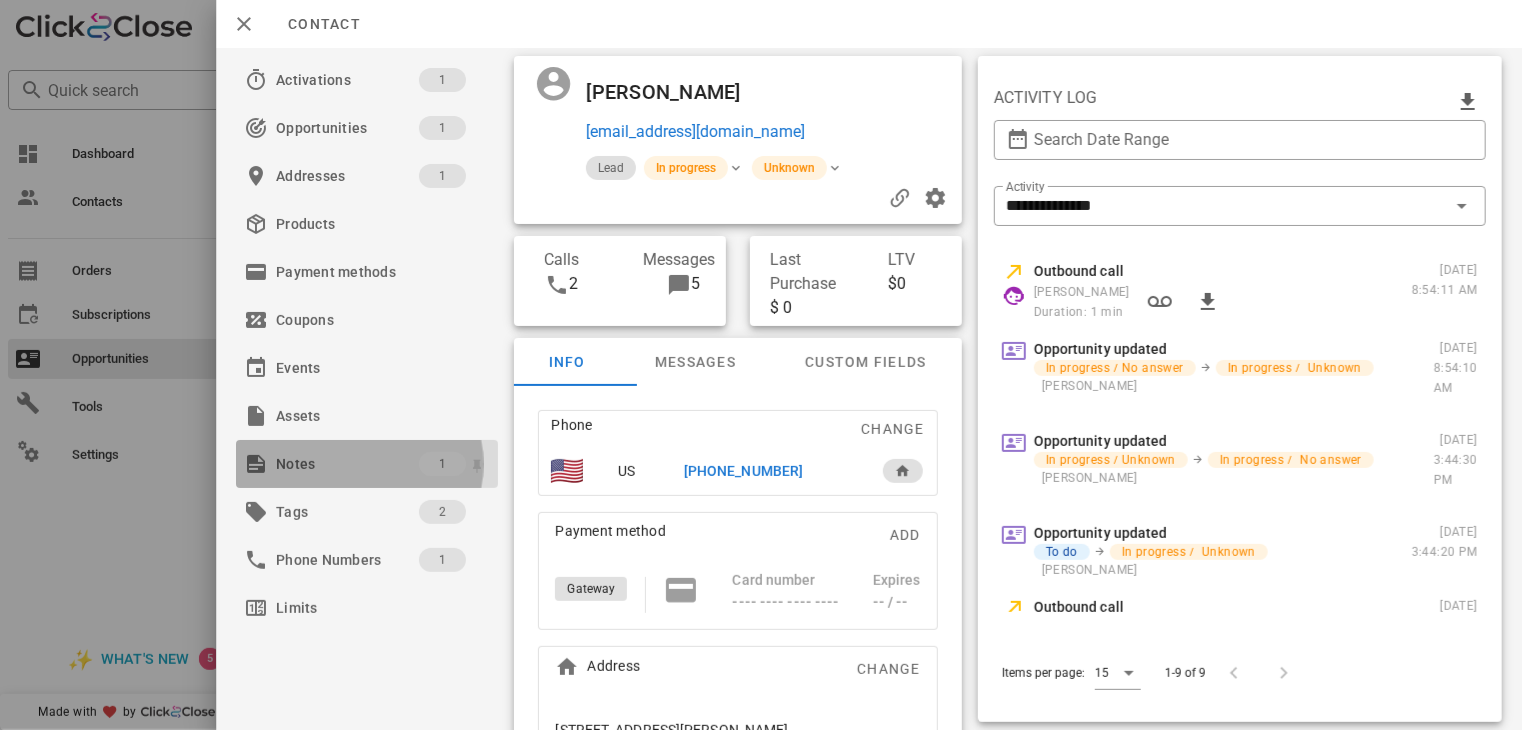 click on "Notes" at bounding box center [347, 464] 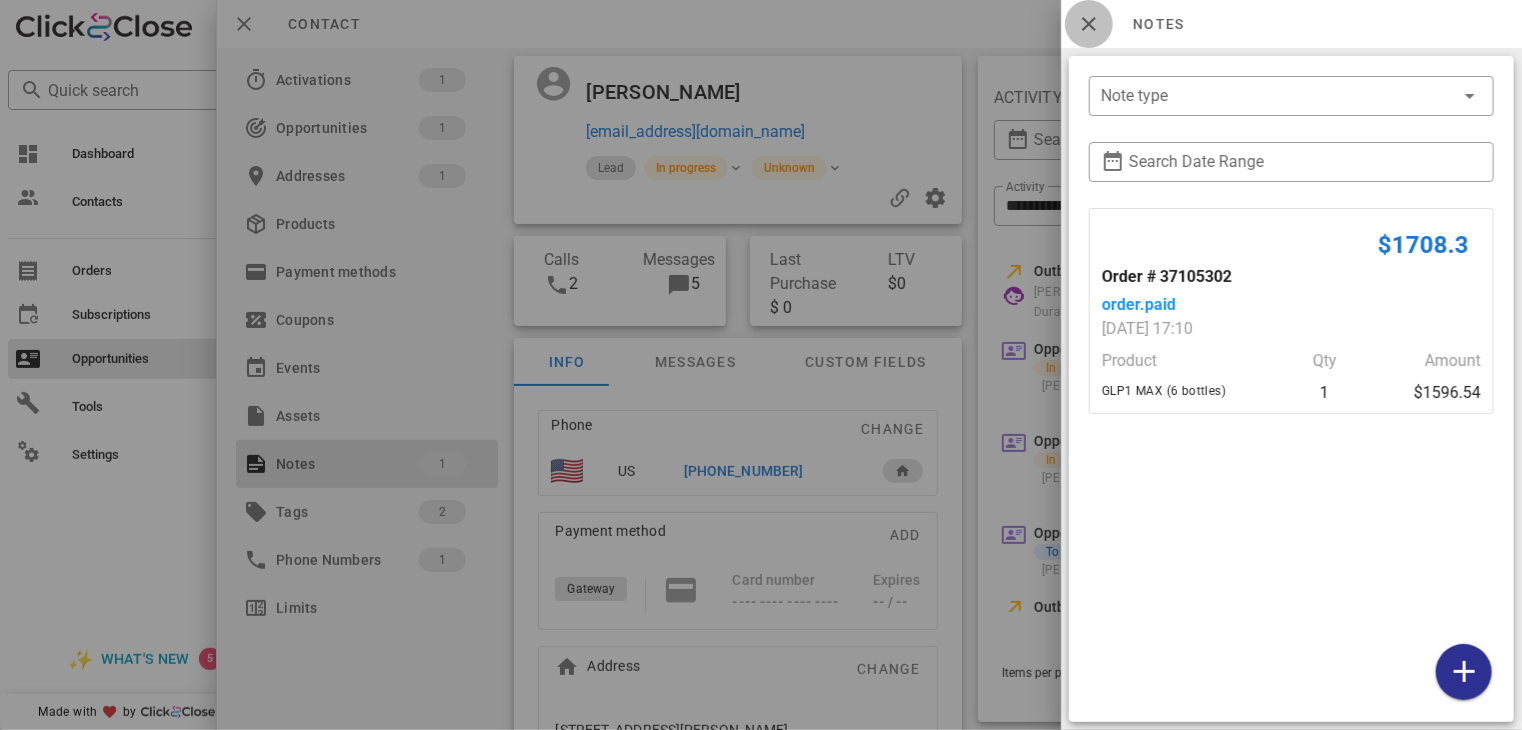 click at bounding box center [1089, 24] 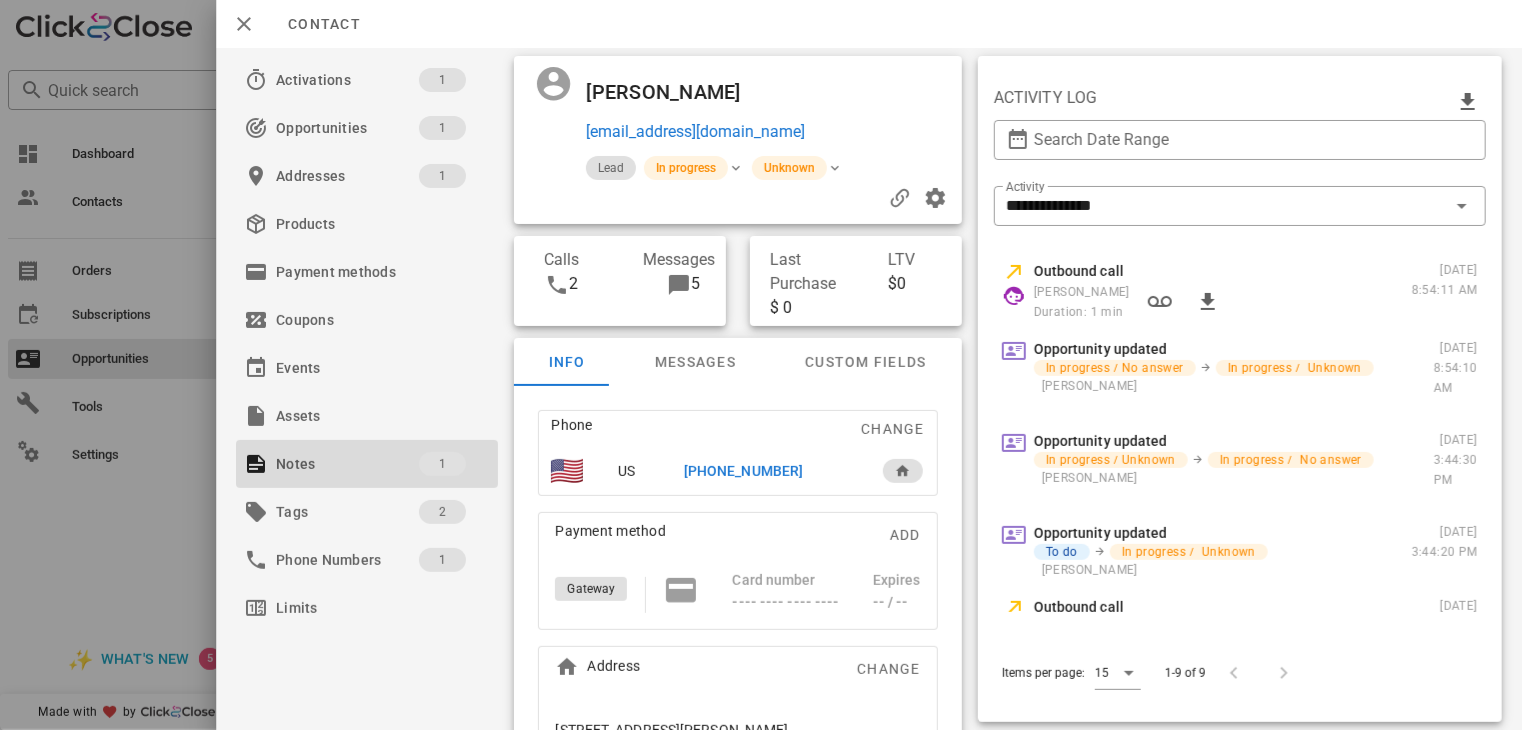 click on "+17705481828" at bounding box center (743, 471) 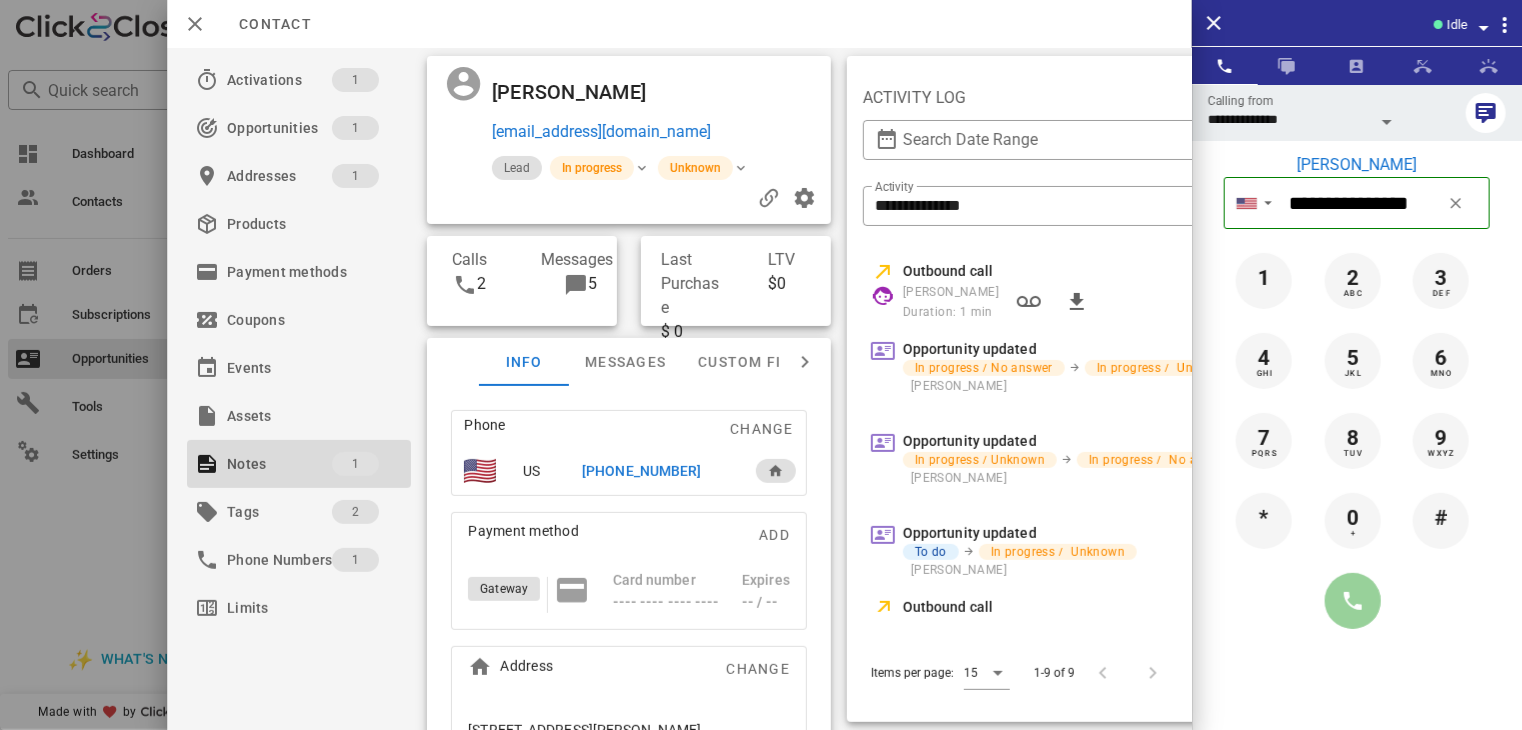 click at bounding box center [1353, 601] 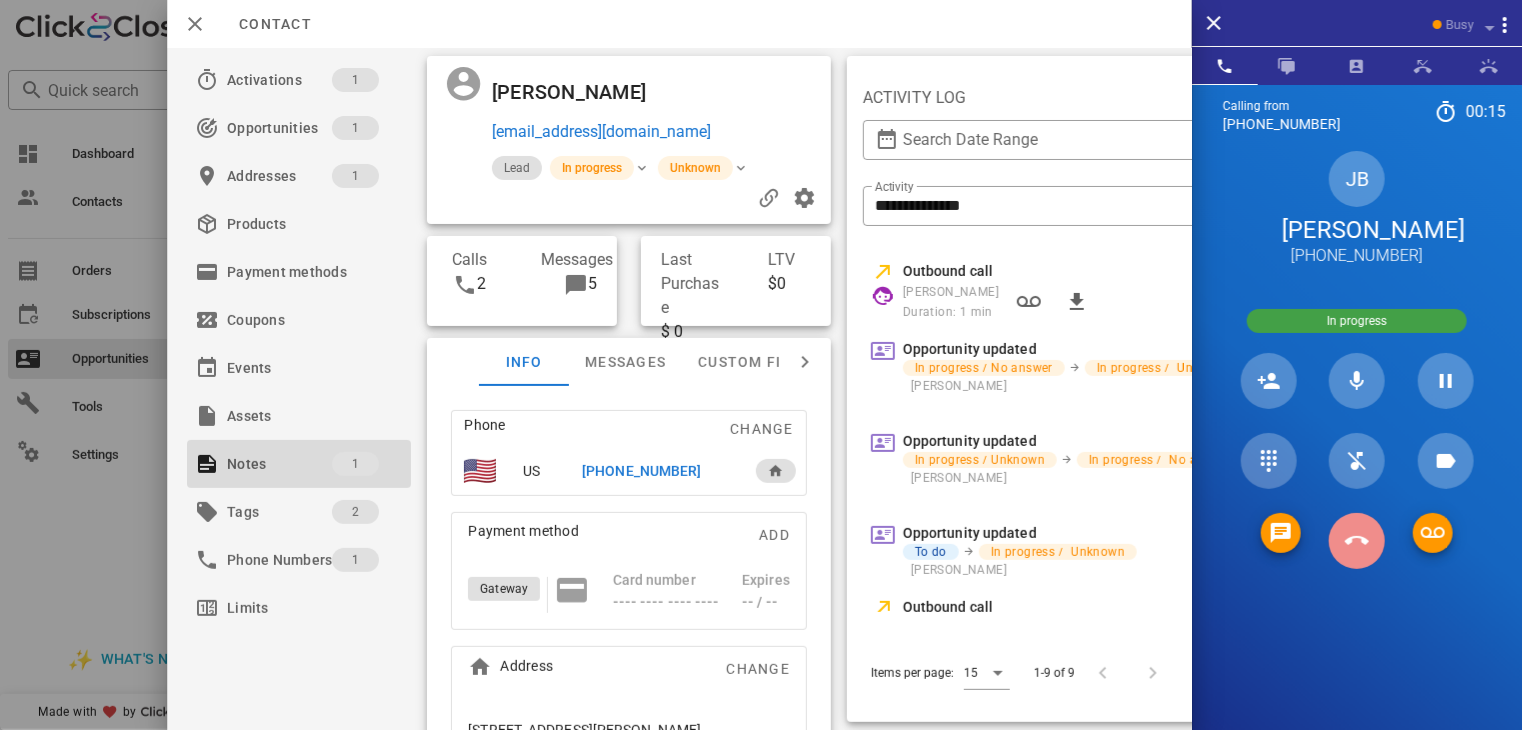 click at bounding box center (1357, 541) 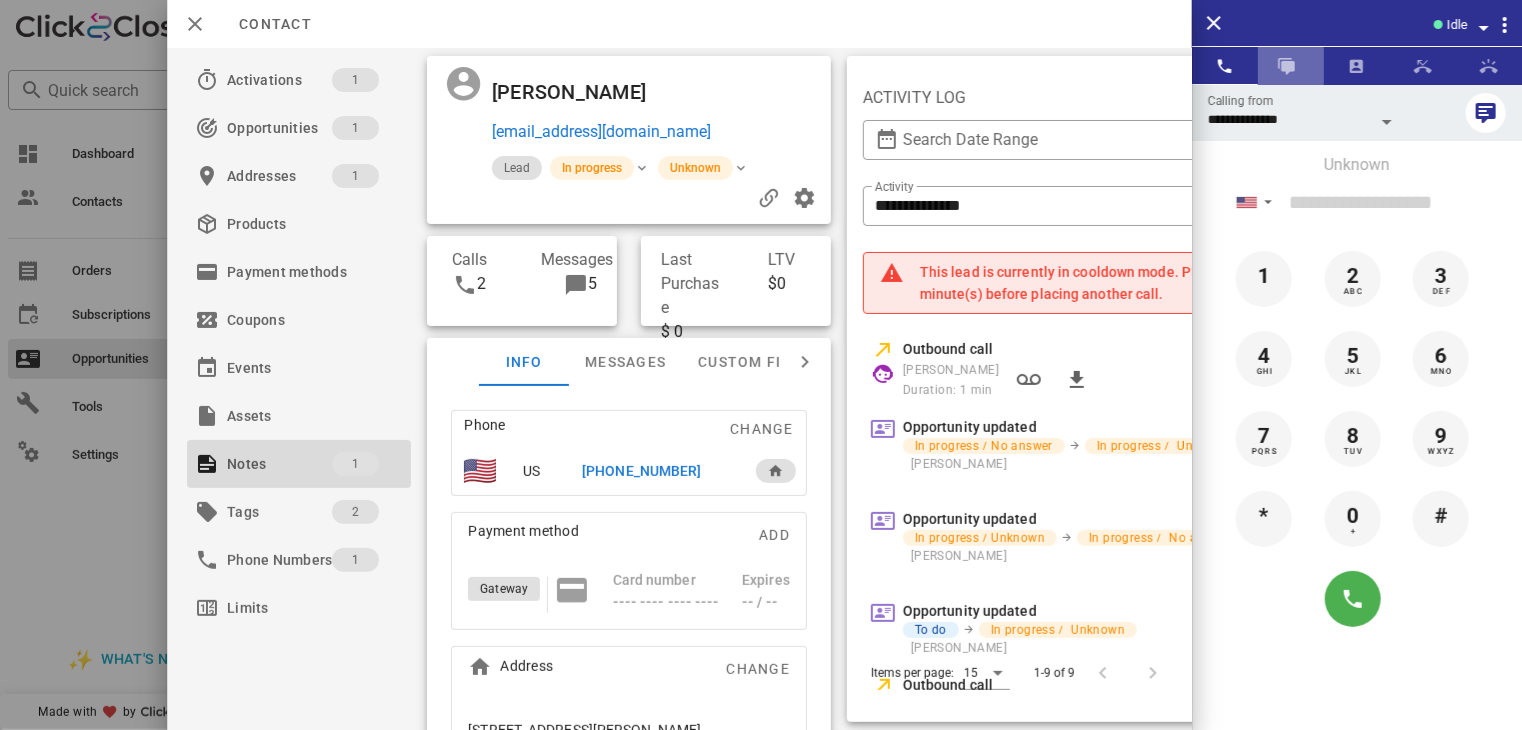 click at bounding box center (1287, 66) 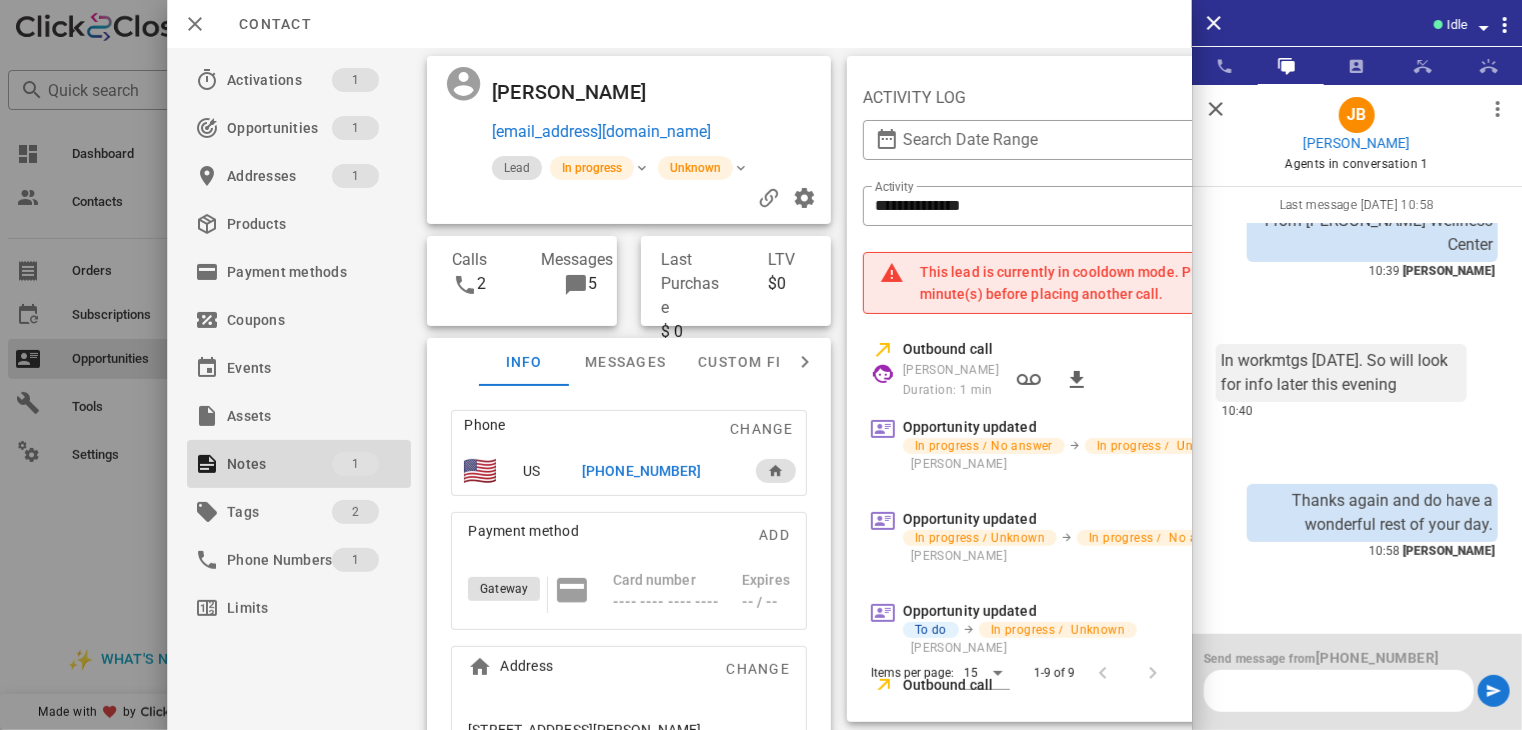 click at bounding box center [1216, 109] 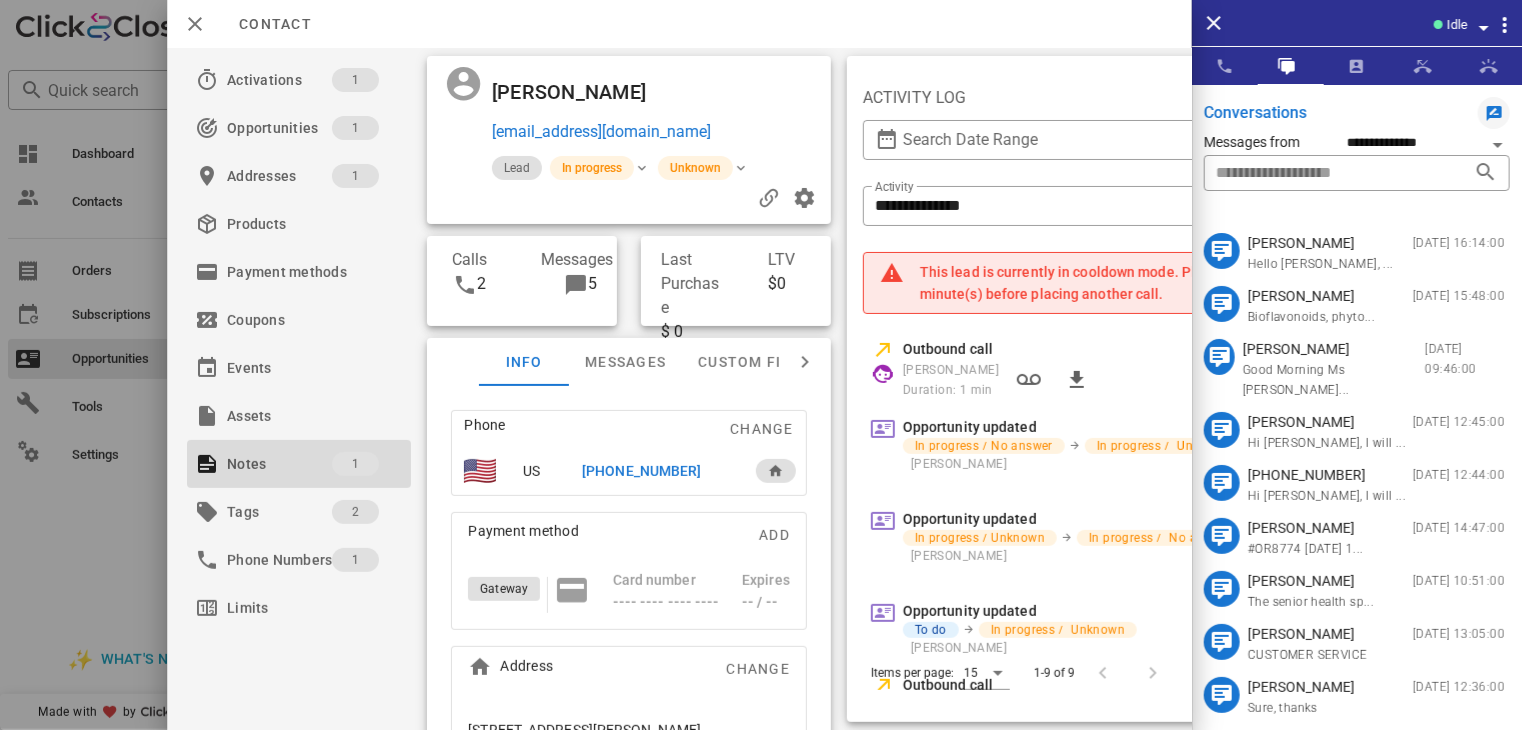 click on "Heather Chipley" at bounding box center (1334, 349) 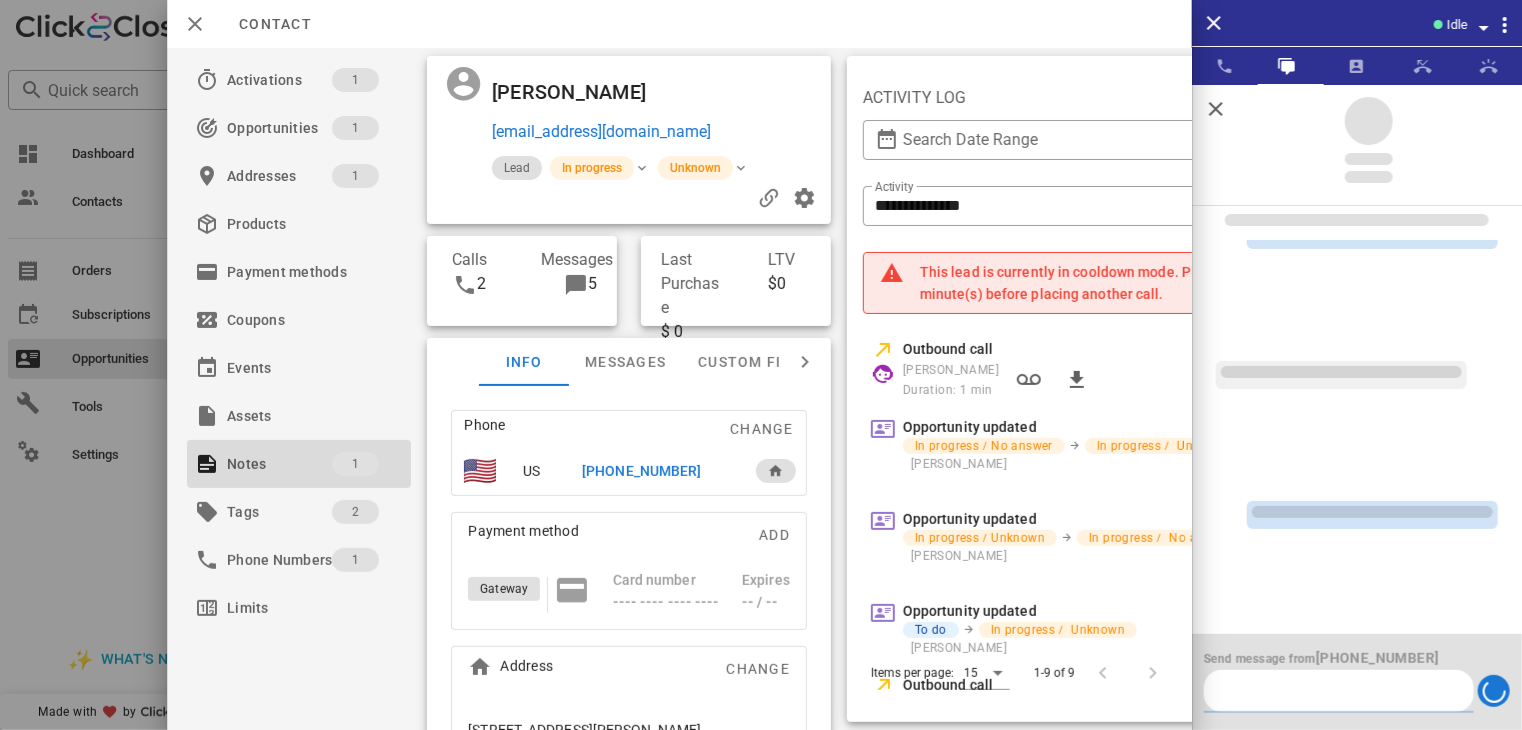 scroll, scrollTop: 29, scrollLeft: 0, axis: vertical 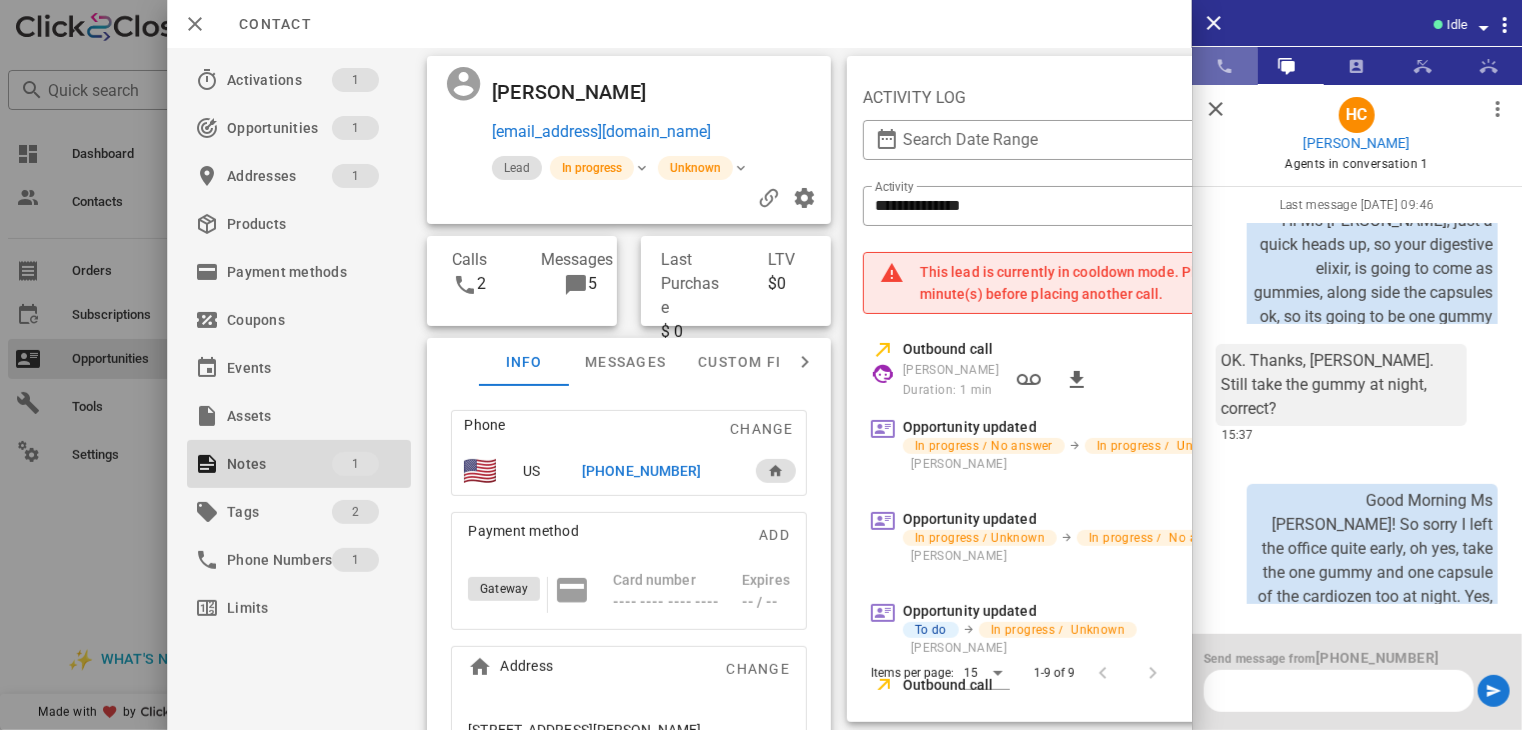 click at bounding box center [1225, 66] 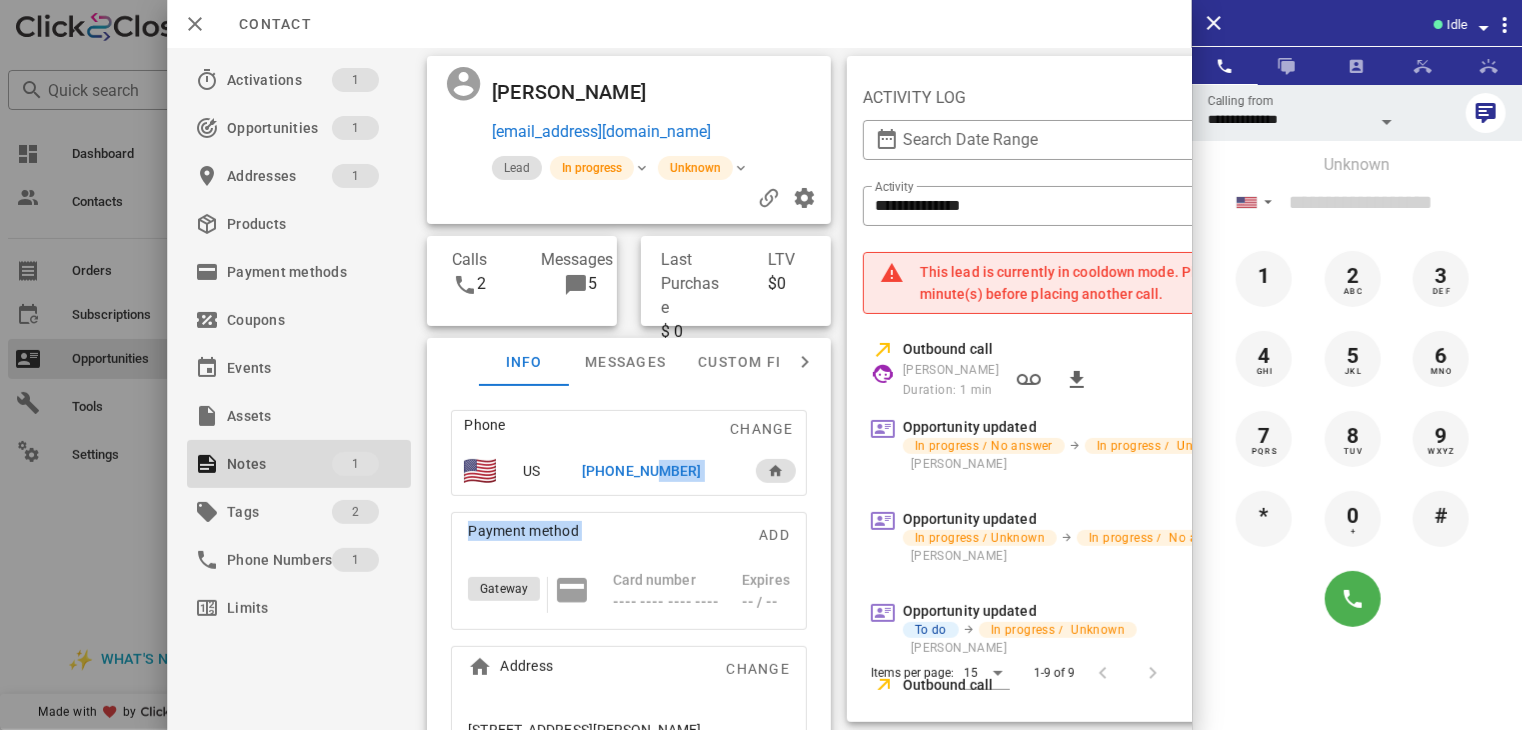 drag, startPoint x: 648, startPoint y: 493, endPoint x: 665, endPoint y: 509, distance: 23.345236 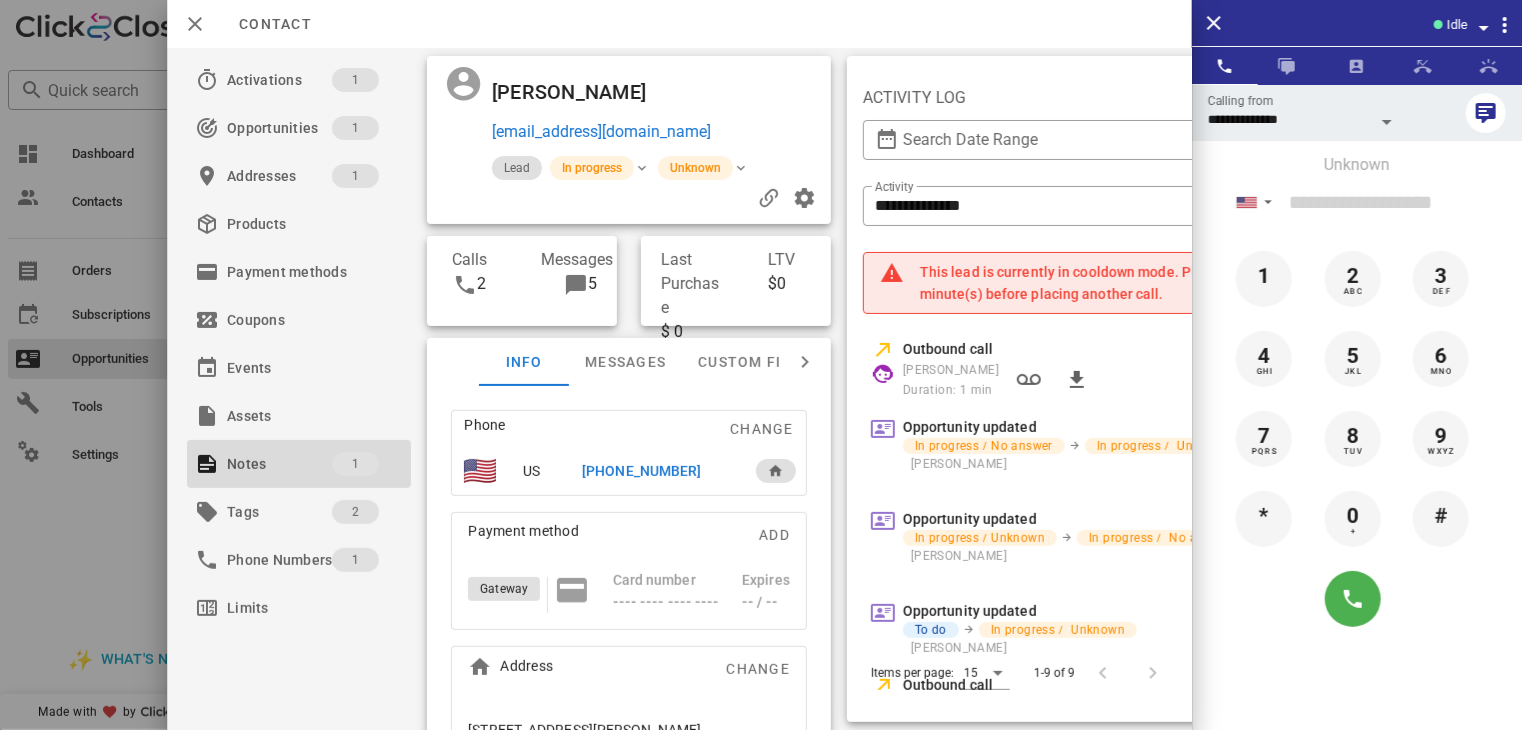 click on "Phone" at bounding box center [540, 429] 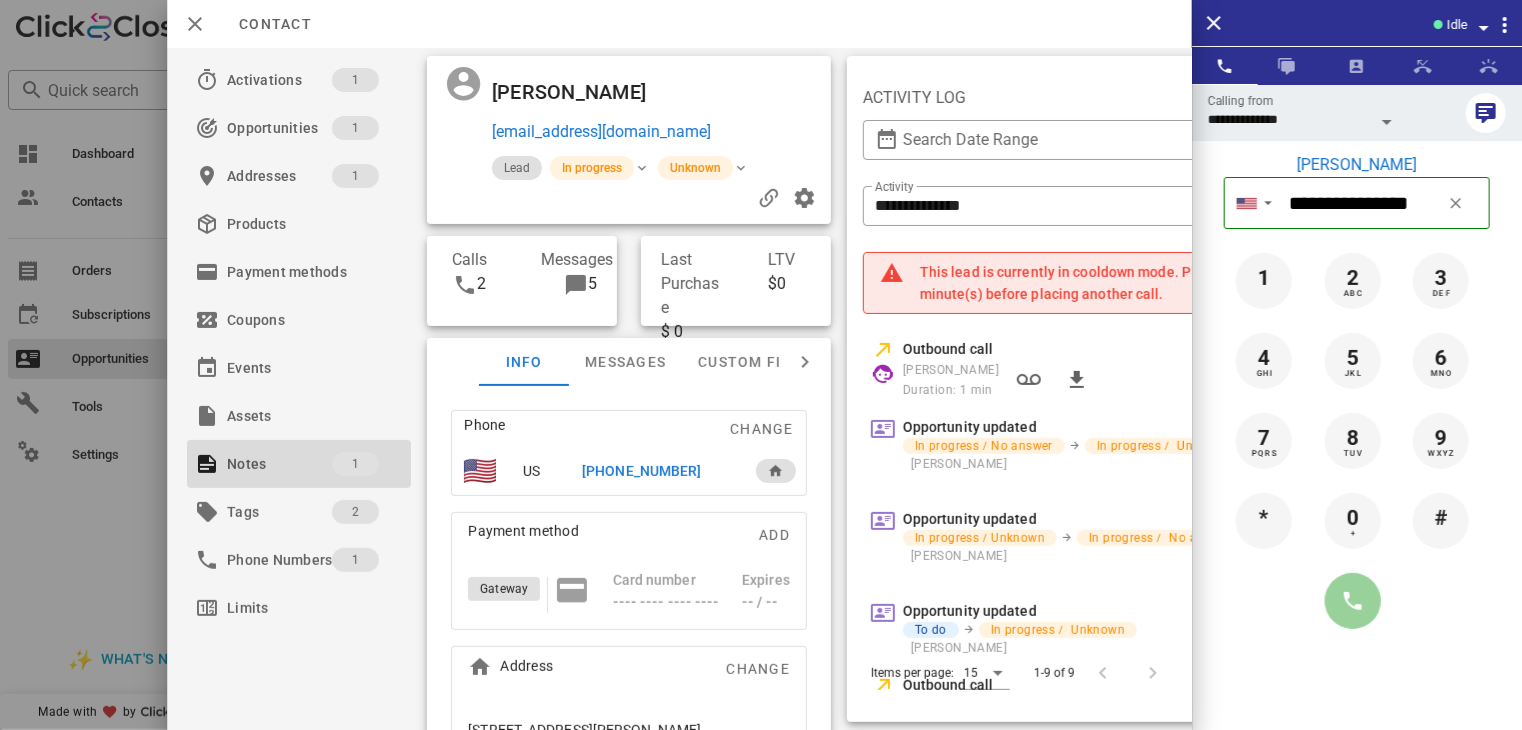 click at bounding box center (1353, 601) 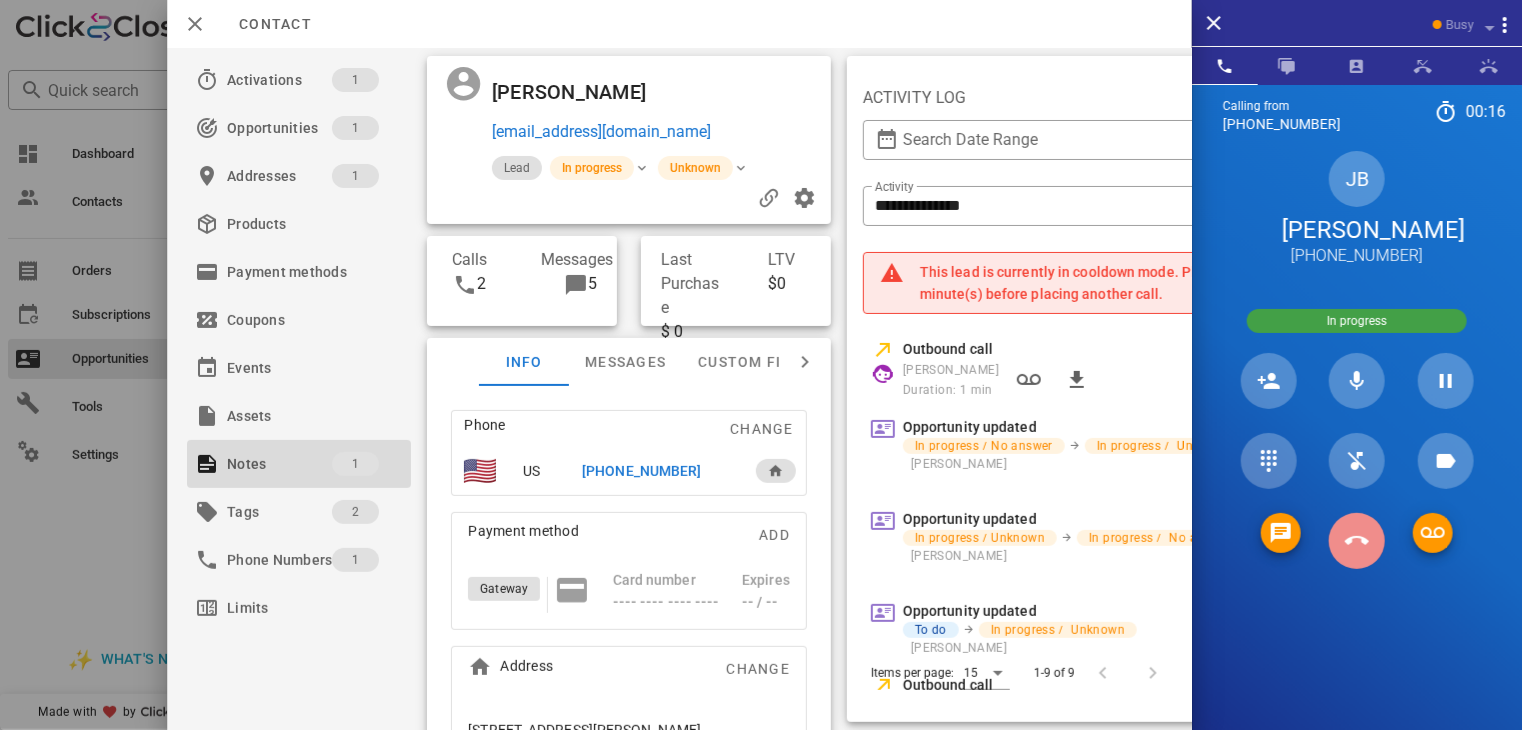 click at bounding box center (1357, 541) 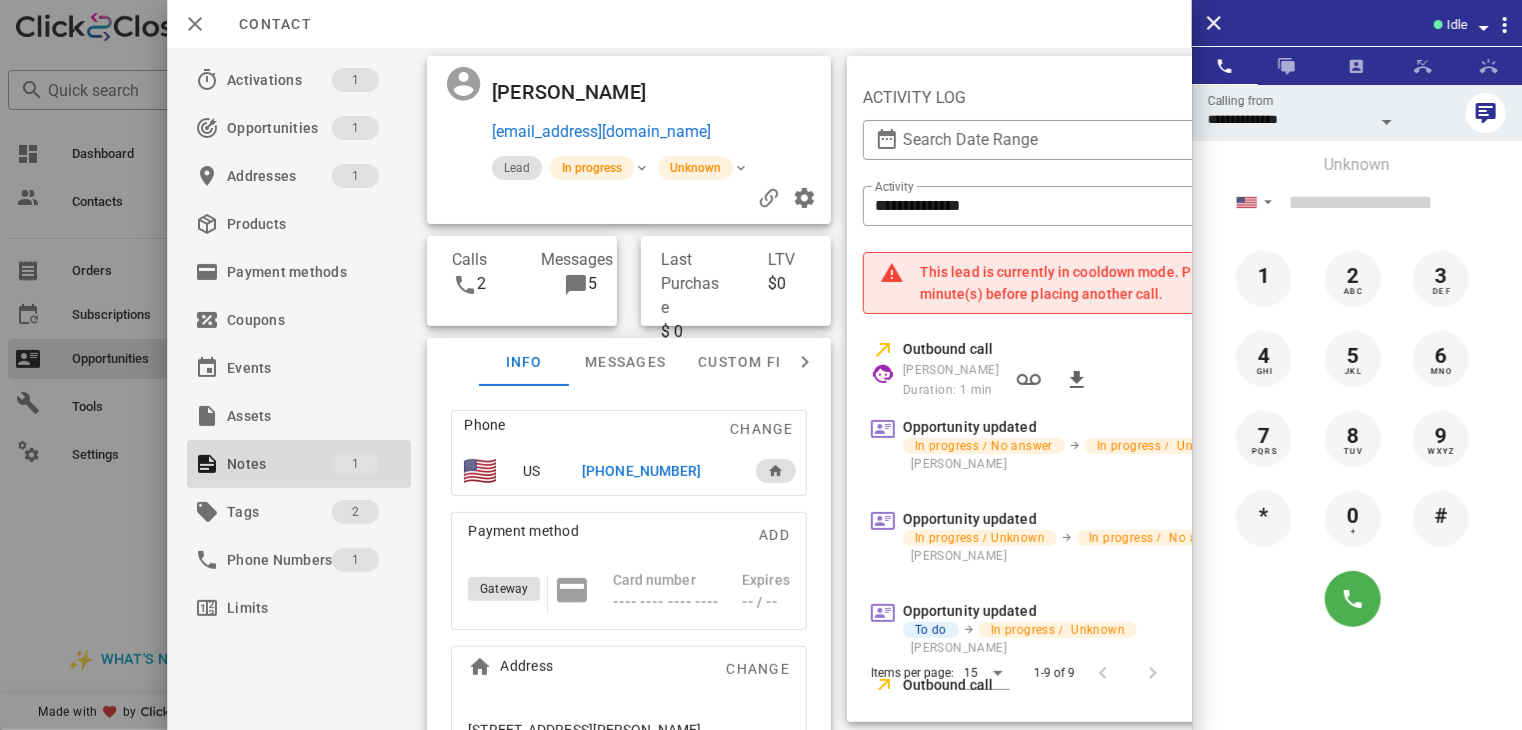 click at bounding box center [761, 365] 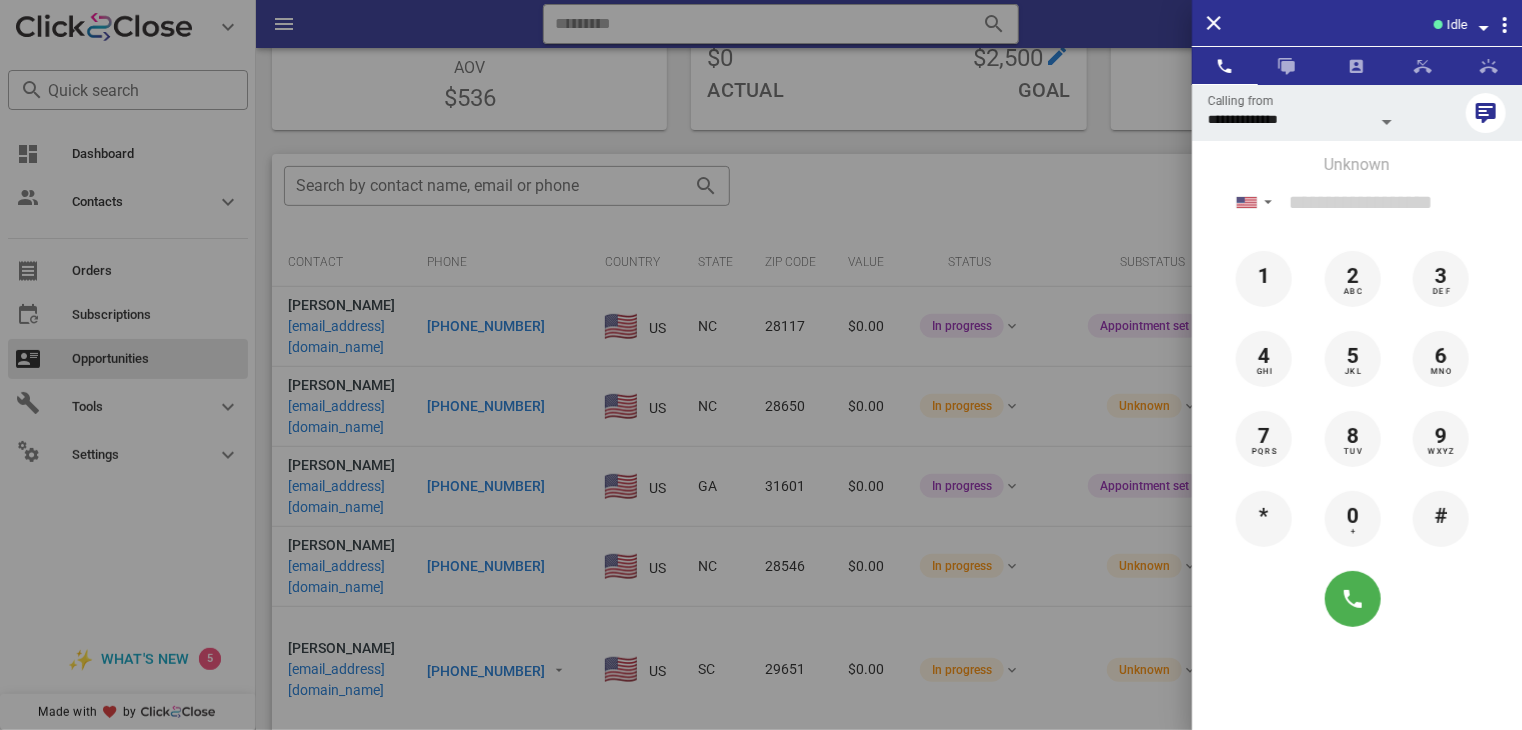 click at bounding box center (761, 365) 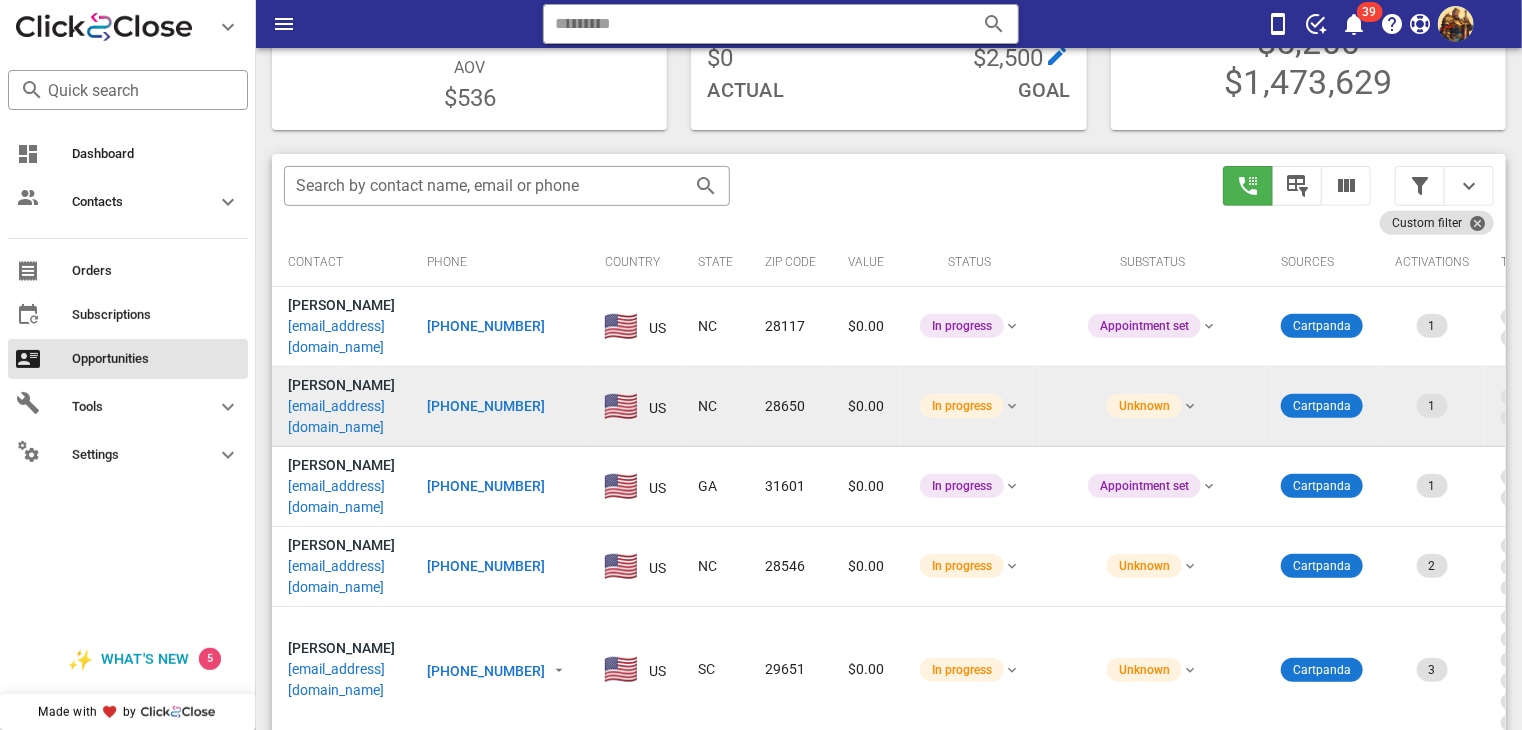 click on "Todd Drum  tdrum1968@gmail.com" at bounding box center (341, 406) 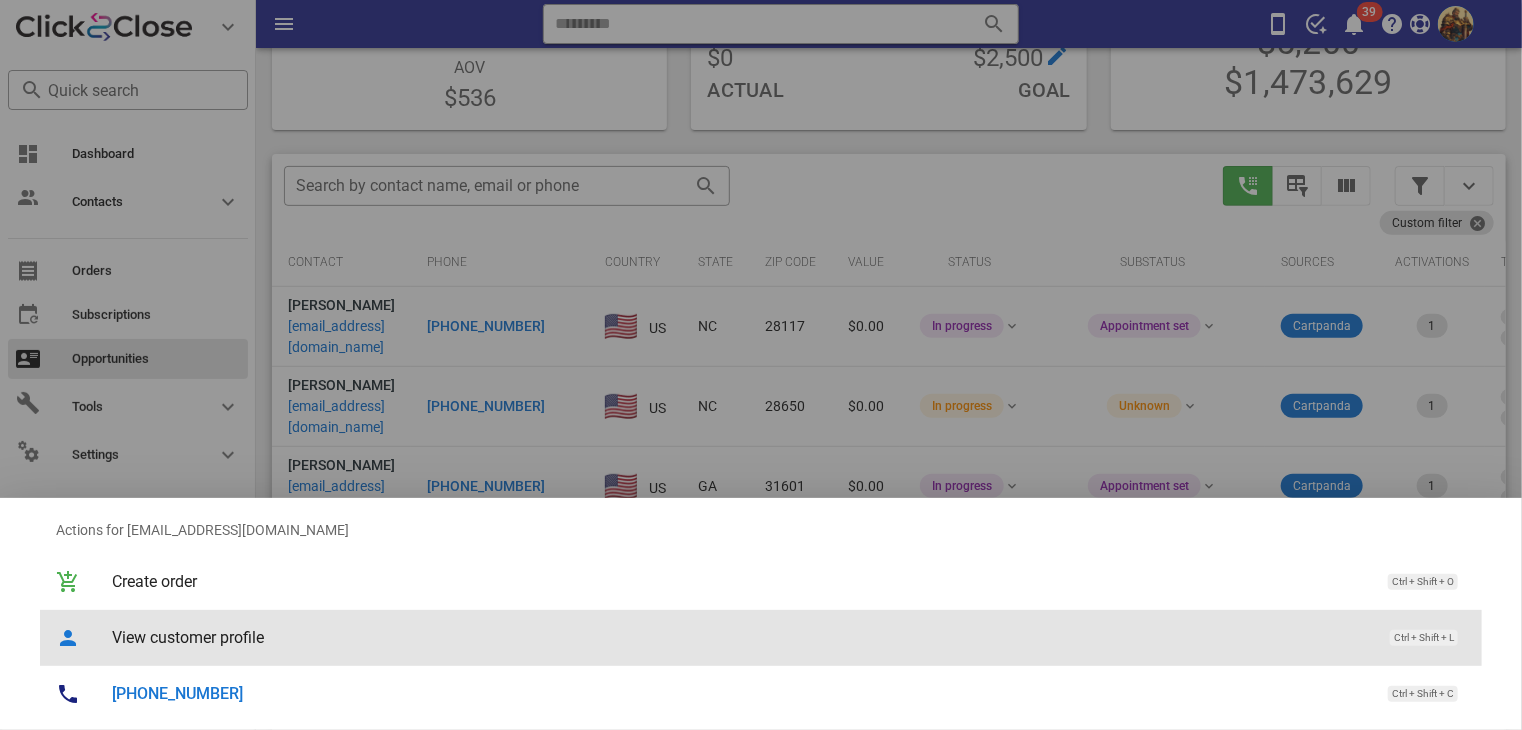 click on "View customer profile Ctrl + Shift + L" at bounding box center (789, 637) 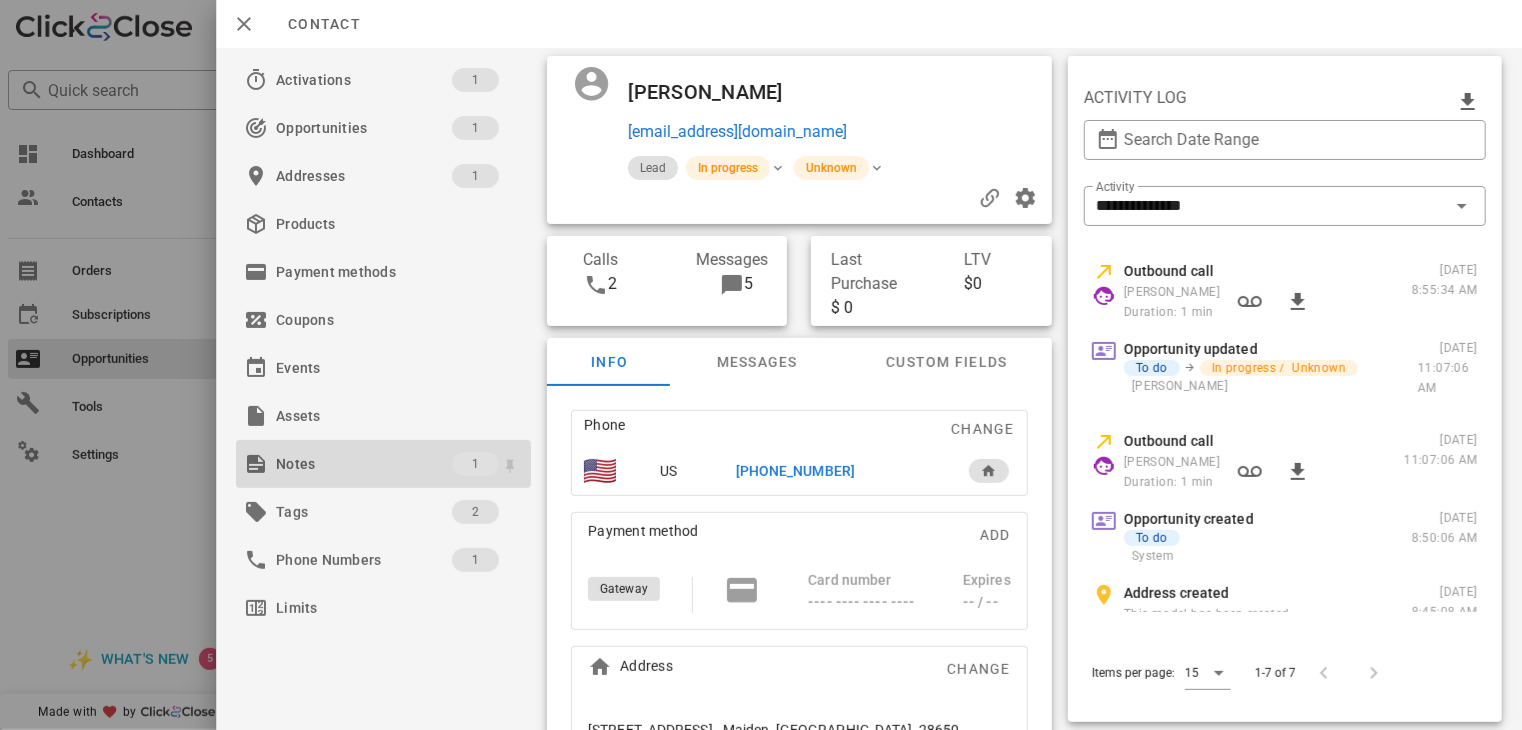 click on "Notes" at bounding box center (364, 464) 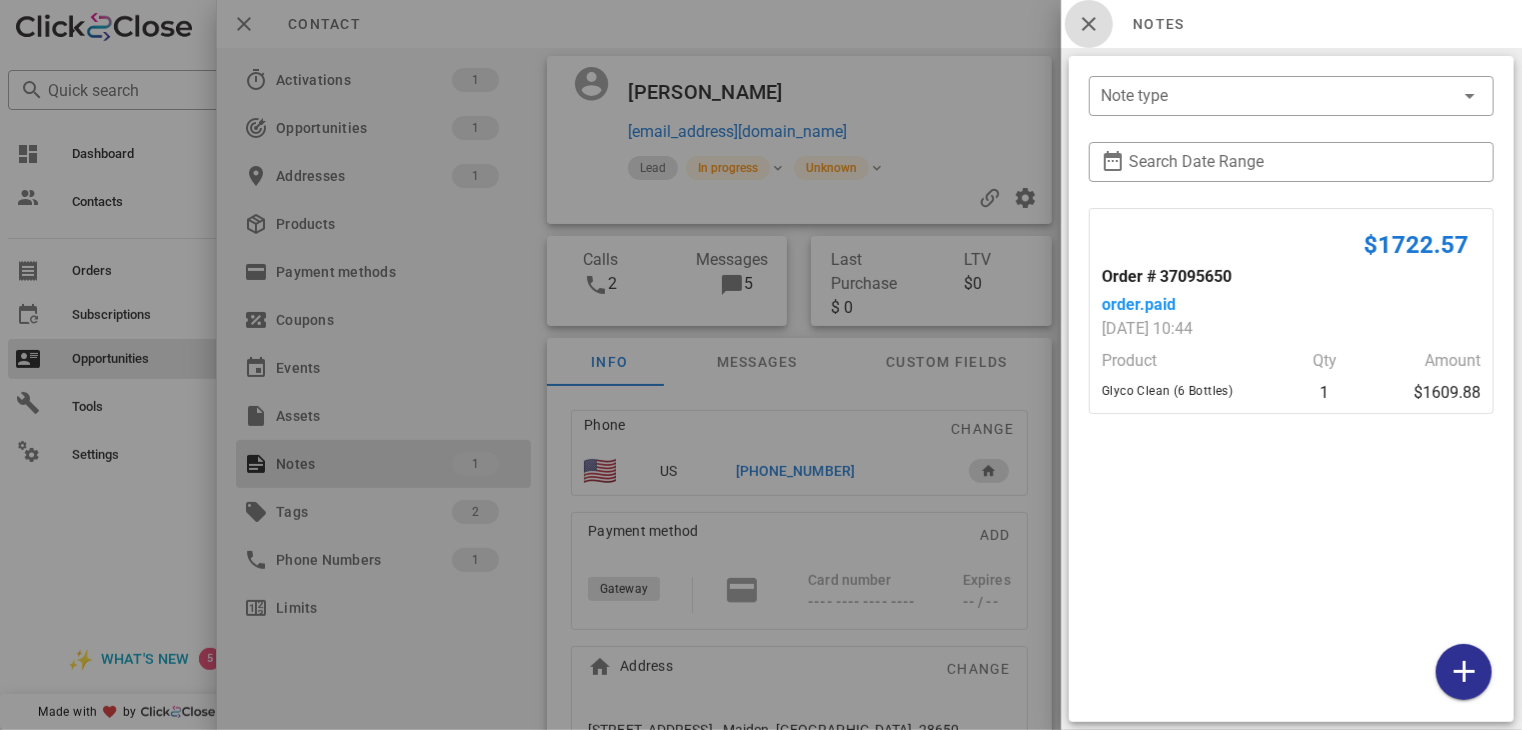 click at bounding box center [1089, 24] 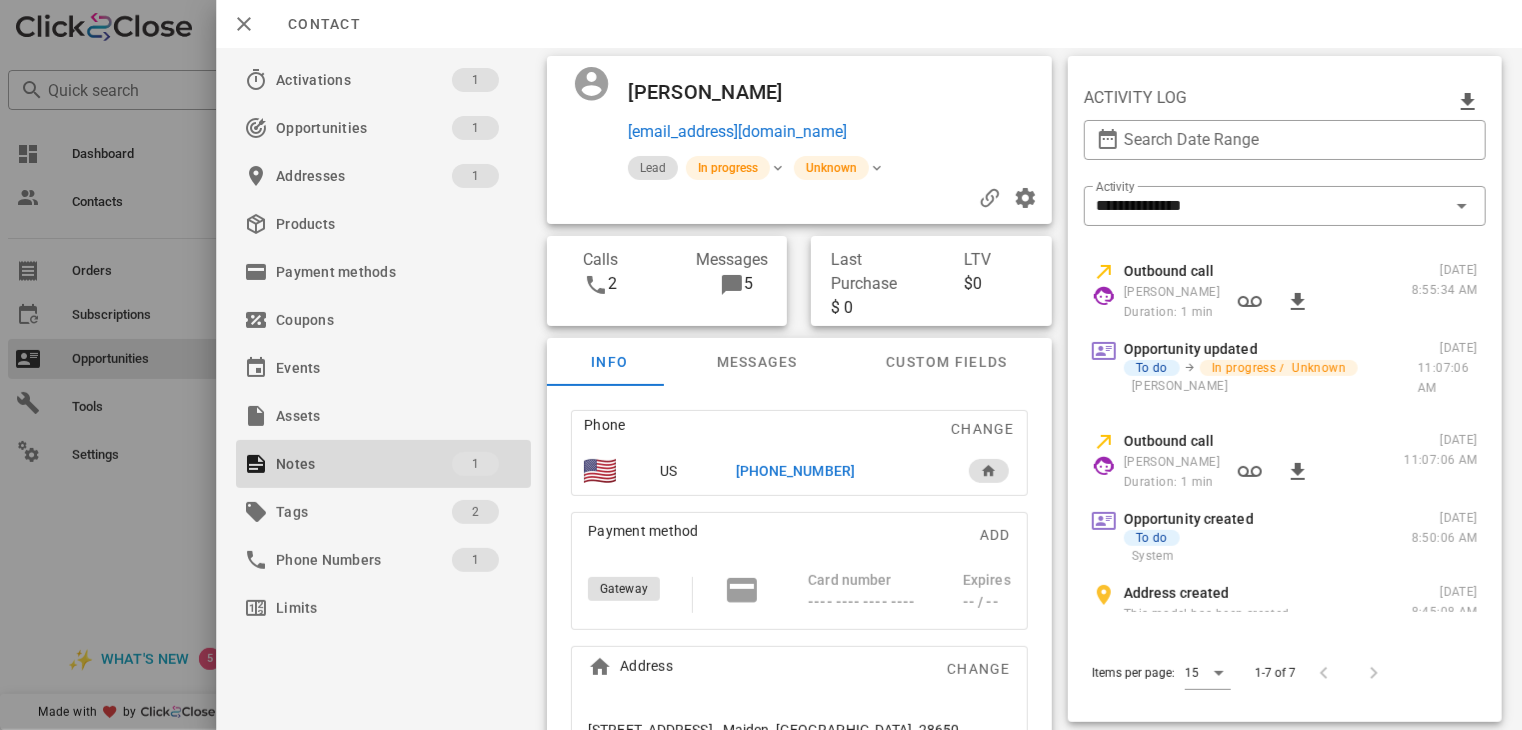 click on "+18282708703" at bounding box center [795, 471] 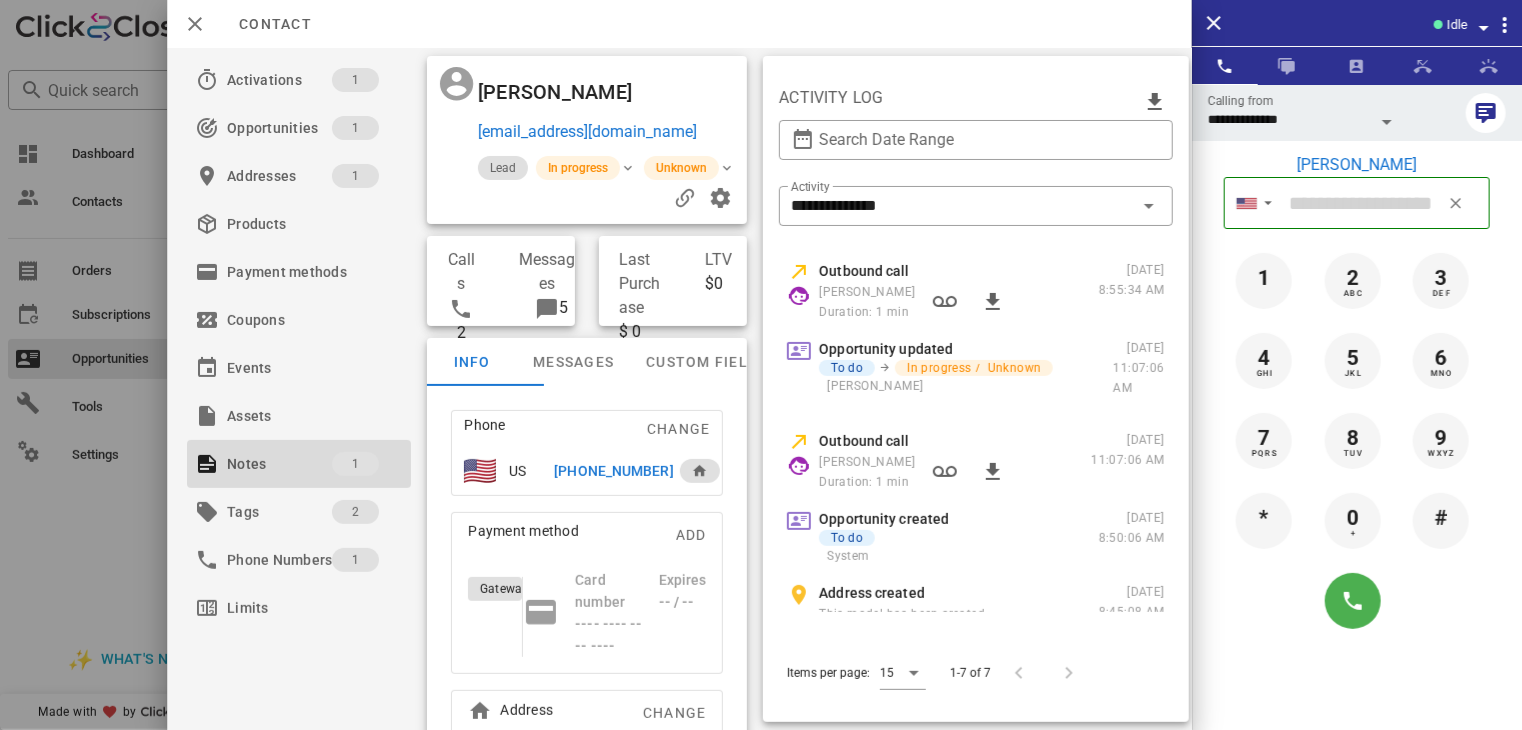 type on "**********" 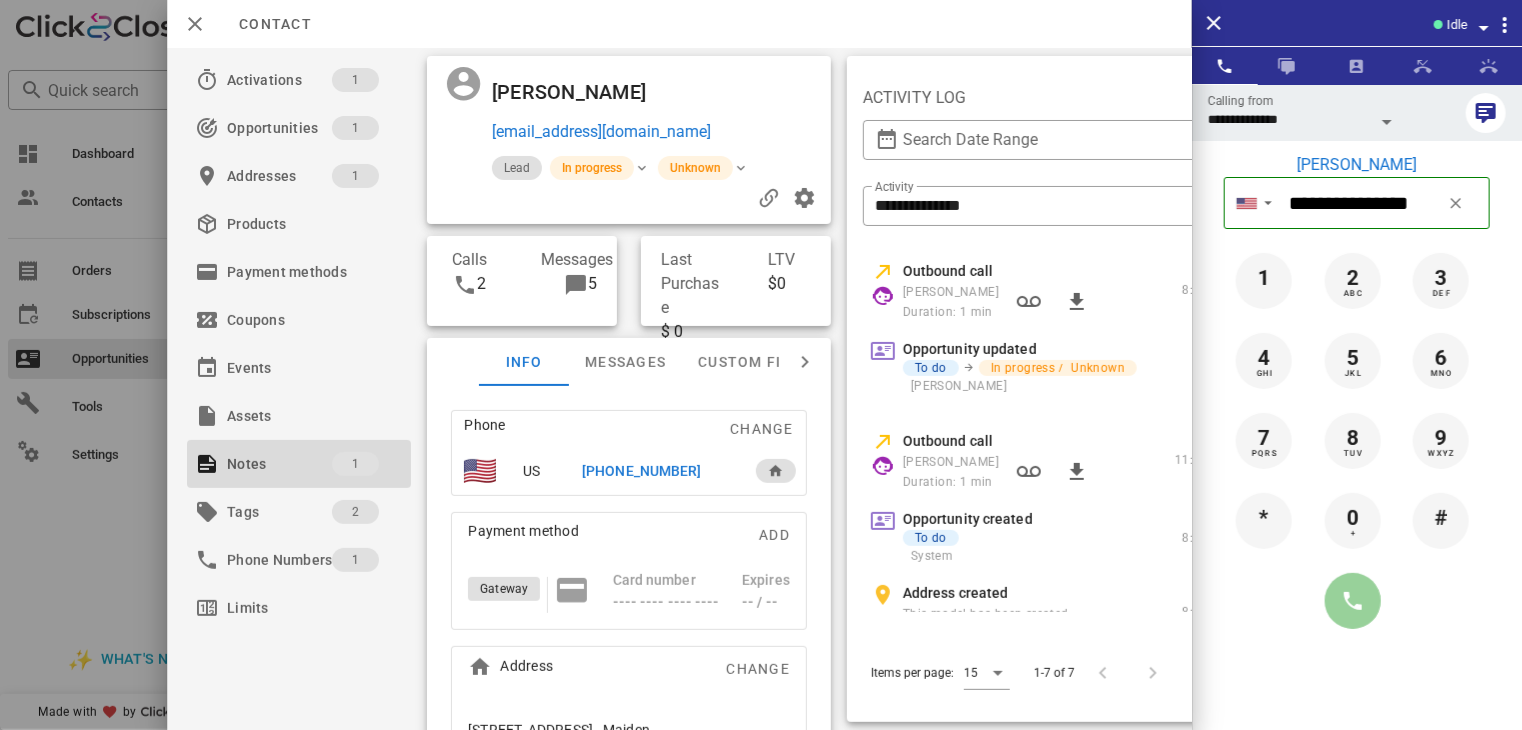 click at bounding box center [1353, 601] 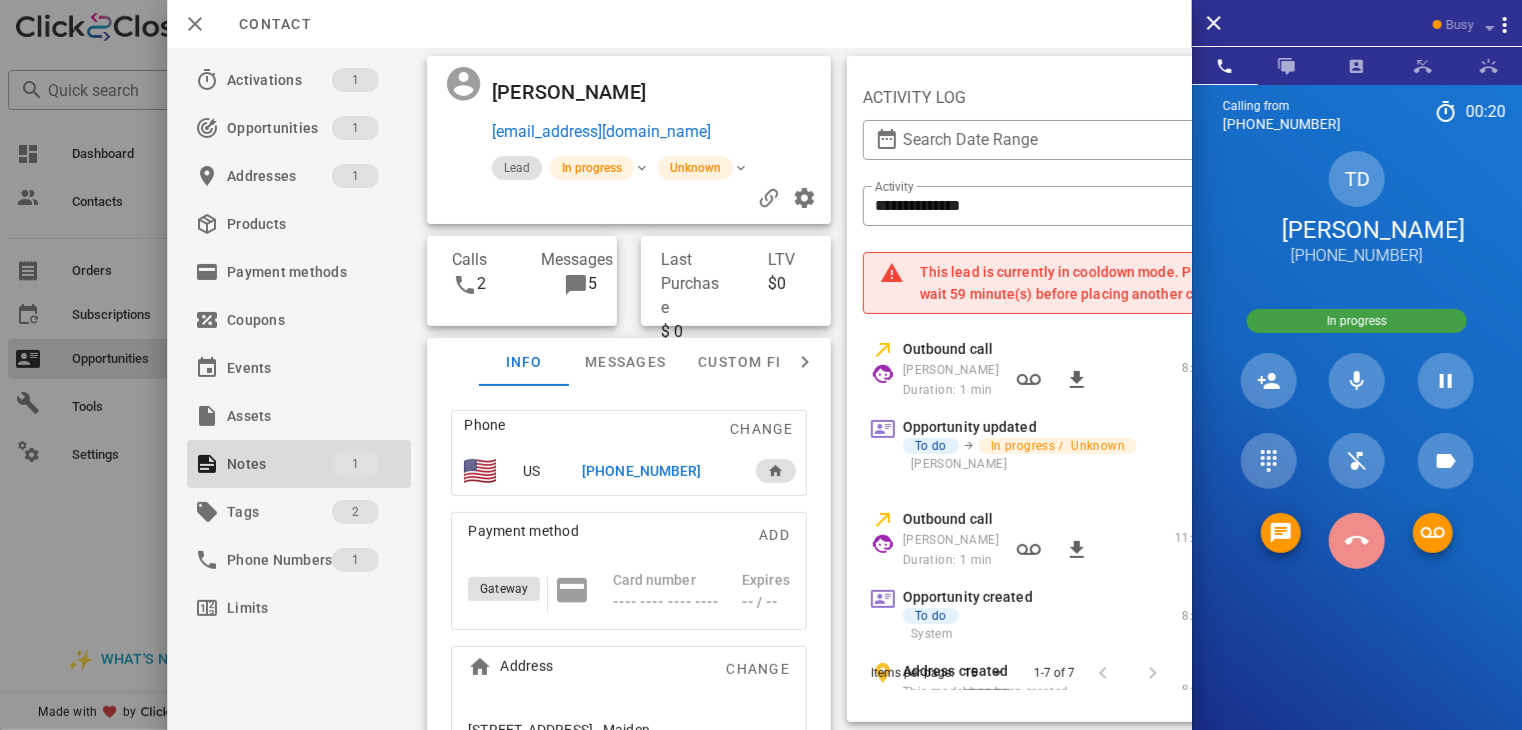 click at bounding box center [1357, 541] 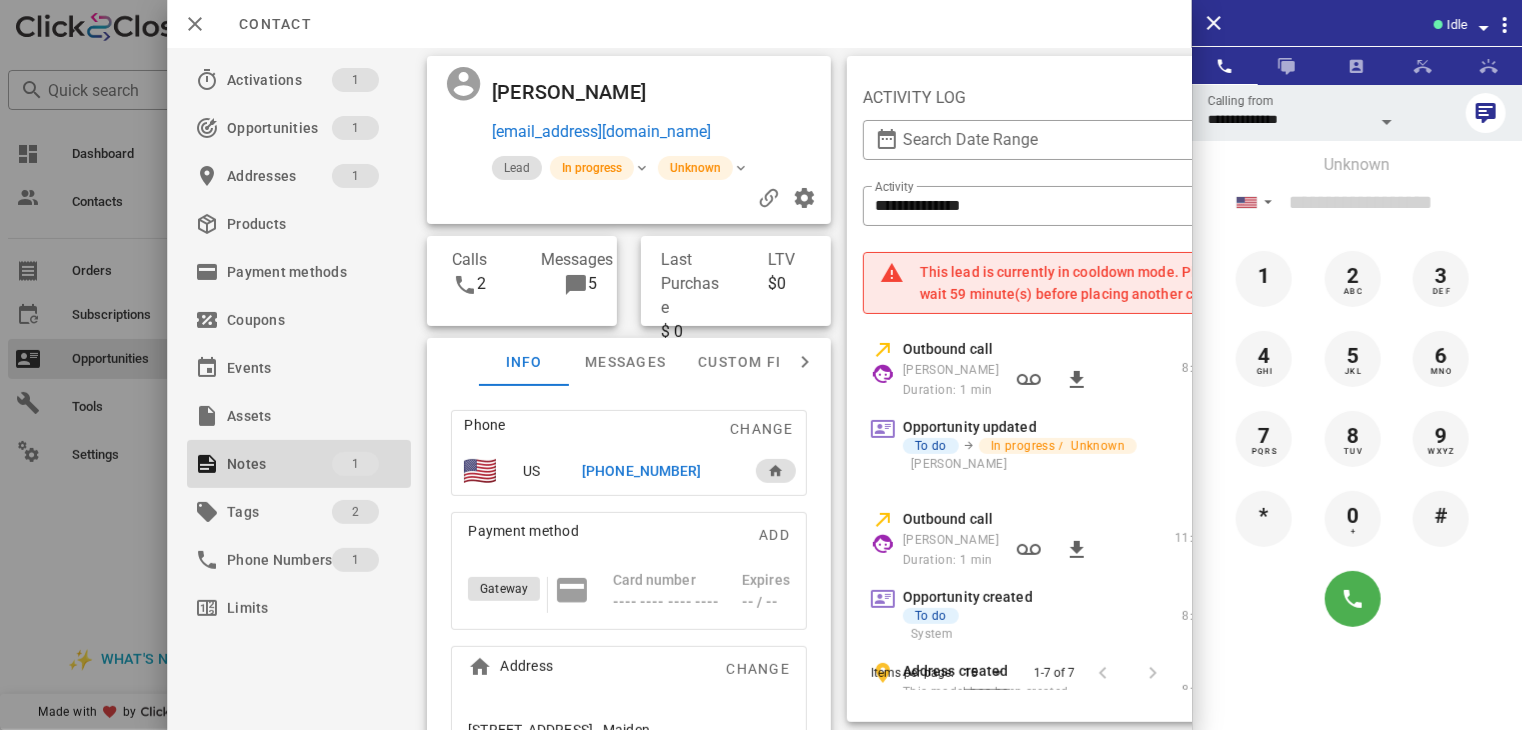 click at bounding box center (761, 365) 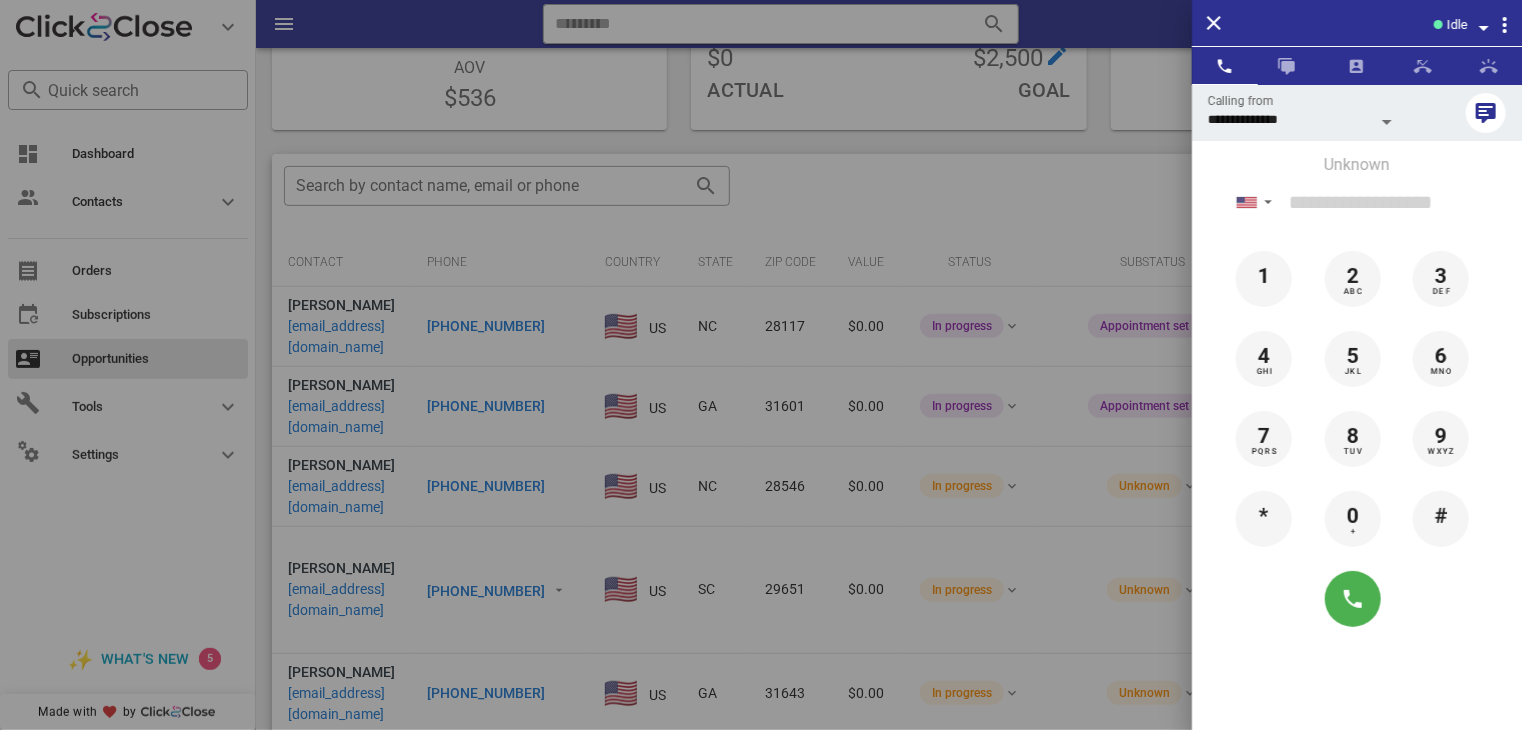 click at bounding box center (761, 365) 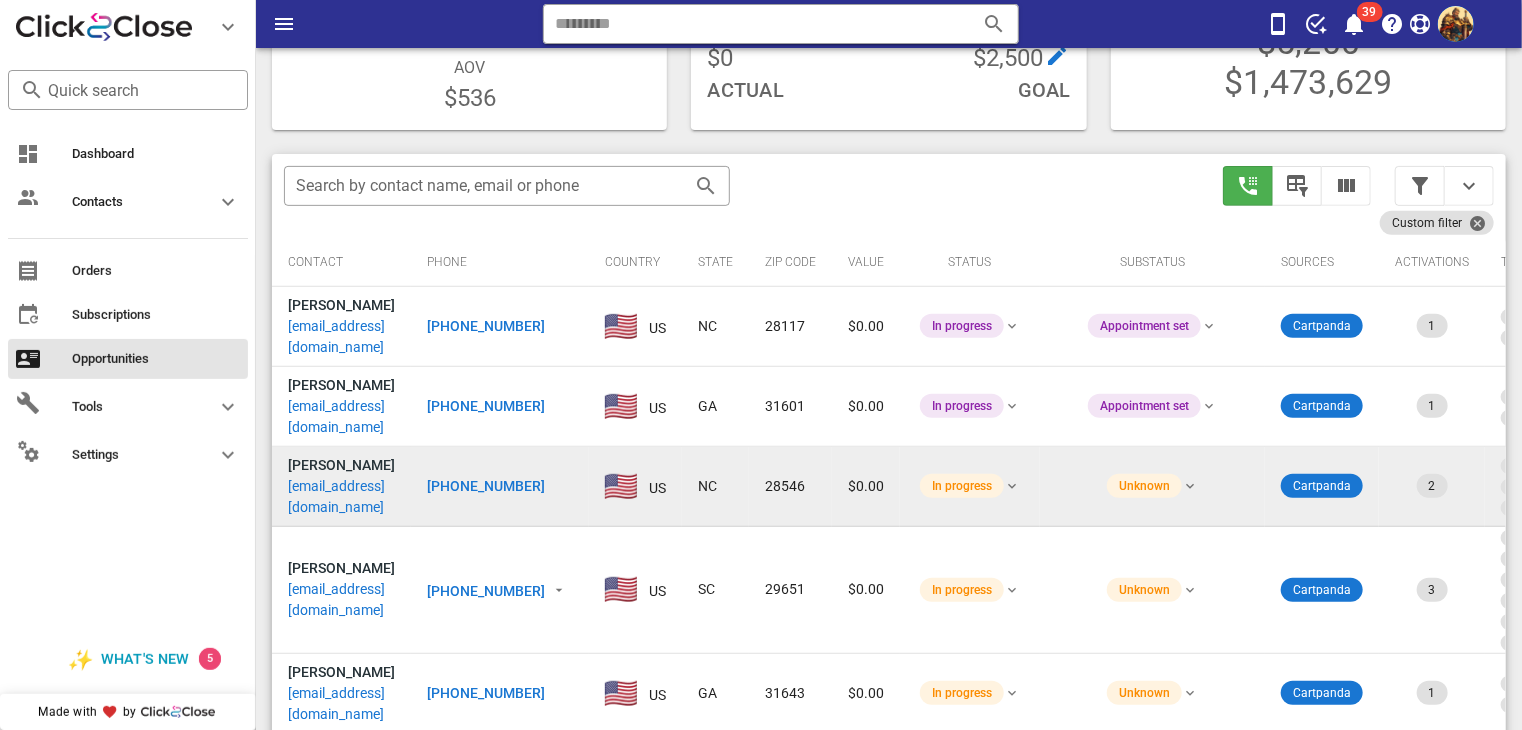 click on "jswiggs@aol.com" at bounding box center (341, 497) 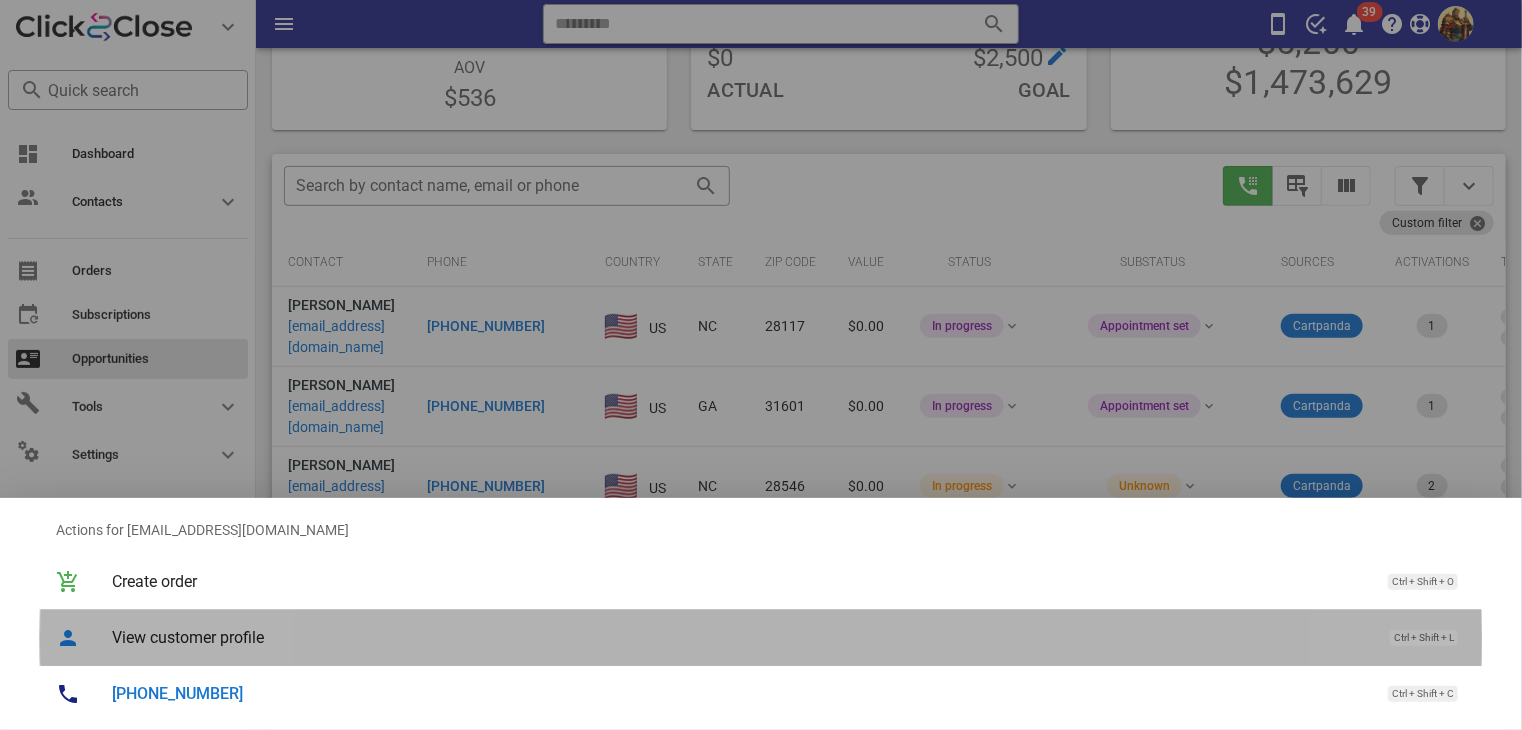 click on "View customer profile" at bounding box center (741, 637) 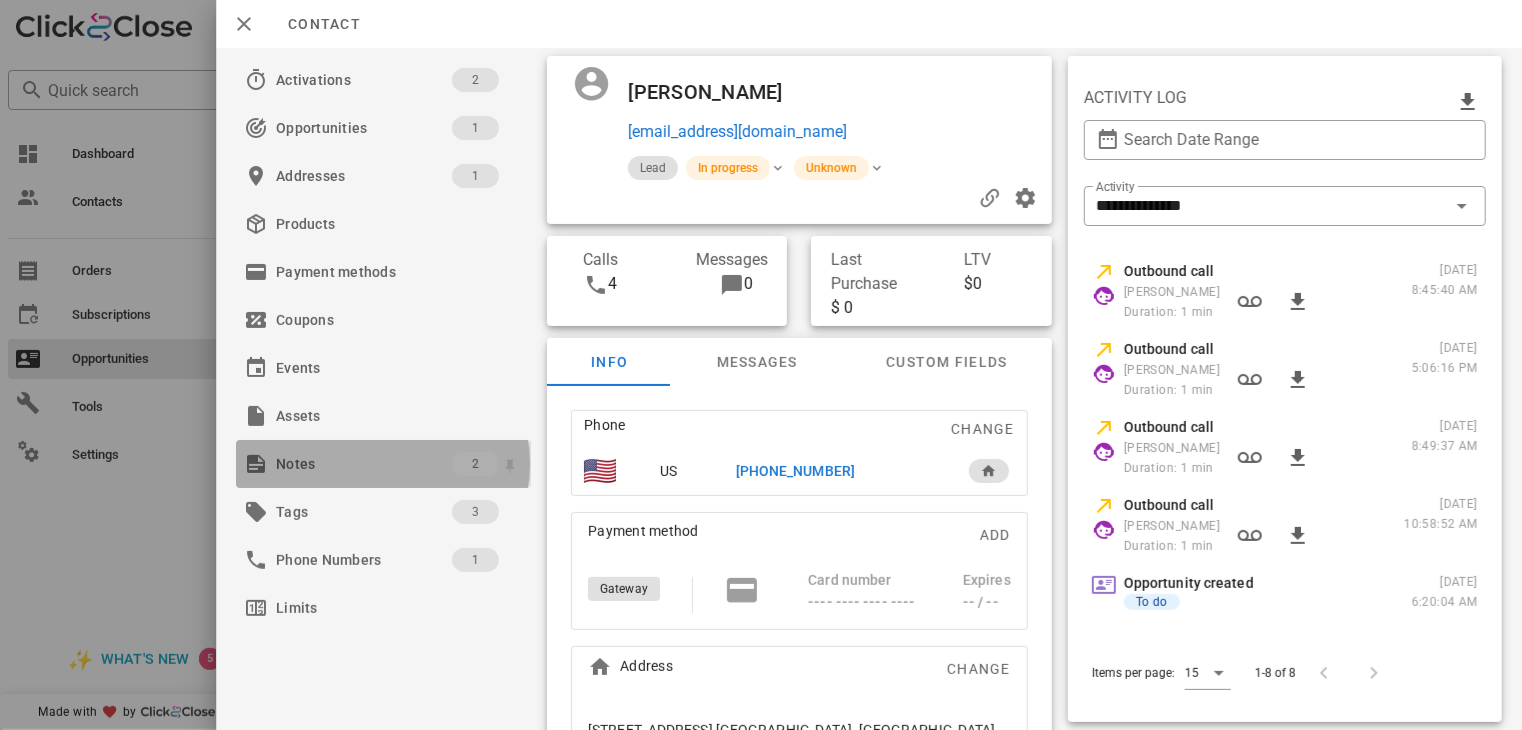 click on "Notes" at bounding box center [364, 464] 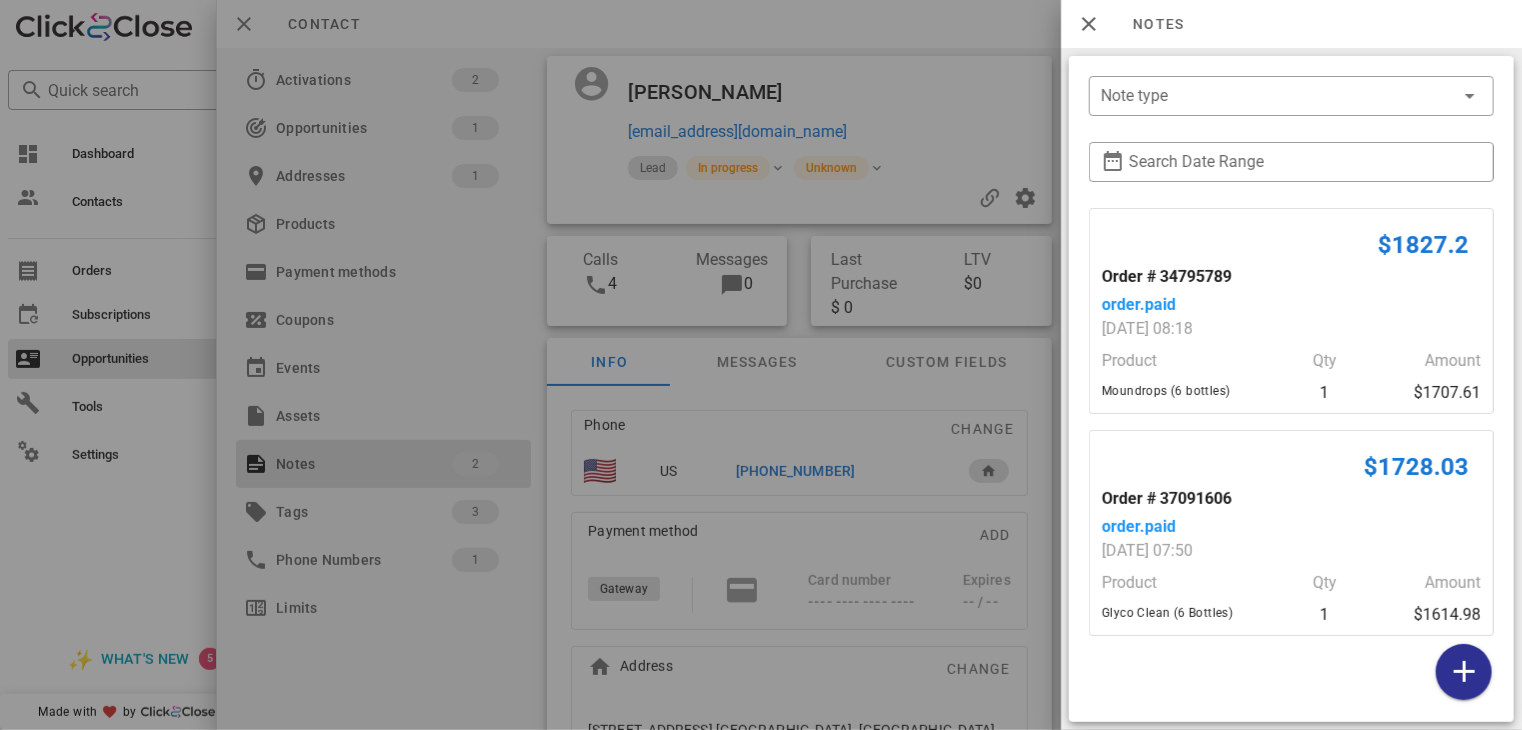 click at bounding box center (761, 365) 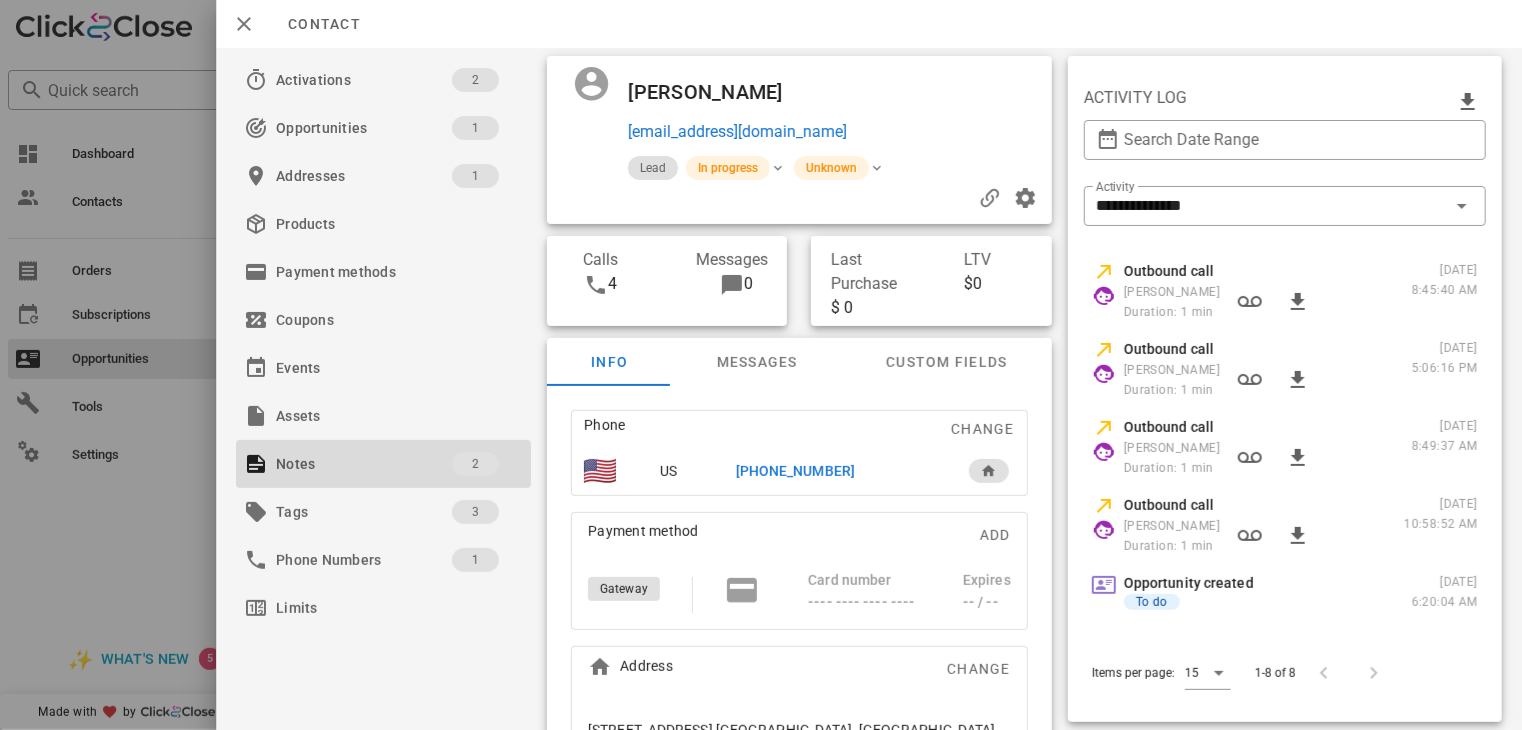 click on "+19109380972" at bounding box center (795, 471) 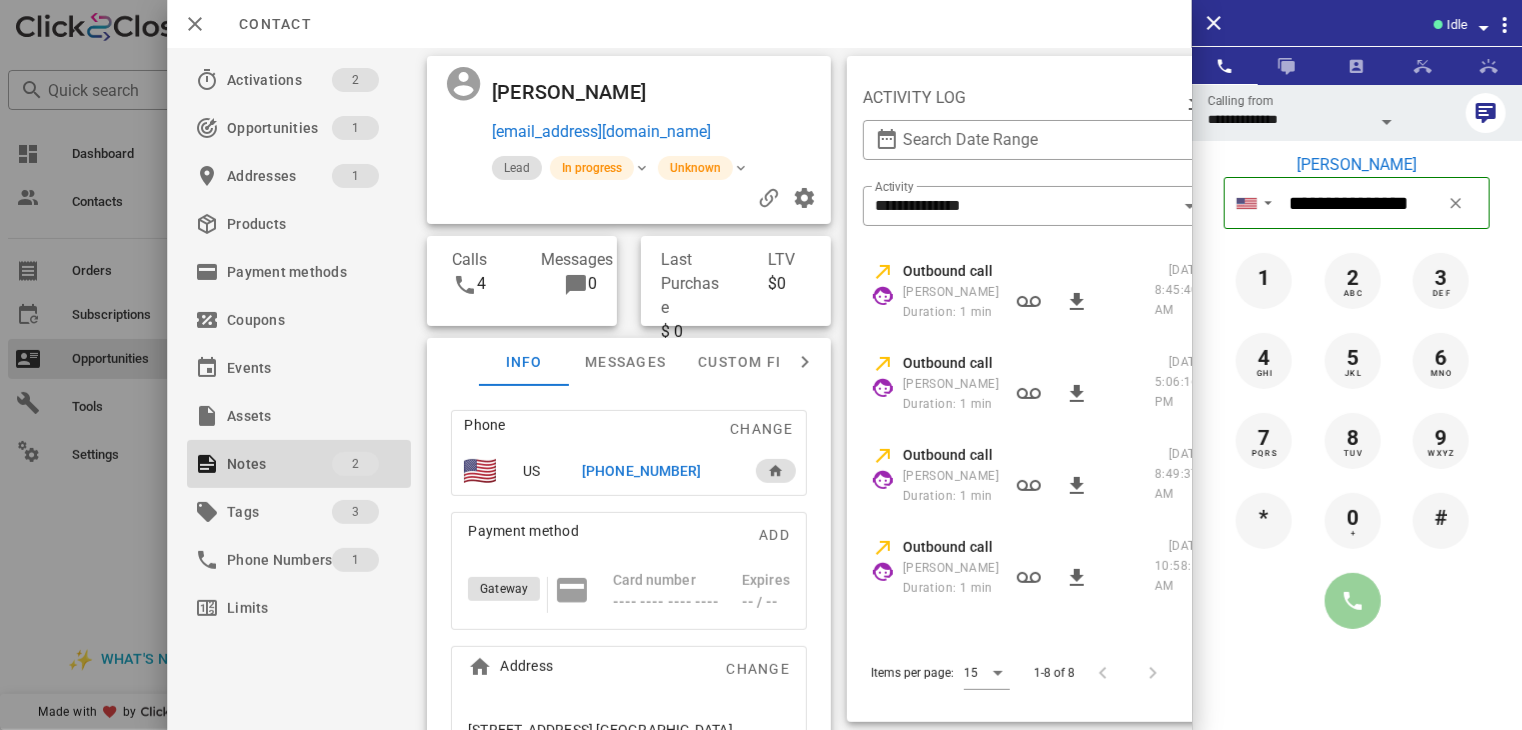 click at bounding box center [1353, 601] 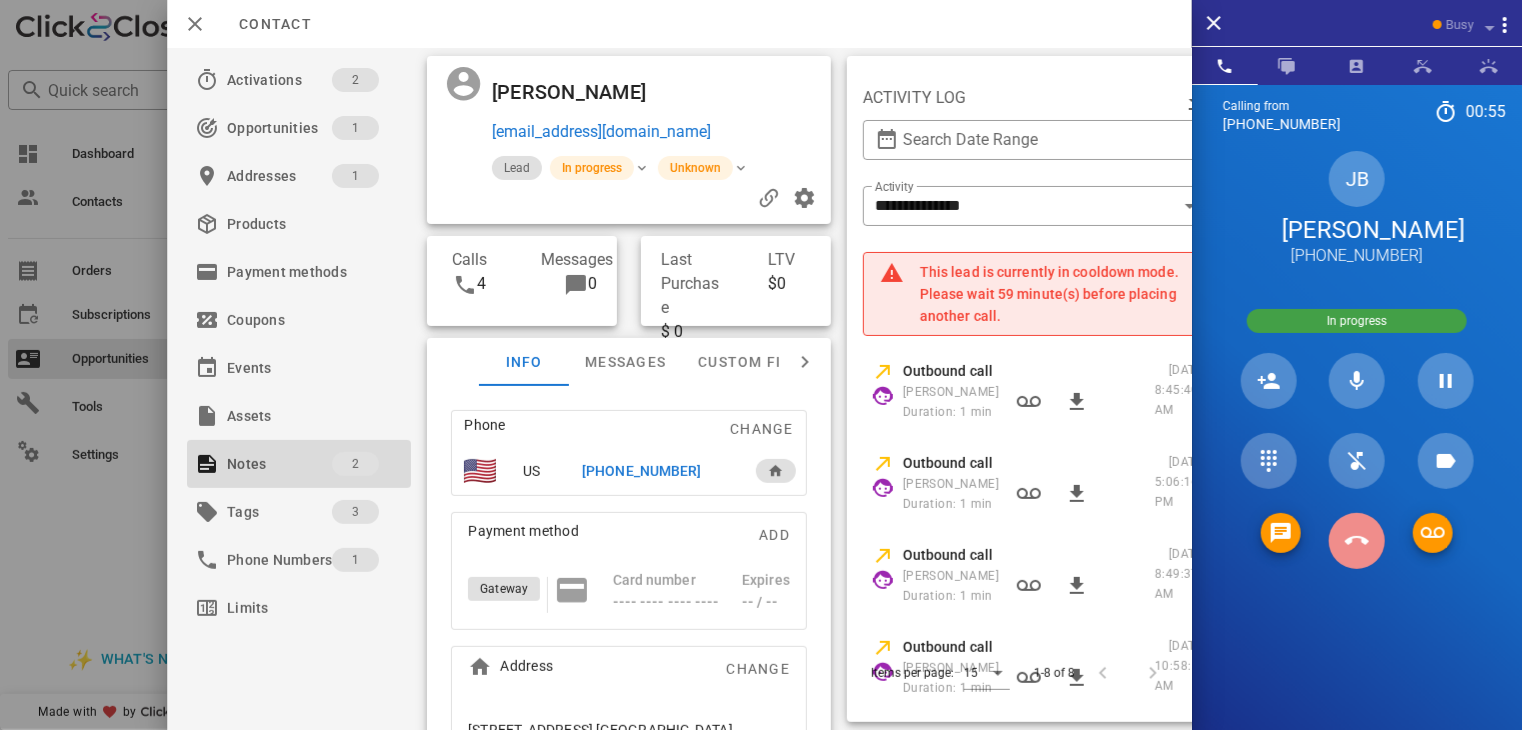 click at bounding box center [1357, 541] 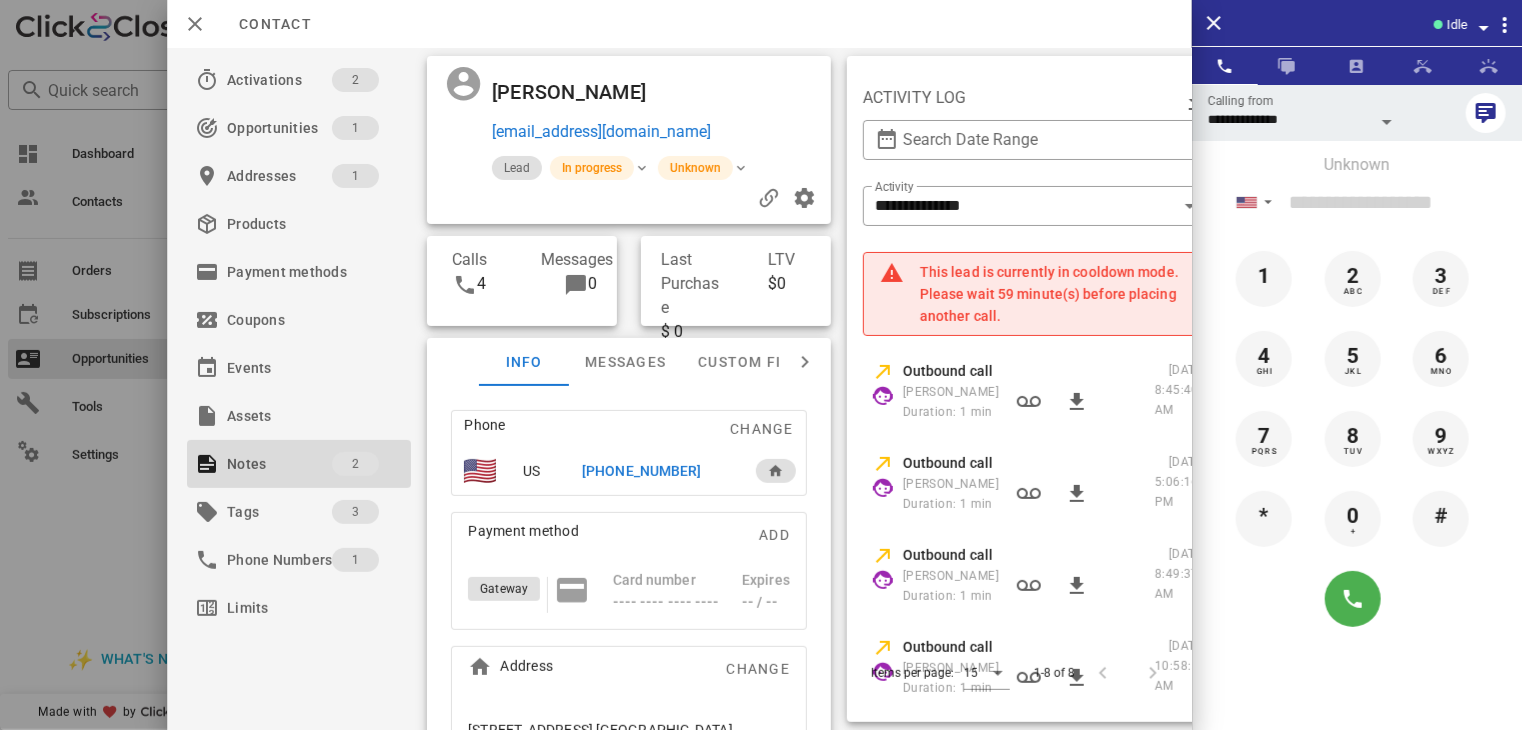 click at bounding box center [761, 365] 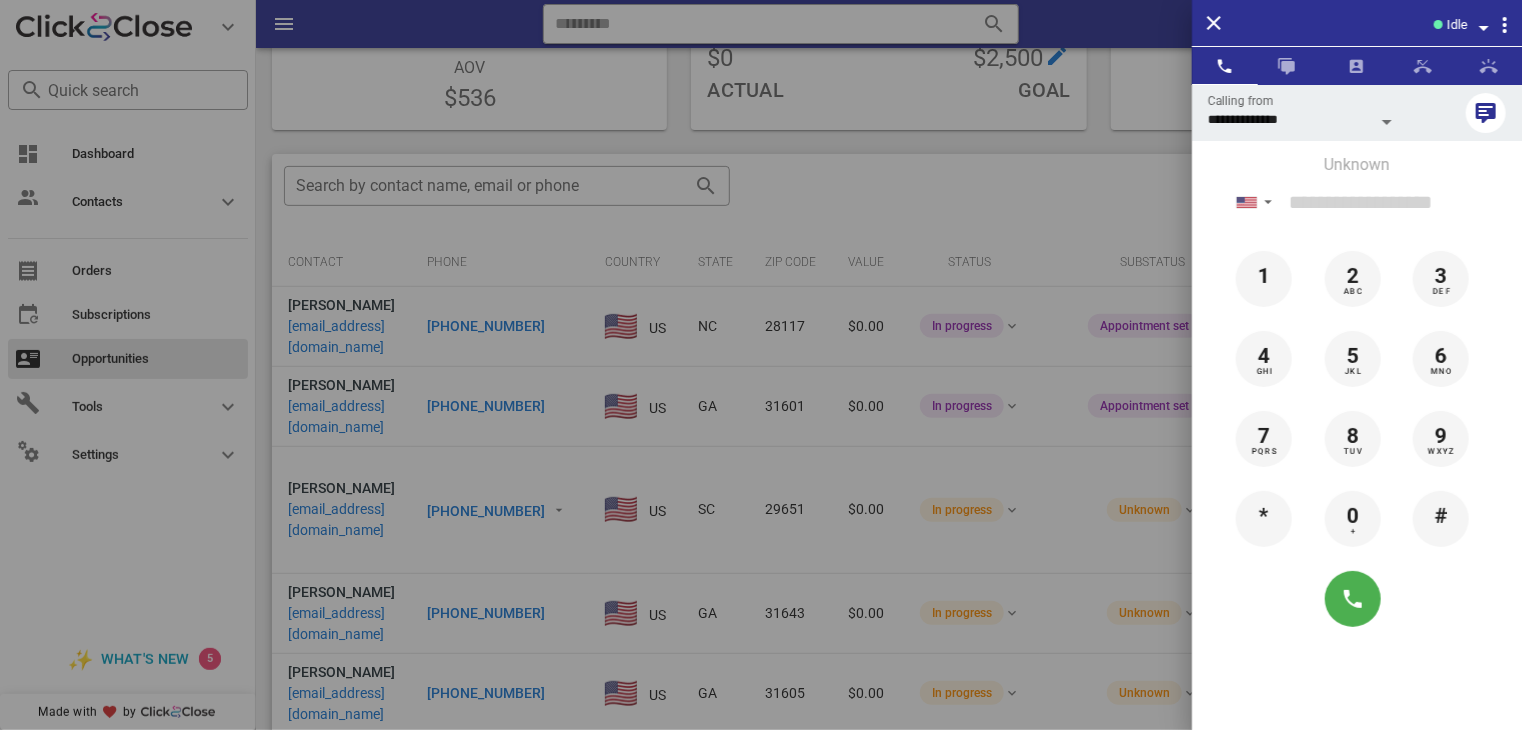 click at bounding box center (761, 365) 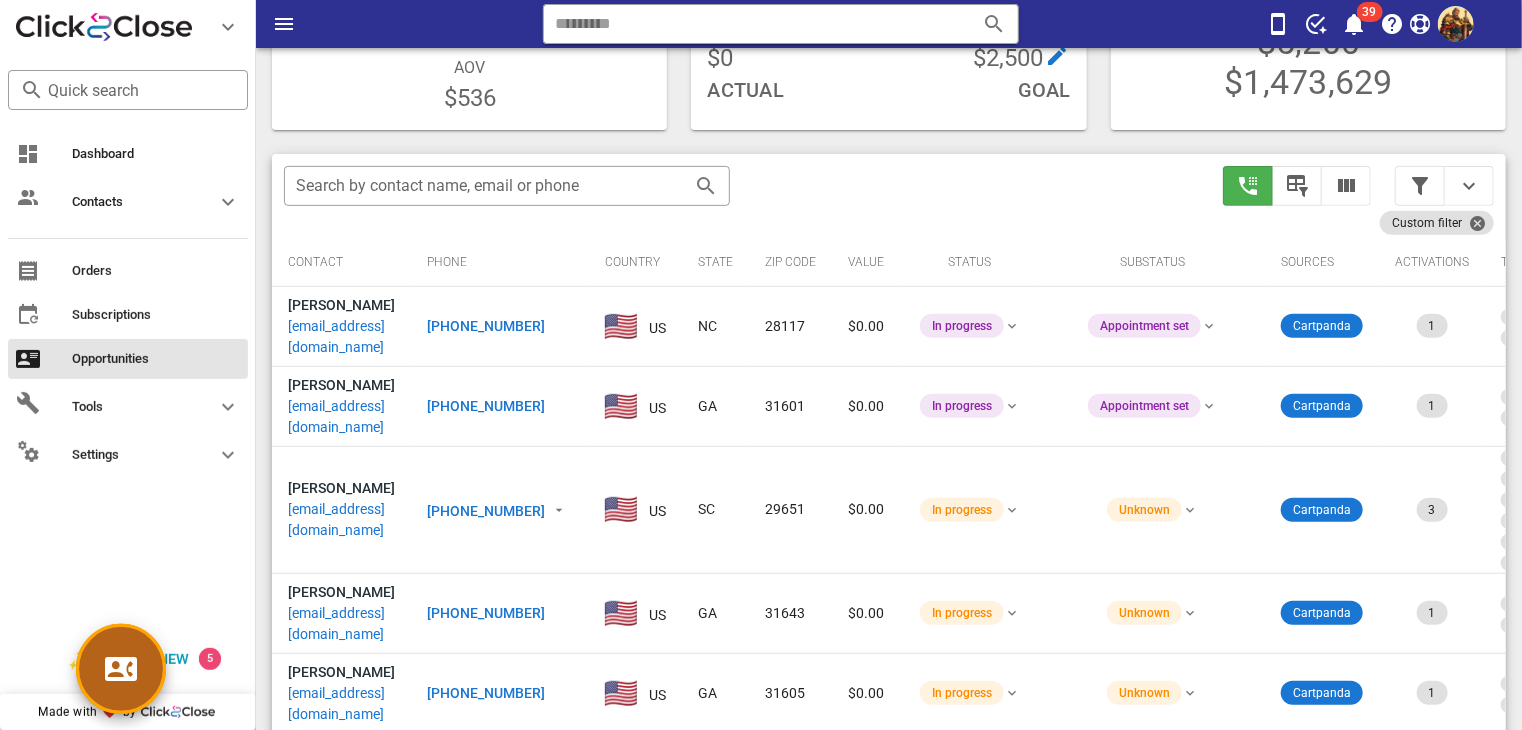 click at bounding box center [121, 669] 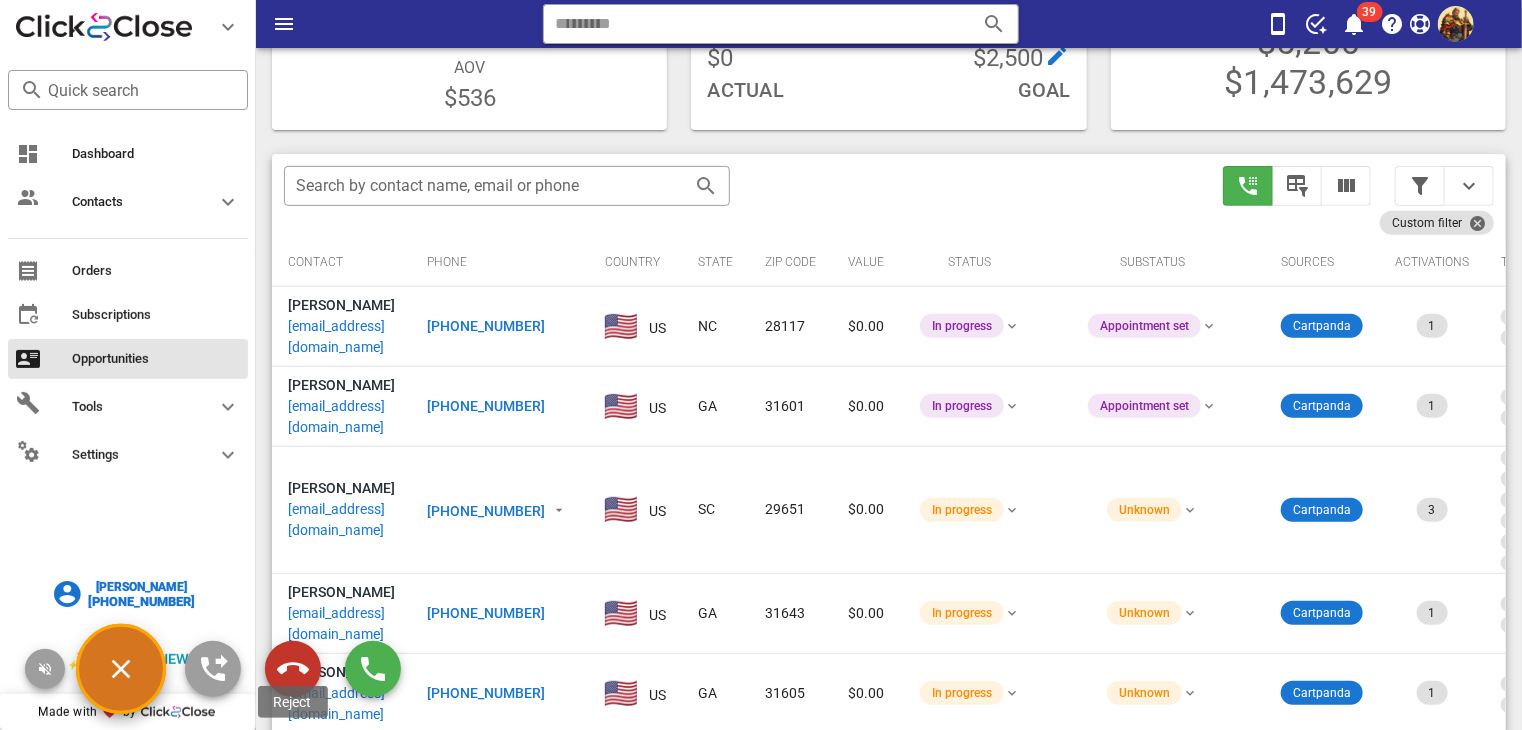 click at bounding box center (293, 669) 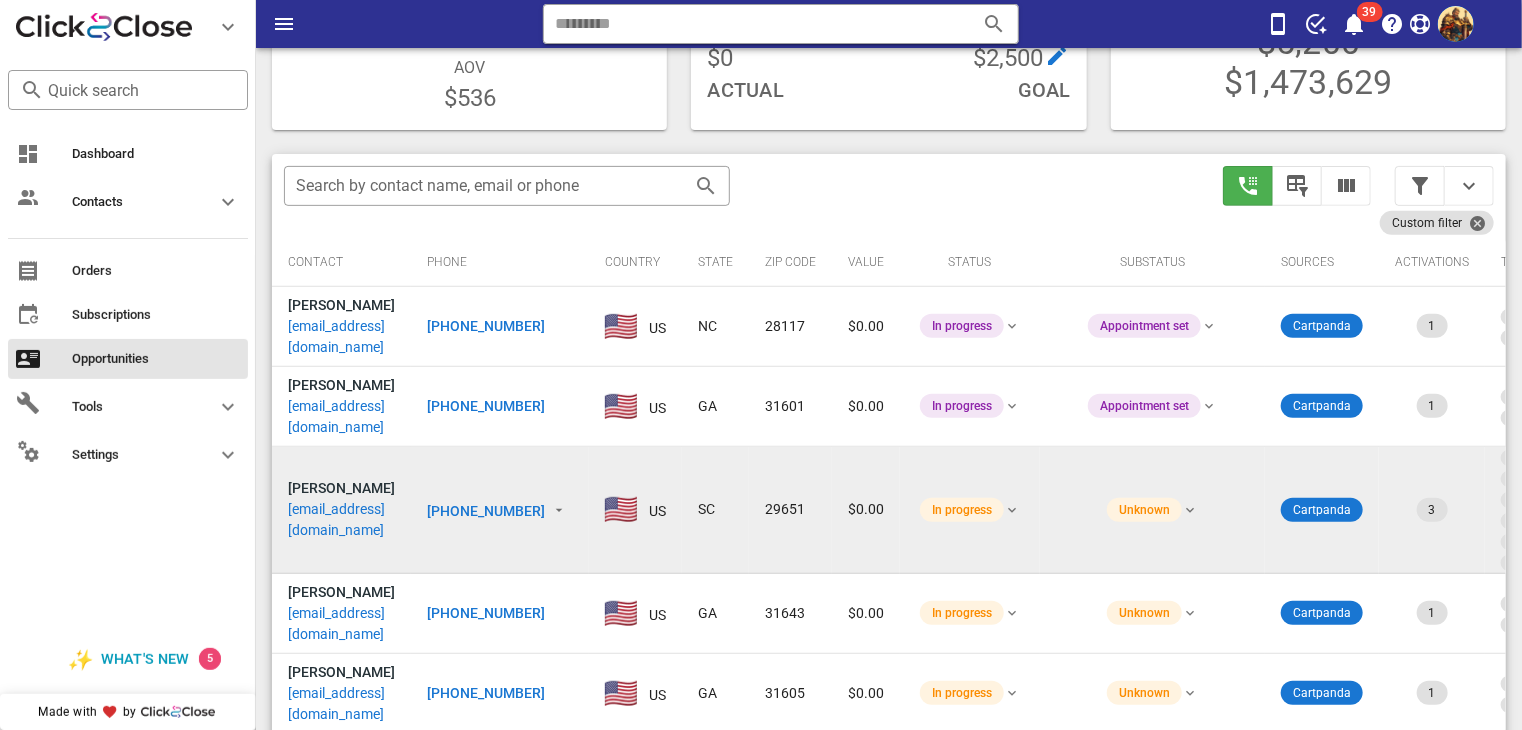 click on "[EMAIL_ADDRESS][DOMAIN_NAME]" at bounding box center [341, 520] 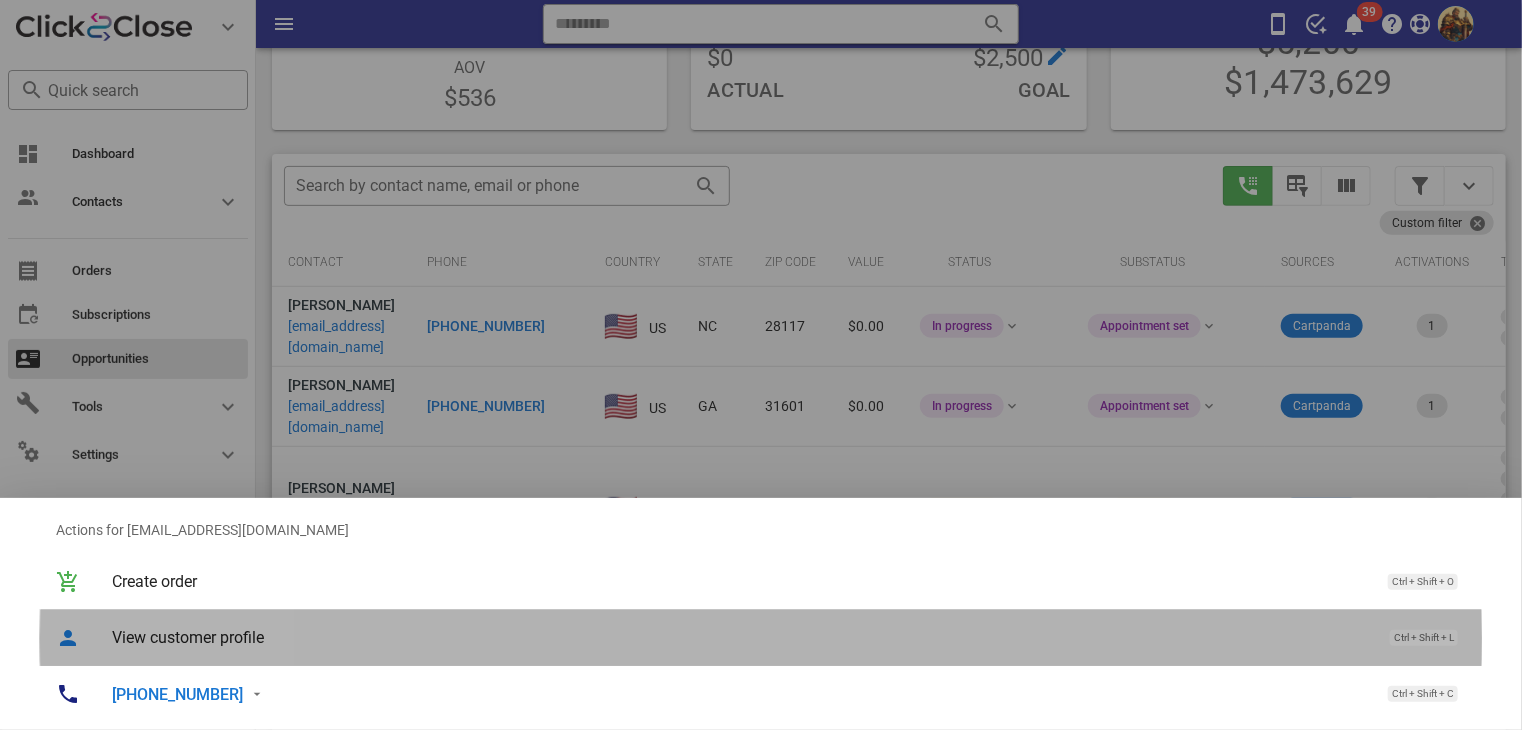 click on "View customer profile" at bounding box center [741, 637] 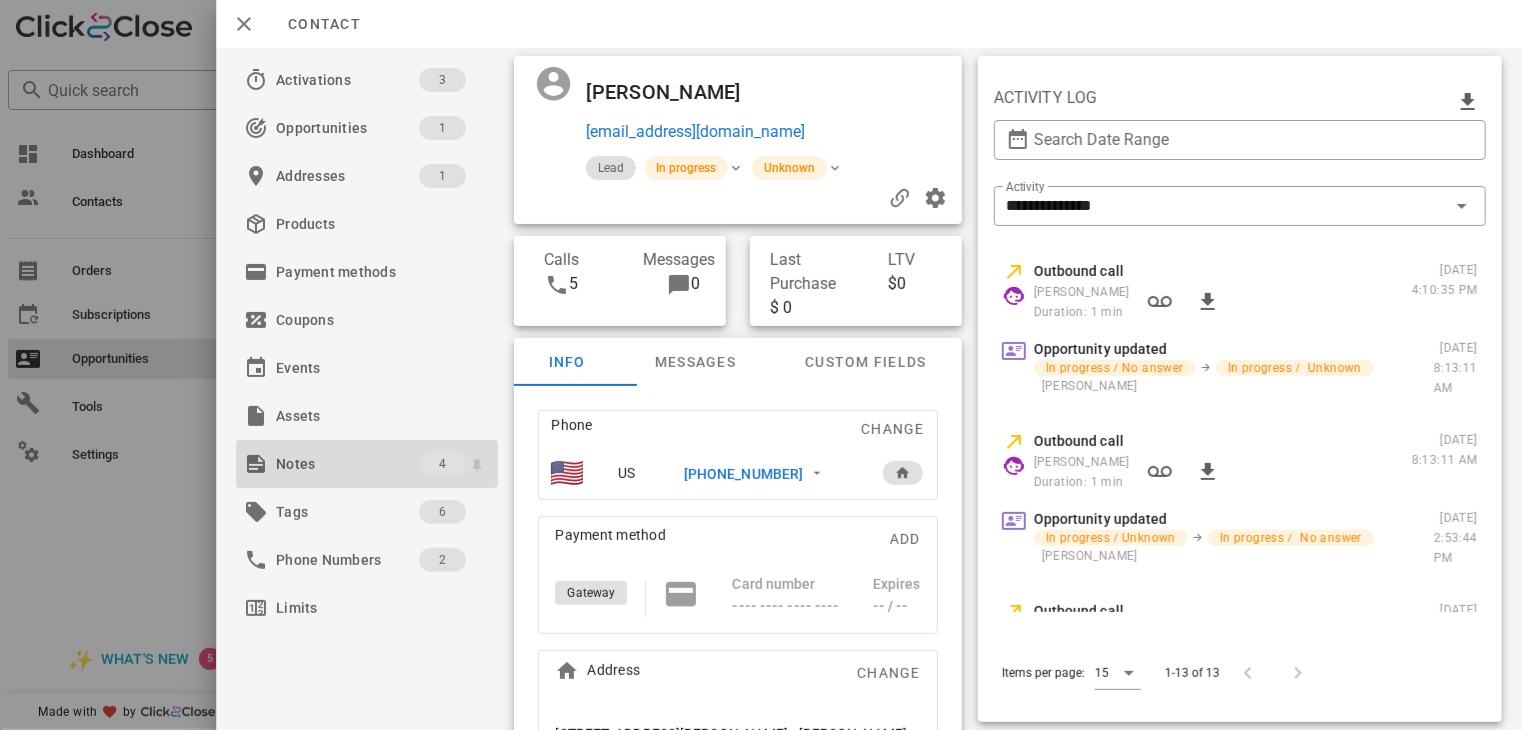 click on "Notes" at bounding box center [347, 464] 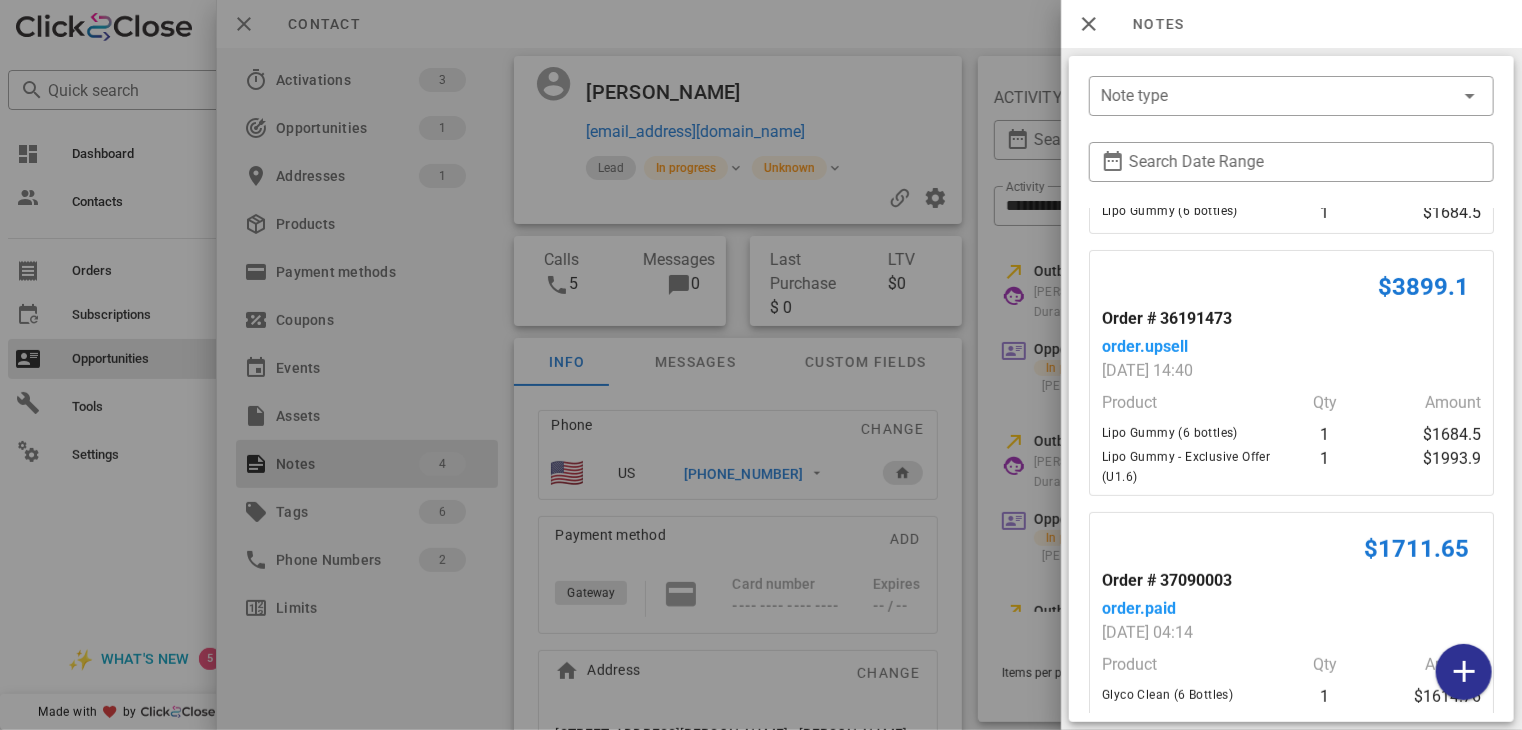 scroll, scrollTop: 433, scrollLeft: 0, axis: vertical 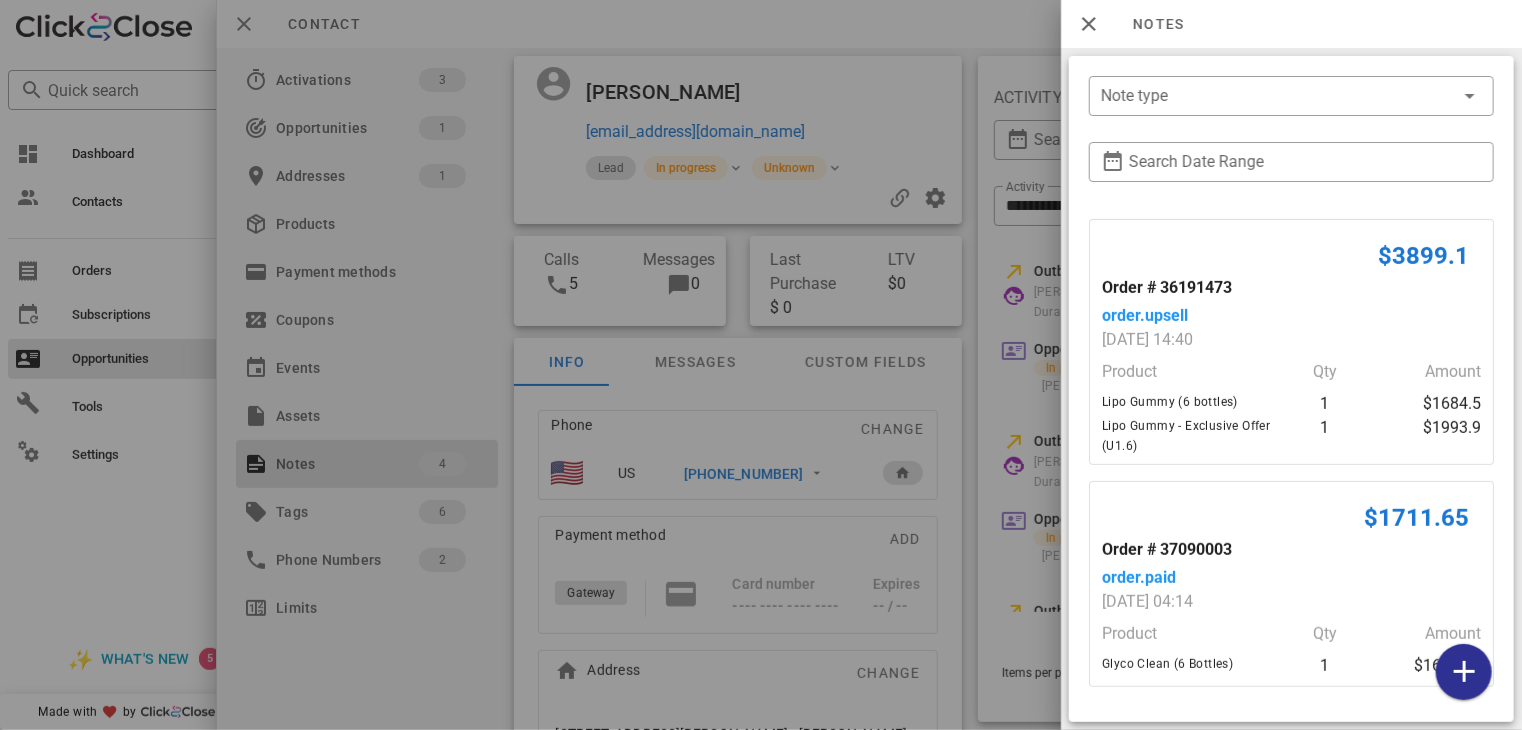 click at bounding box center (761, 365) 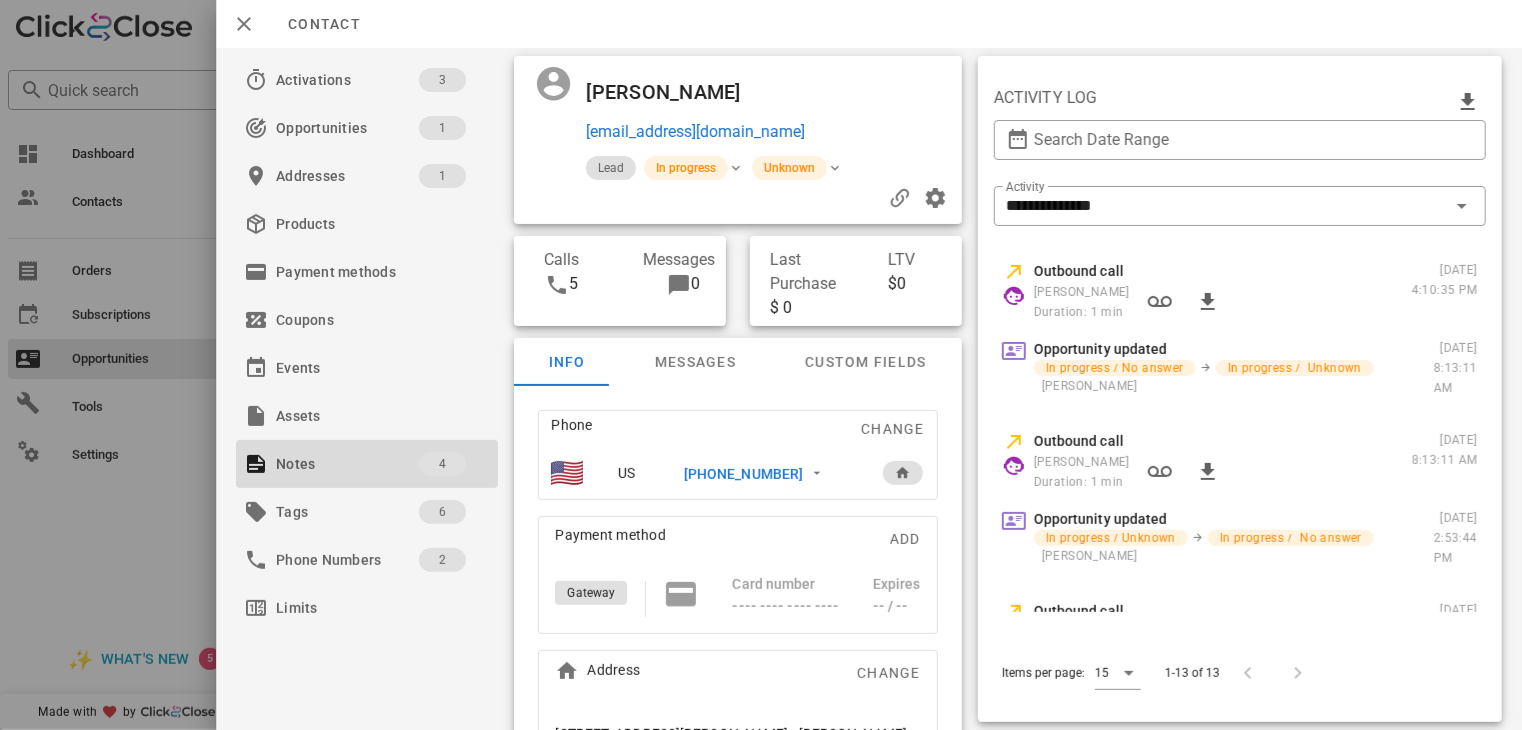 click on "[PHONE_NUMBER]" at bounding box center (743, 474) 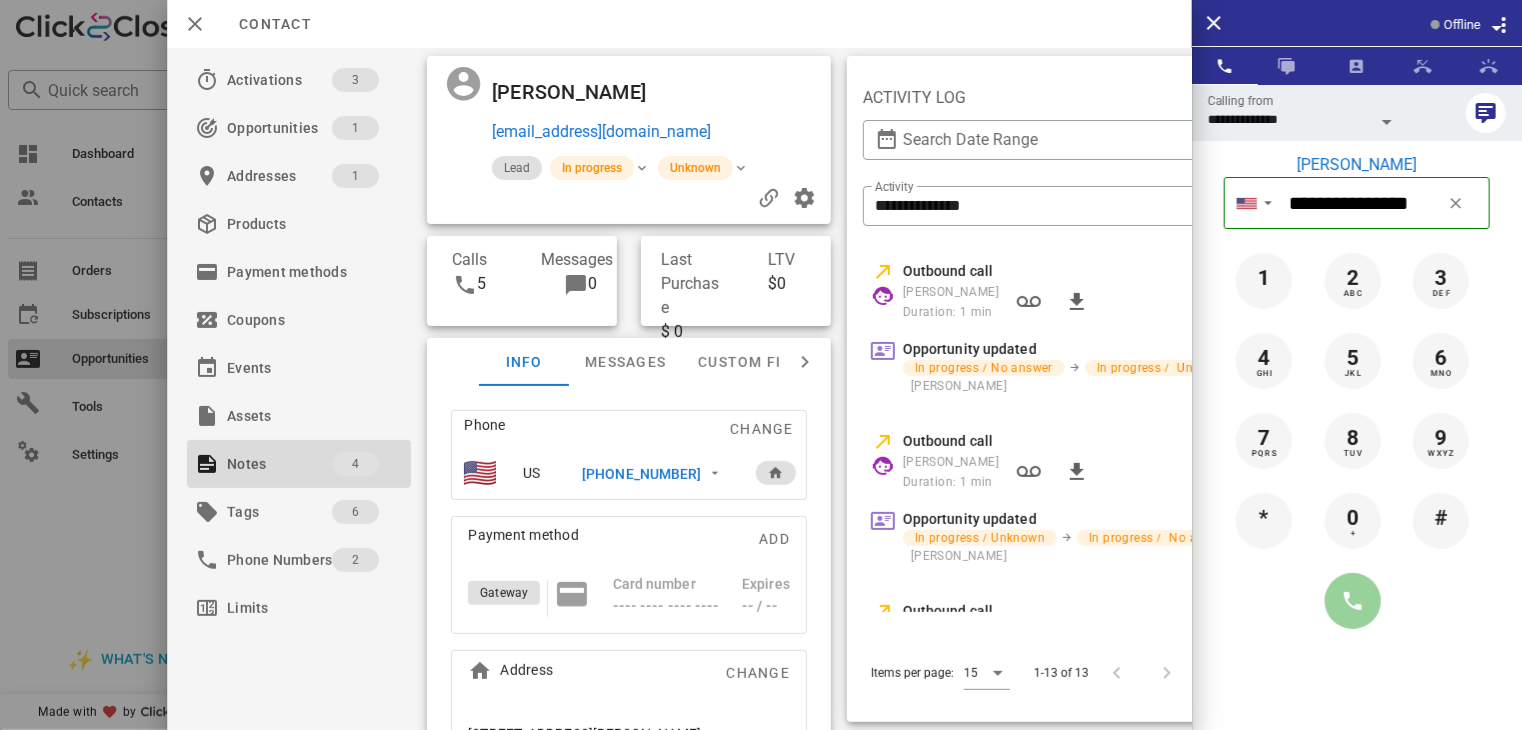 click at bounding box center (1353, 601) 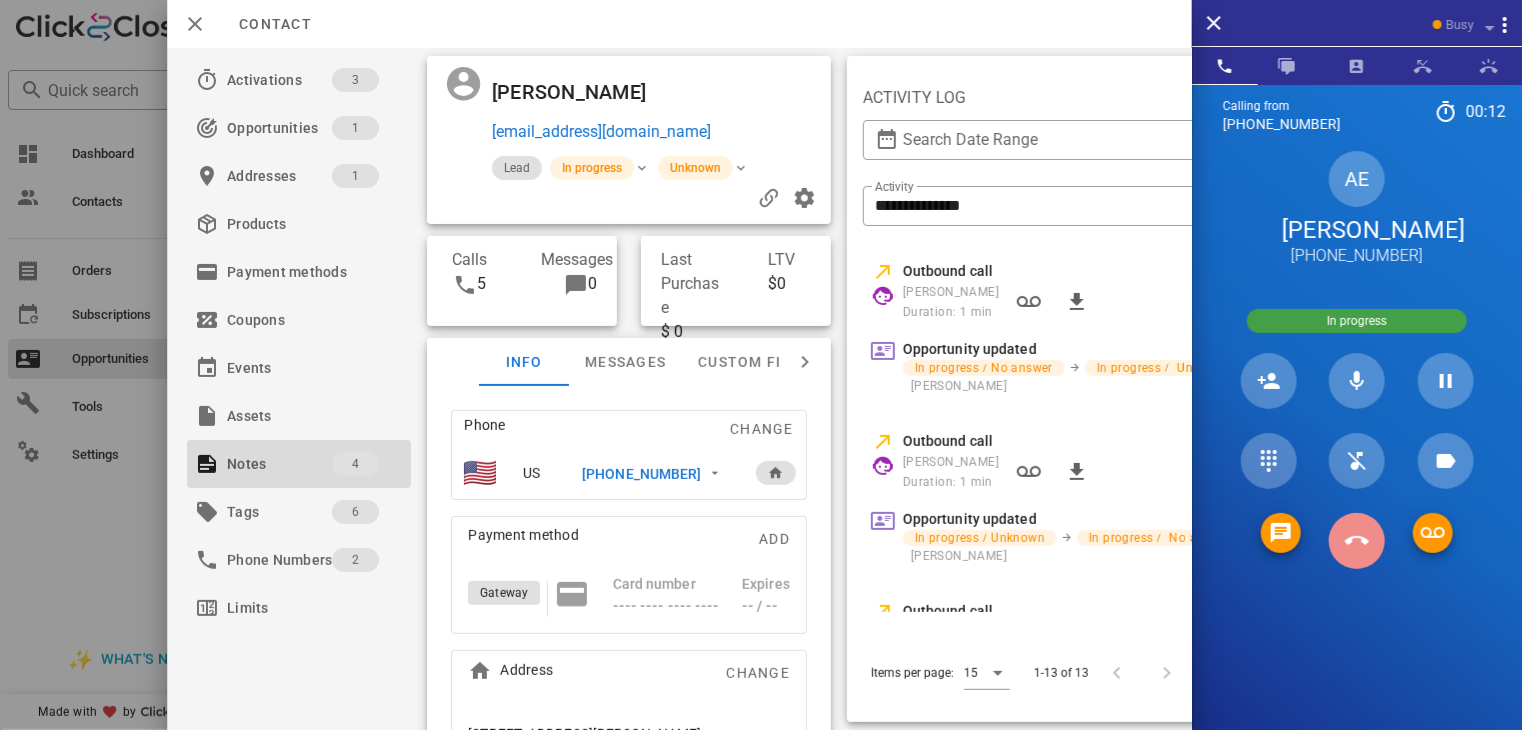 click at bounding box center (1357, 541) 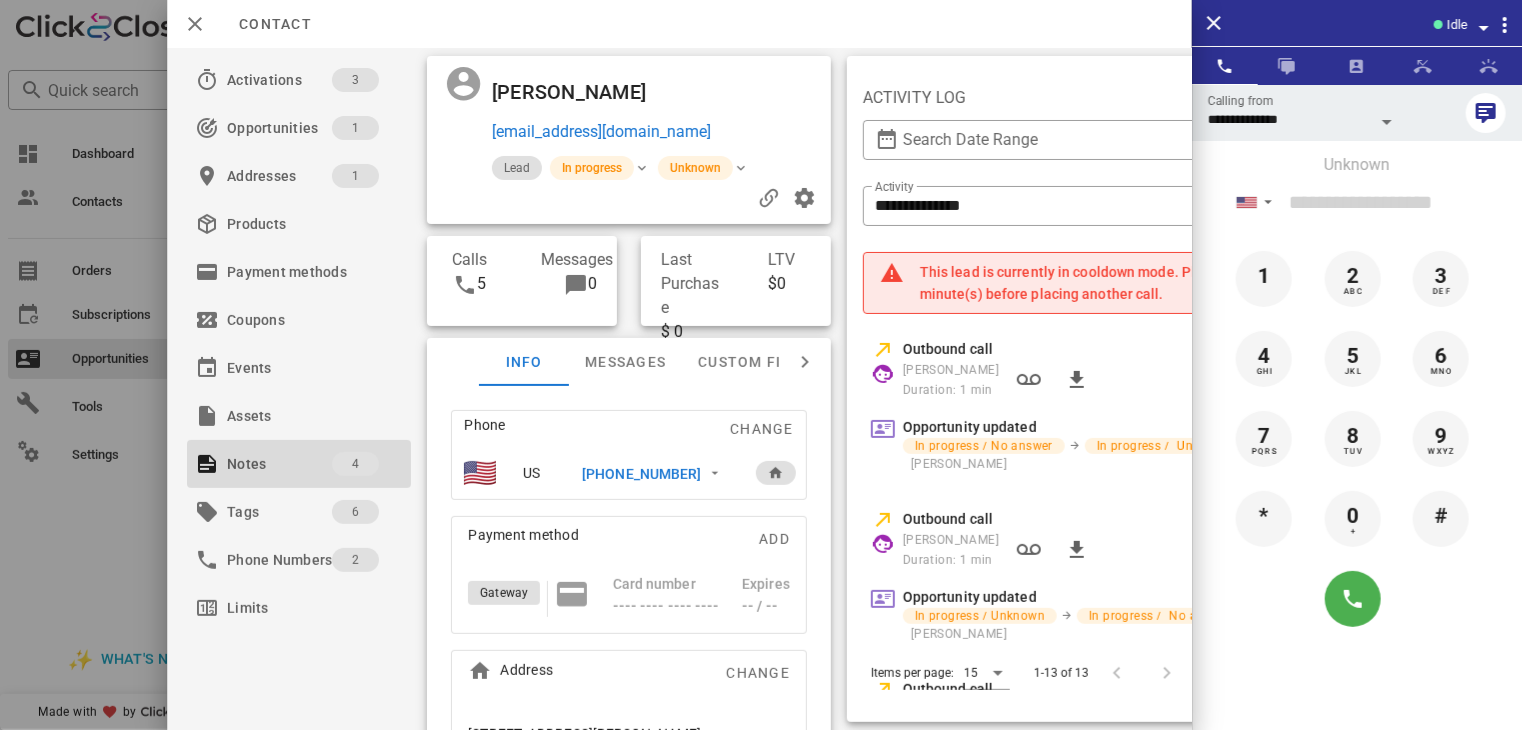 click at bounding box center [761, 365] 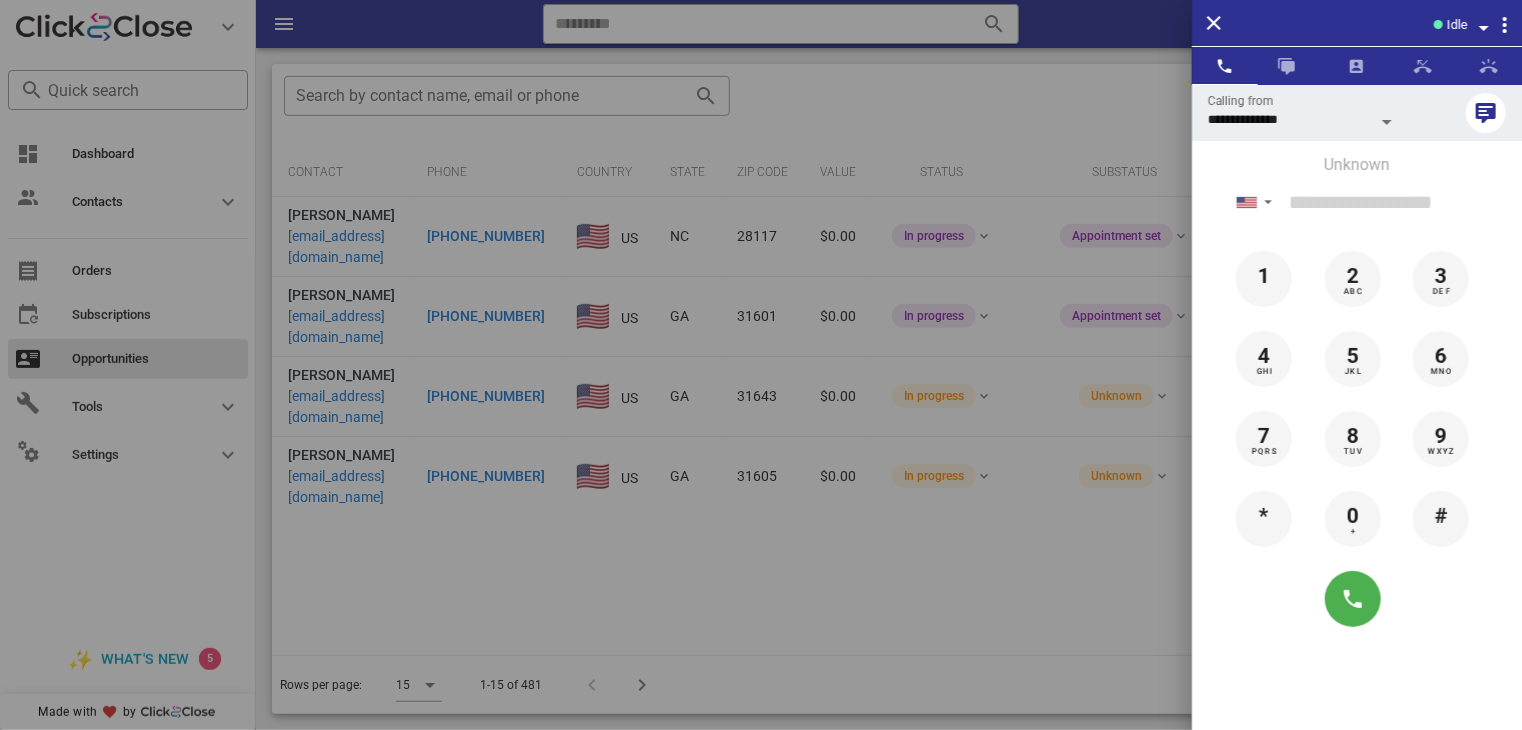 click at bounding box center [761, 365] 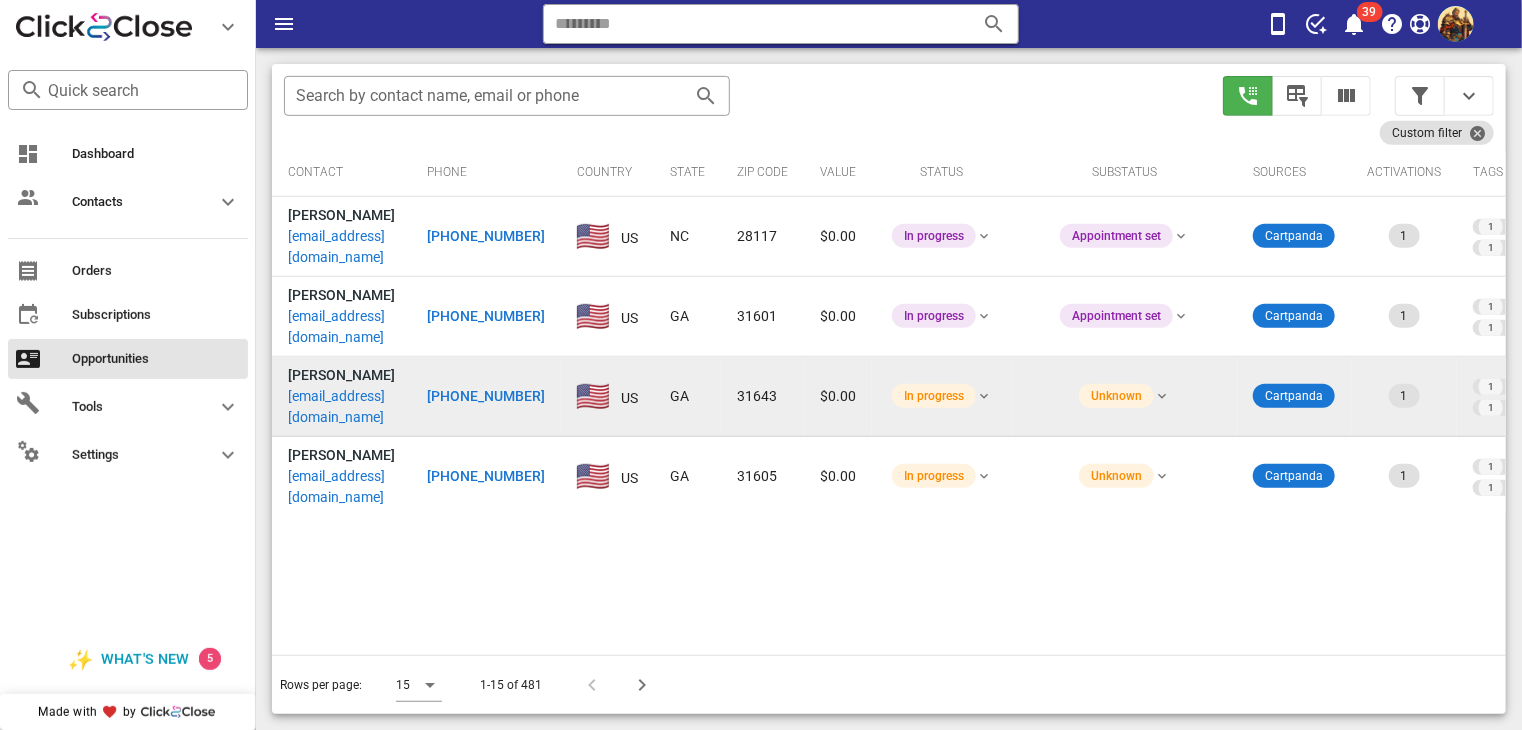 click on "[EMAIL_ADDRESS][DOMAIN_NAME]" at bounding box center [341, 407] 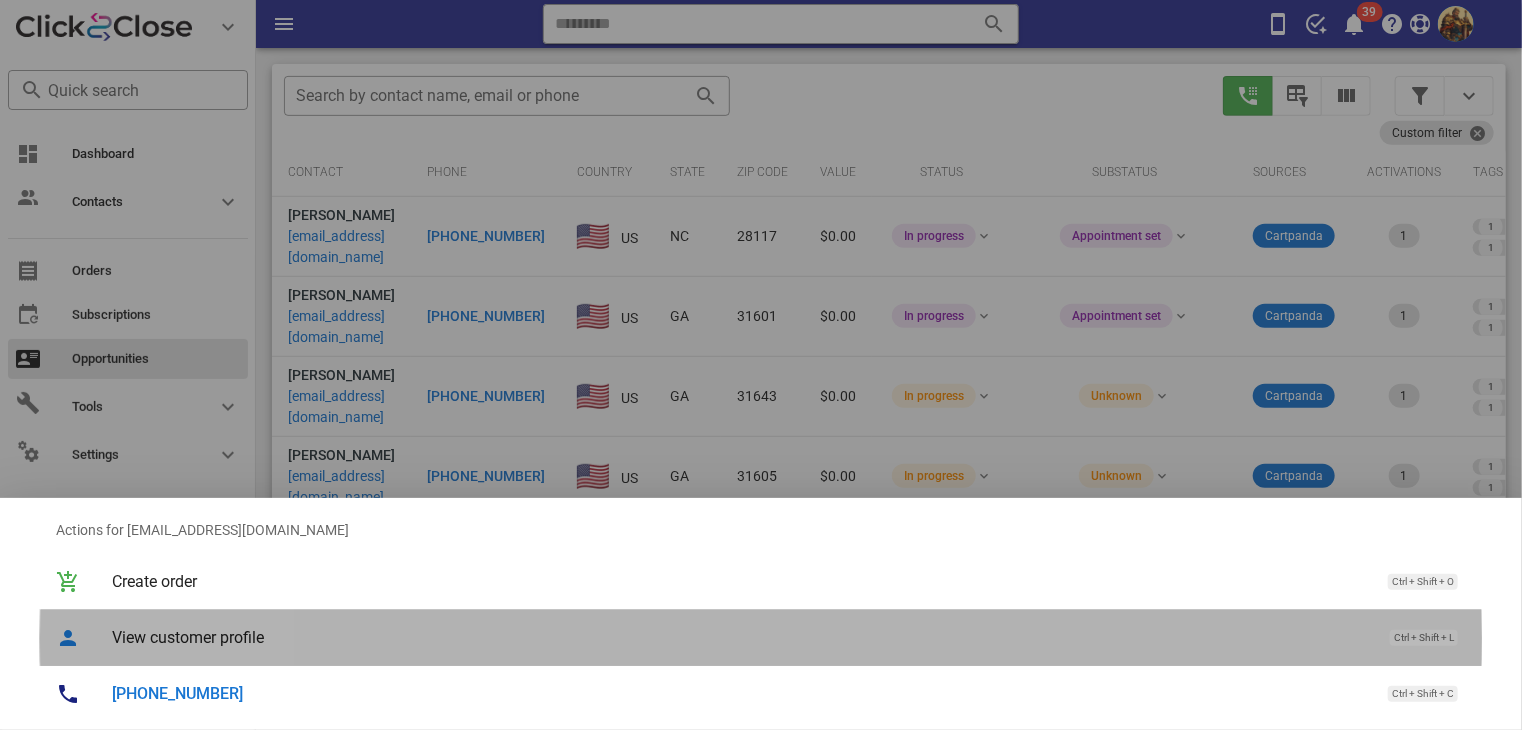 click on "View customer profile" at bounding box center (741, 637) 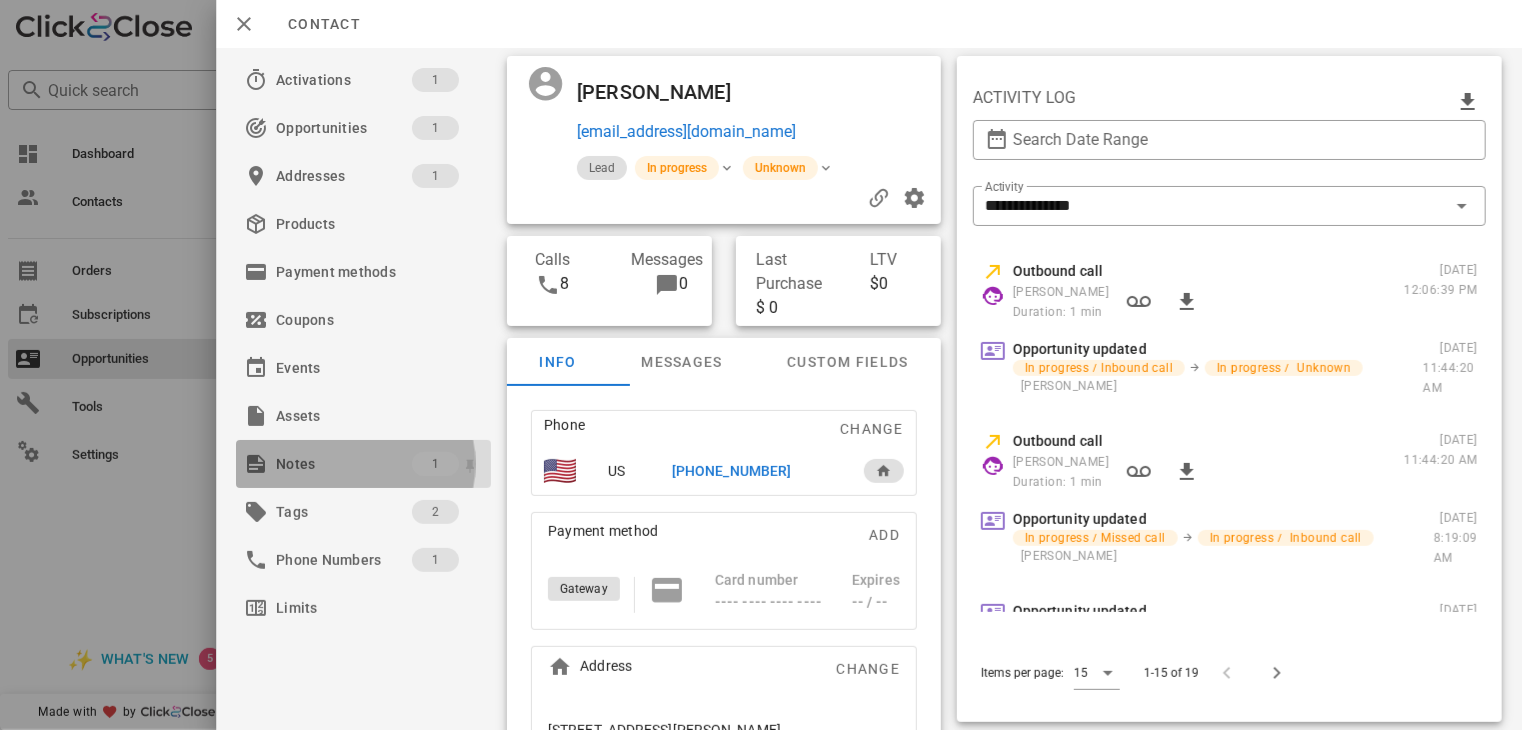 click on "Notes" at bounding box center (344, 464) 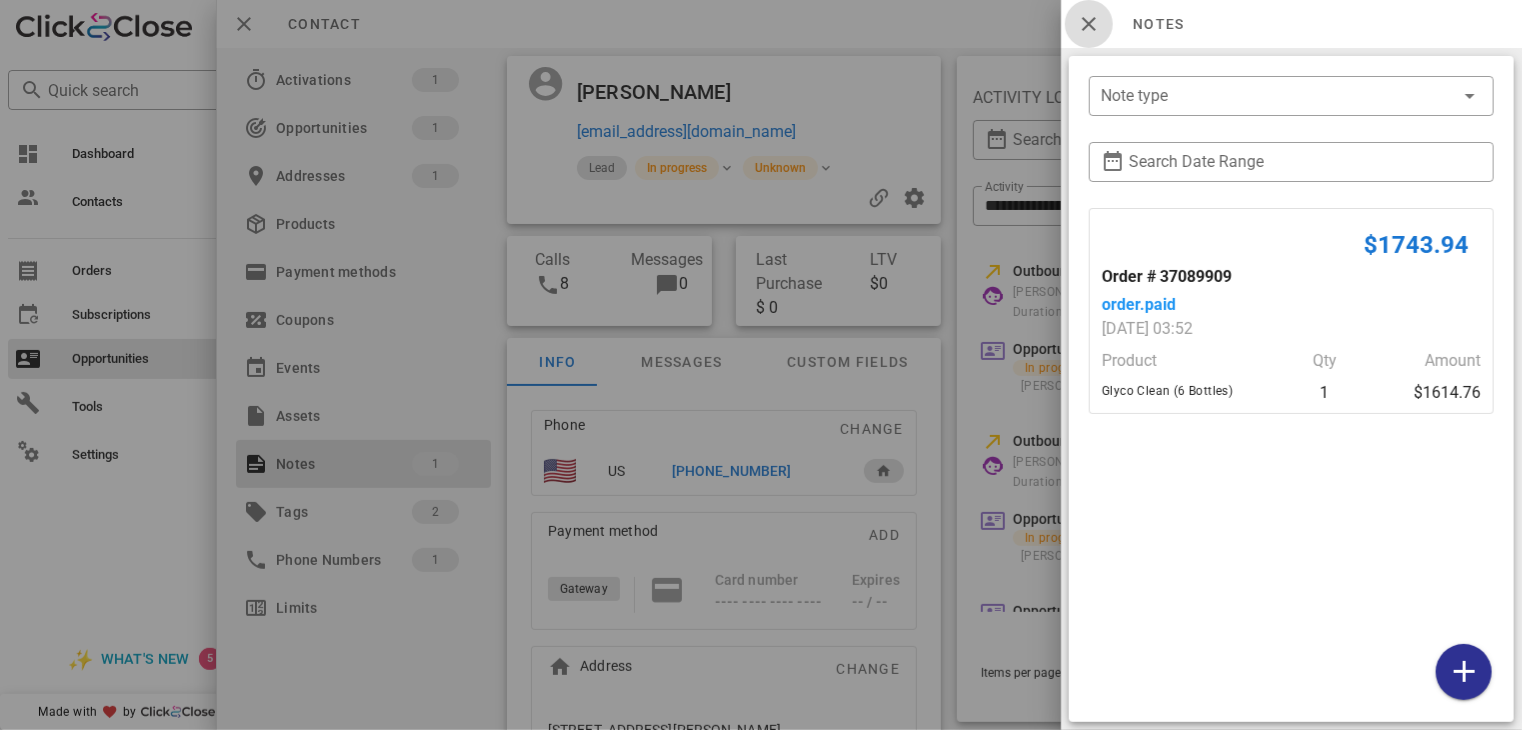 click at bounding box center [1089, 24] 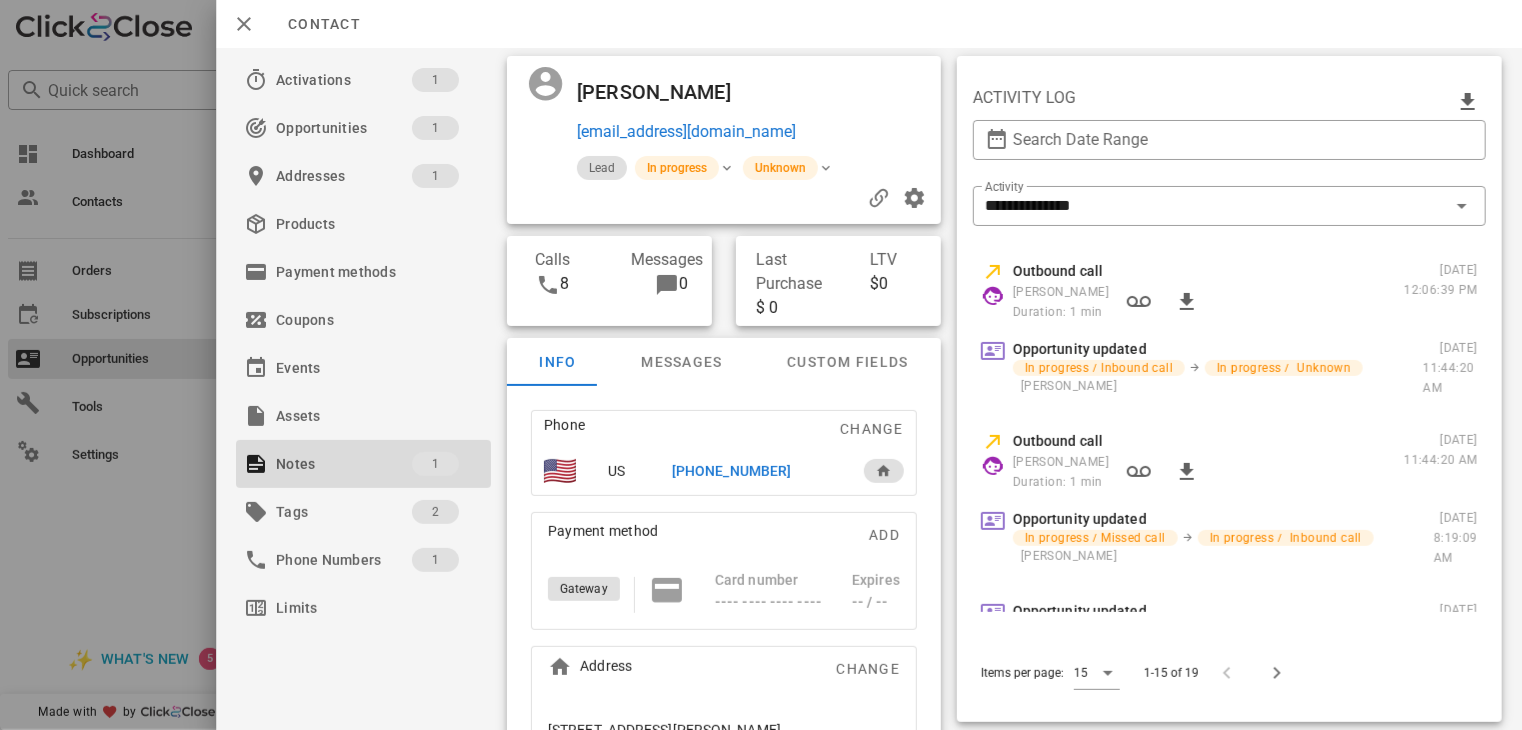 click on "[PHONE_NUMBER]" at bounding box center (731, 471) 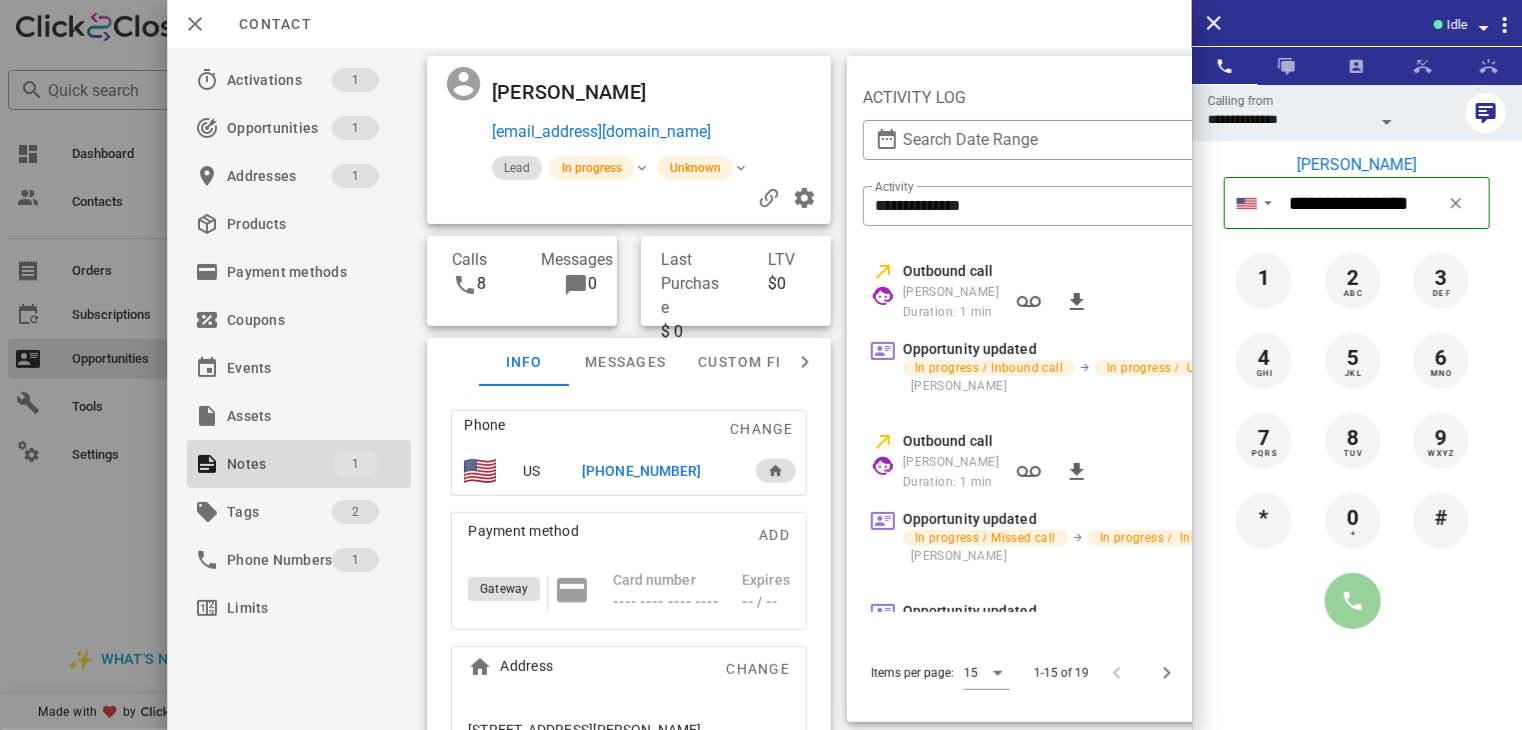 click at bounding box center (1353, 601) 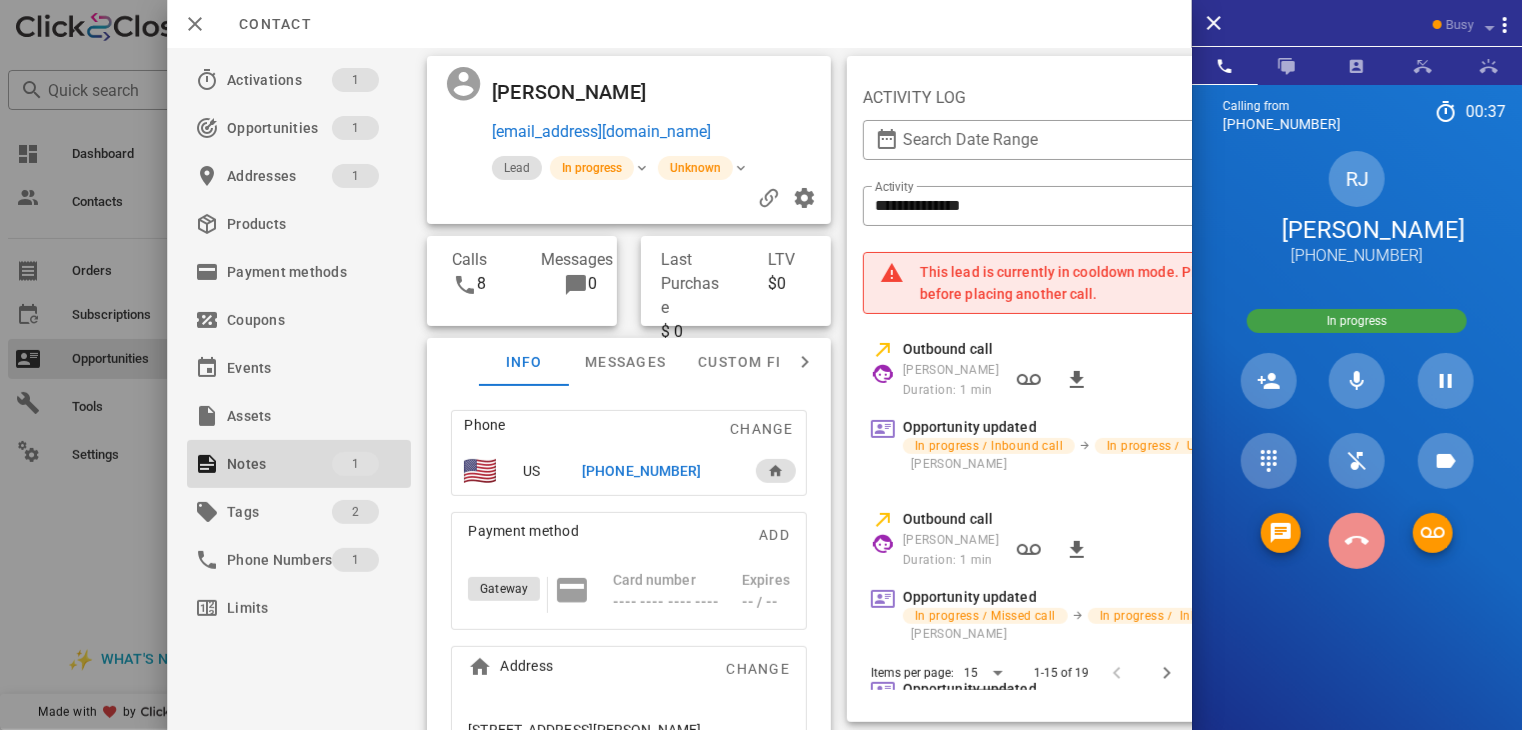 click at bounding box center (1357, 541) 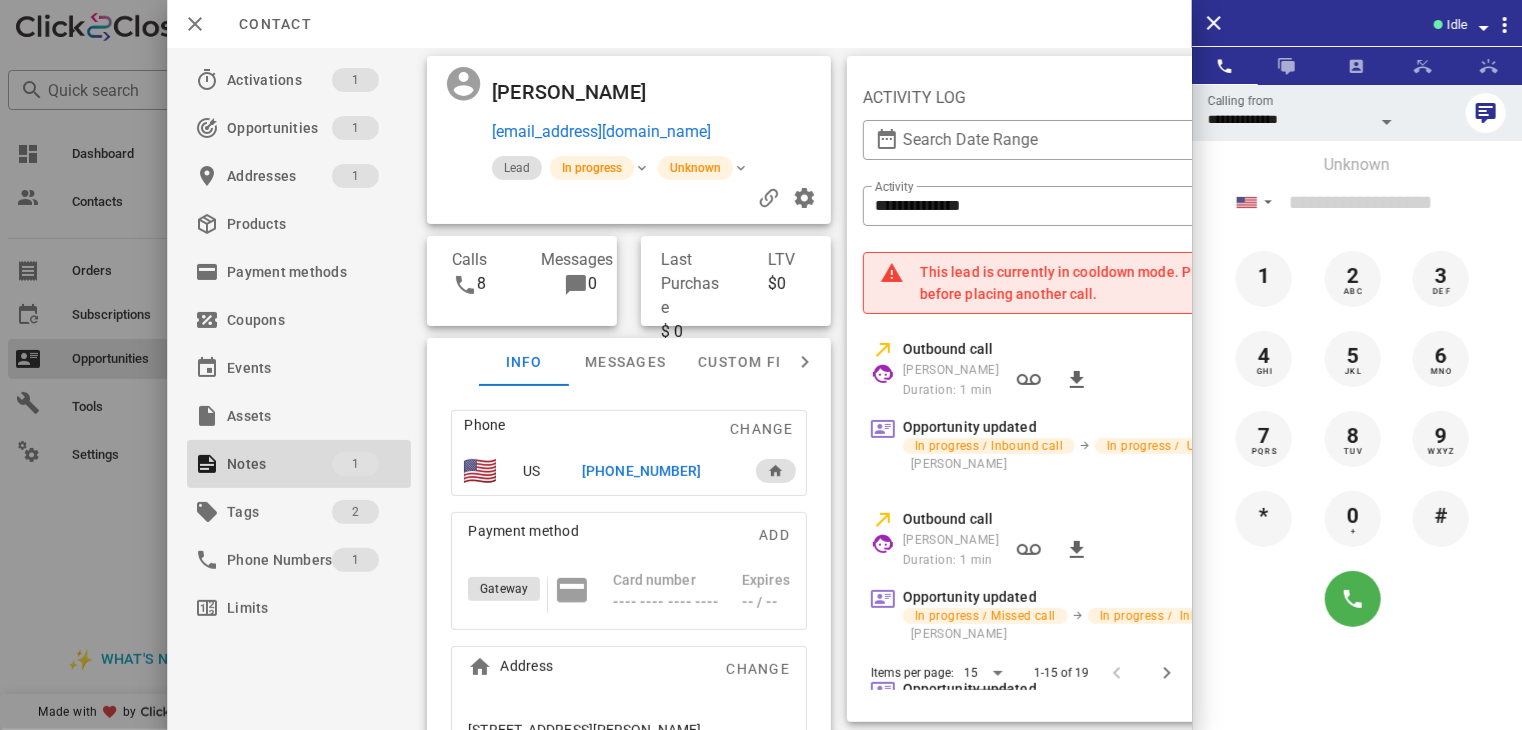 click at bounding box center [761, 365] 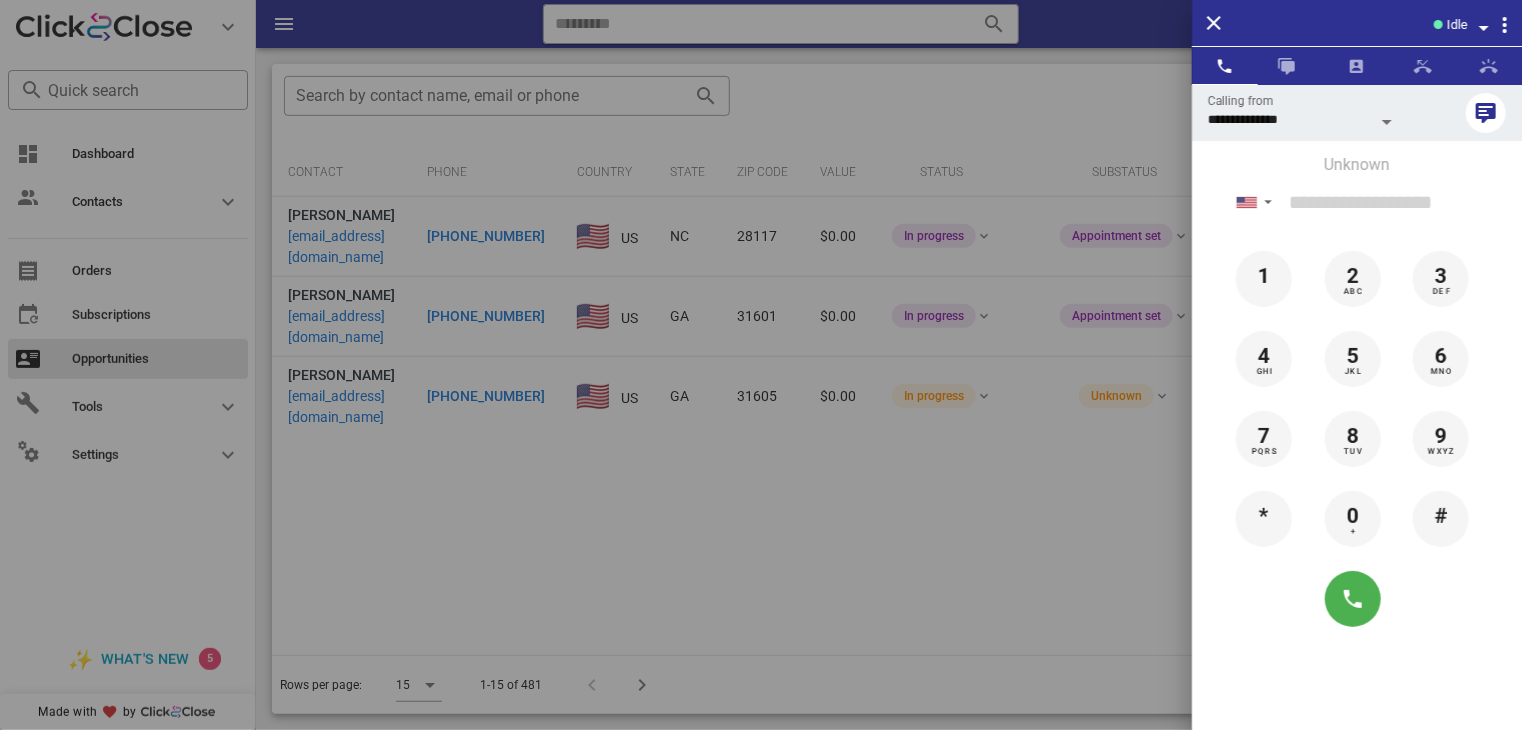 click at bounding box center (761, 365) 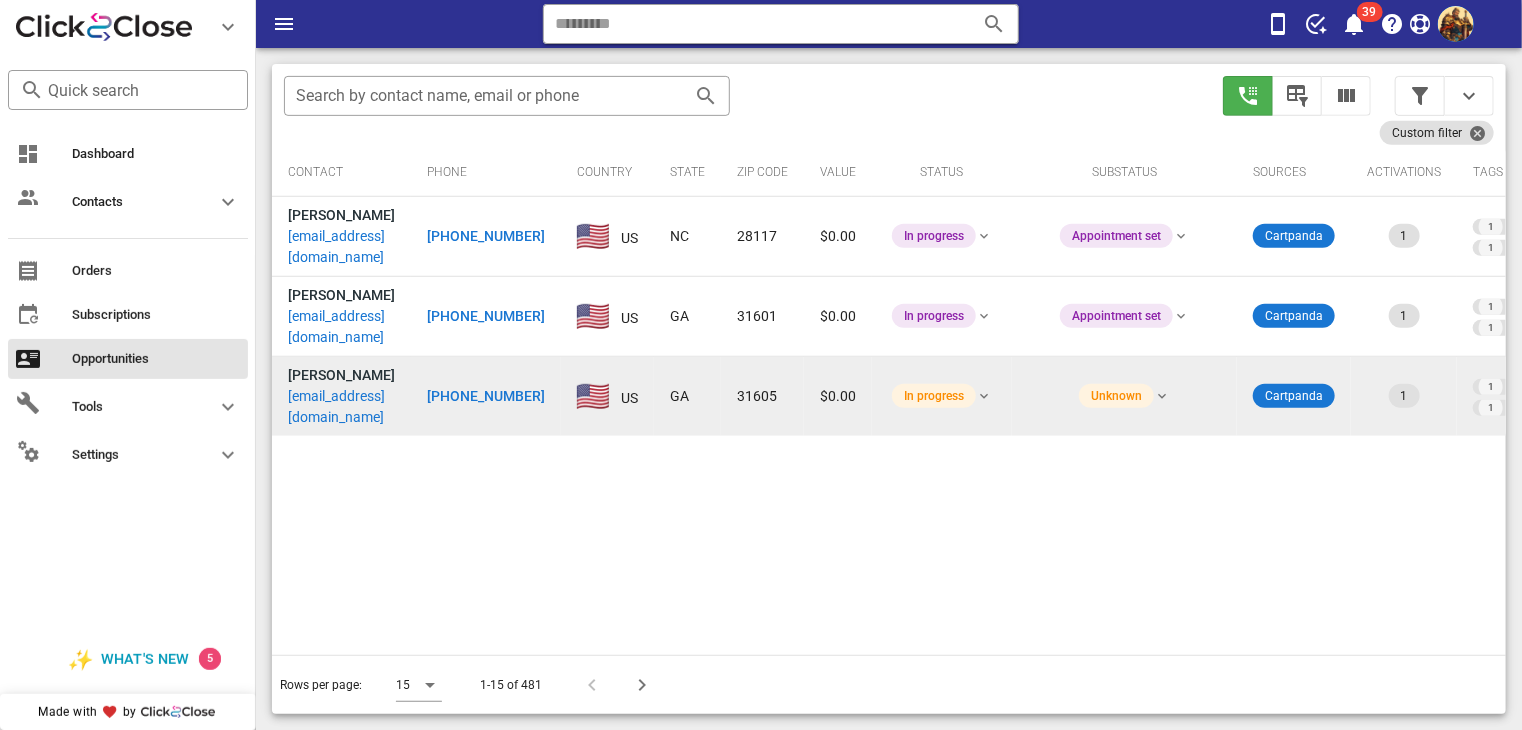 click on "Jessie Harper  harper3632@yahoo.com" at bounding box center [341, 396] 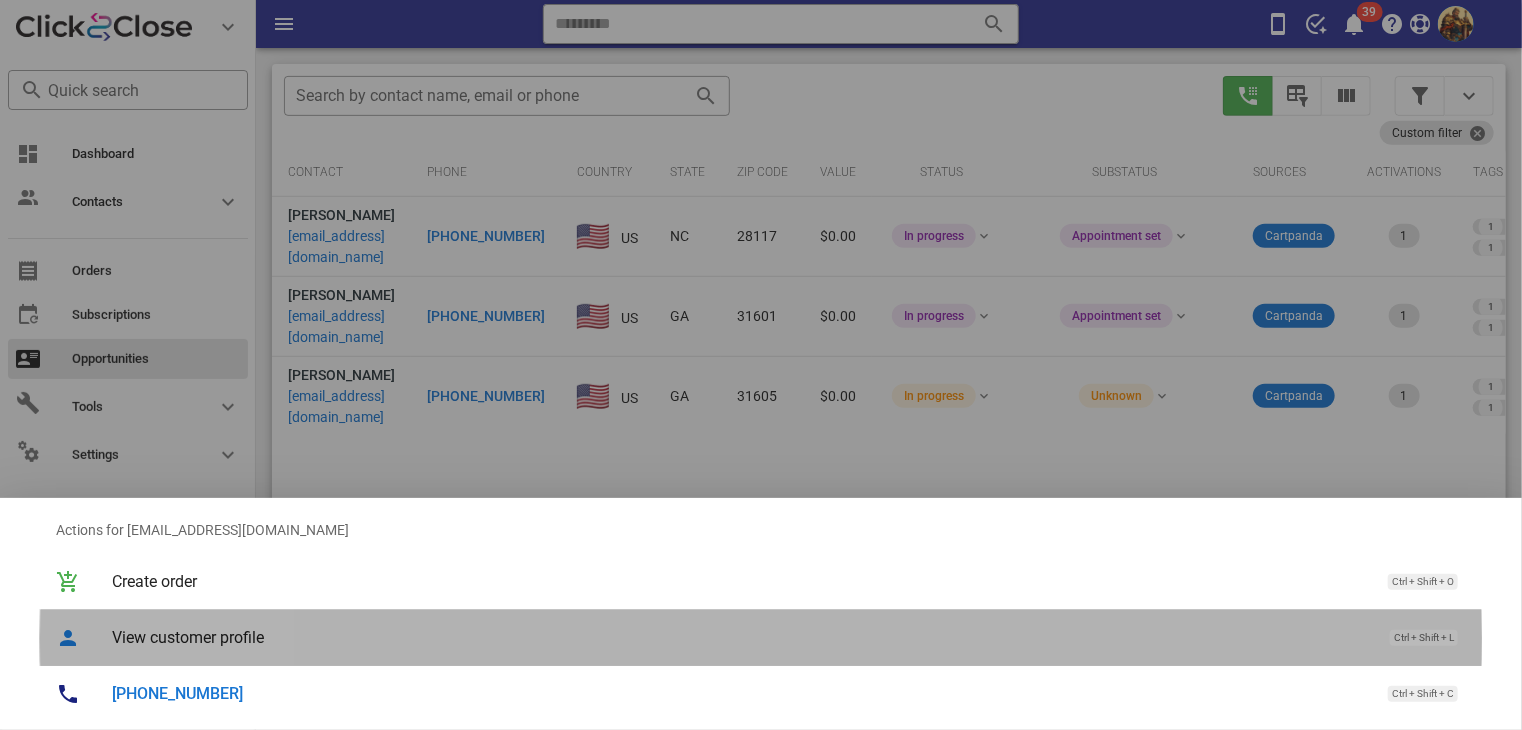 click on "View customer profile Ctrl + Shift + L" at bounding box center [789, 637] 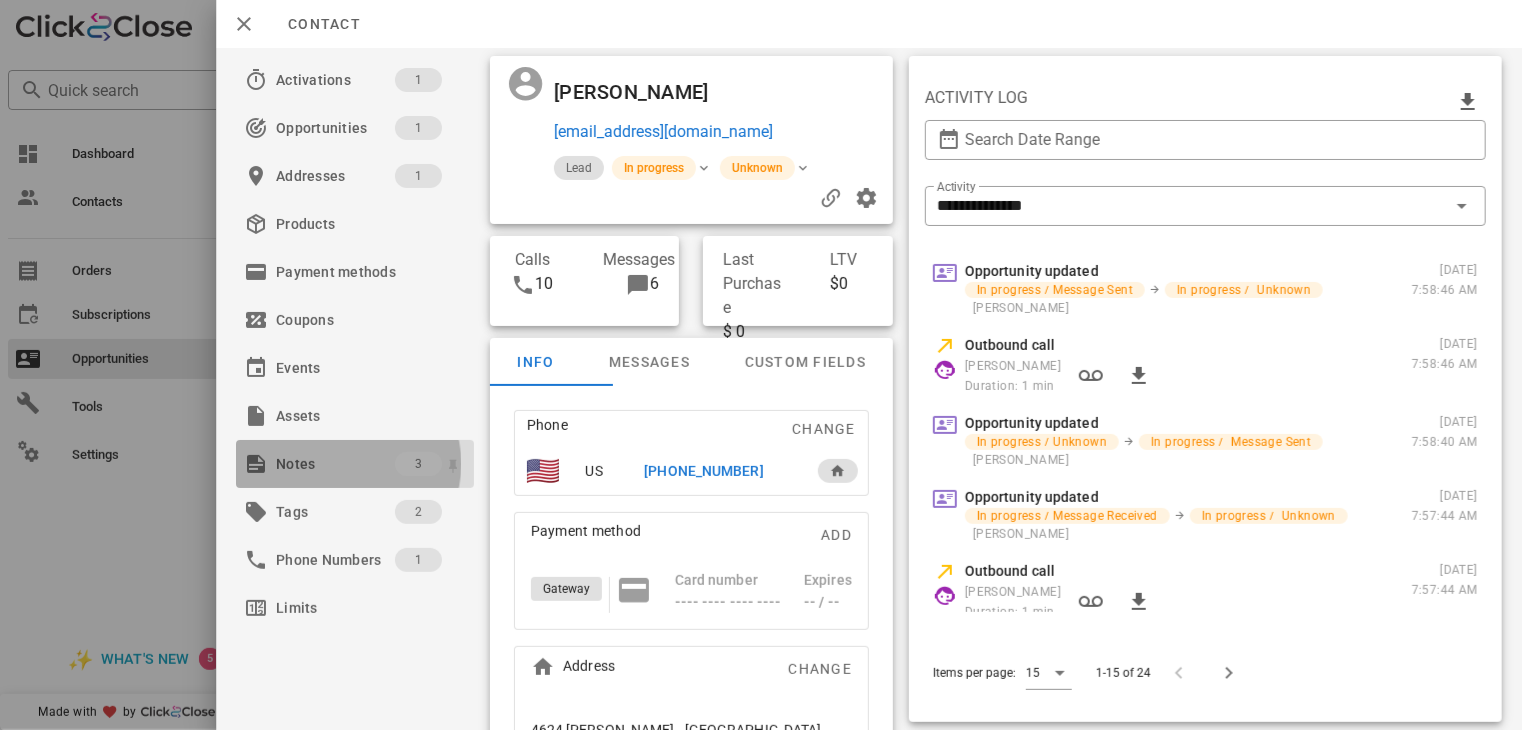 click on "Notes" at bounding box center [335, 464] 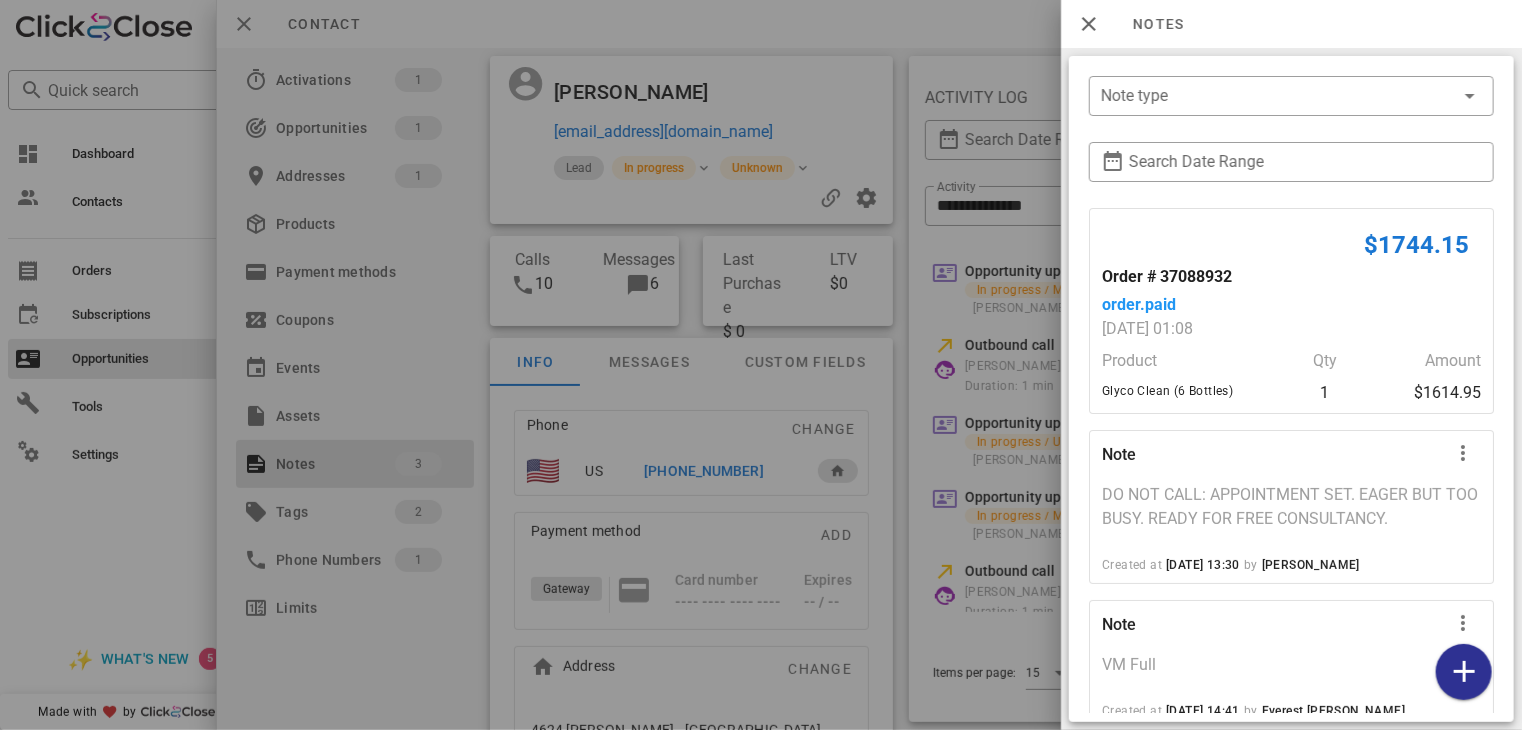 click at bounding box center (761, 365) 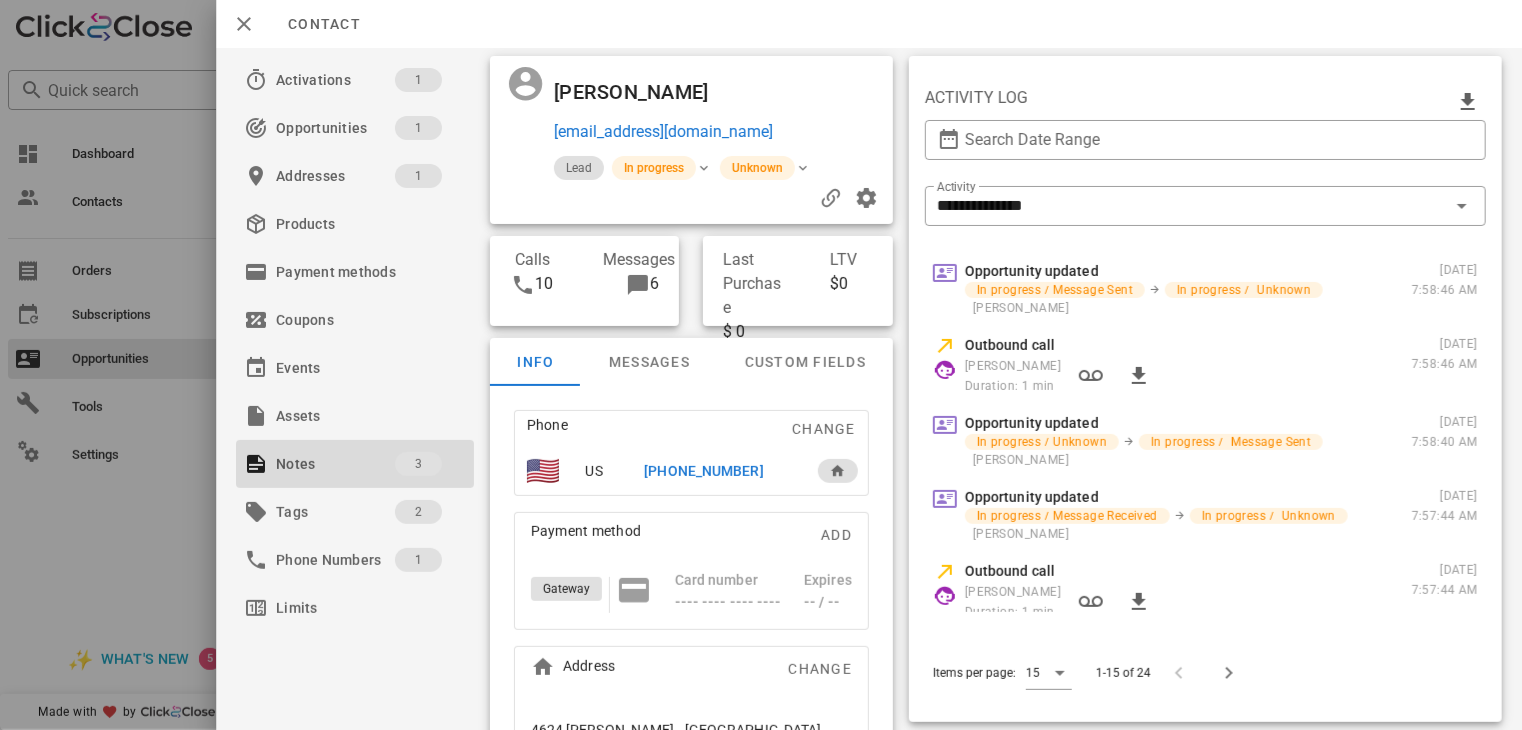 click at bounding box center (761, 365) 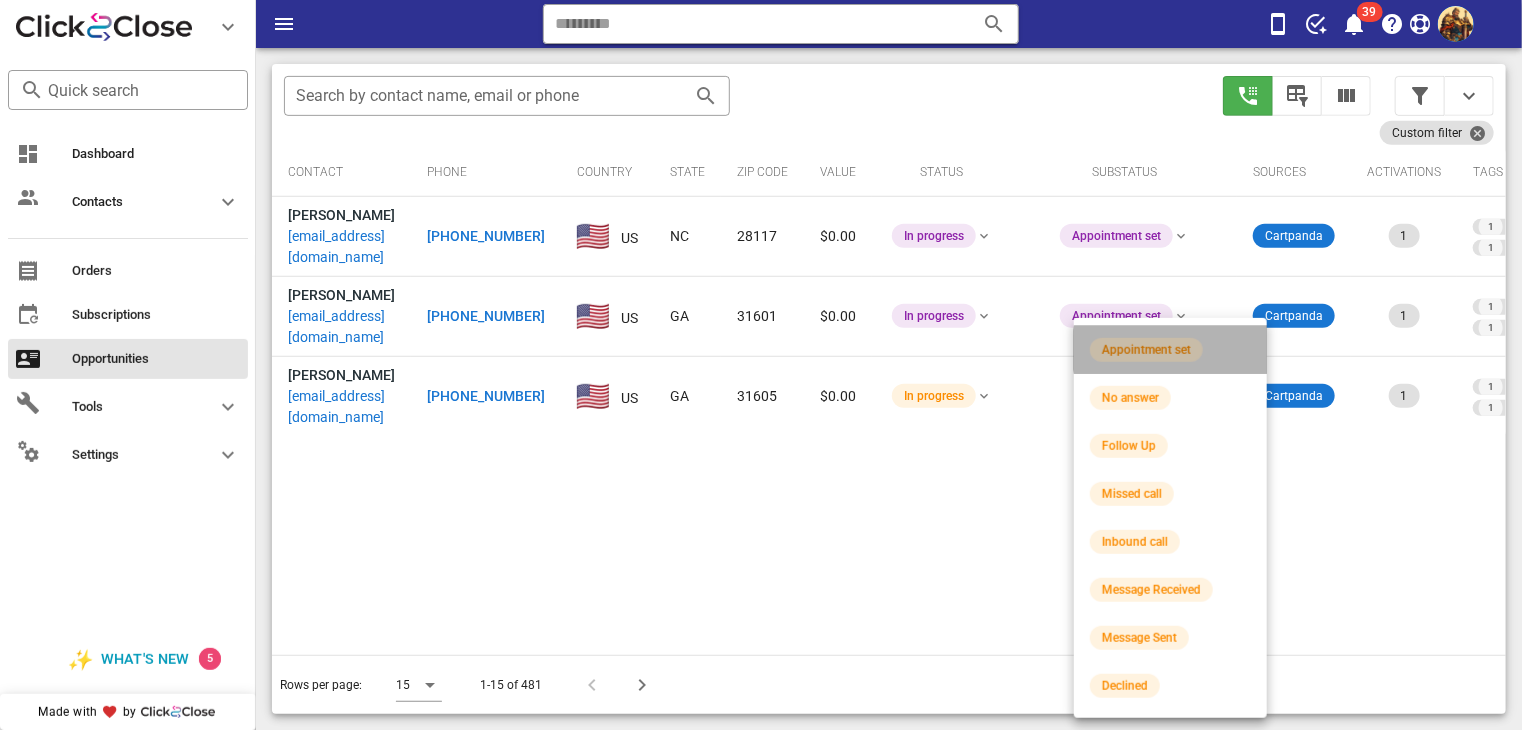click on "Appointment set" at bounding box center (1146, 350) 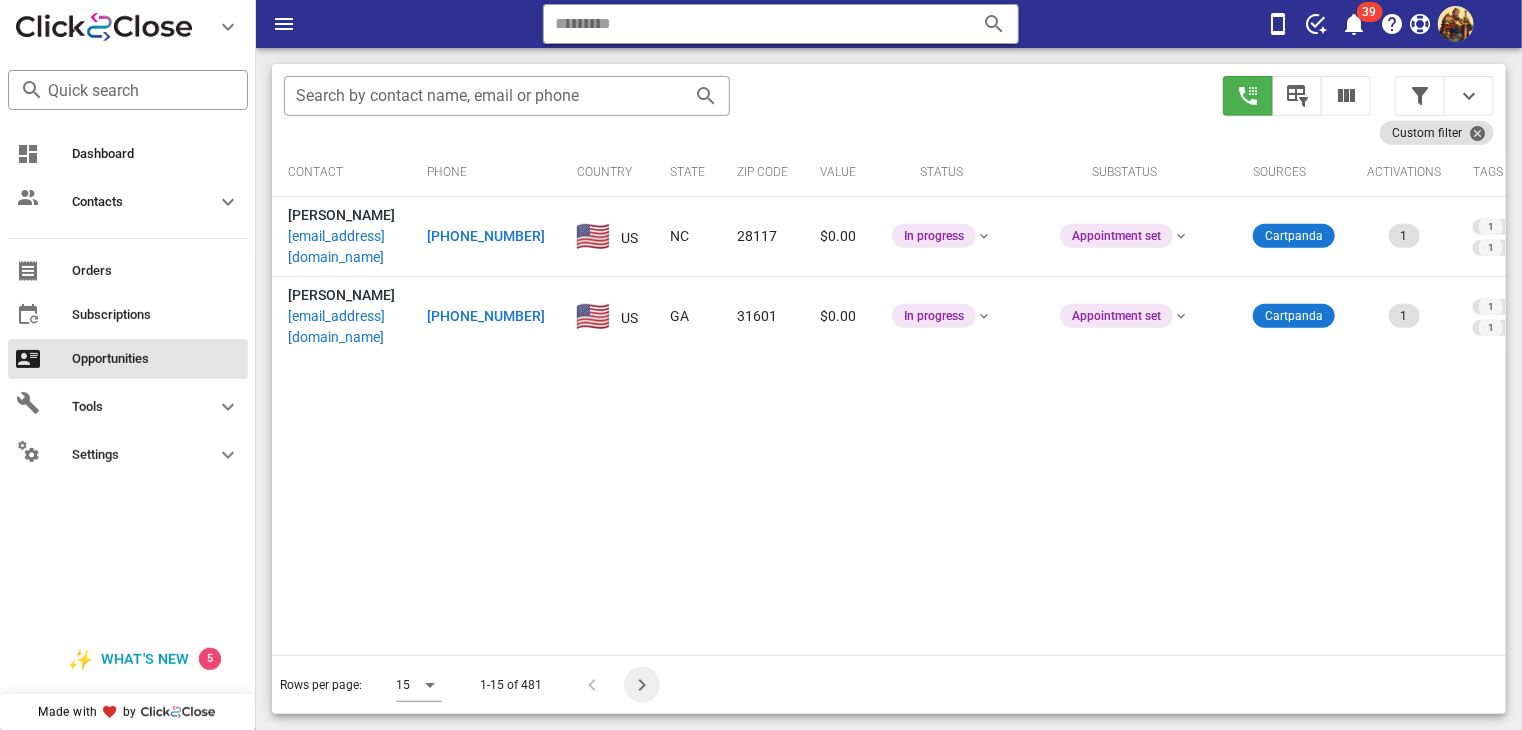 click at bounding box center [642, 685] 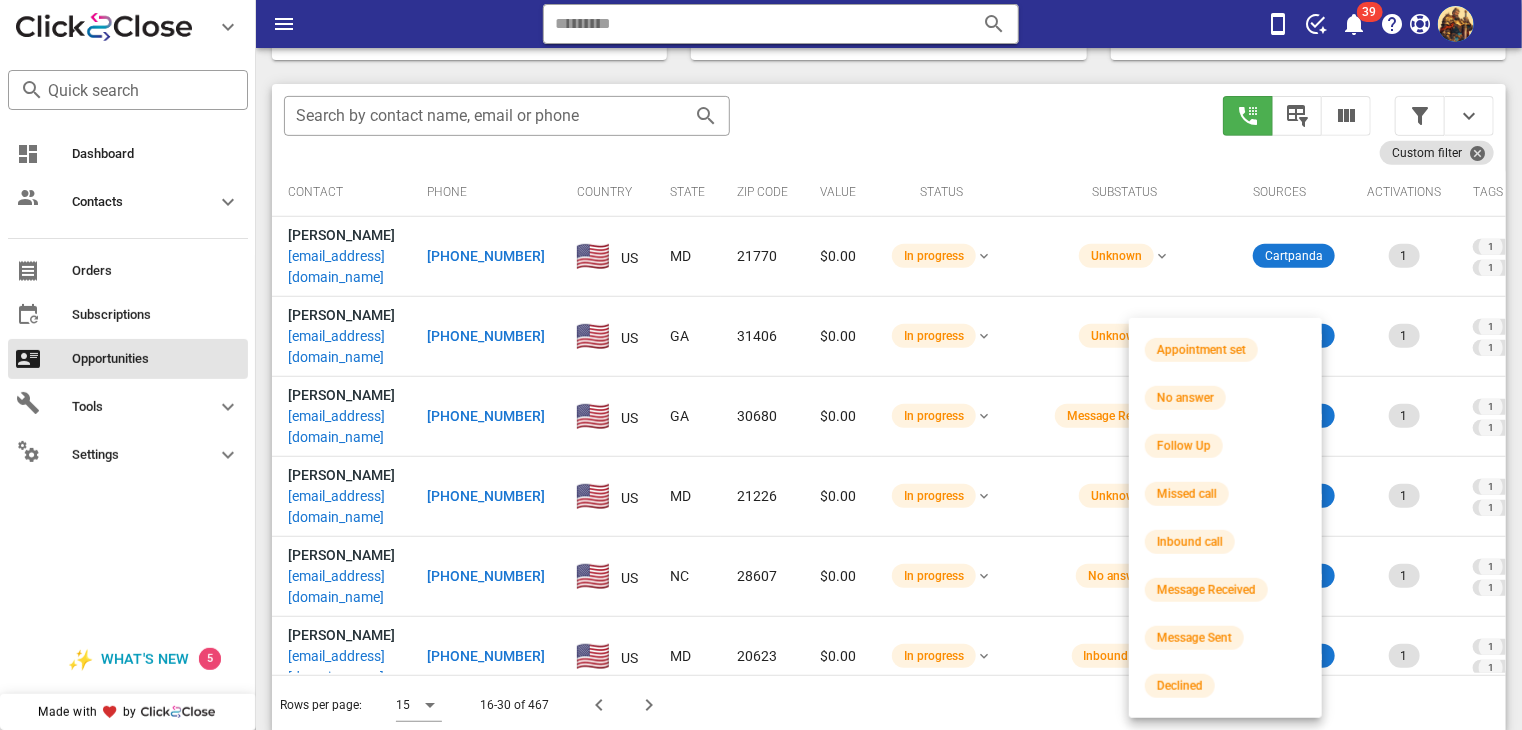 scroll, scrollTop: 376, scrollLeft: 0, axis: vertical 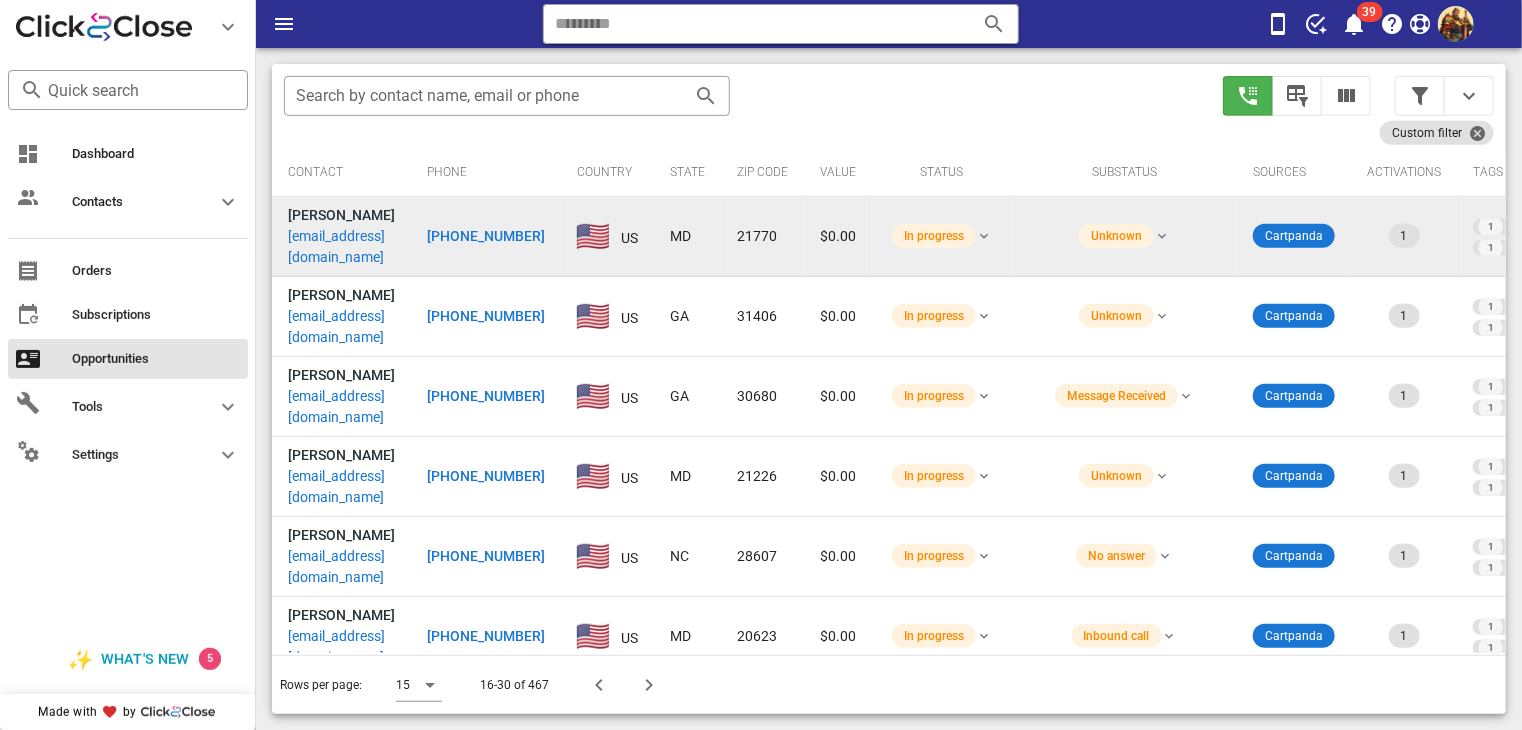 click on "sdg6322@gmail.com" at bounding box center [341, 247] 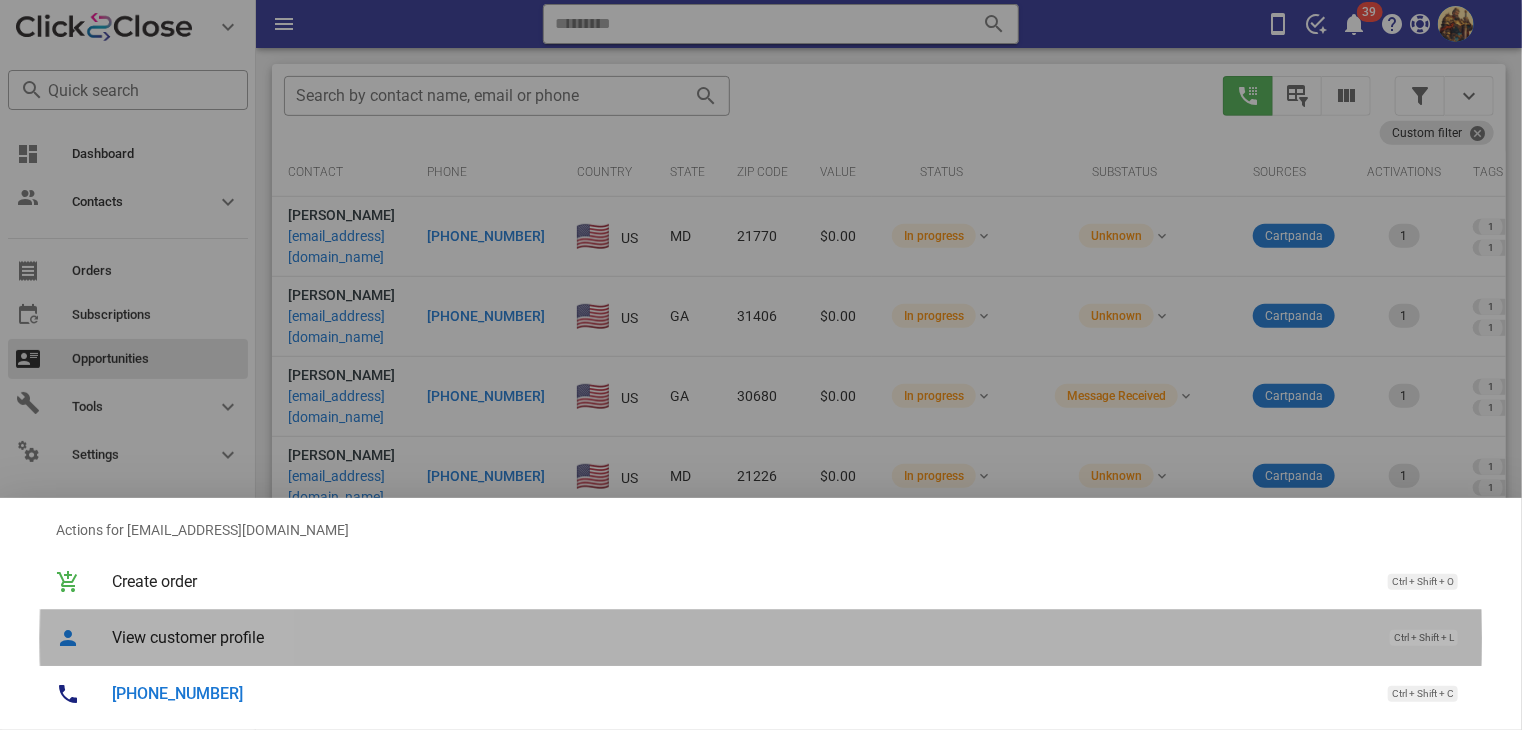 click on "View customer profile" at bounding box center (741, 637) 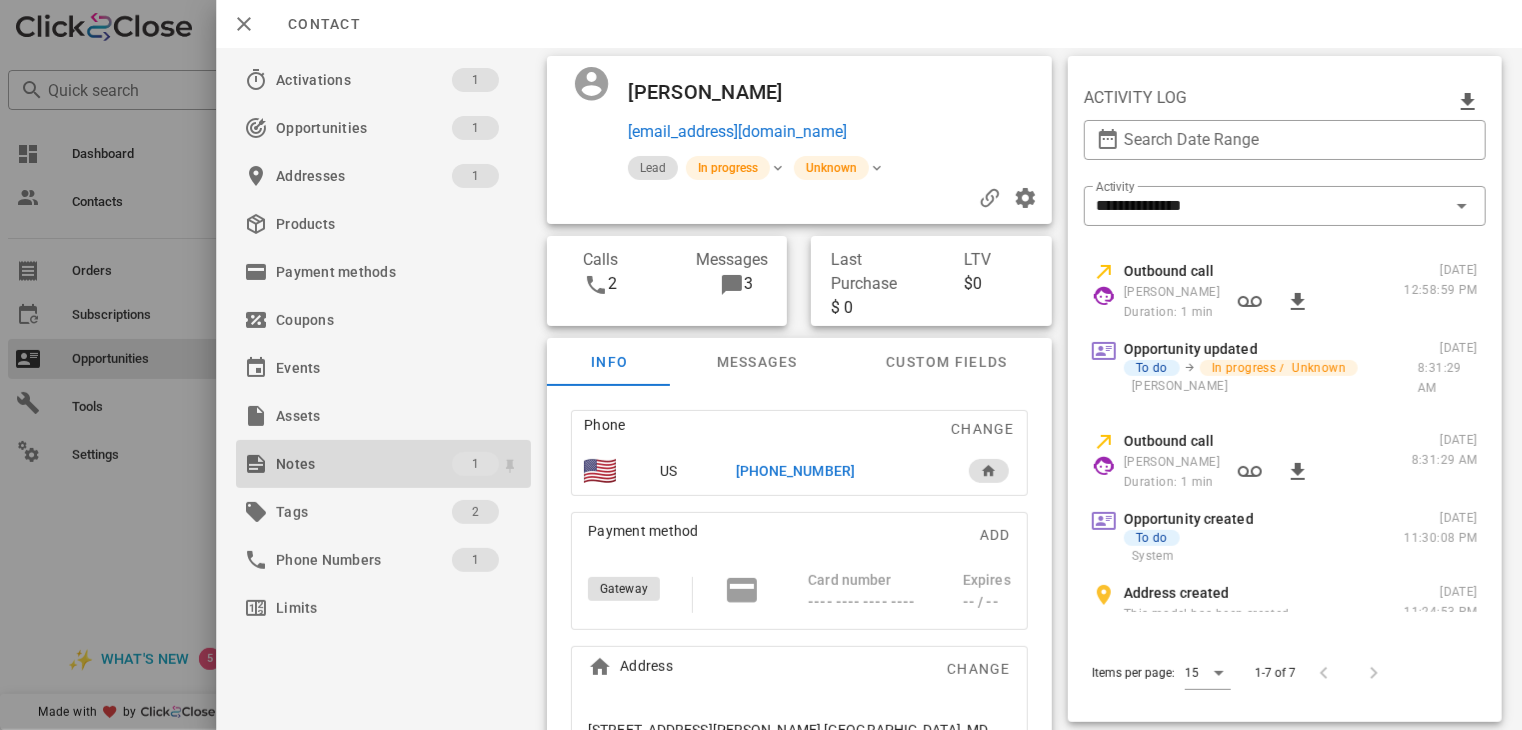 click on "Notes" at bounding box center (364, 464) 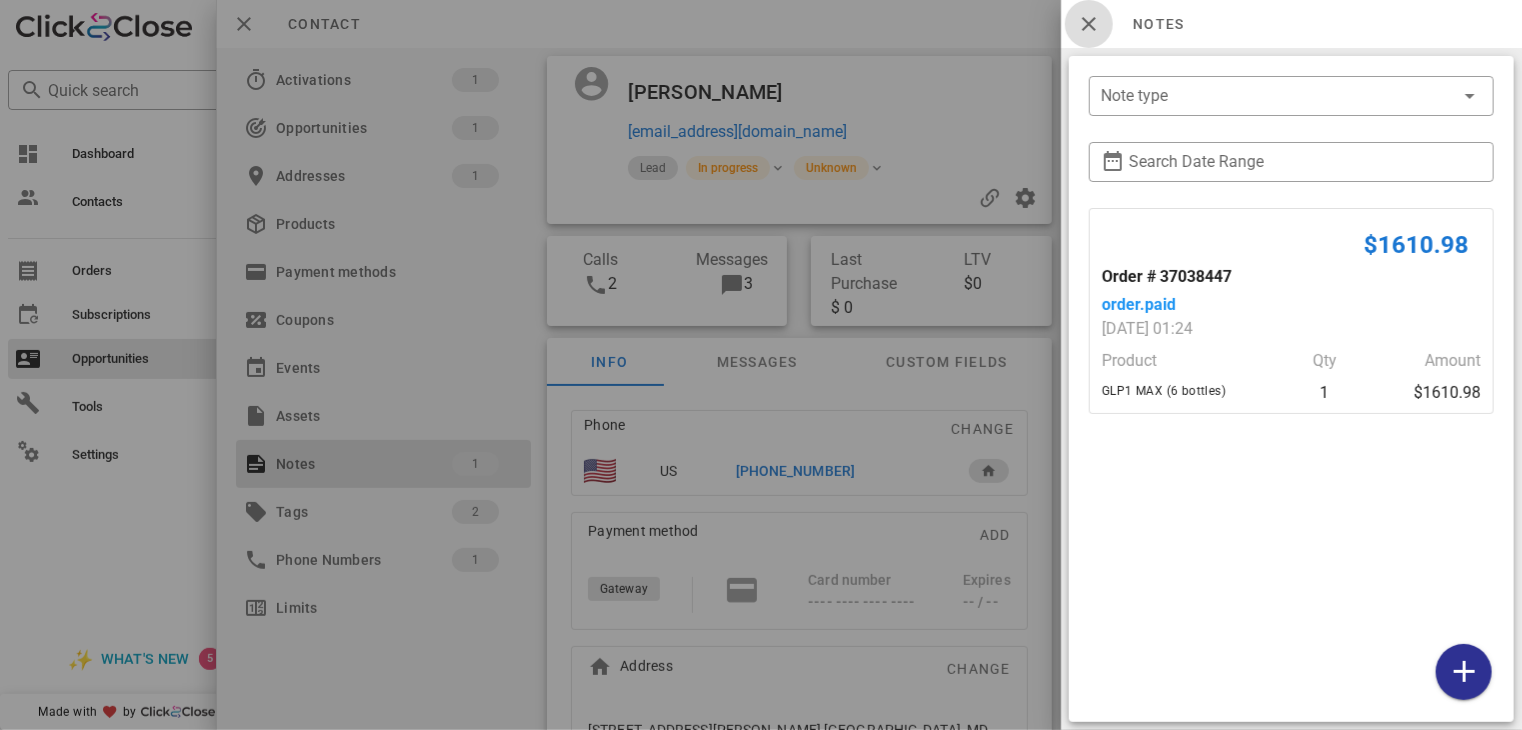 click at bounding box center (1089, 24) 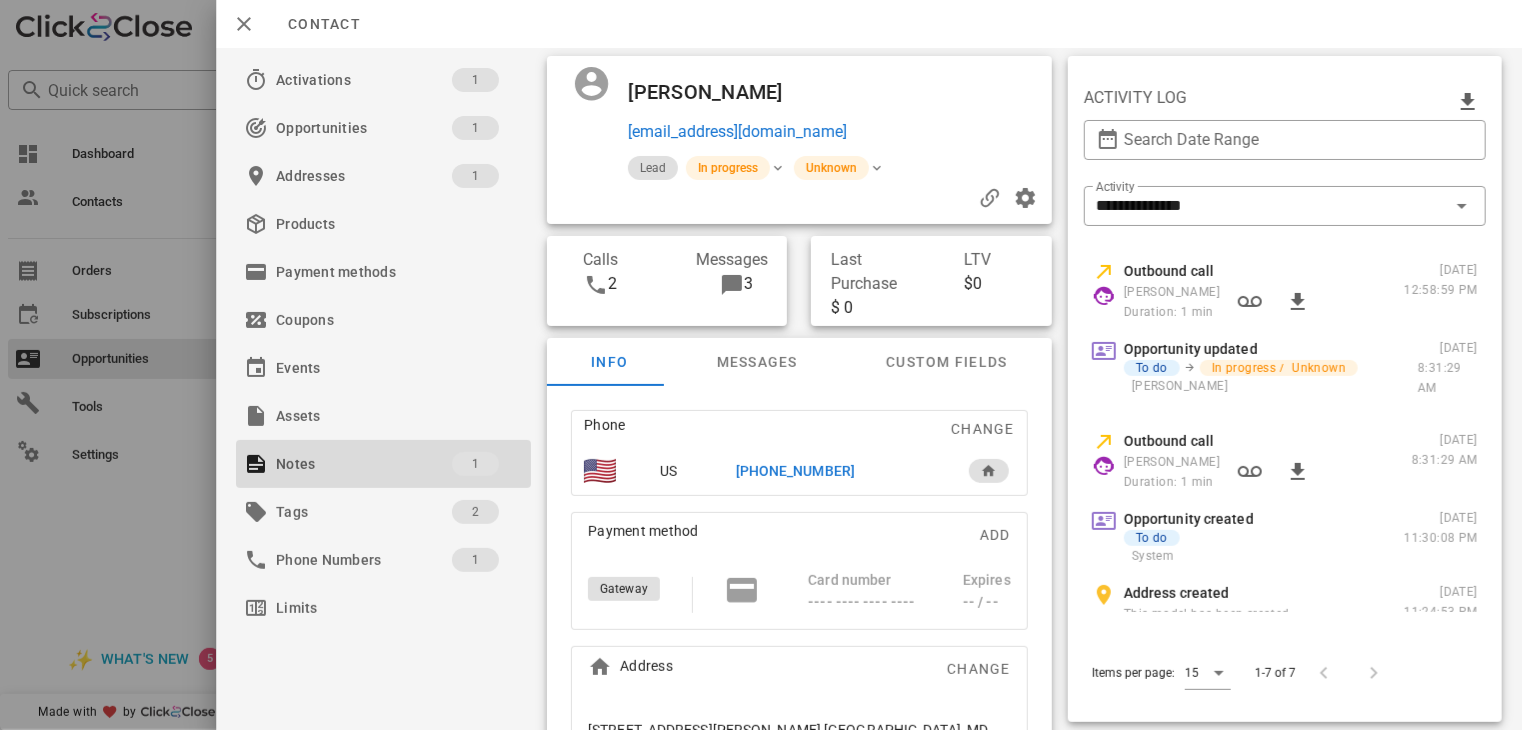 click on "+18888888888" at bounding box center [795, 471] 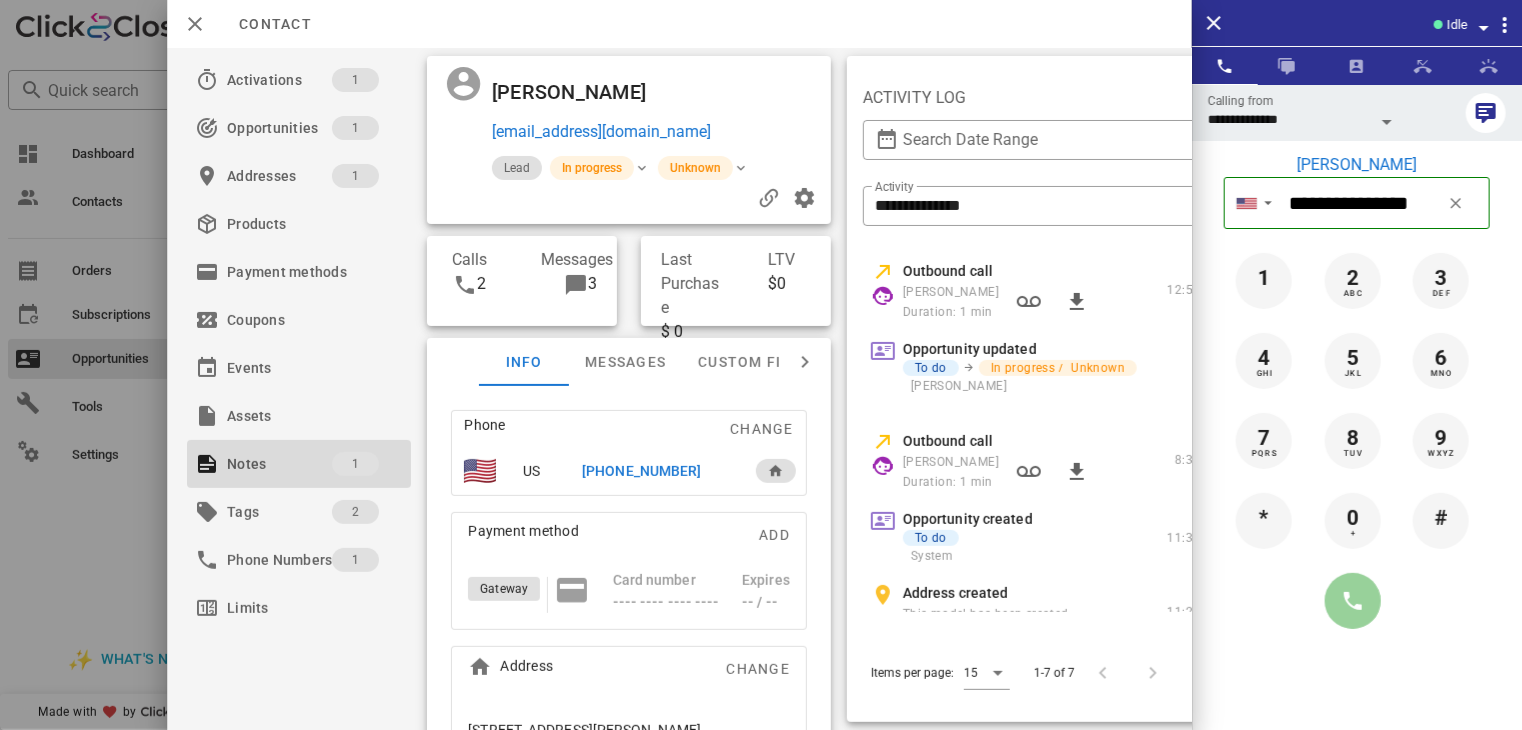 click at bounding box center (1353, 601) 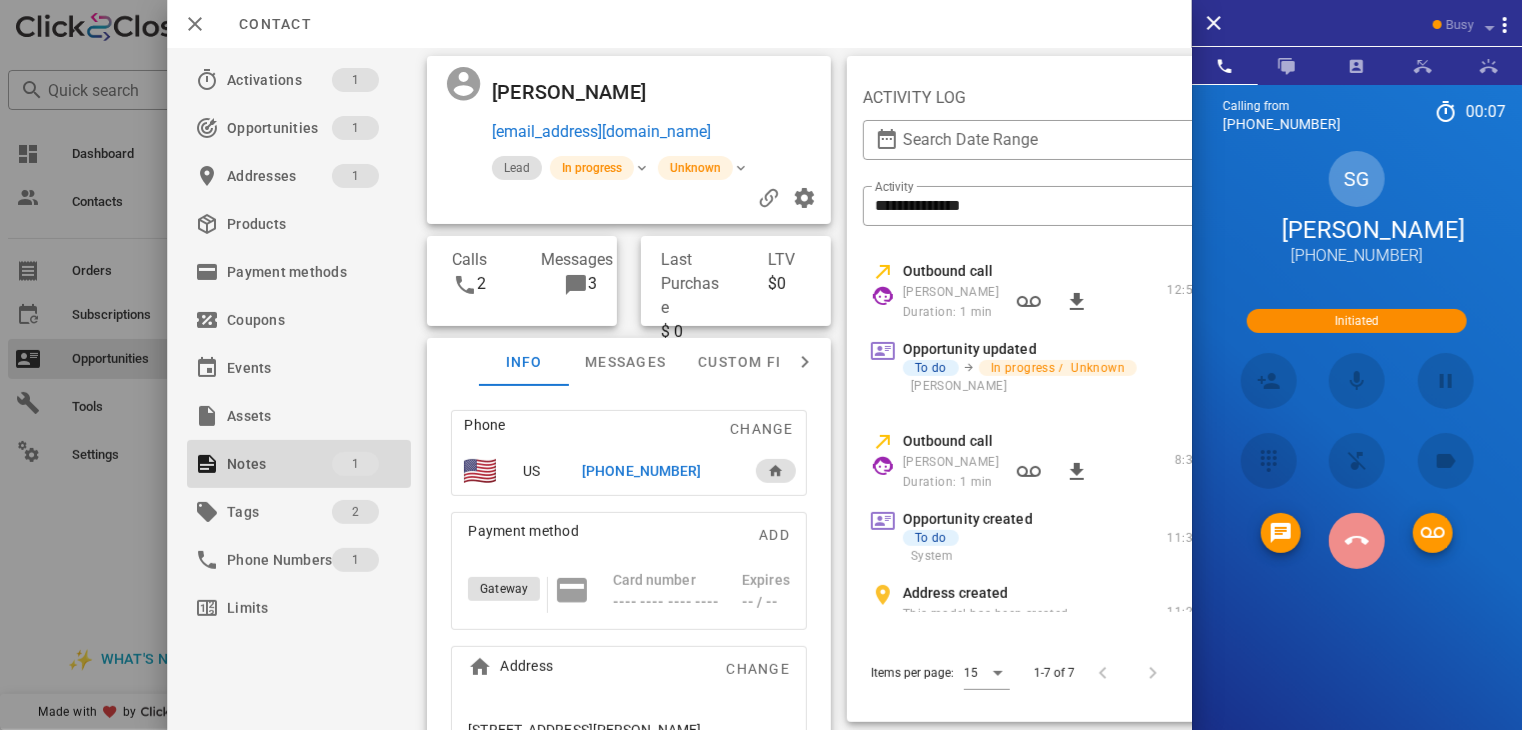 click at bounding box center [1357, 541] 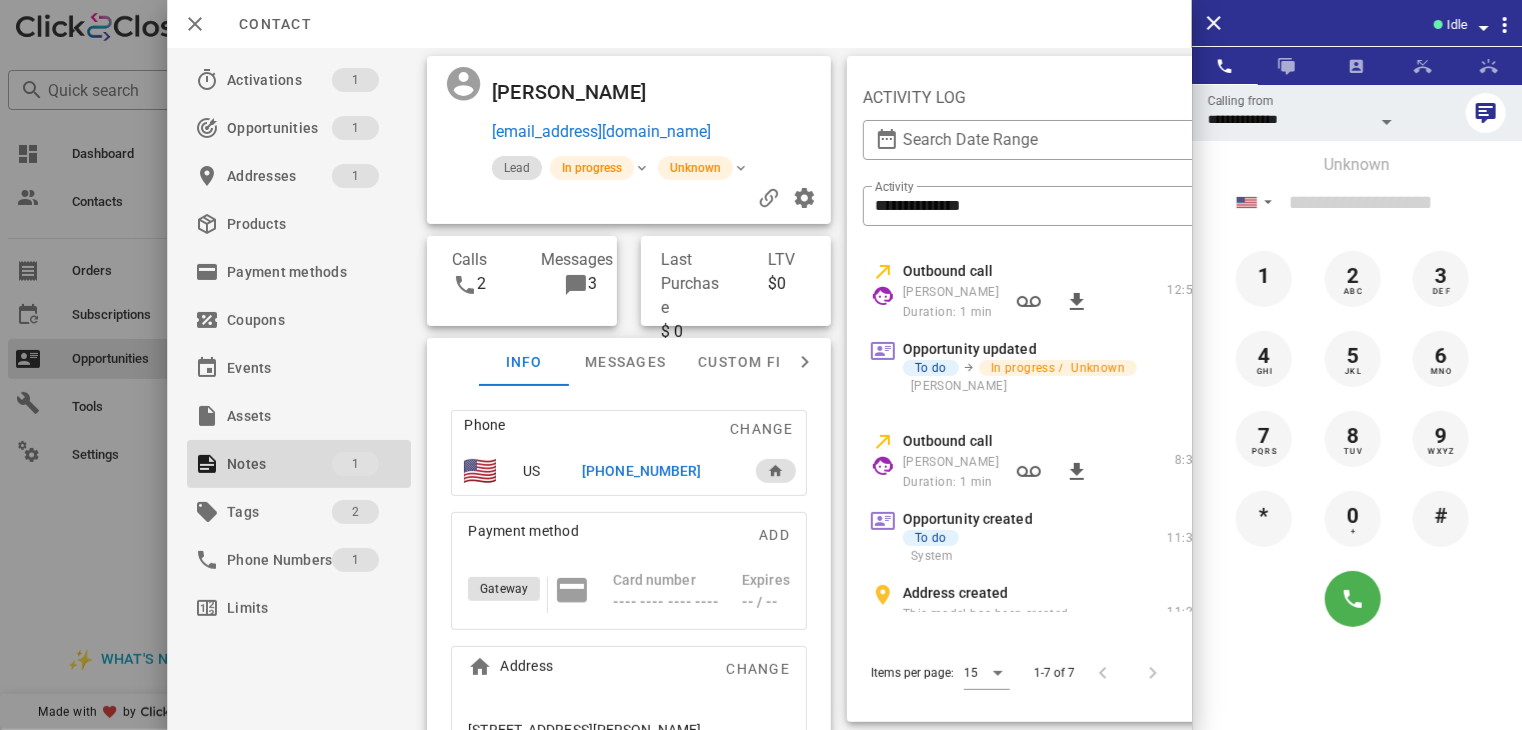 click at bounding box center (761, 365) 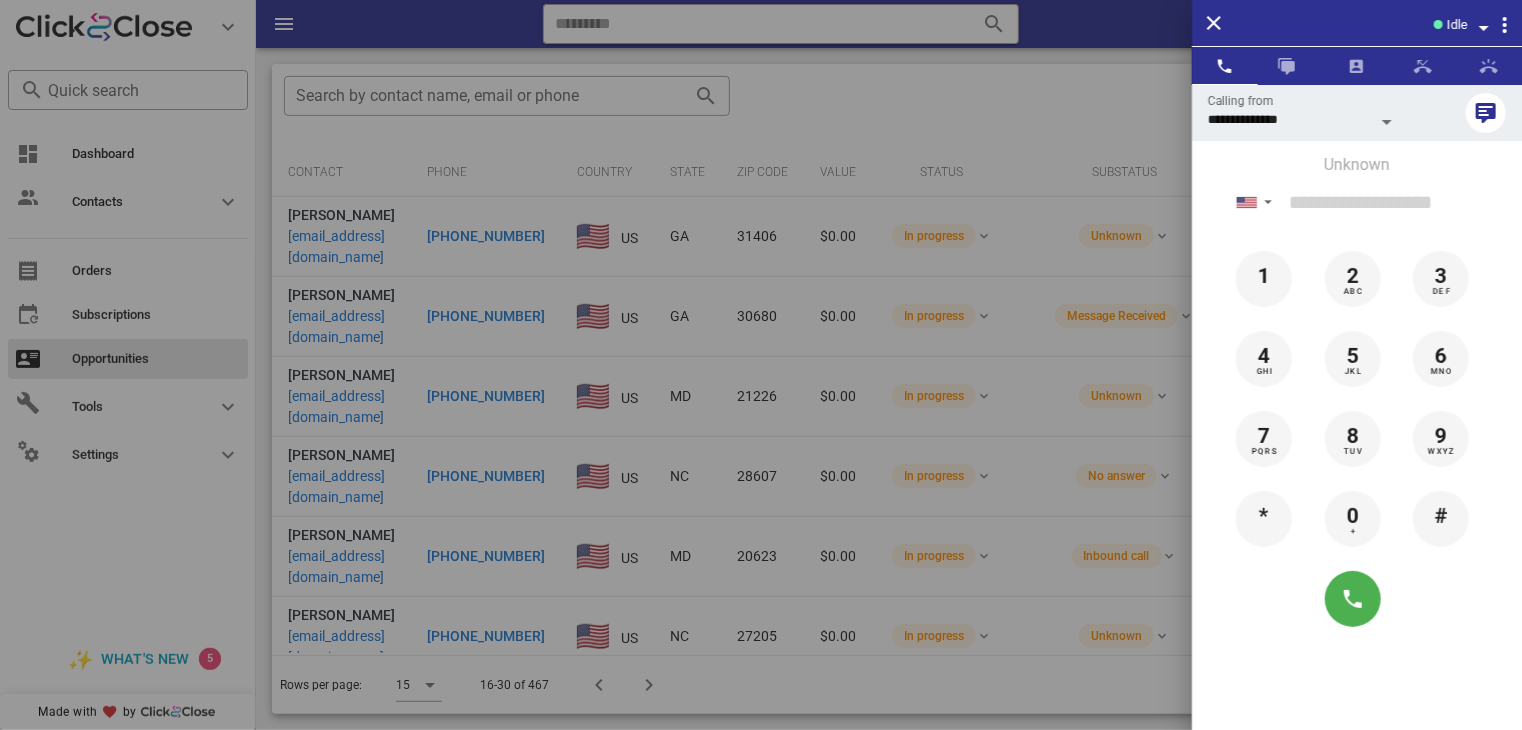 click at bounding box center [761, 365] 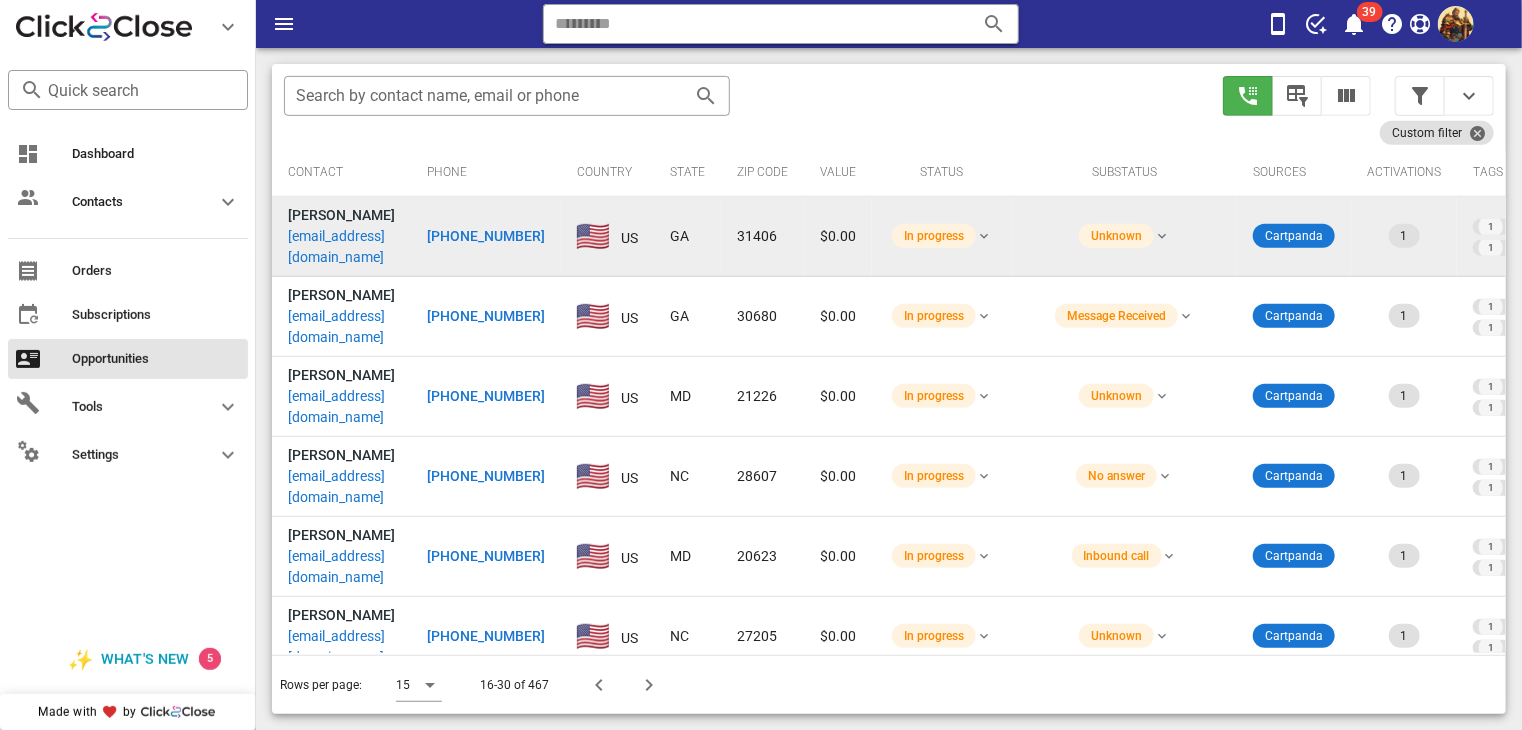 click on "Maria C Manning" at bounding box center (341, 215) 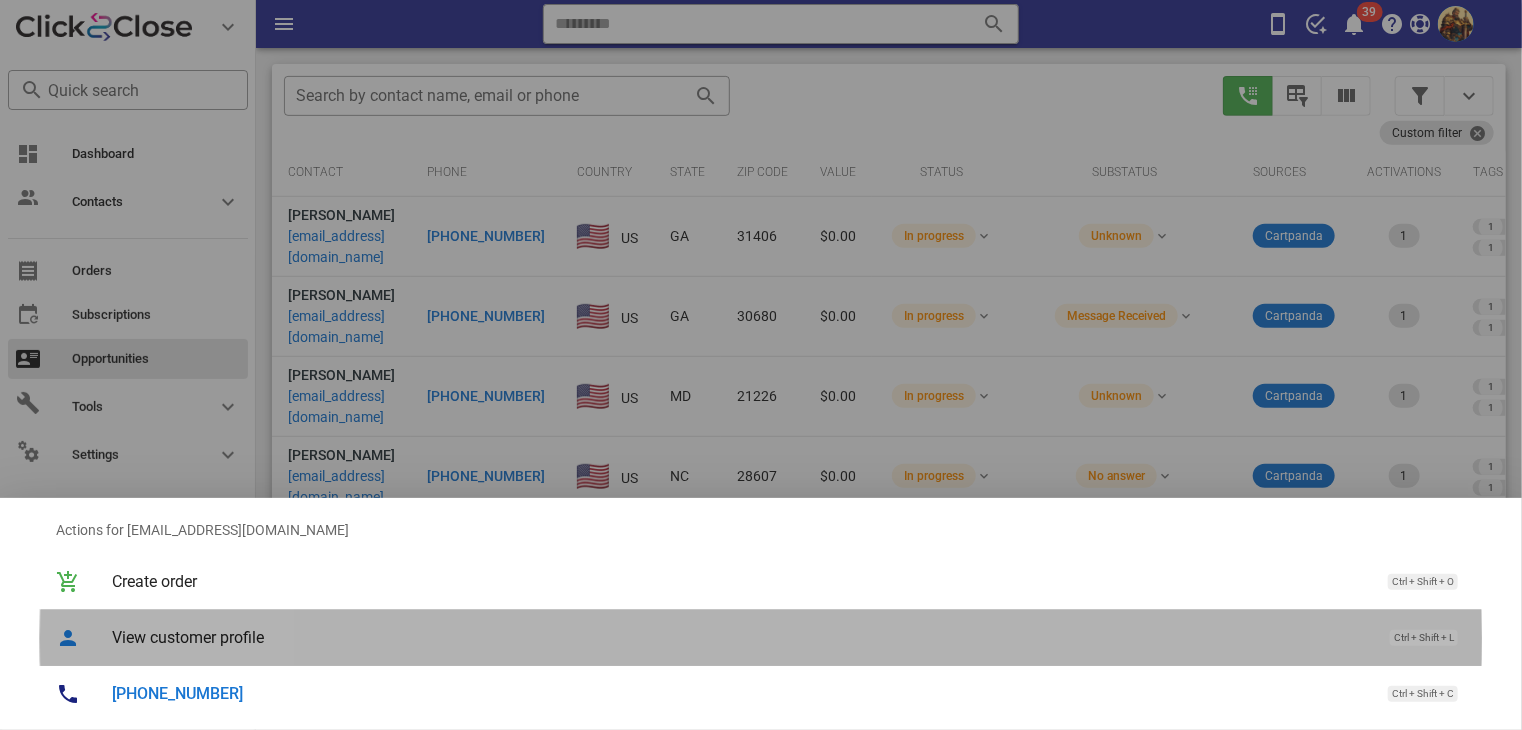 click on "View customer profile Ctrl + Shift + L" at bounding box center [789, 637] 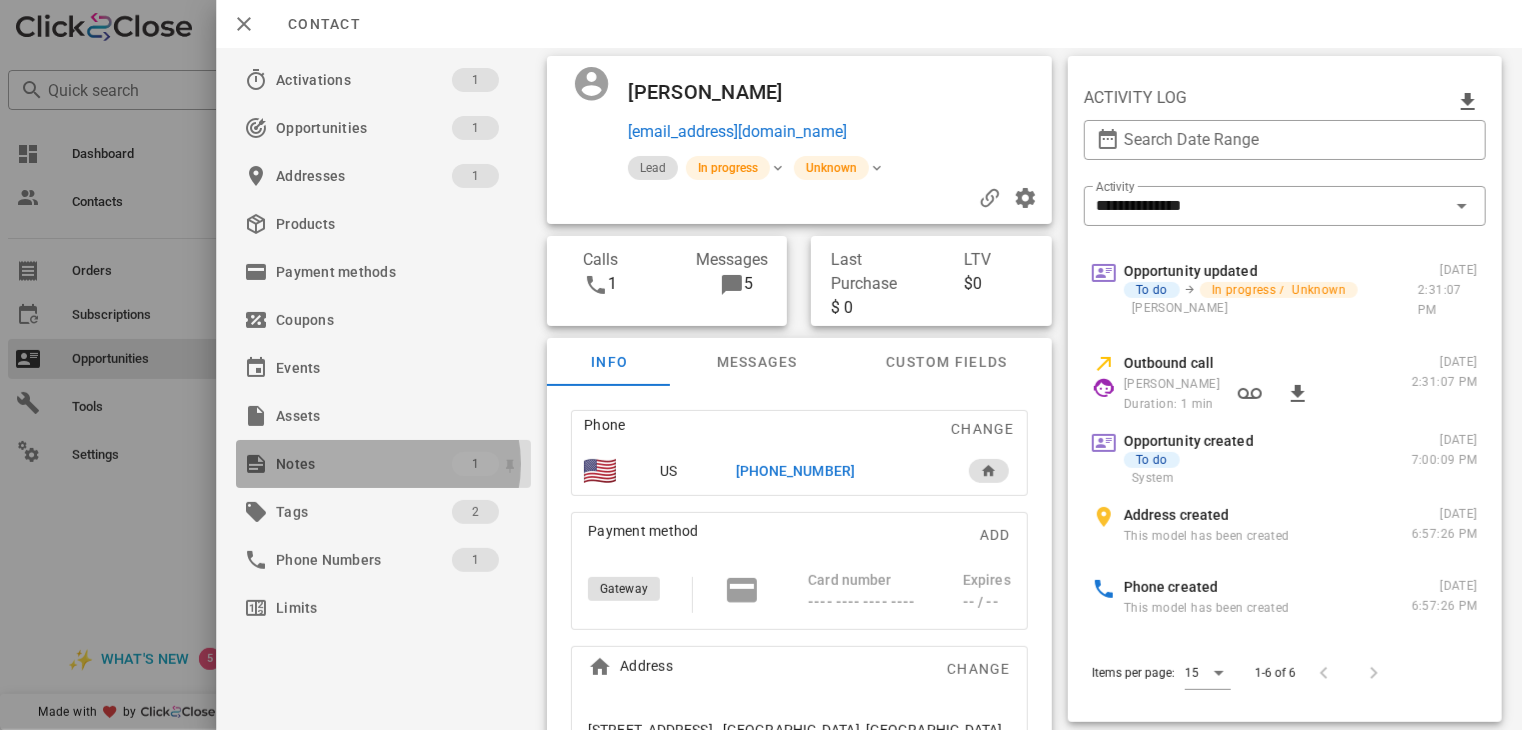 click on "Notes" at bounding box center (364, 464) 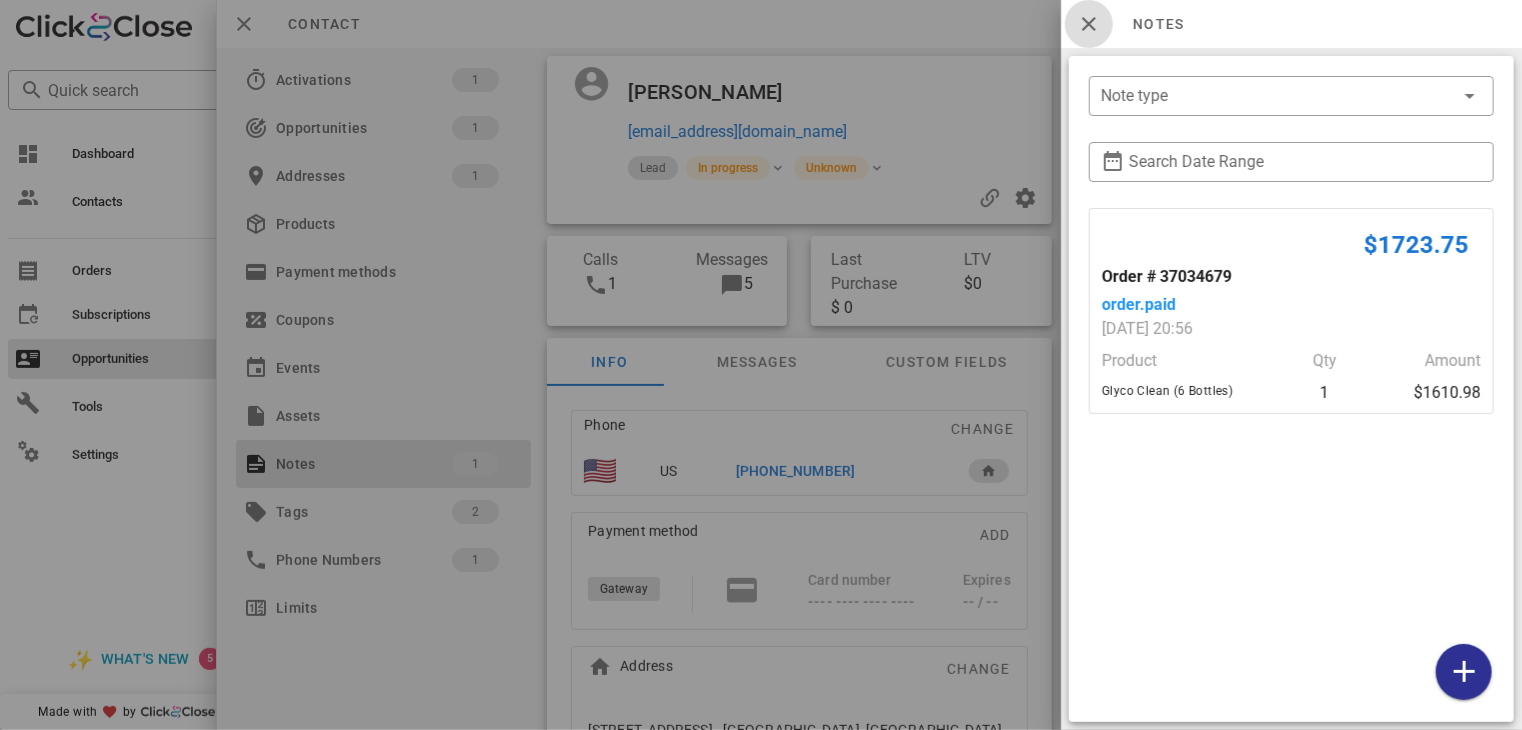 click at bounding box center (1089, 24) 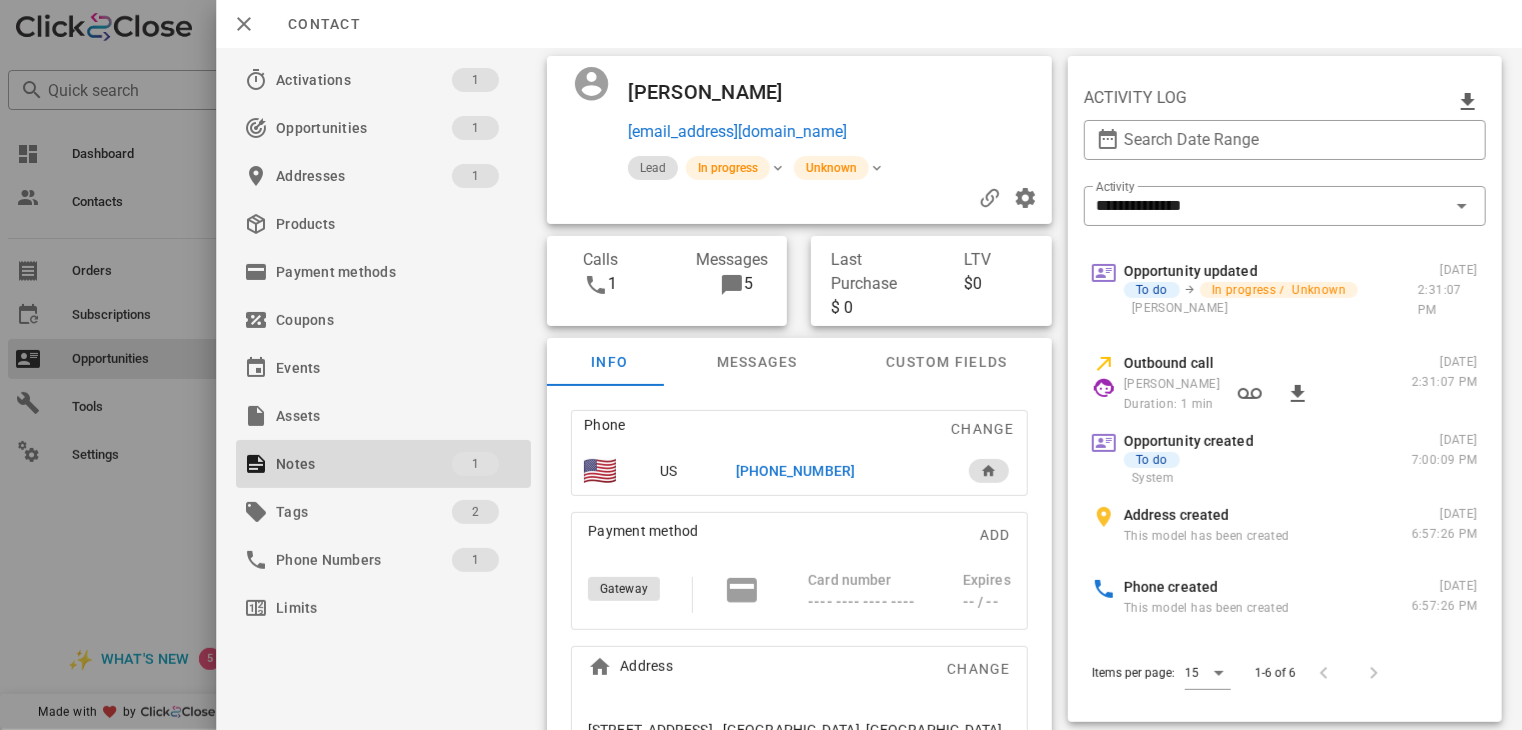 click on "+13019383211" at bounding box center [795, 471] 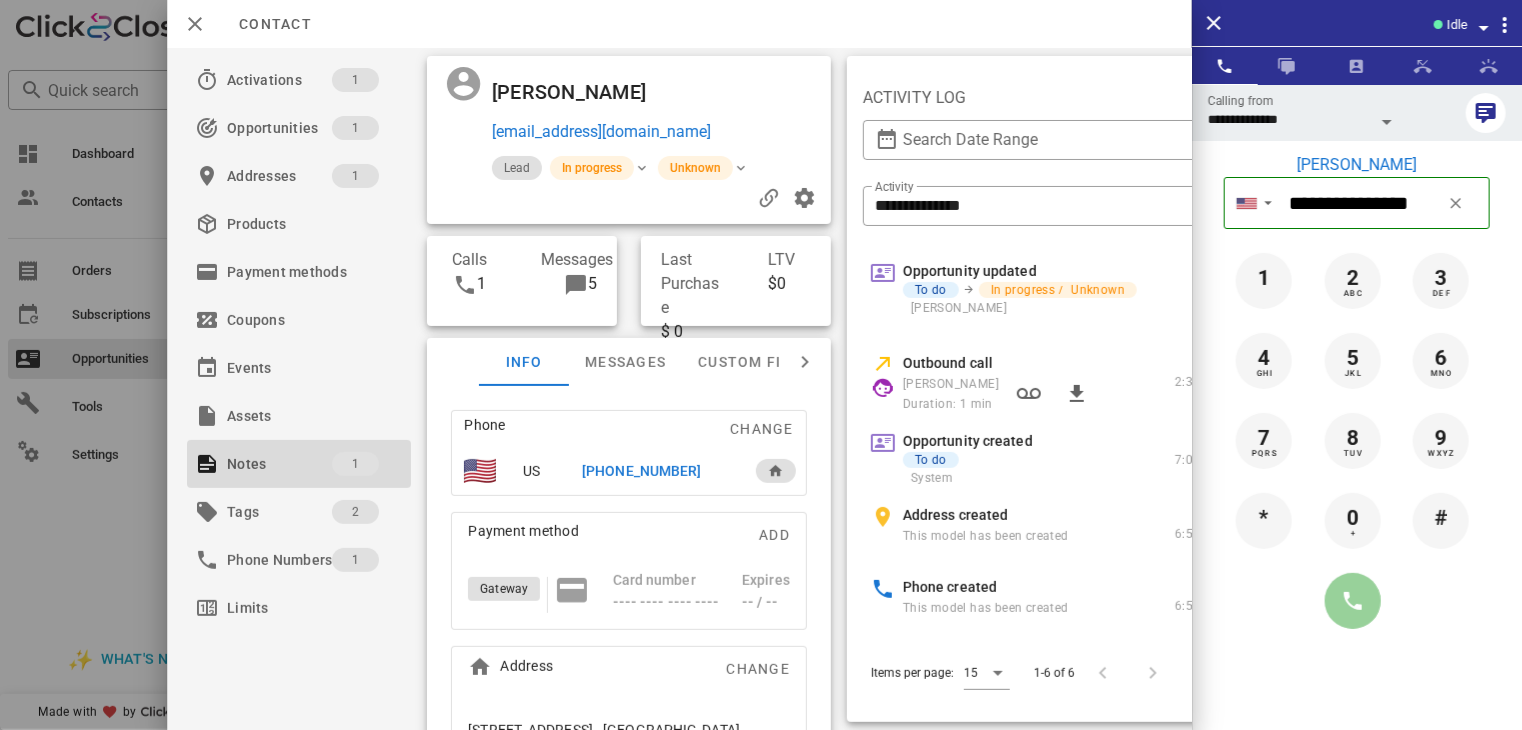 click at bounding box center (1353, 601) 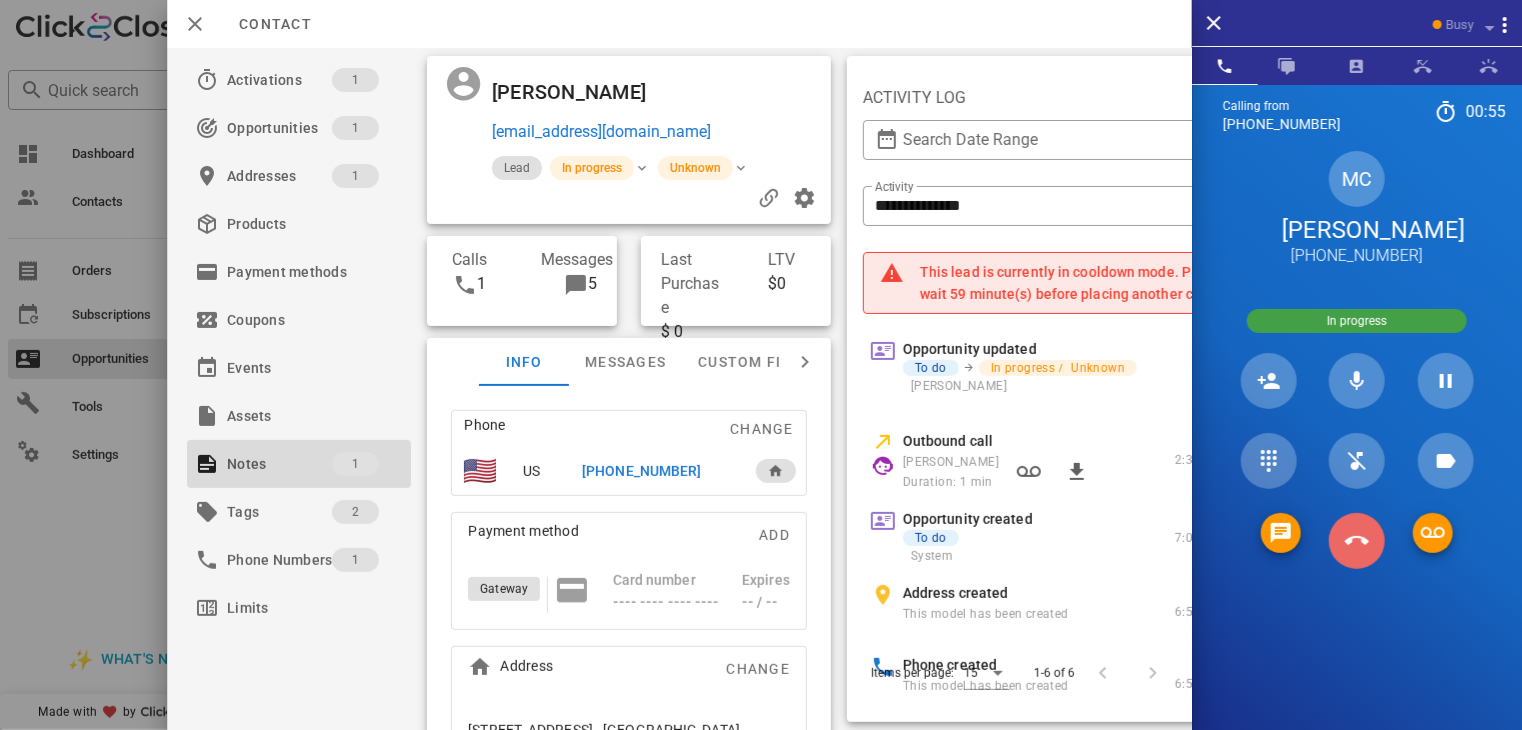 click at bounding box center (1357, 541) 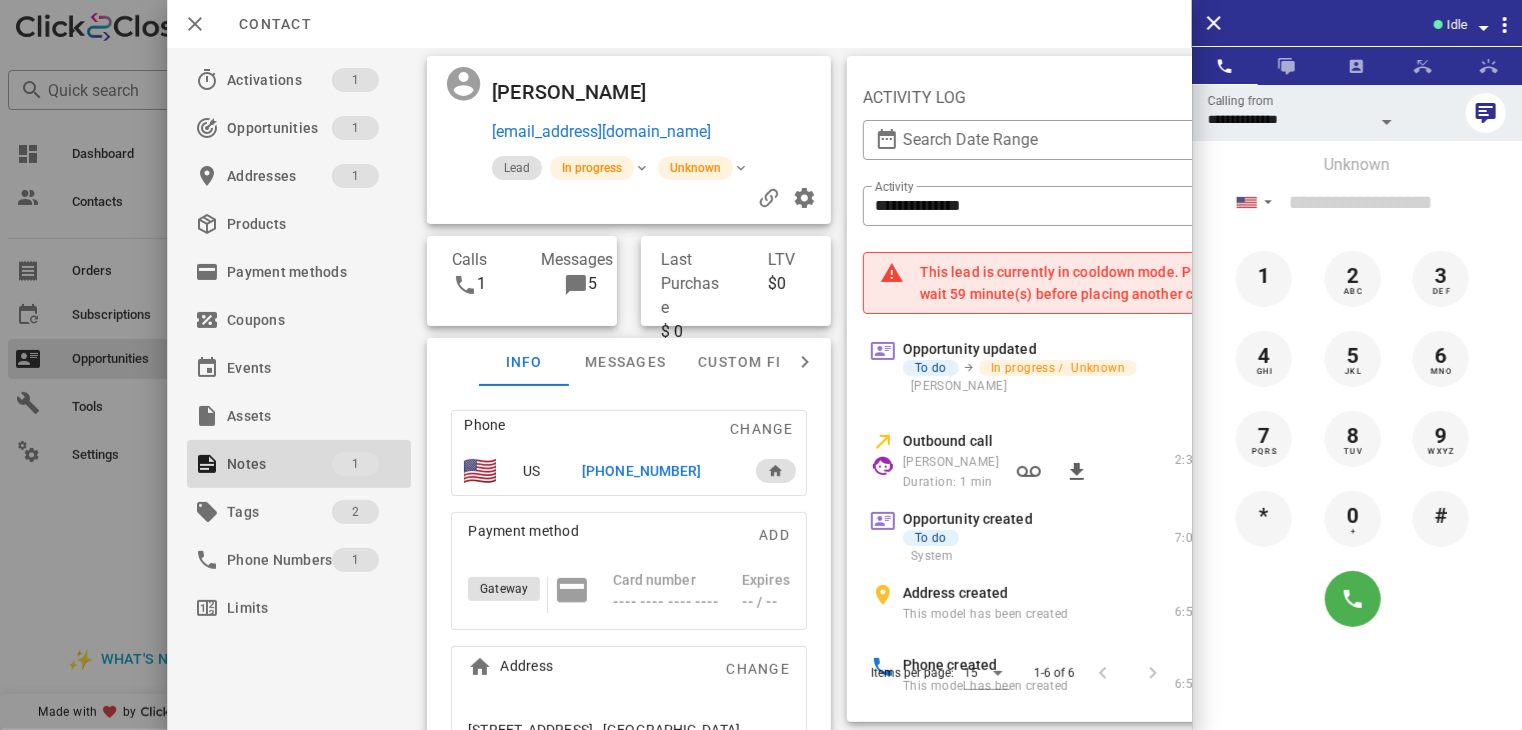 click on "+13019383211" at bounding box center [641, 471] 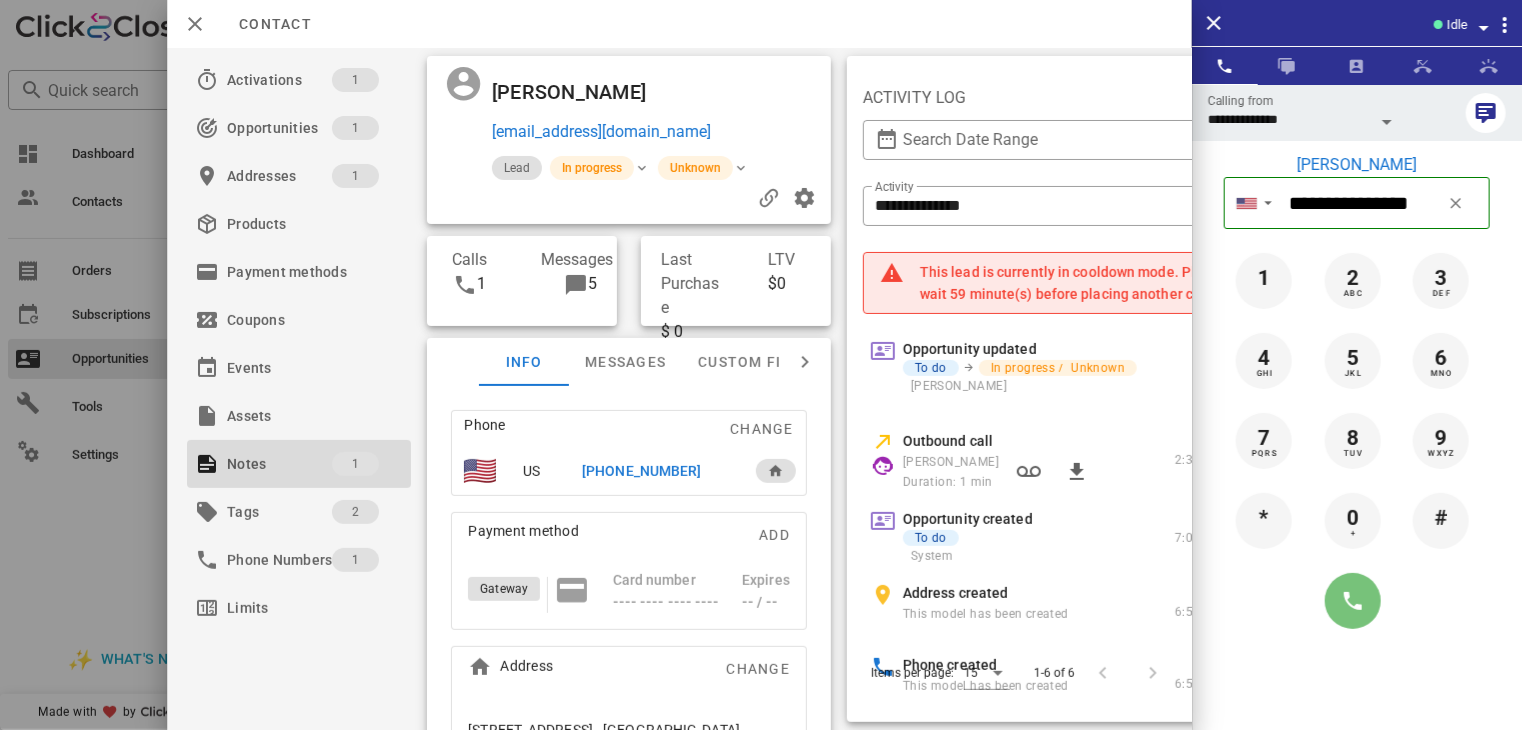 click at bounding box center (1353, 601) 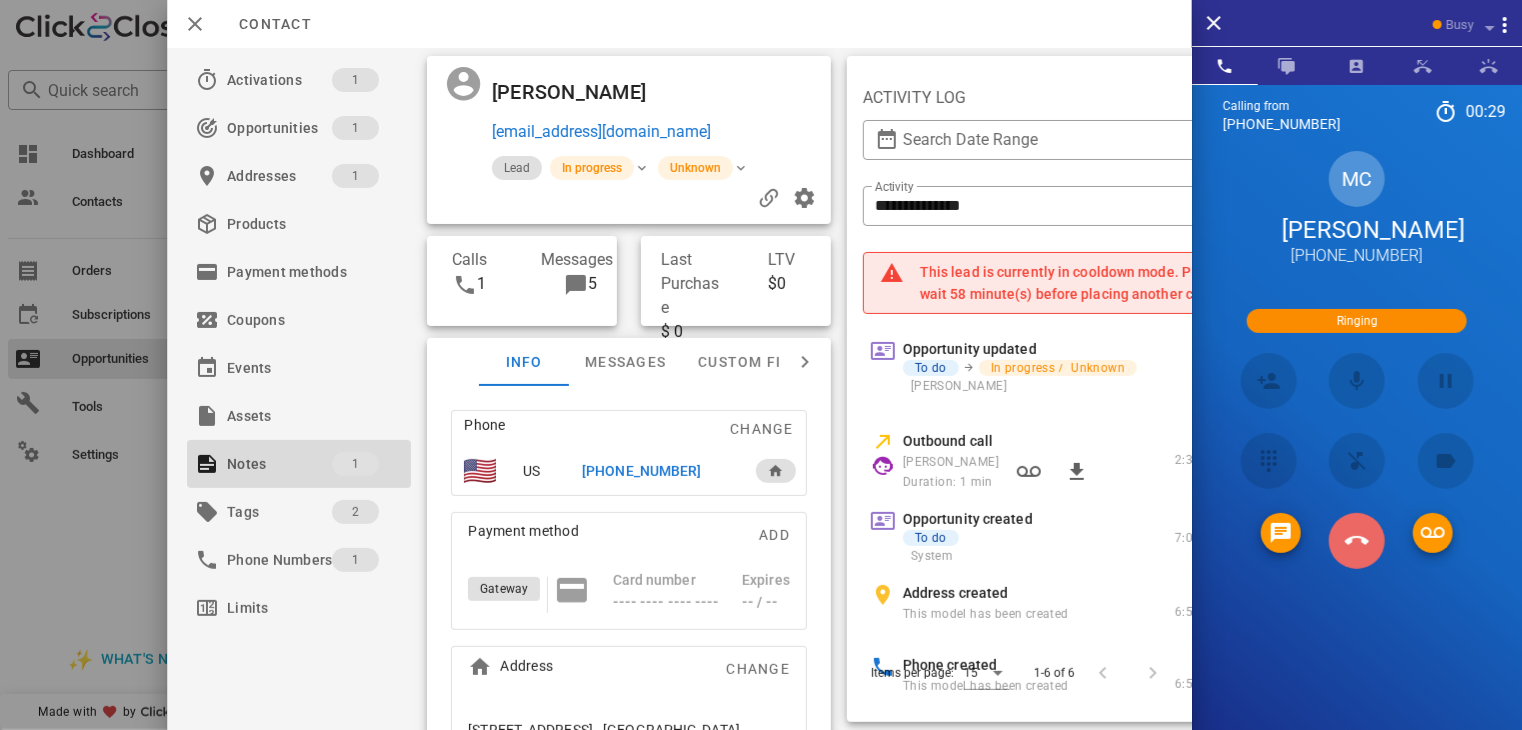click at bounding box center [1357, 541] 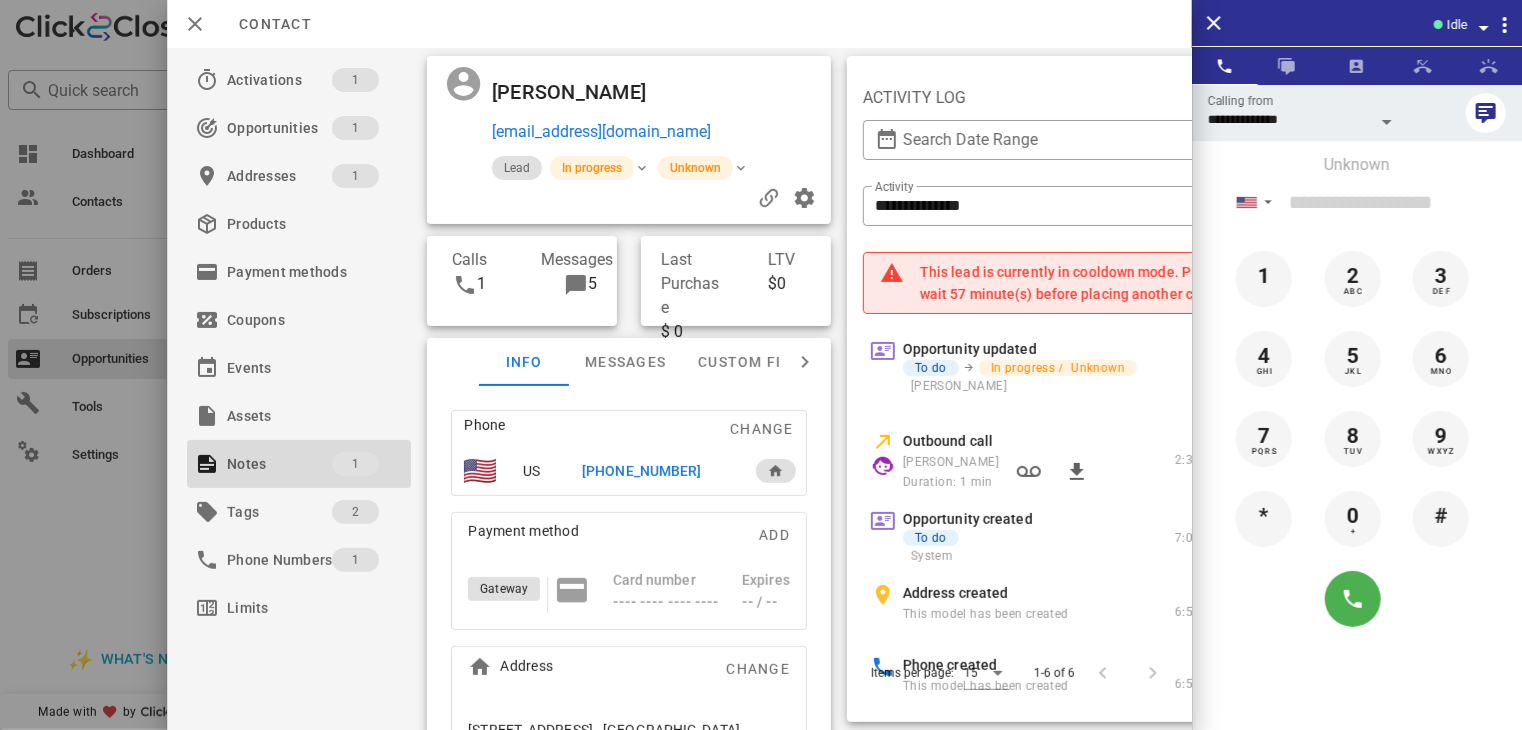 click at bounding box center (761, 365) 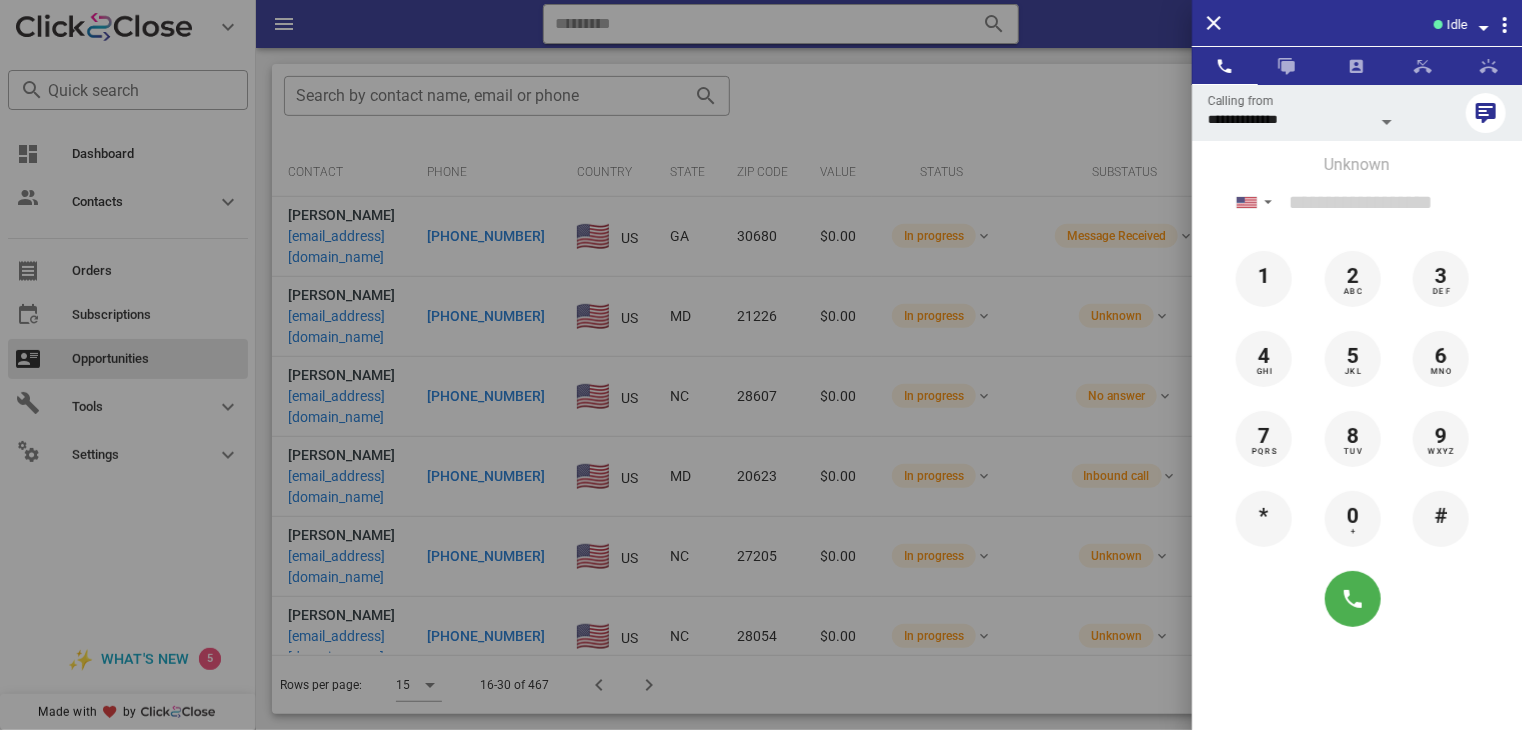 click at bounding box center (761, 365) 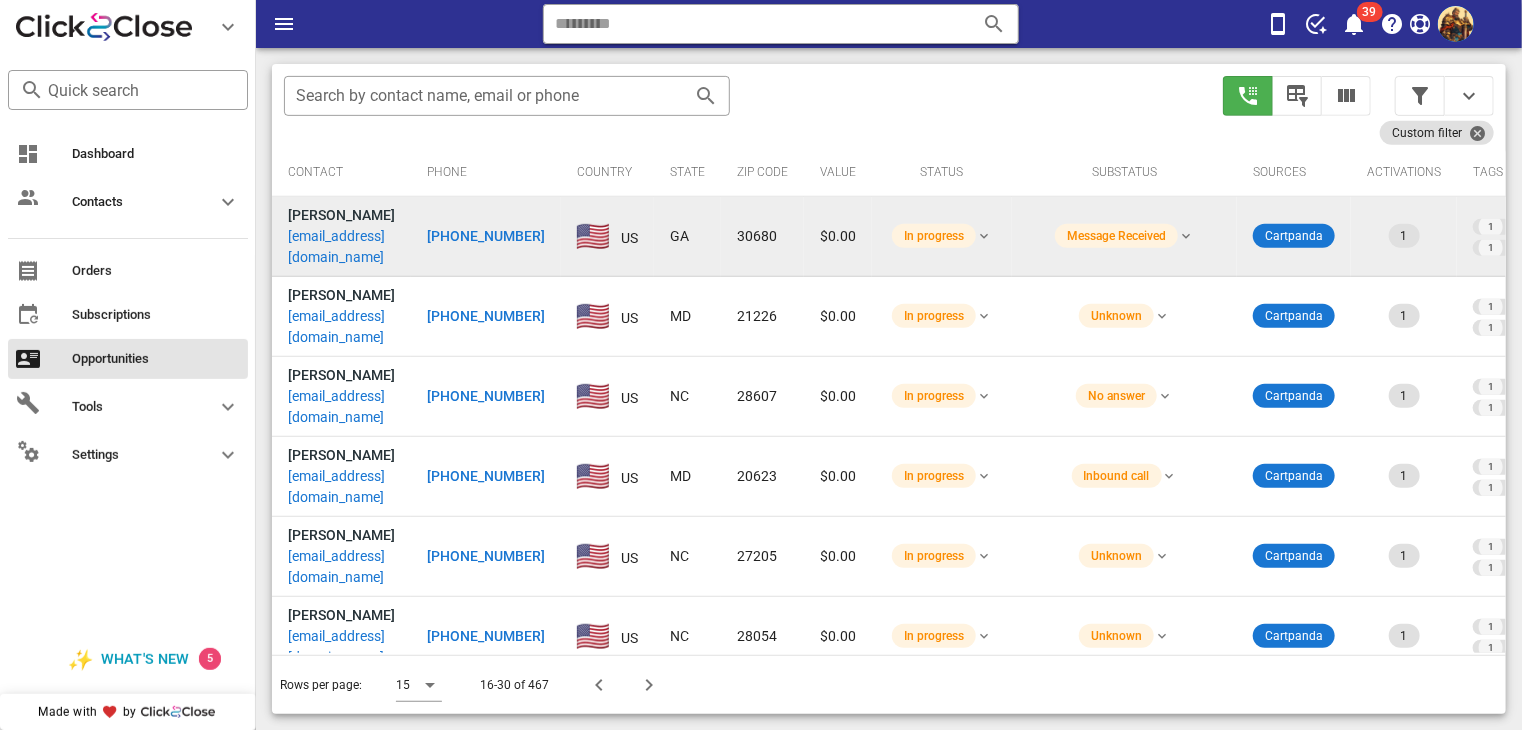 click on "bostermom18@outlook.com" at bounding box center (341, 247) 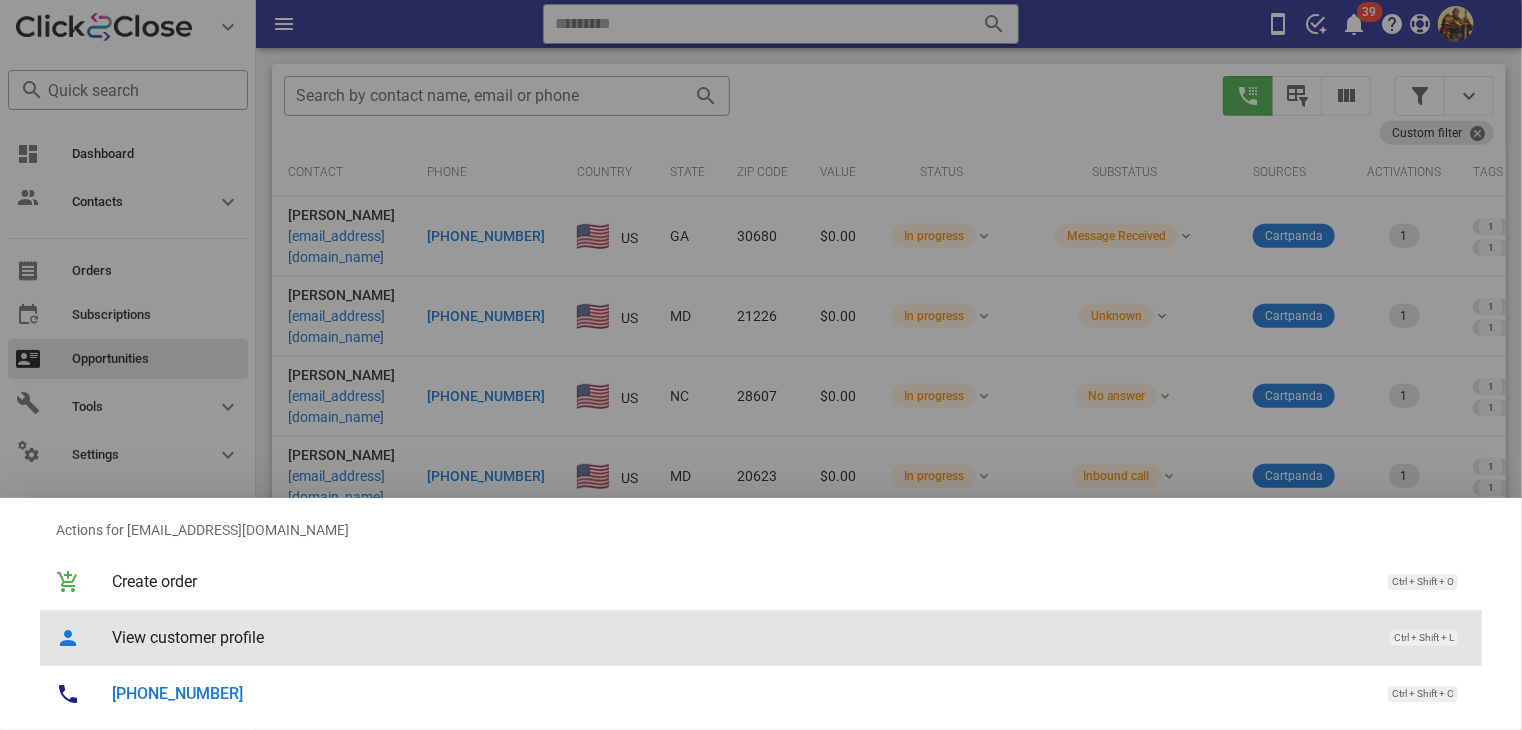 click on "View customer profile" at bounding box center [741, 637] 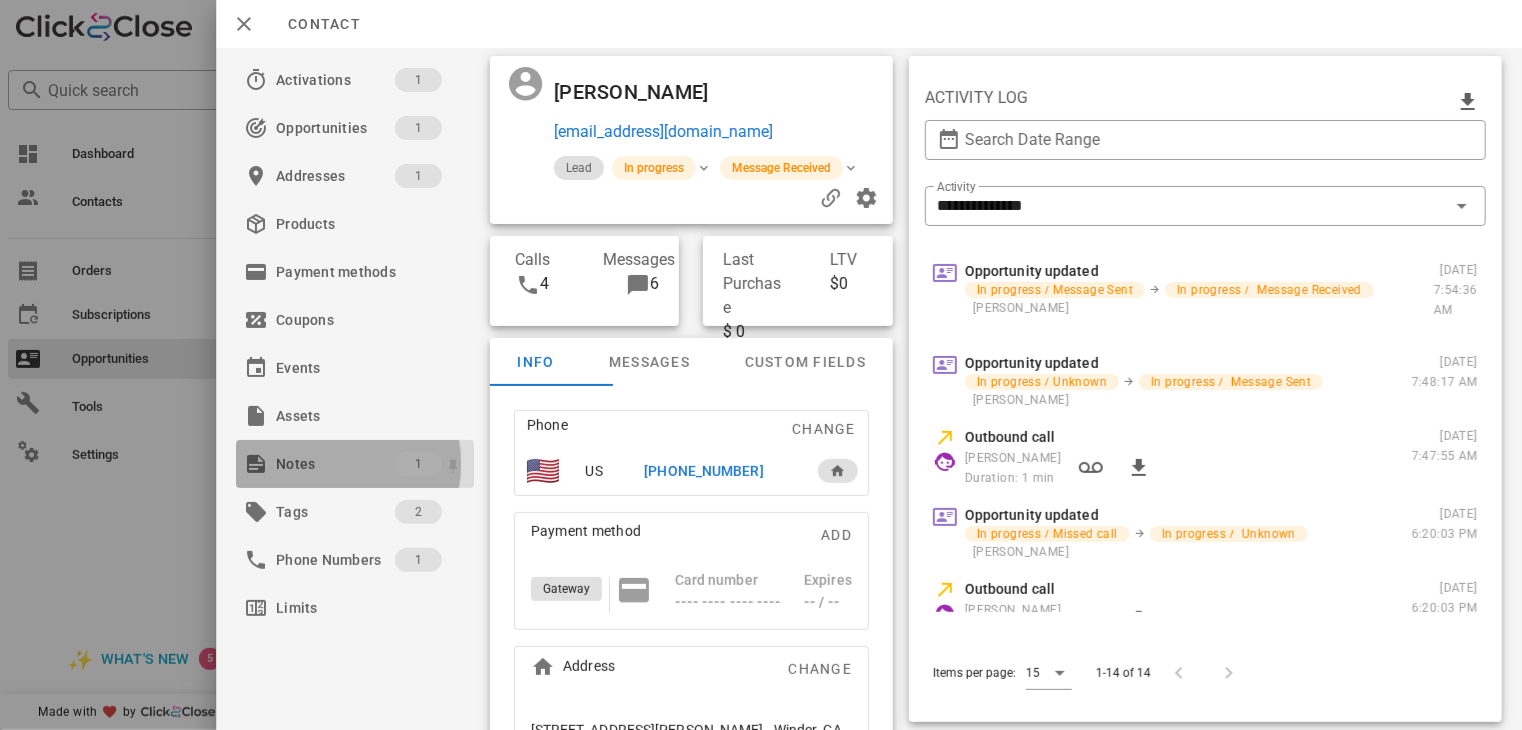 click on "Notes" at bounding box center [335, 464] 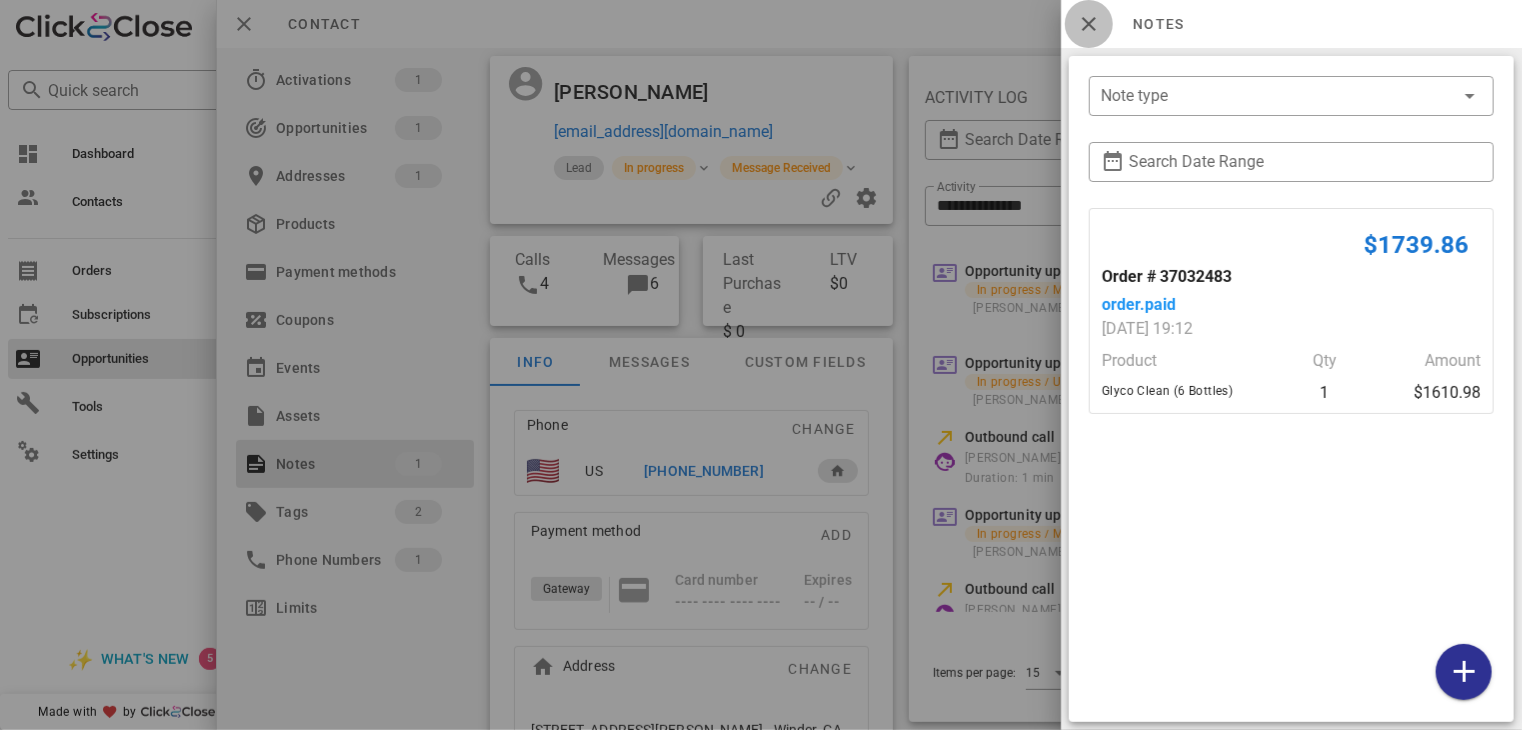 click at bounding box center (1089, 24) 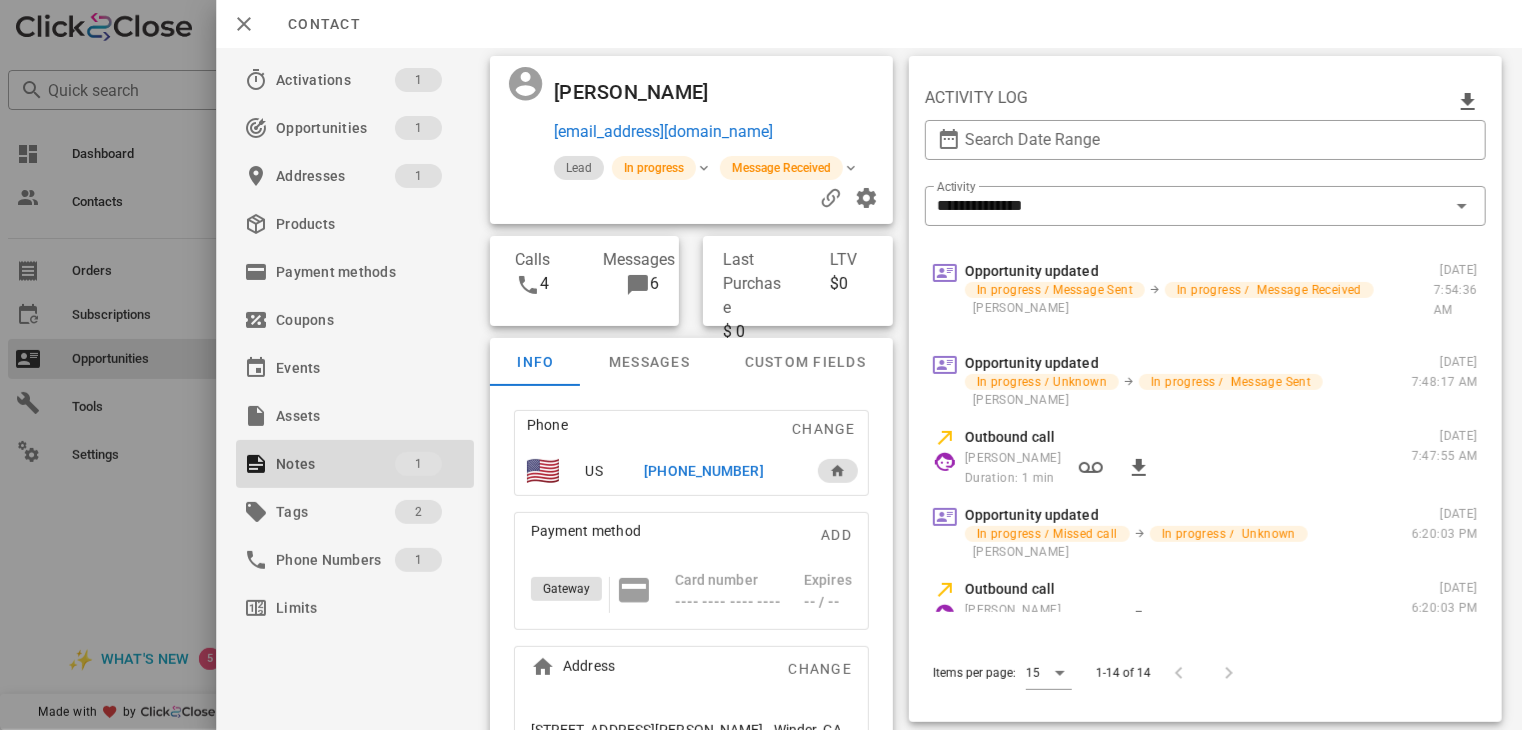 click on "+16788597914" at bounding box center [704, 471] 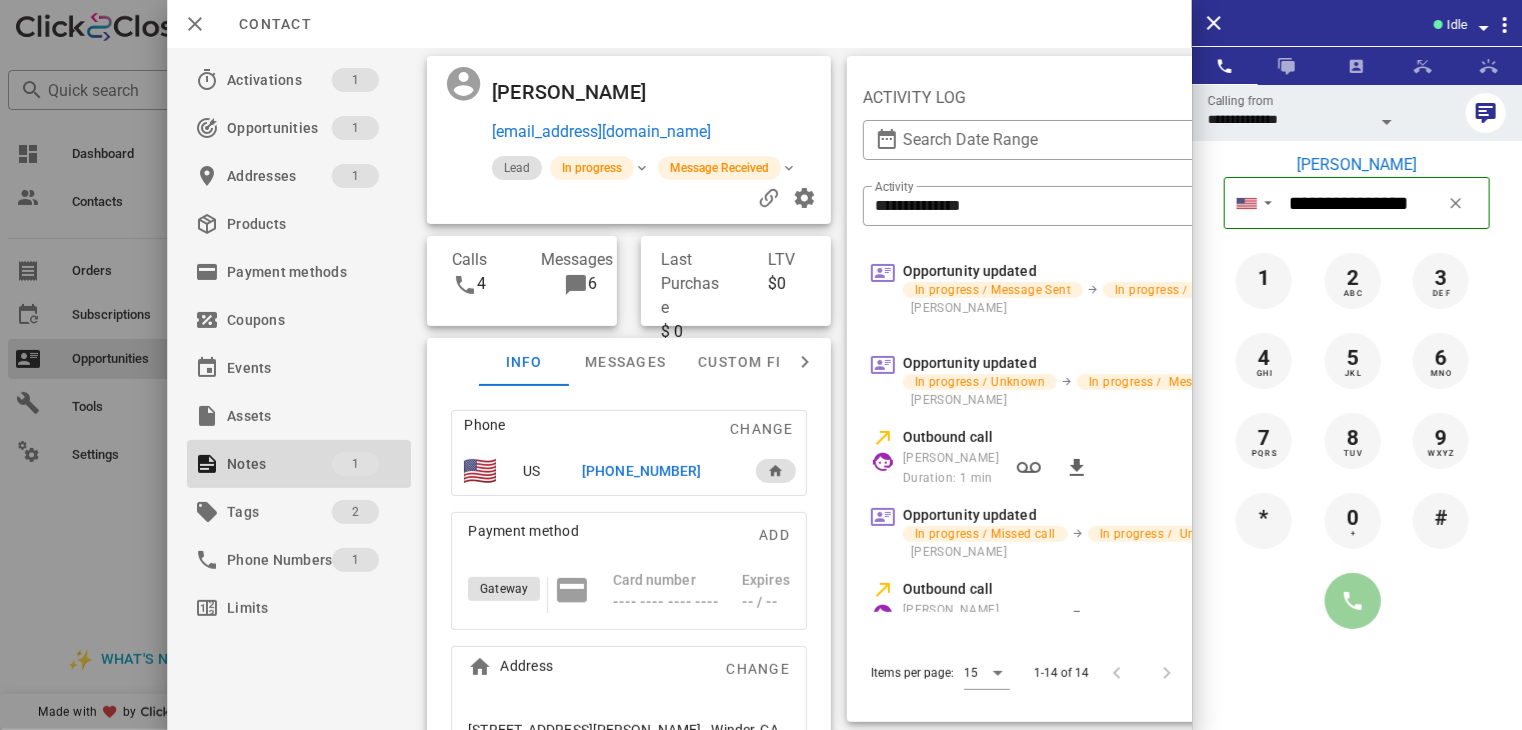 click at bounding box center (1353, 601) 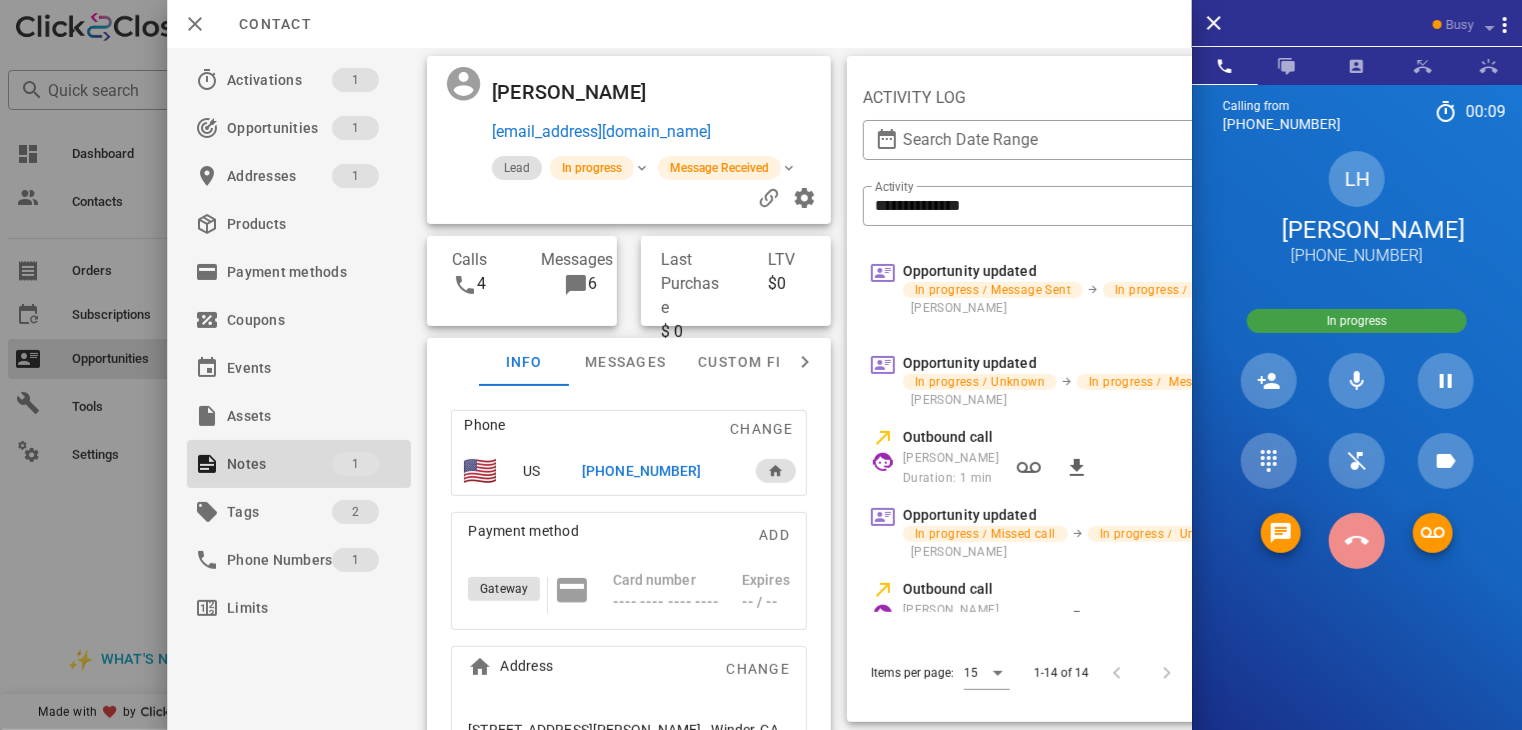 click at bounding box center [1357, 541] 